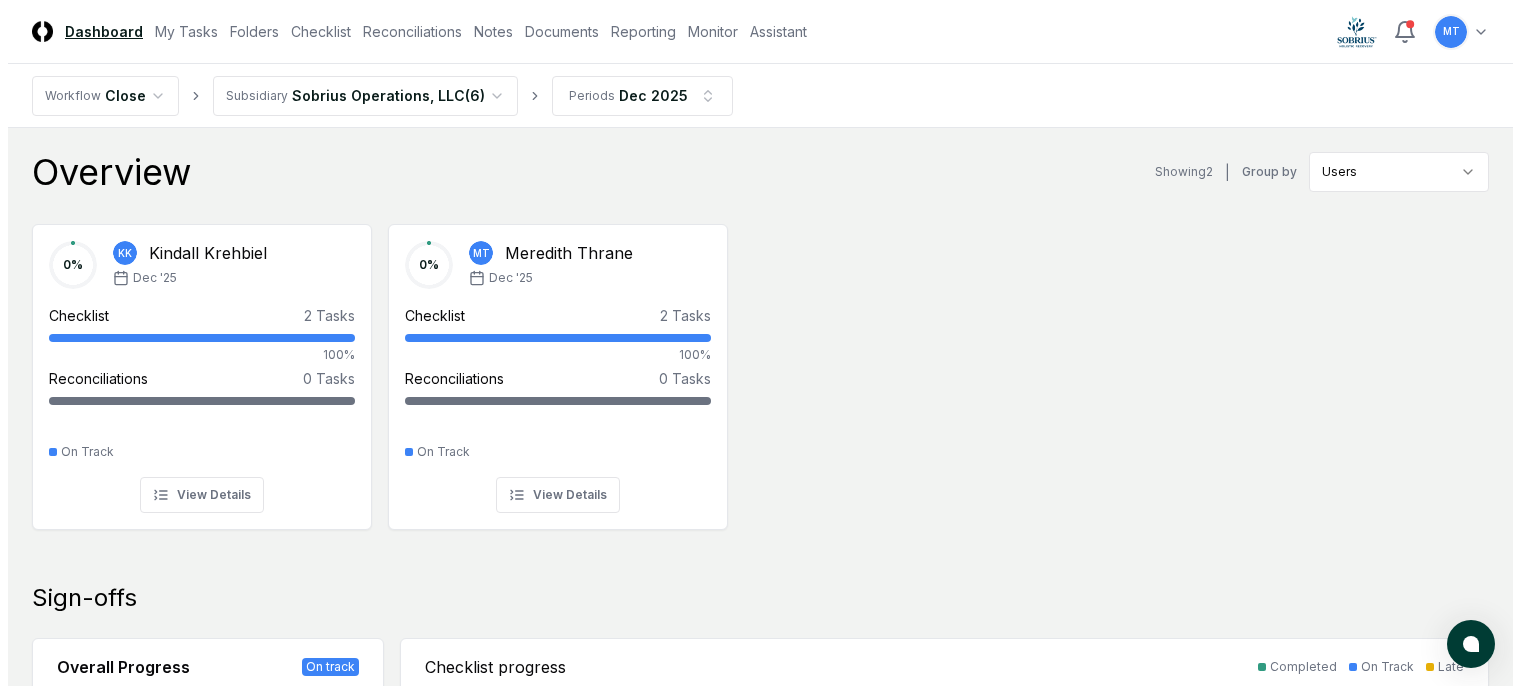scroll, scrollTop: 0, scrollLeft: 0, axis: both 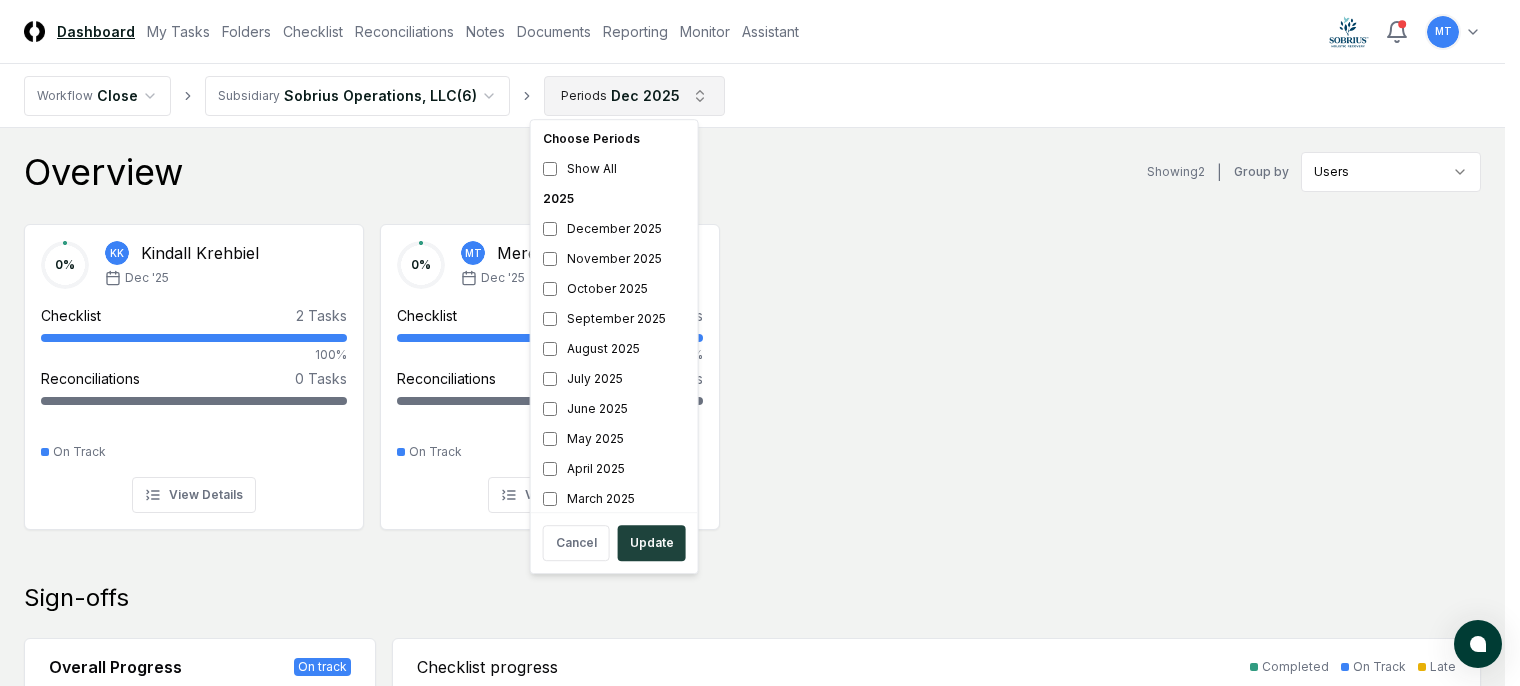 click on "CloseCore Dashboard My Tasks Folders Checklist Reconciliations Notes Documents Reporting Monitor Assistant Toggle navigation menu   MT Toggle user menu Workflow Close Subsidiary Sobrius Operations, LLC  ( 6 ) Periods Dec 2025 Overview Showing  2 | Group by Users 0 % KK Kindall Krehbiel Dec '25 Checklist 2   Tasks 100% Reconciliations 0   Tasks - On Track View Details 0 % MT Meredith Thrane Dec '25 Checklist 2   Tasks 100% Reconciliations 0   Tasks - On Track View Details Sign-offs Overall Progress On track 0 % Completed On track sign-offs  100 % Progress by status 4 Total Completed 0 0 % On Track 4 100 % Late 0 0 % Checklist progress Completed On Track Late Prepared 2   Items 2  |  100 % Reviewed 2   Items 2  |  100 % Reconciliation progress Completed On Track Late Prepared 0   Items Reviewed 0   Items Tied-out 0 % 0   /  0 Sign-offs History Dues Sign-offs Timeline Showing   2   items Completed On Track Late Jan 4th  -   10th This week Jan 4 Sun Jan 5 Mon Jan 6 Tue Jan 7 Wed Jan 8 Thu Jan 9 Fri Jan 10 Sat 0" at bounding box center [760, 1095] 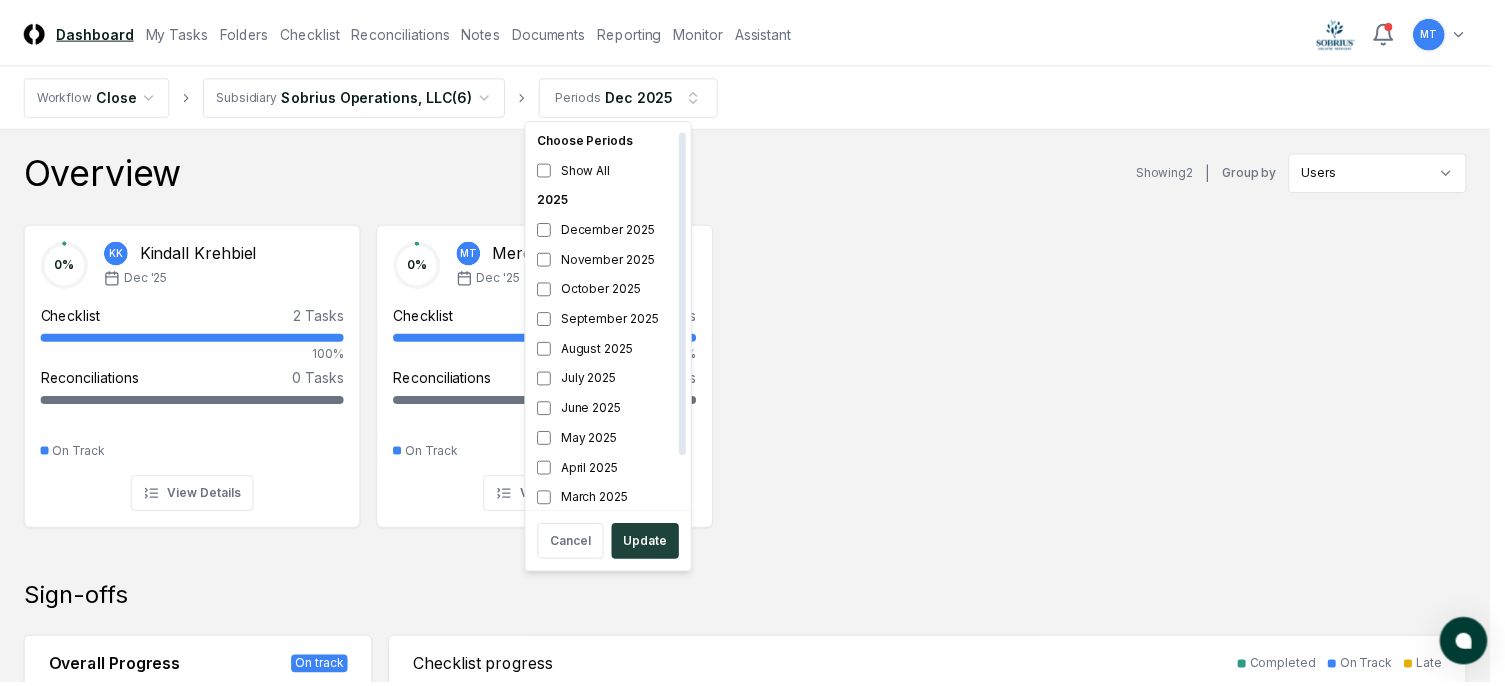scroll, scrollTop: 6, scrollLeft: 0, axis: vertical 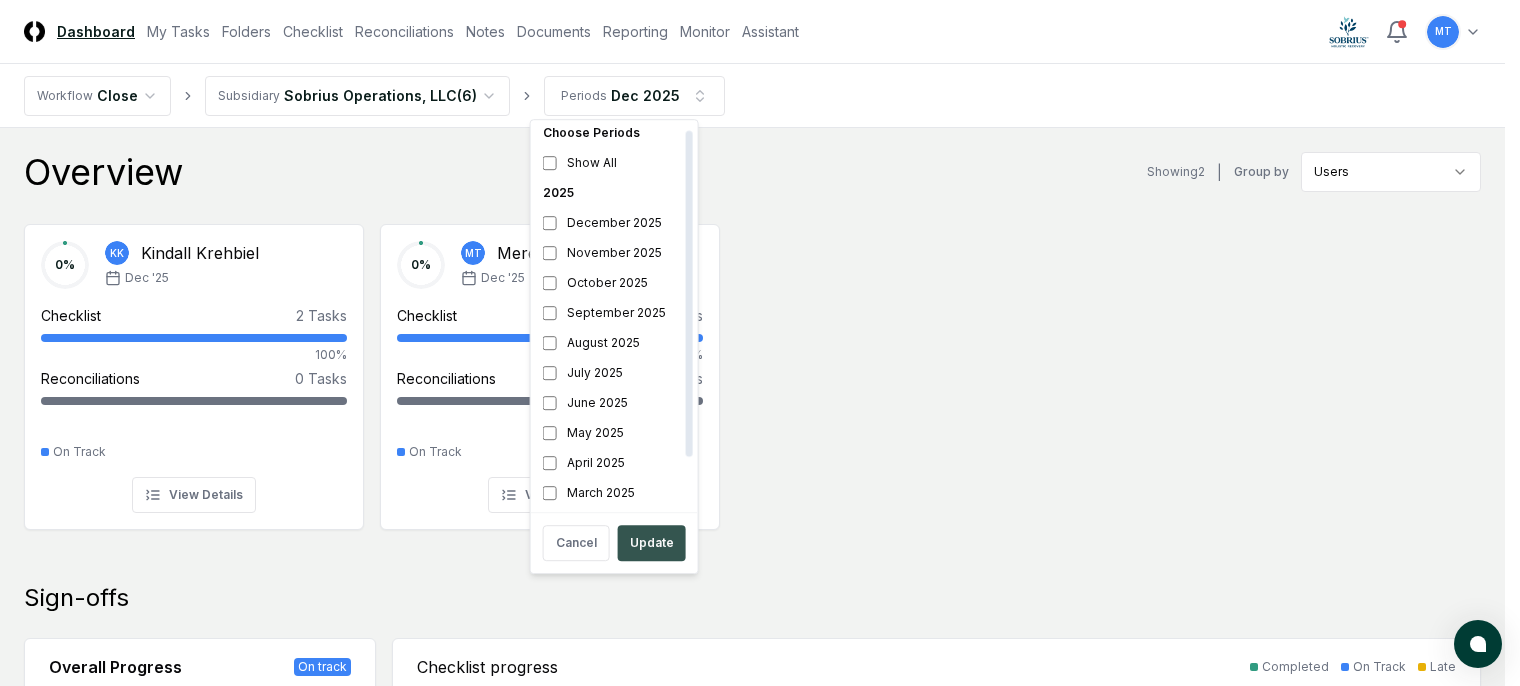 click on "Update" at bounding box center [652, 543] 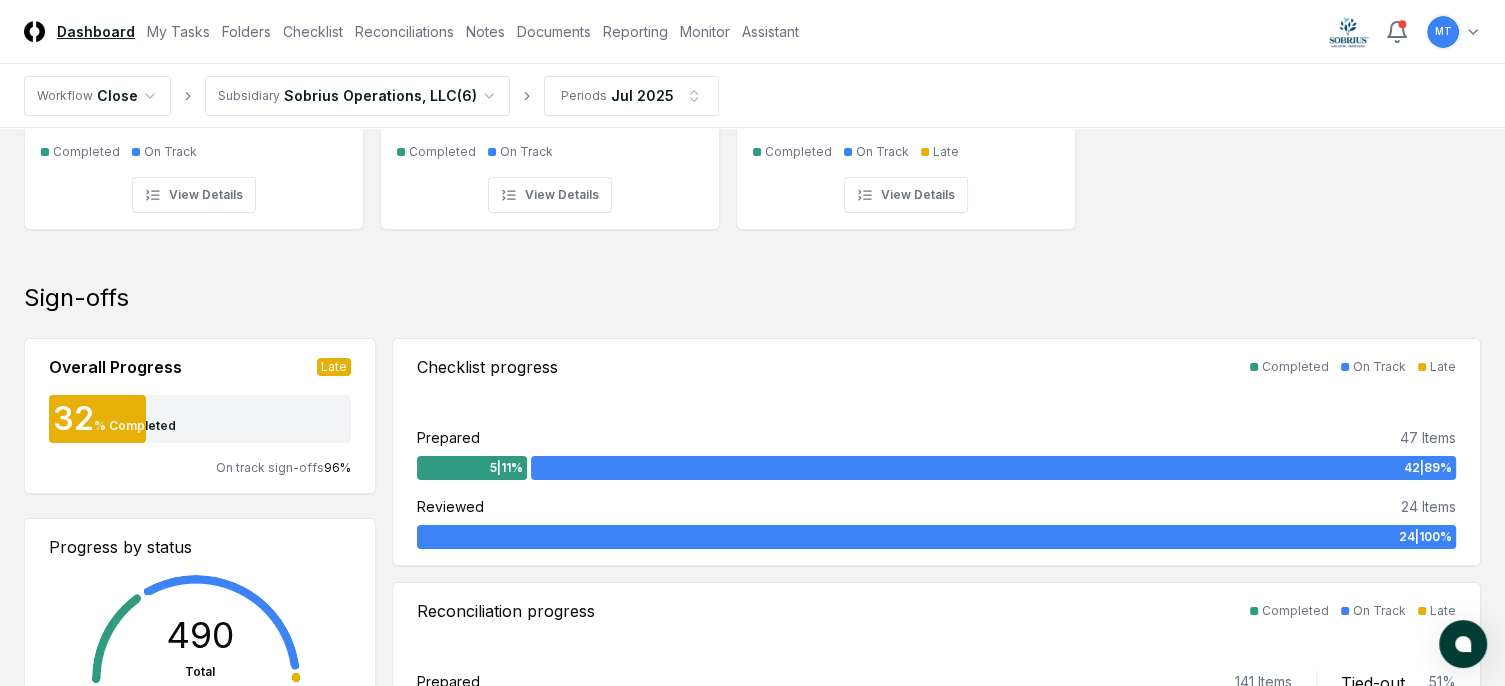 scroll, scrollTop: 0, scrollLeft: 0, axis: both 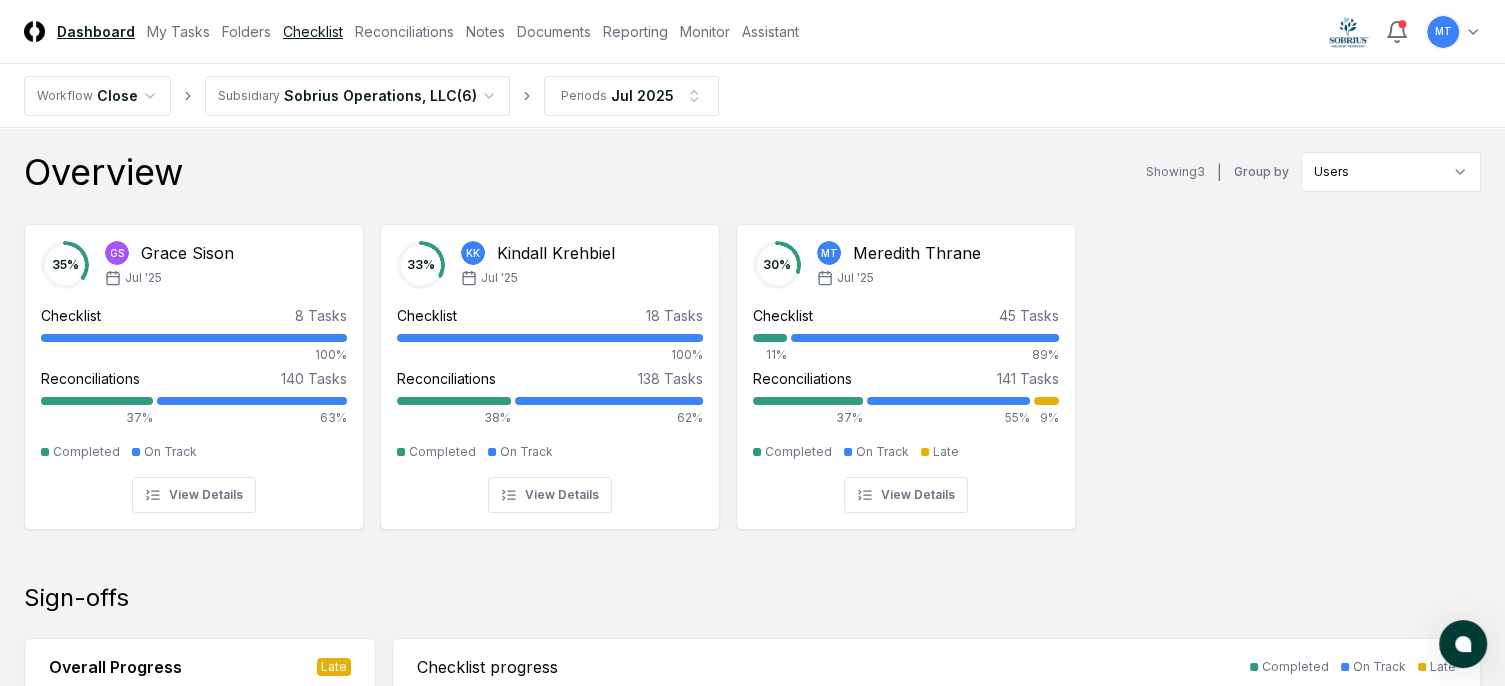click on "Checklist" at bounding box center (313, 31) 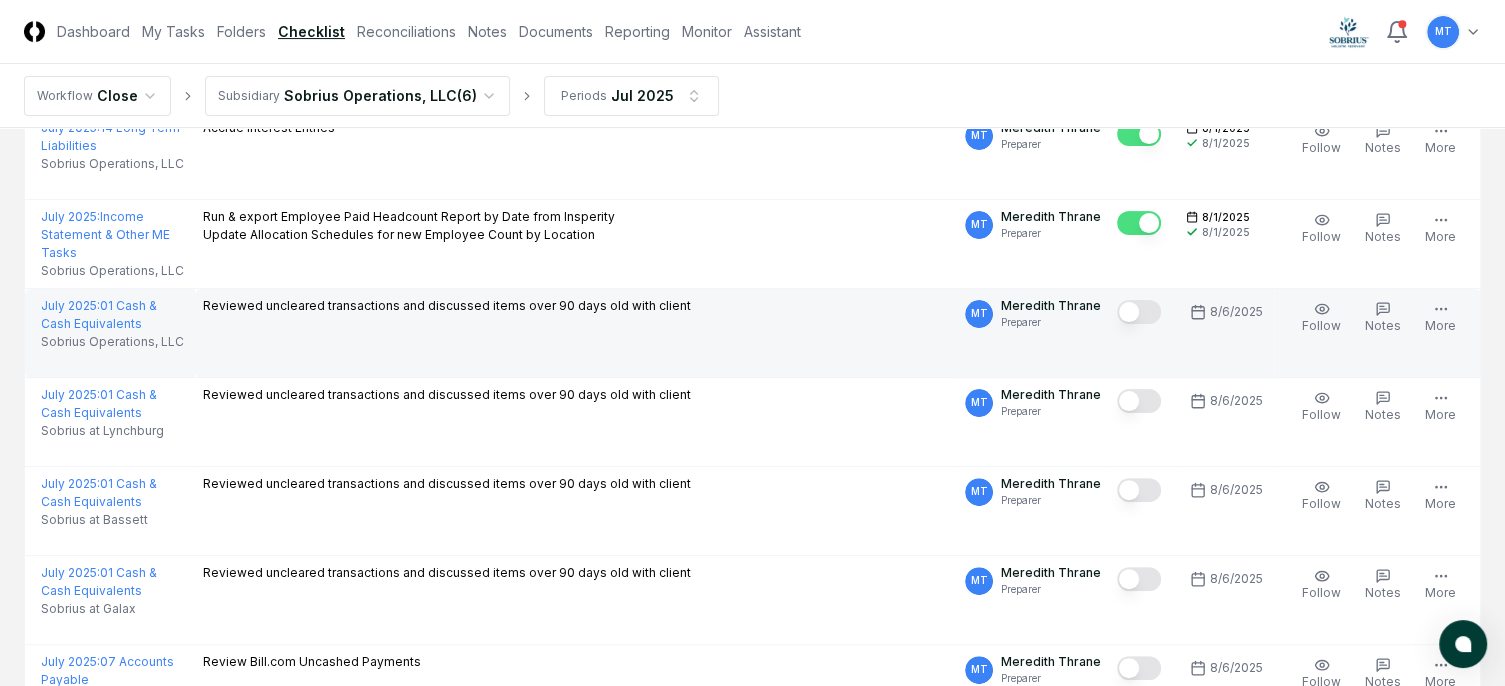 scroll, scrollTop: 600, scrollLeft: 0, axis: vertical 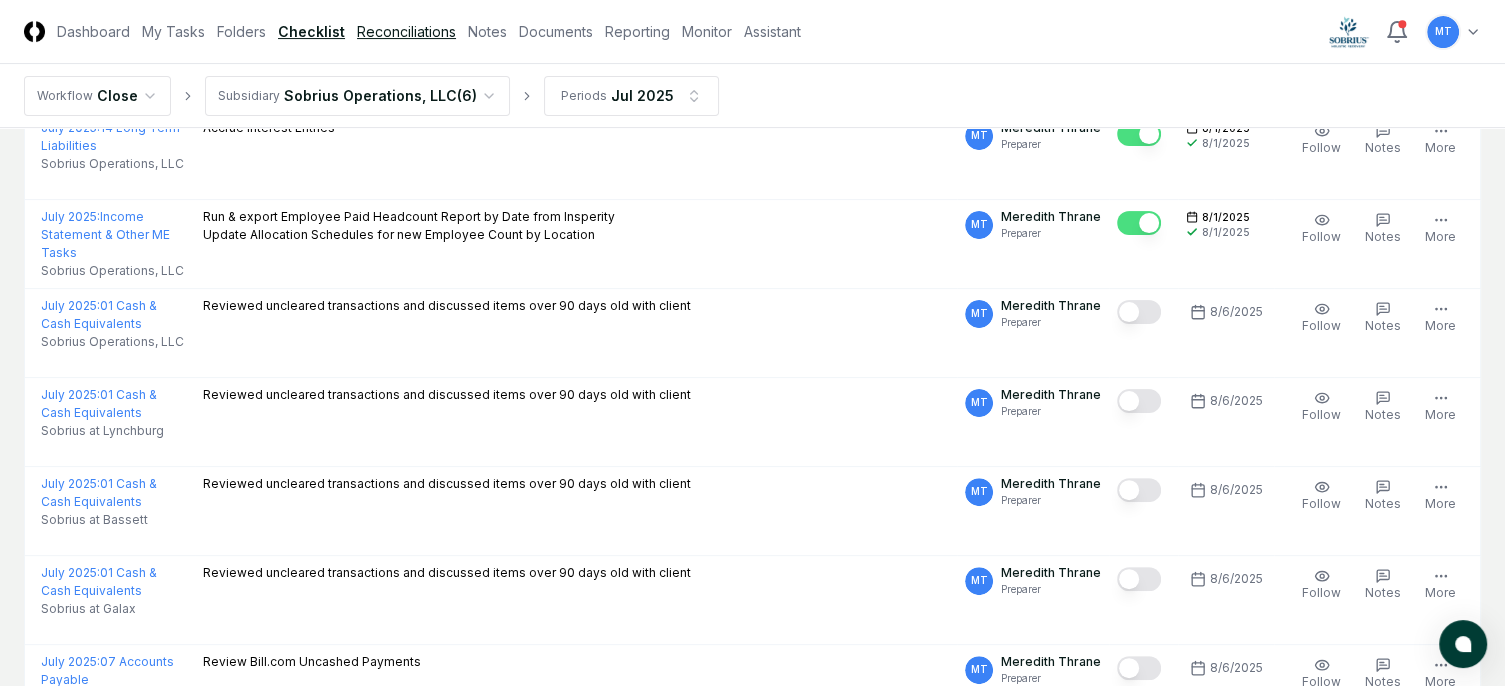 click on "Reconciliations" at bounding box center [406, 31] 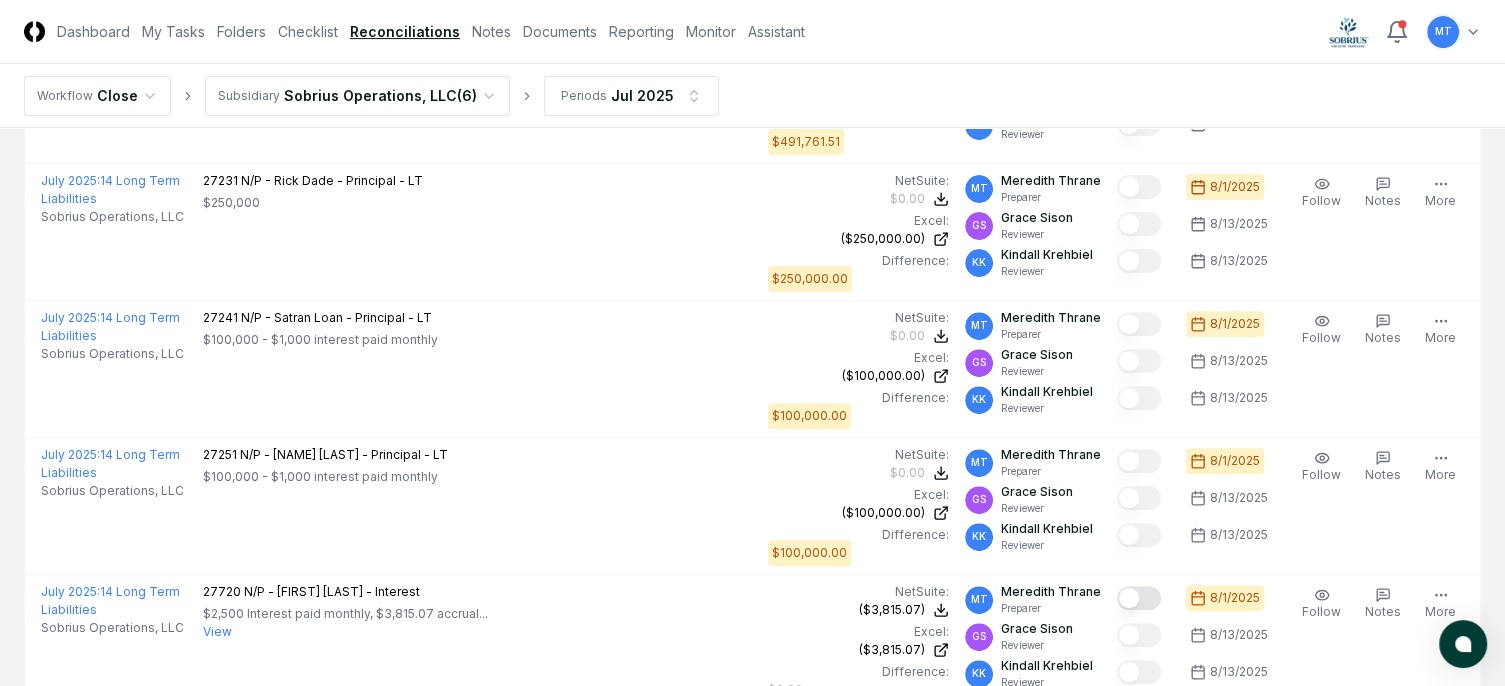 scroll, scrollTop: 400, scrollLeft: 0, axis: vertical 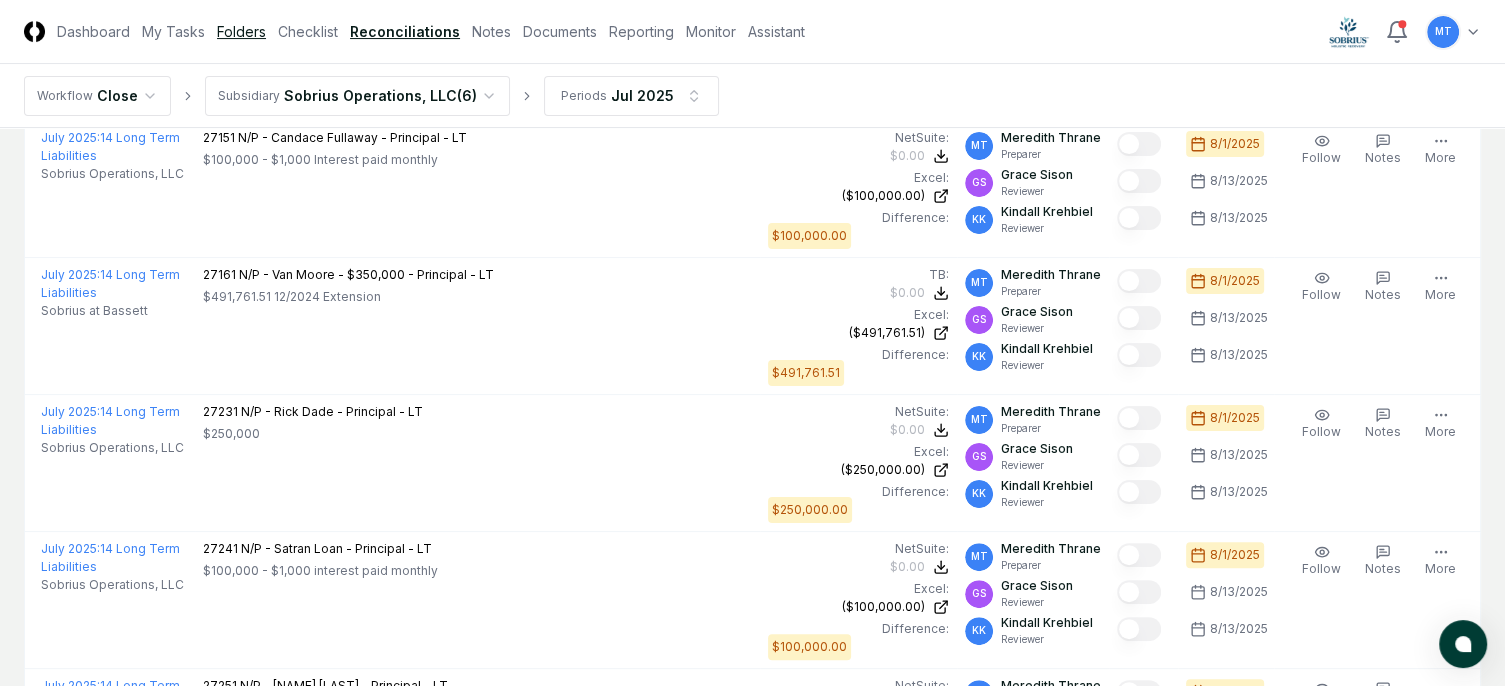 click on "Folders" at bounding box center [241, 31] 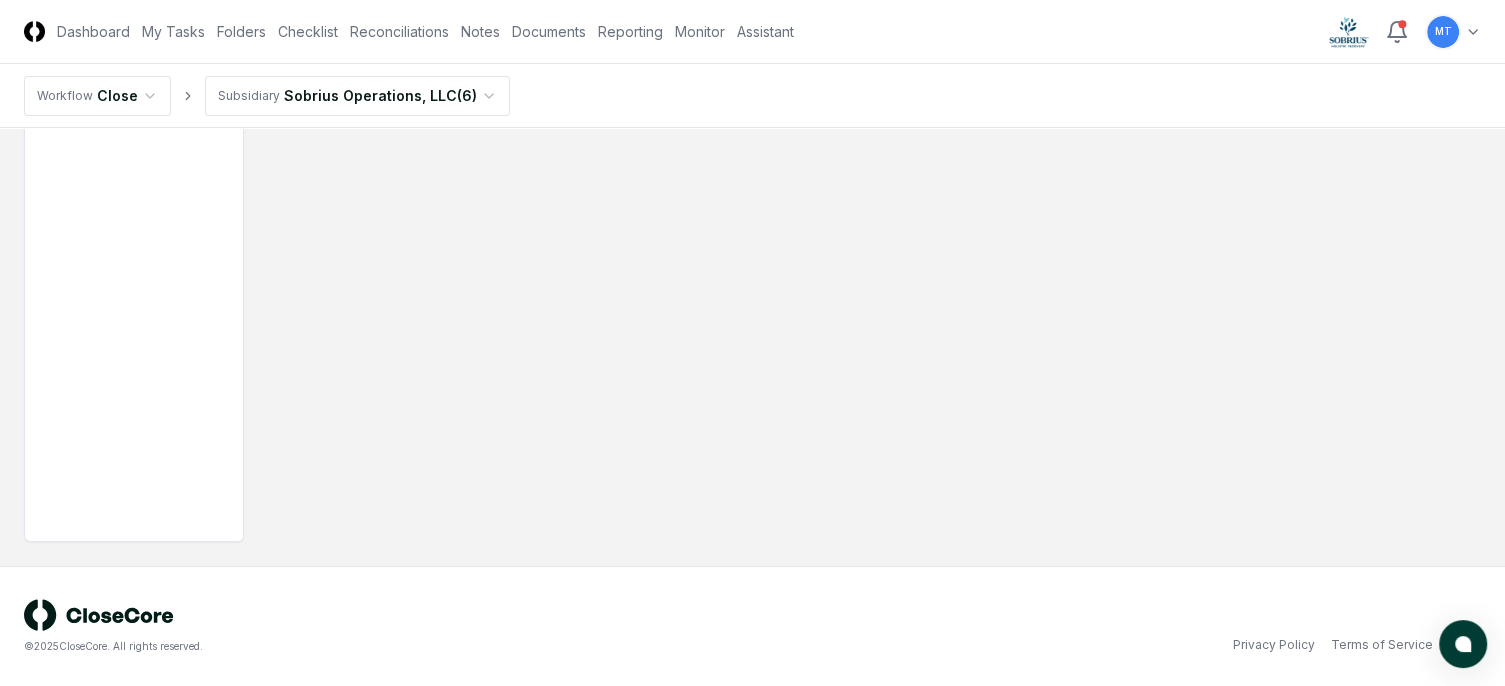 scroll, scrollTop: 120, scrollLeft: 0, axis: vertical 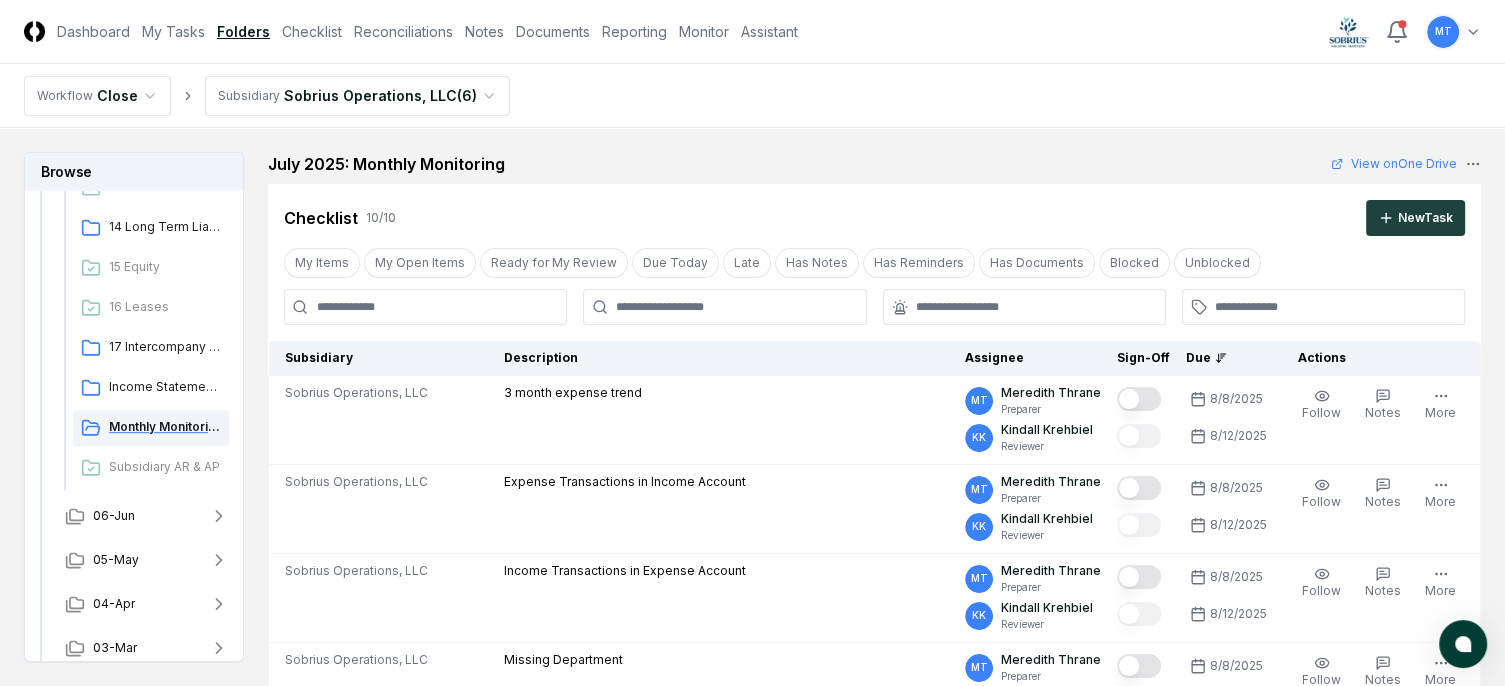 click on "Monthly Monitoring" at bounding box center [165, 427] 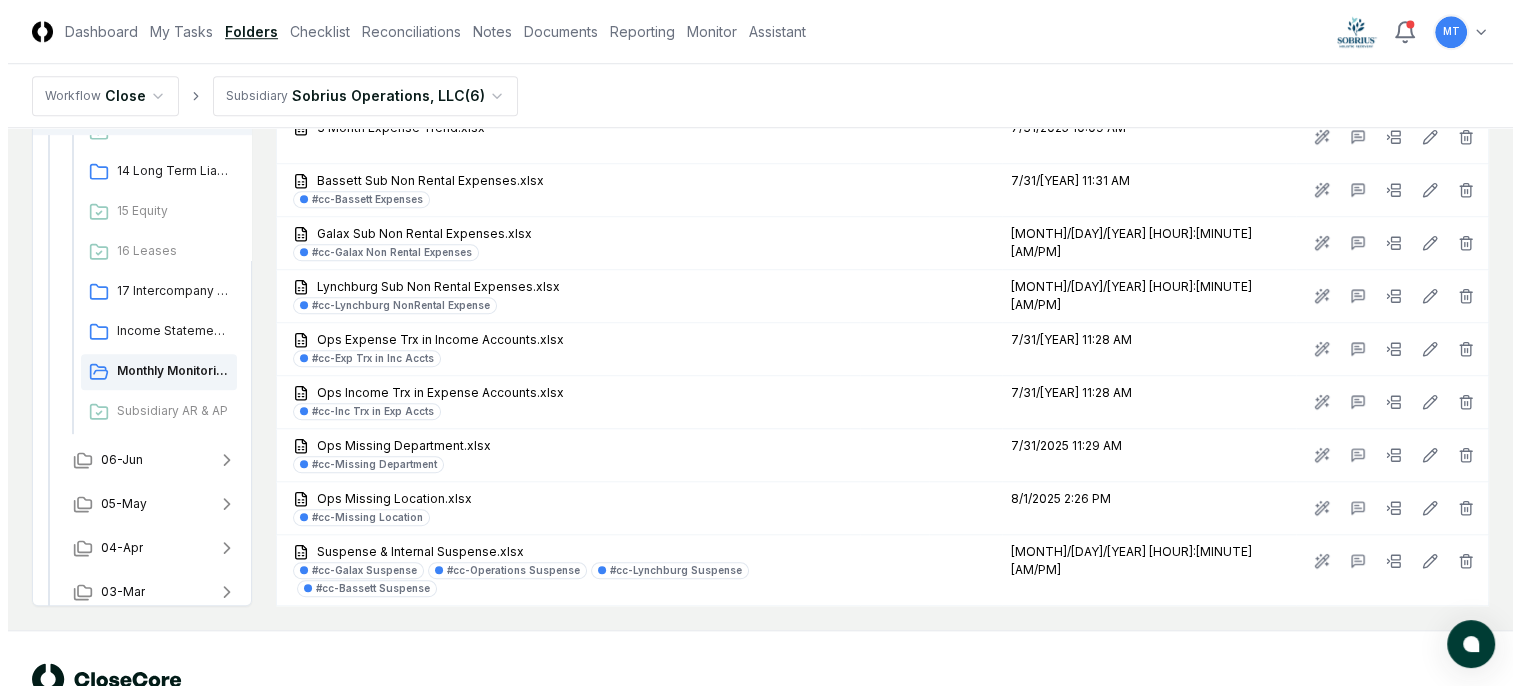 scroll, scrollTop: 1600, scrollLeft: 0, axis: vertical 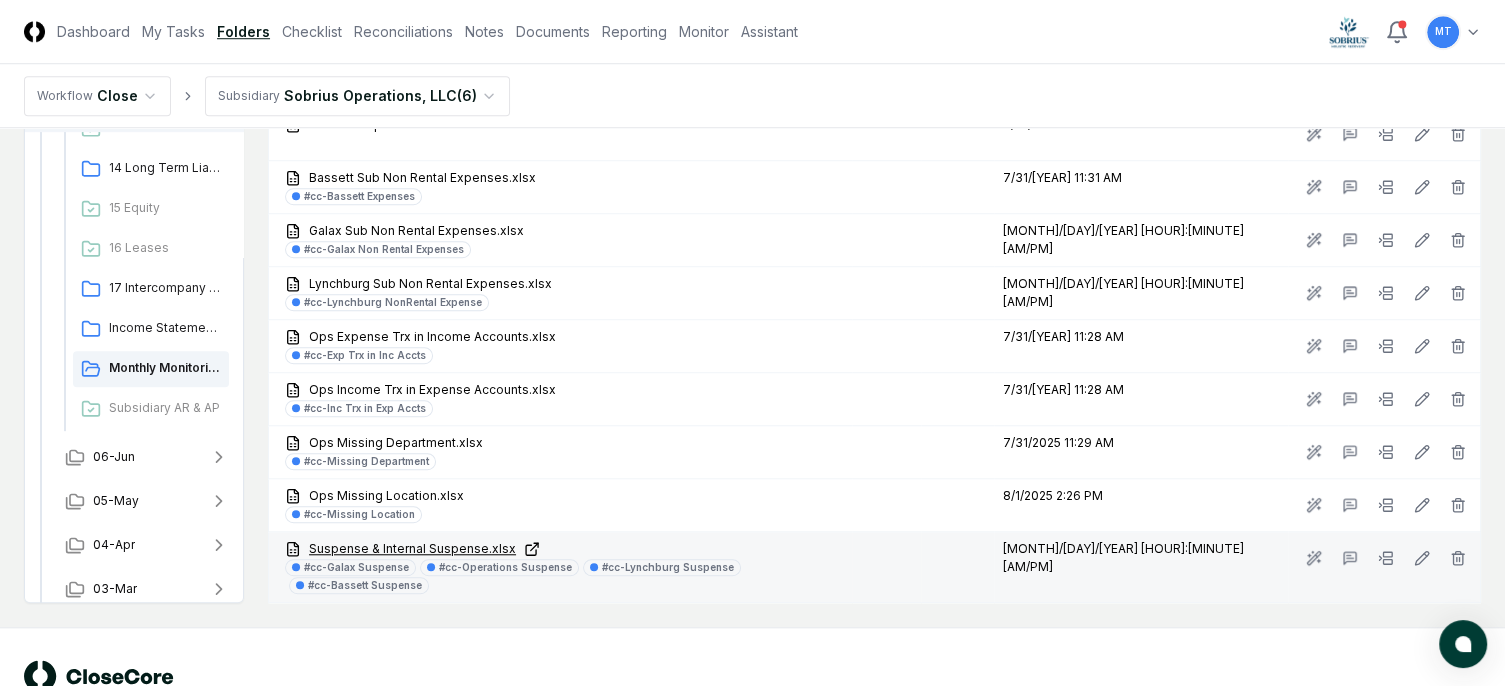 click on "Suspense & Internal Suspense.xlsx" at bounding box center [564, 549] 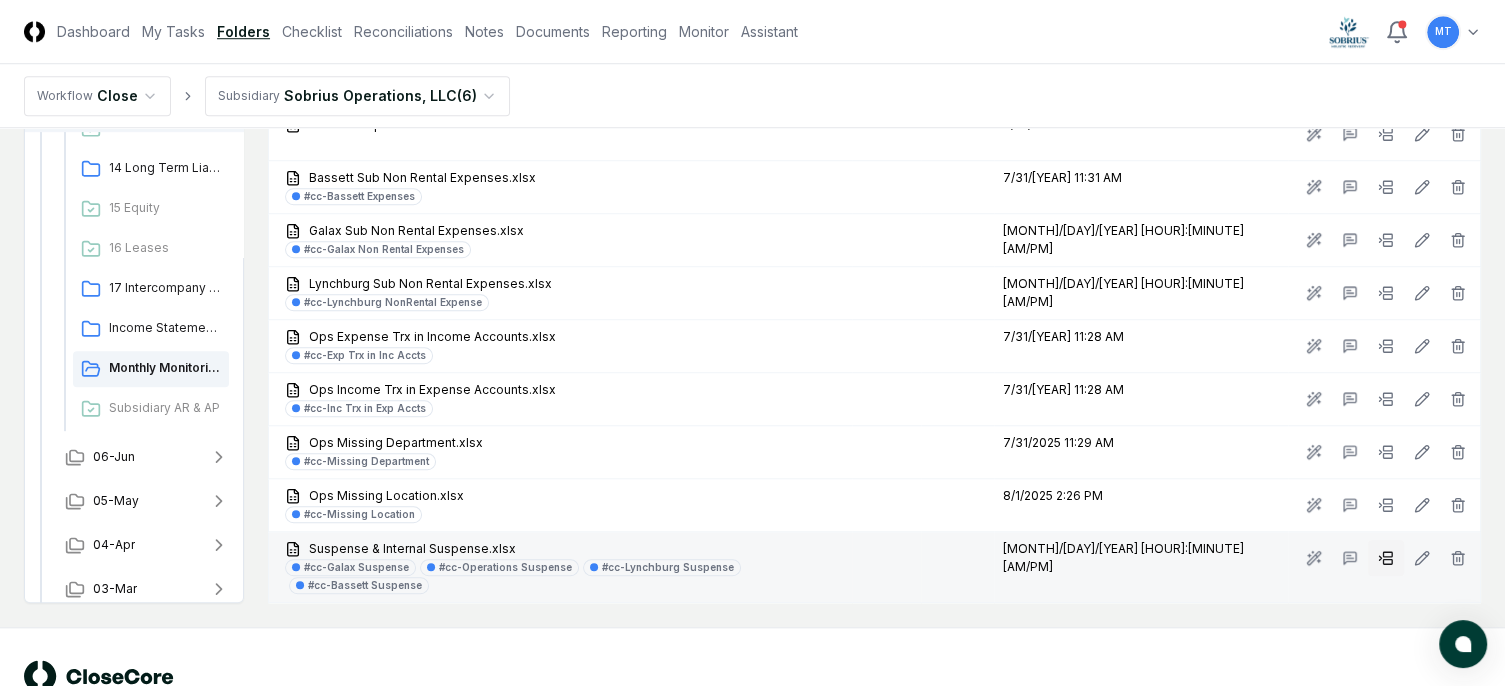 click 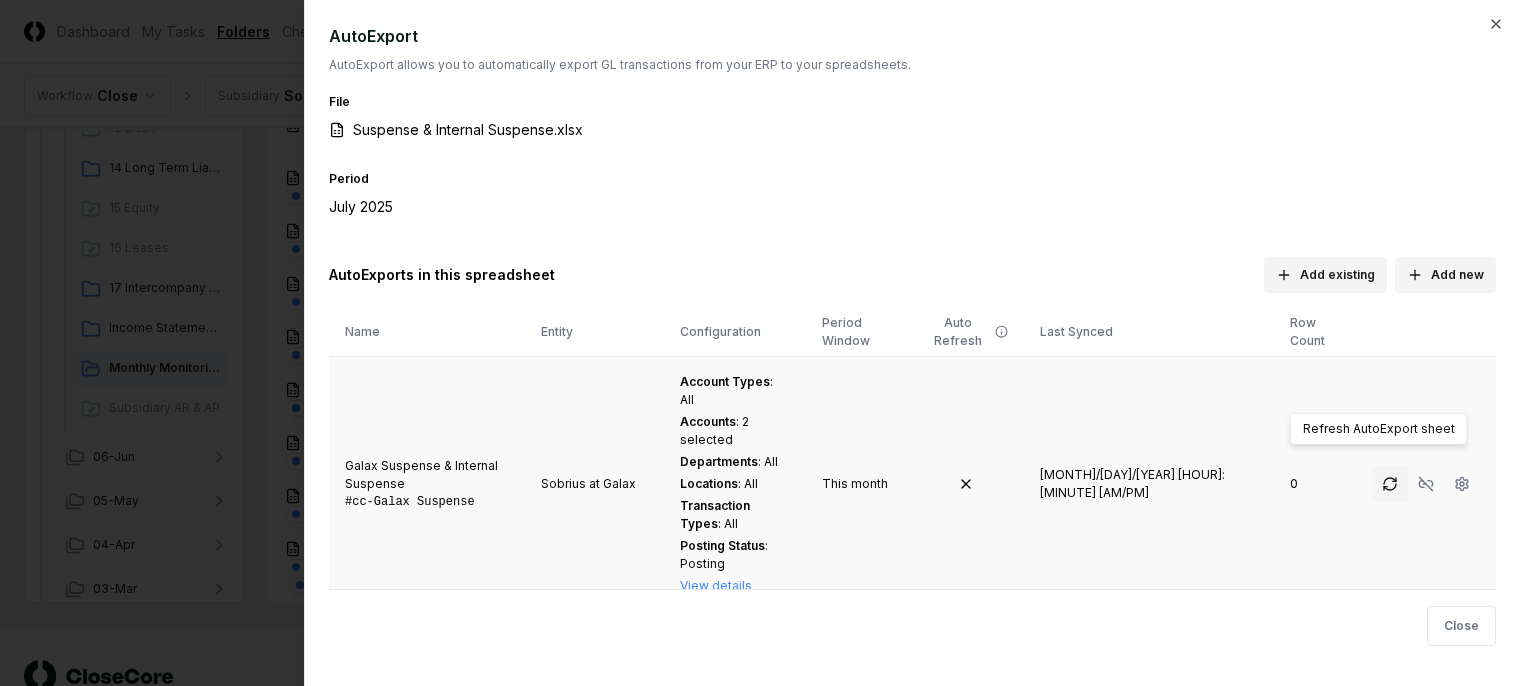 click 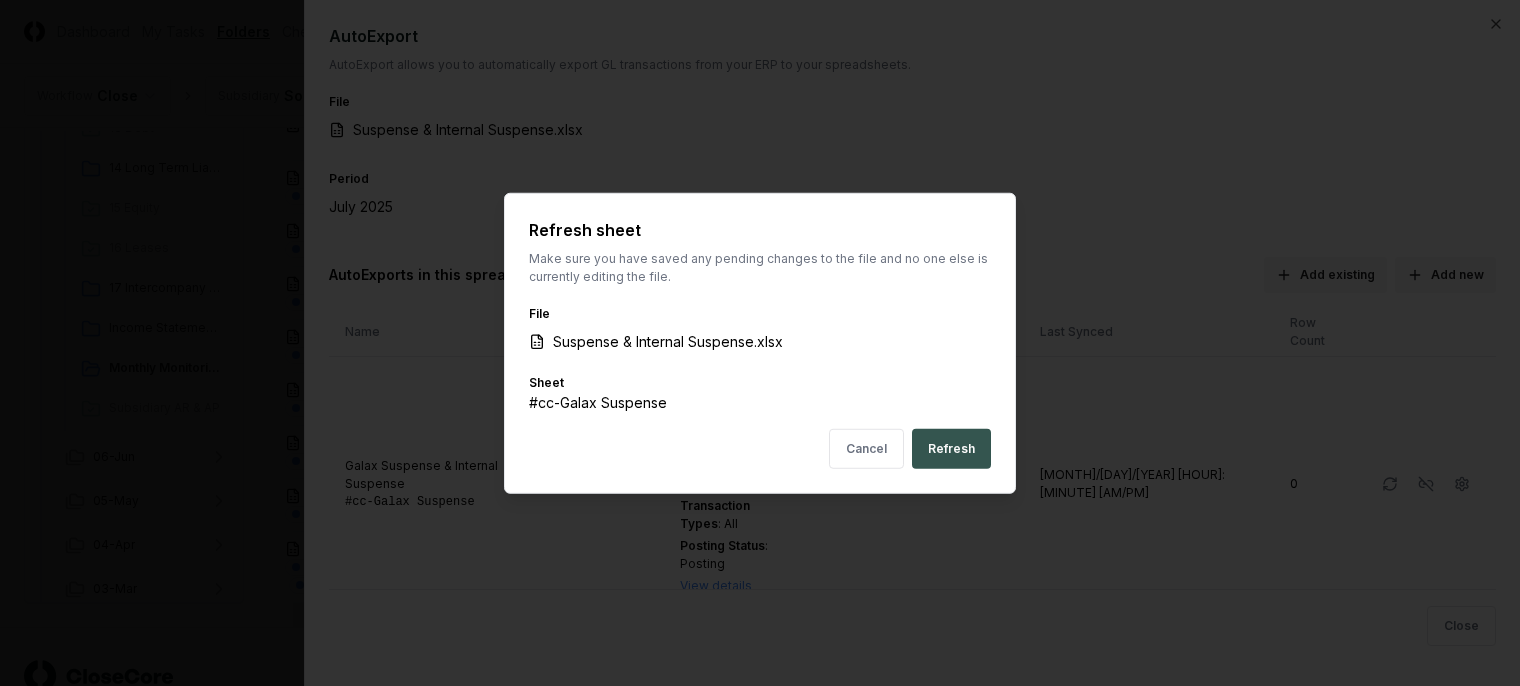 click on "Refresh" at bounding box center (951, 448) 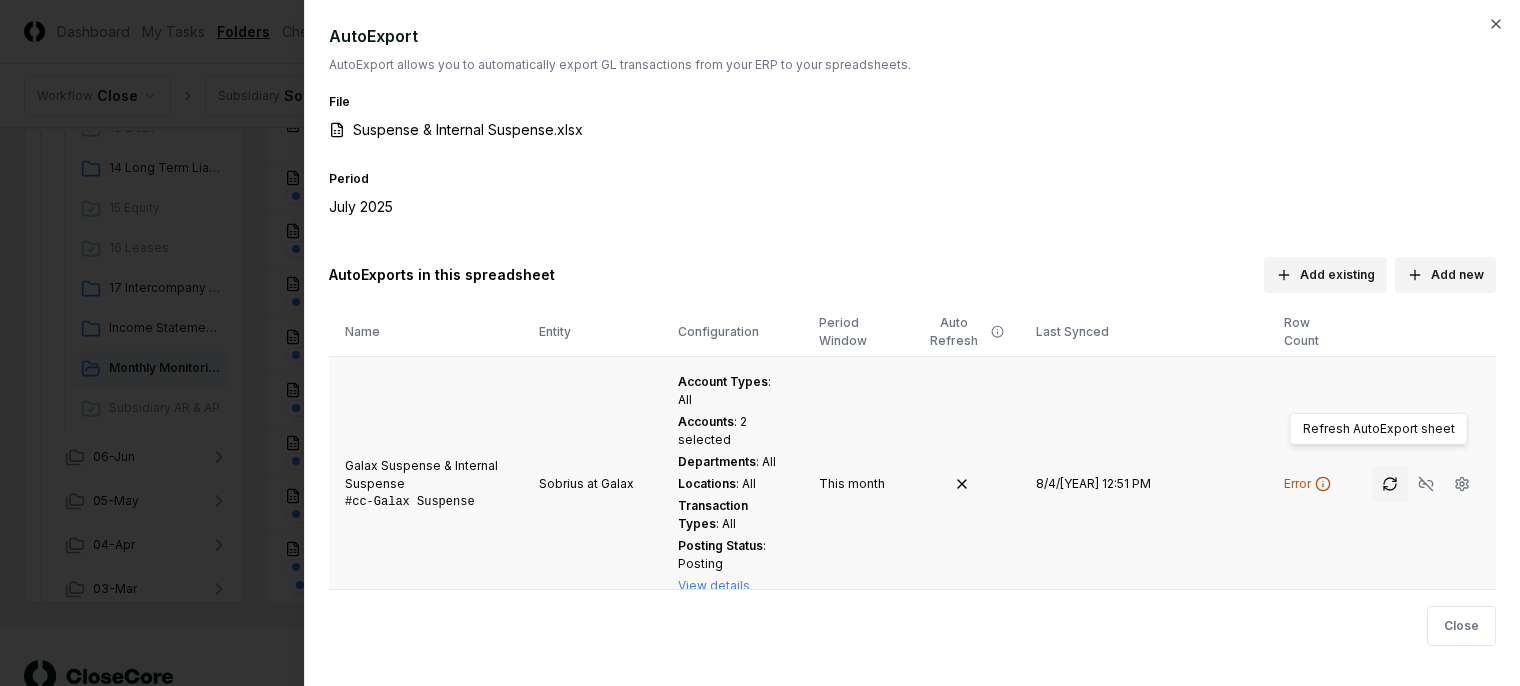 click 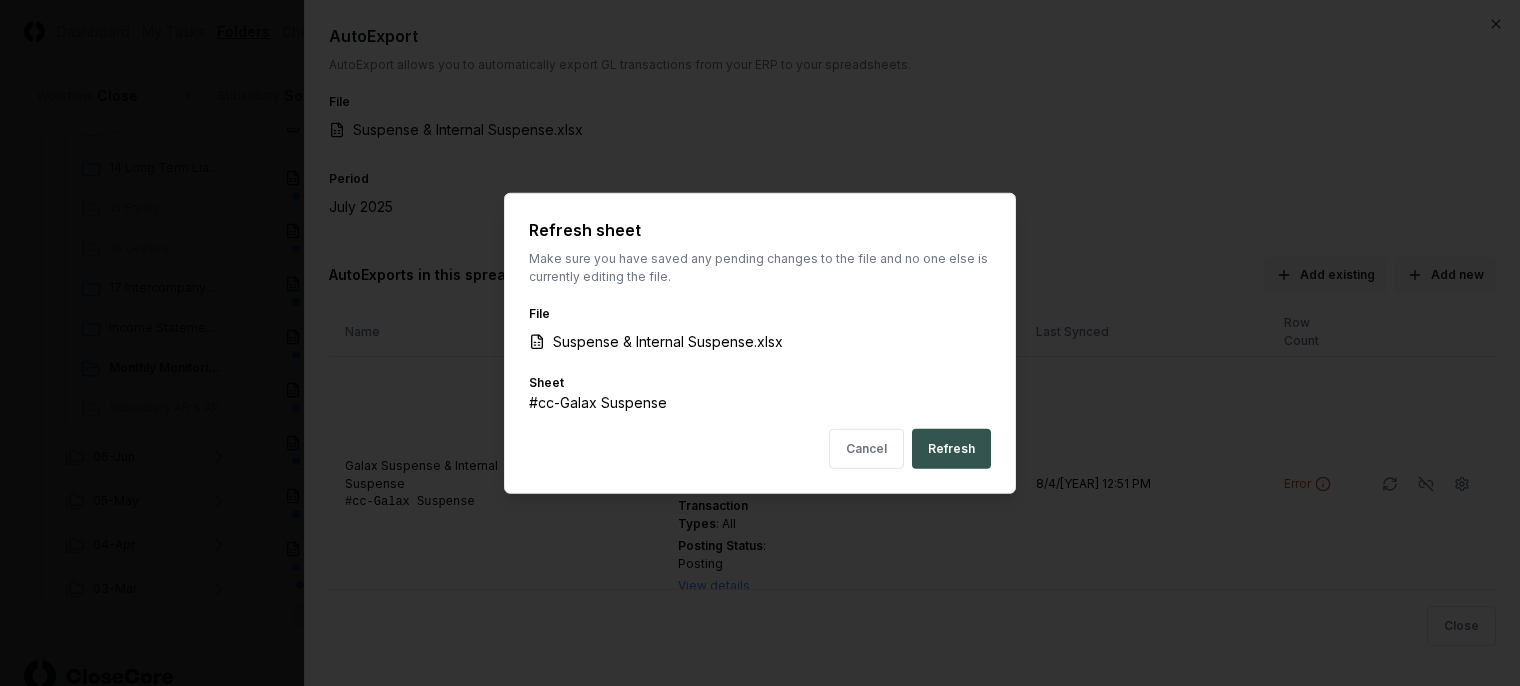 click on "Refresh" at bounding box center (951, 448) 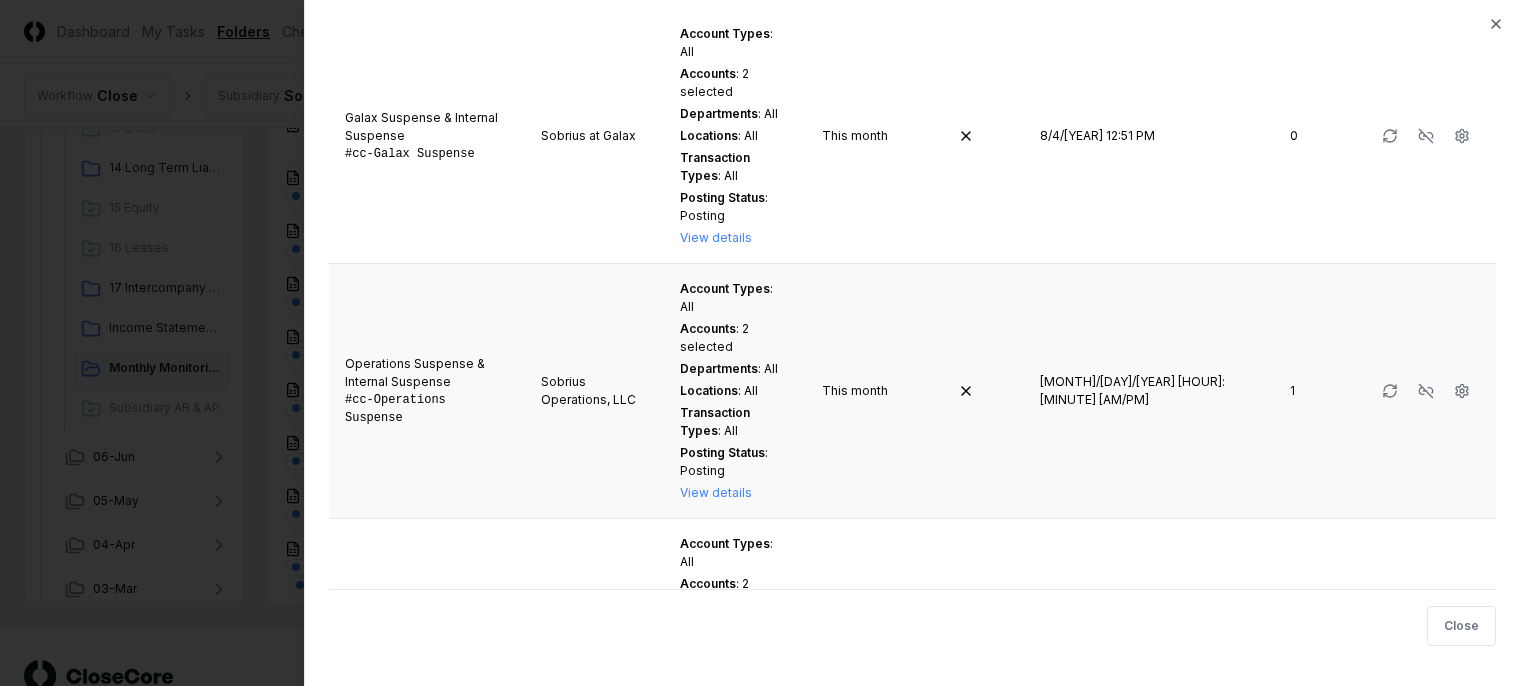 scroll, scrollTop: 400, scrollLeft: 0, axis: vertical 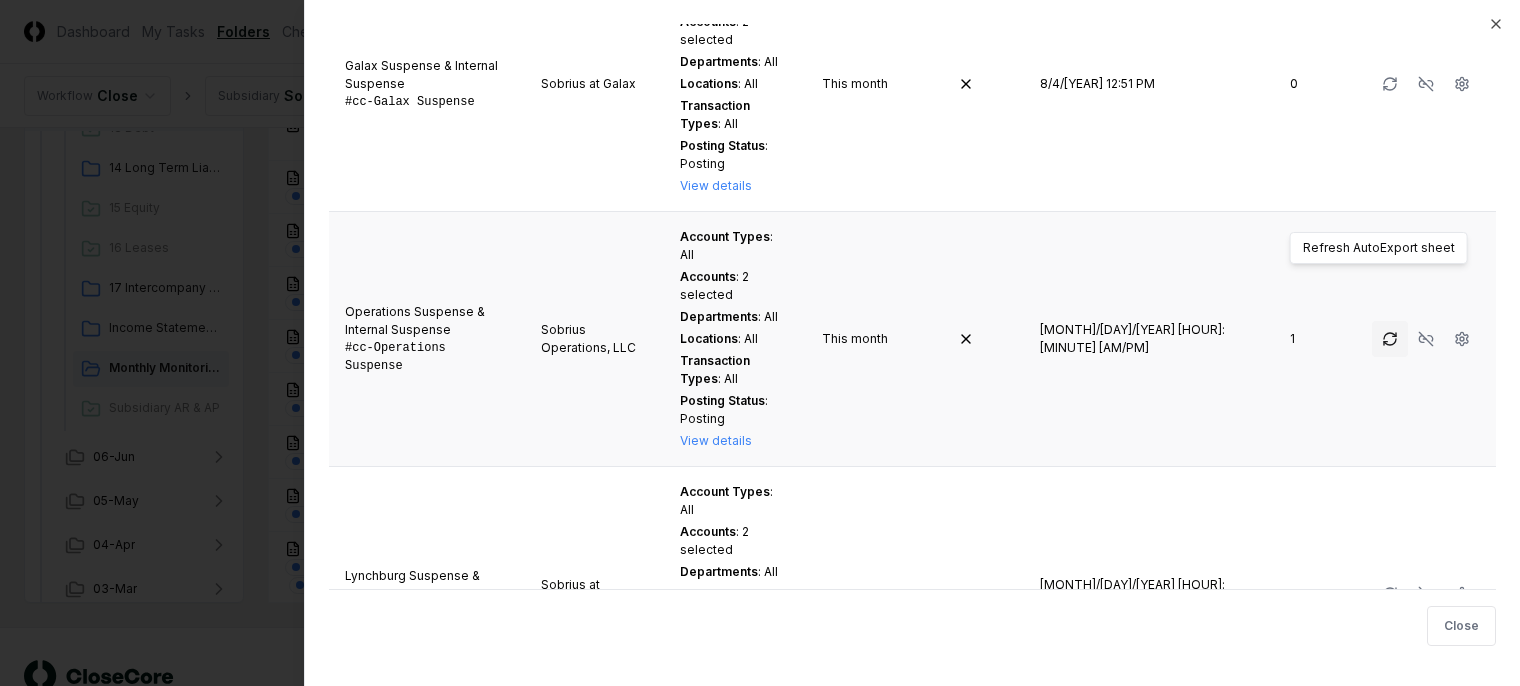 click 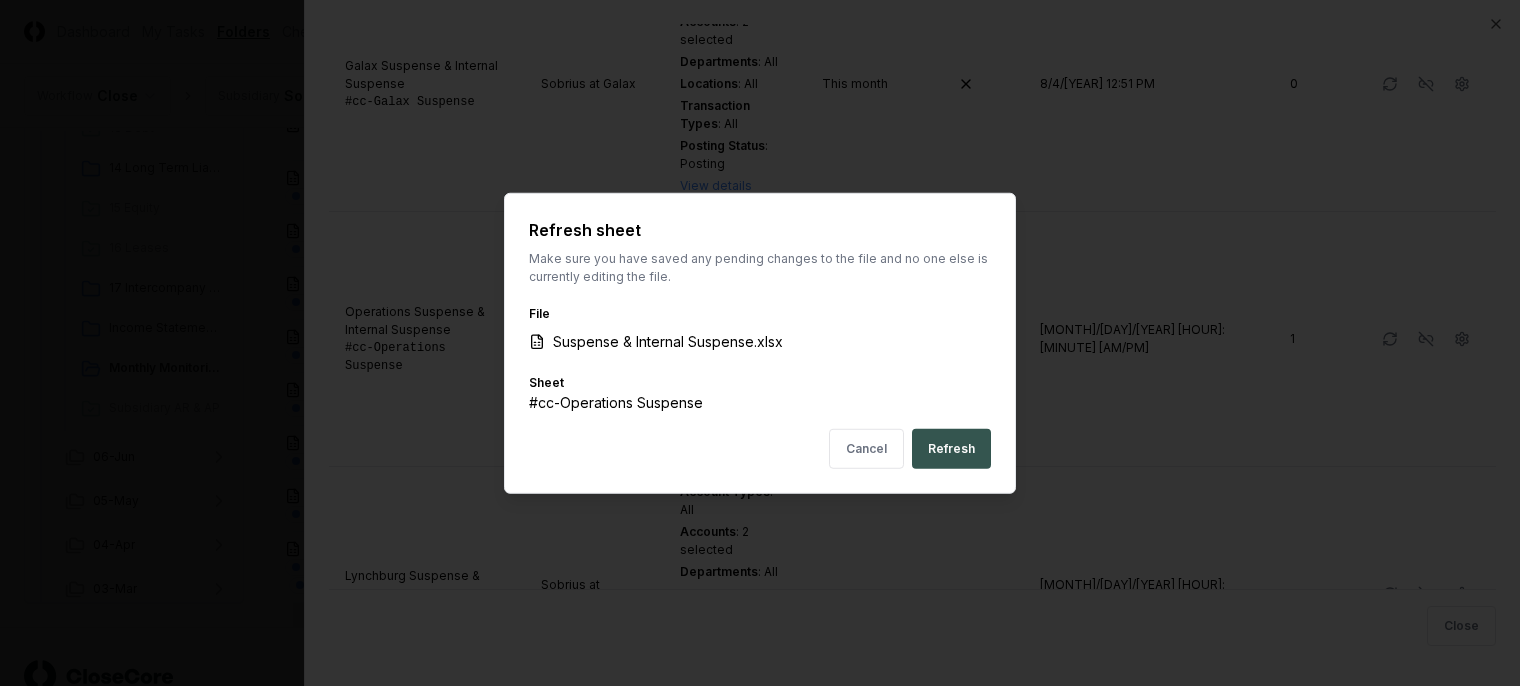 click on "Refresh" at bounding box center (951, 448) 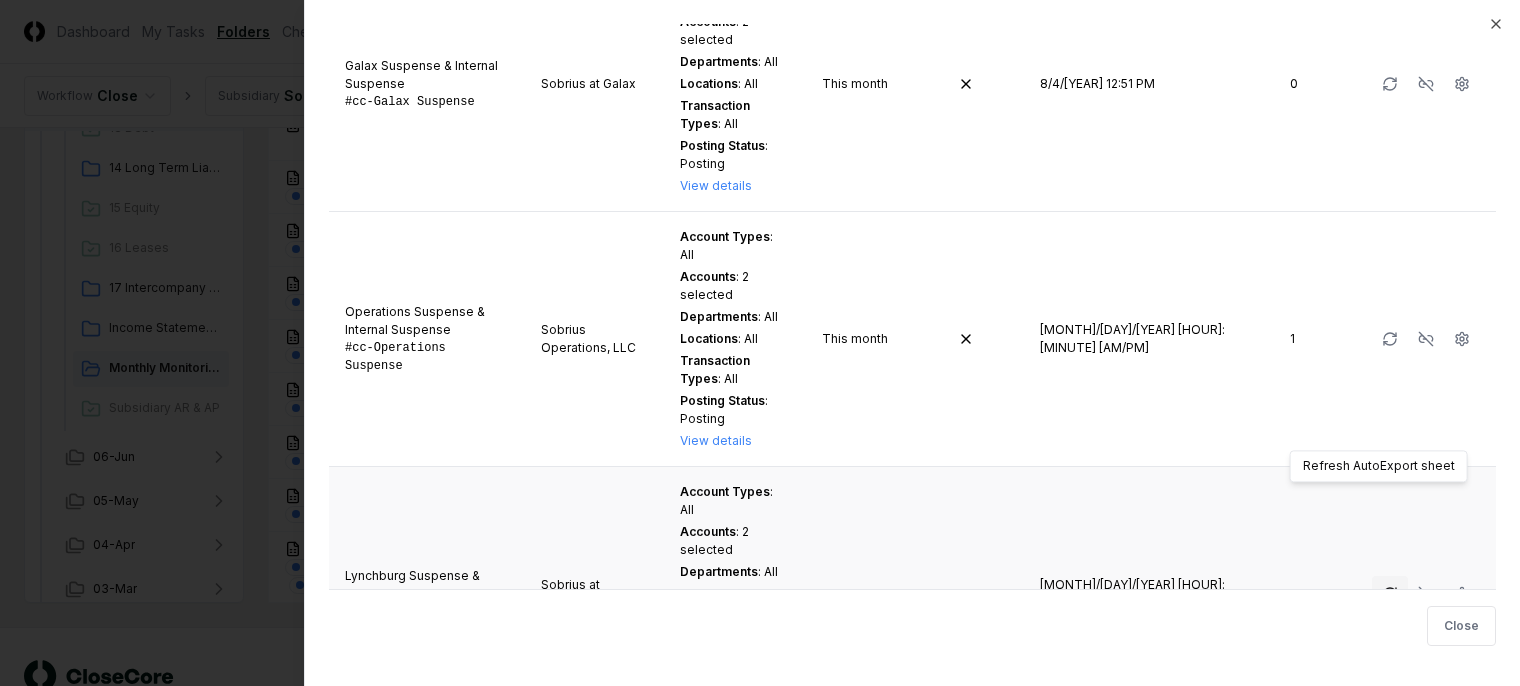 click 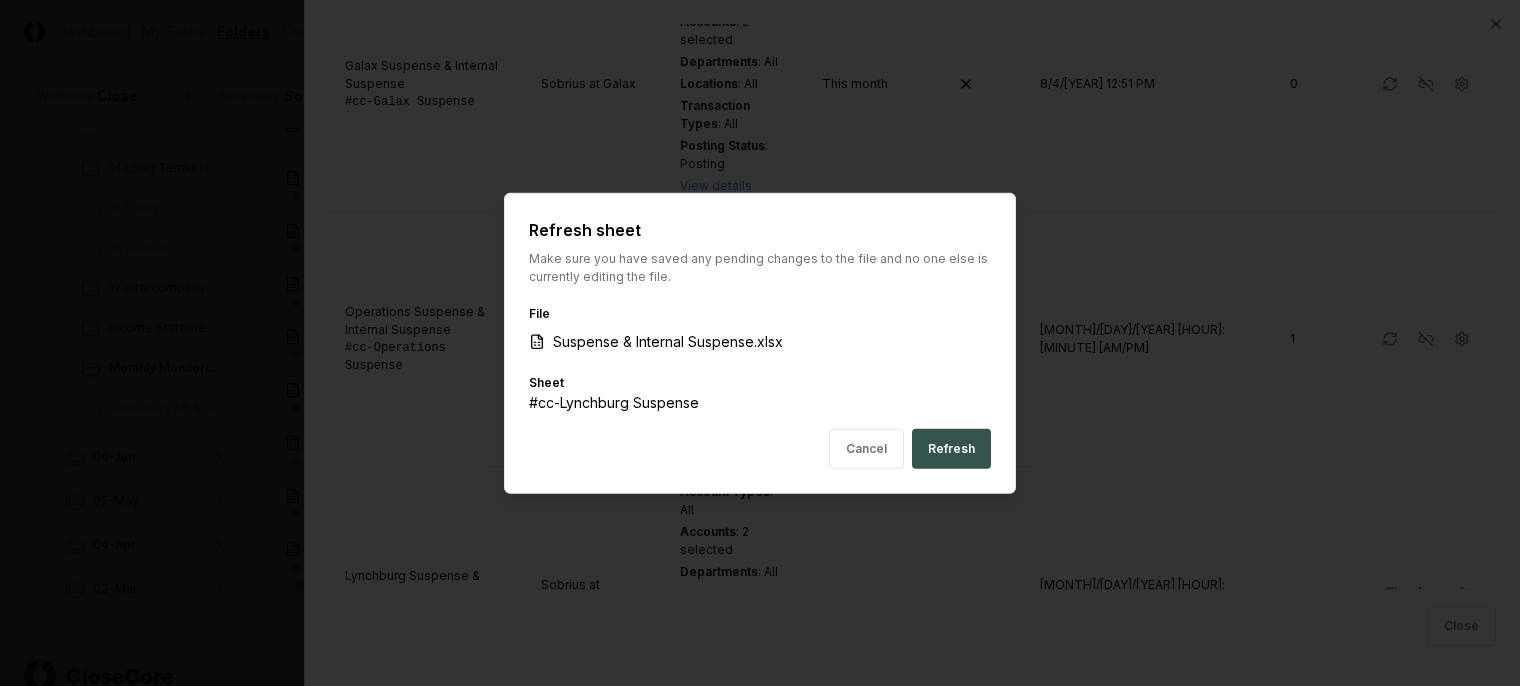 click on "Refresh" at bounding box center [951, 448] 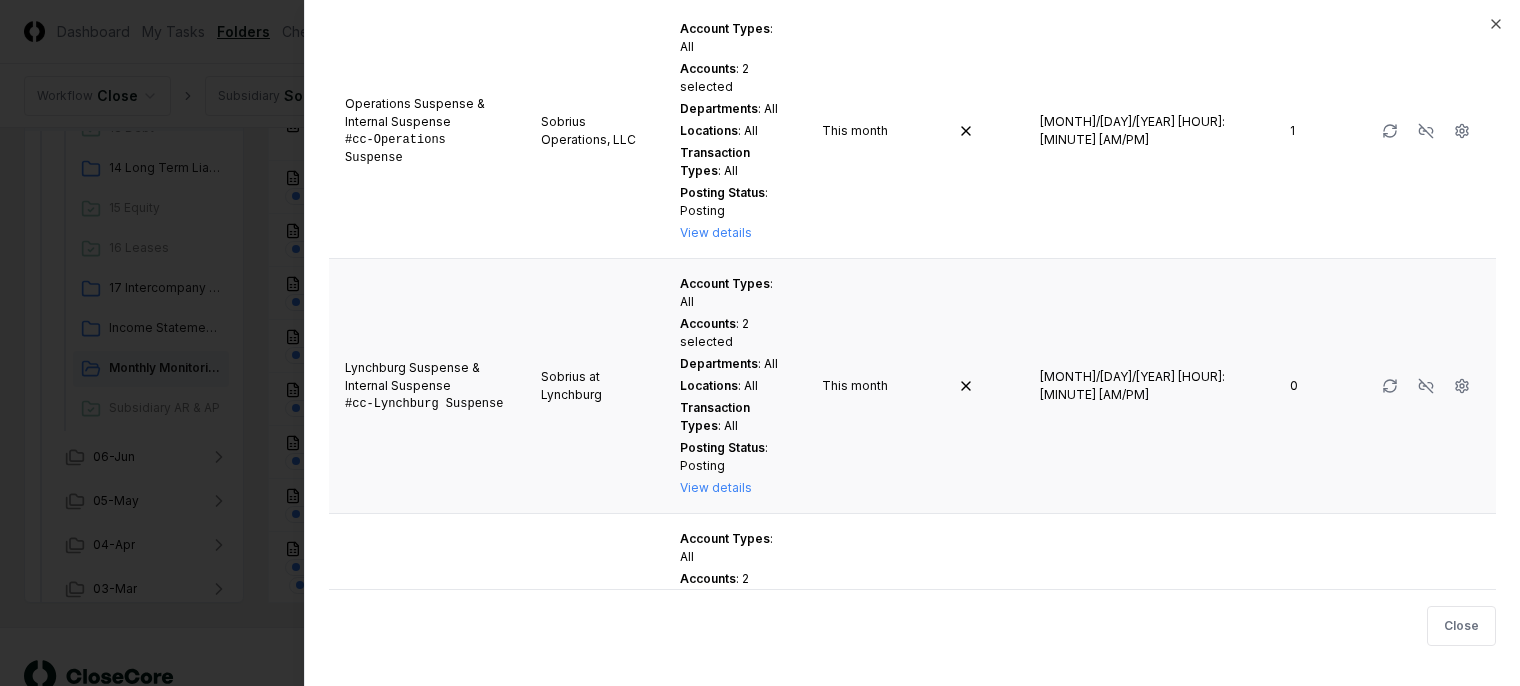 scroll, scrollTop: 642, scrollLeft: 0, axis: vertical 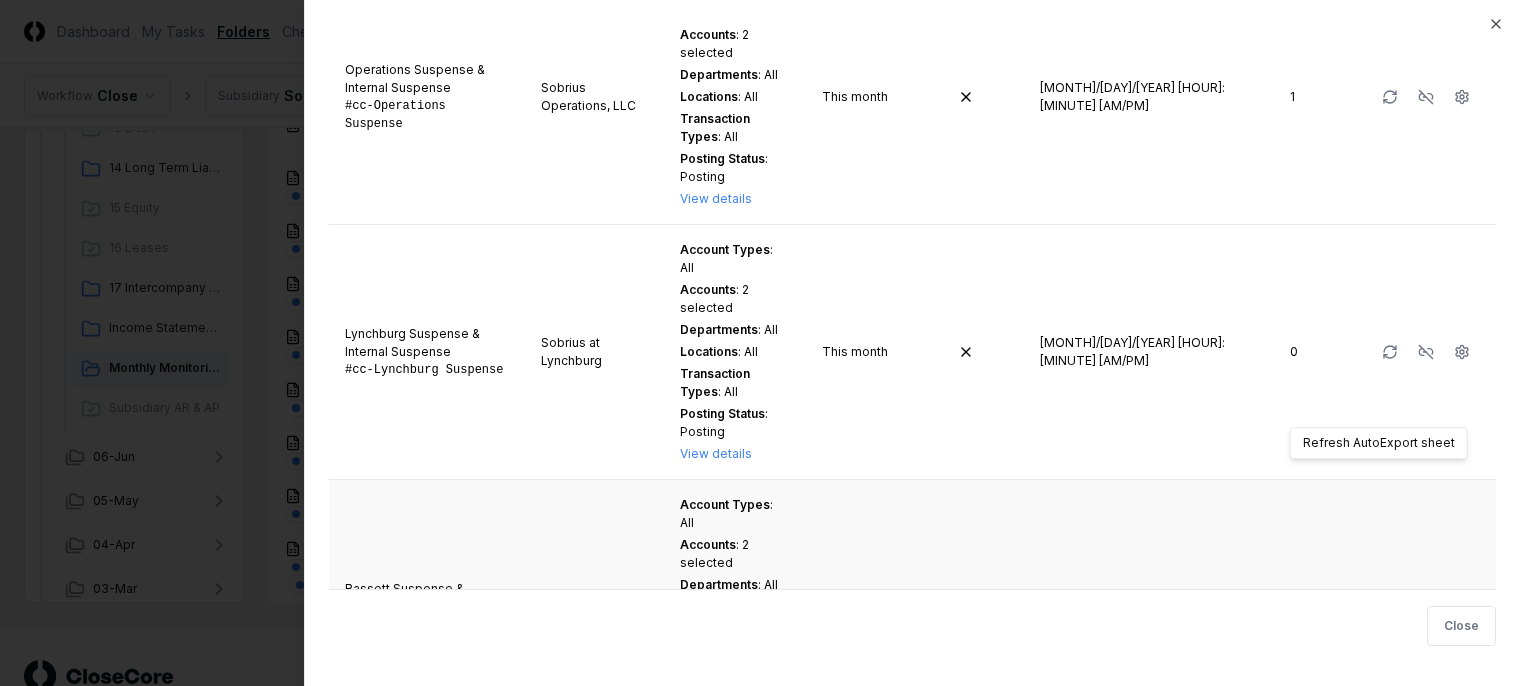 click 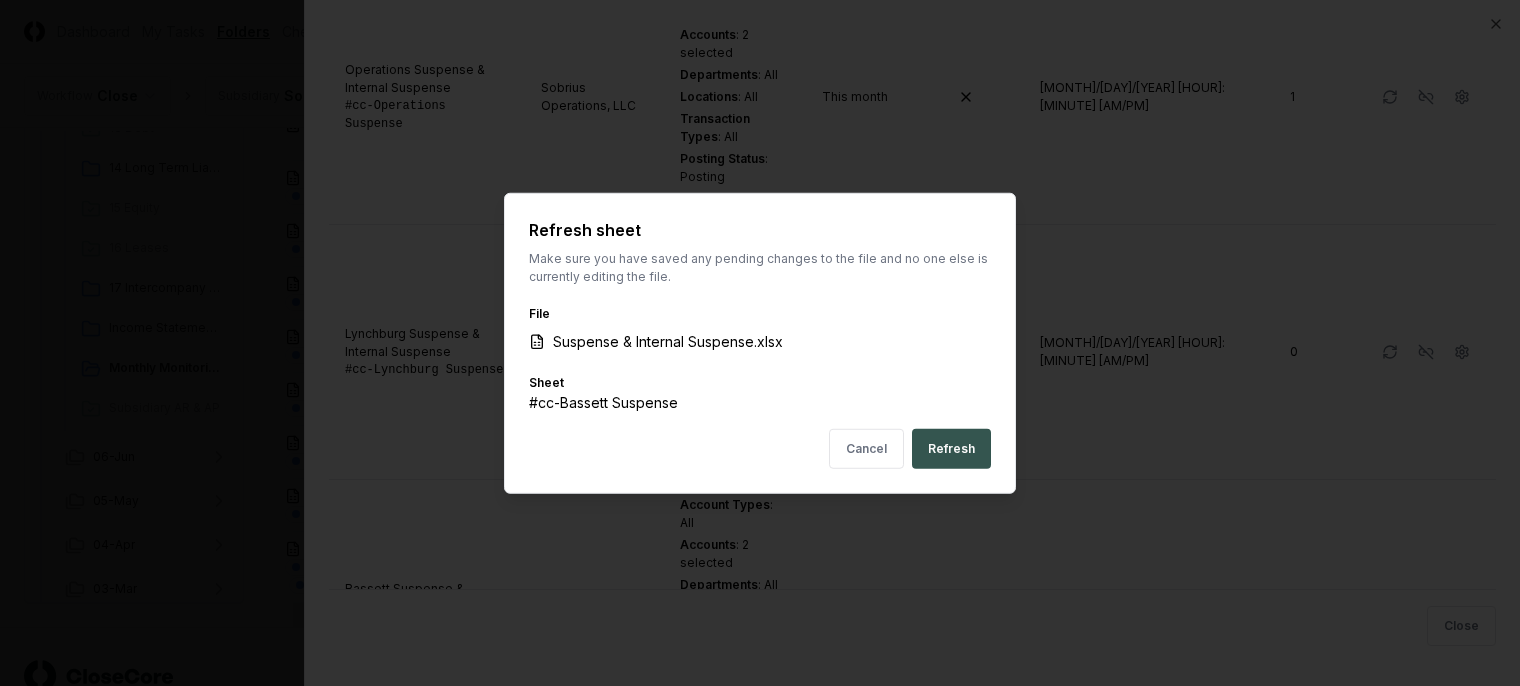 click on "Refresh" at bounding box center [951, 448] 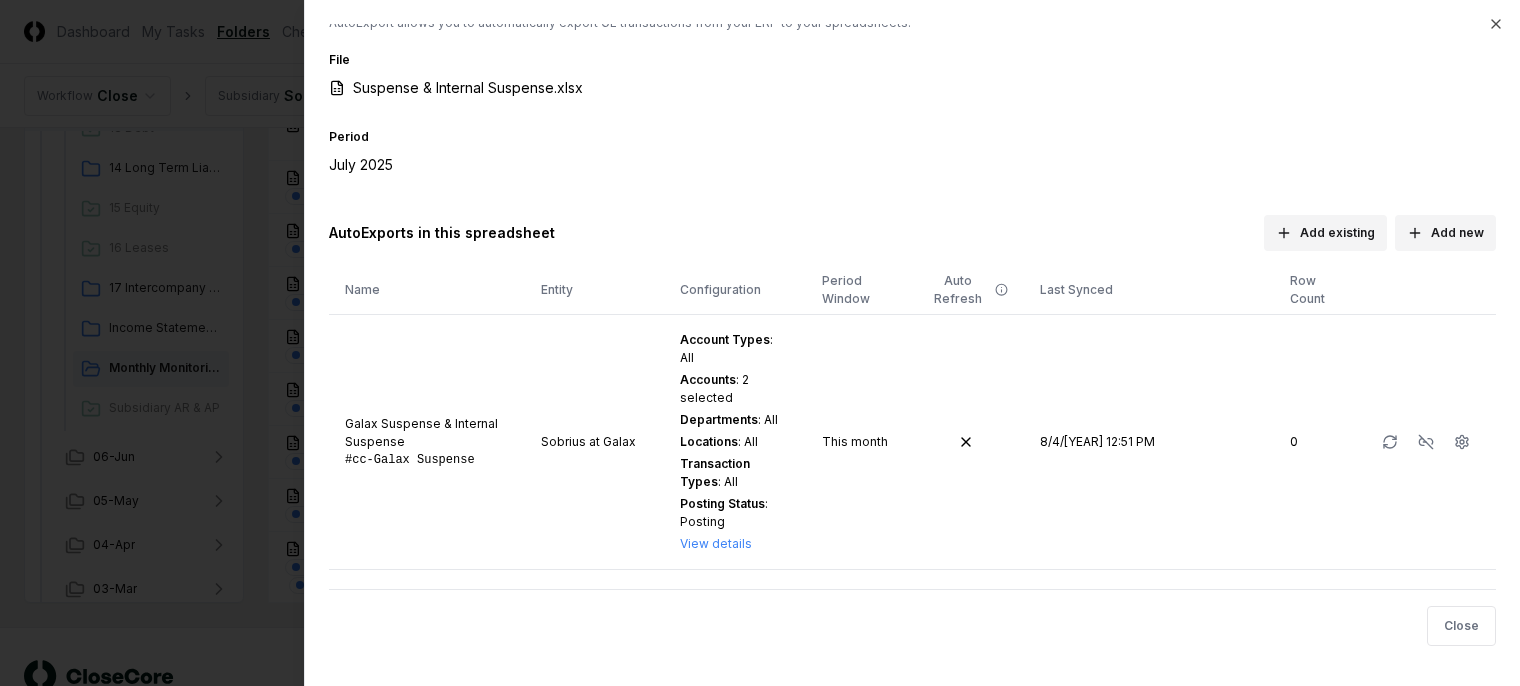 scroll, scrollTop: 0, scrollLeft: 0, axis: both 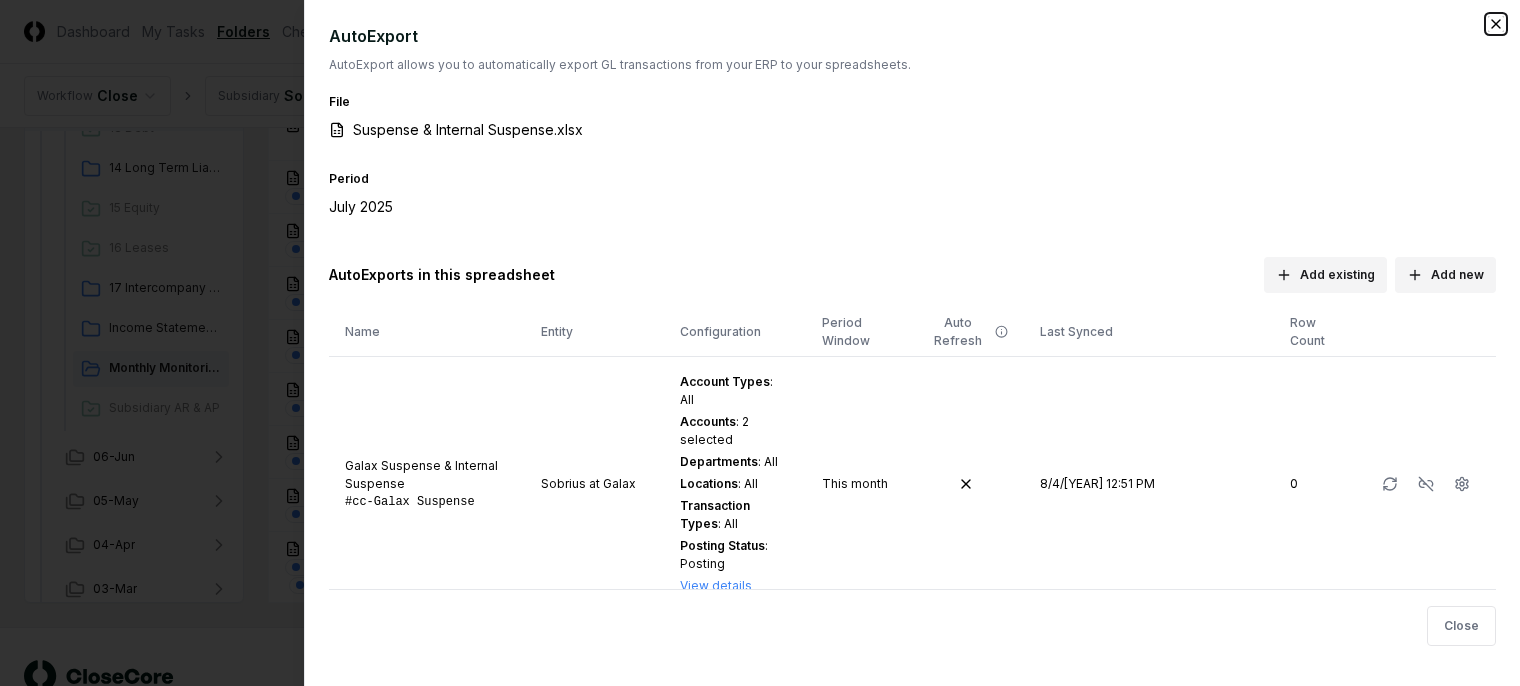 click 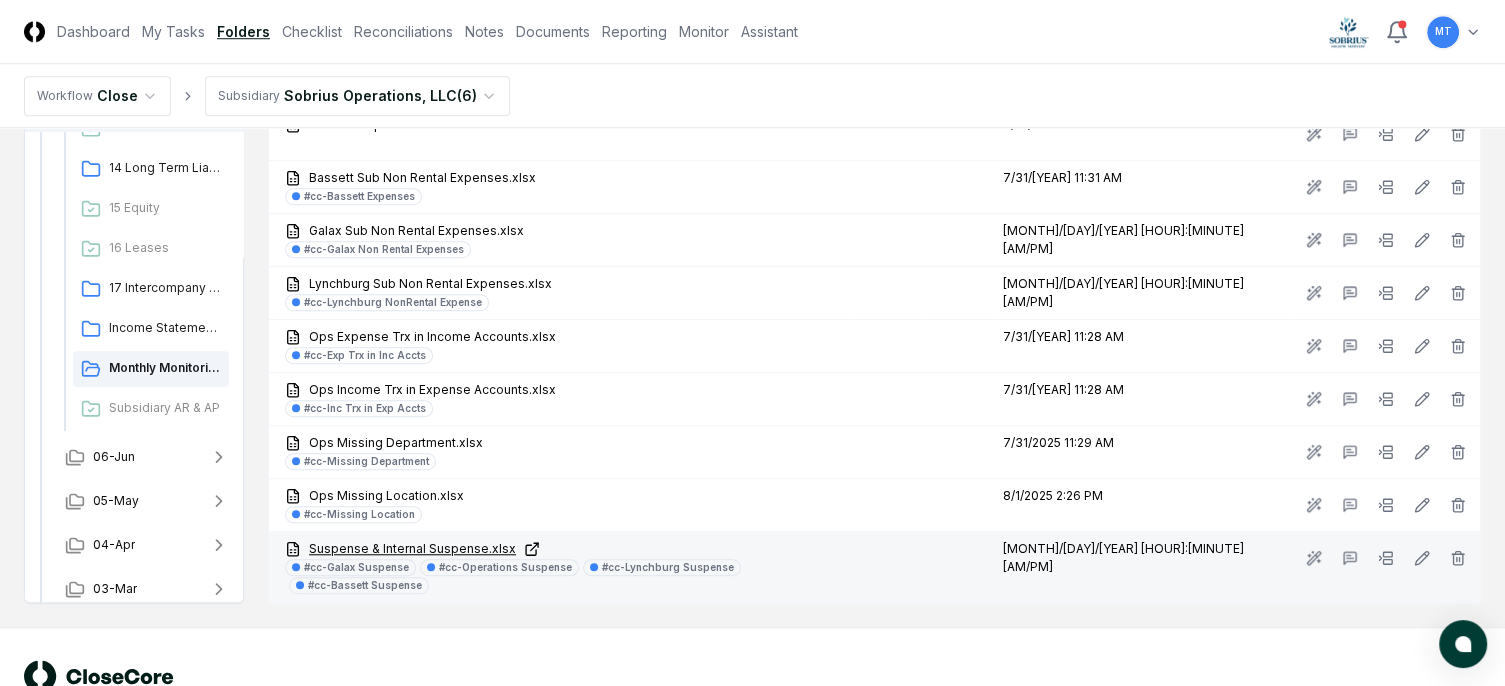 click on "Suspense & Internal Suspense.xlsx" at bounding box center [564, 549] 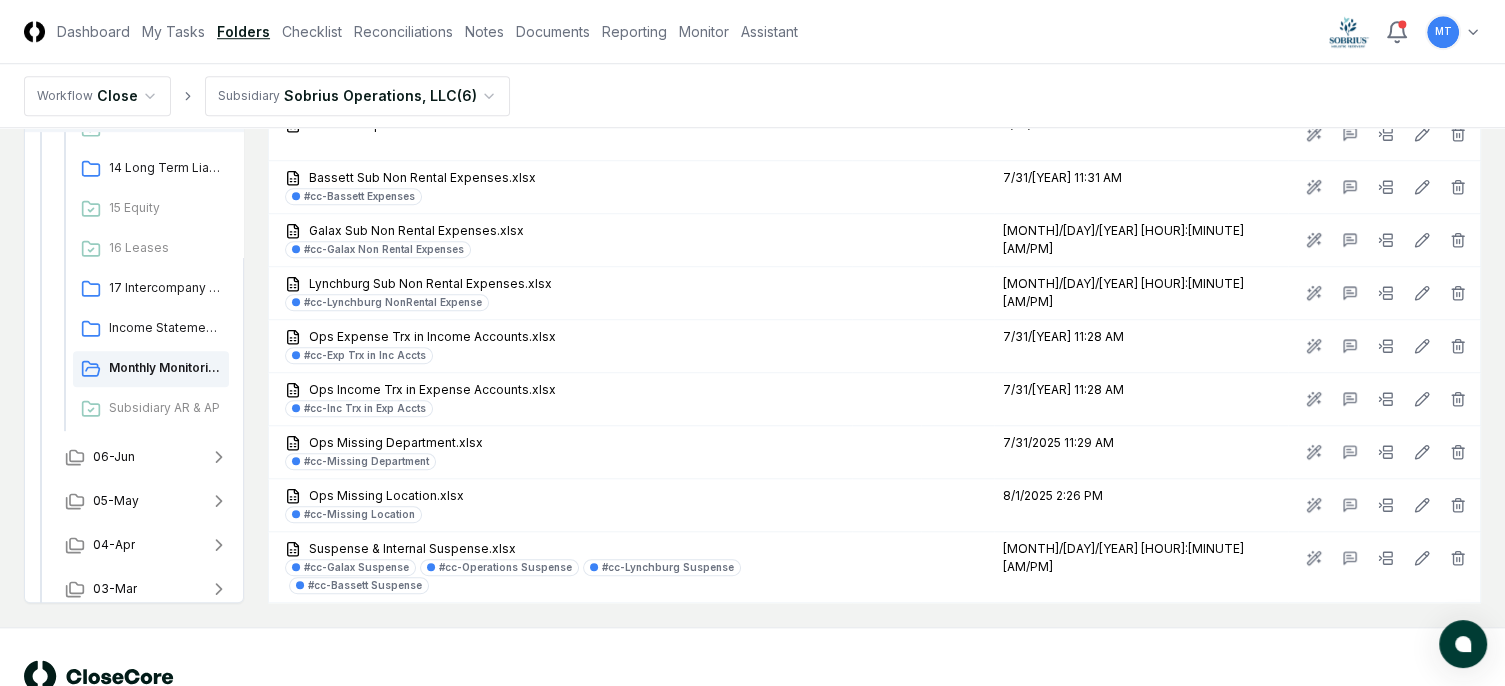 click on "©  2025  CloseCore. All rights reserved." at bounding box center (388, 687) 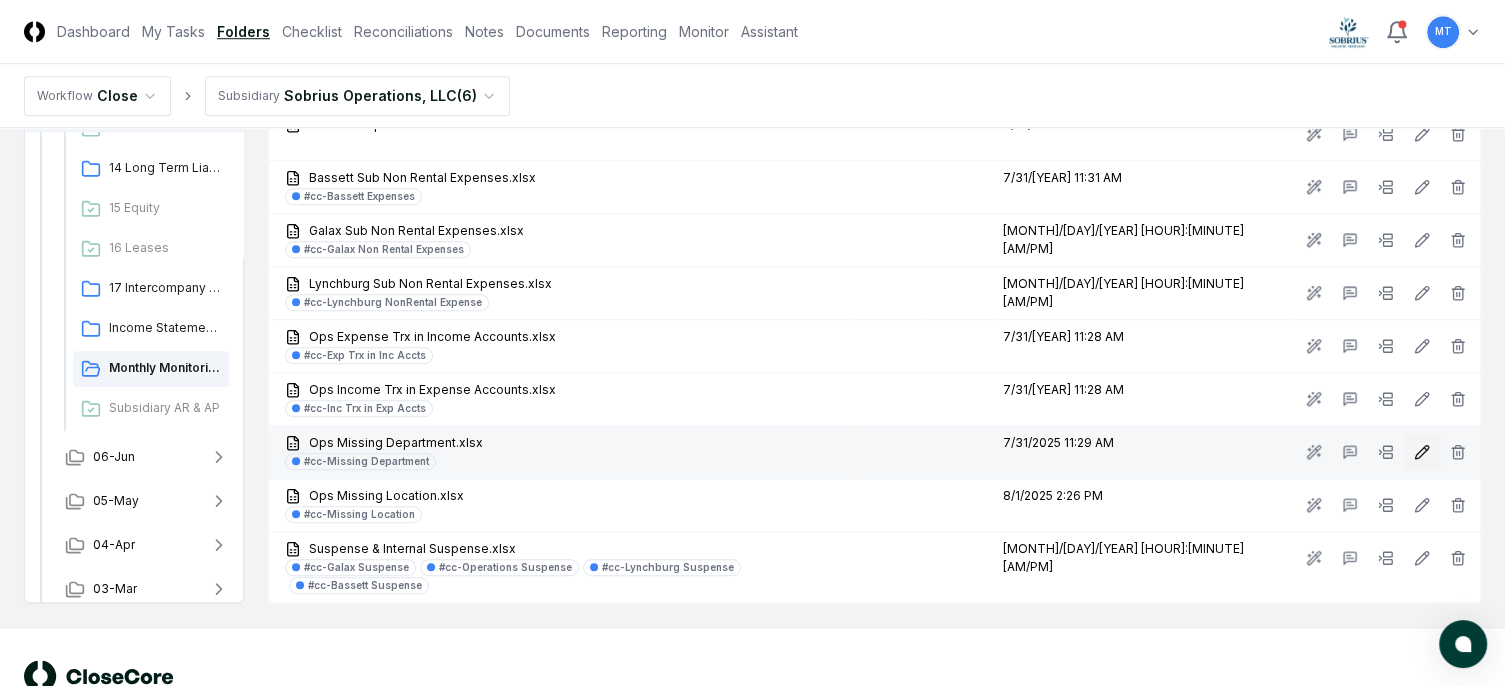 click 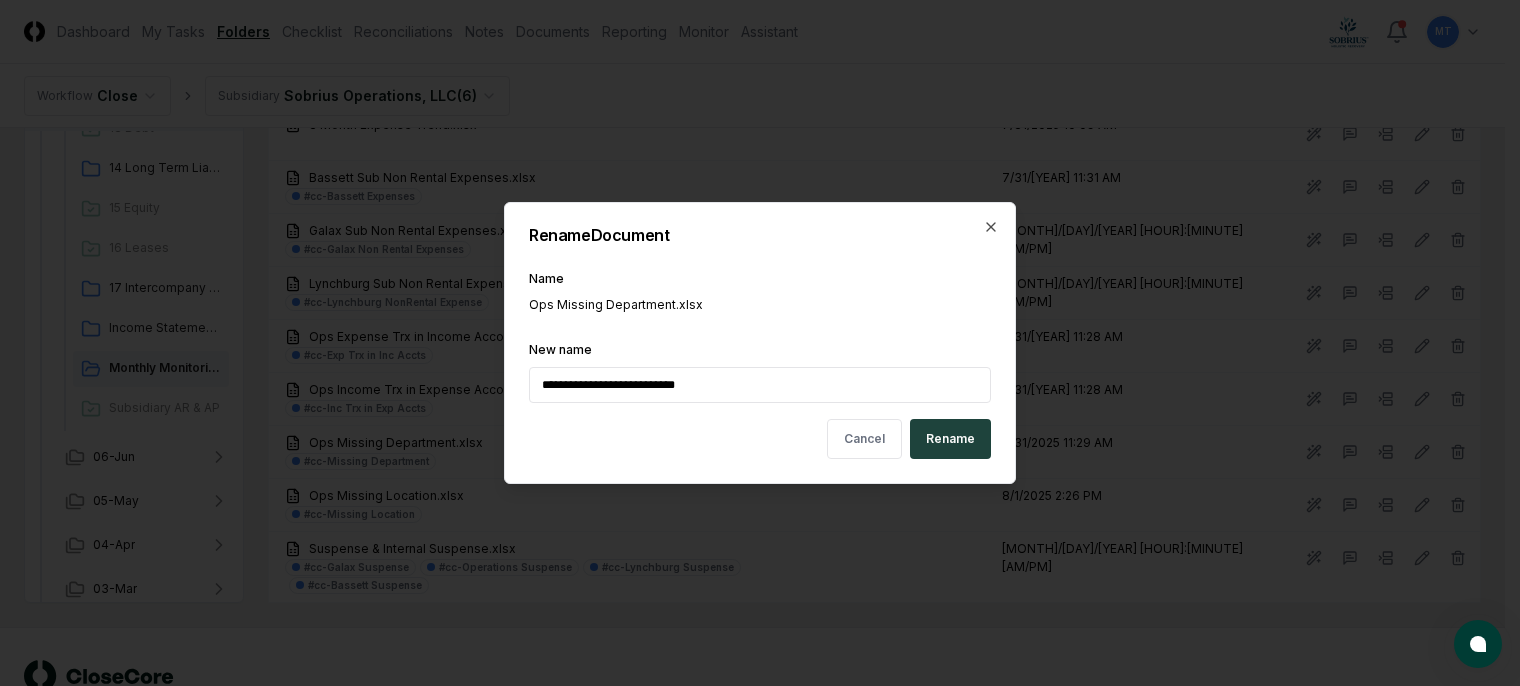 click on "**********" at bounding box center (760, 385) 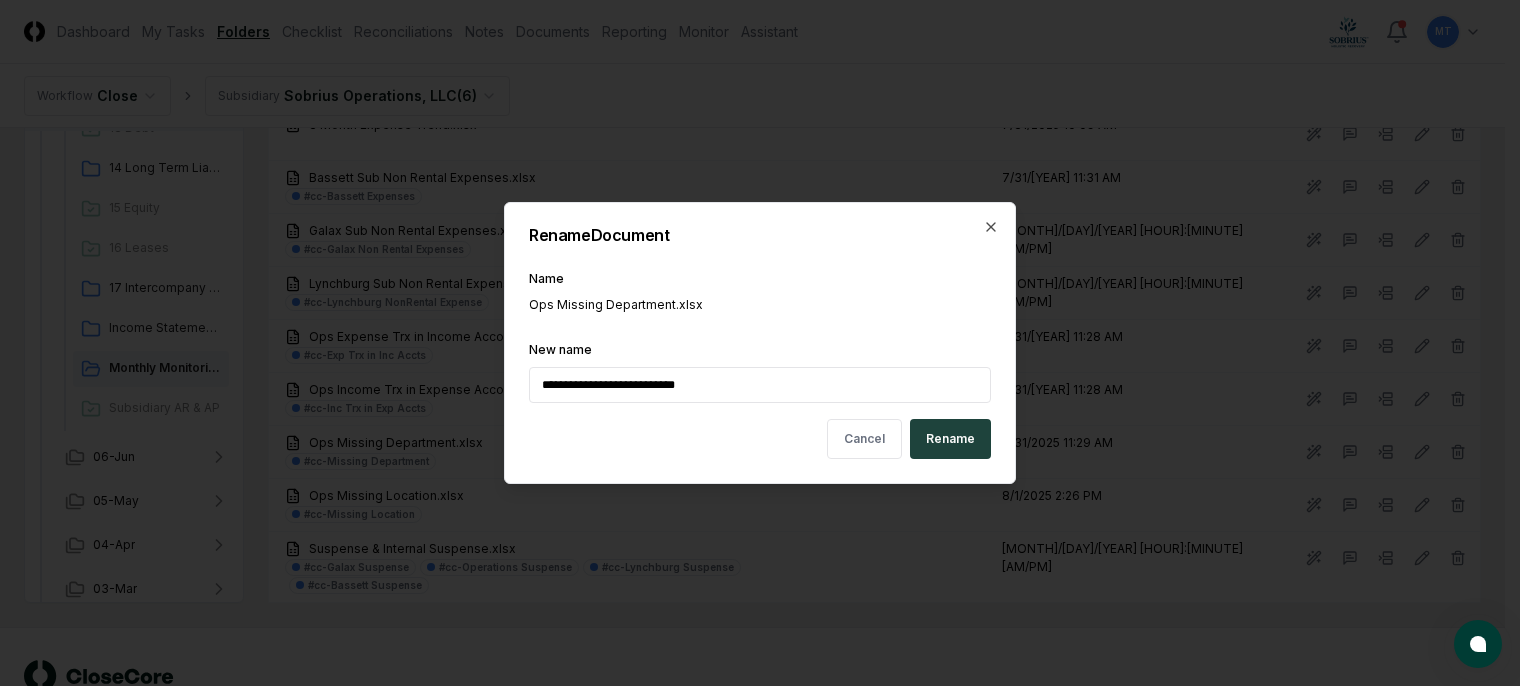 drag, startPoint x: 566, startPoint y: 383, endPoint x: 460, endPoint y: 382, distance: 106.004715 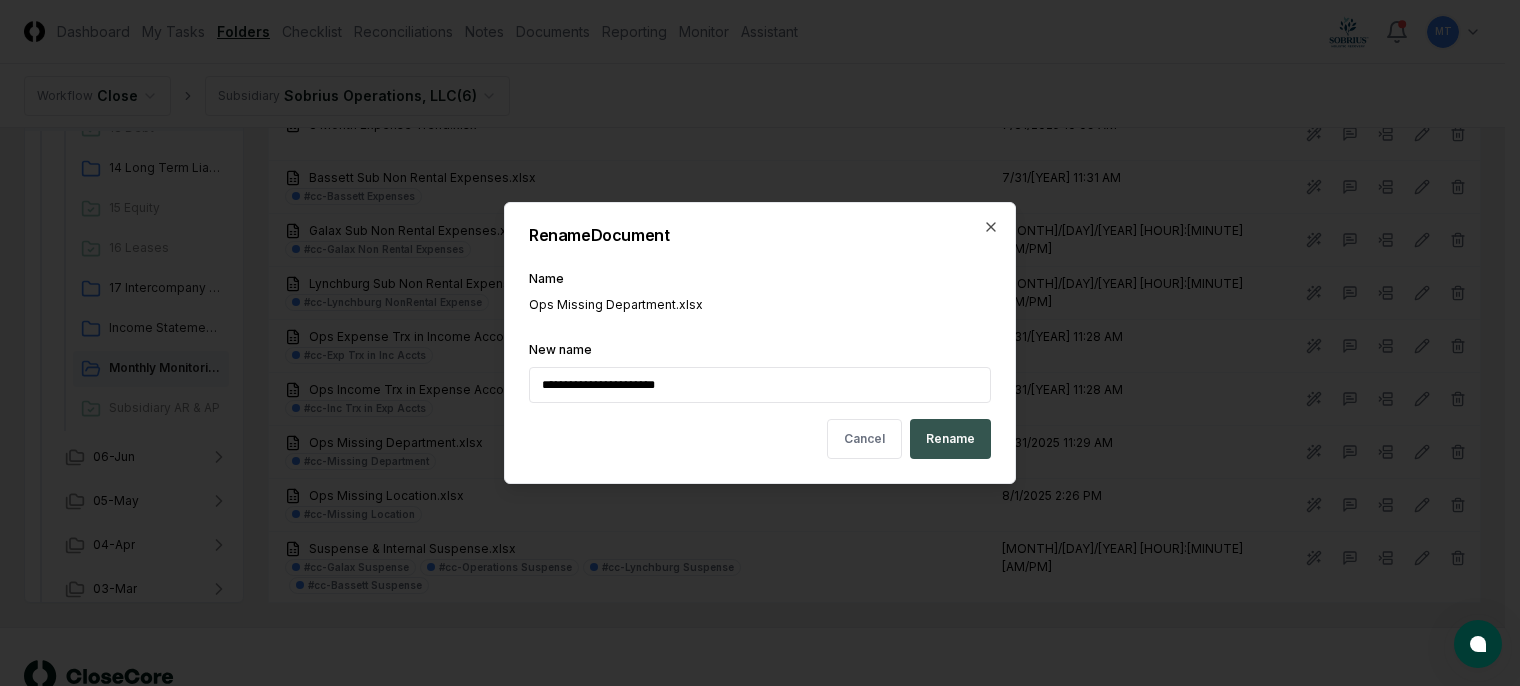 type on "**********" 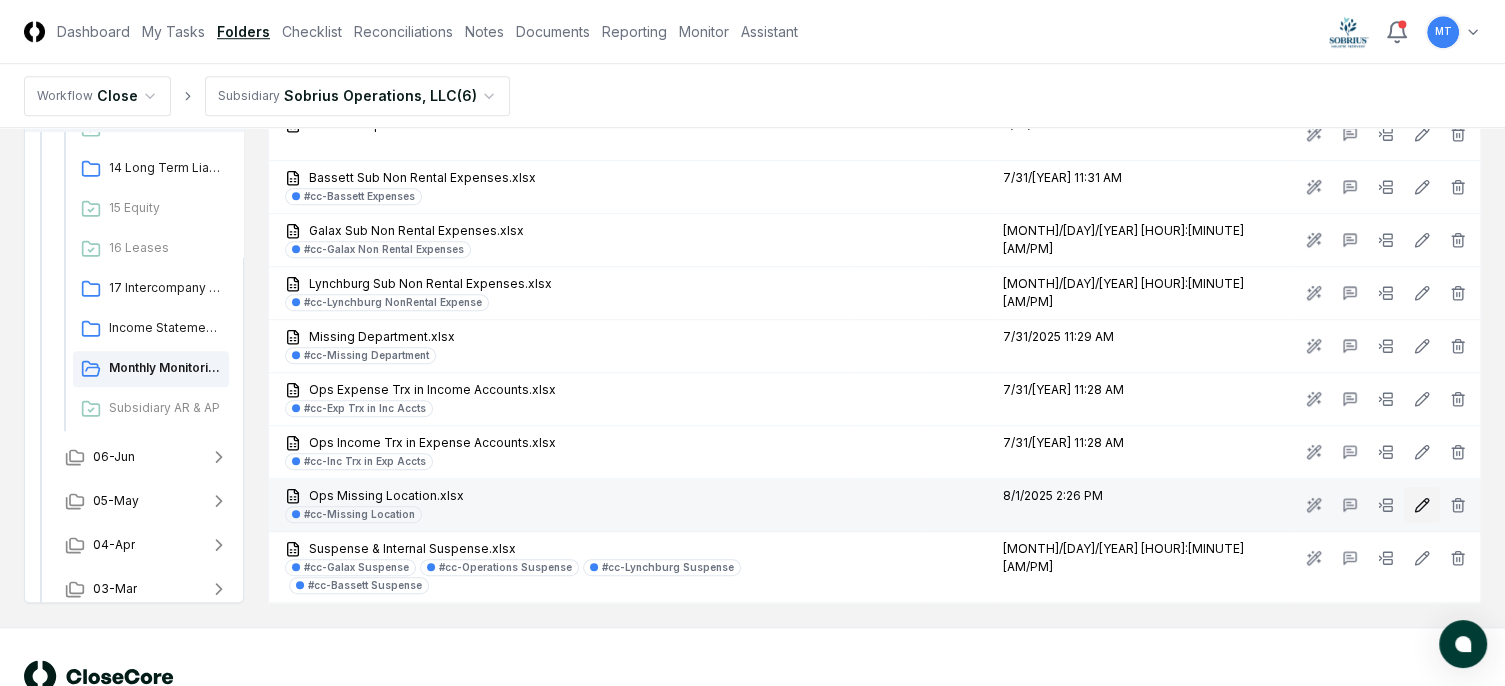 click 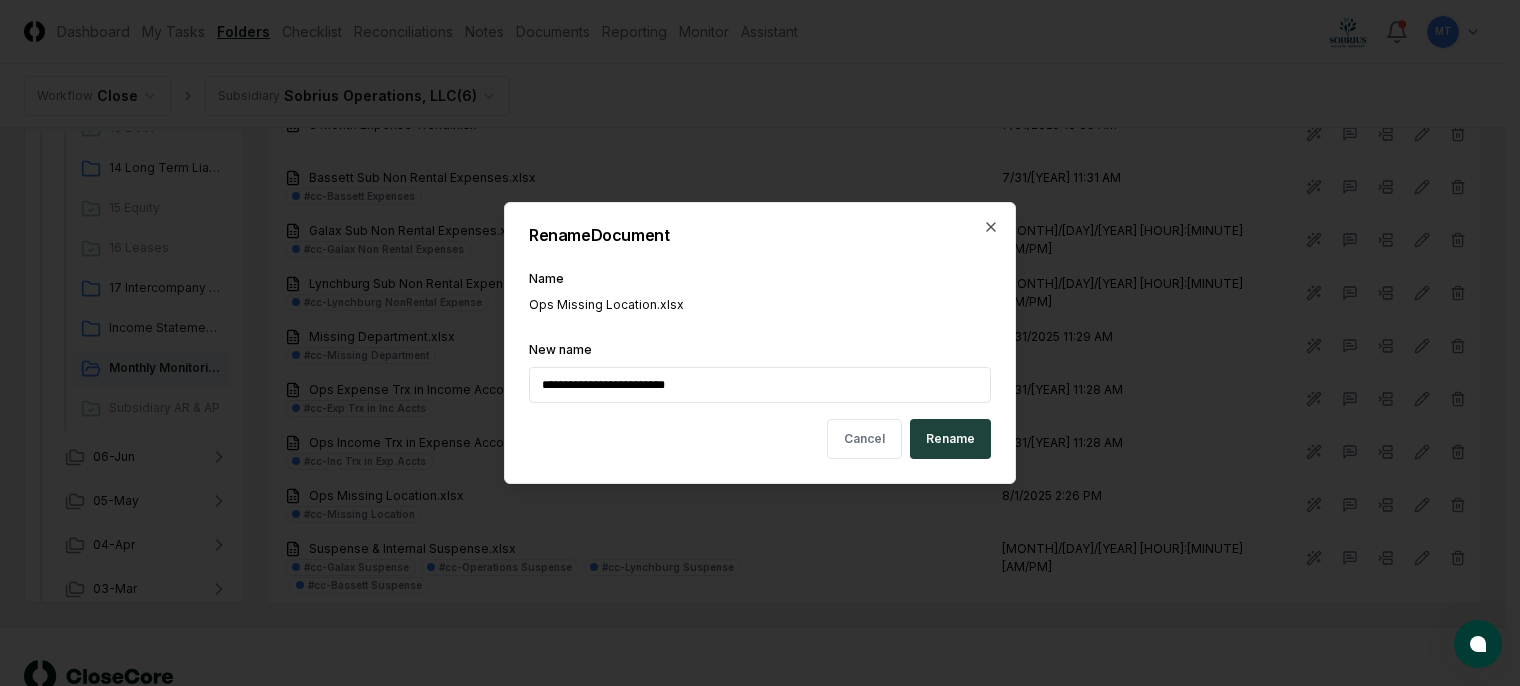 click on "**********" at bounding box center (760, 385) 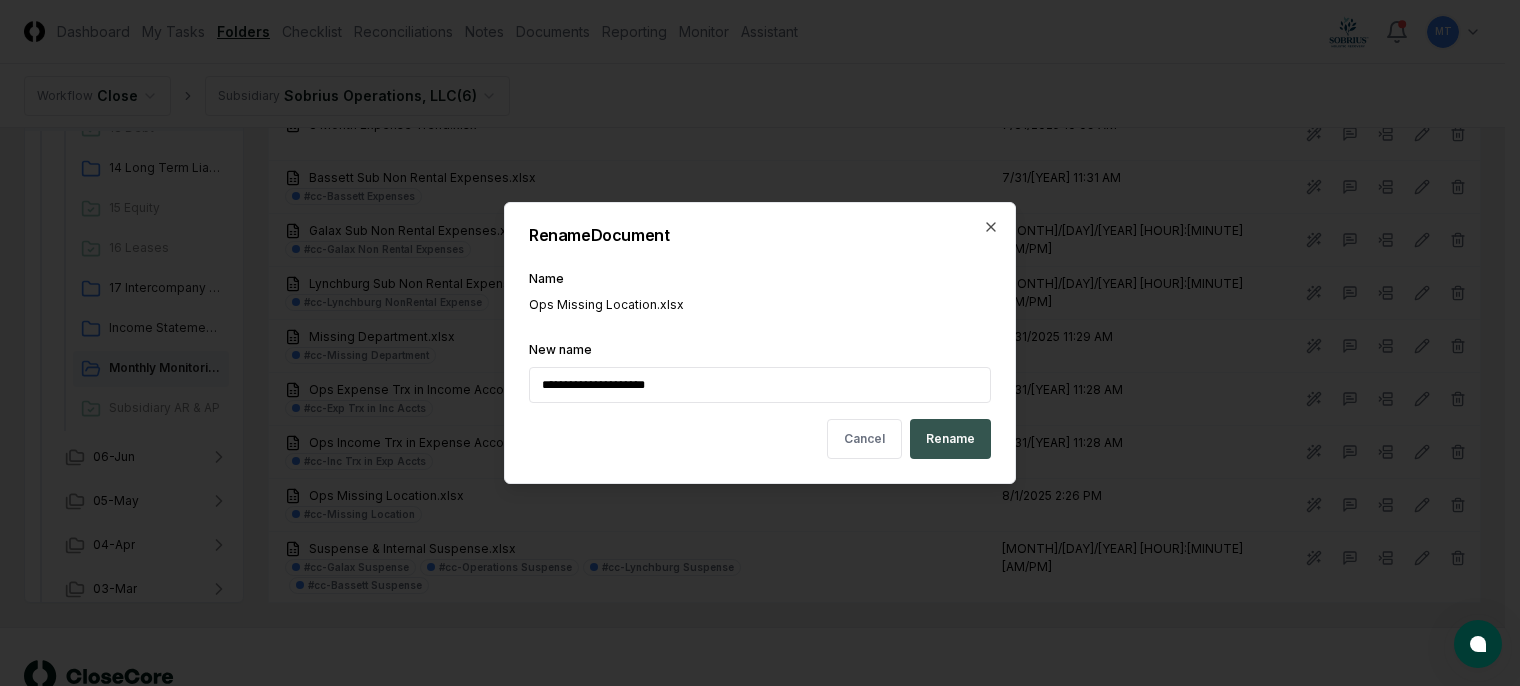 type on "**********" 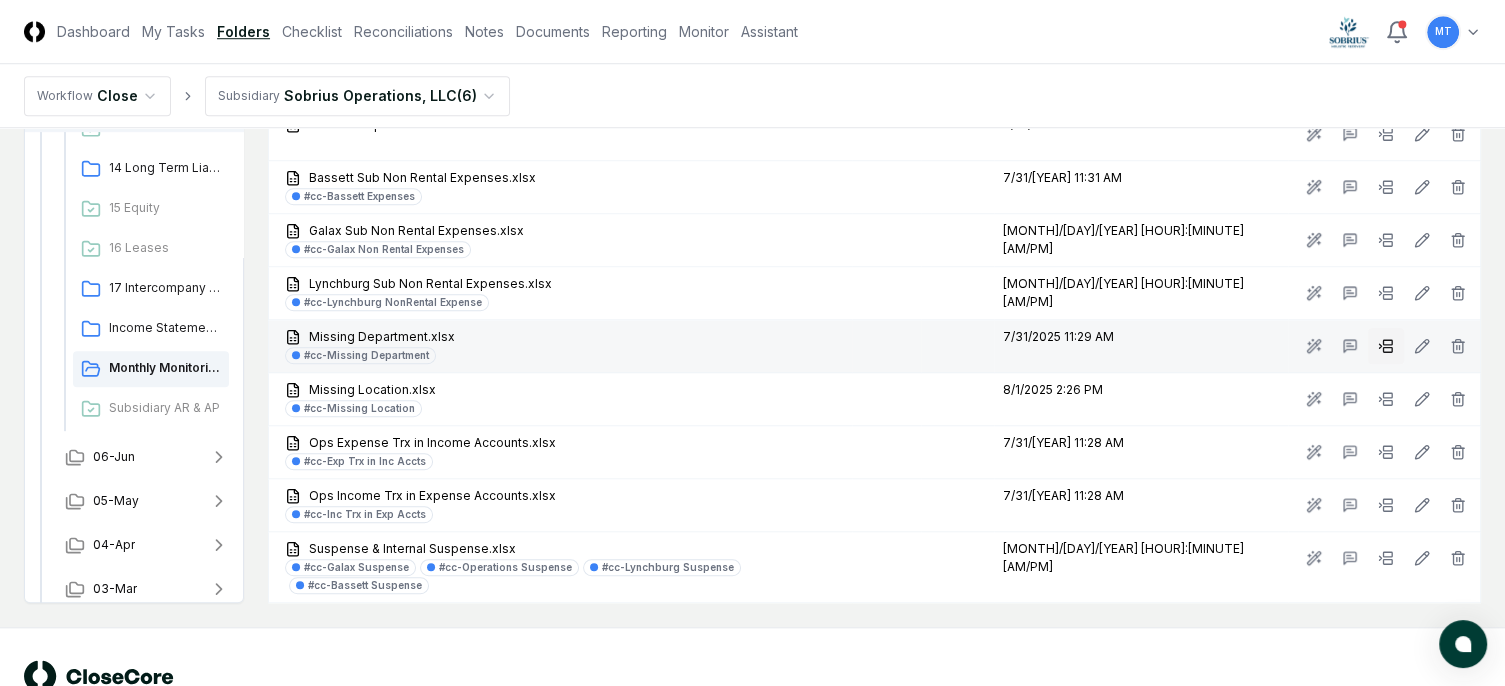 click 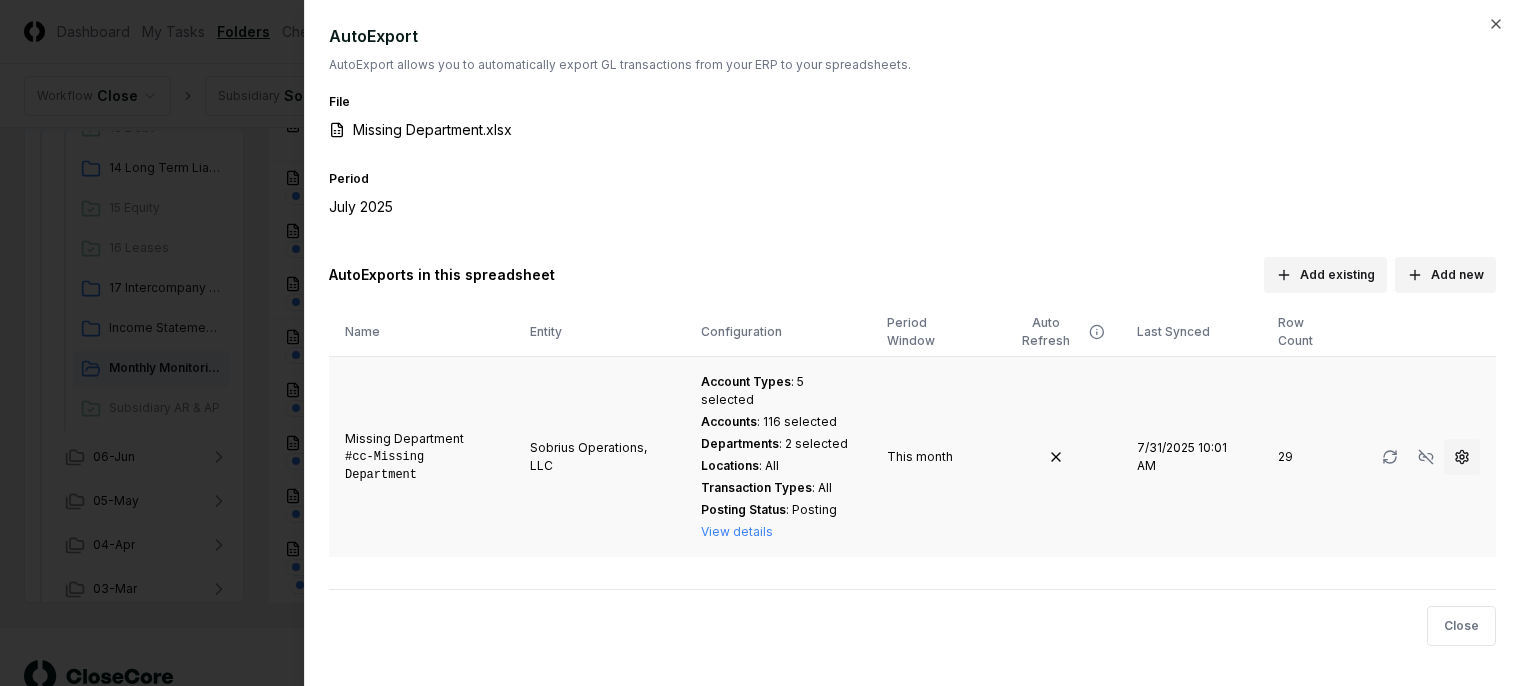 click 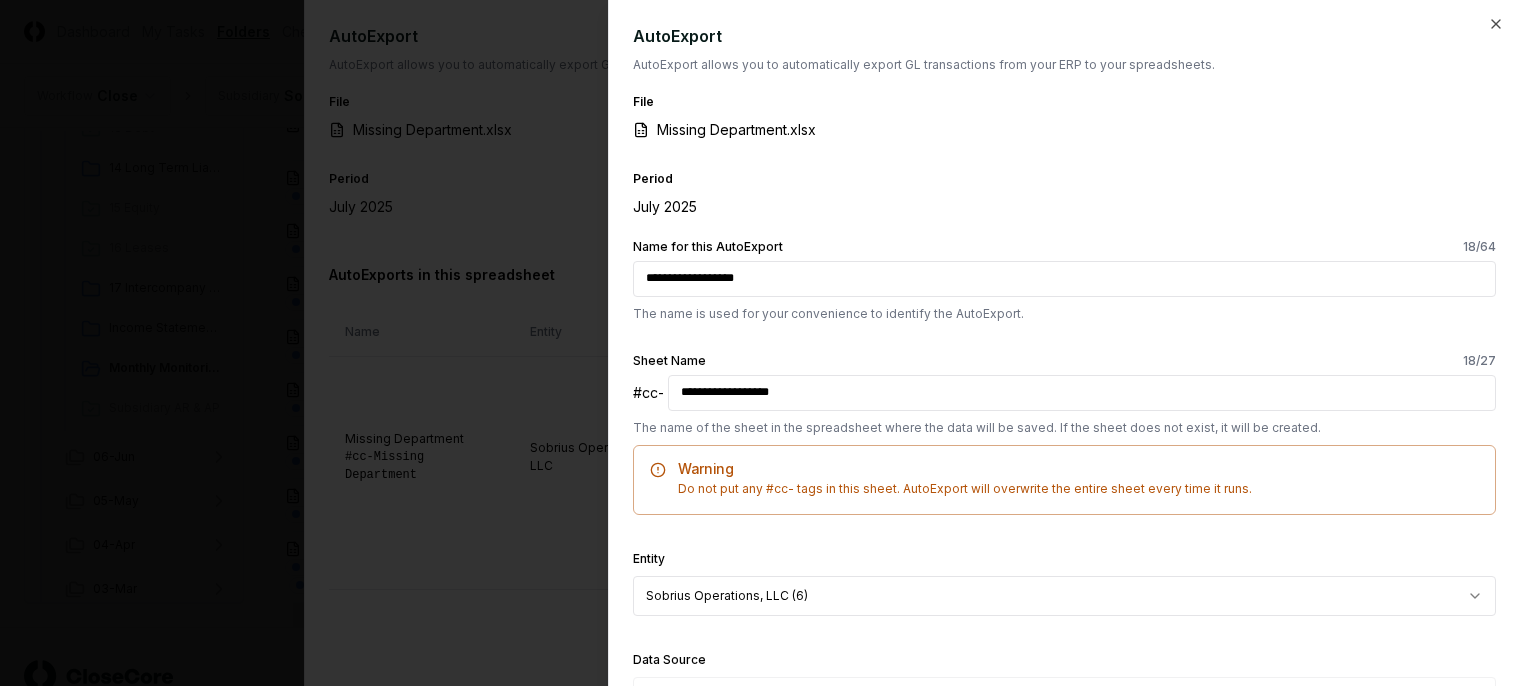 click on "**********" at bounding box center (1064, 279) 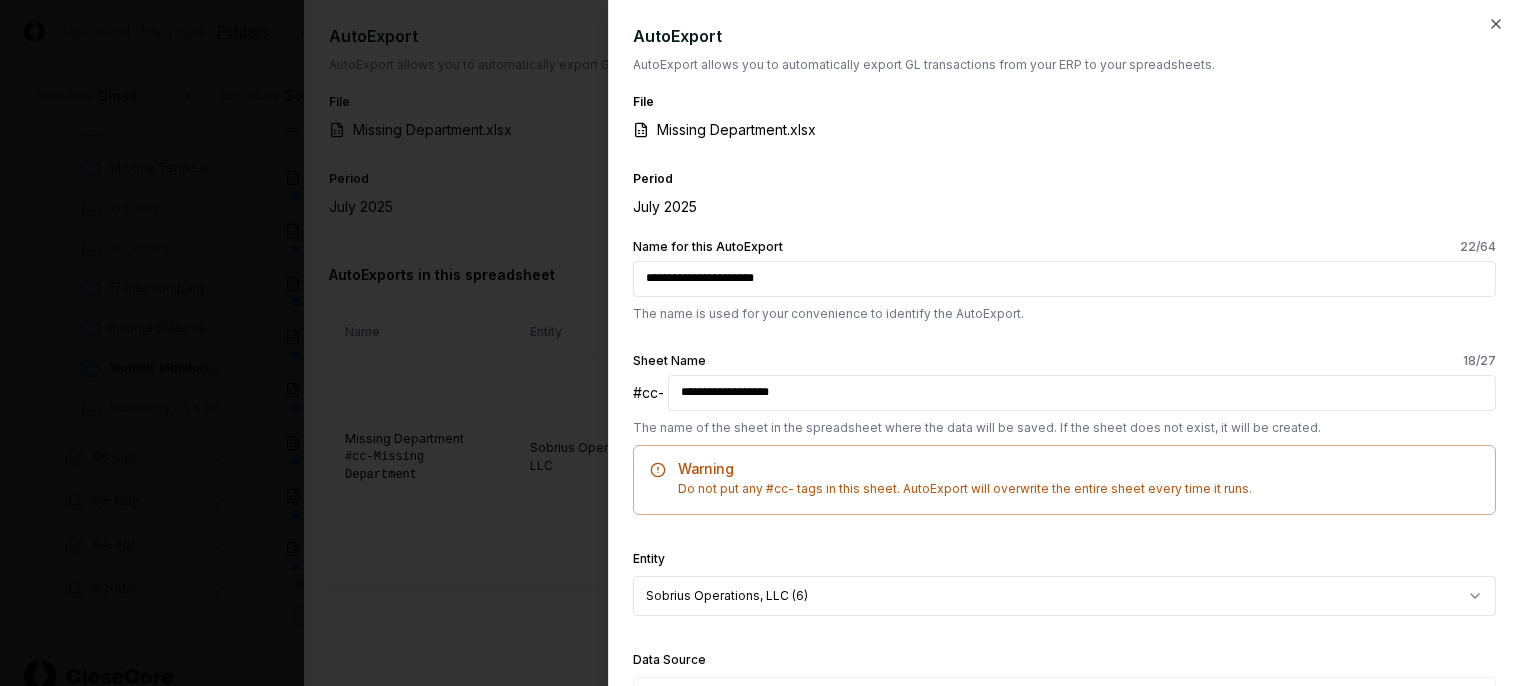 type on "**********" 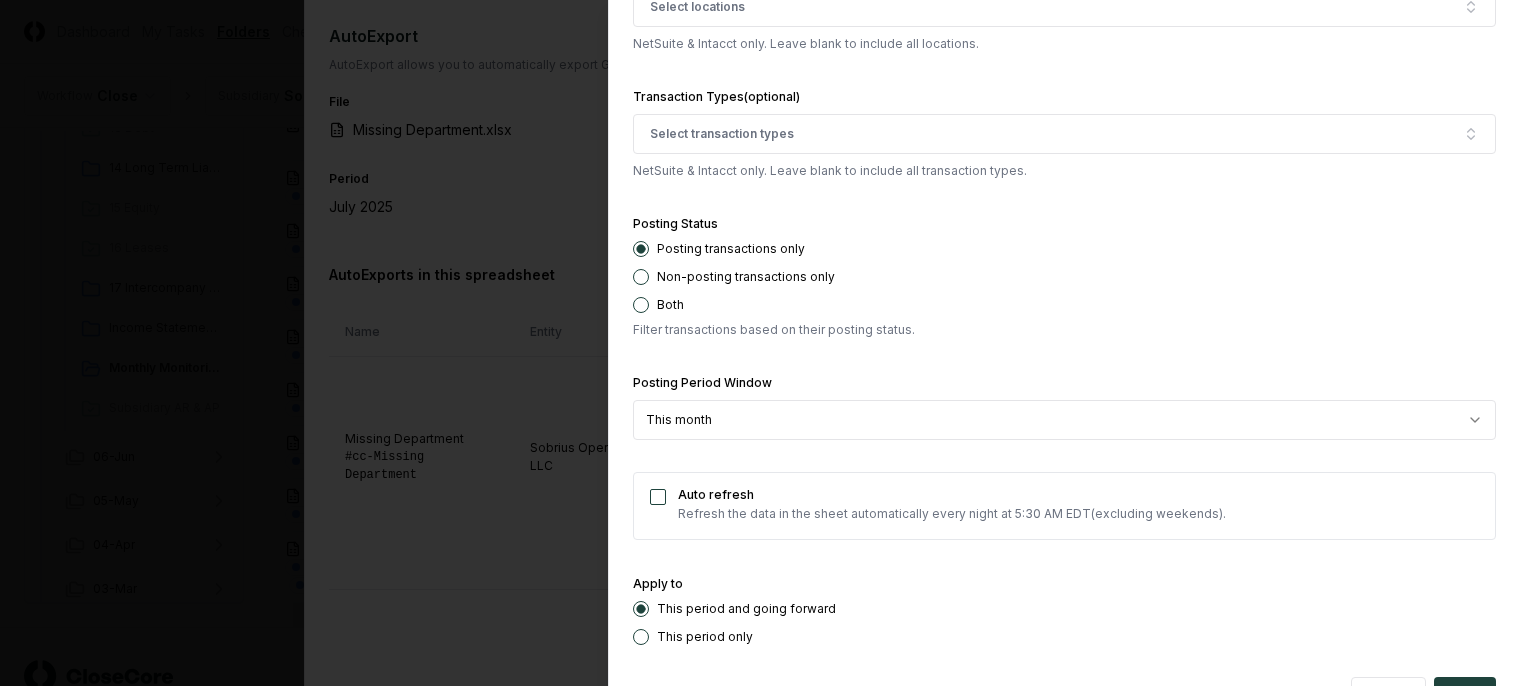 scroll, scrollTop: 3778, scrollLeft: 0, axis: vertical 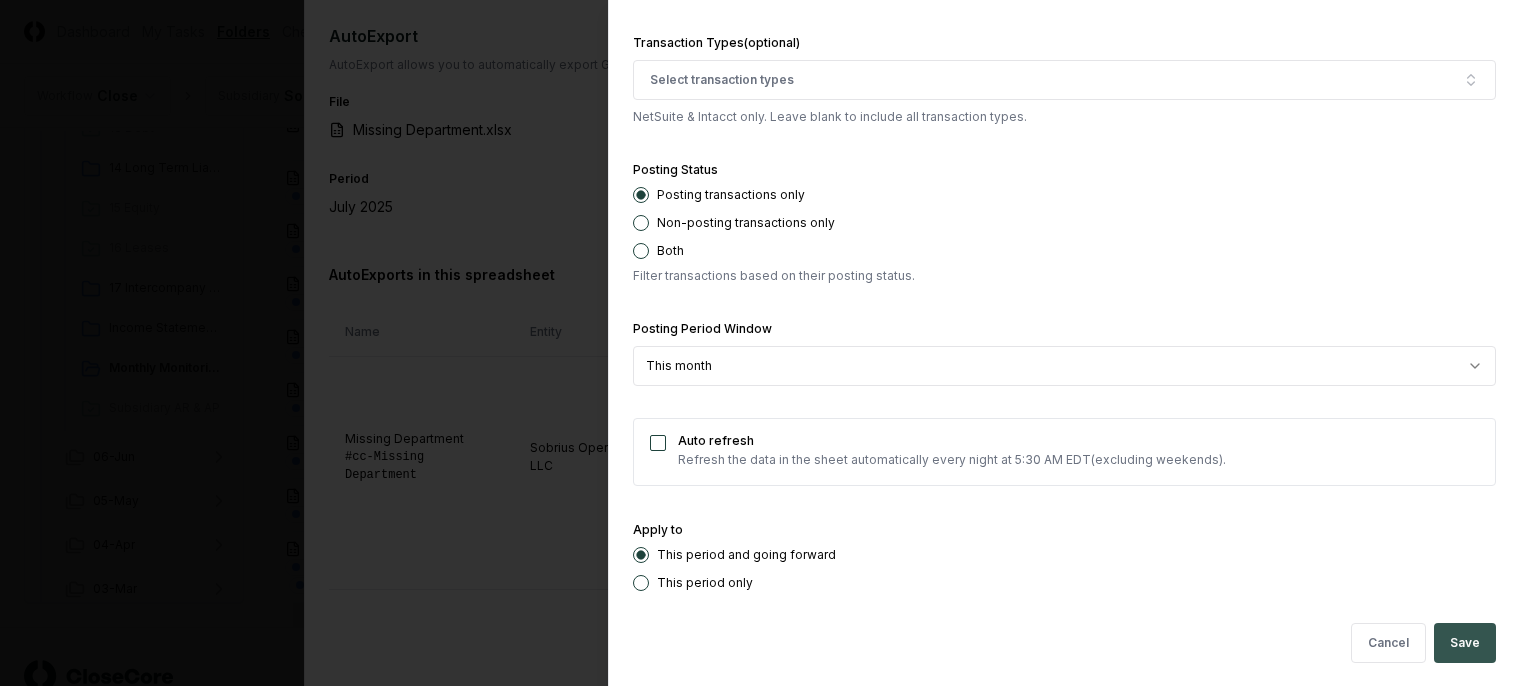 type on "**********" 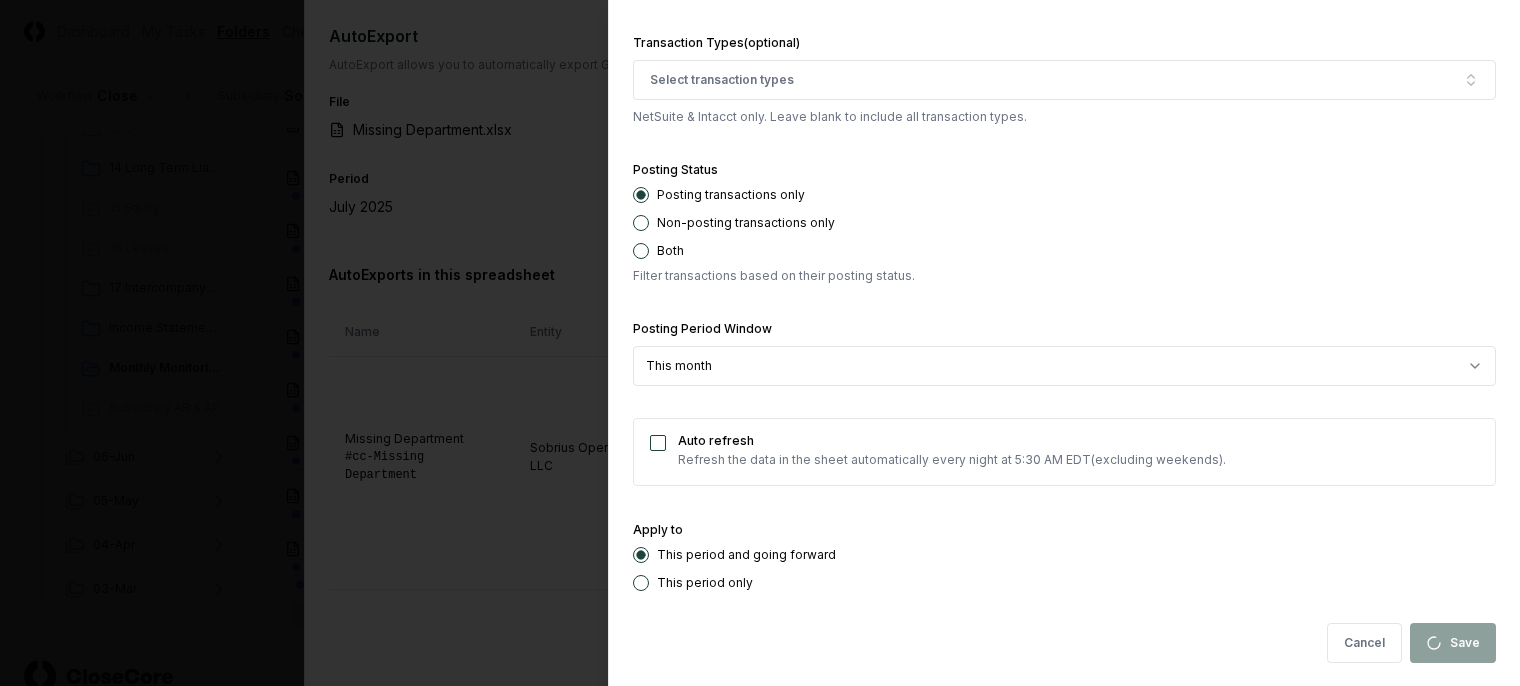 type on "**********" 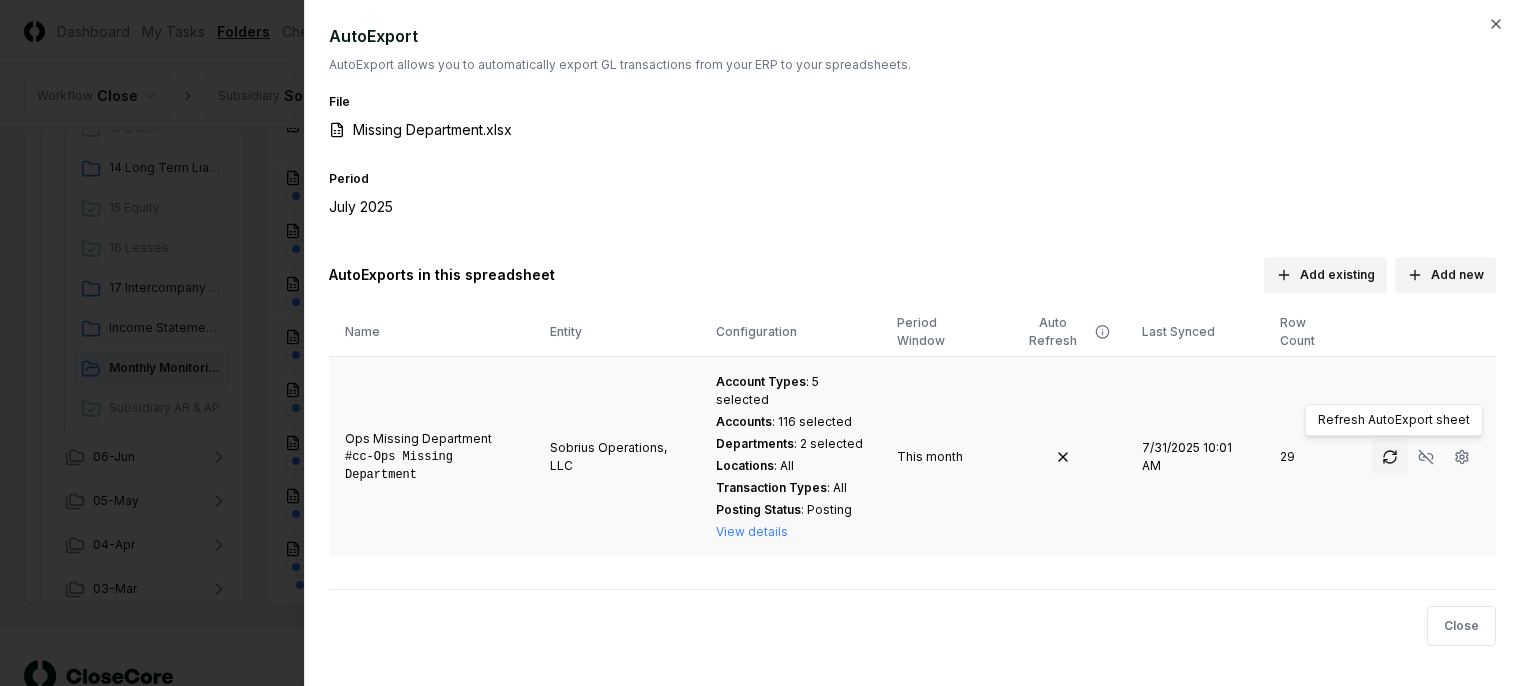 click 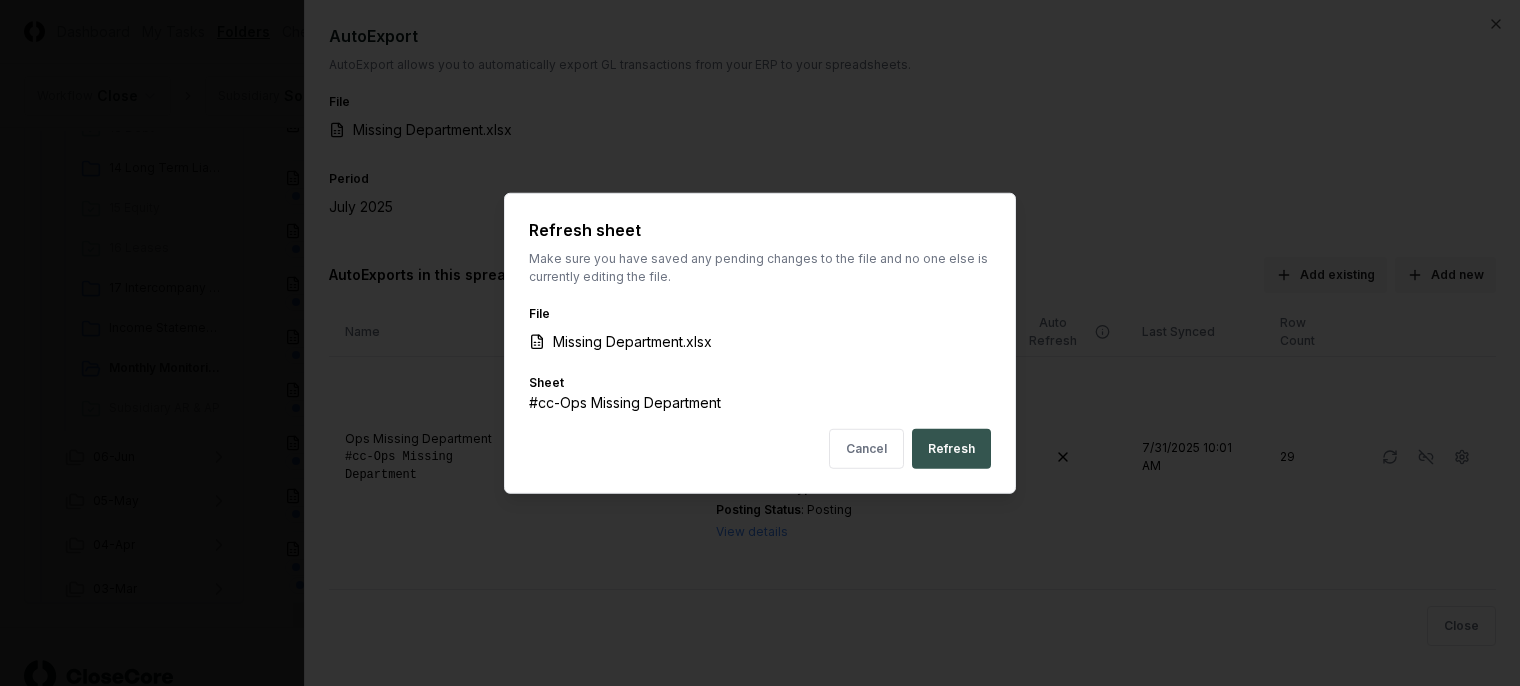 click on "Refresh" at bounding box center [951, 448] 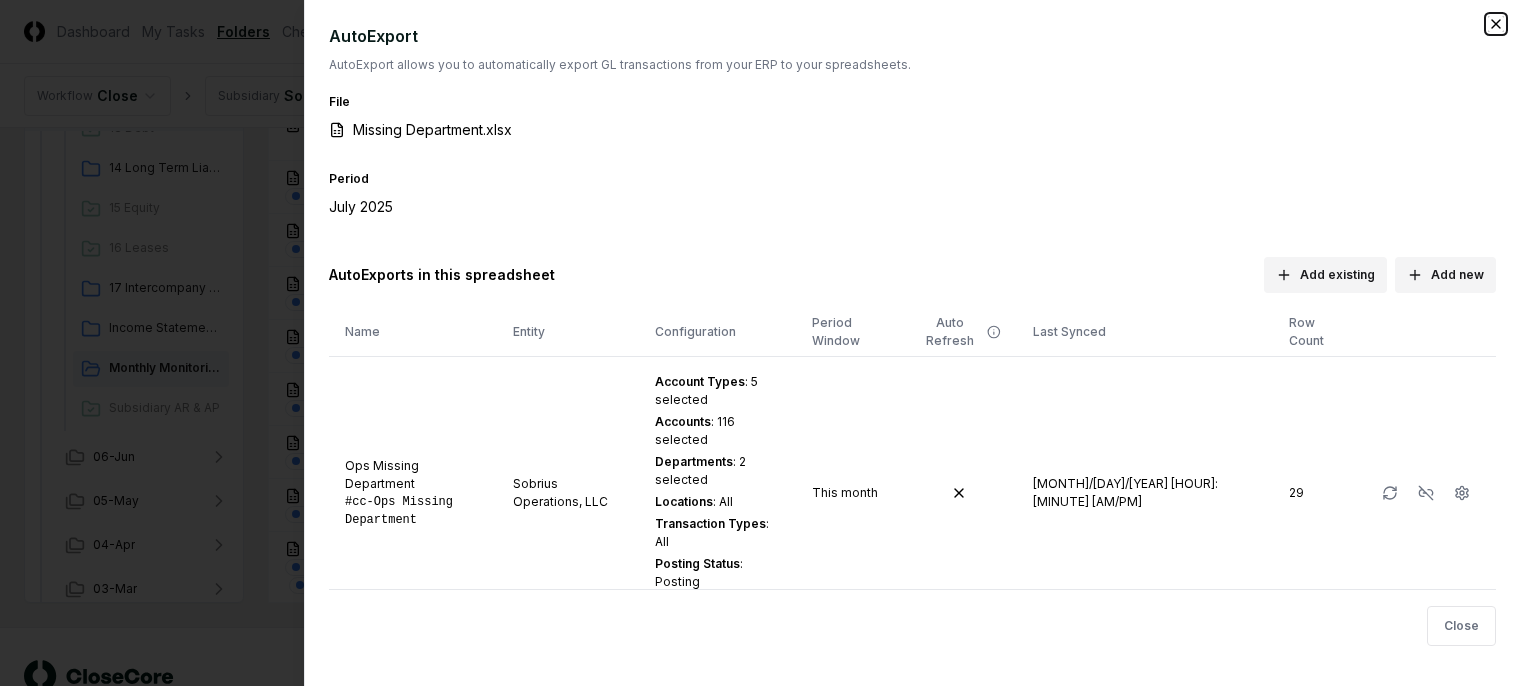click 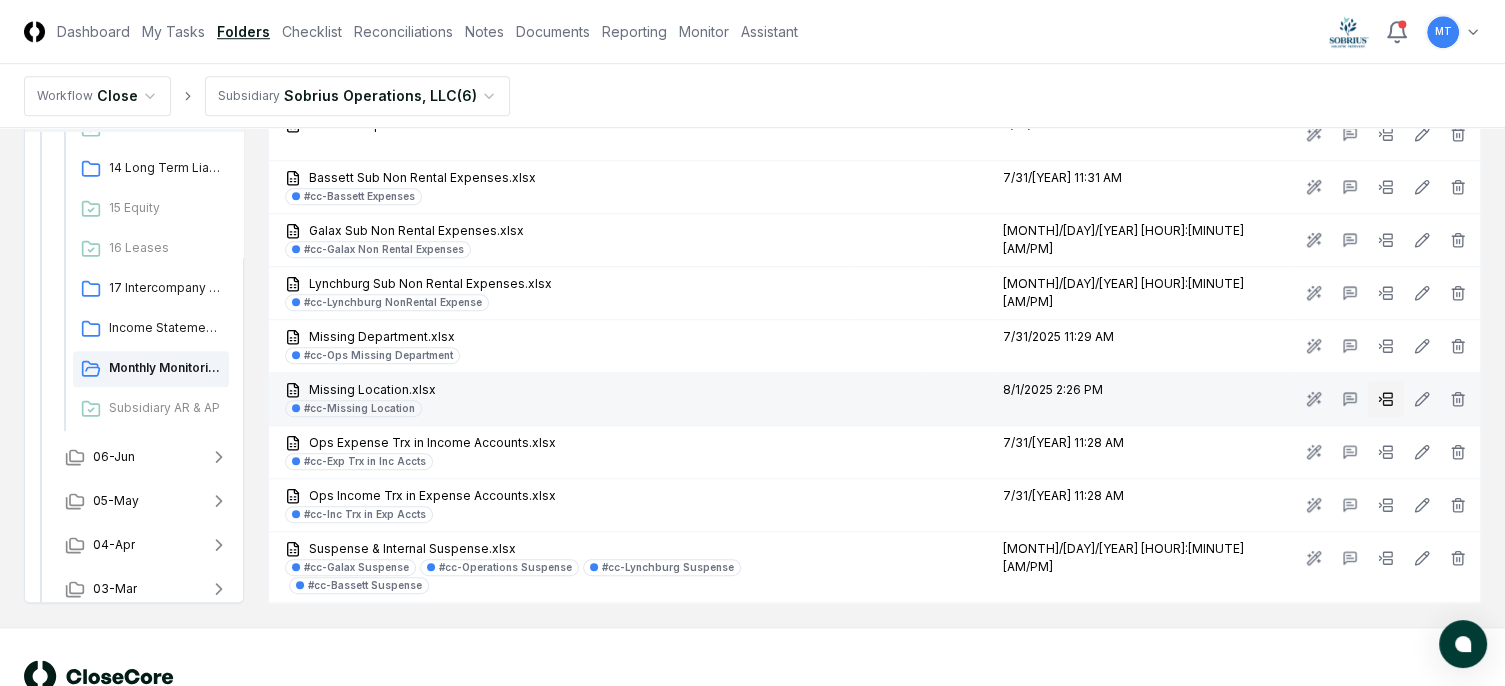 click 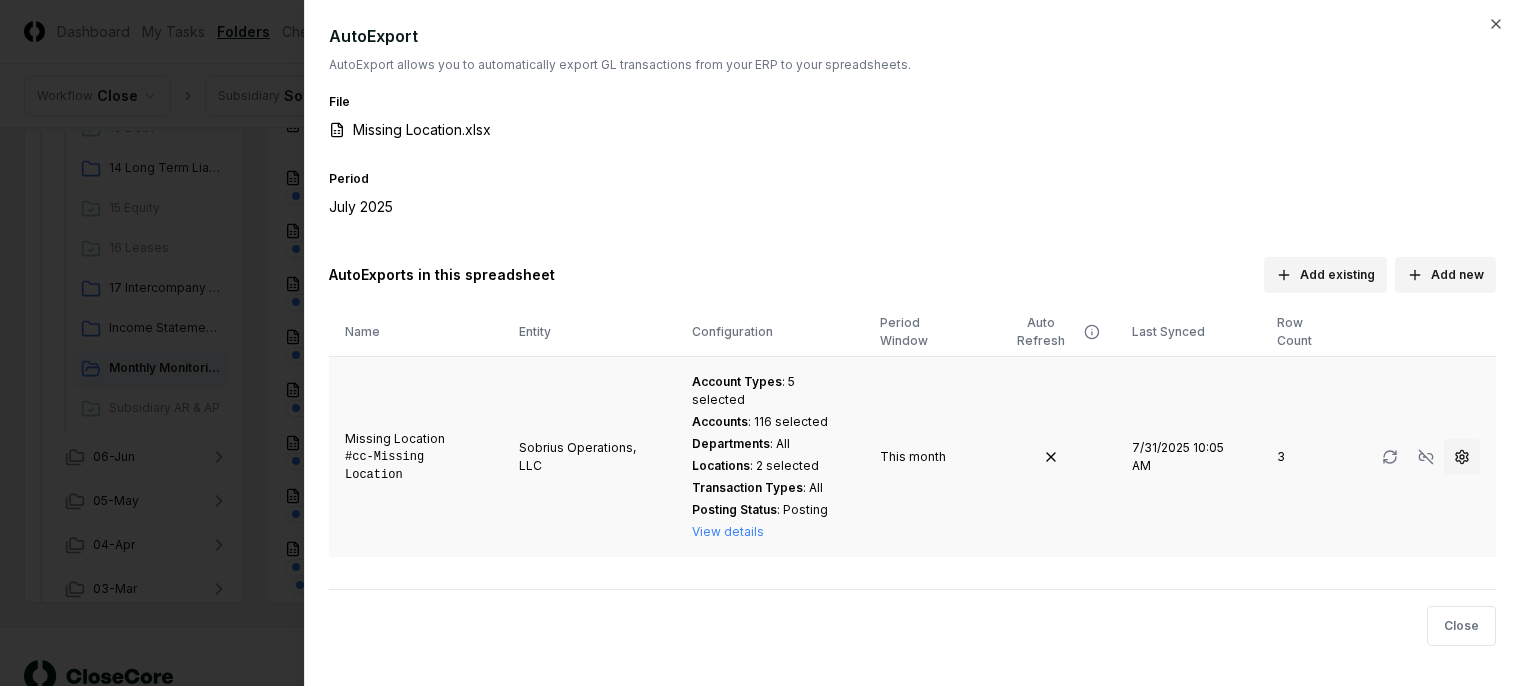 click 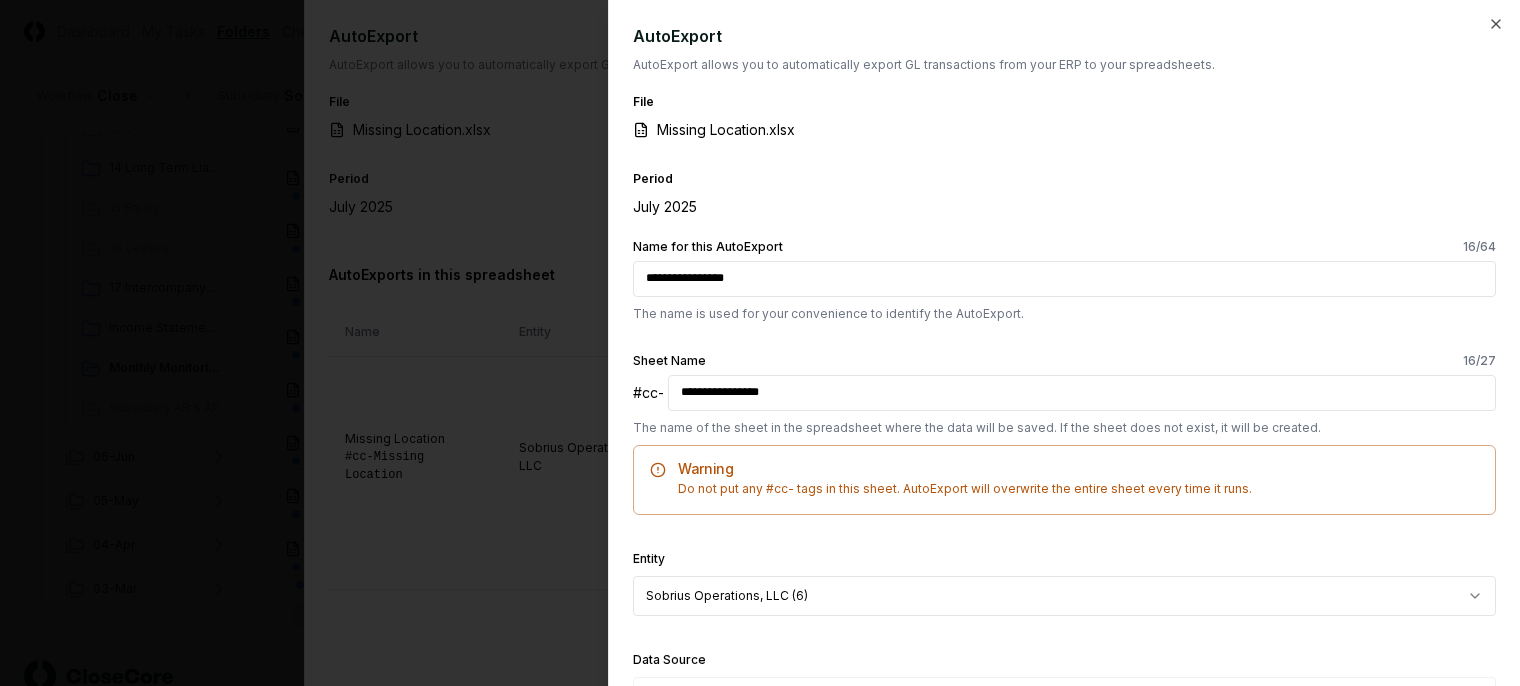 click on "**********" at bounding box center [1064, 279] 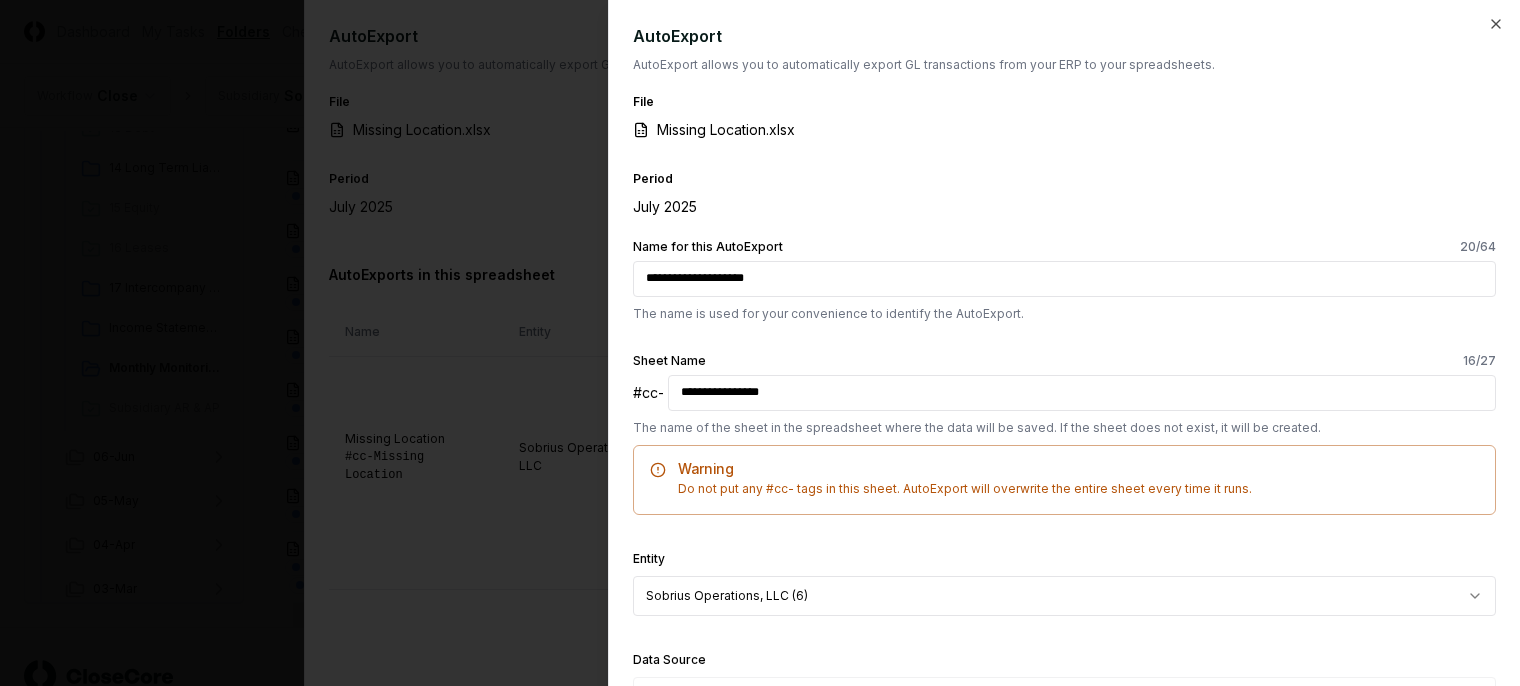 type on "**********" 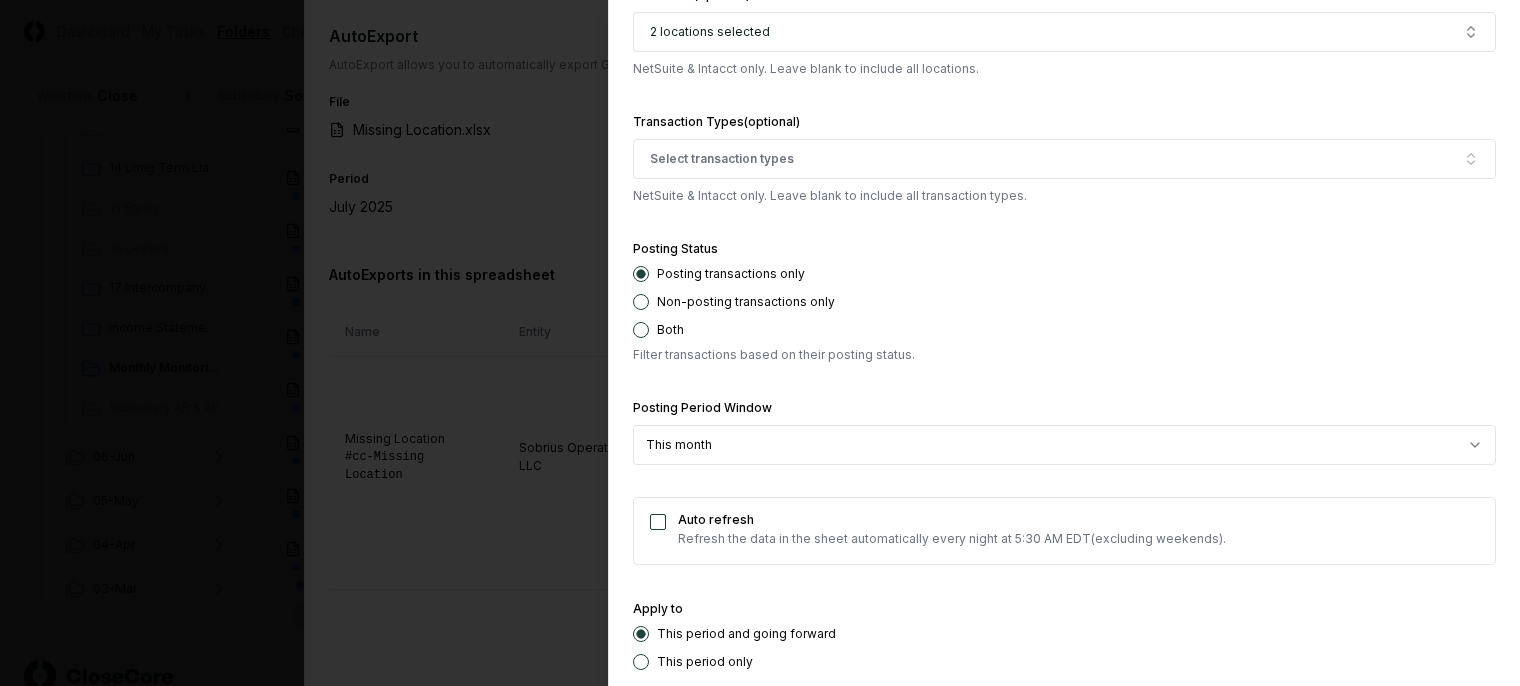 scroll, scrollTop: 3778, scrollLeft: 0, axis: vertical 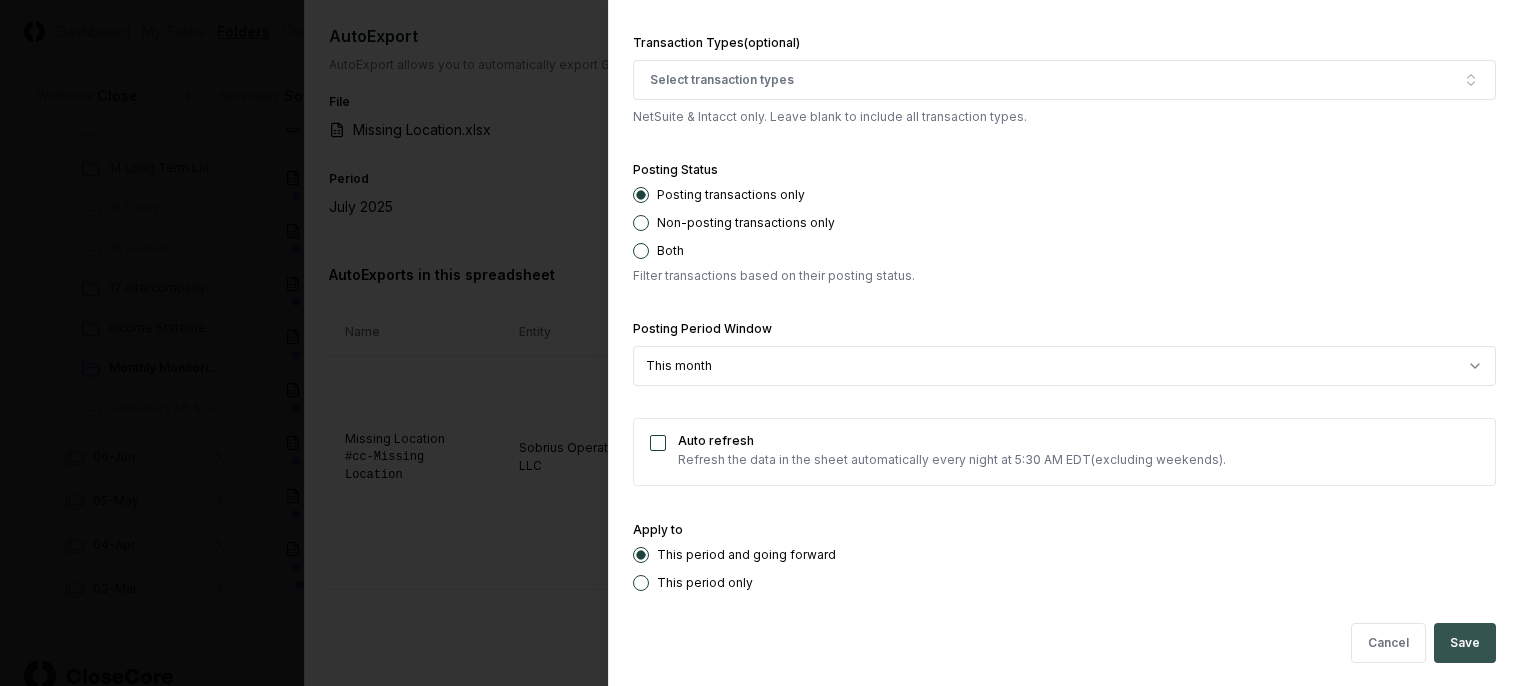 type on "**********" 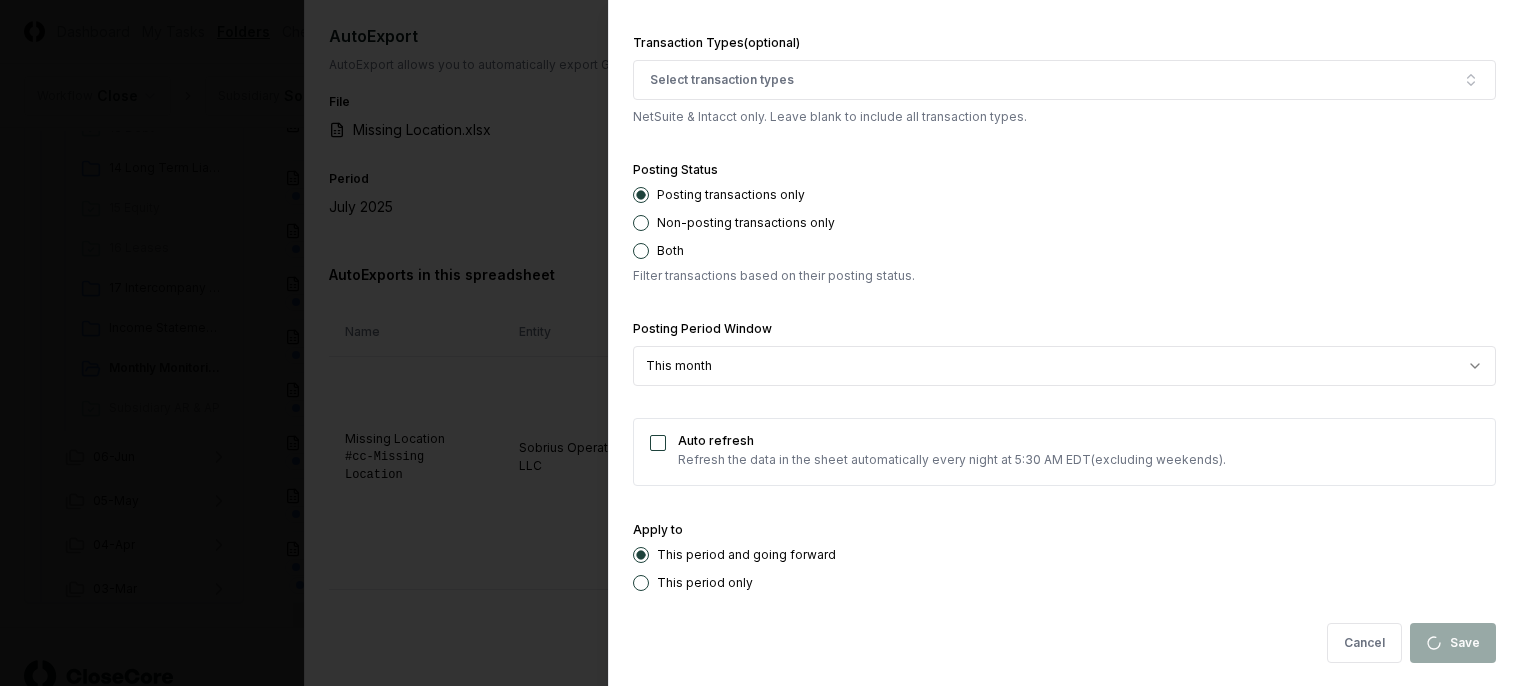 type on "**********" 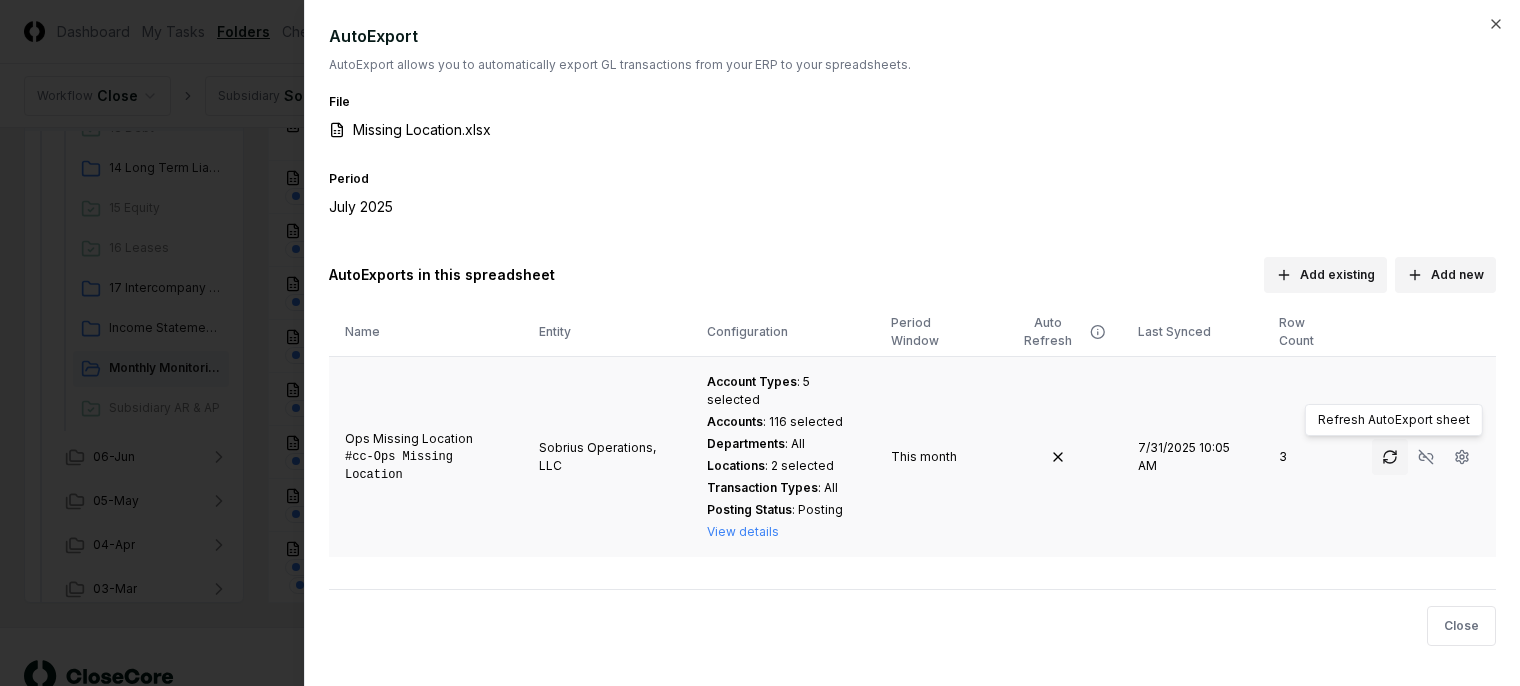 click 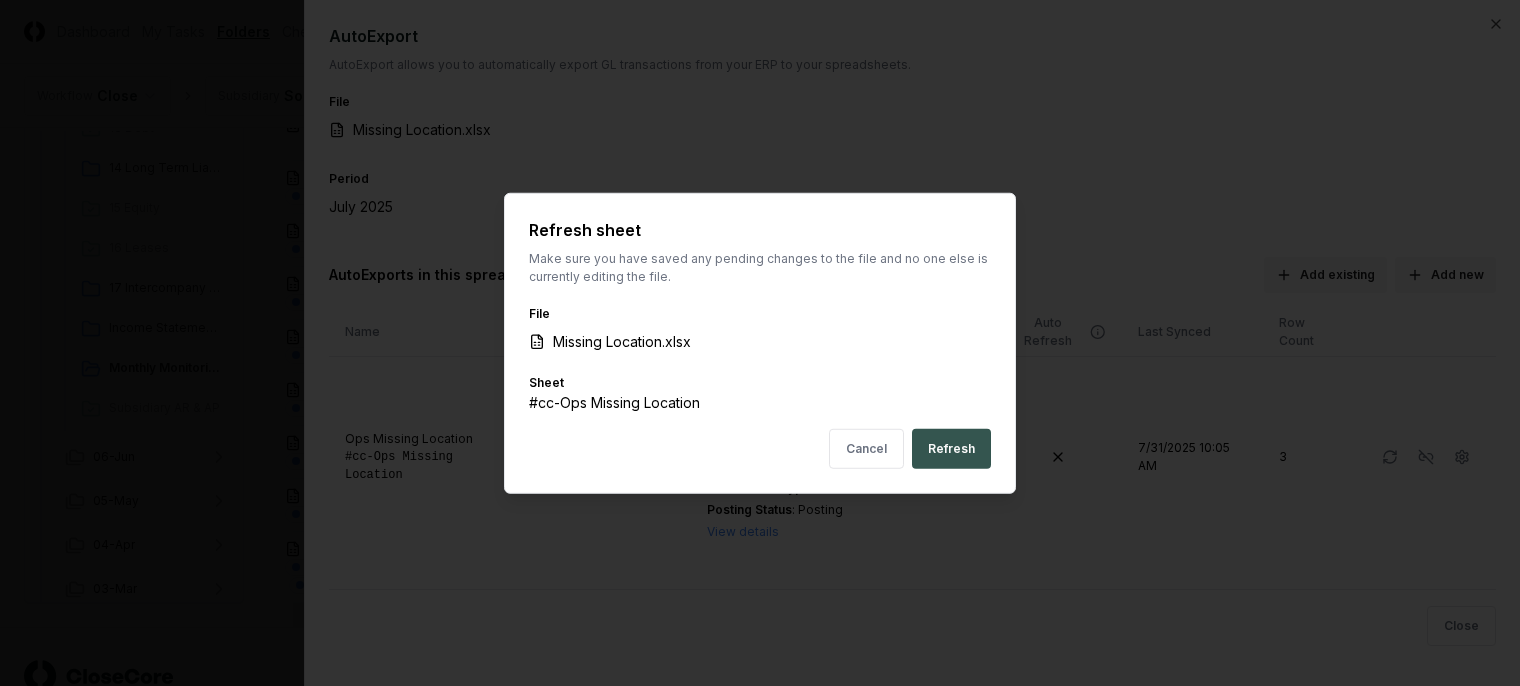 click on "Refresh" at bounding box center (951, 448) 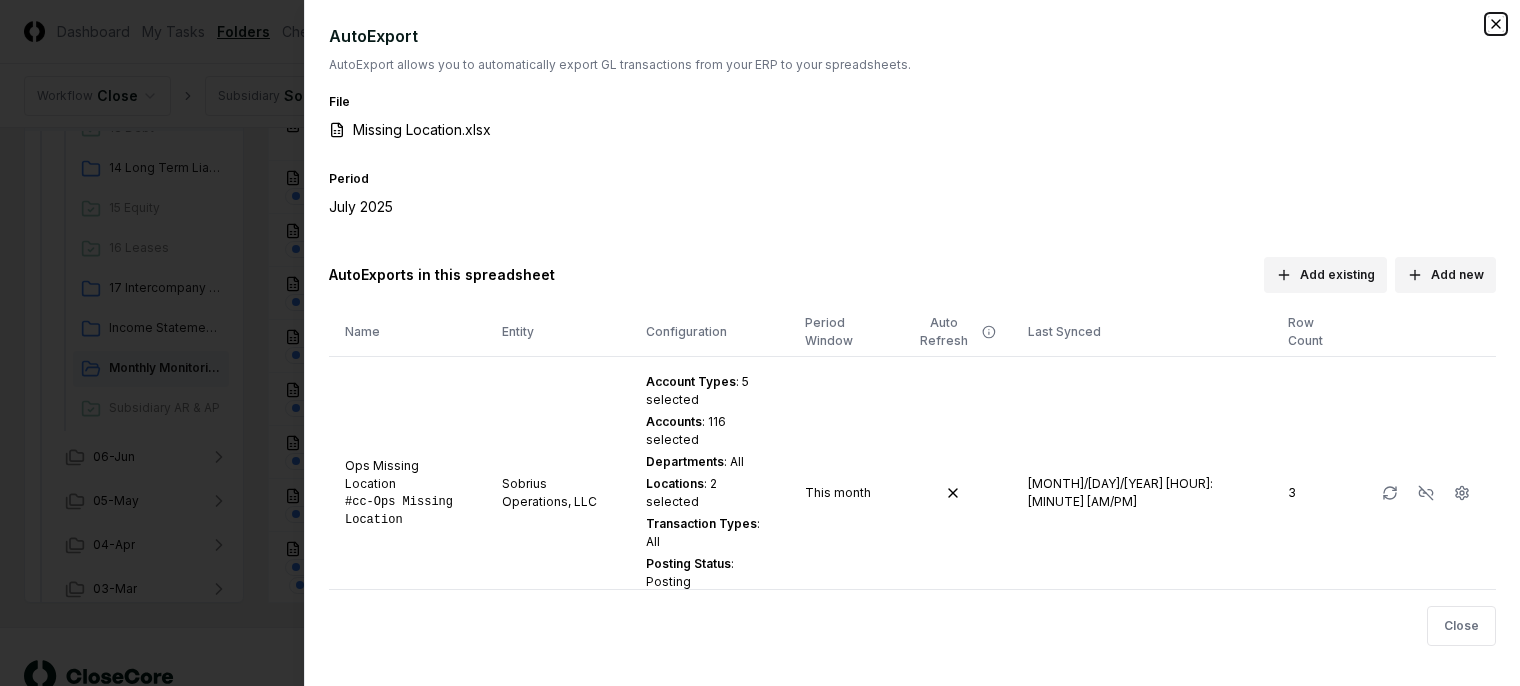 click 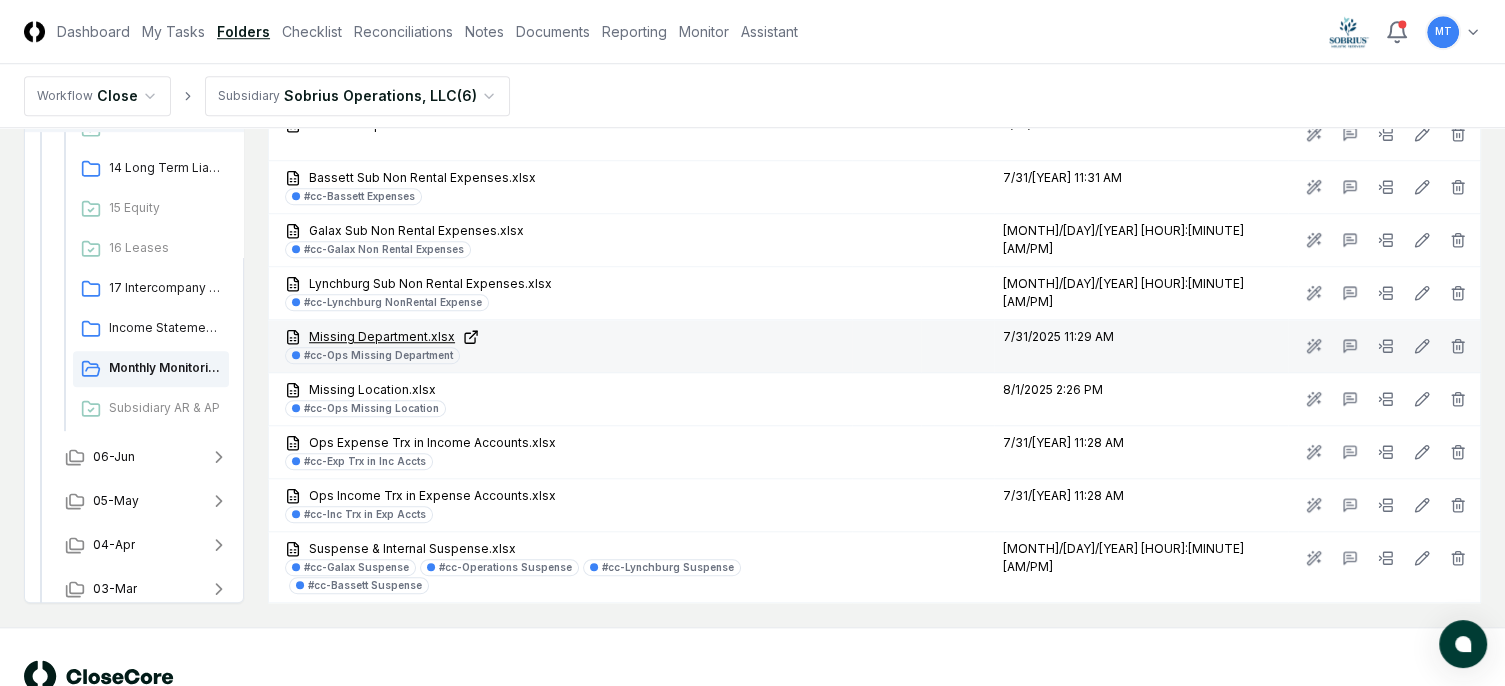 click on "Missing Department.xlsx" at bounding box center [564, 337] 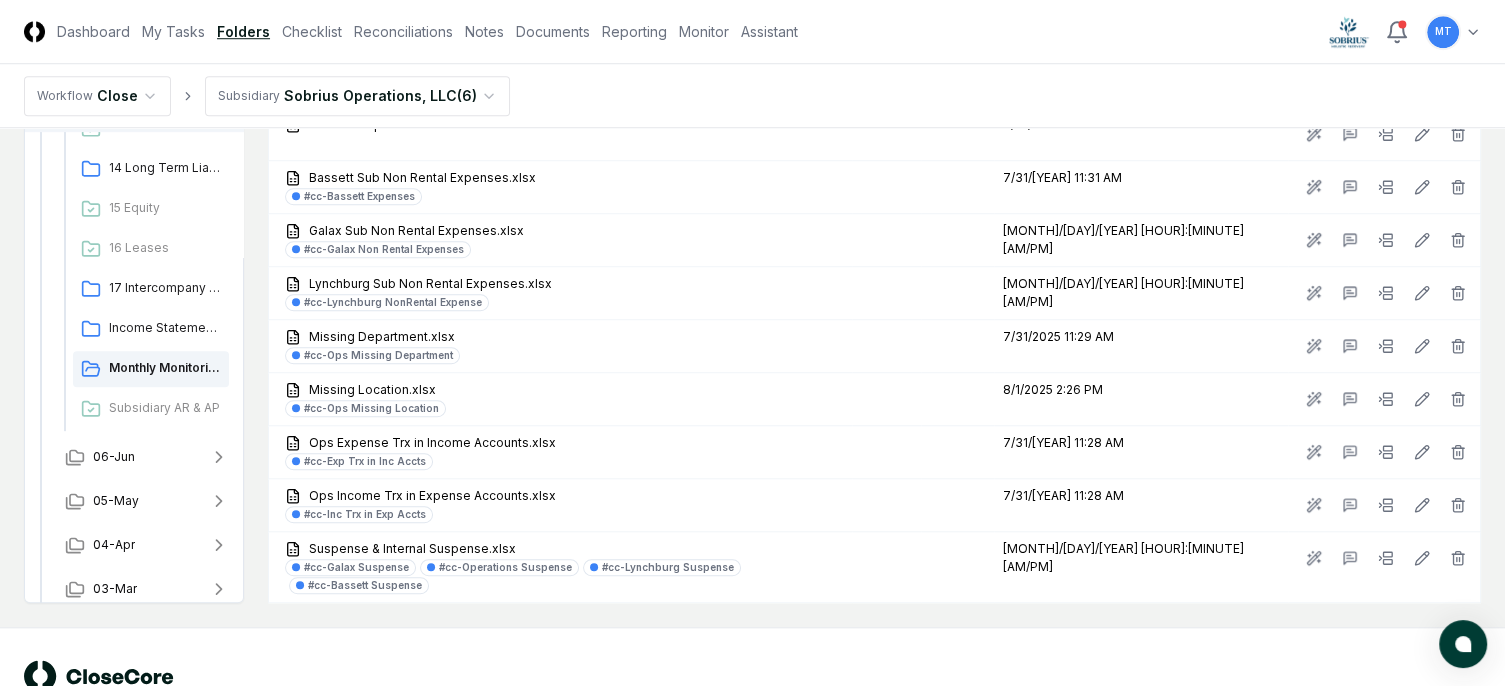 click on "©  2025  CloseCore. All rights reserved. Privacy Policy Terms of Service" at bounding box center (752, 687) 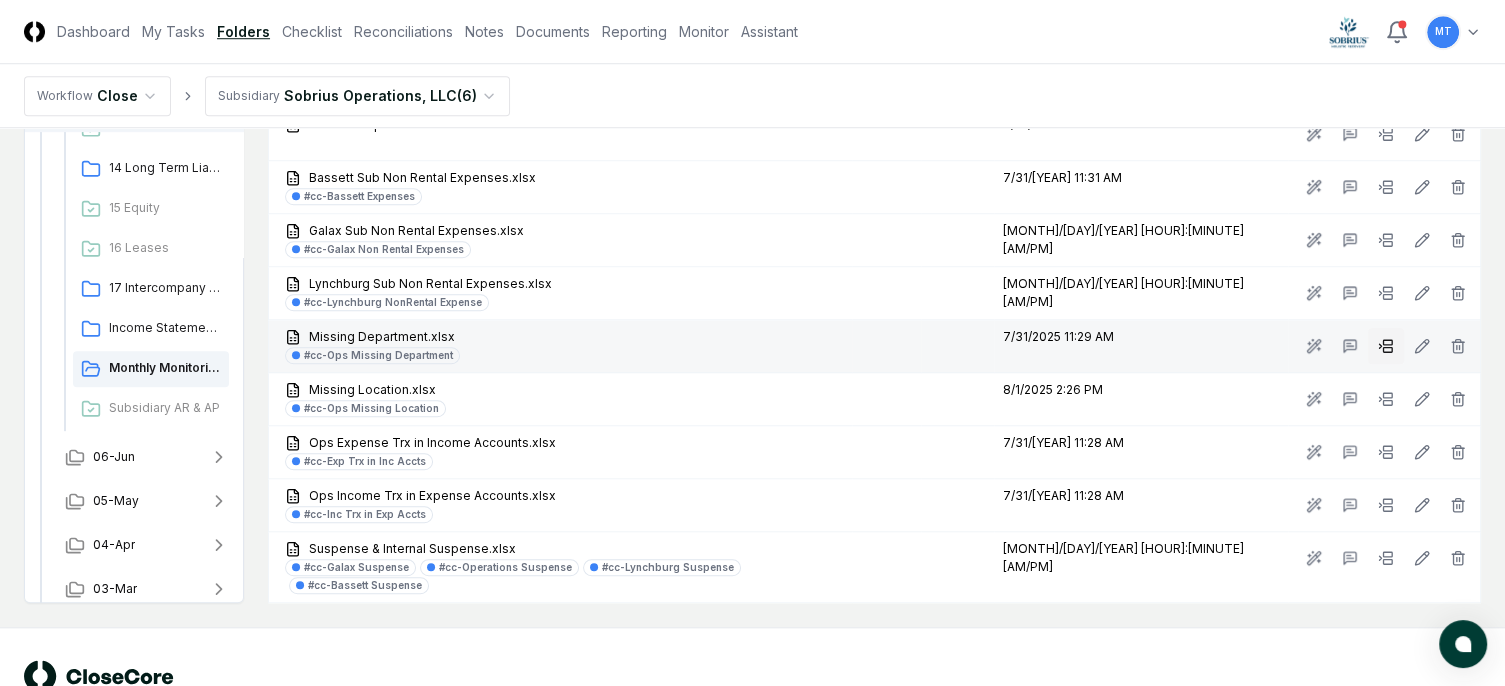 click 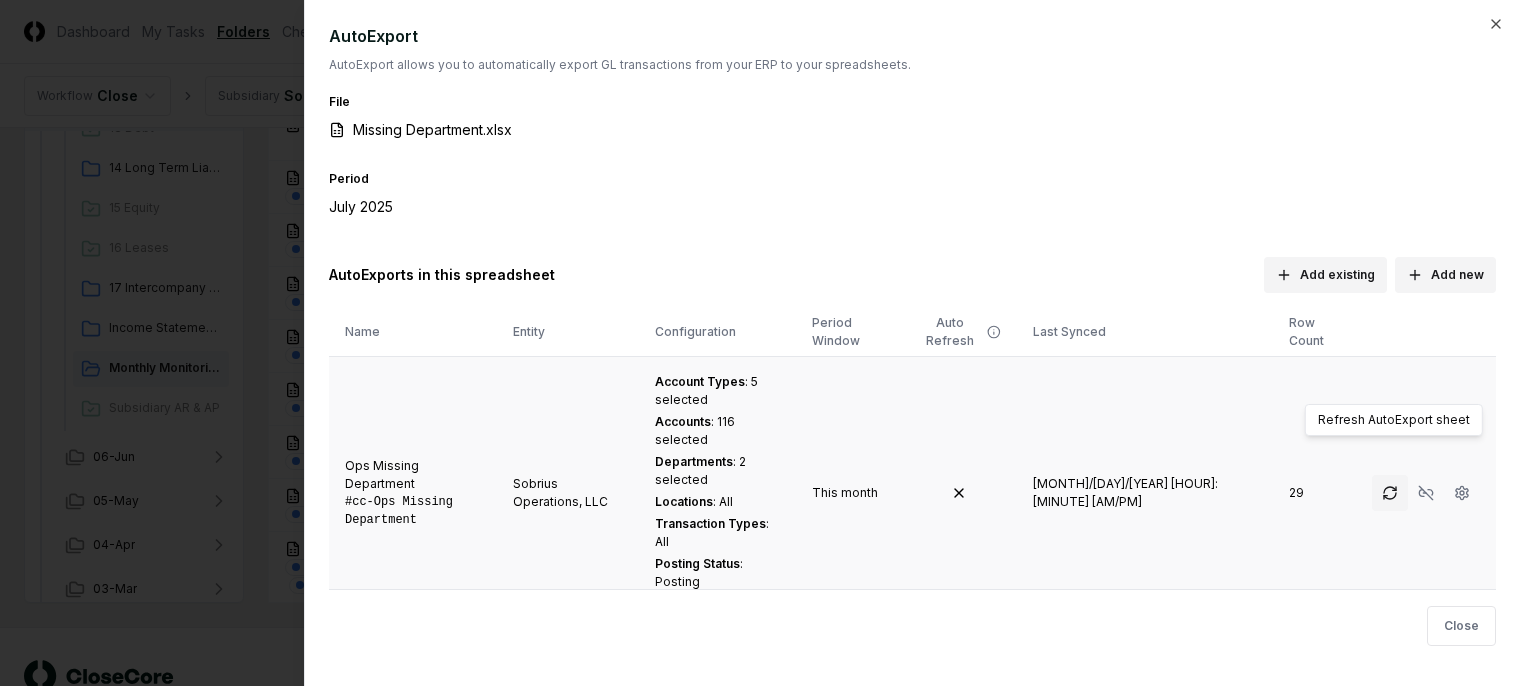 click 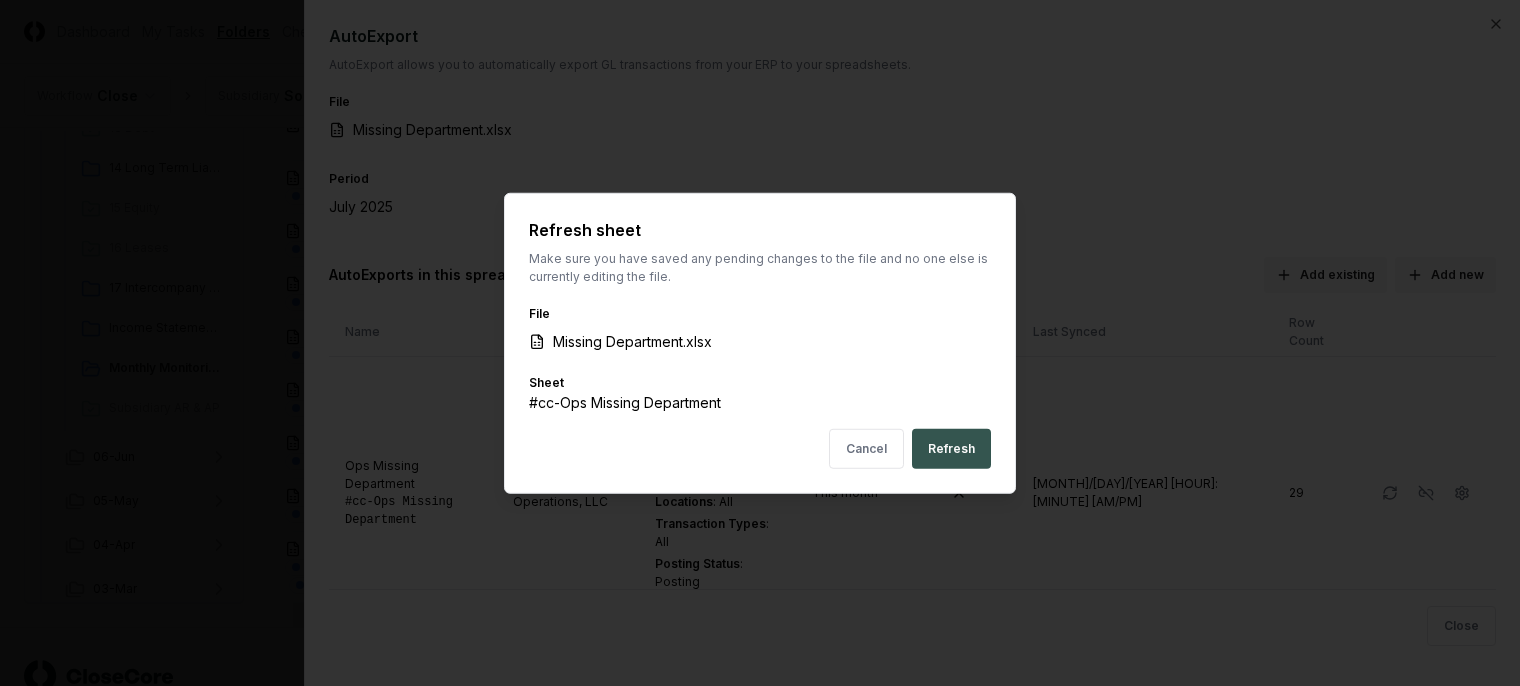 click on "Refresh" at bounding box center [951, 448] 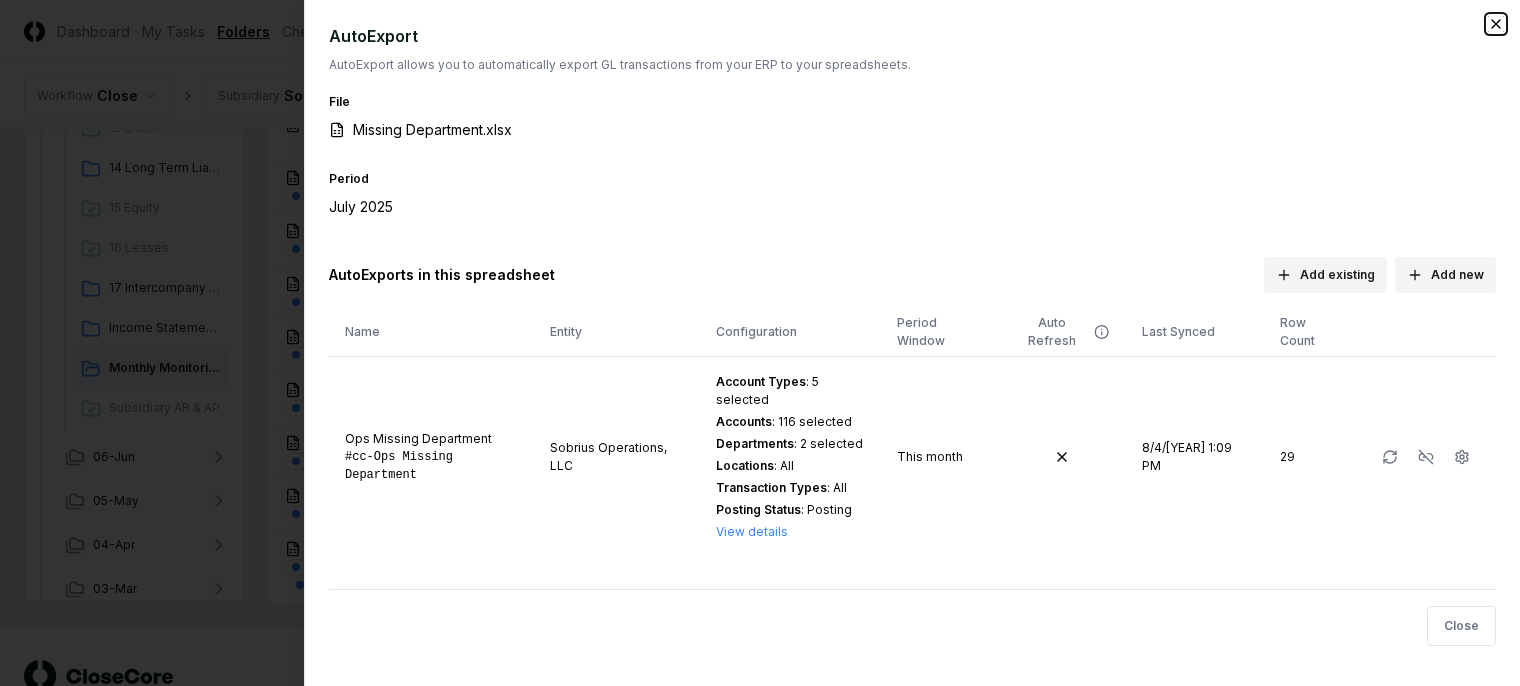 click 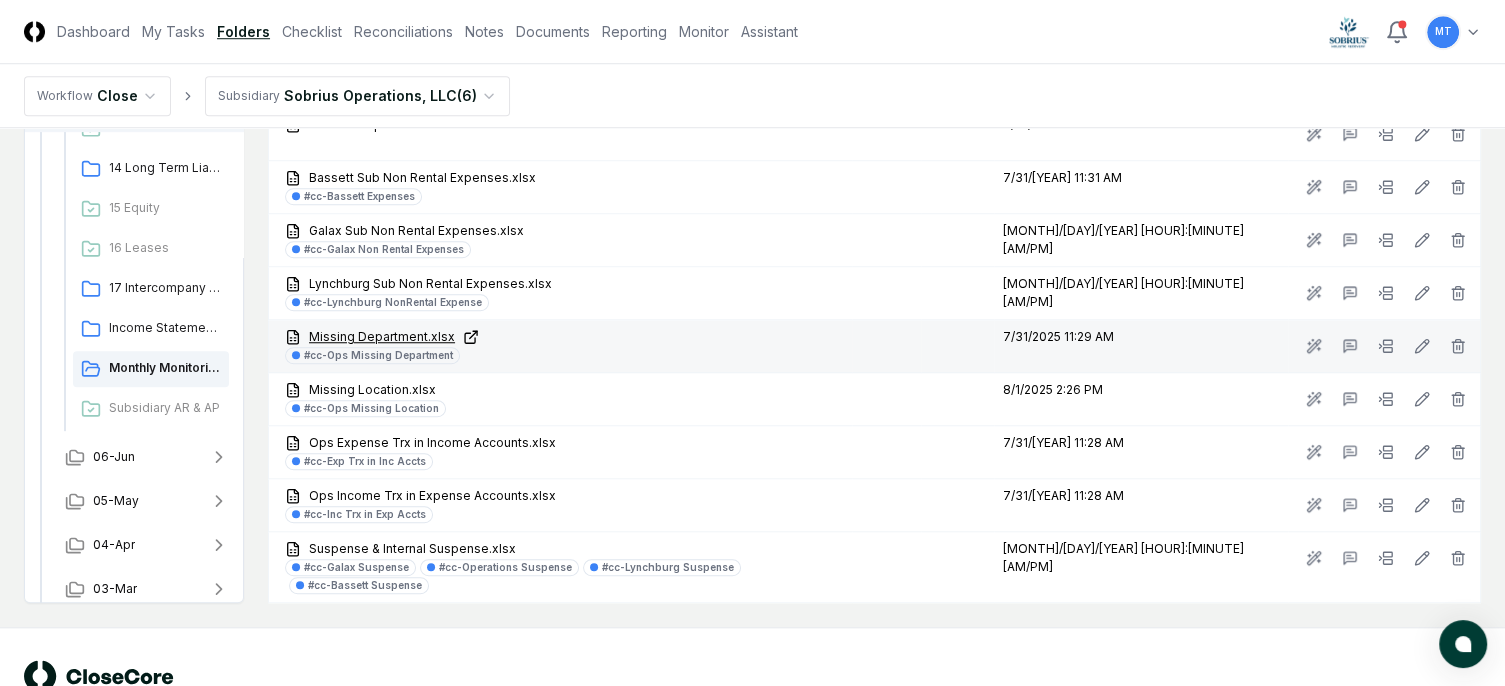 click on "Missing Department.xlsx" at bounding box center [564, 337] 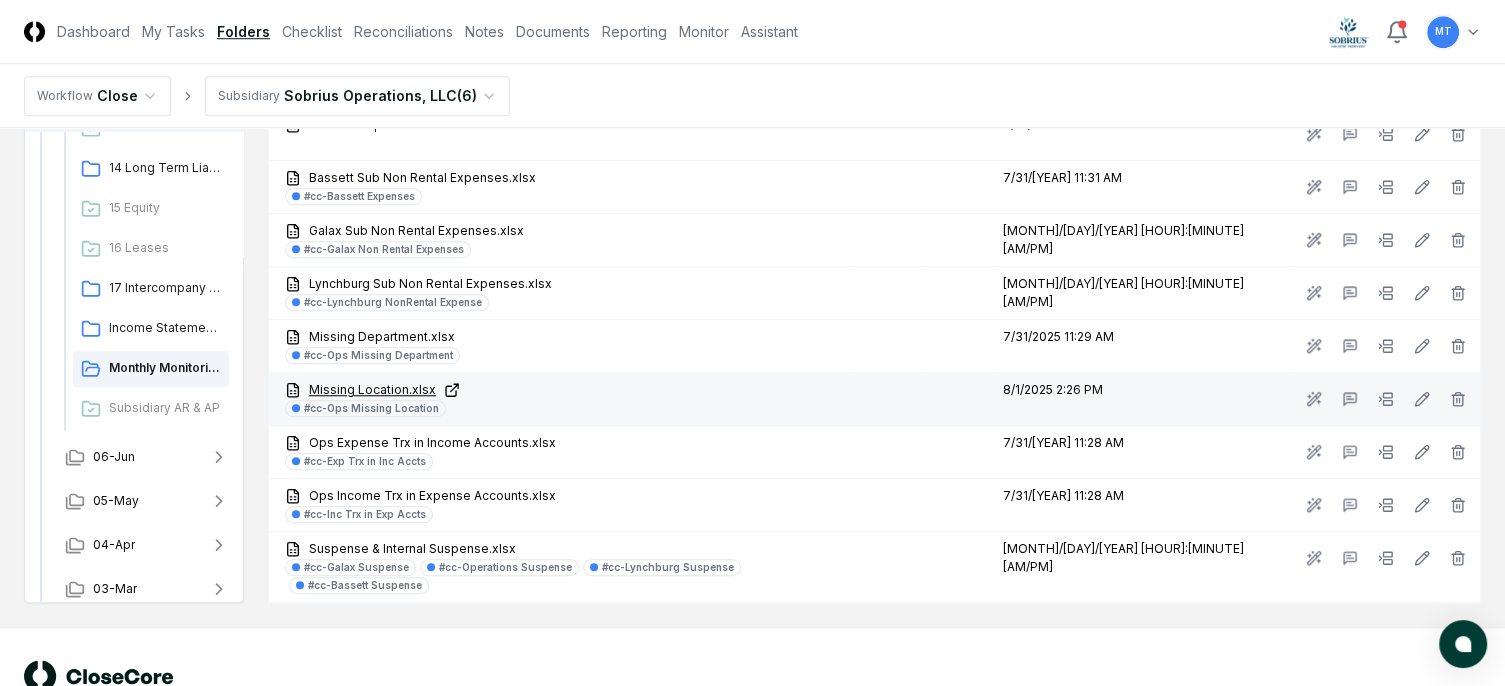click on "Missing Location.xlsx" at bounding box center [564, 390] 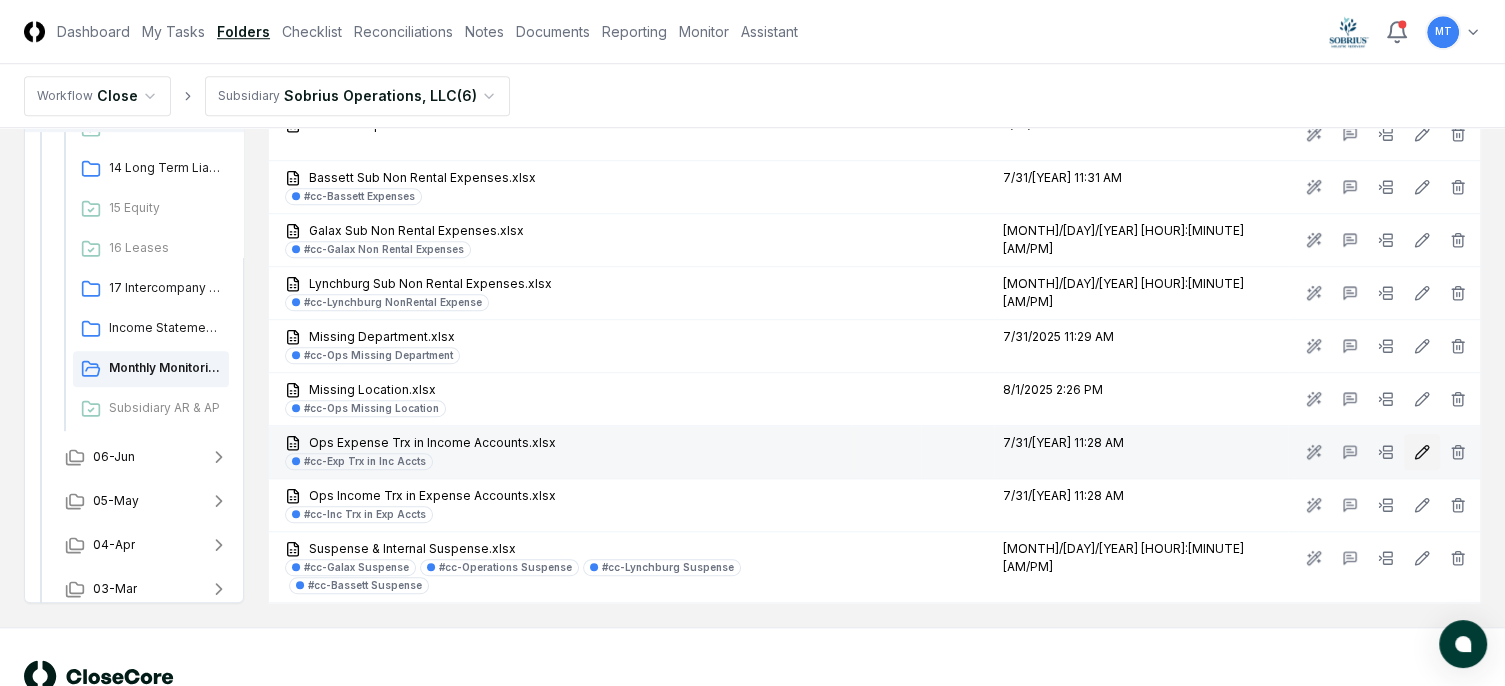 click 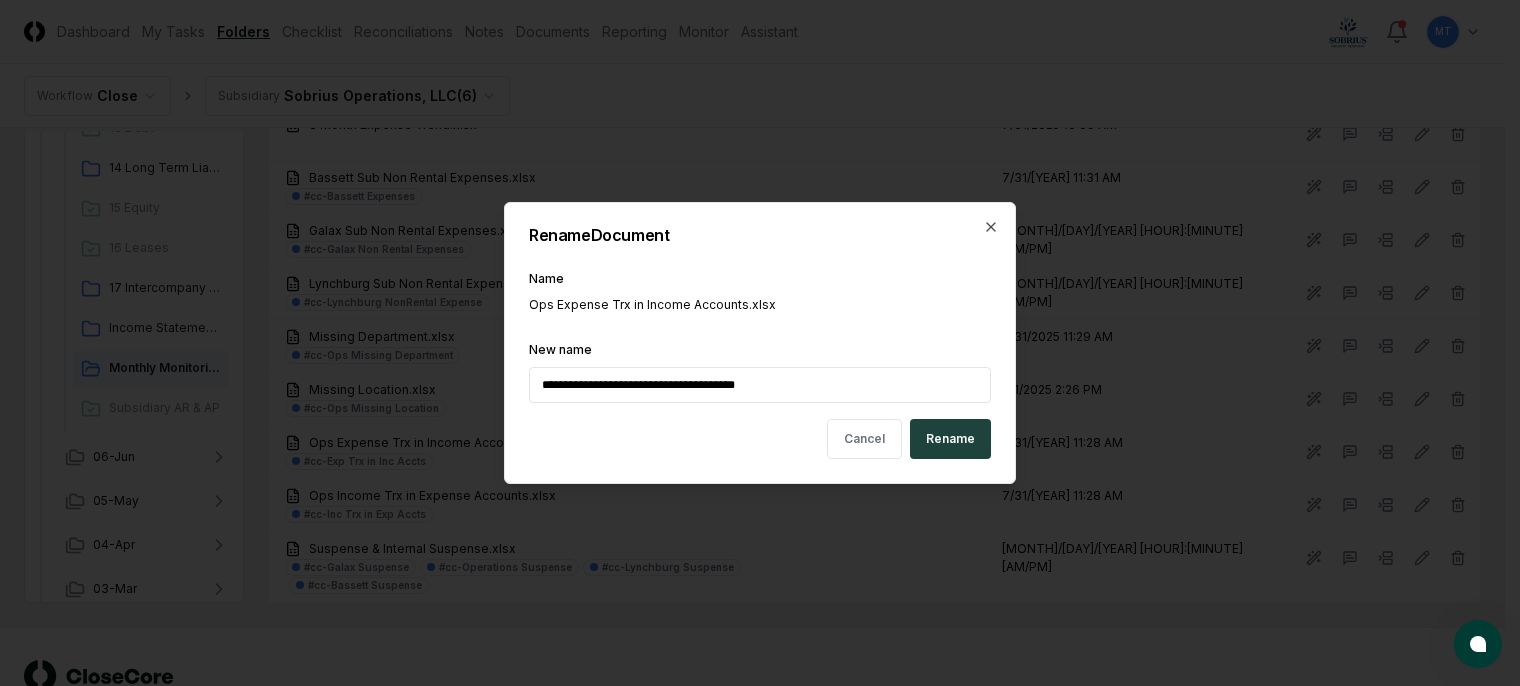 click on "**********" at bounding box center (760, 385) 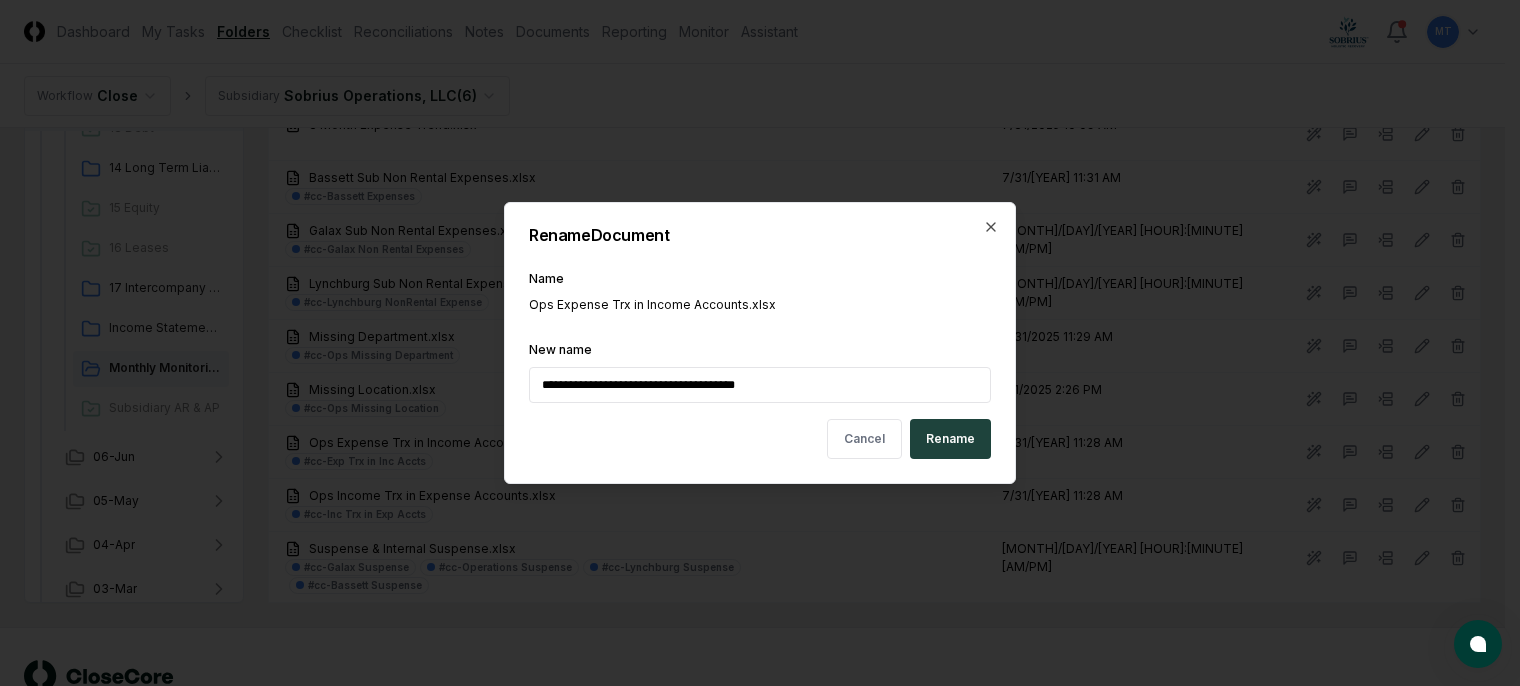 drag, startPoint x: 568, startPoint y: 385, endPoint x: 325, endPoint y: 374, distance: 243.24884 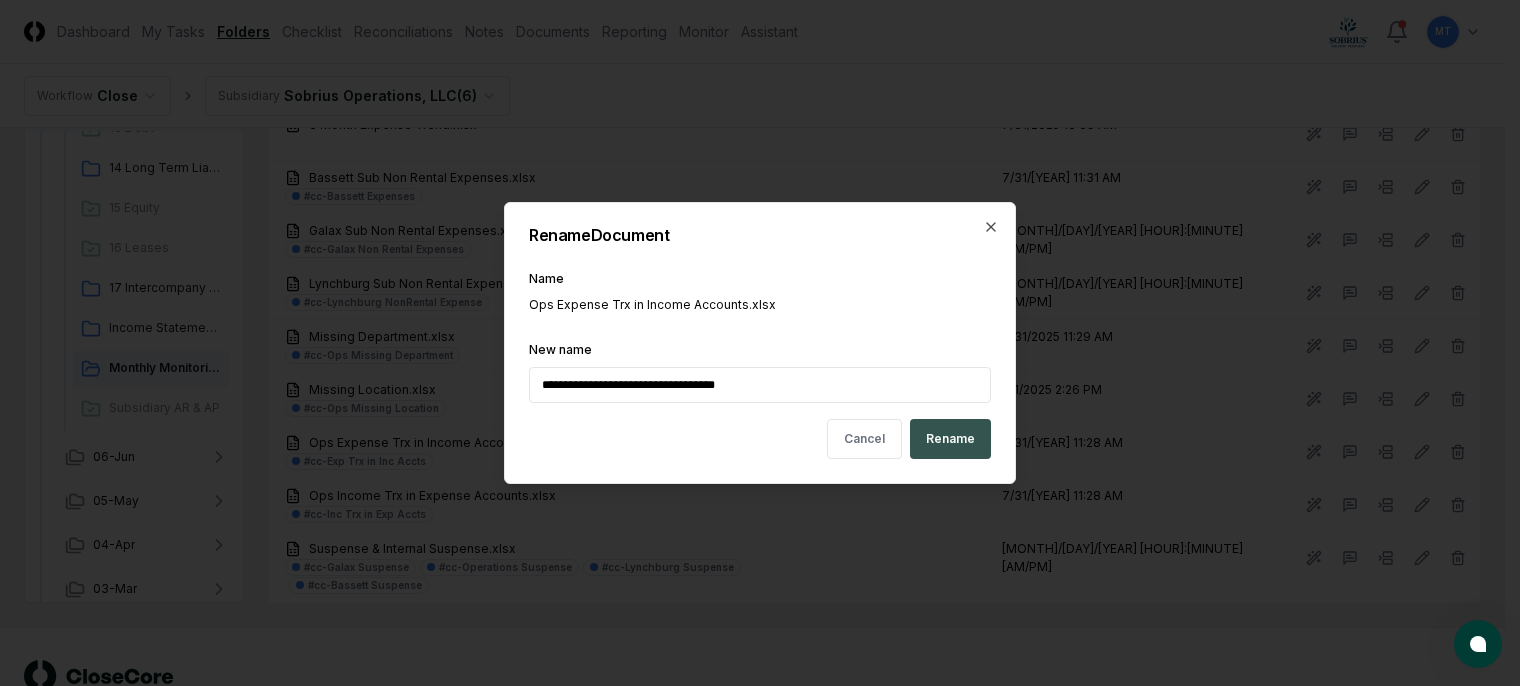 type on "**********" 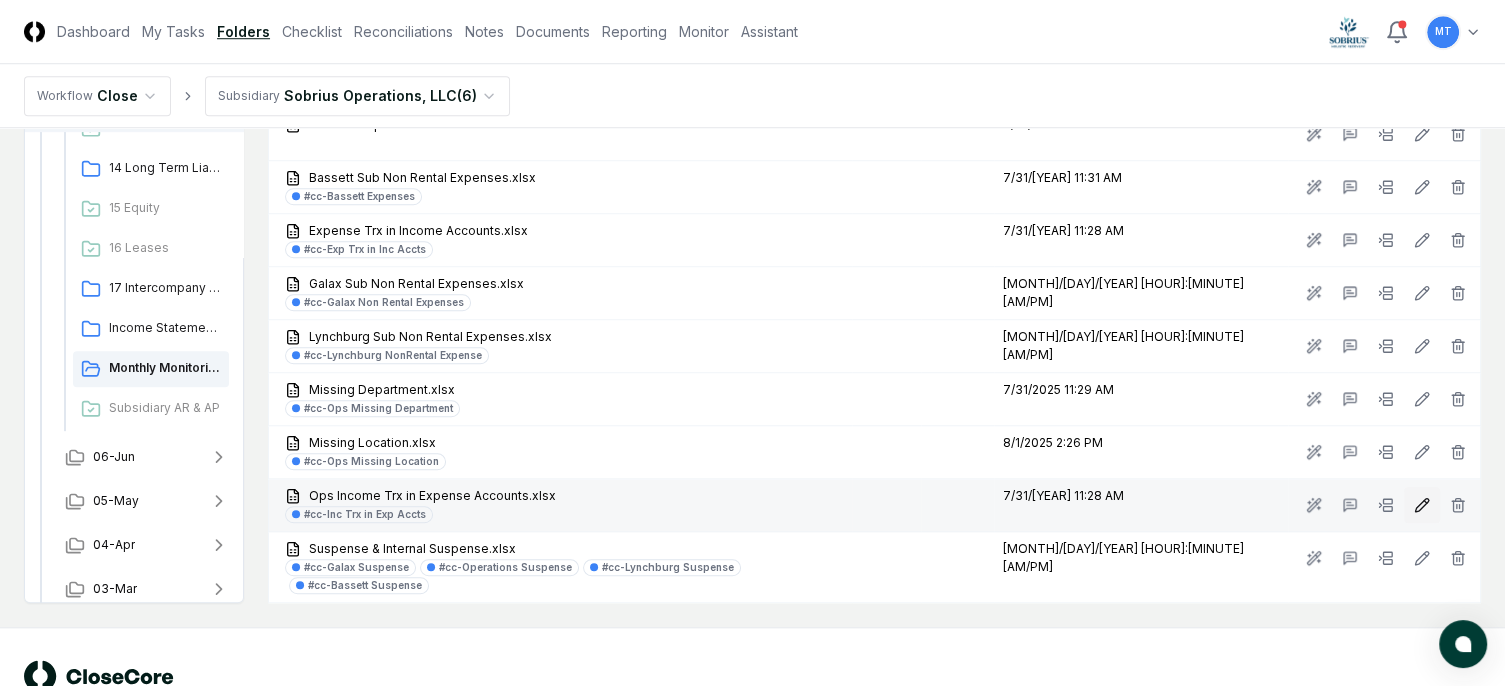 click 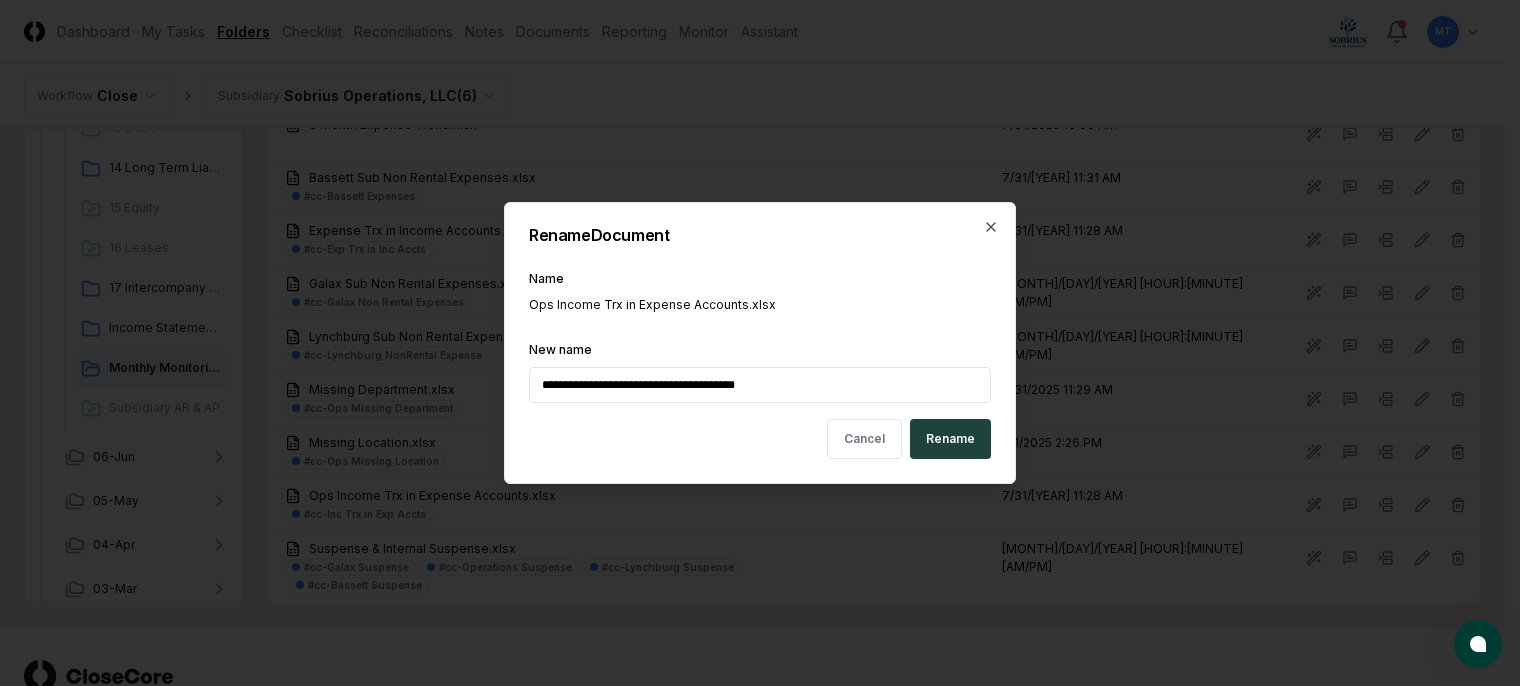 click on "**********" at bounding box center [760, 385] 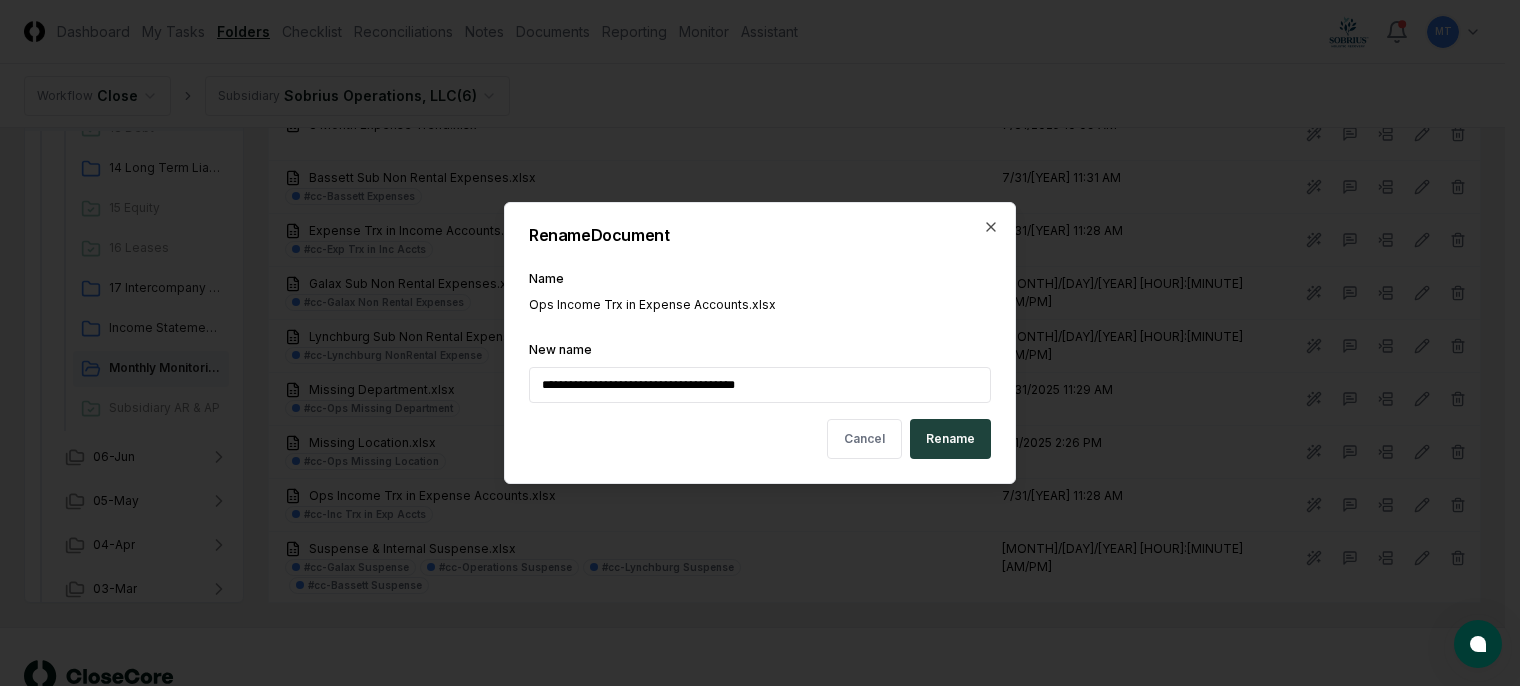 drag, startPoint x: 568, startPoint y: 387, endPoint x: 469, endPoint y: 383, distance: 99.08077 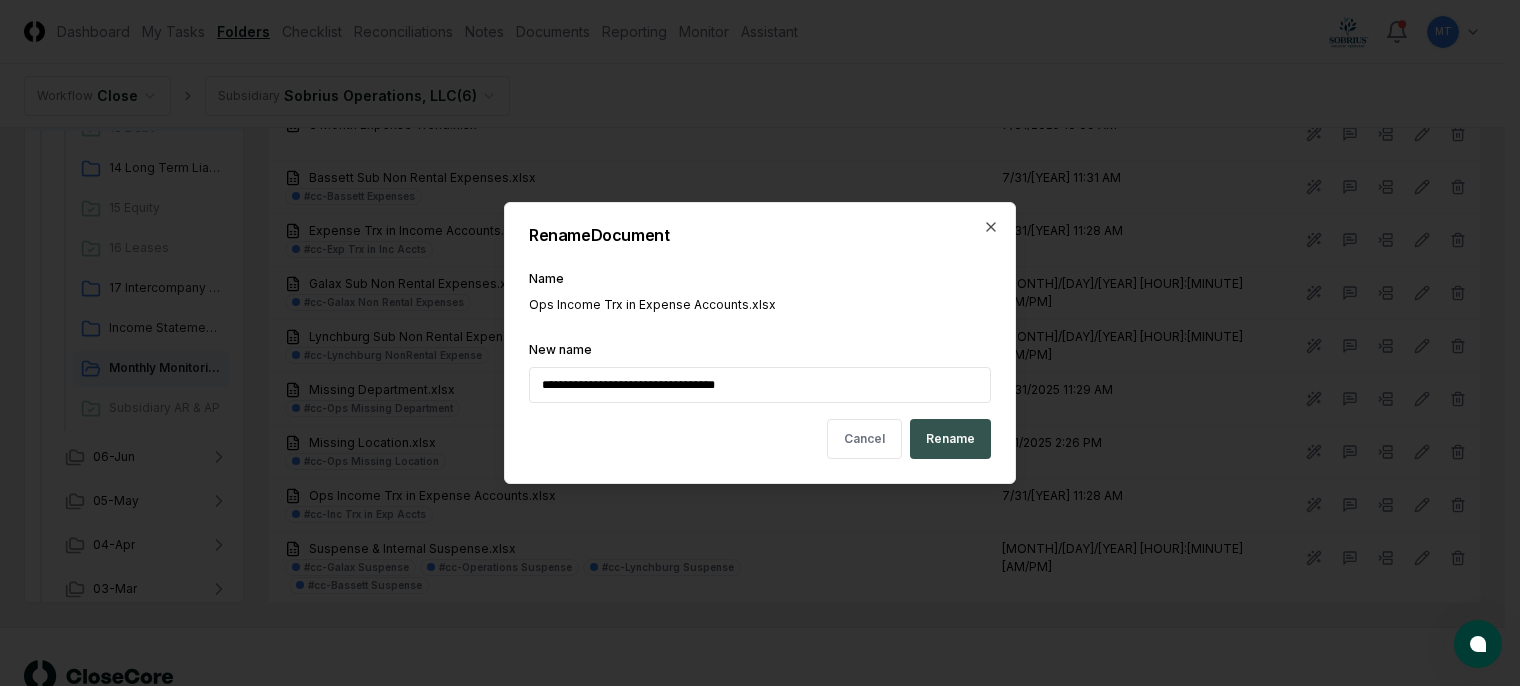 type on "**********" 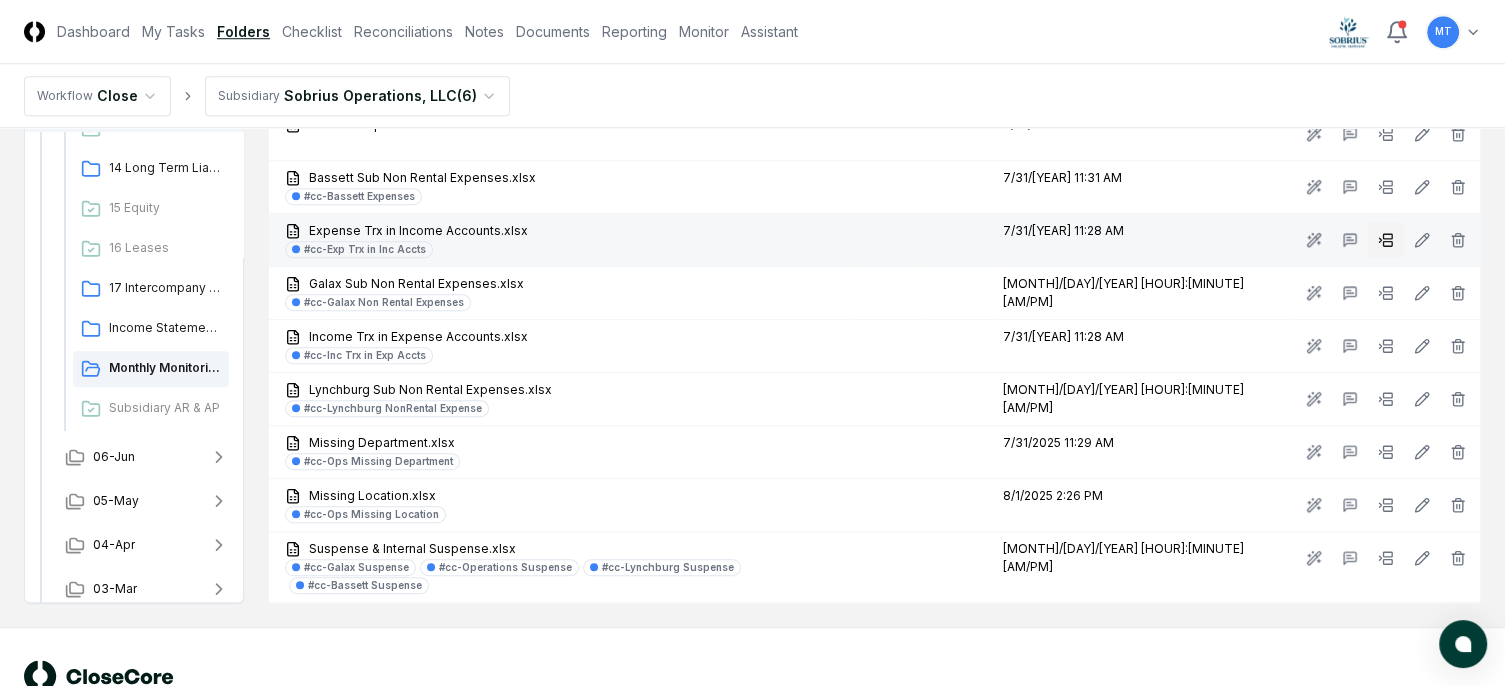 click 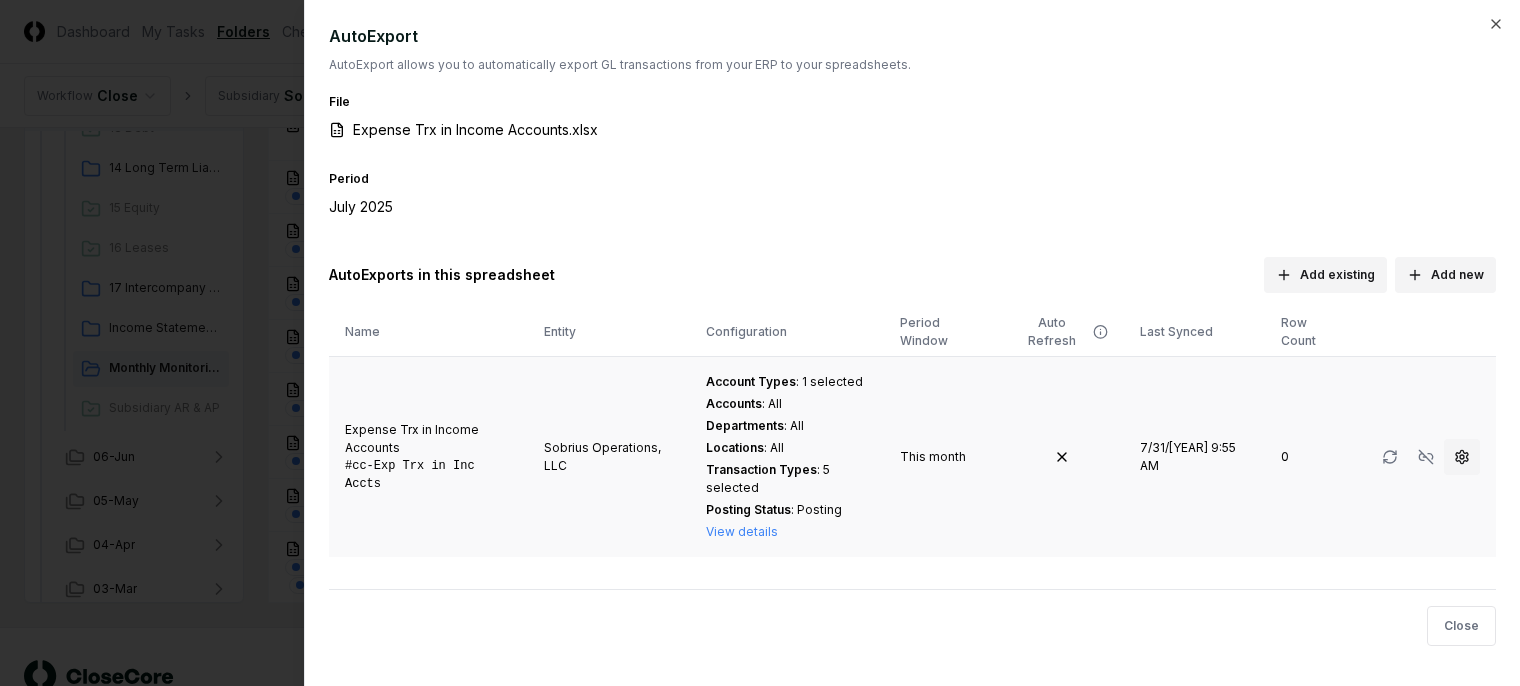 click 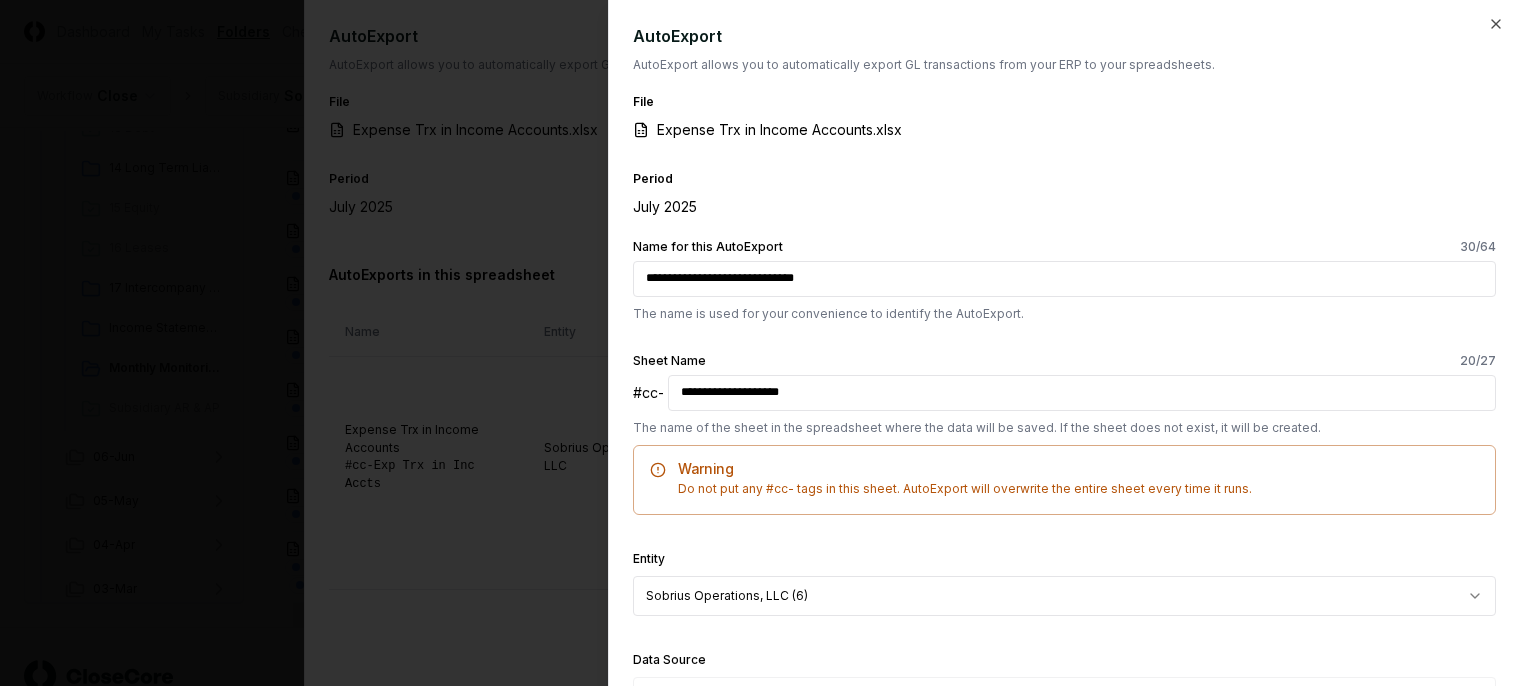 click on "**********" at bounding box center (1064, 279) 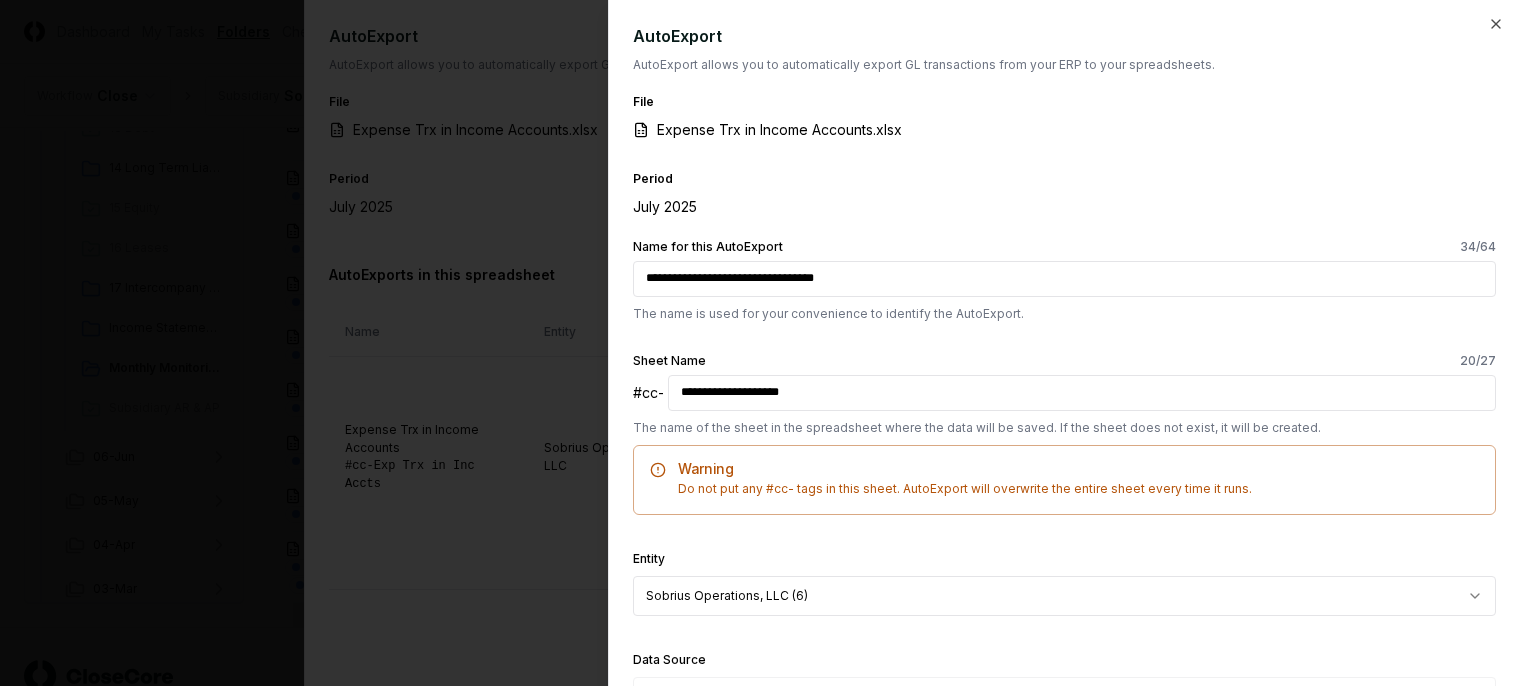 type on "**********" 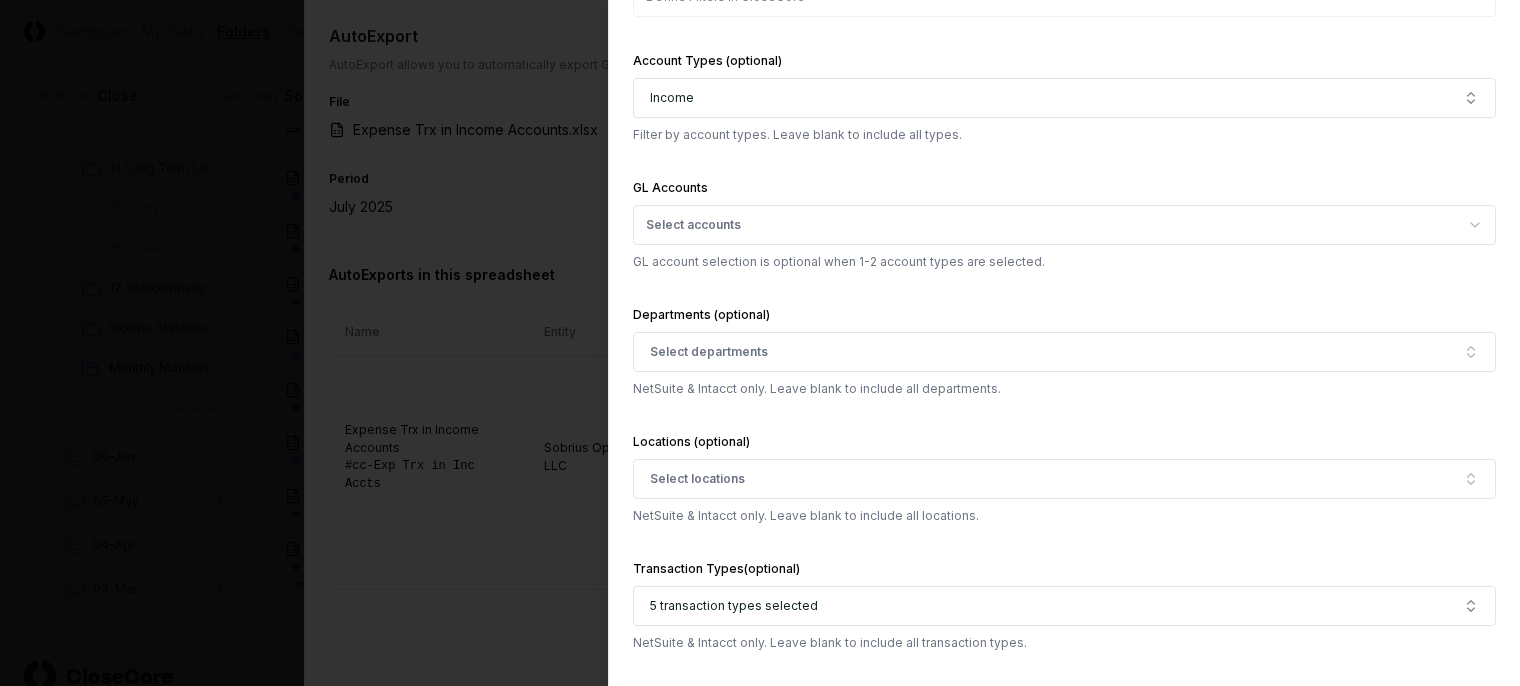 scroll, scrollTop: 1226, scrollLeft: 0, axis: vertical 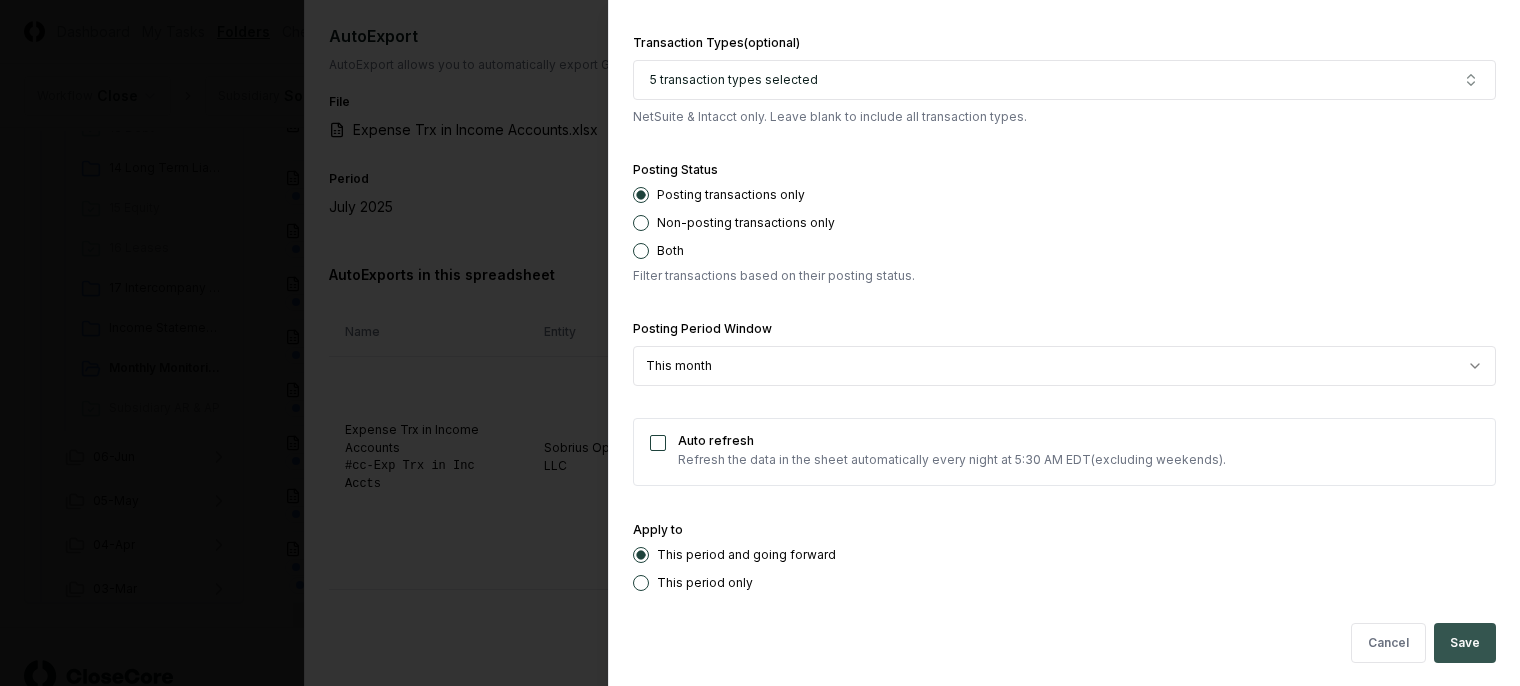 type on "**********" 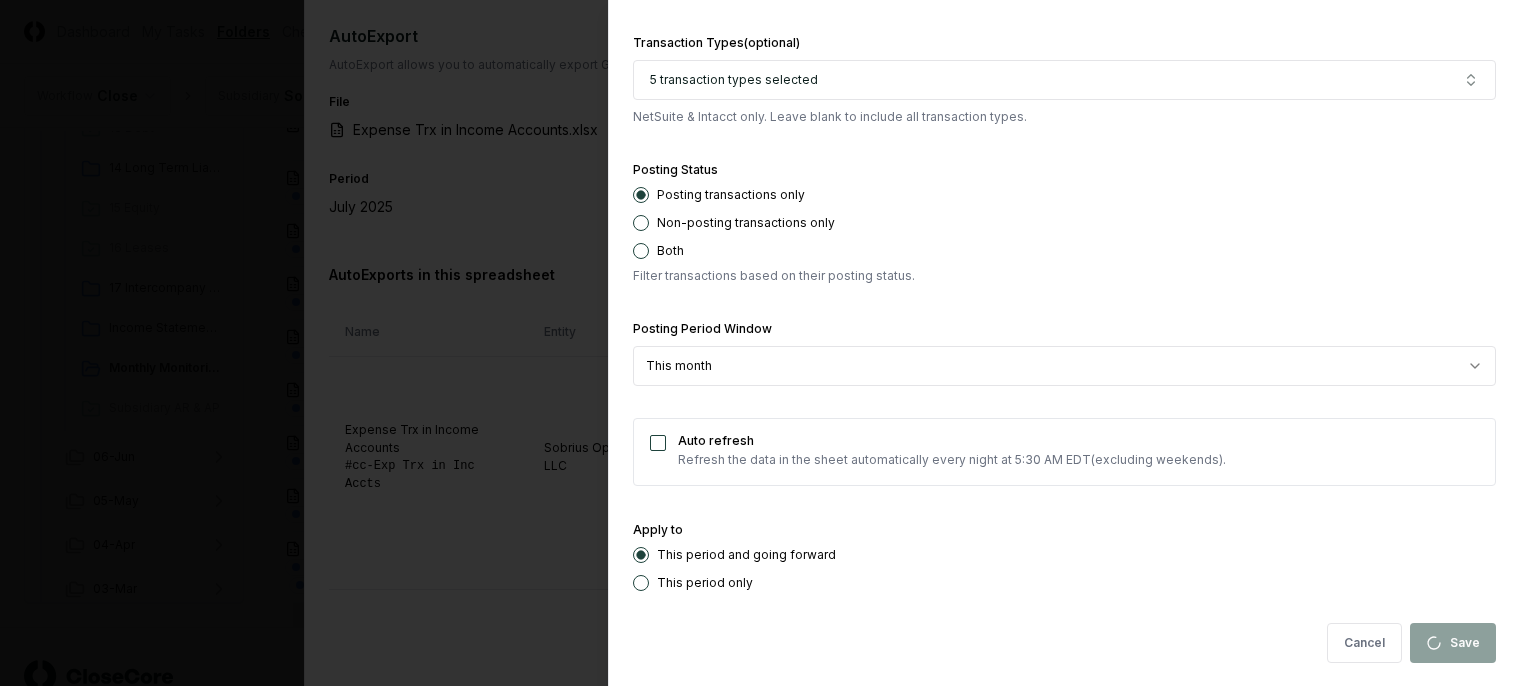 type on "**********" 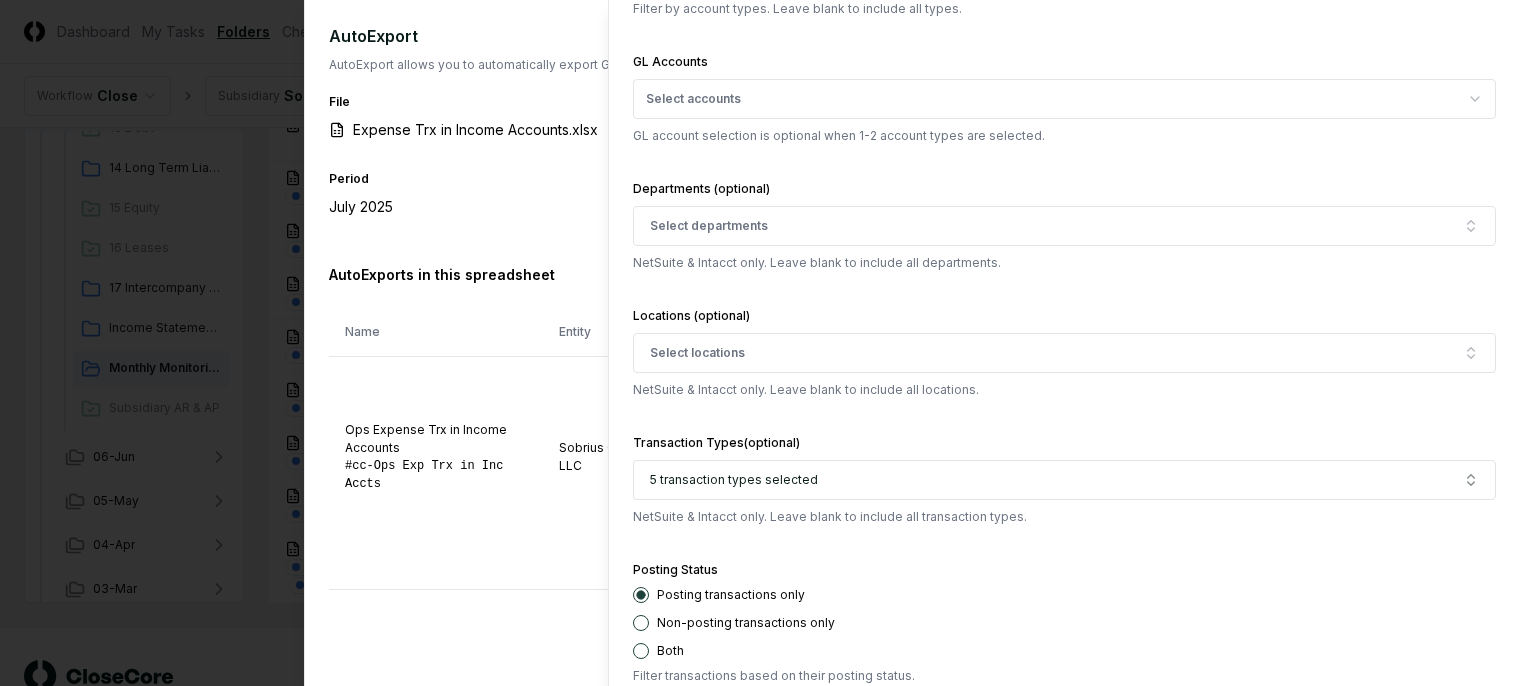 scroll, scrollTop: 0, scrollLeft: 0, axis: both 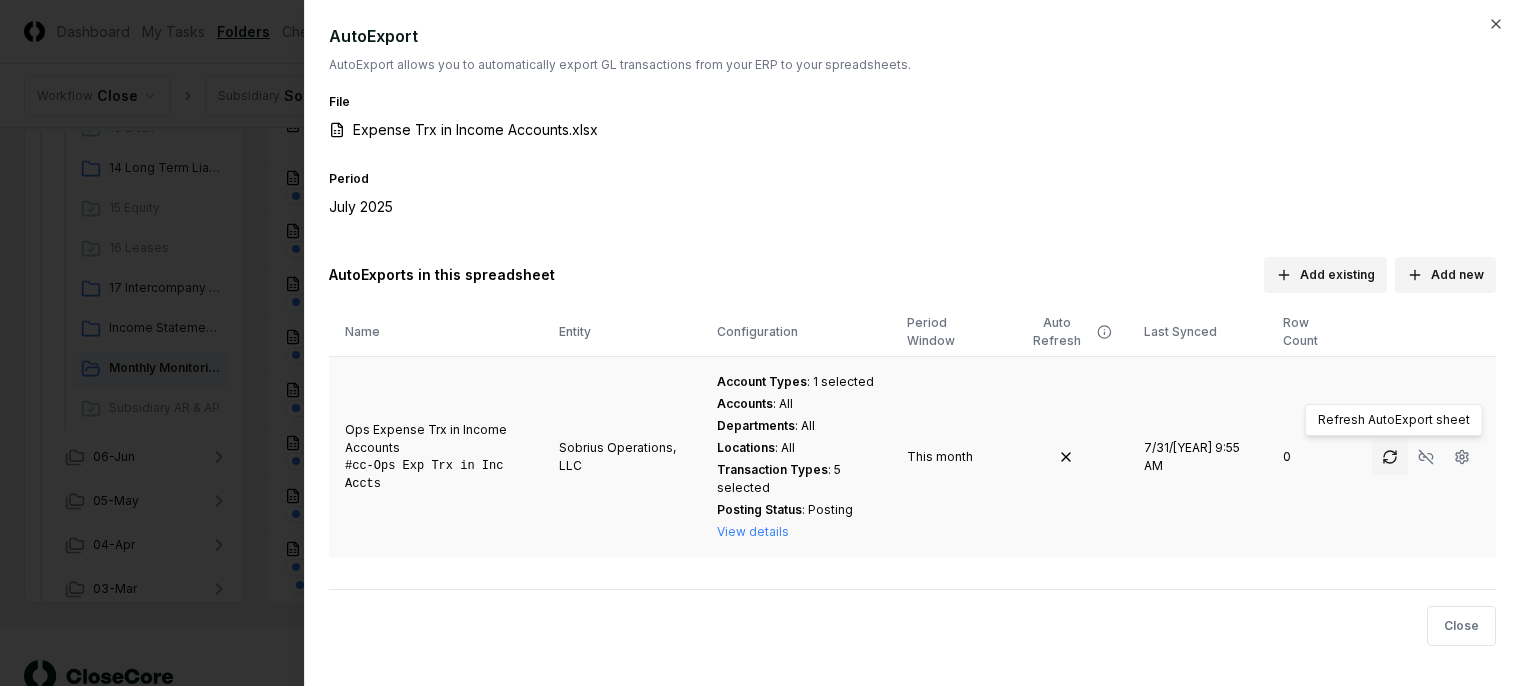 click 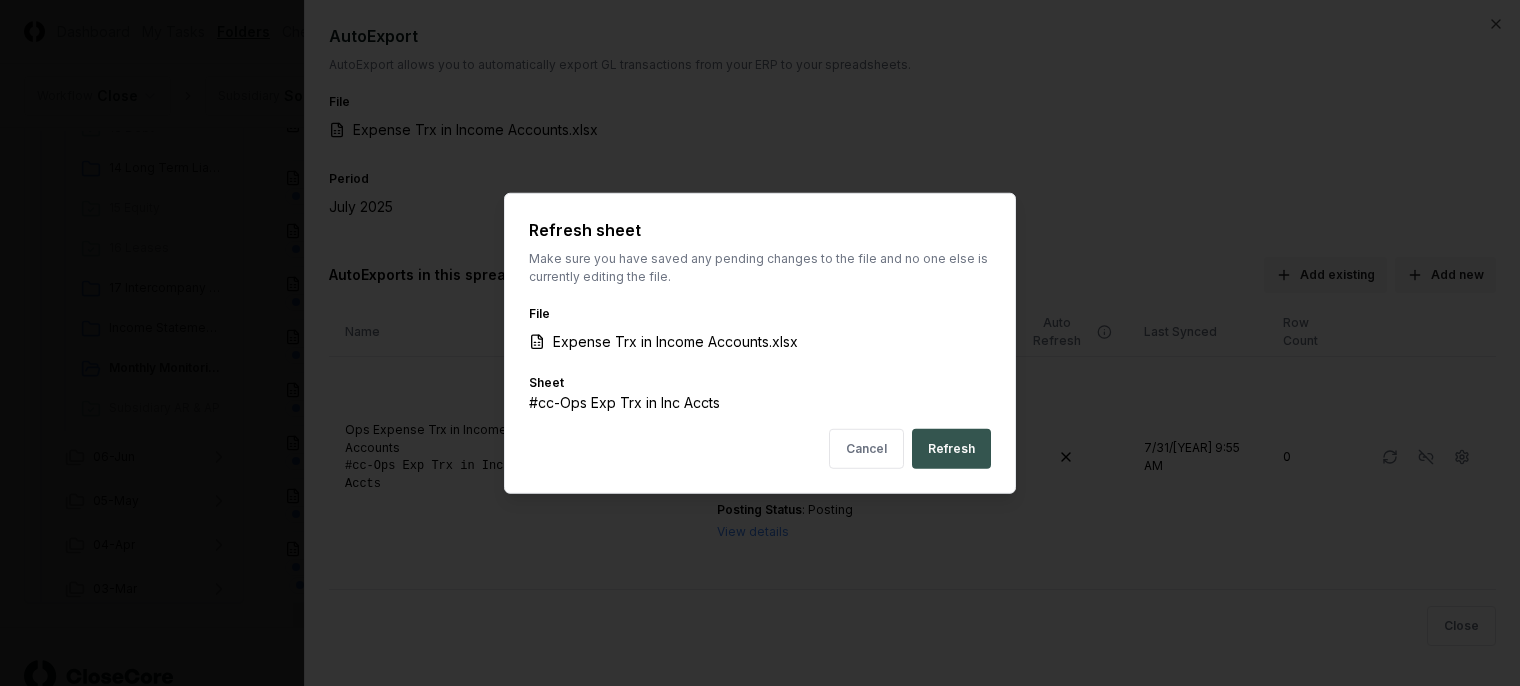 click on "Refresh" at bounding box center (951, 448) 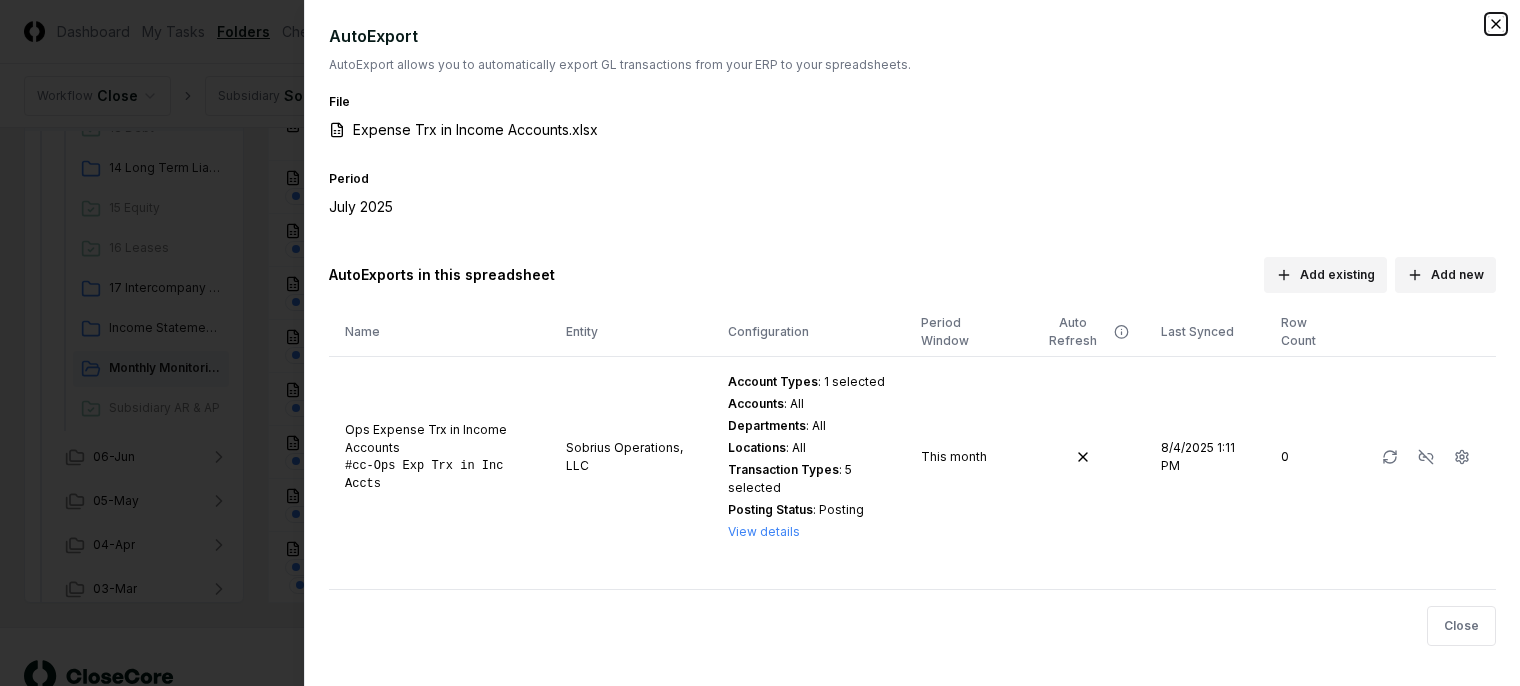 click 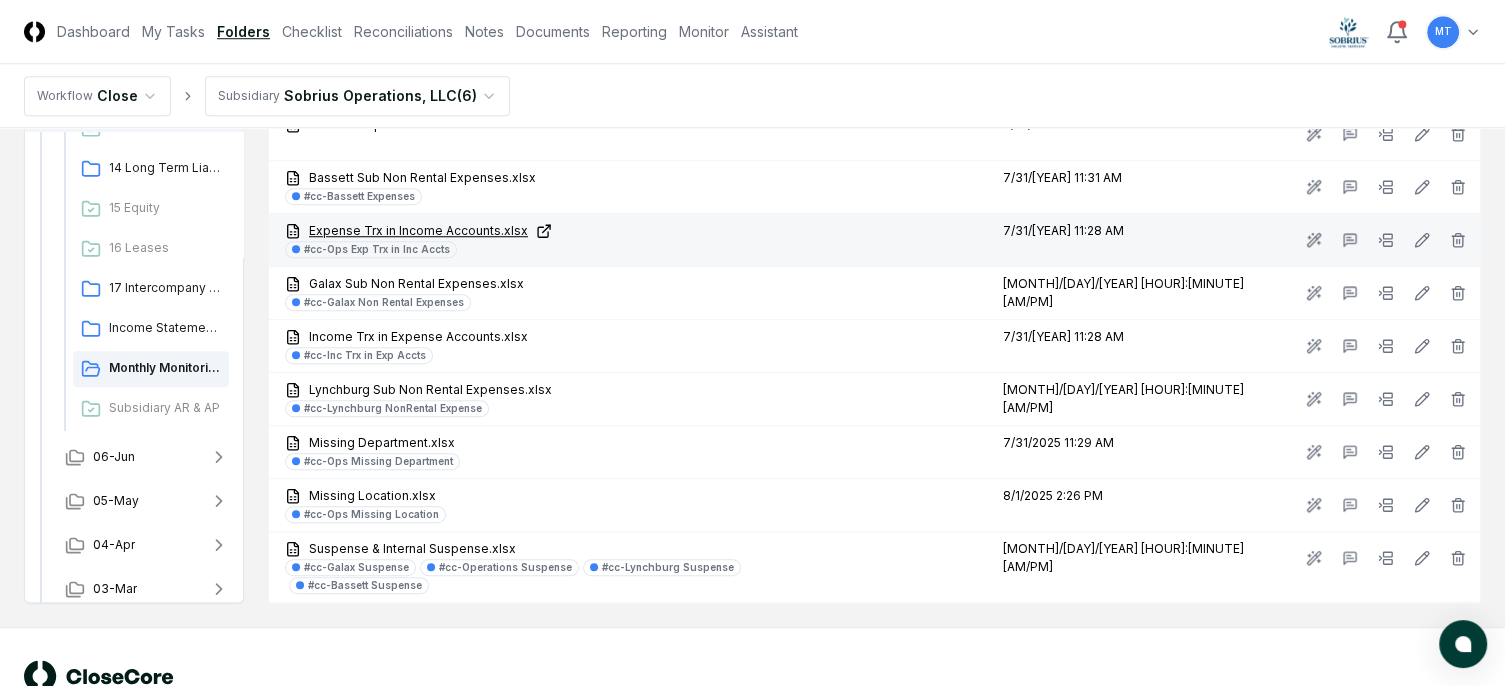 click on "Expense Trx in Income Accounts.xlsx" at bounding box center [564, 231] 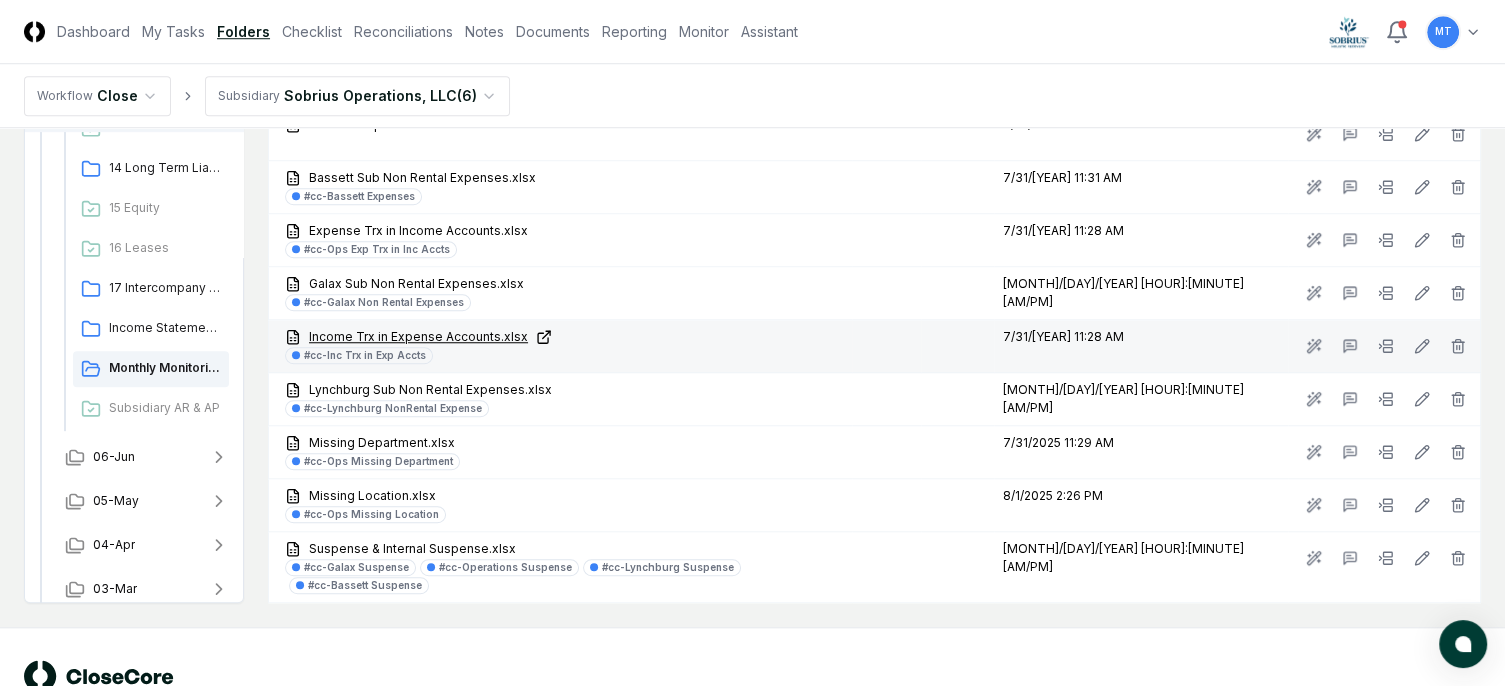 click on "Income Trx in Expense Accounts.xlsx" at bounding box center [564, 337] 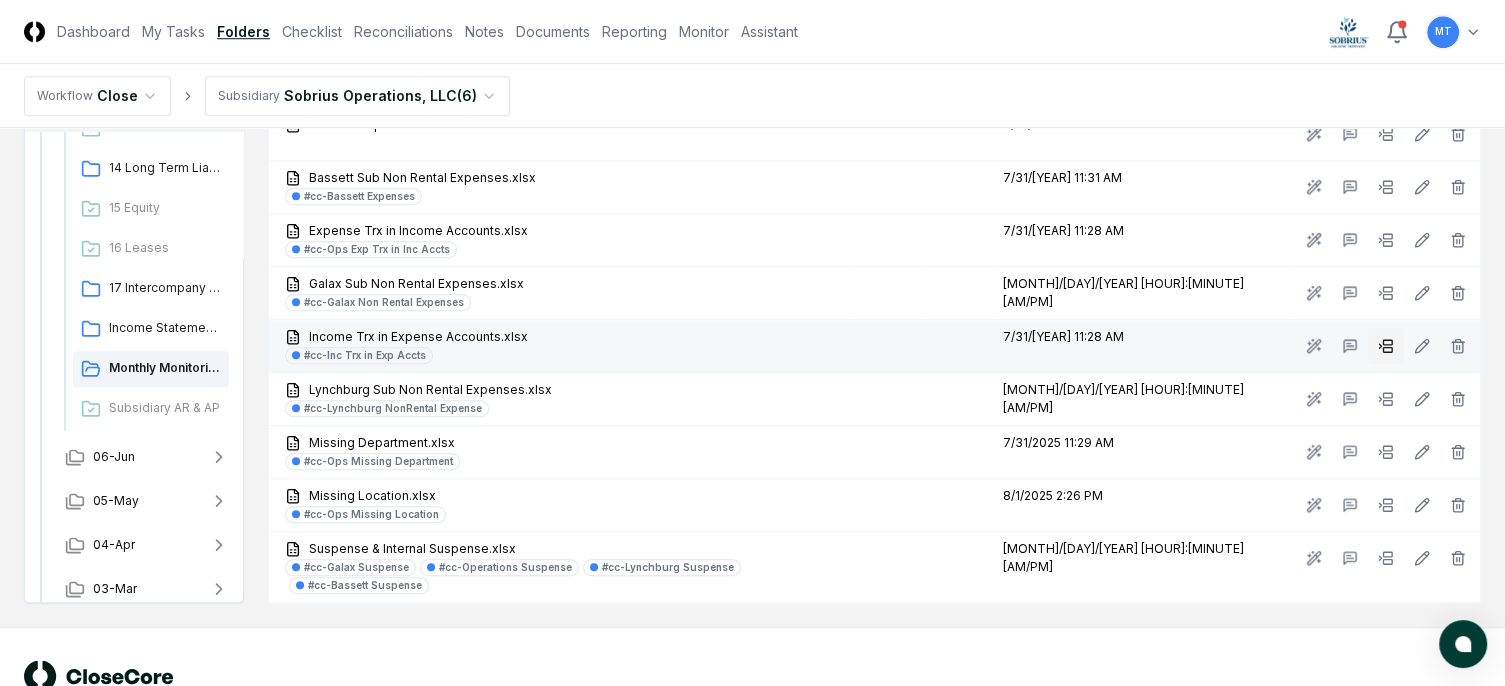 click 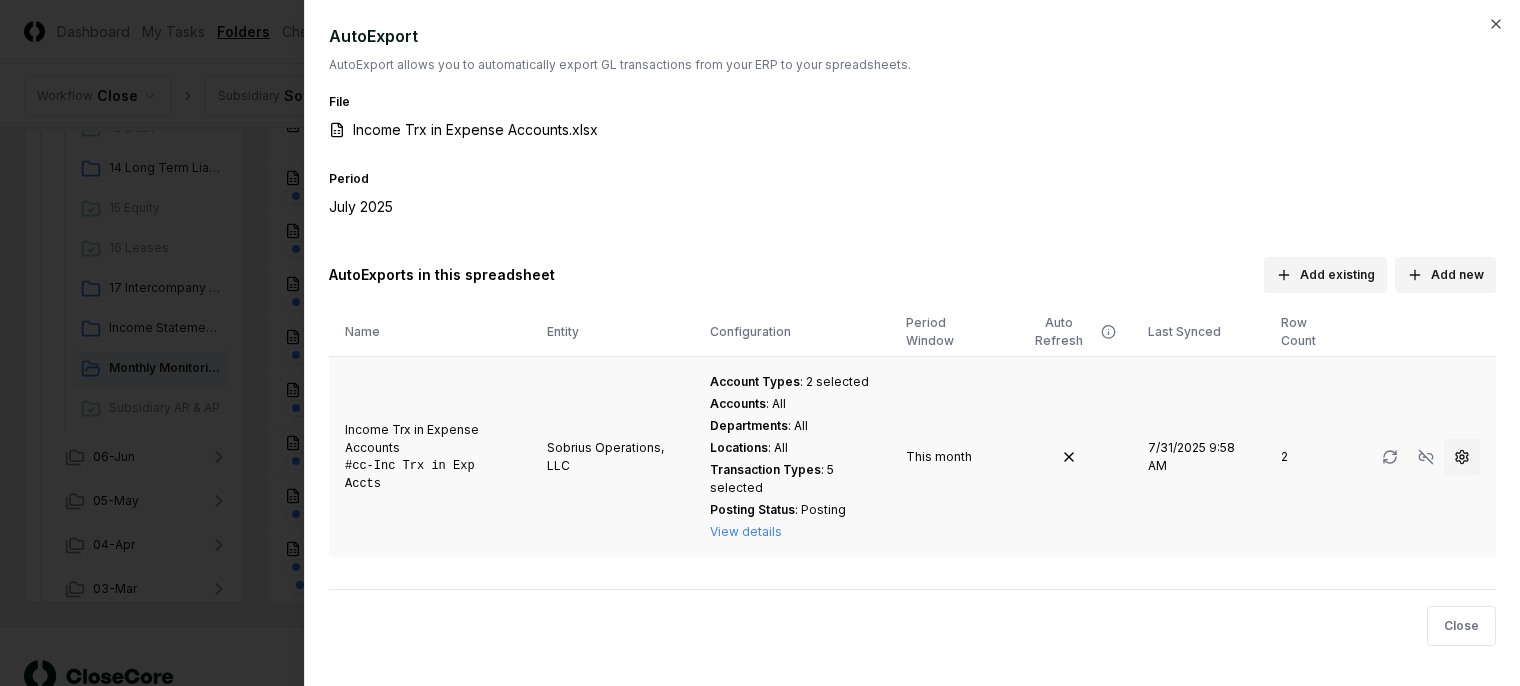 click 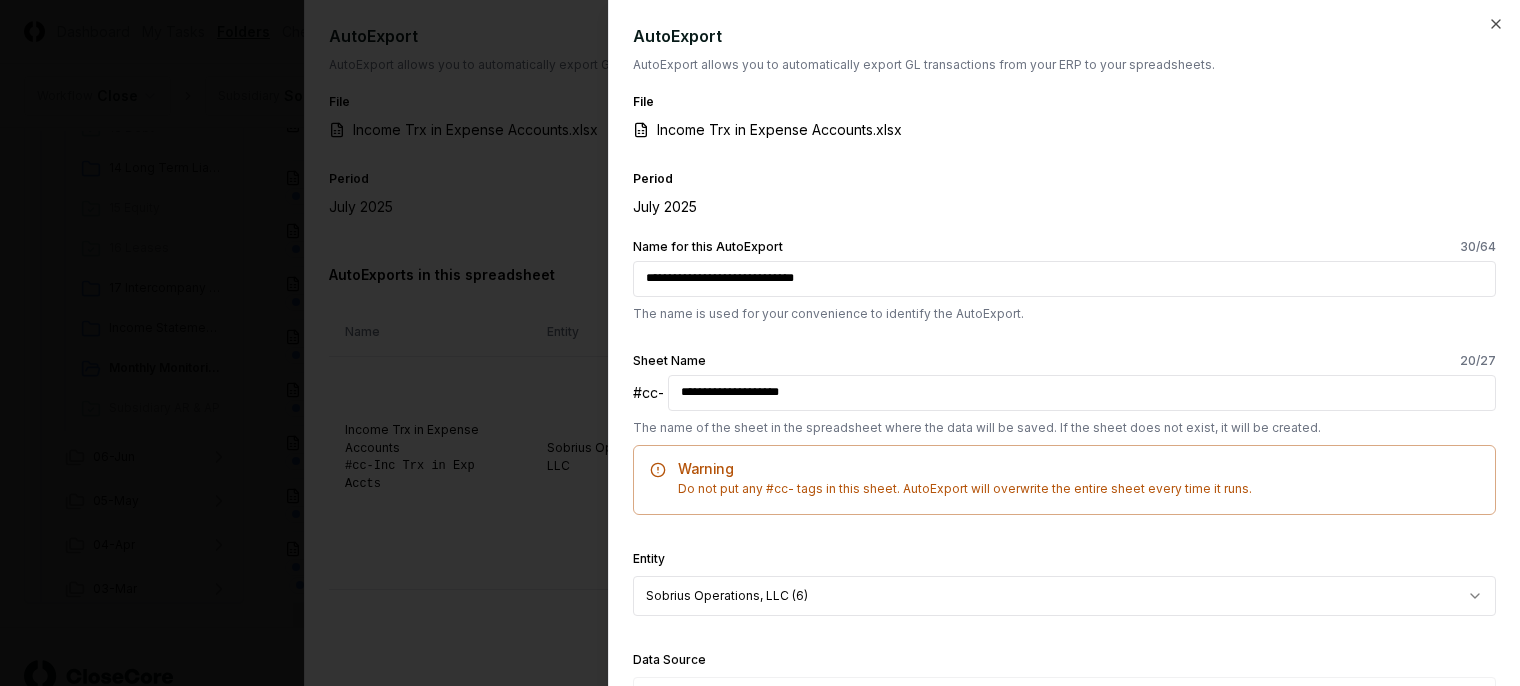 click on "**********" at bounding box center [1064, 279] 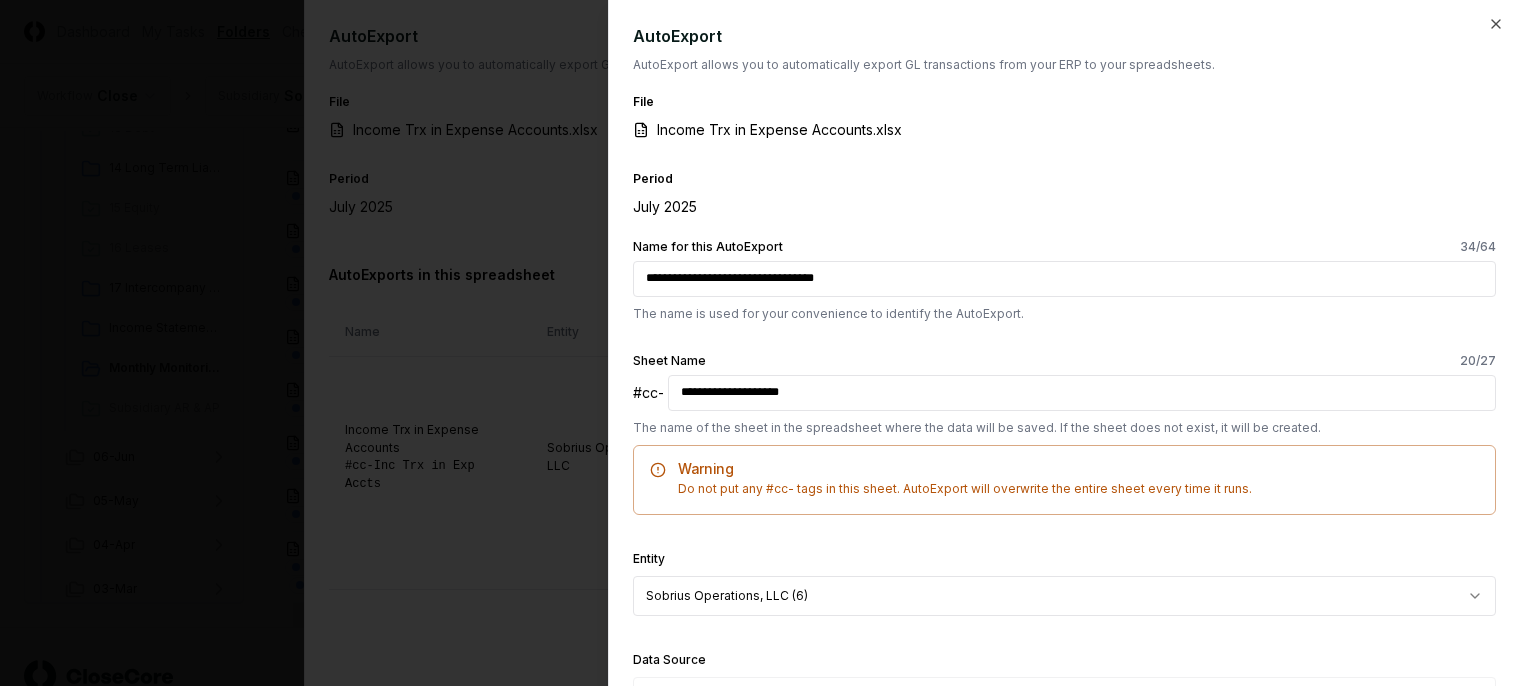 type on "**********" 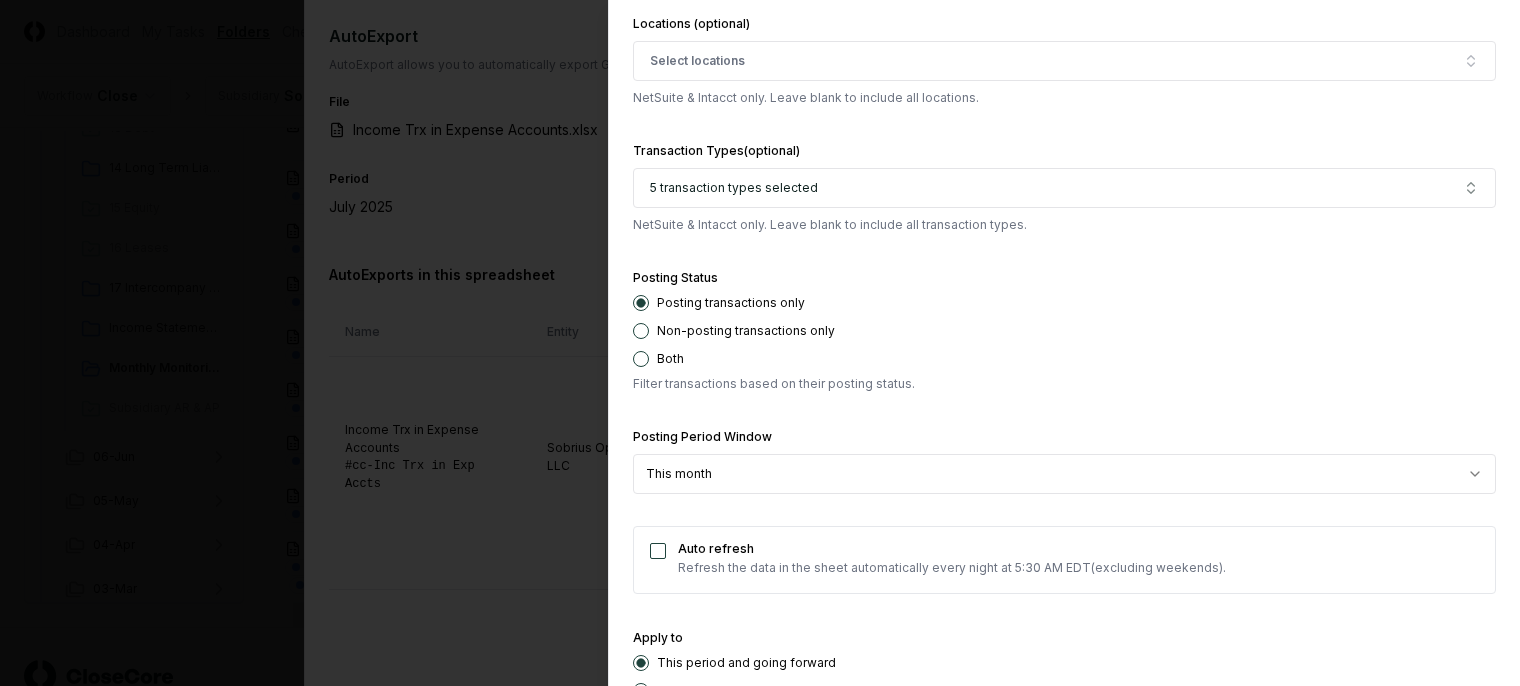 scroll, scrollTop: 1226, scrollLeft: 0, axis: vertical 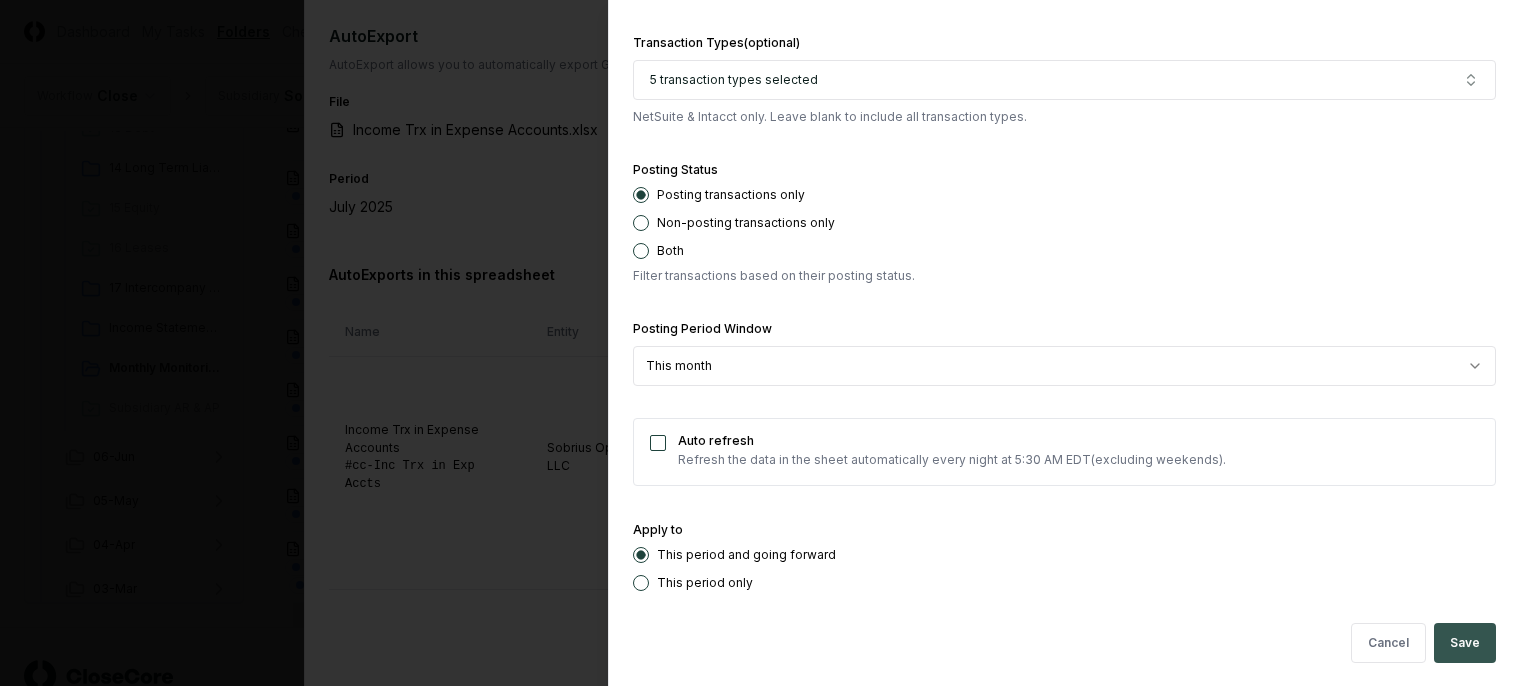 type on "**********" 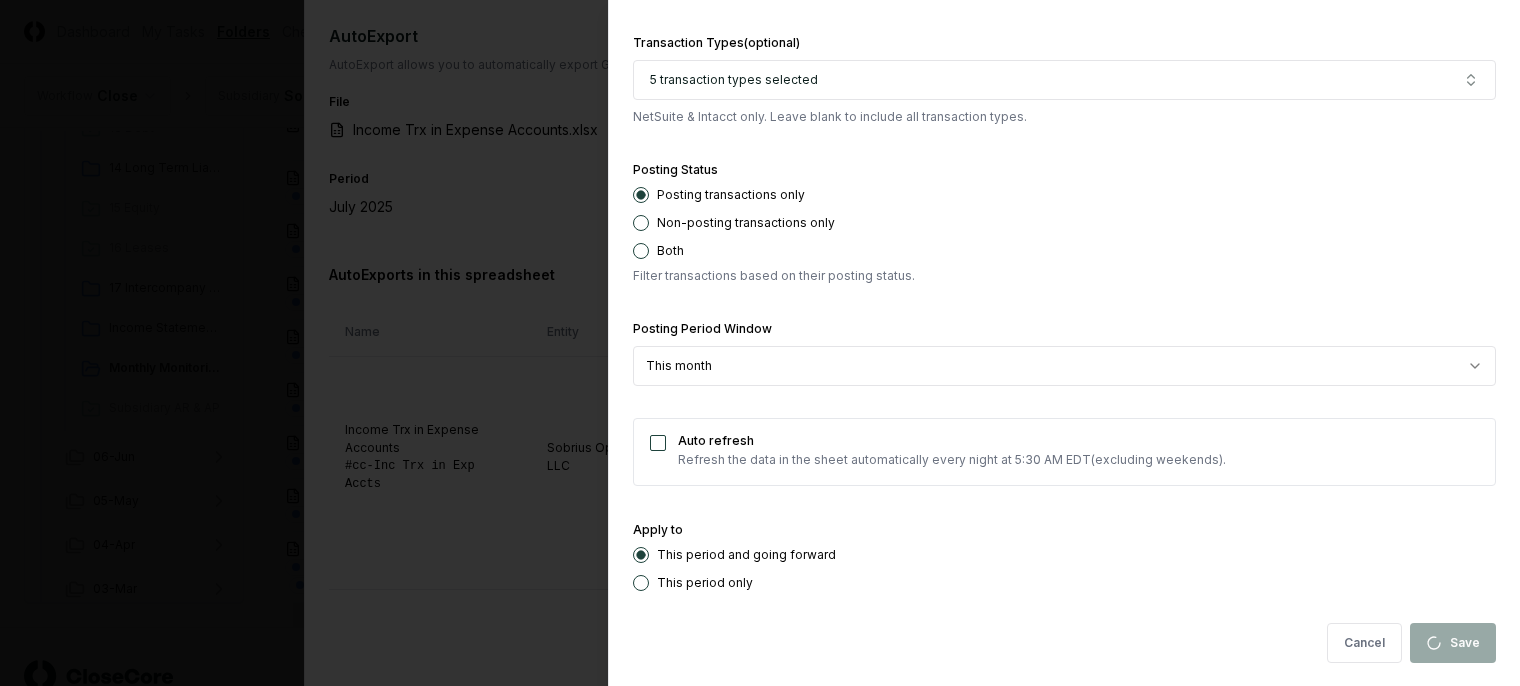 type on "**********" 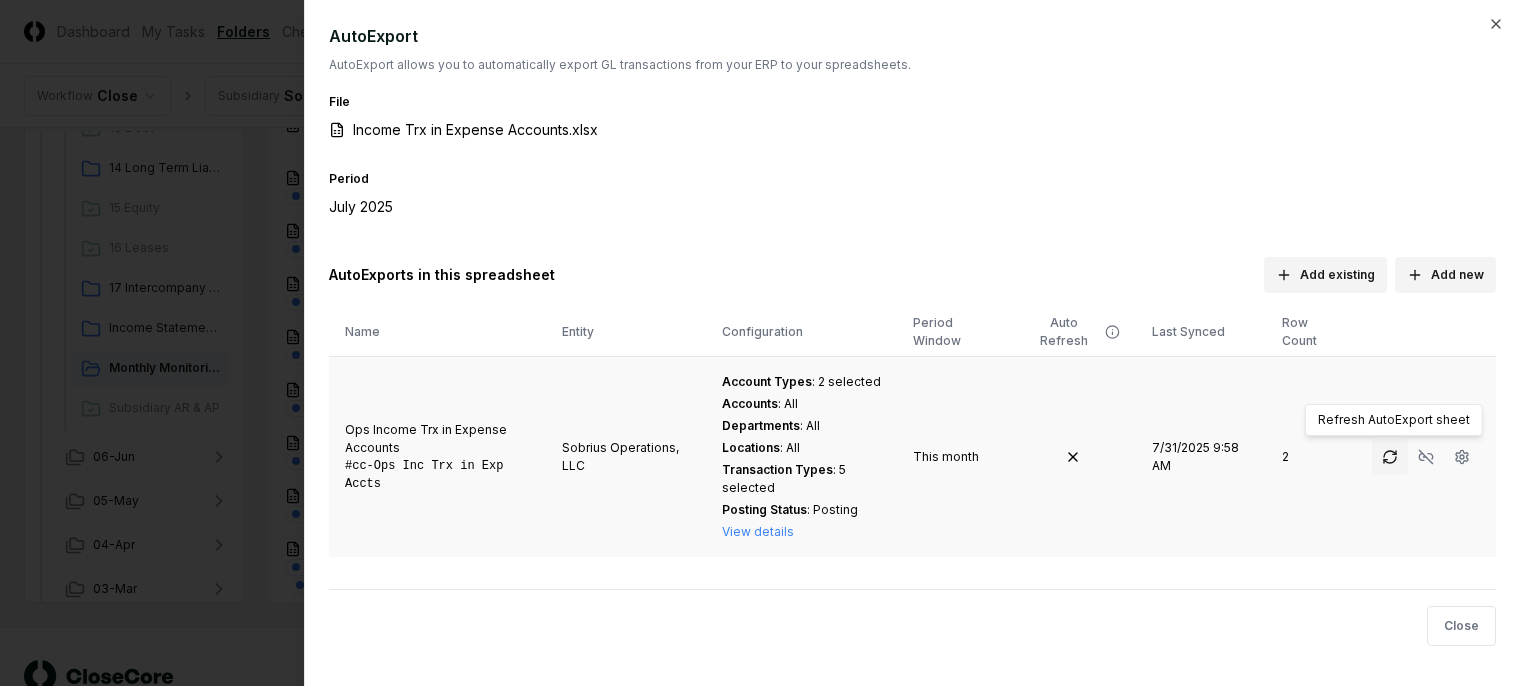 click 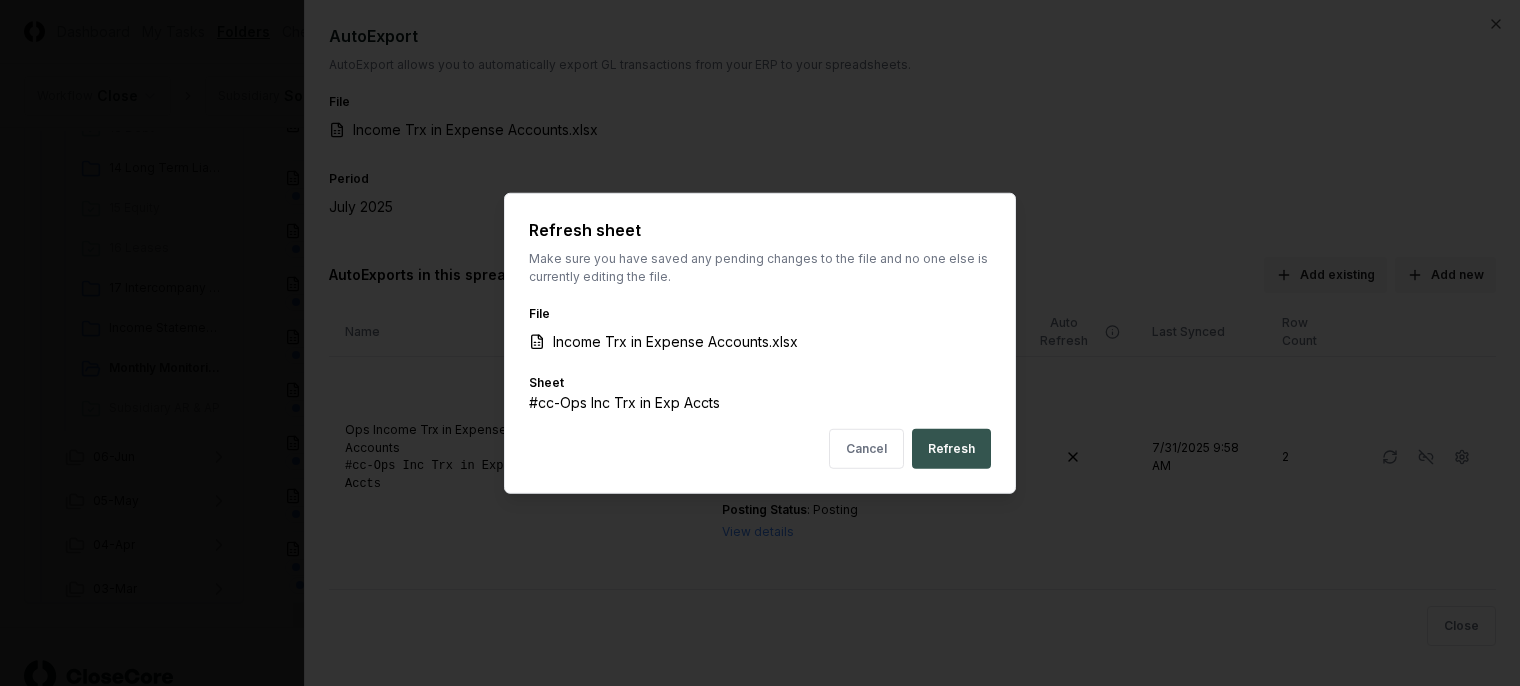 click on "Refresh" at bounding box center (951, 448) 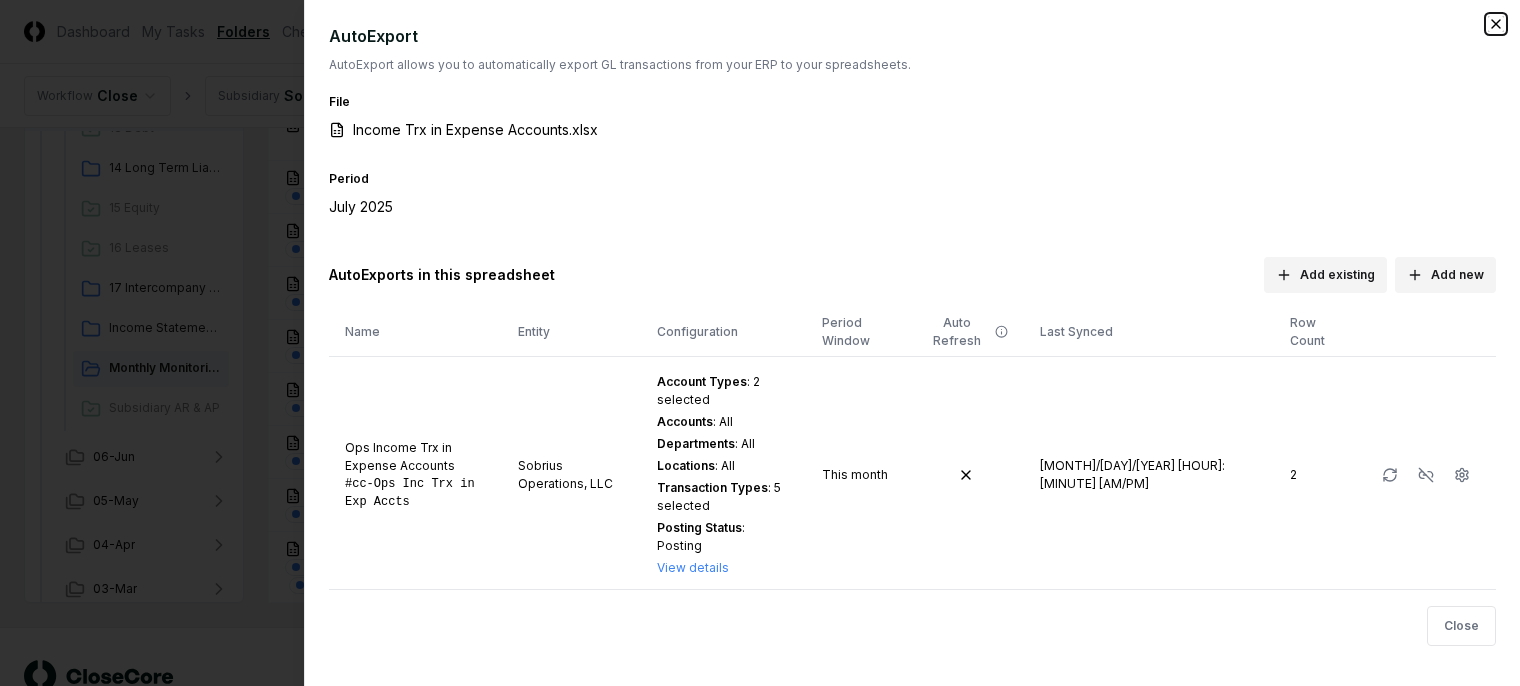click 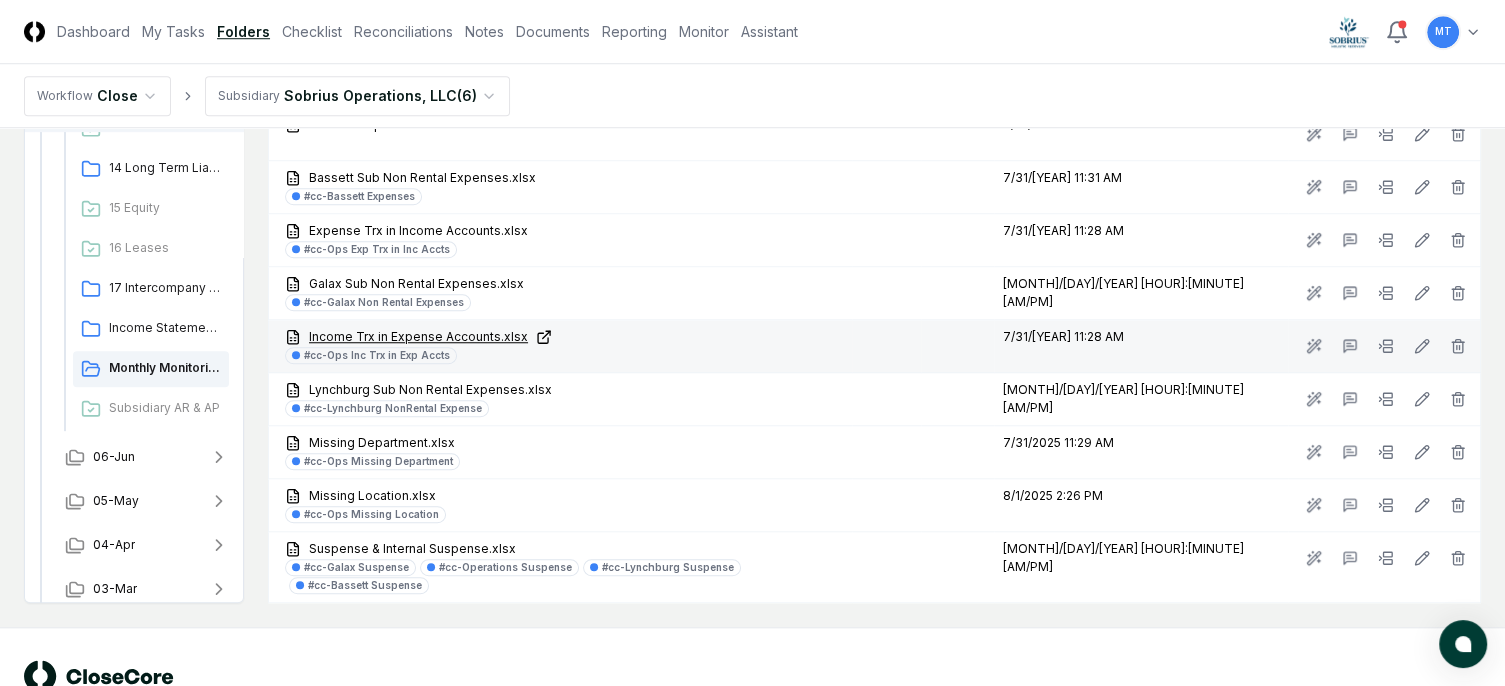 click on "Income Trx in Expense Accounts.xlsx" at bounding box center (564, 337) 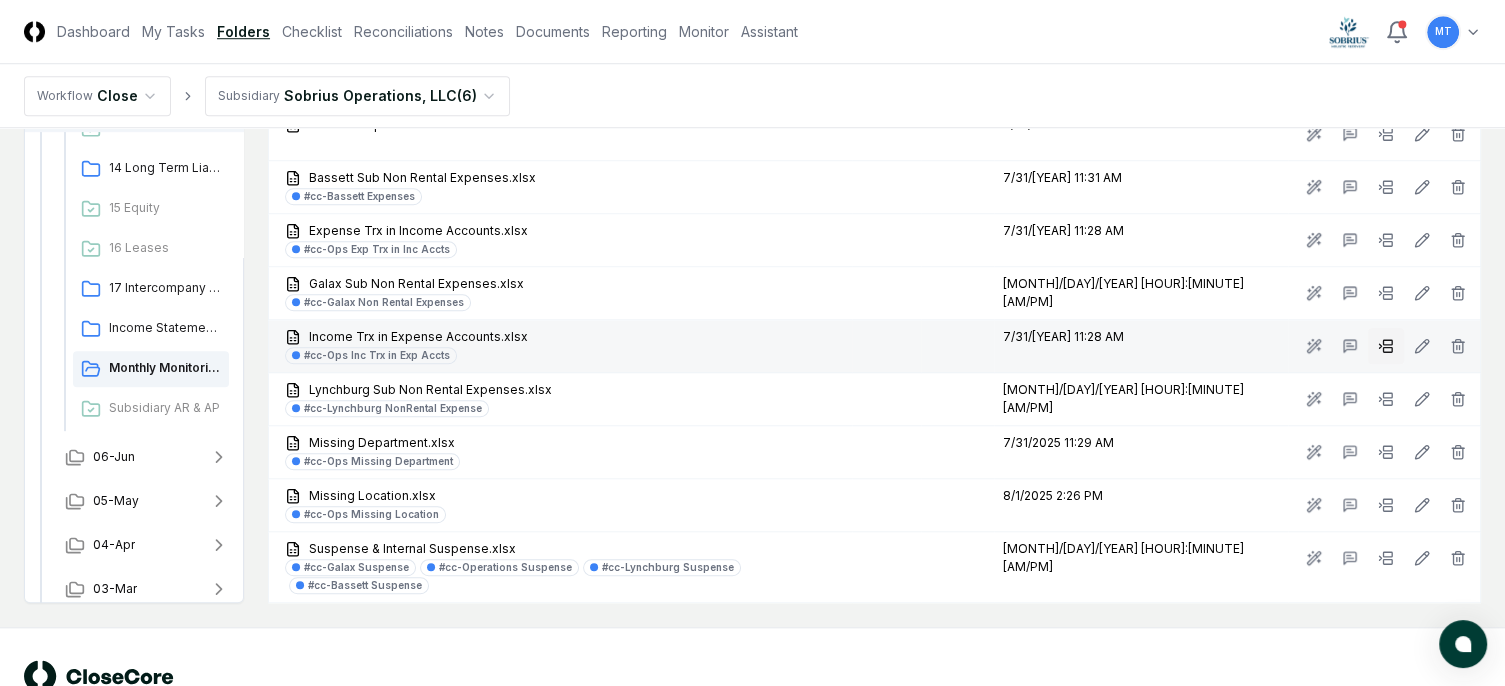 click 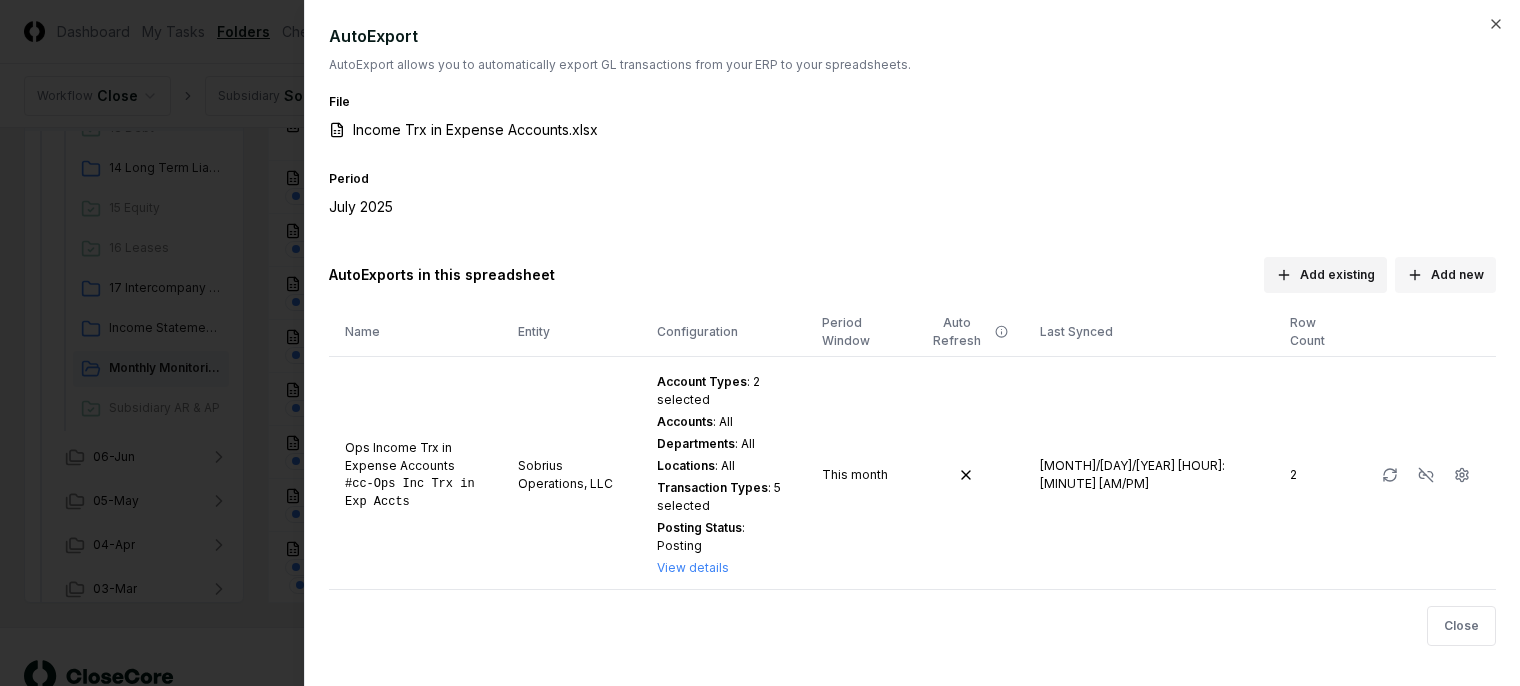 click on "Add new" at bounding box center (1445, 275) 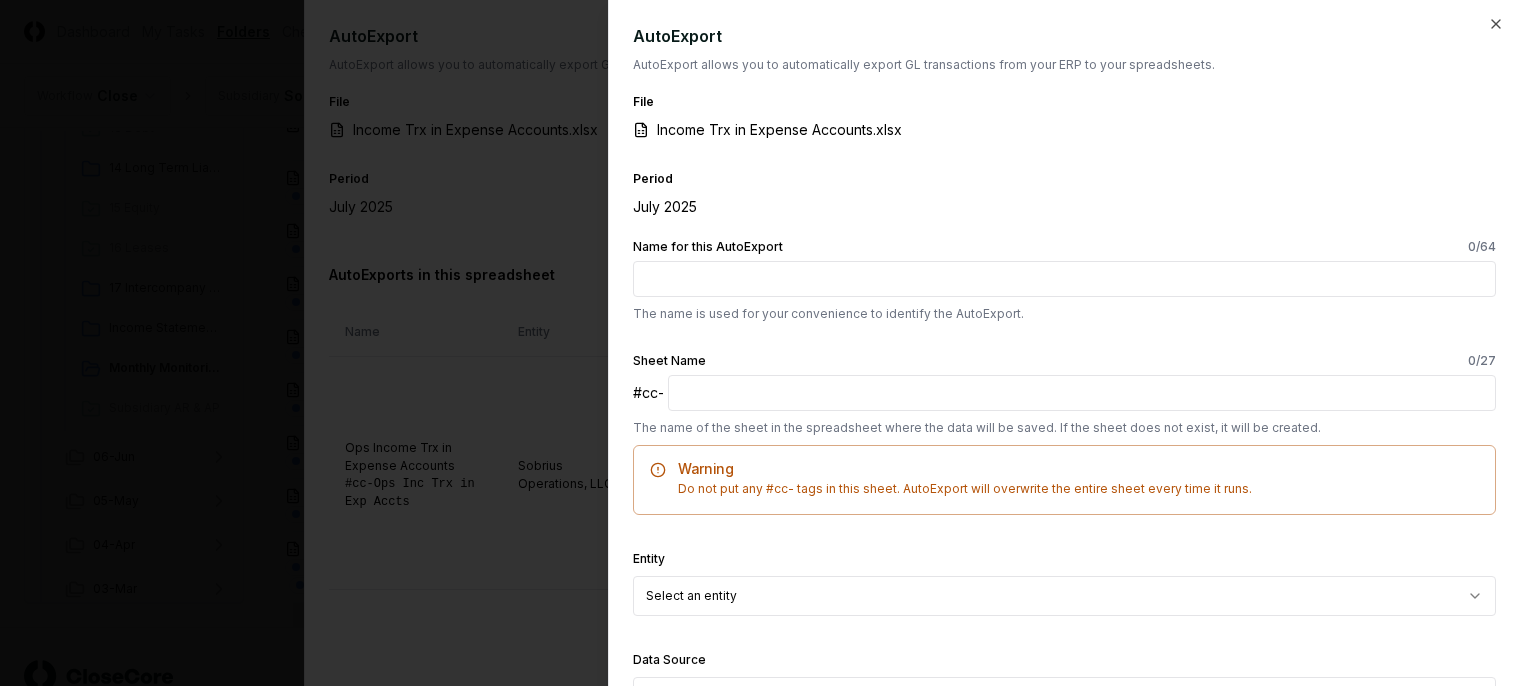 click on "Name for this AutoExport 0 /64" at bounding box center [1064, 279] 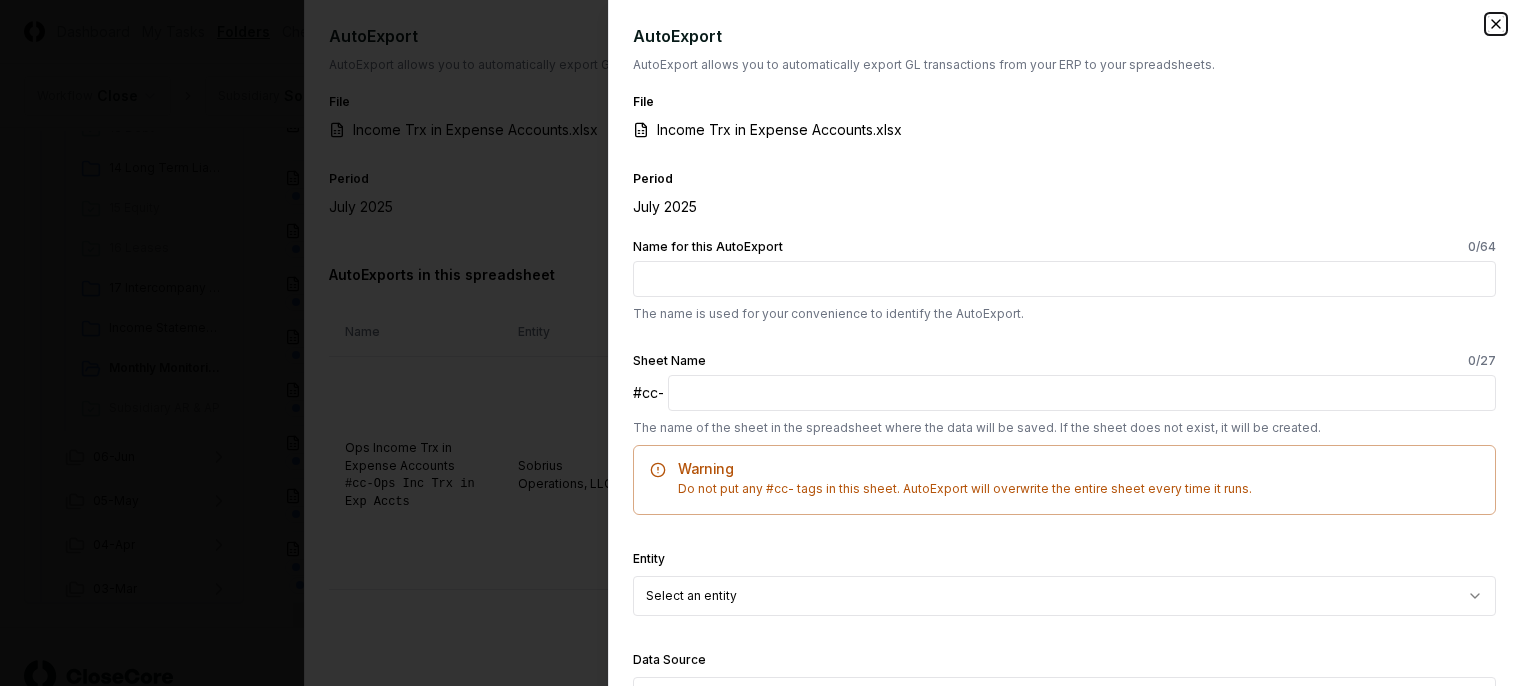 click 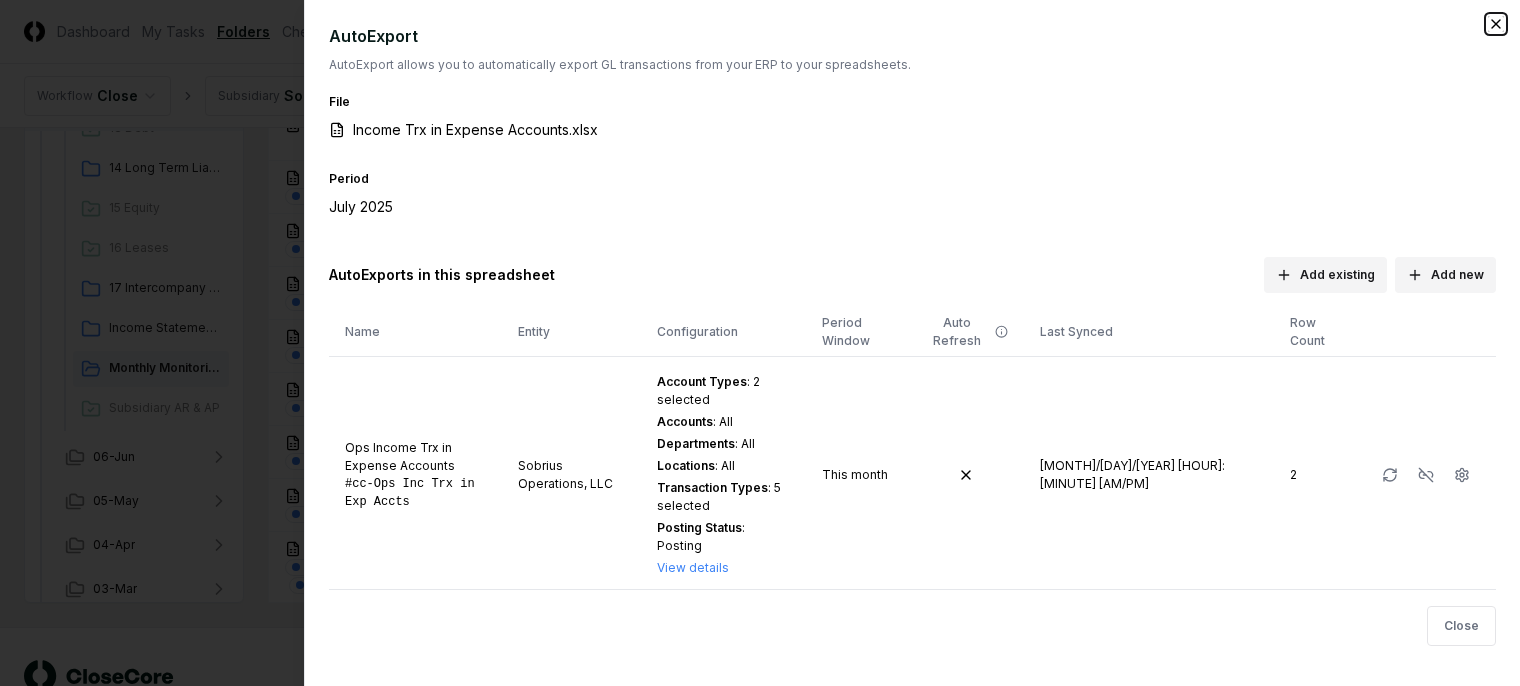 click 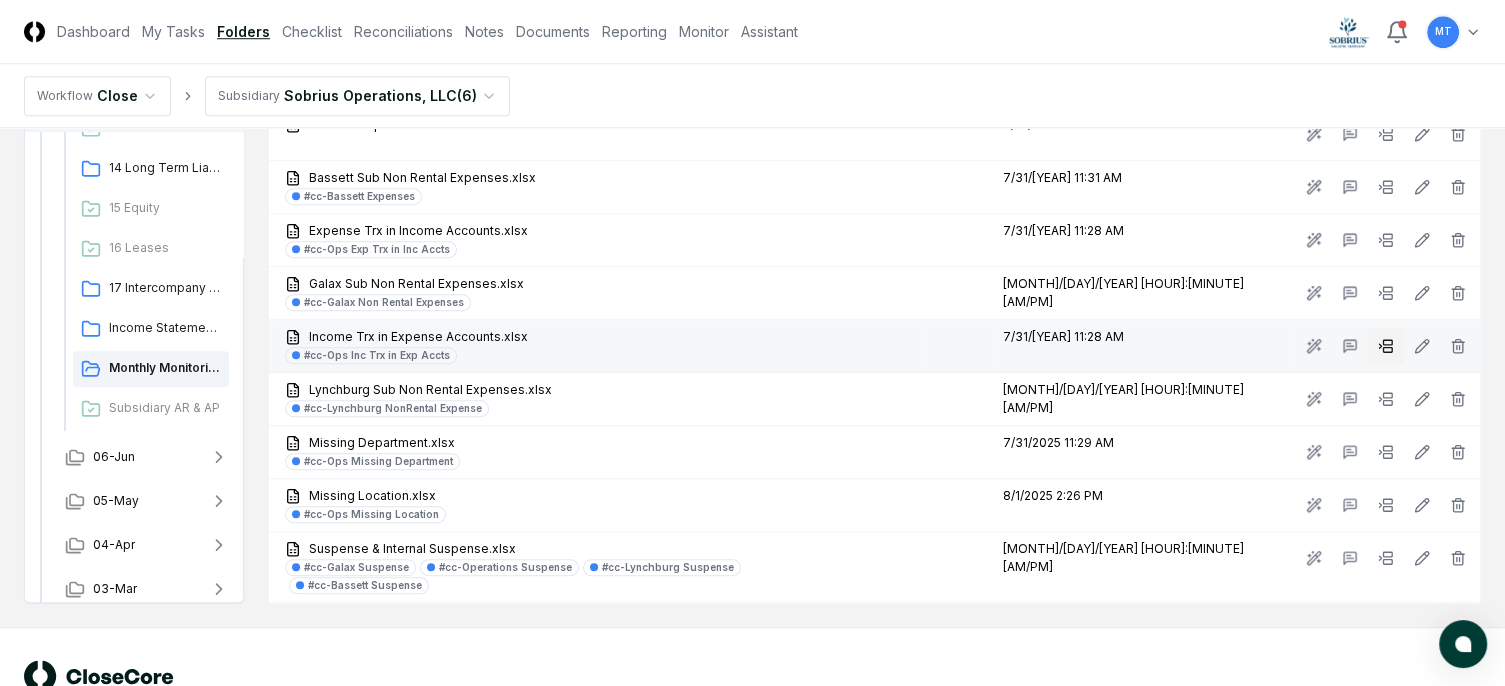 click 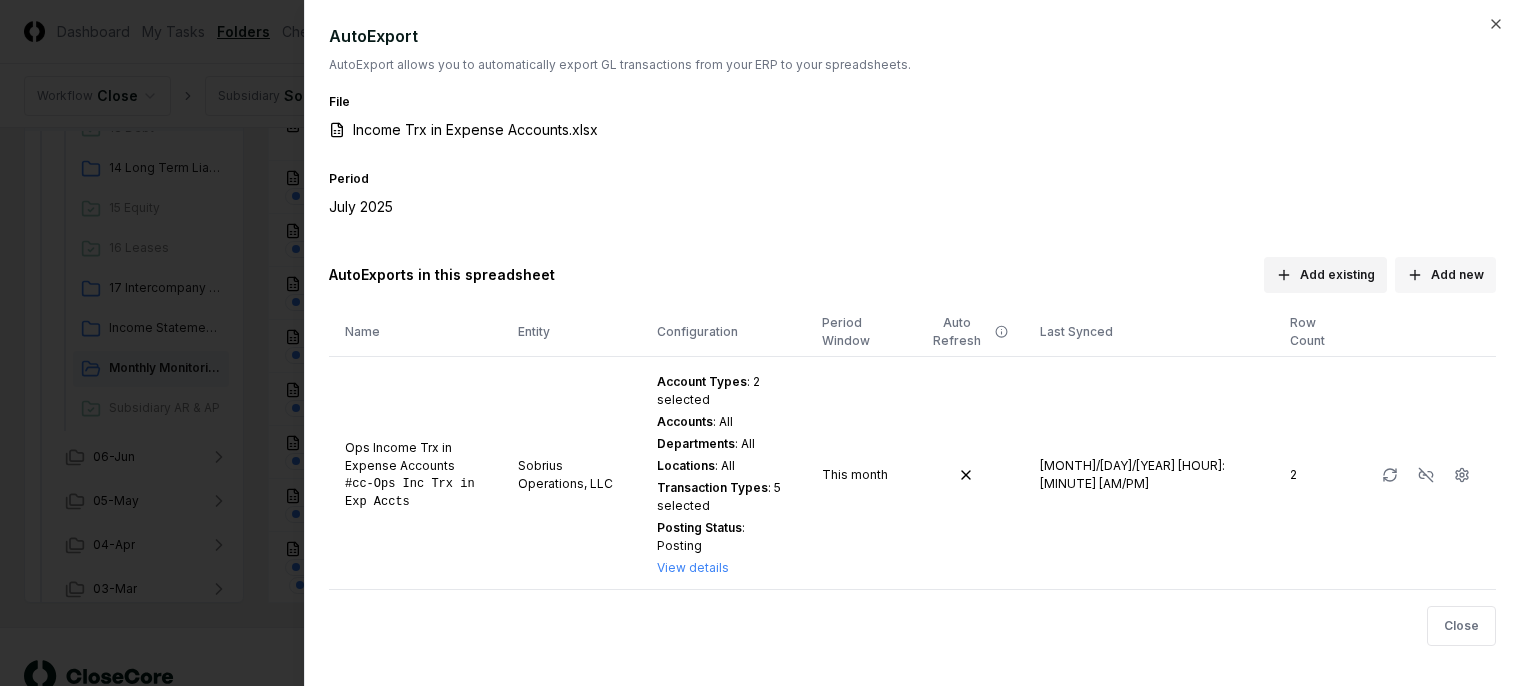 click on "Add new" at bounding box center (1445, 275) 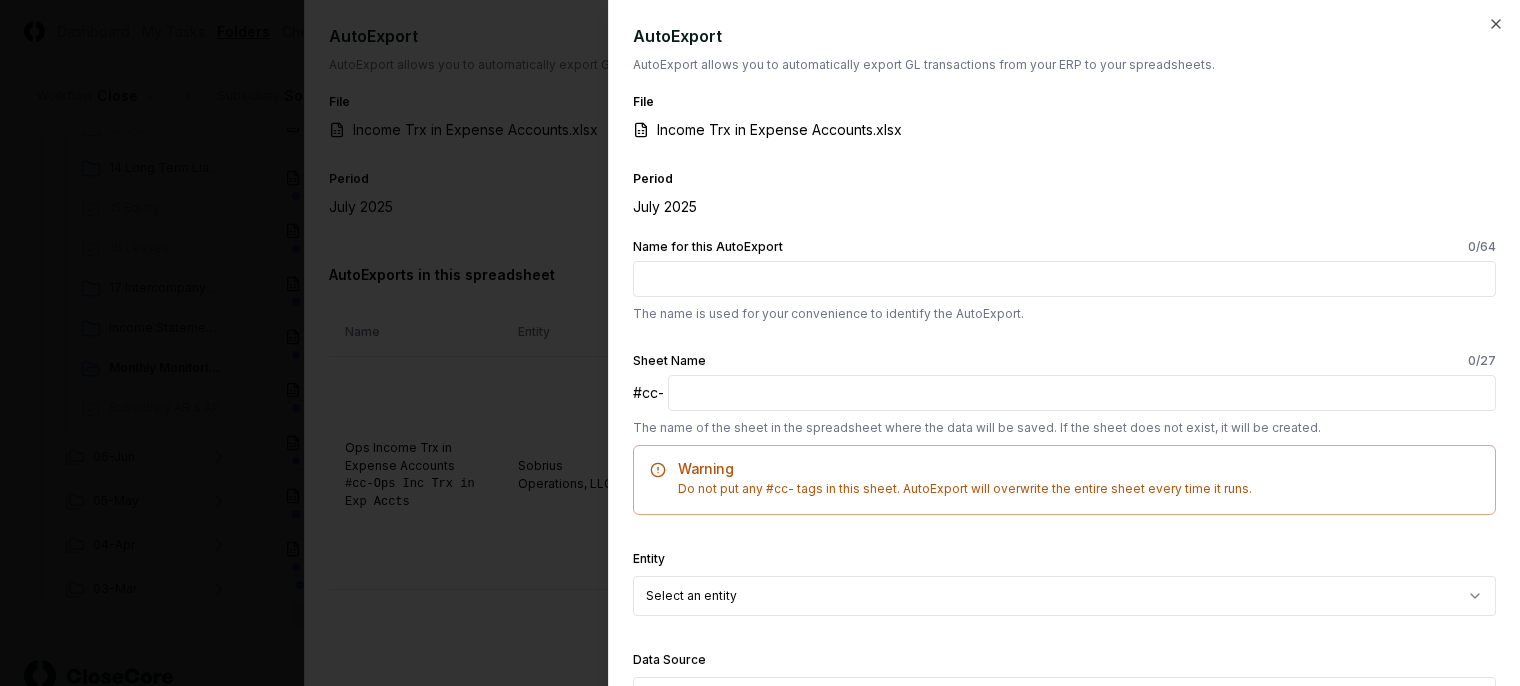 click on "Name for this AutoExport 0 /64" at bounding box center [1064, 279] 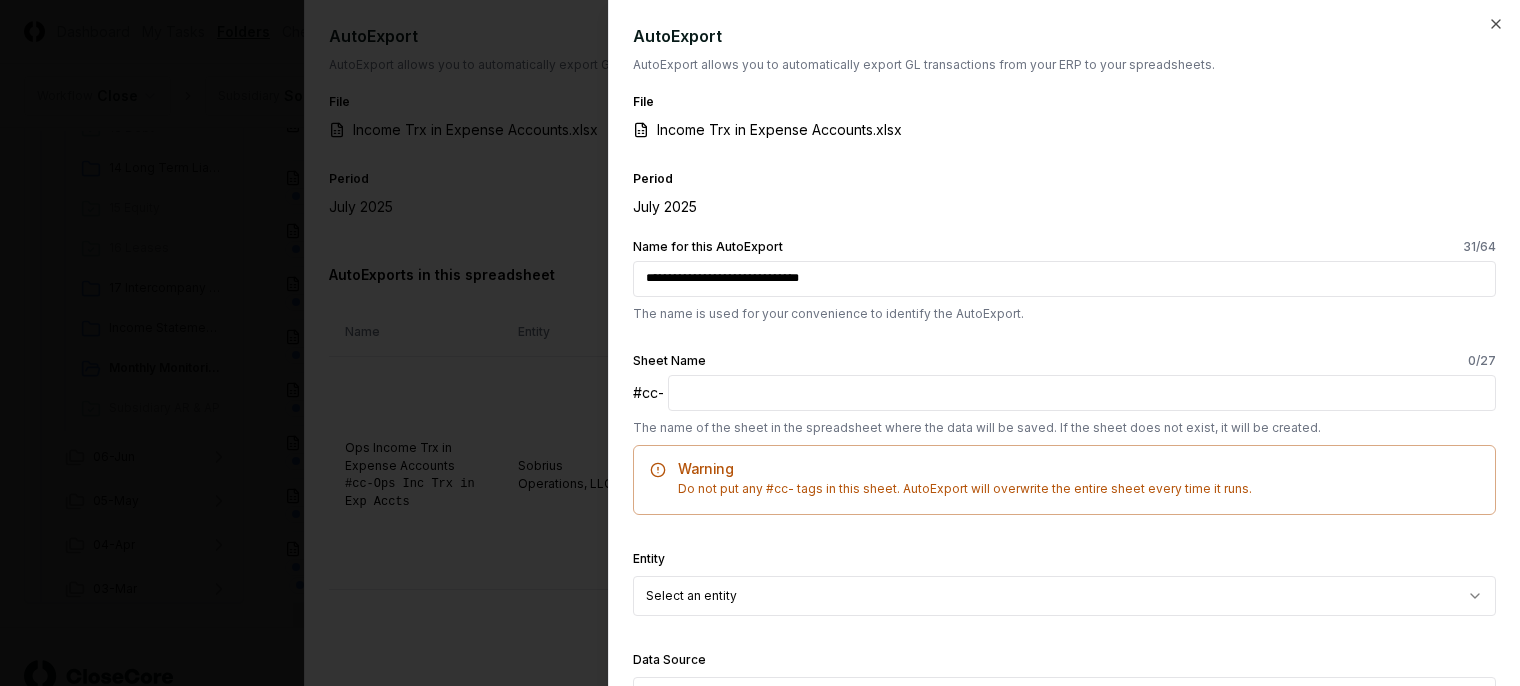 click on "**********" at bounding box center [1064, 279] 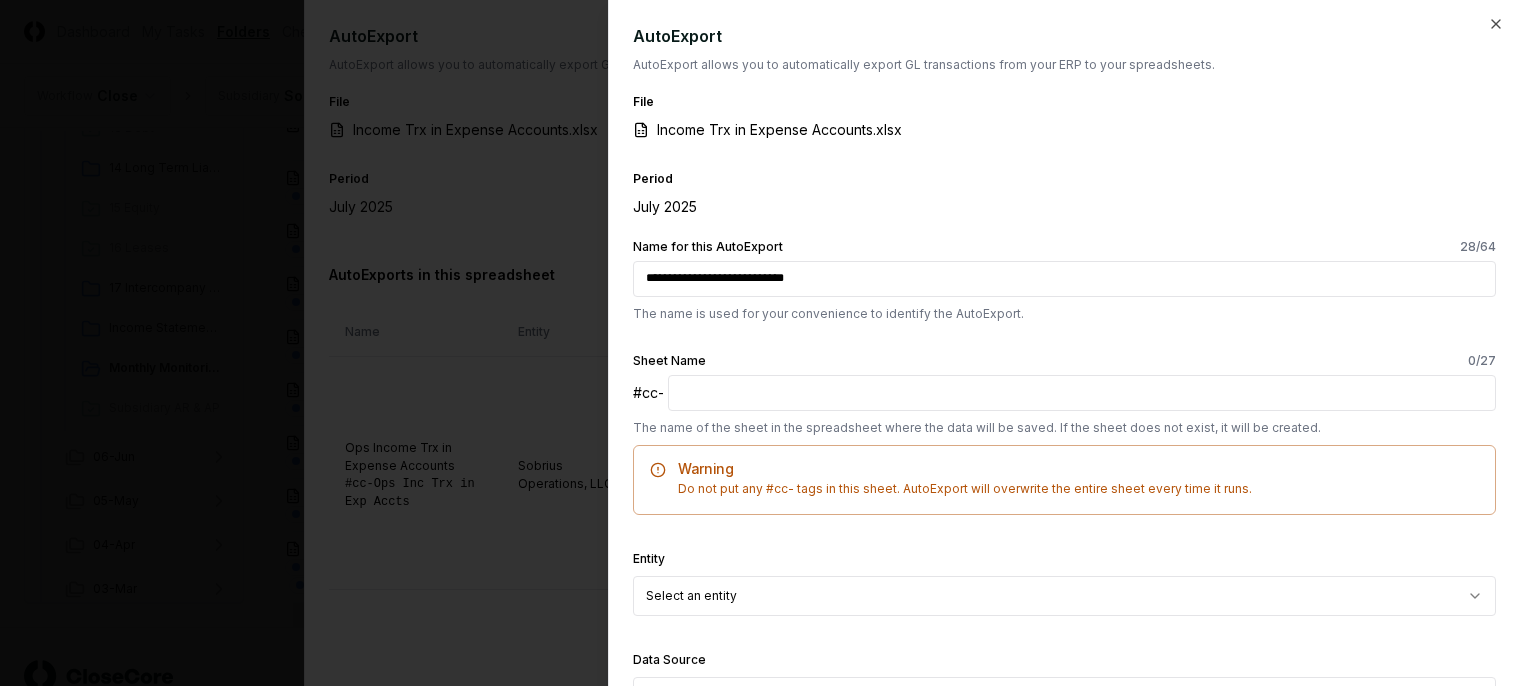 drag, startPoint x: 826, startPoint y: 282, endPoint x: 520, endPoint y: 279, distance: 306.0147 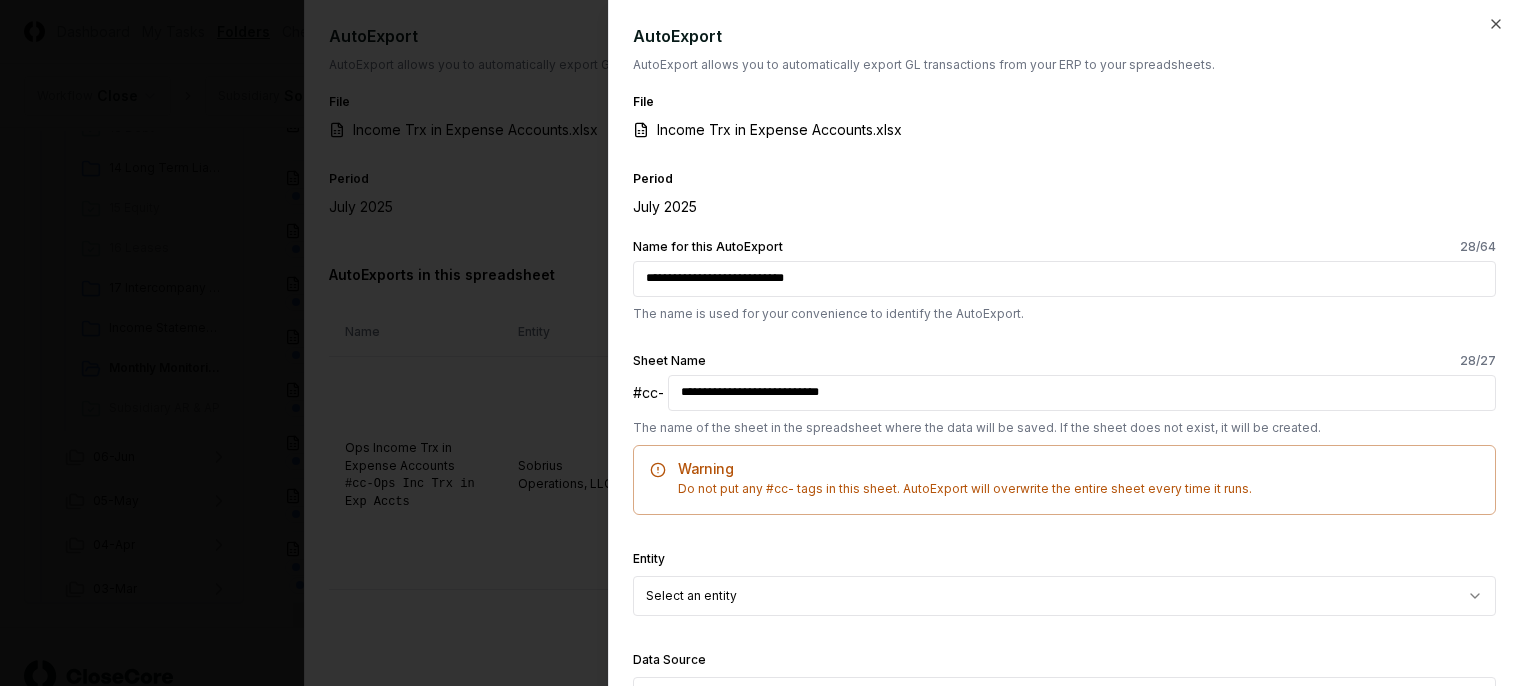 click on "**********" at bounding box center (1082, 393) 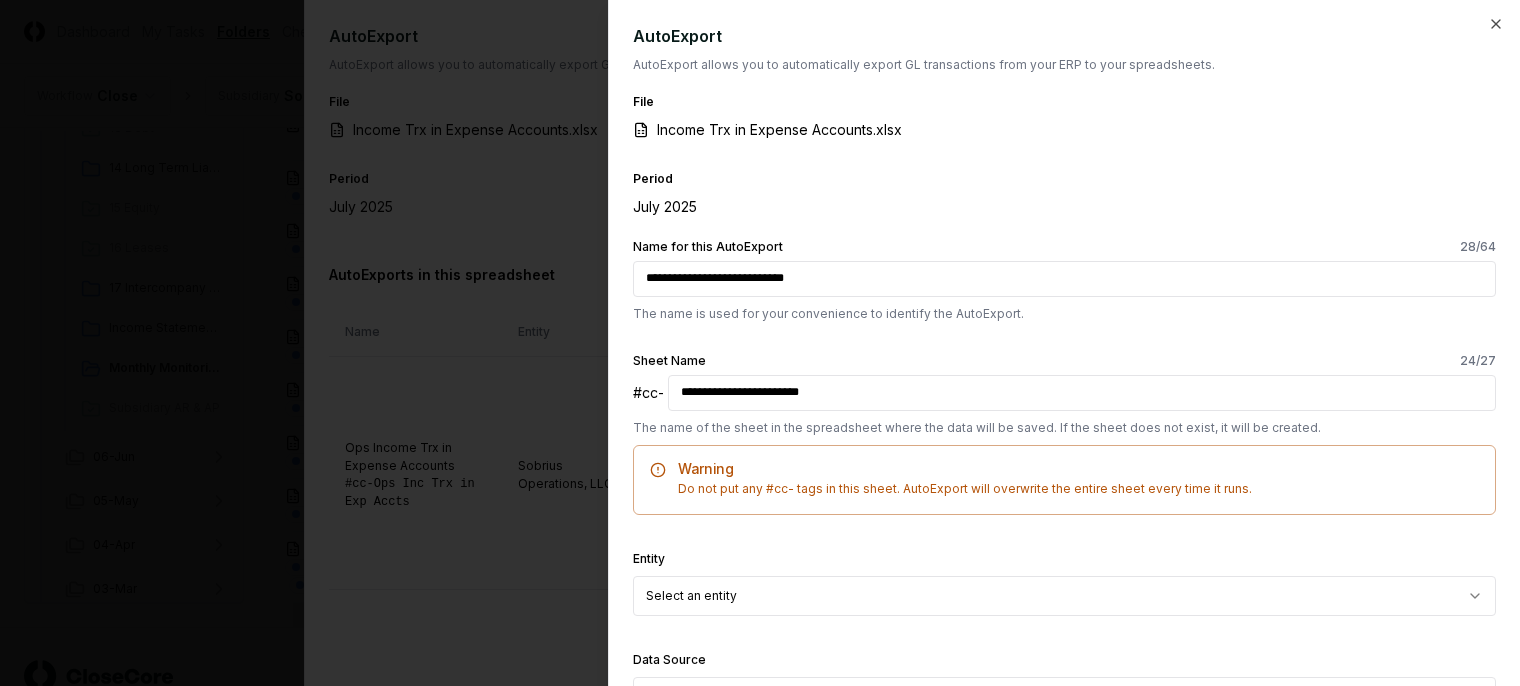 type on "**********" 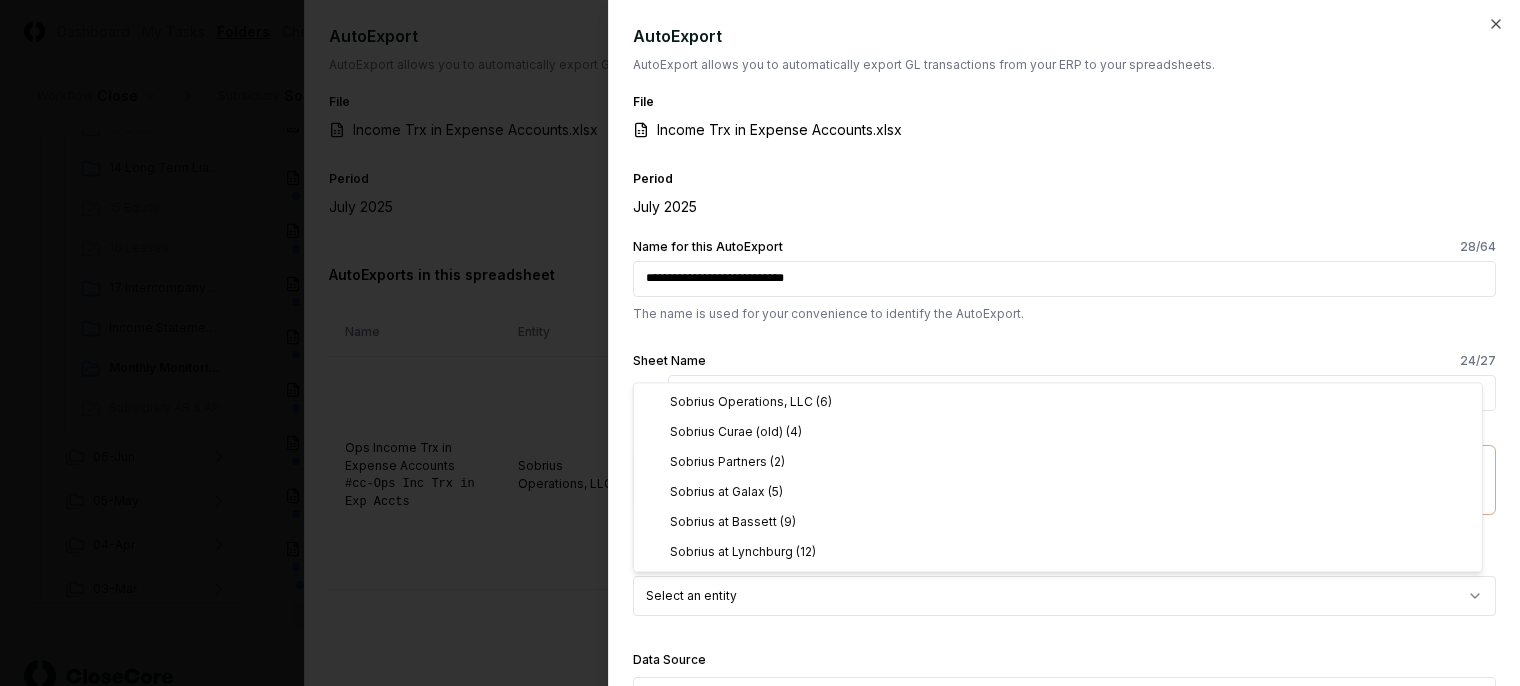 select on "**********" 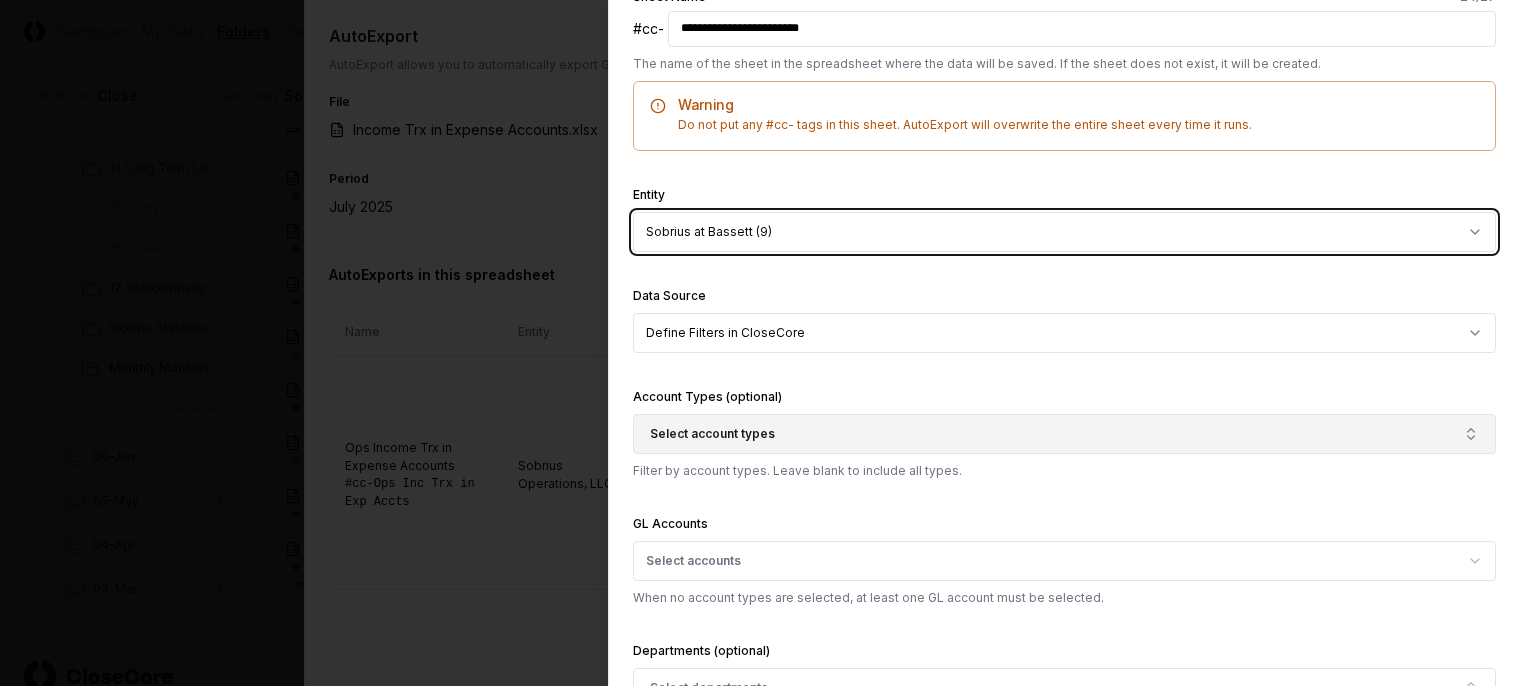 scroll, scrollTop: 400, scrollLeft: 0, axis: vertical 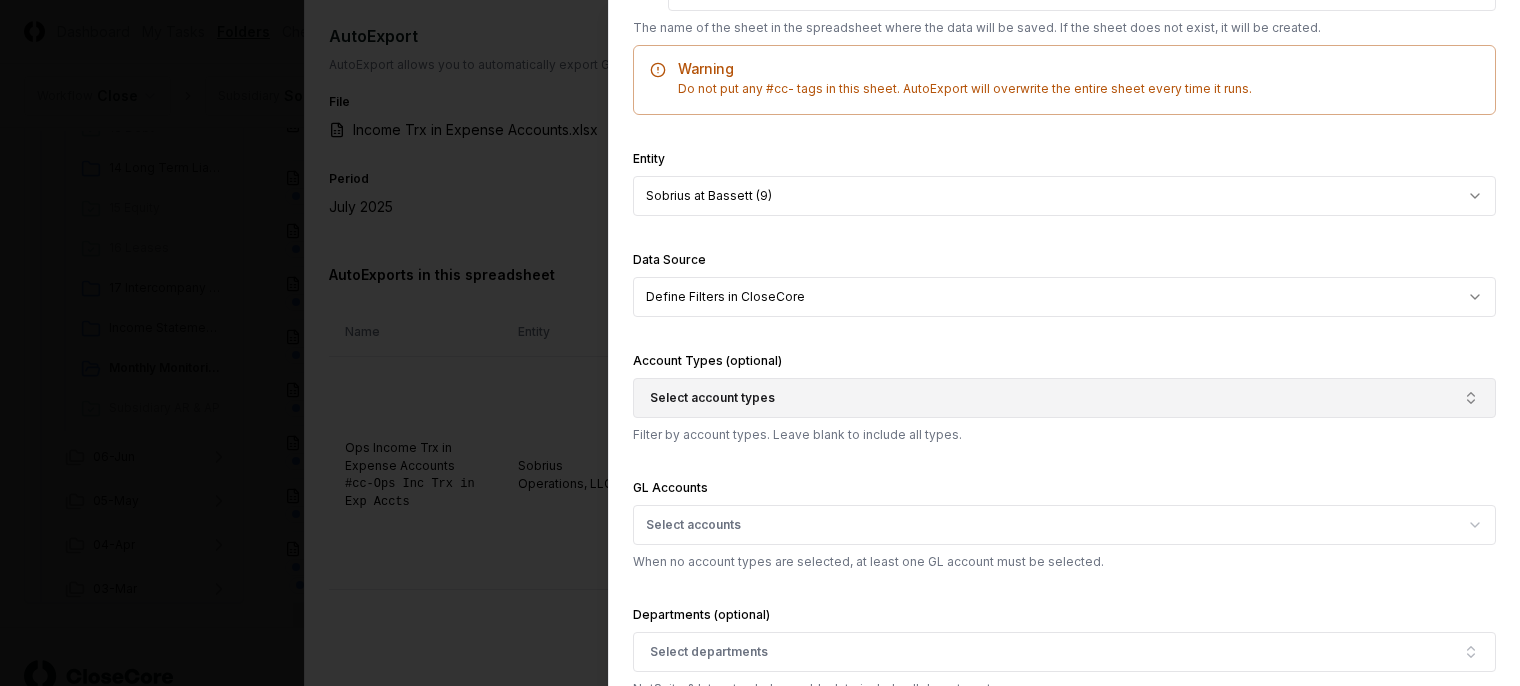 click on "Select account types" at bounding box center (712, 398) 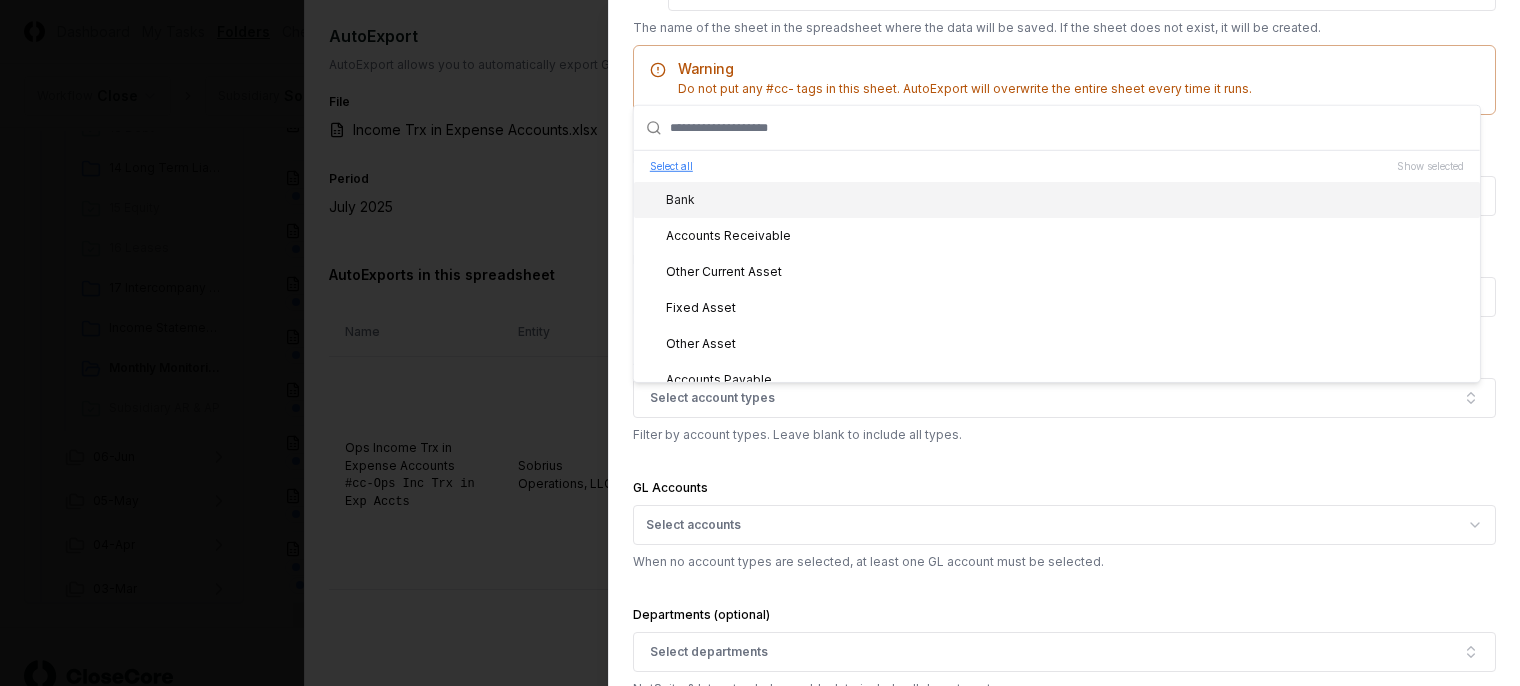 click on "Select all" at bounding box center [671, 166] 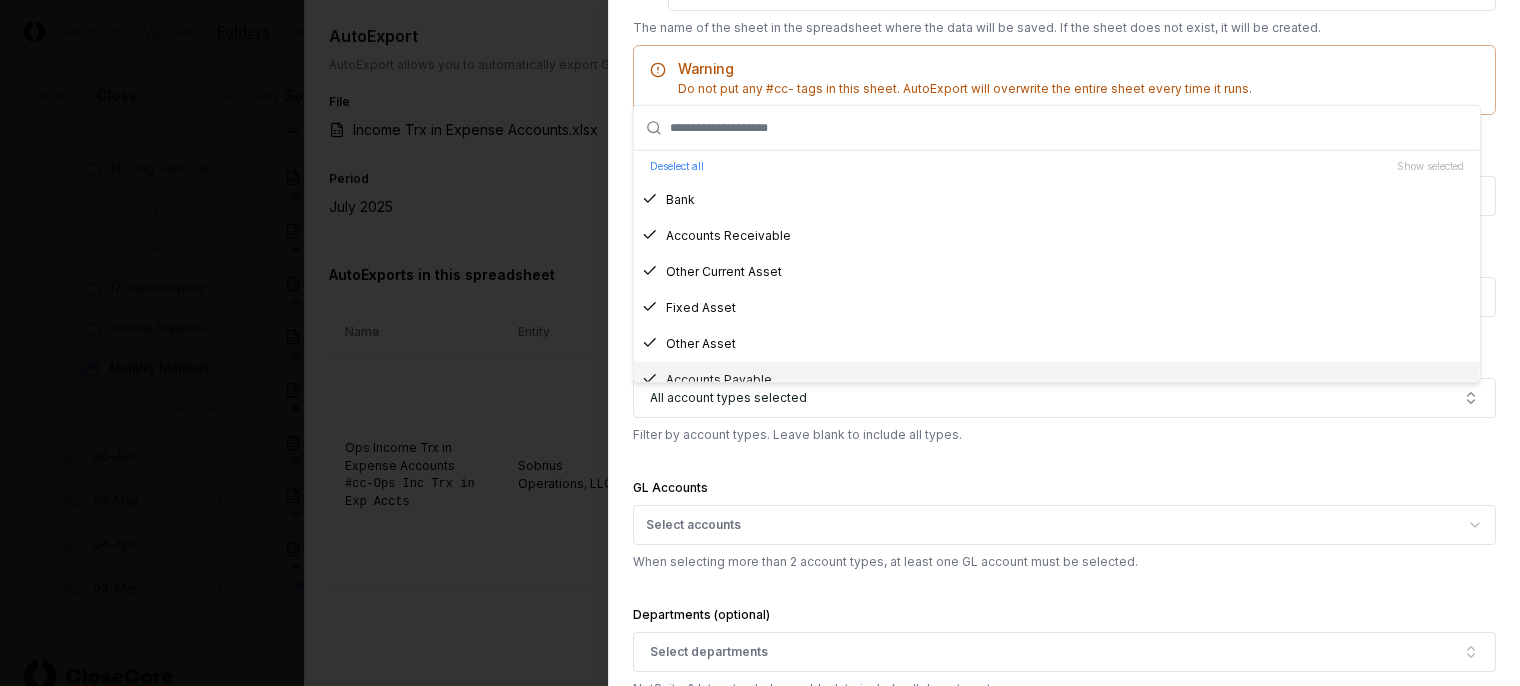 click on "**********" at bounding box center (1064, 665) 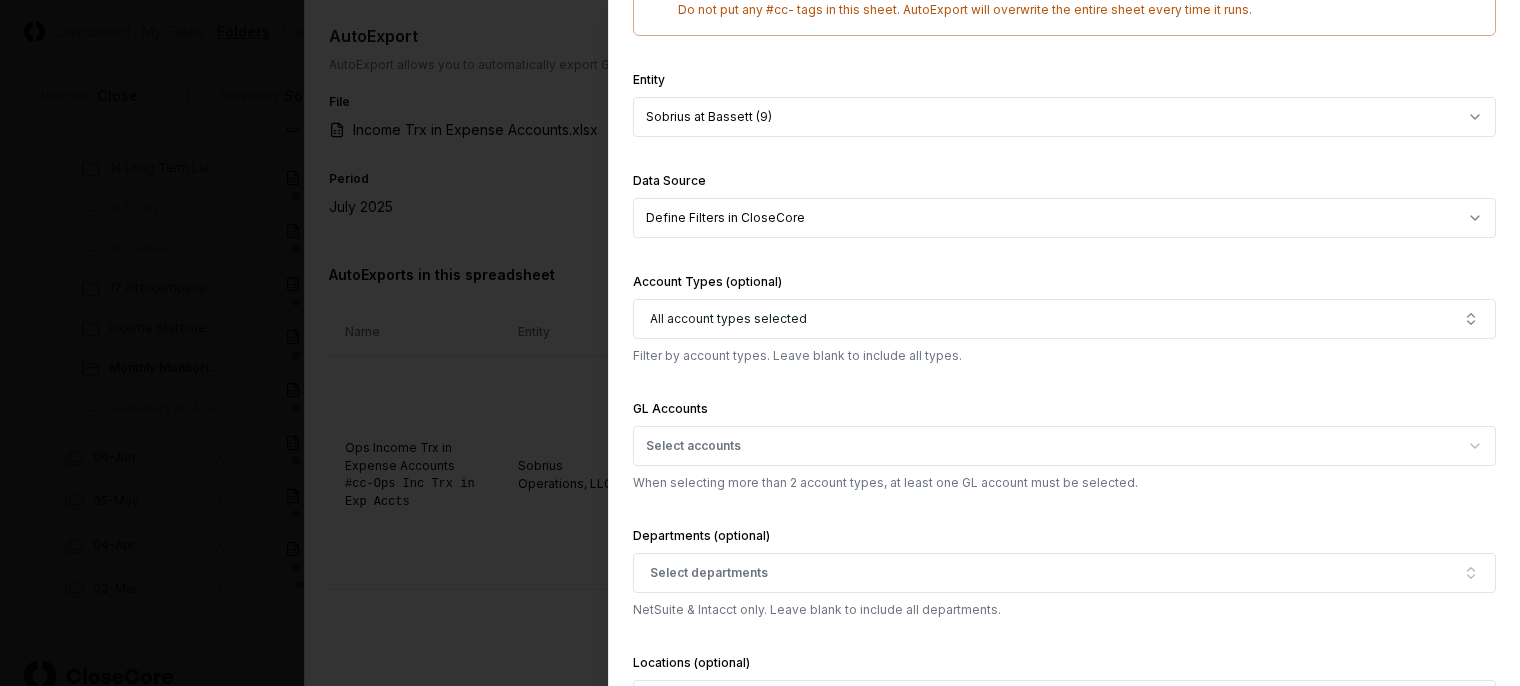 scroll, scrollTop: 600, scrollLeft: 0, axis: vertical 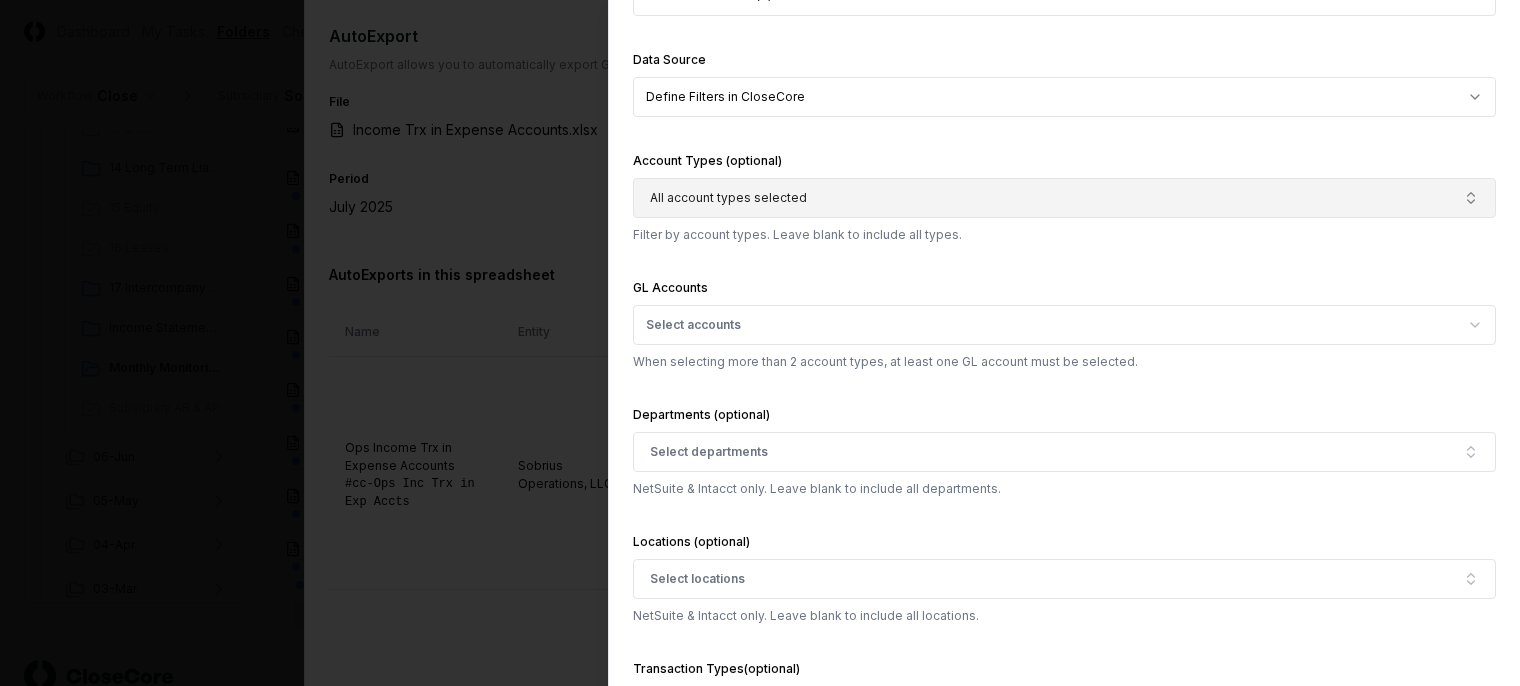 click on "All account types selected" at bounding box center [728, 198] 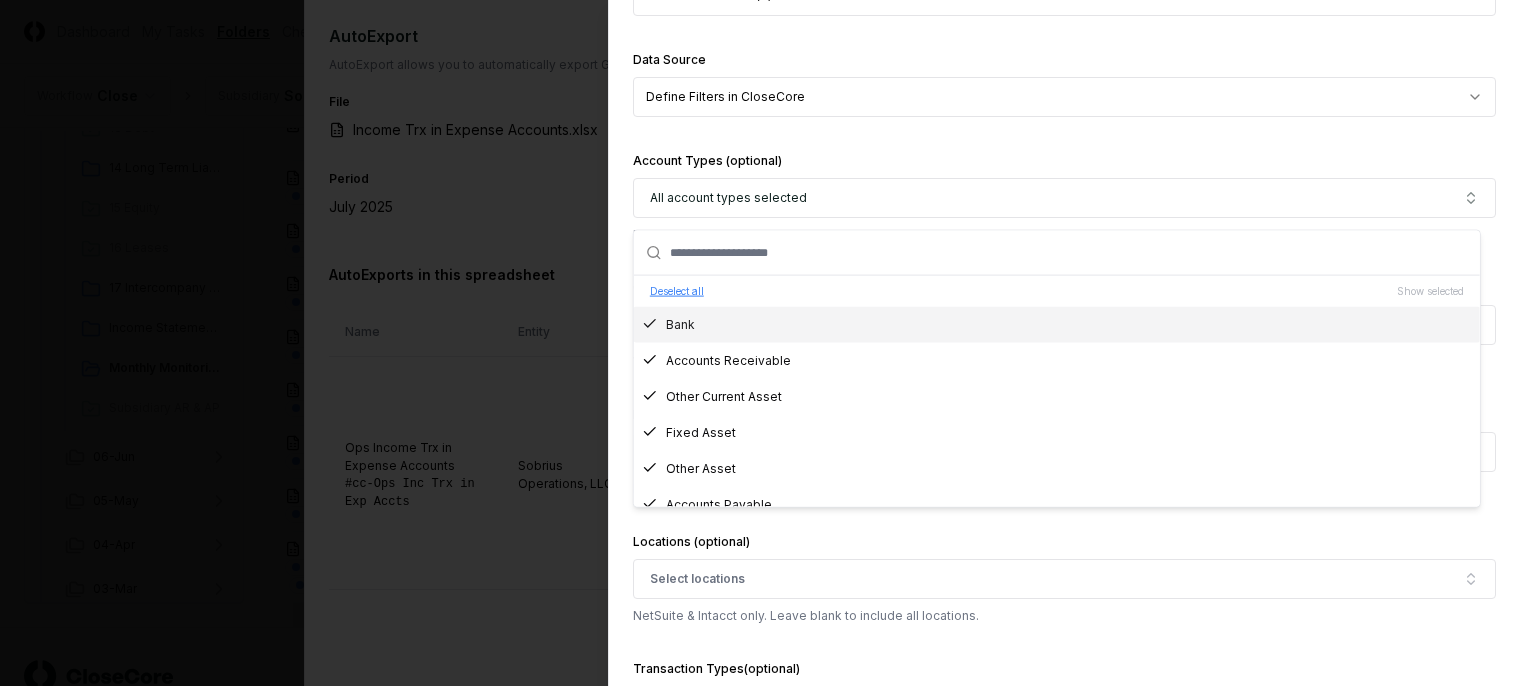 click on "Deselect all" at bounding box center [677, 291] 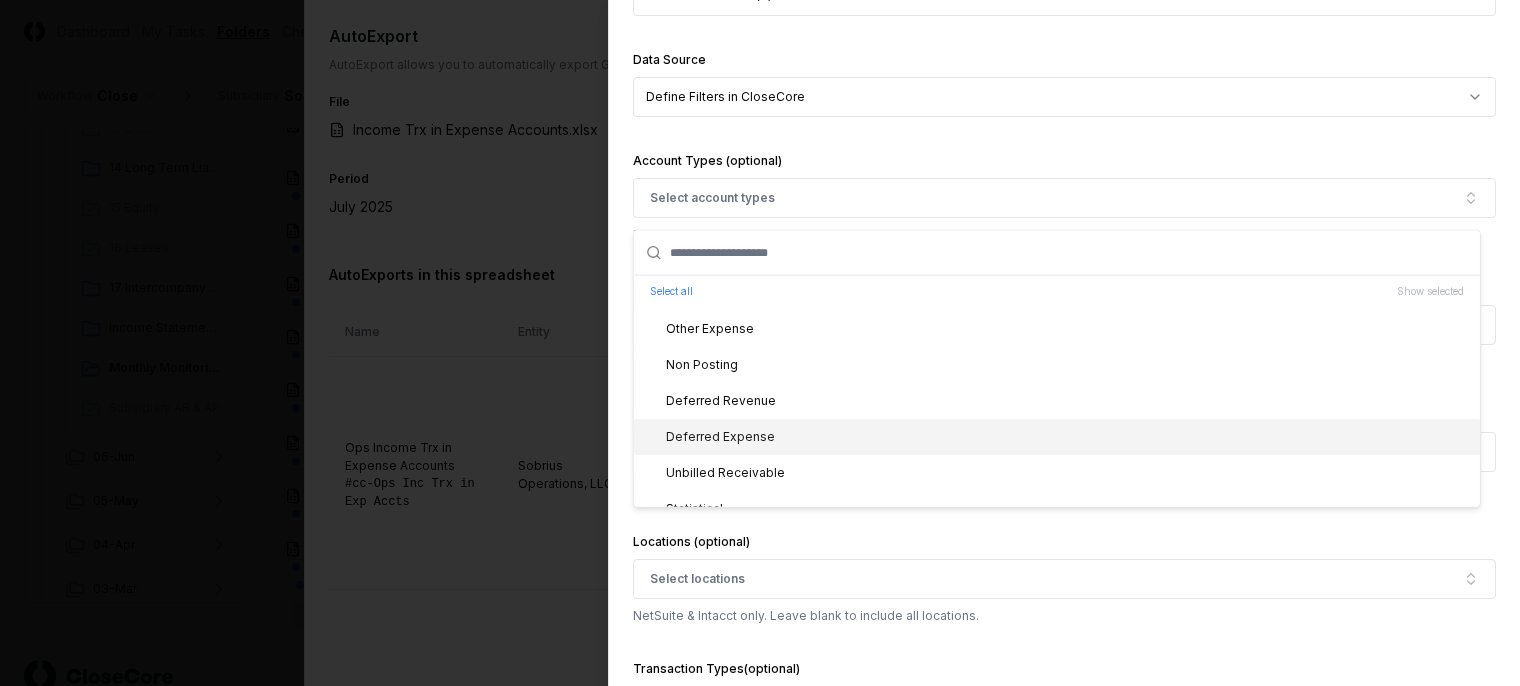 scroll, scrollTop: 400, scrollLeft: 0, axis: vertical 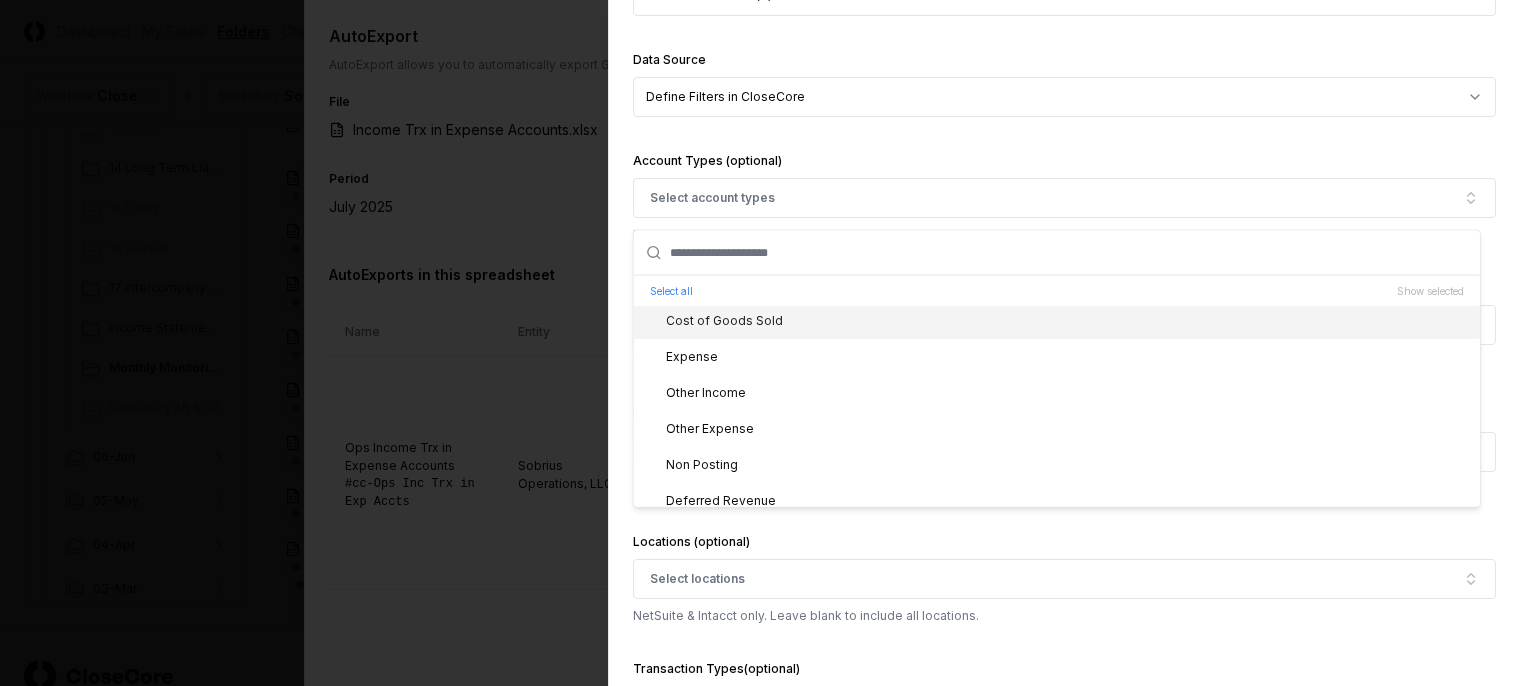 click on "Cost of Goods Sold" at bounding box center [712, 321] 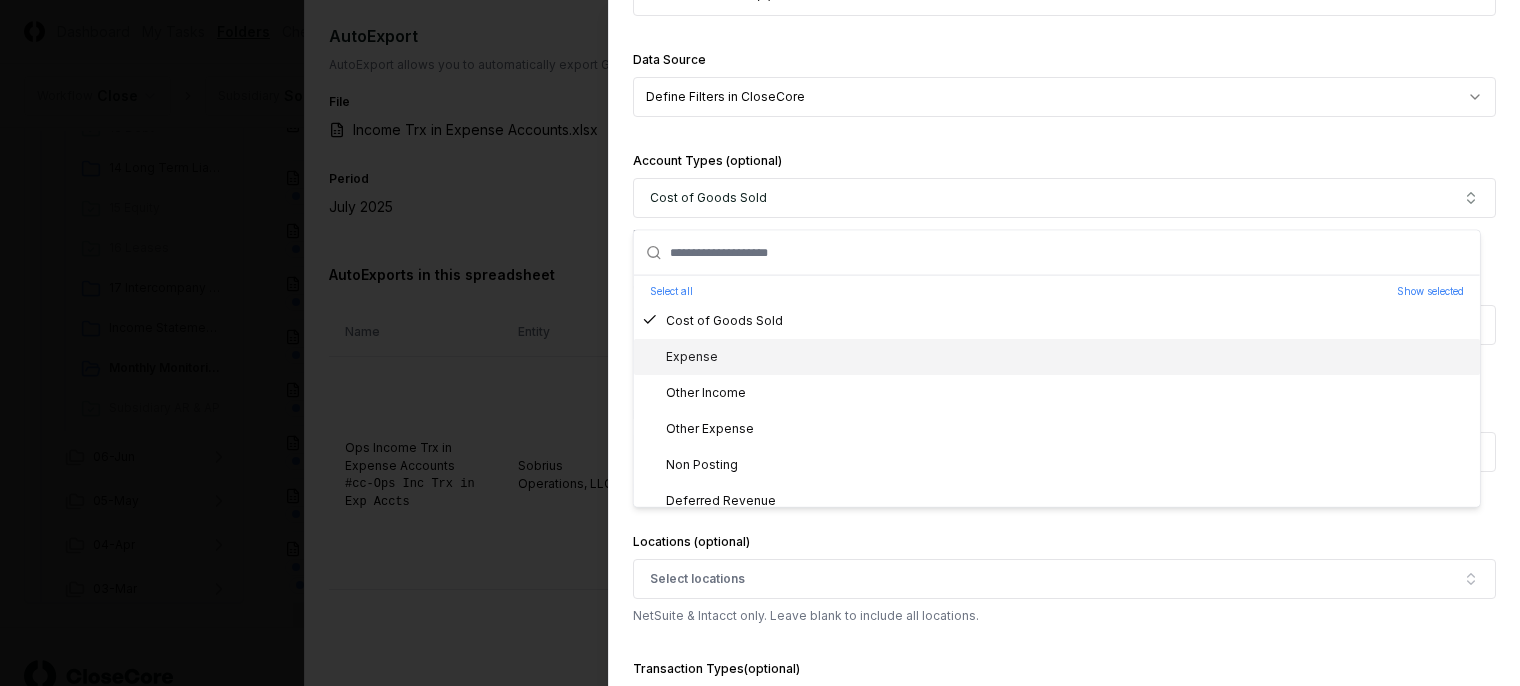 click on "Expense" at bounding box center [680, 357] 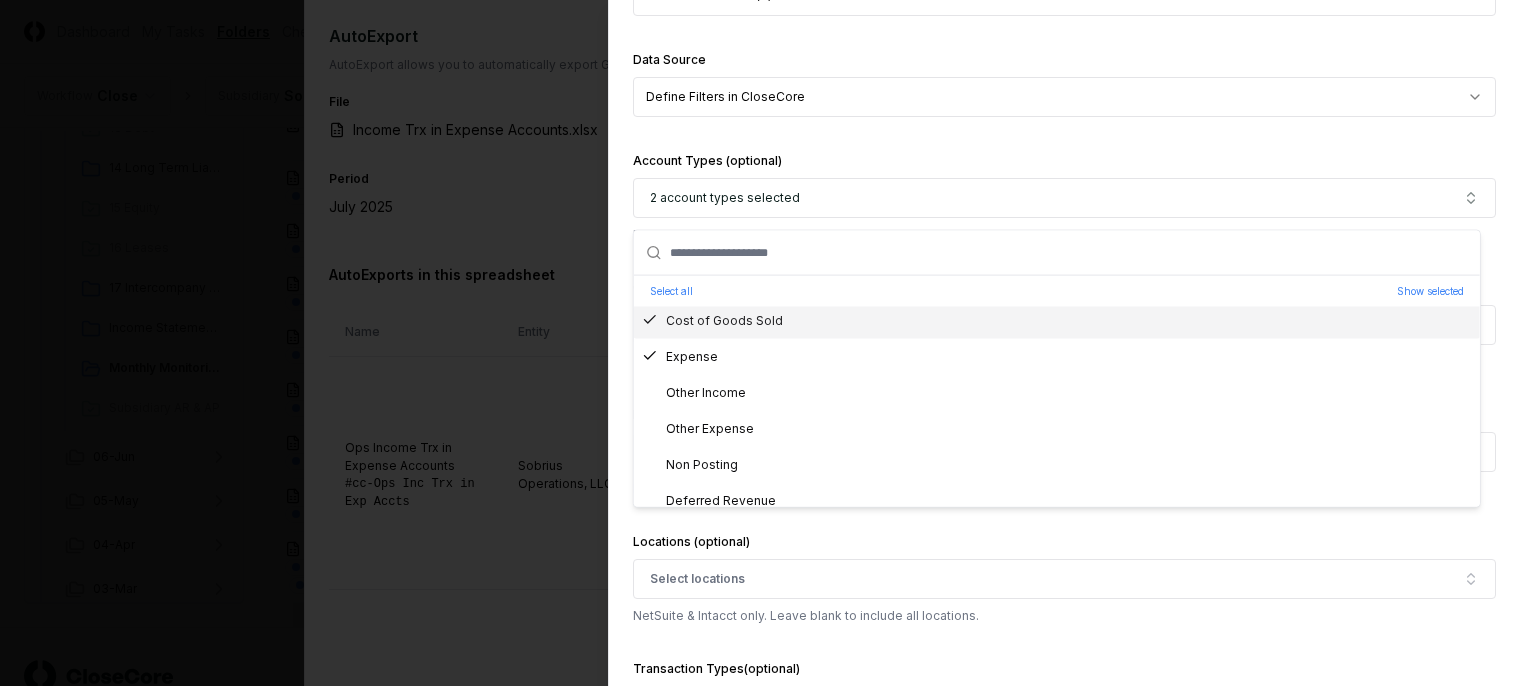 click on "**********" at bounding box center (1064, 465) 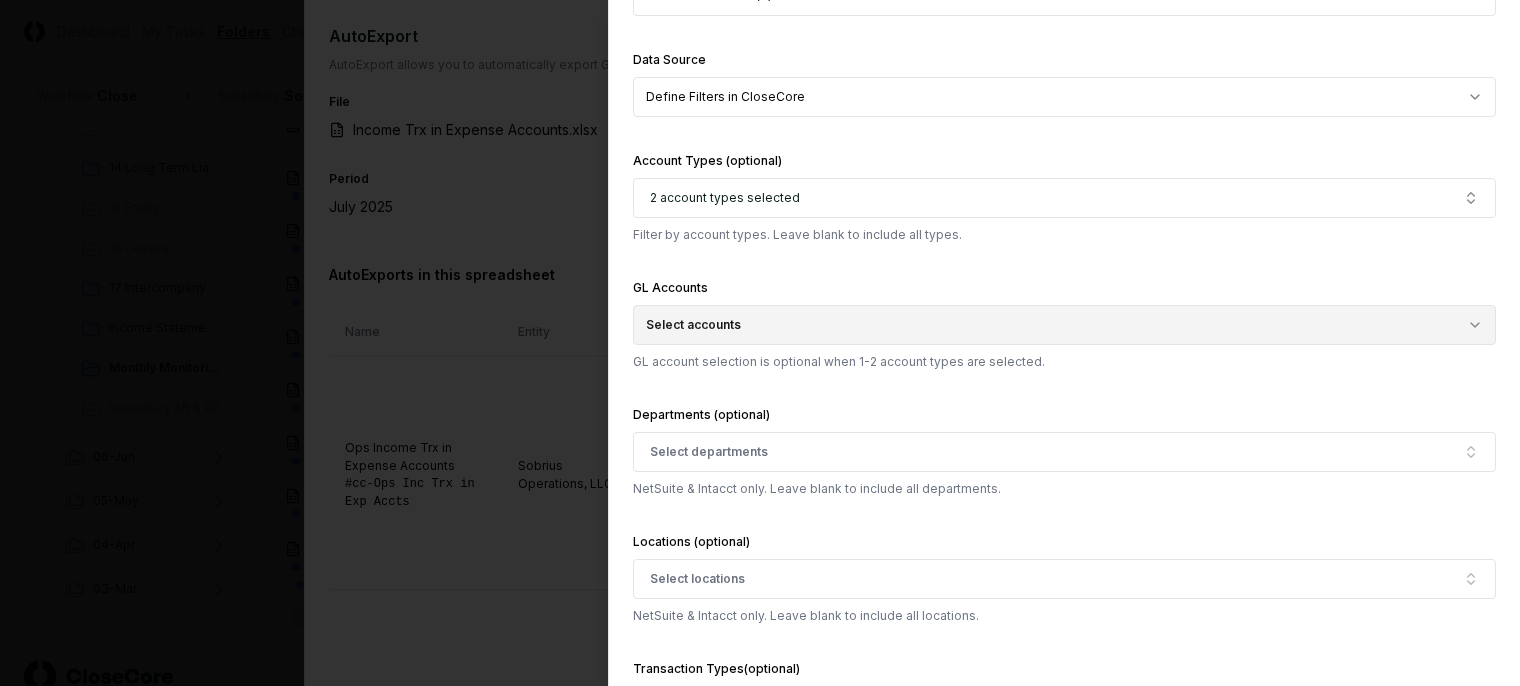 click on "Select accounts" at bounding box center (1064, 325) 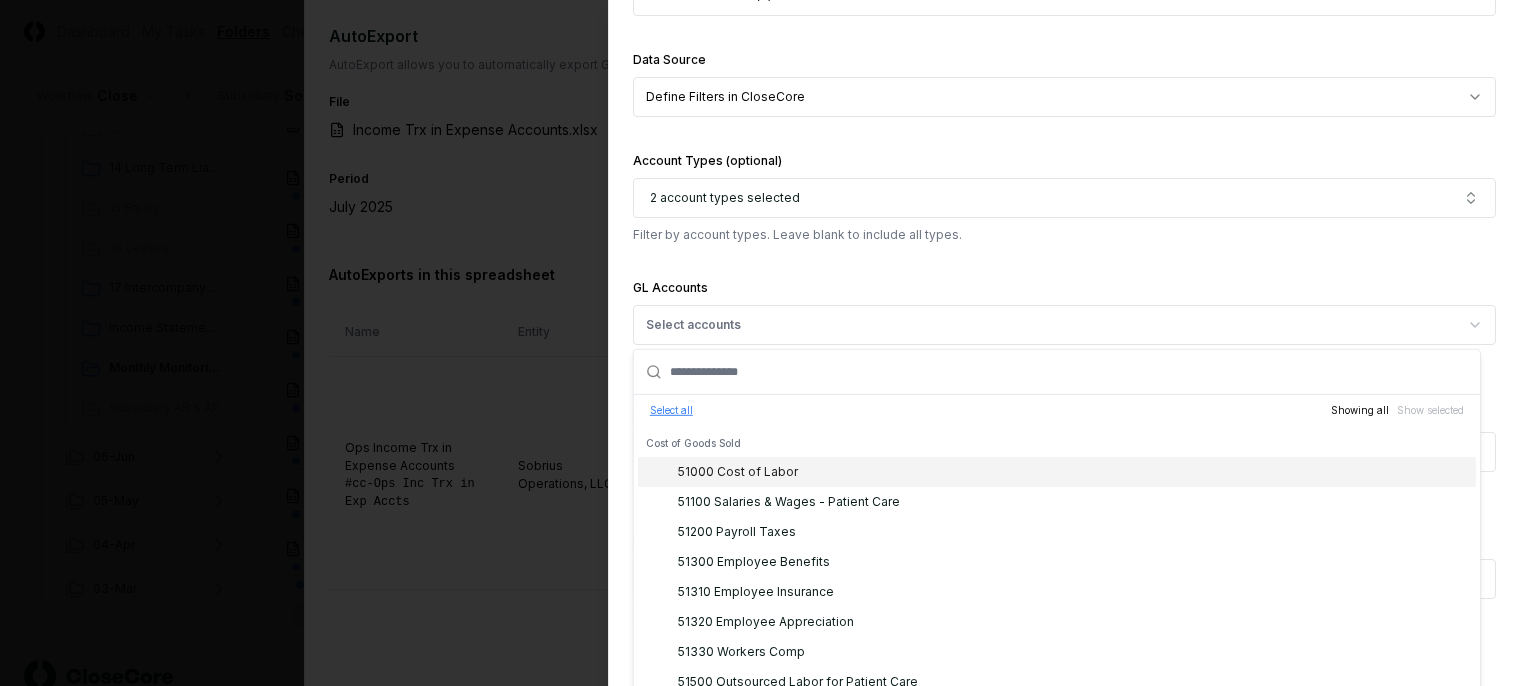 click on "Select all" at bounding box center [671, 410] 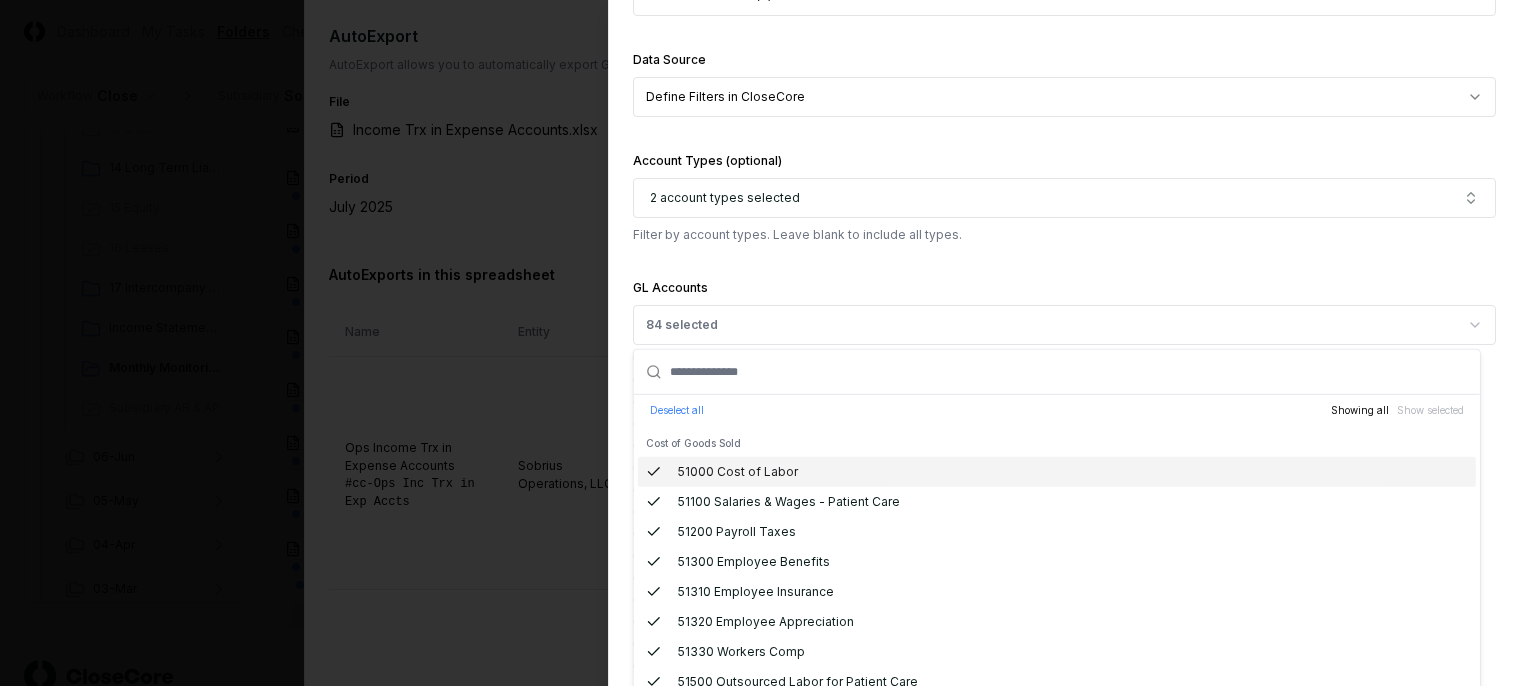 click on "**********" at bounding box center (1064, 1389) 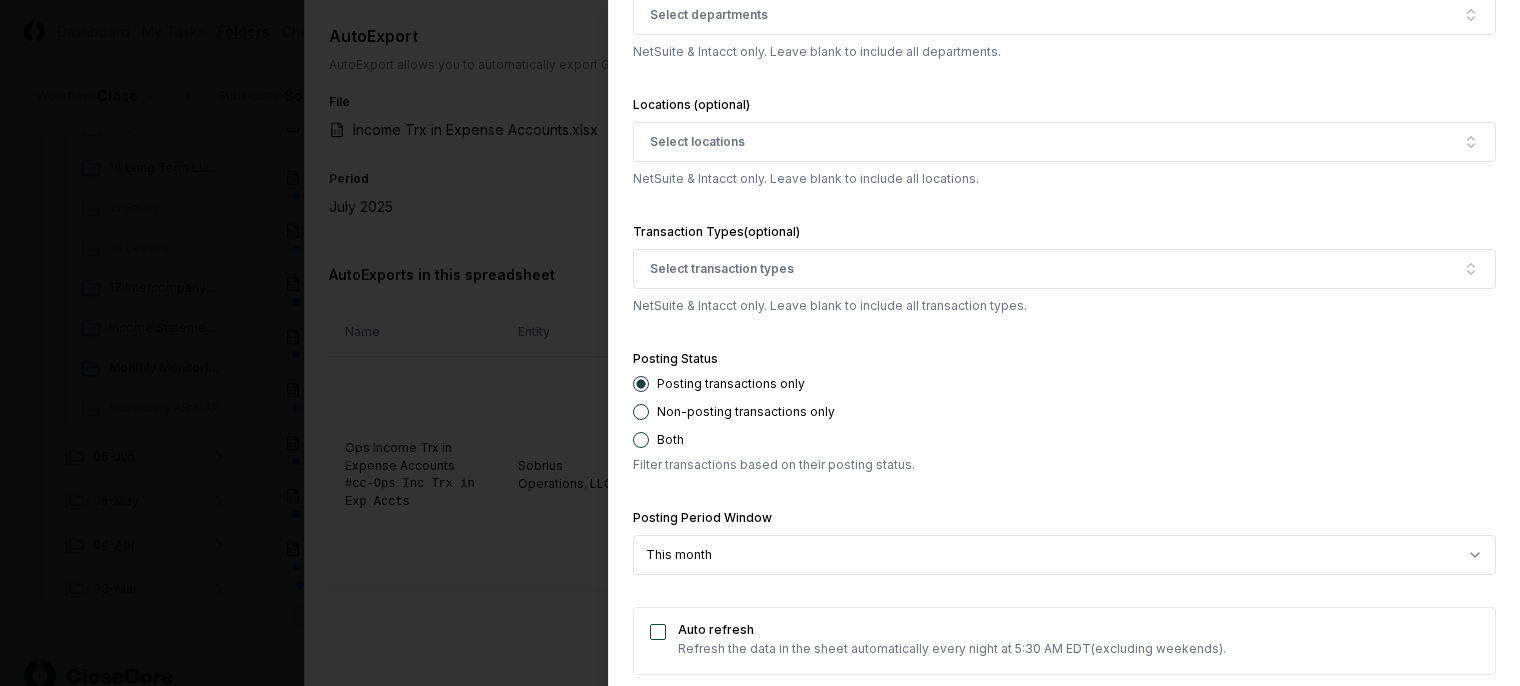 scroll, scrollTop: 2674, scrollLeft: 0, axis: vertical 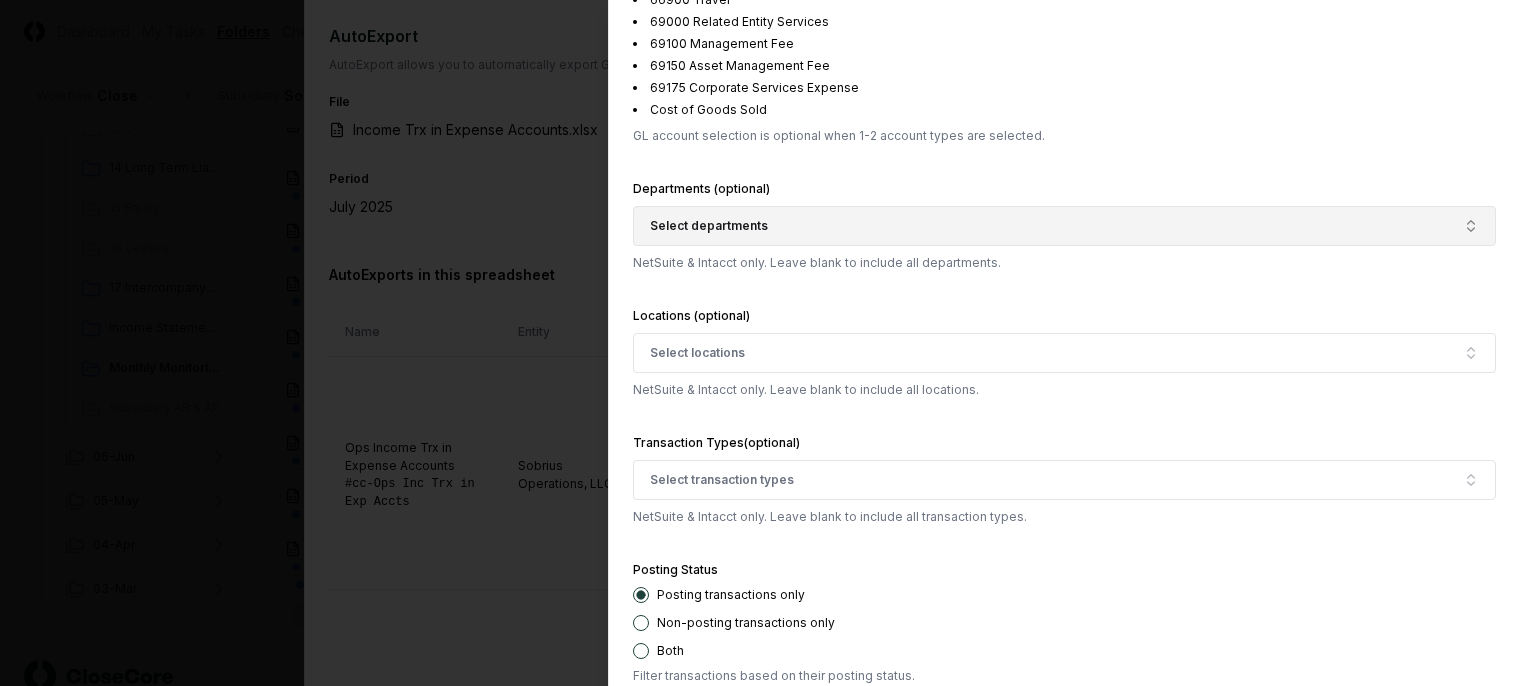 click on "Select departments" at bounding box center (709, 226) 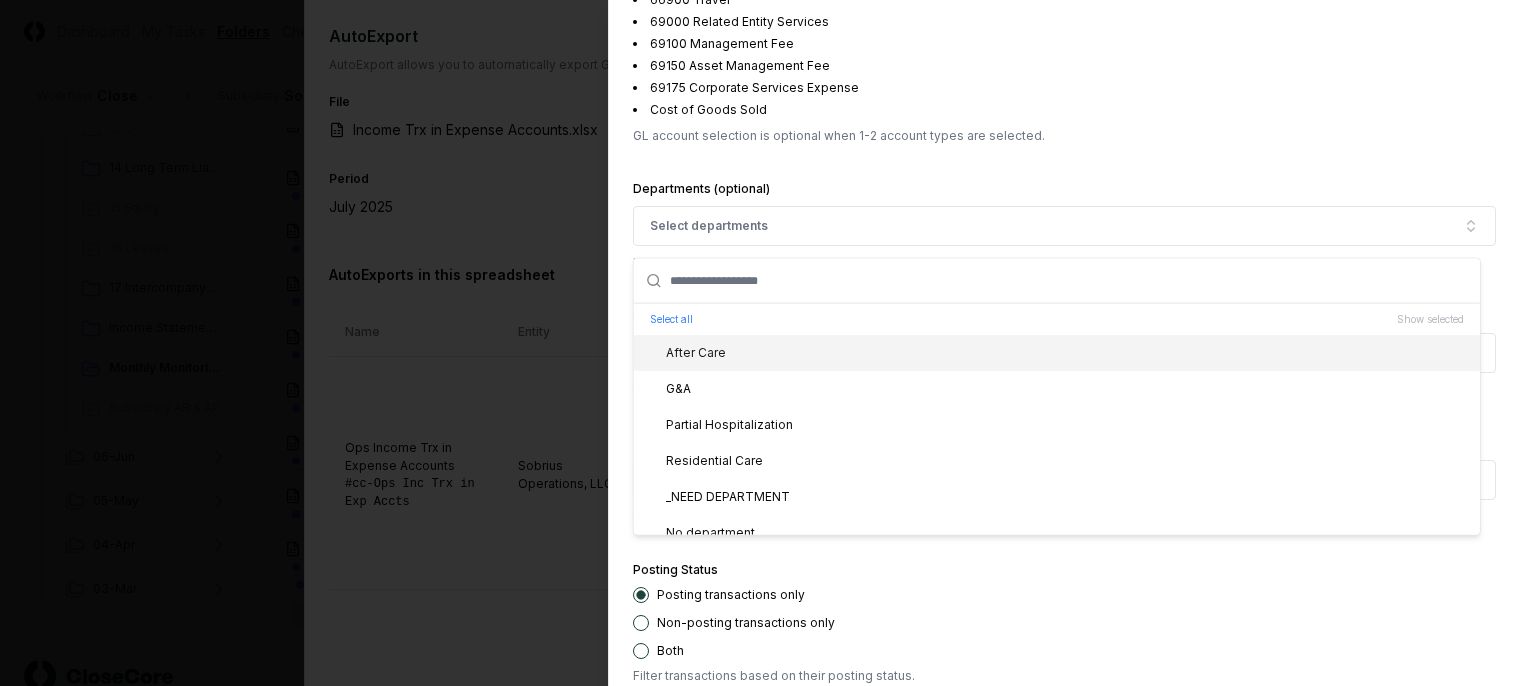 click on "Select all Show selected" at bounding box center [1057, 319] 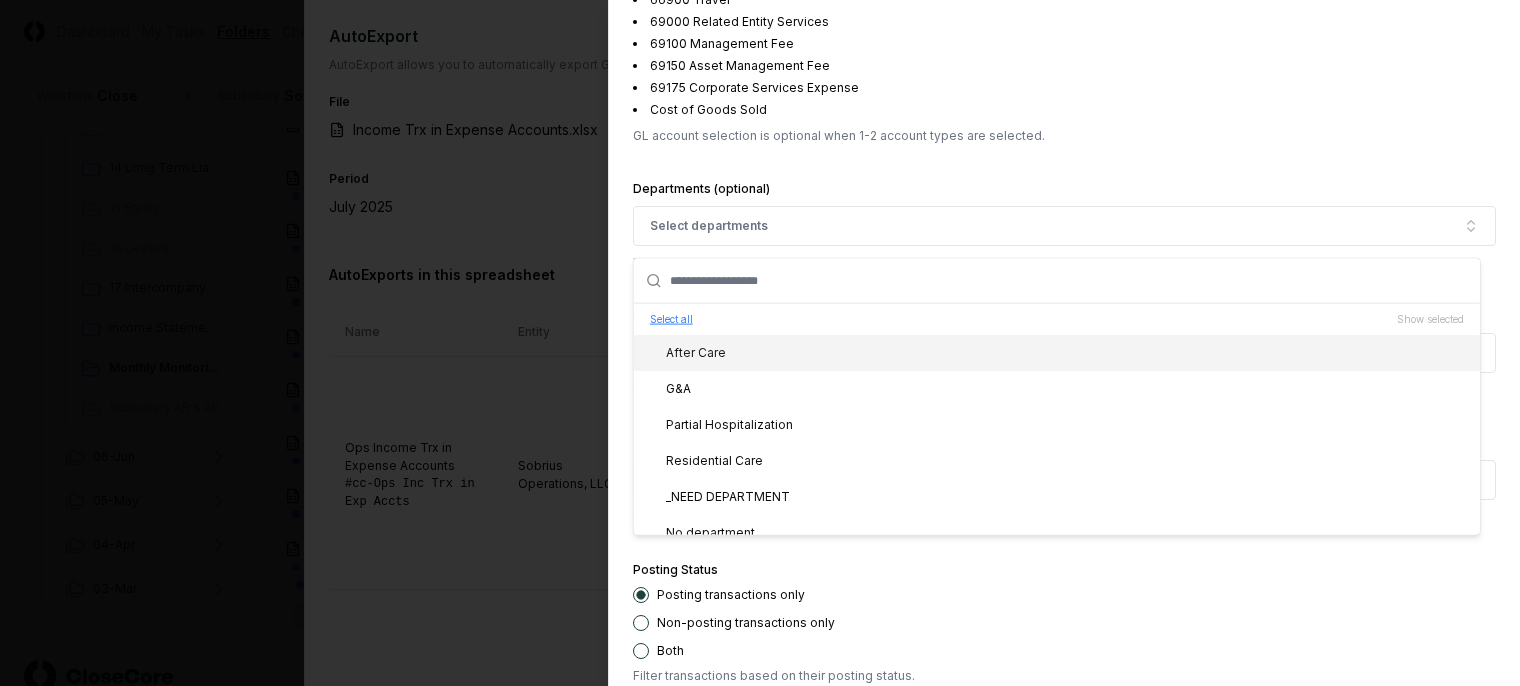 click on "Select all" at bounding box center (671, 319) 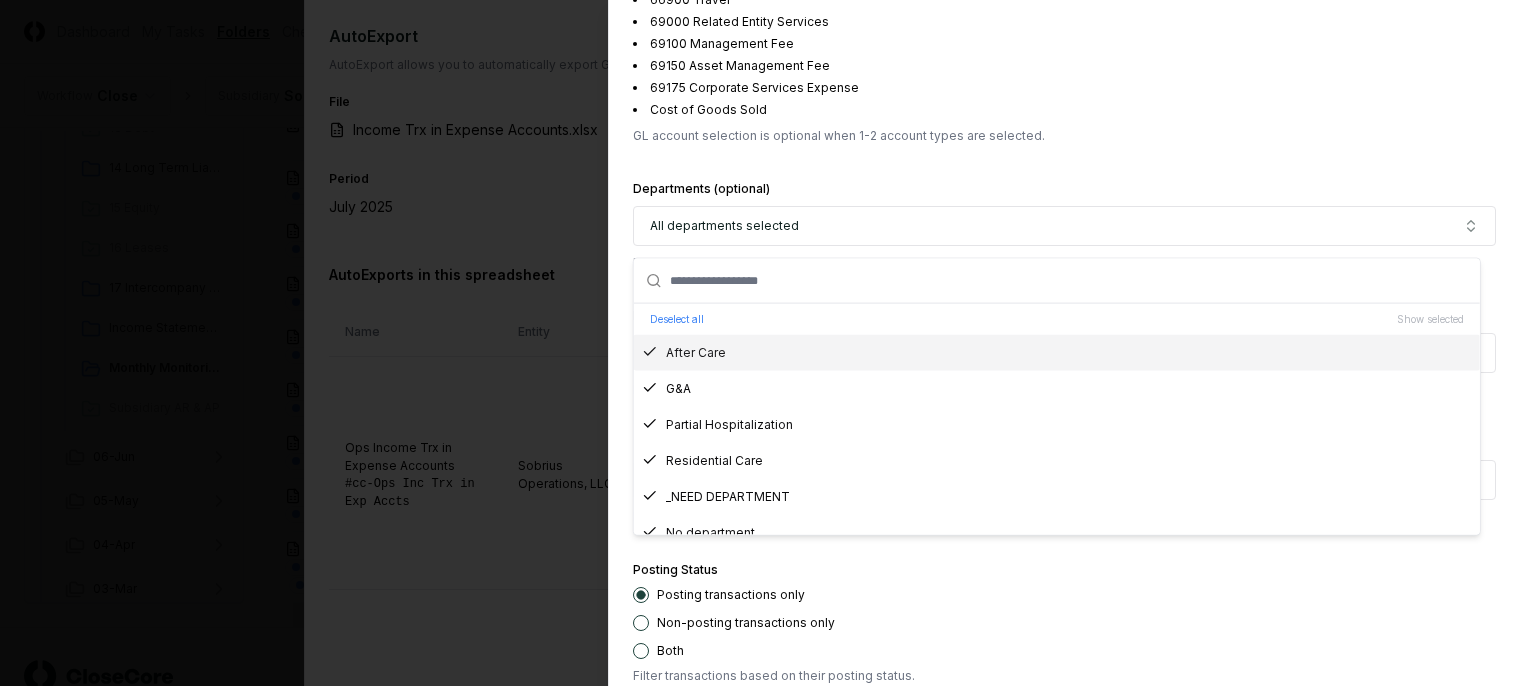 click on "**********" at bounding box center (1064, -685) 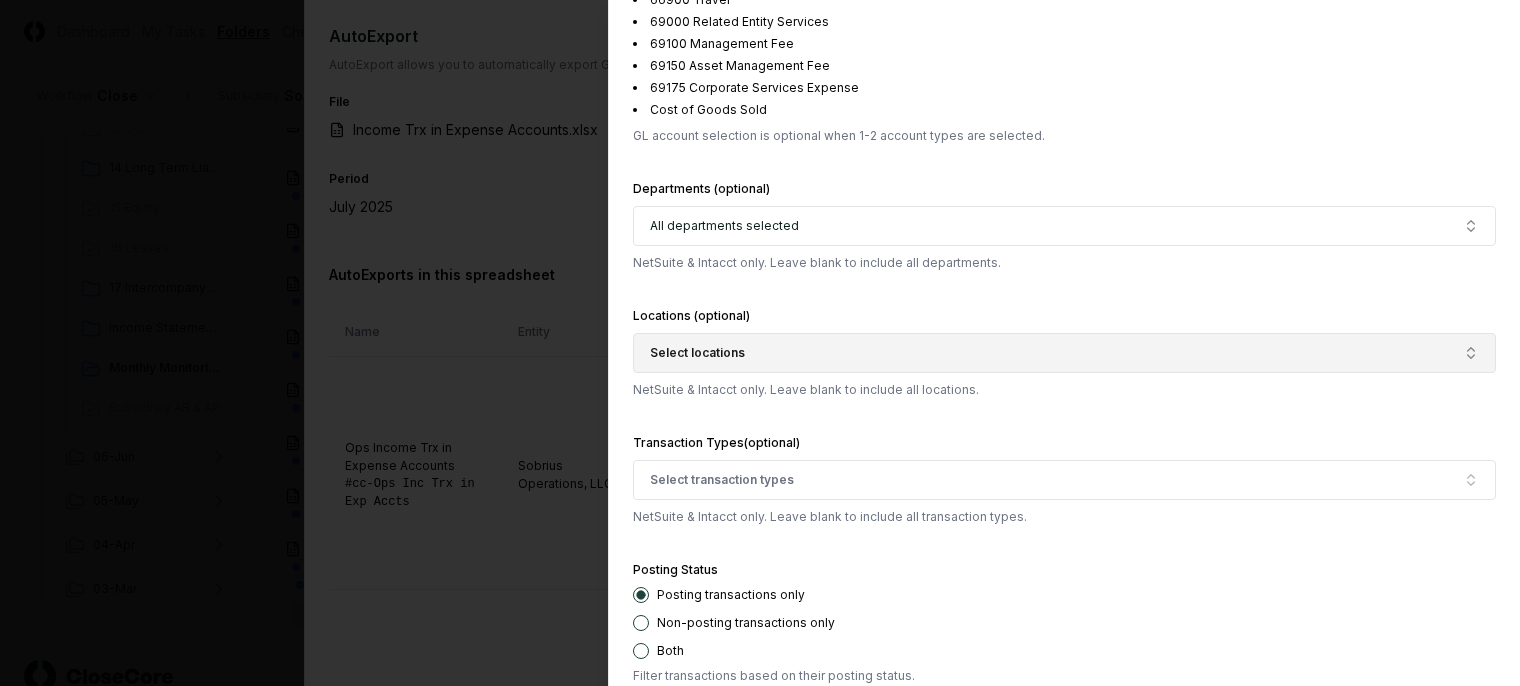 click on "Select locations" at bounding box center [1064, 353] 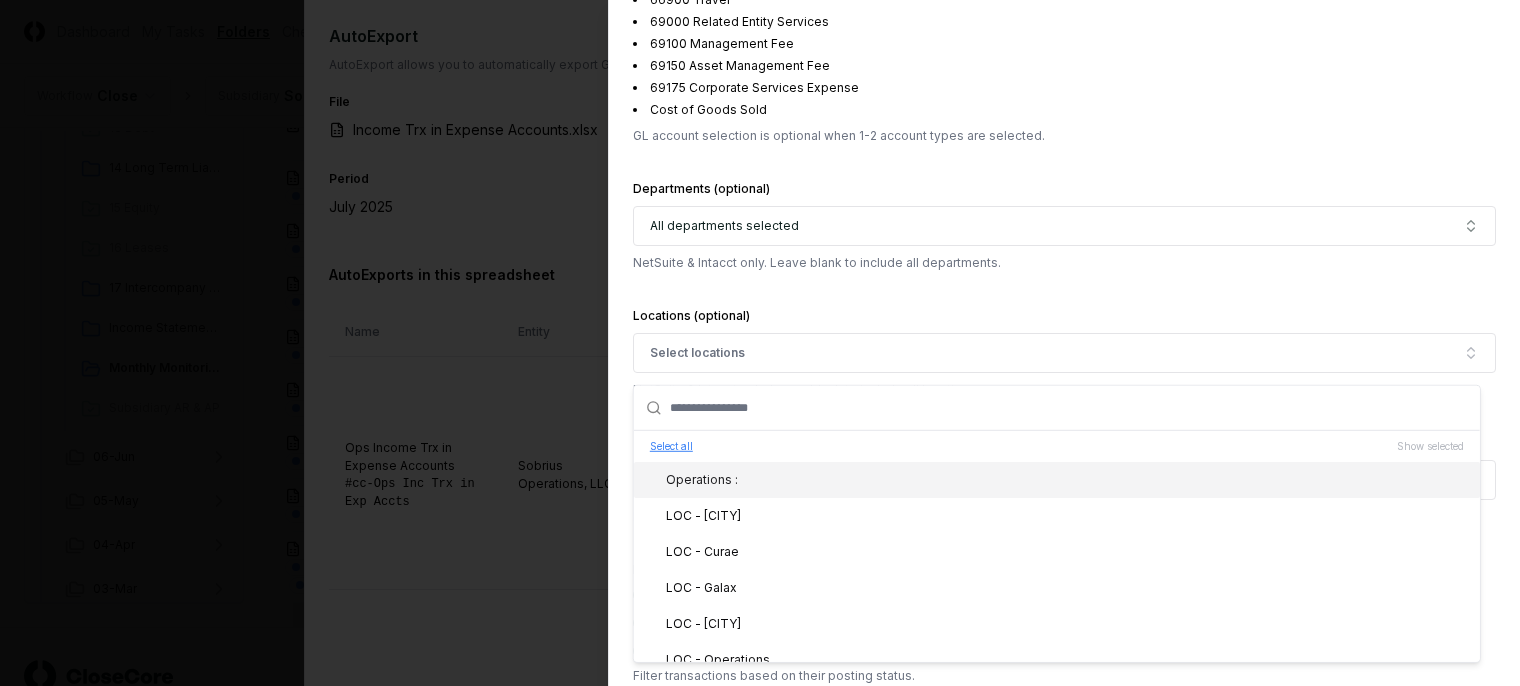 click on "Select all" at bounding box center [671, 446] 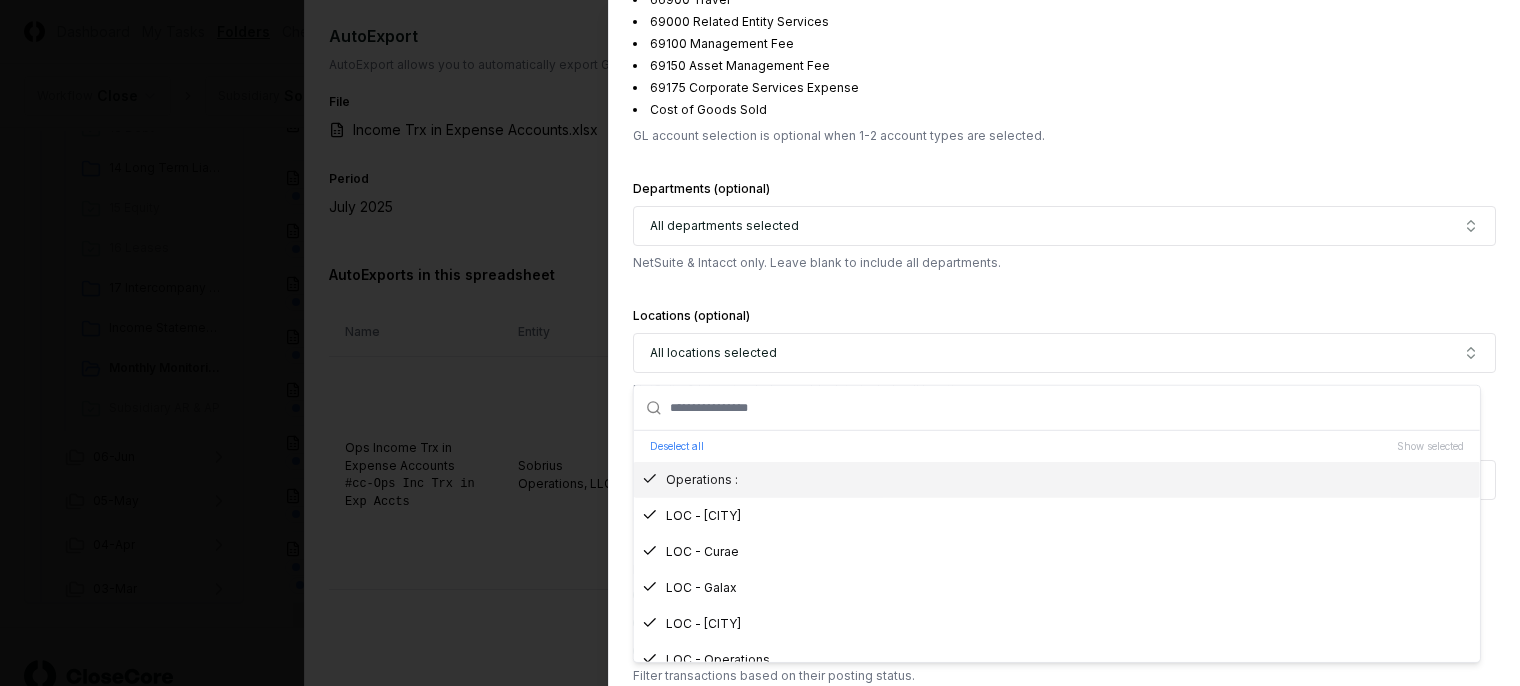 click on "**********" at bounding box center (1064, -685) 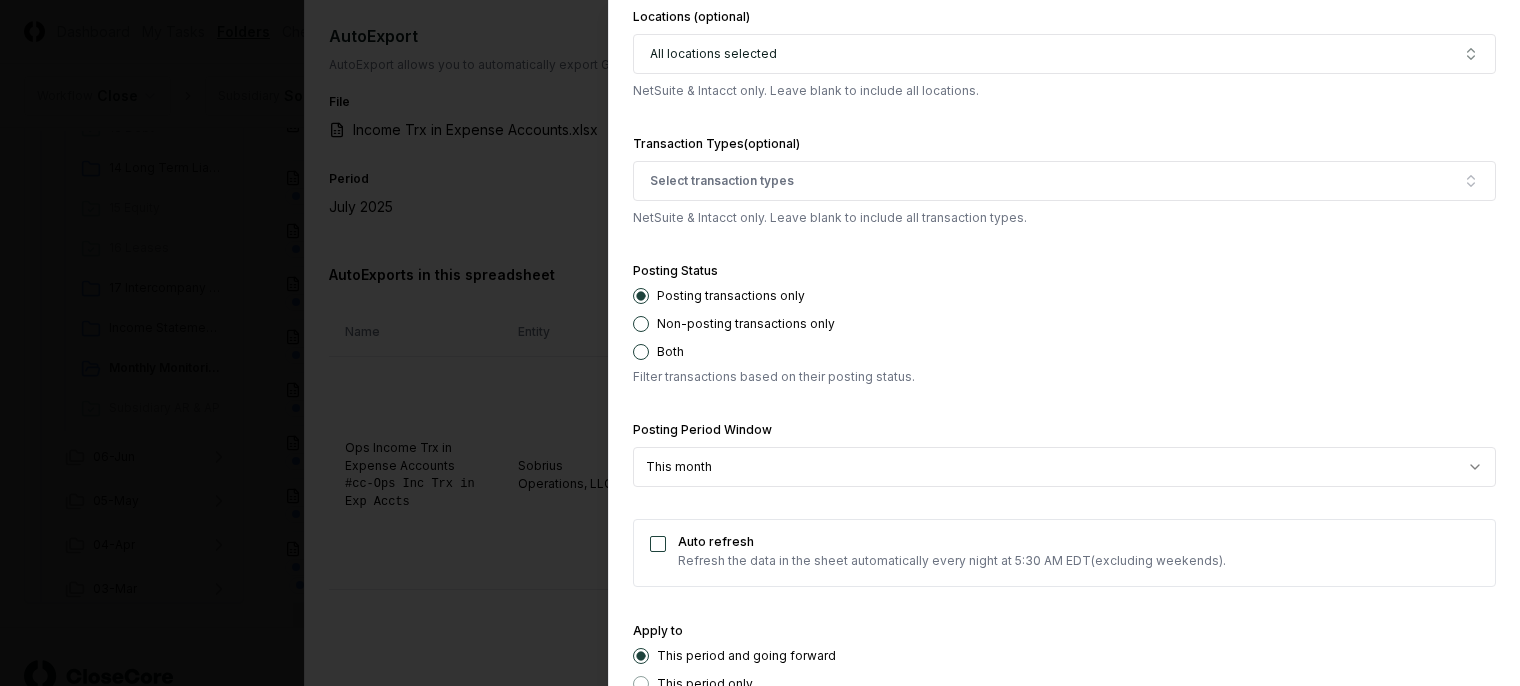 scroll, scrollTop: 2974, scrollLeft: 0, axis: vertical 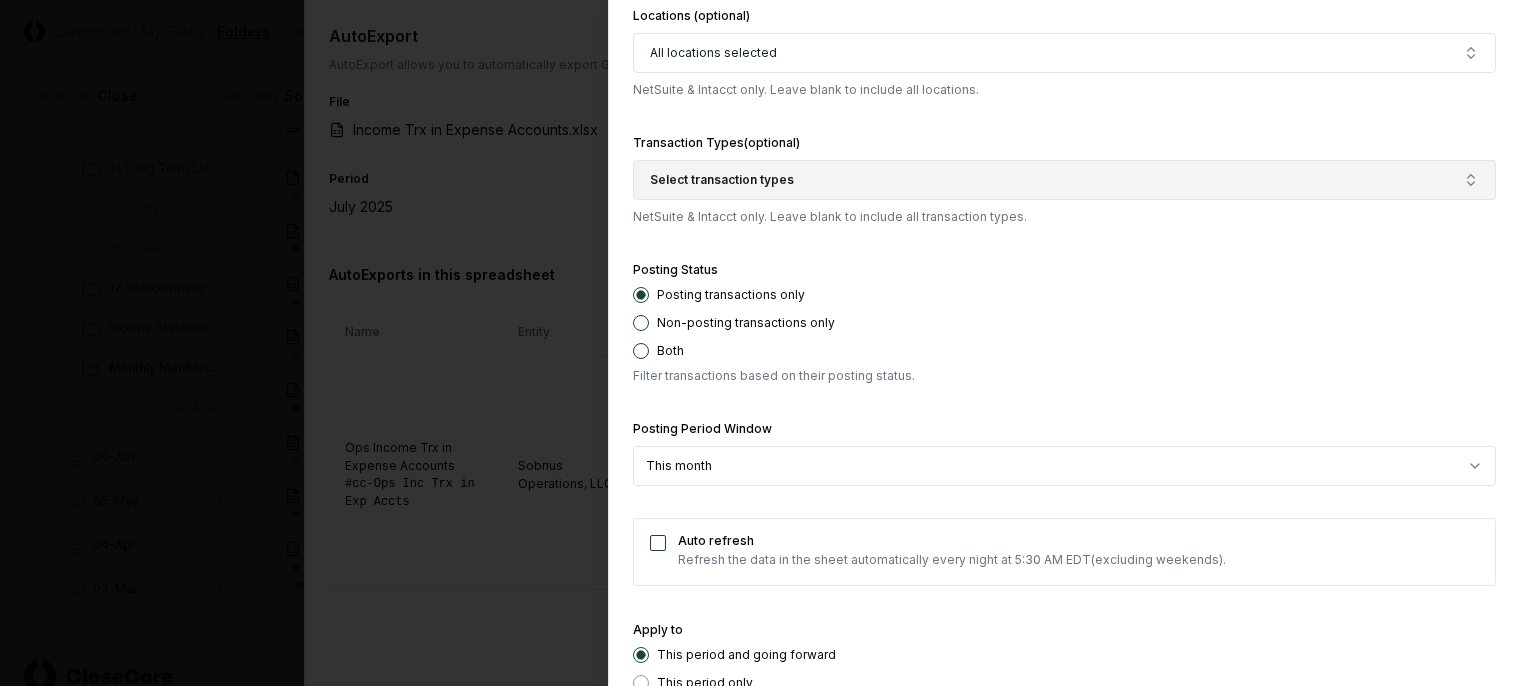 click on "Select transaction types" at bounding box center (722, 180) 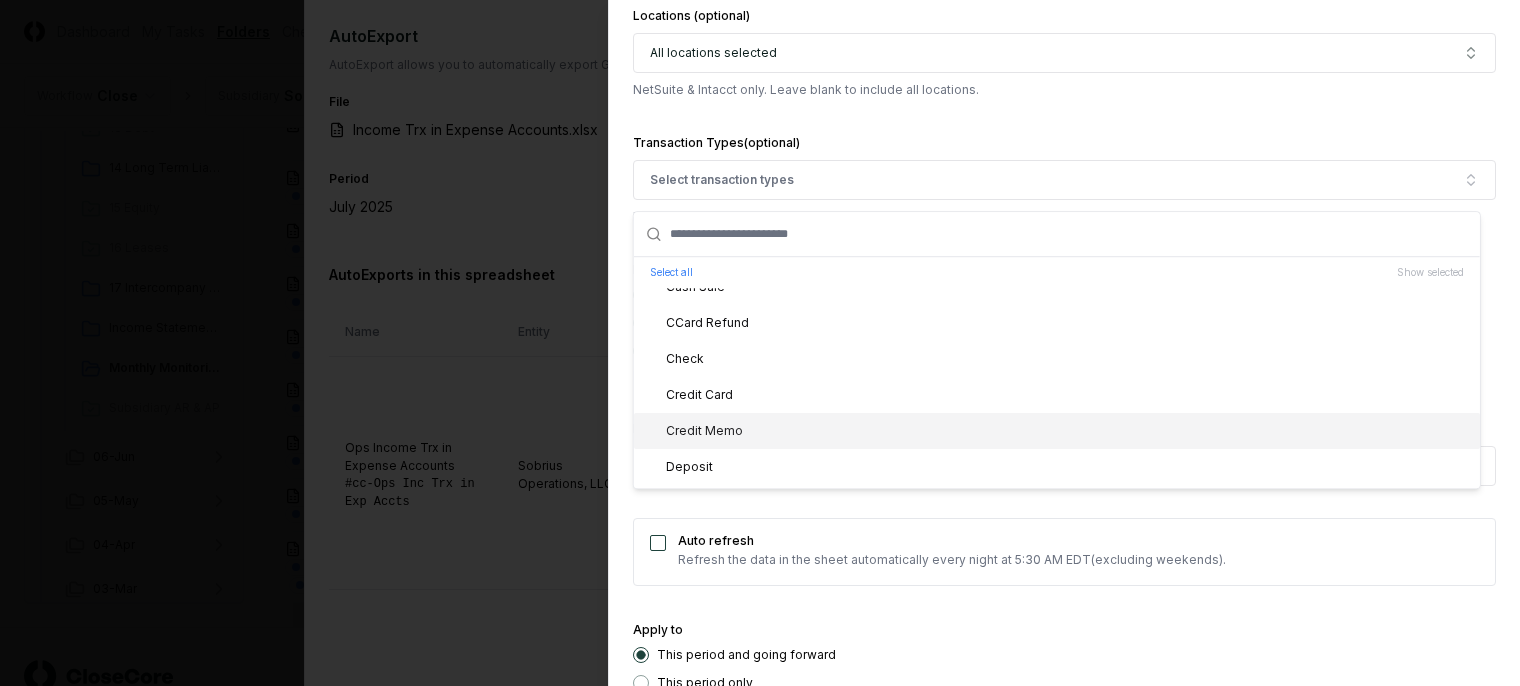 scroll, scrollTop: 100, scrollLeft: 0, axis: vertical 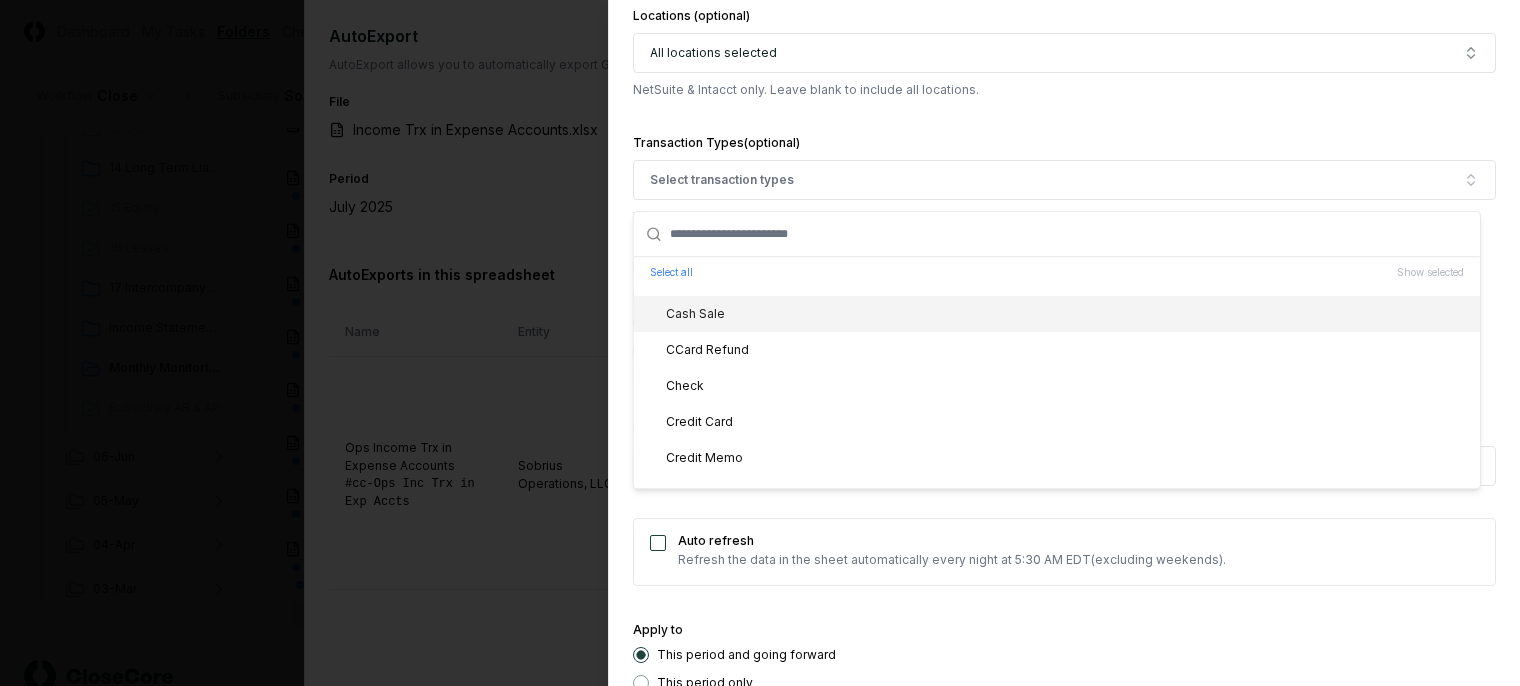 click on "Cash Sale" at bounding box center (1057, 314) 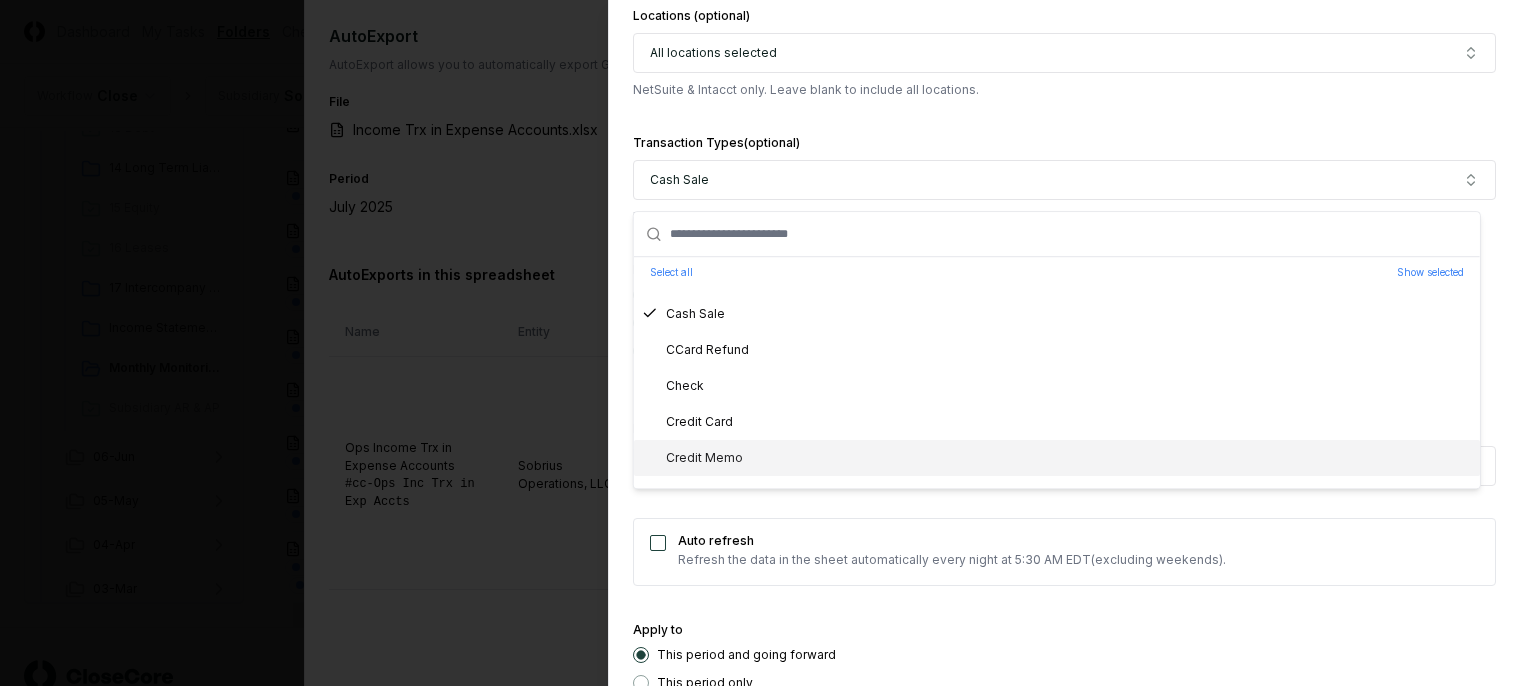 click on "Credit Memo" at bounding box center [1057, 458] 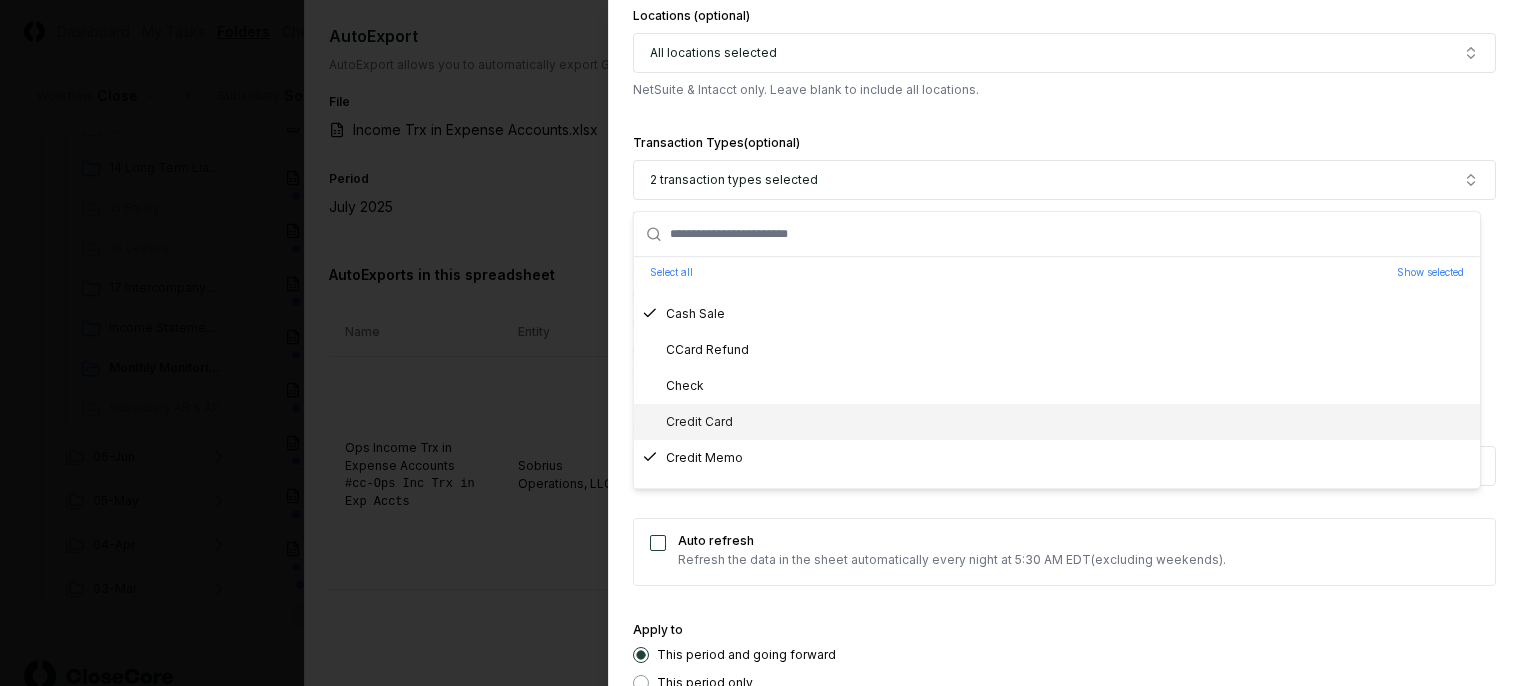 scroll, scrollTop: 200, scrollLeft: 0, axis: vertical 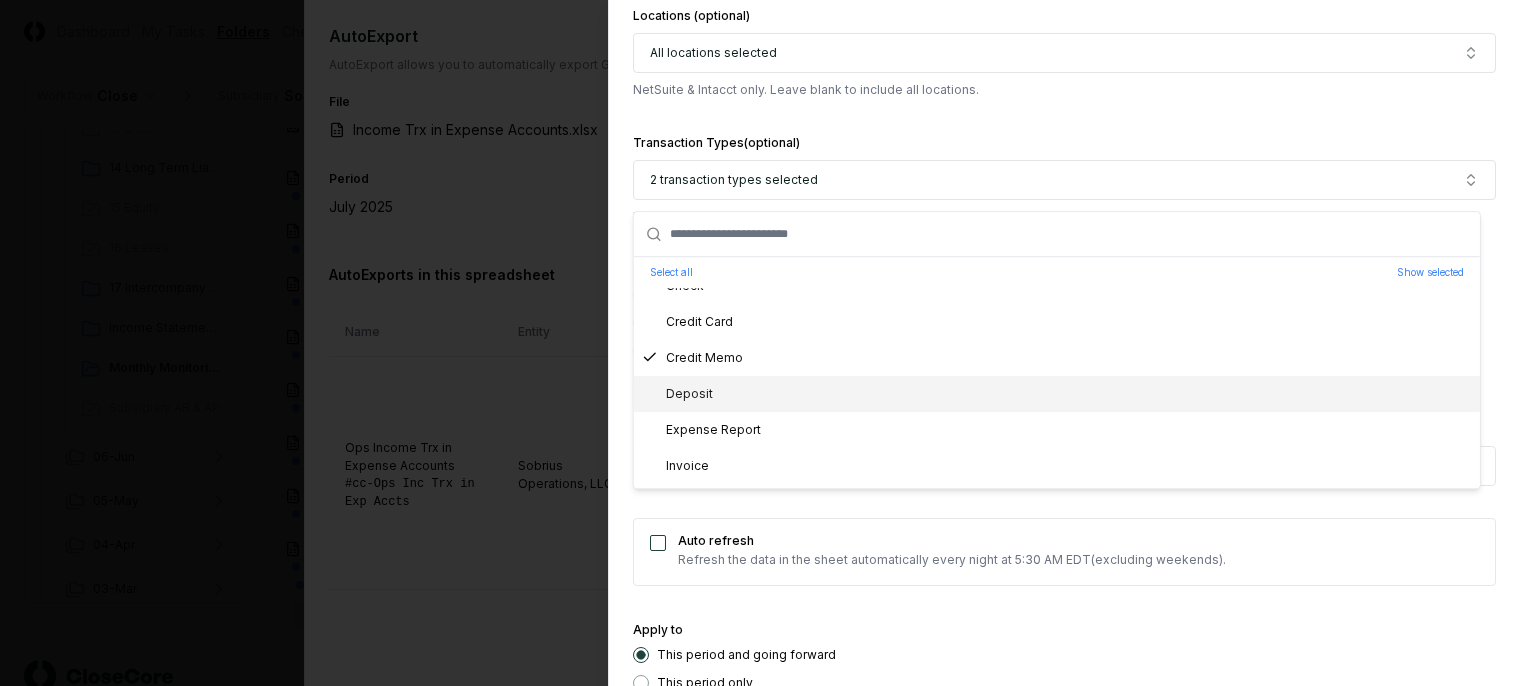 click on "Deposit" at bounding box center [1057, 394] 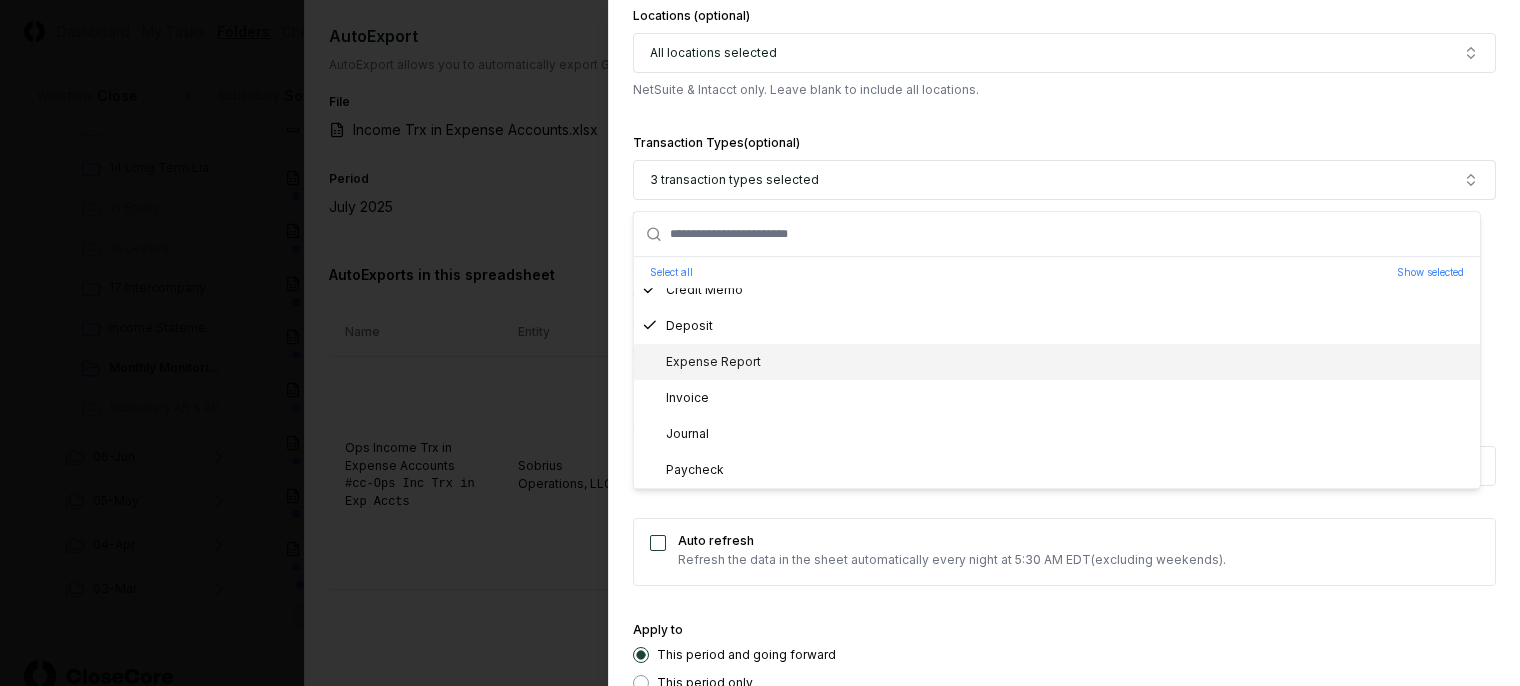 scroll, scrollTop: 300, scrollLeft: 0, axis: vertical 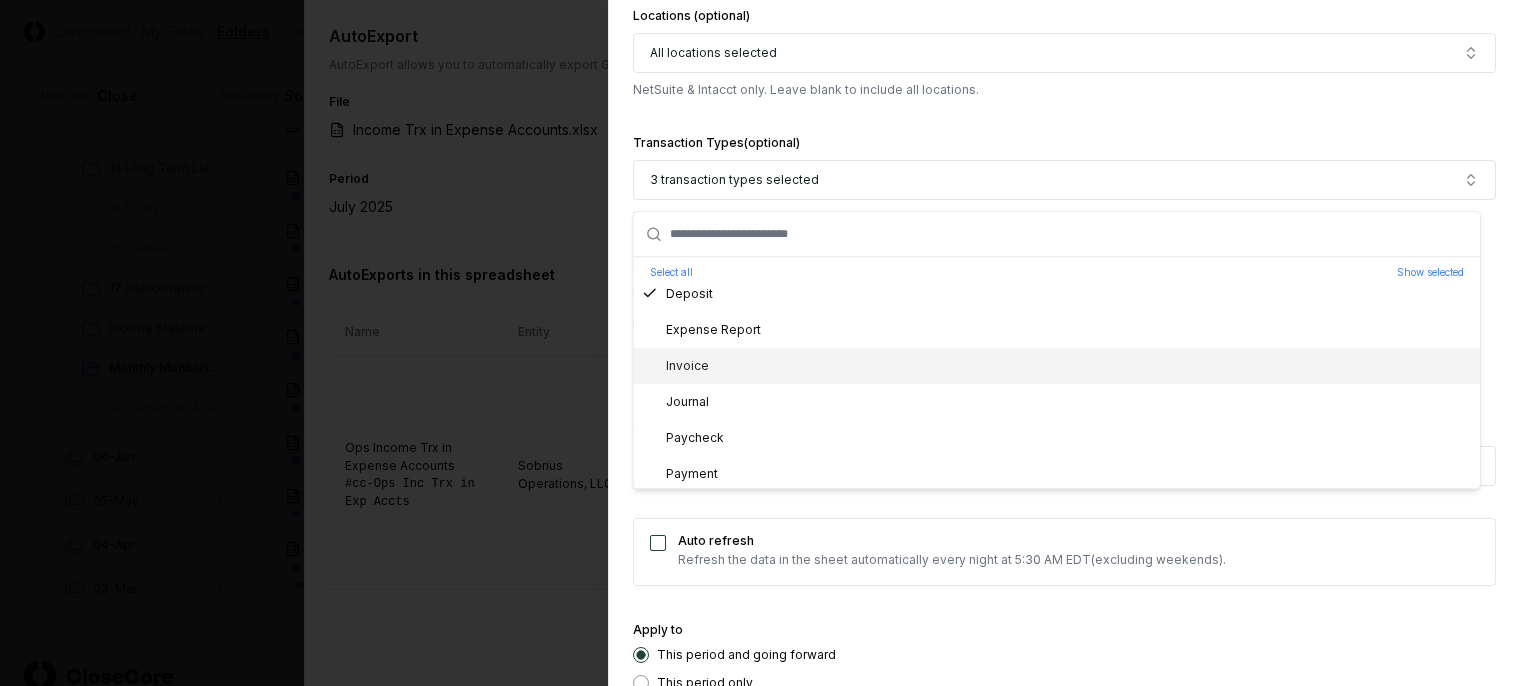 click on "Invoice" at bounding box center (1057, 366) 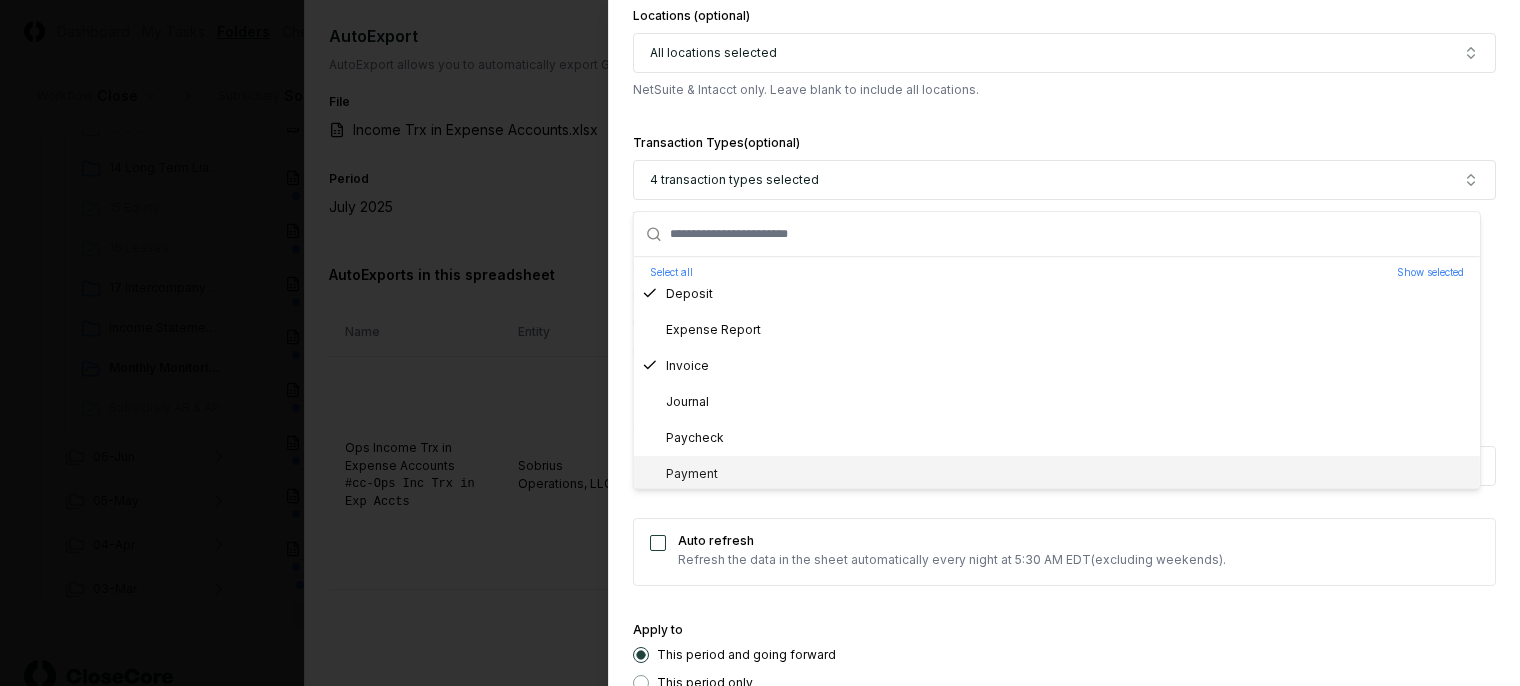 click on "Payment" at bounding box center (680, 474) 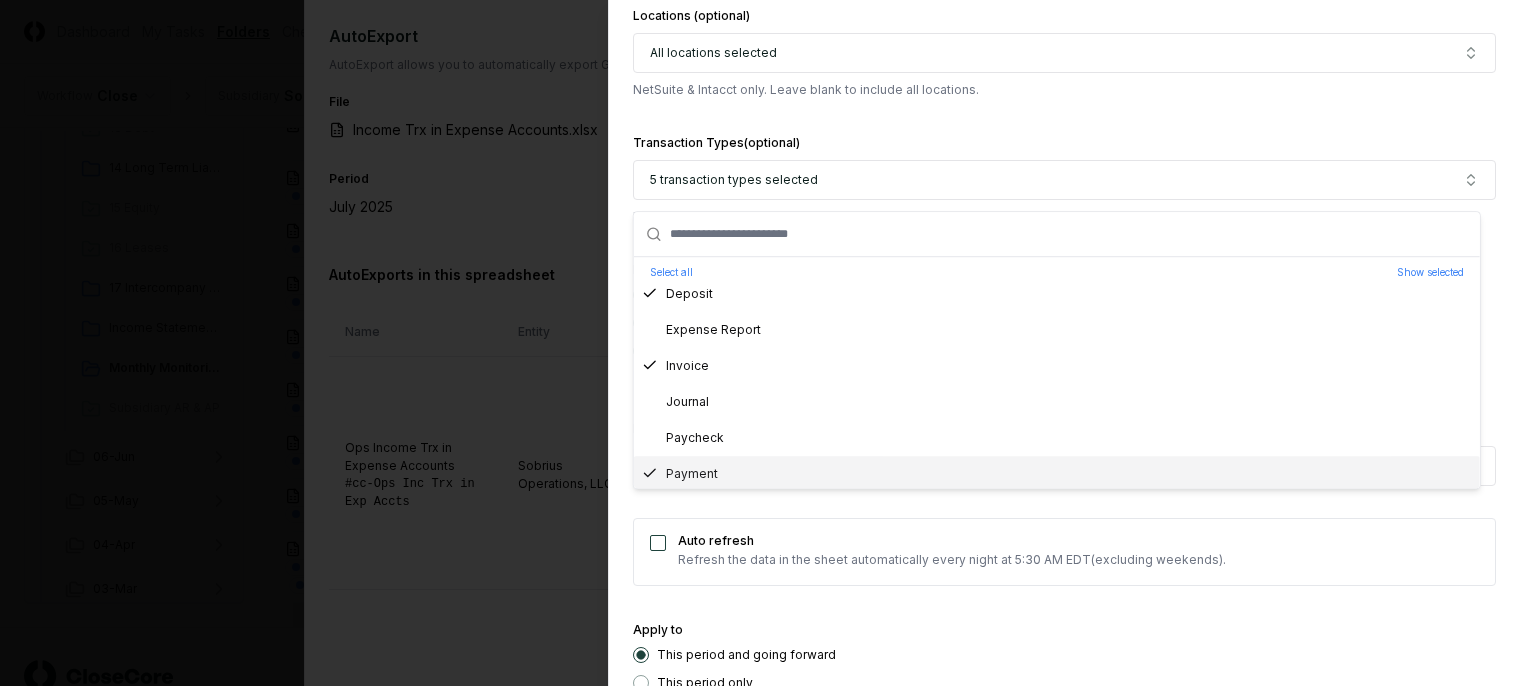 click on "Apply to This period and going forward This period only" at bounding box center [1064, 654] 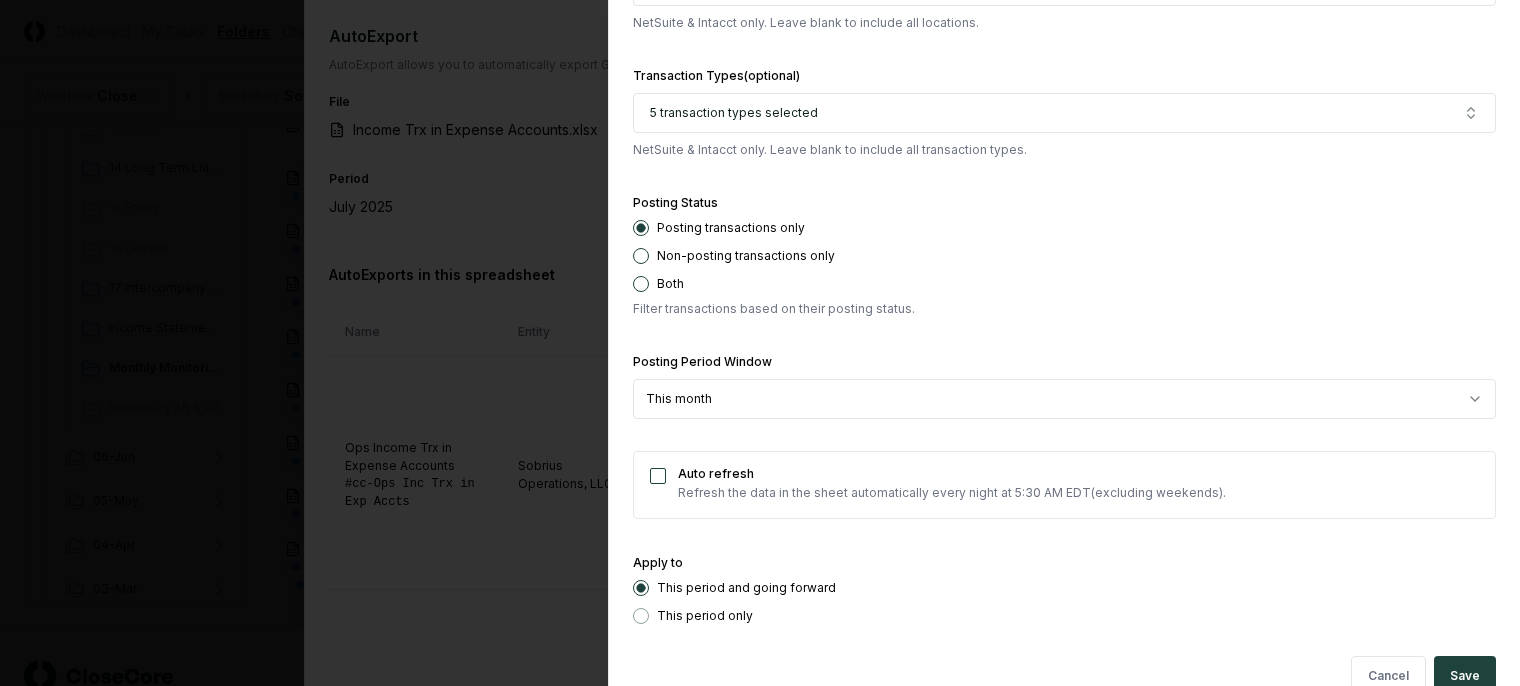 scroll, scrollTop: 3074, scrollLeft: 0, axis: vertical 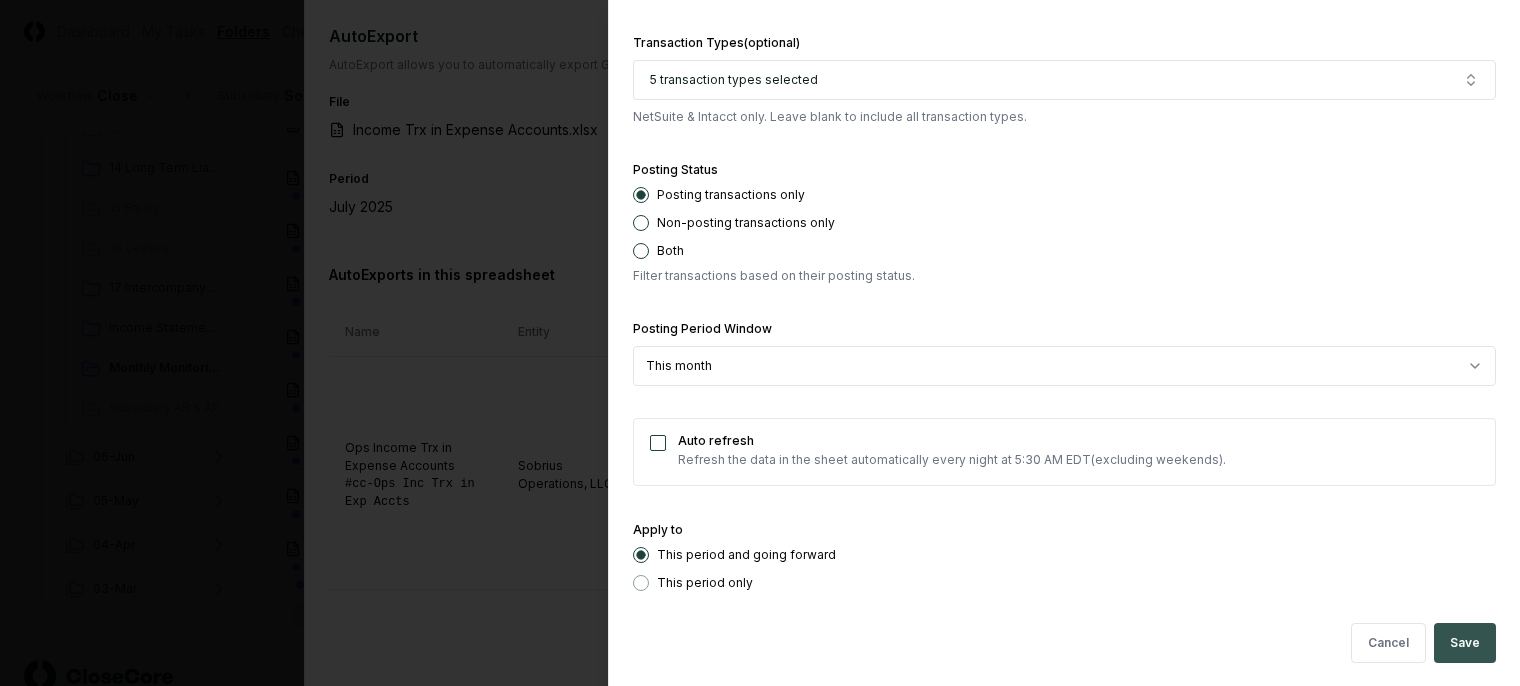 click on "Save" at bounding box center [1465, 643] 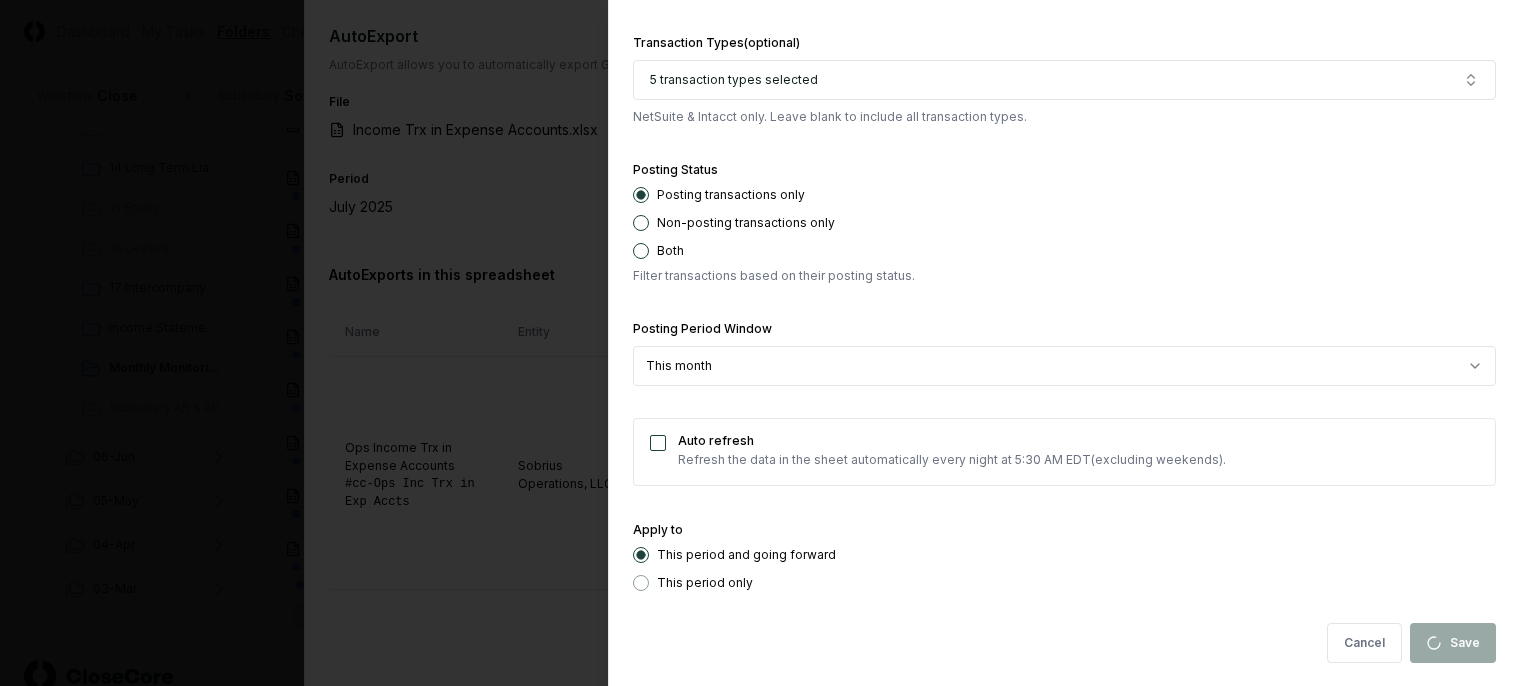 type 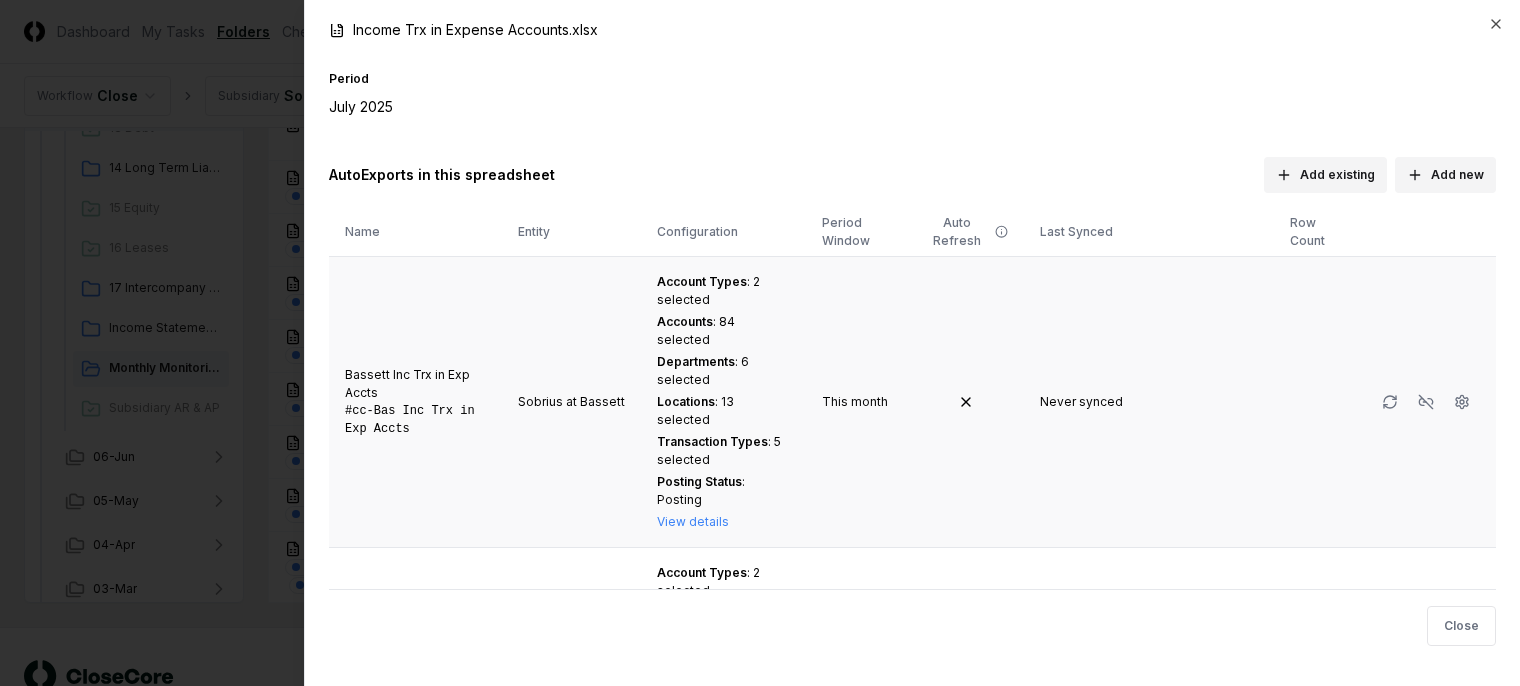 scroll, scrollTop: 168, scrollLeft: 0, axis: vertical 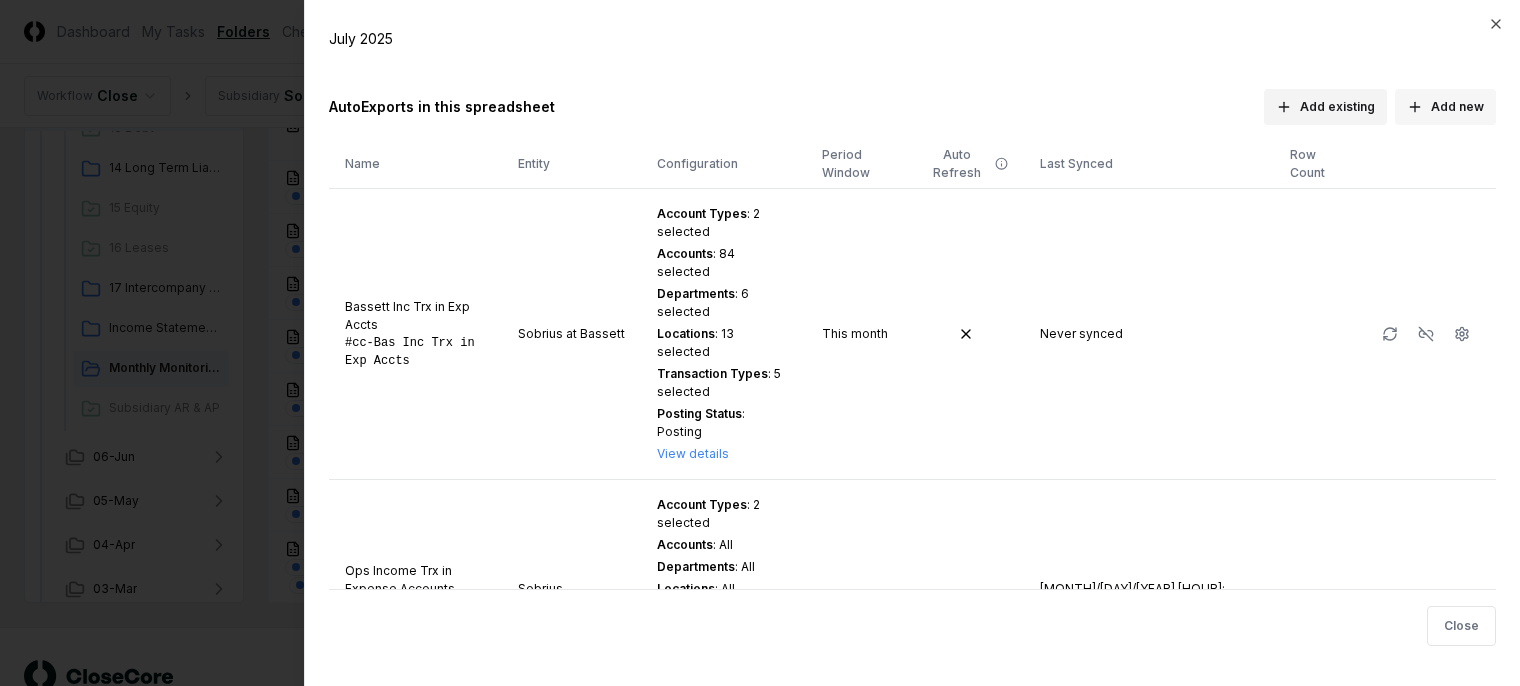 click on "Add new" at bounding box center (1445, 107) 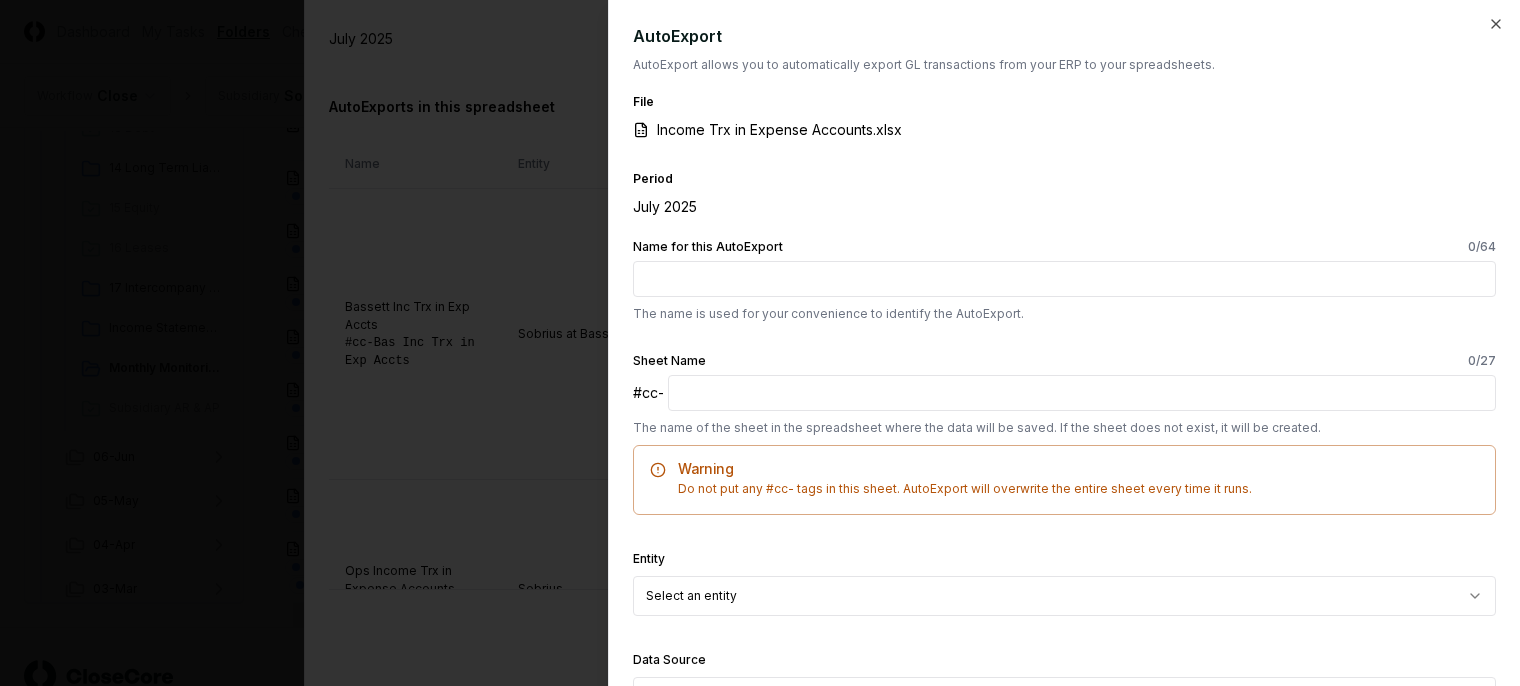 click on "Name for this AutoExport 0 /64" at bounding box center [1064, 279] 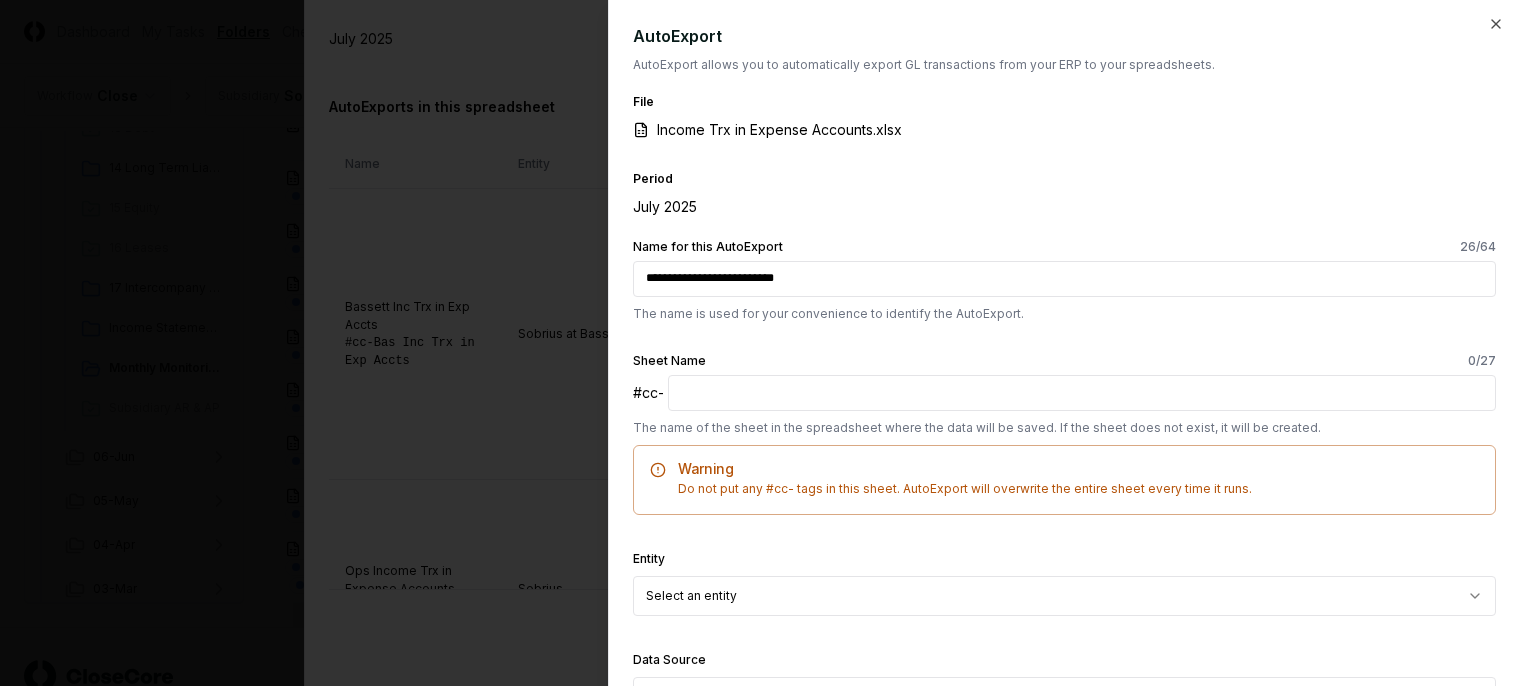 drag, startPoint x: 840, startPoint y: 284, endPoint x: 525, endPoint y: 286, distance: 315.00635 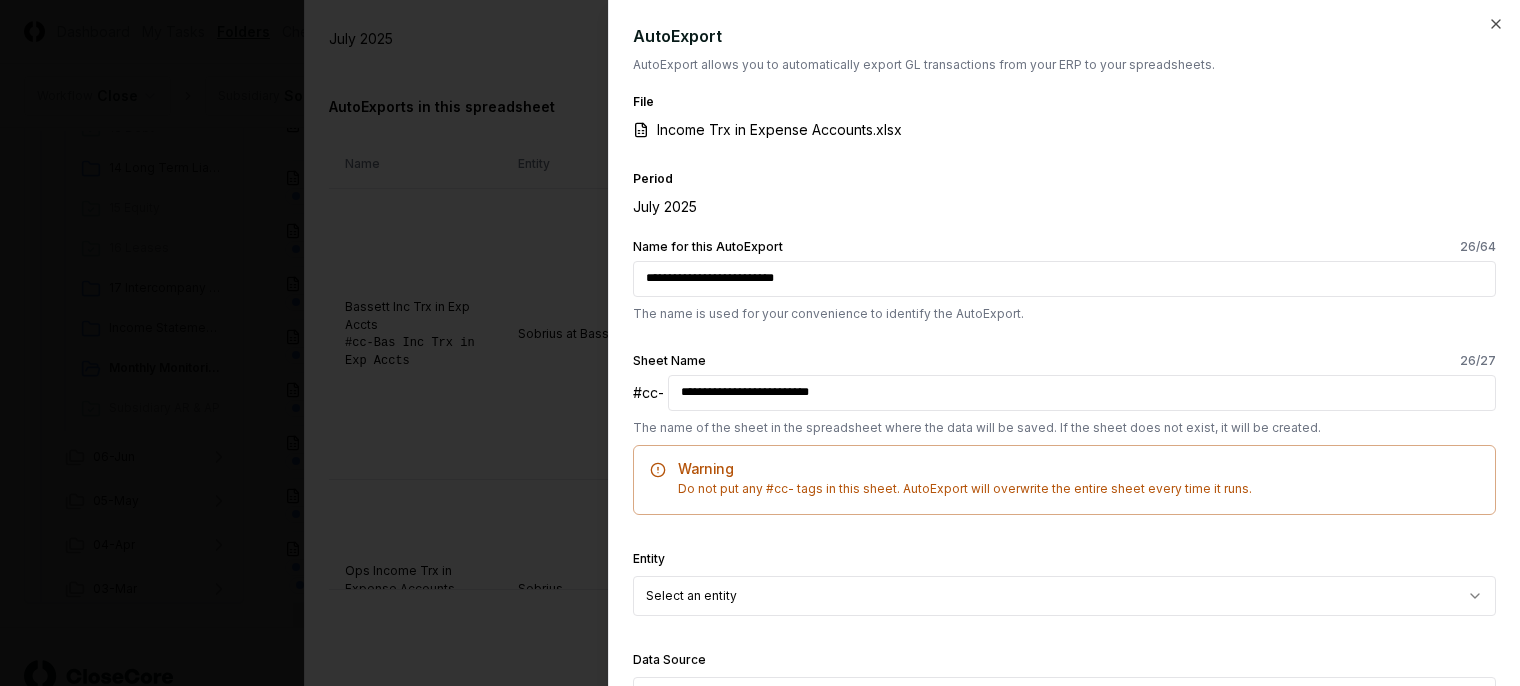 type on "**********" 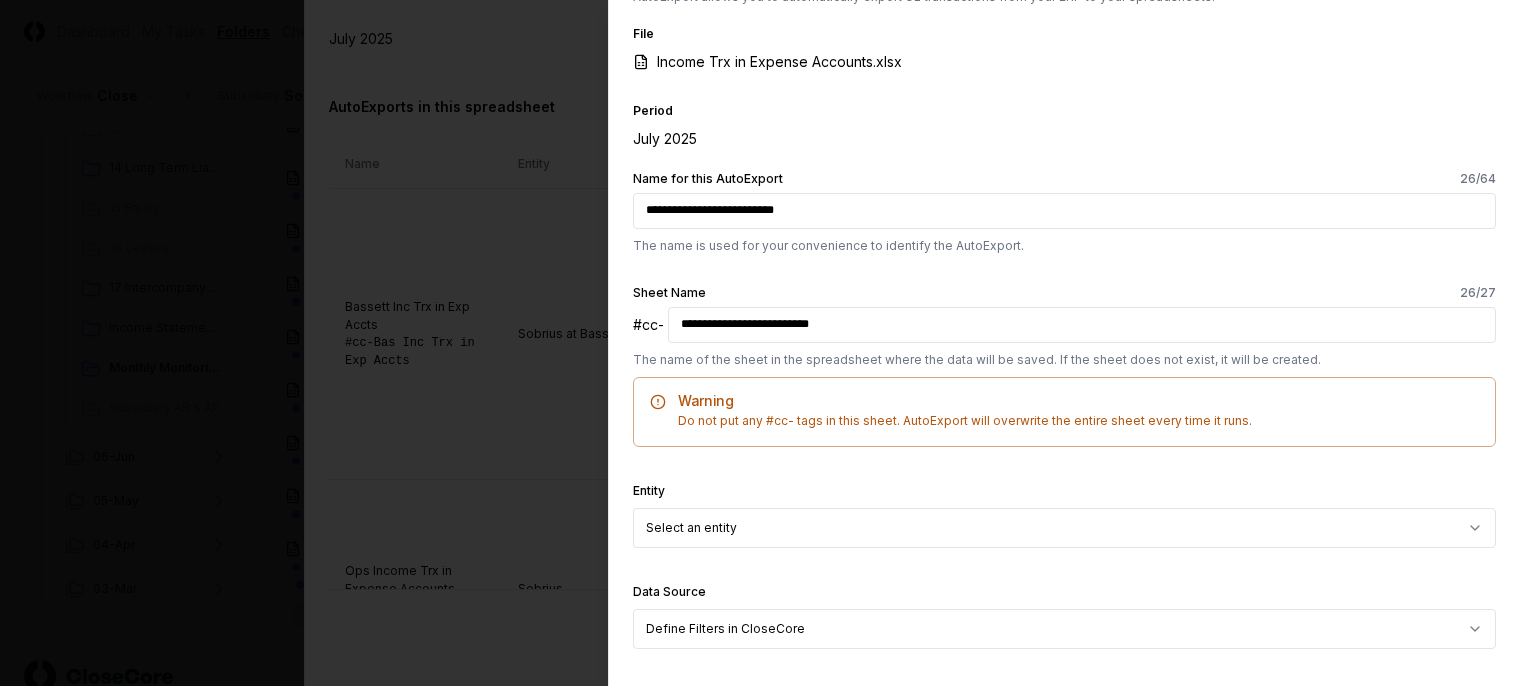 scroll, scrollTop: 100, scrollLeft: 0, axis: vertical 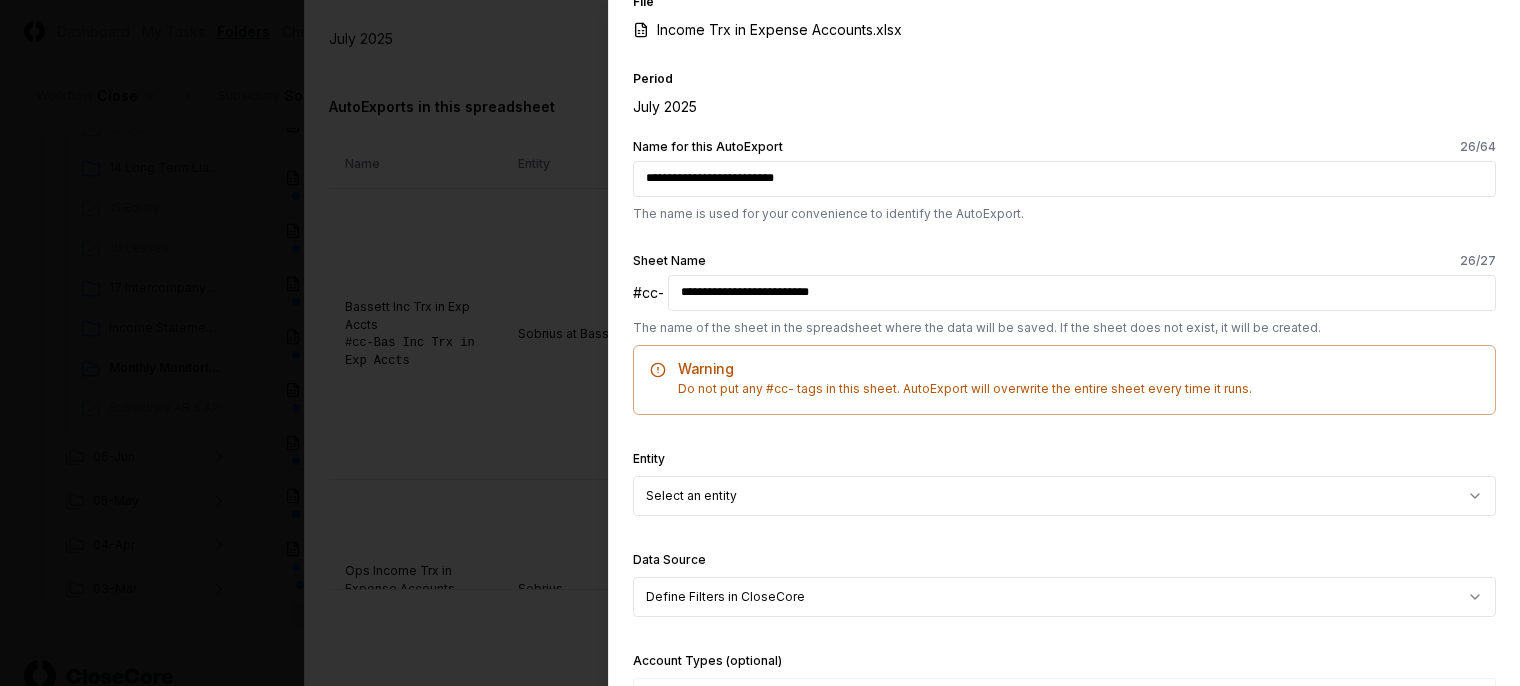 click on "CloseCore Dashboard My Tasks Folders Checklist Reconciliations Notes Documents Reporting Monitor Assistant Toggle navigation menu   MT Toggle user menu Workflow Close Subsidiary Sobrius Operations, LLC  ( 6 ) Browse Workflow Permanent File 2025 12-Dec 11-Nov 10-Oct 09-Sep 08-Aug 07-Jul 01 Cash & Cash Equivalents 02 Accounts Receivable 03 Inventory 04 Prepaids and Other Current Assets 05 Fixed Assets 06 Other Assets 07 Accounts Payable 08 Credit Cards 09 Accruals and Other ST Liabilities 10 Payroll 11 Deferred Revenue 12 Sales Tax 13 Debt 14 Long Term Liabilities 15 Equity 16 Leases 17 Intercompany Transactions Income Statement & Other ME Tasks Monthly Monitoring Subsidiary AR & AP 06-Jun 05-May 04-Apr 03-Mar 02-Feb 01-Jan Change Folder Cancel Reassign July [YEAR]: Monthly Monitoring View on  One Drive Checklist 10 / 10 New  Task My Items My Open Items Ready for My Review Due Today Late Has Notes Has Reminders Has Documents Blocked Unblocked Clear Filter Subsidiary Description Assignee Sign-Off   Due Actions MT" at bounding box center [752, -427] 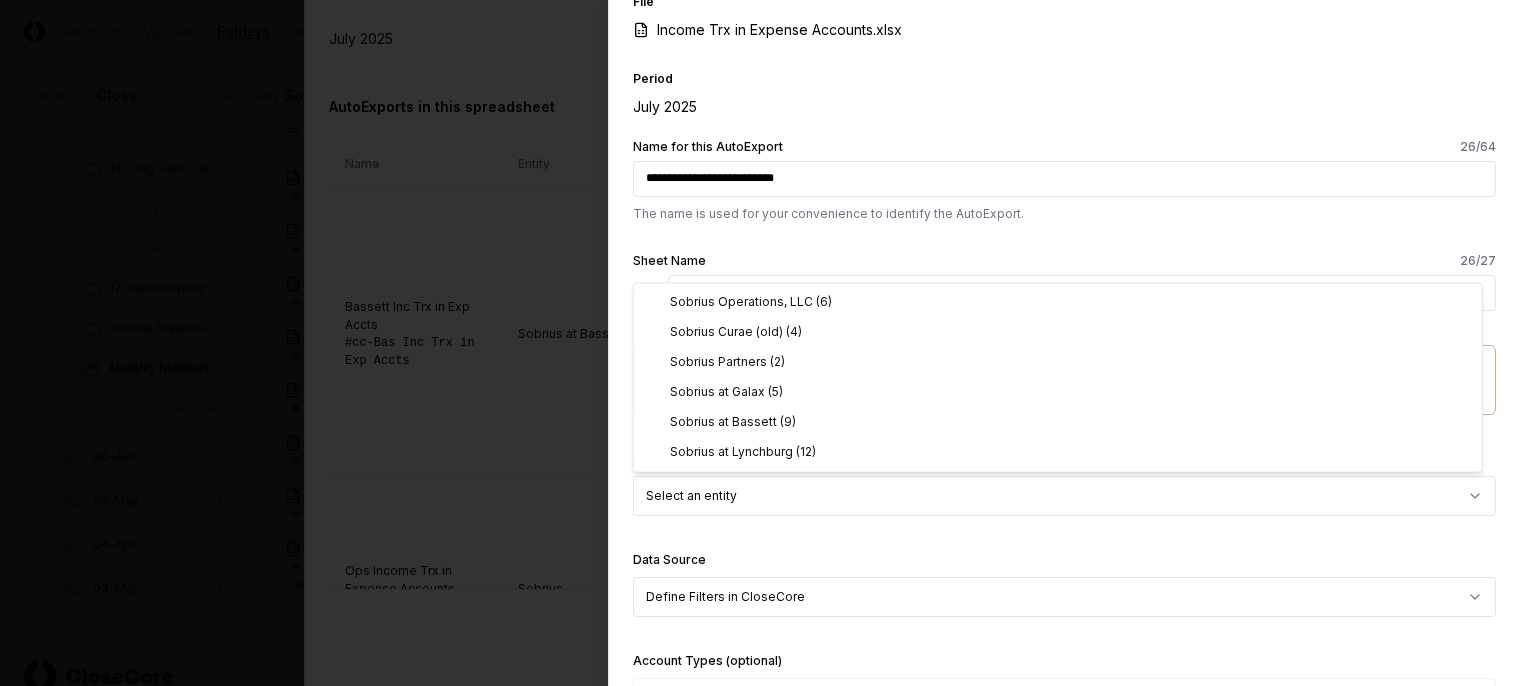 select on "**********" 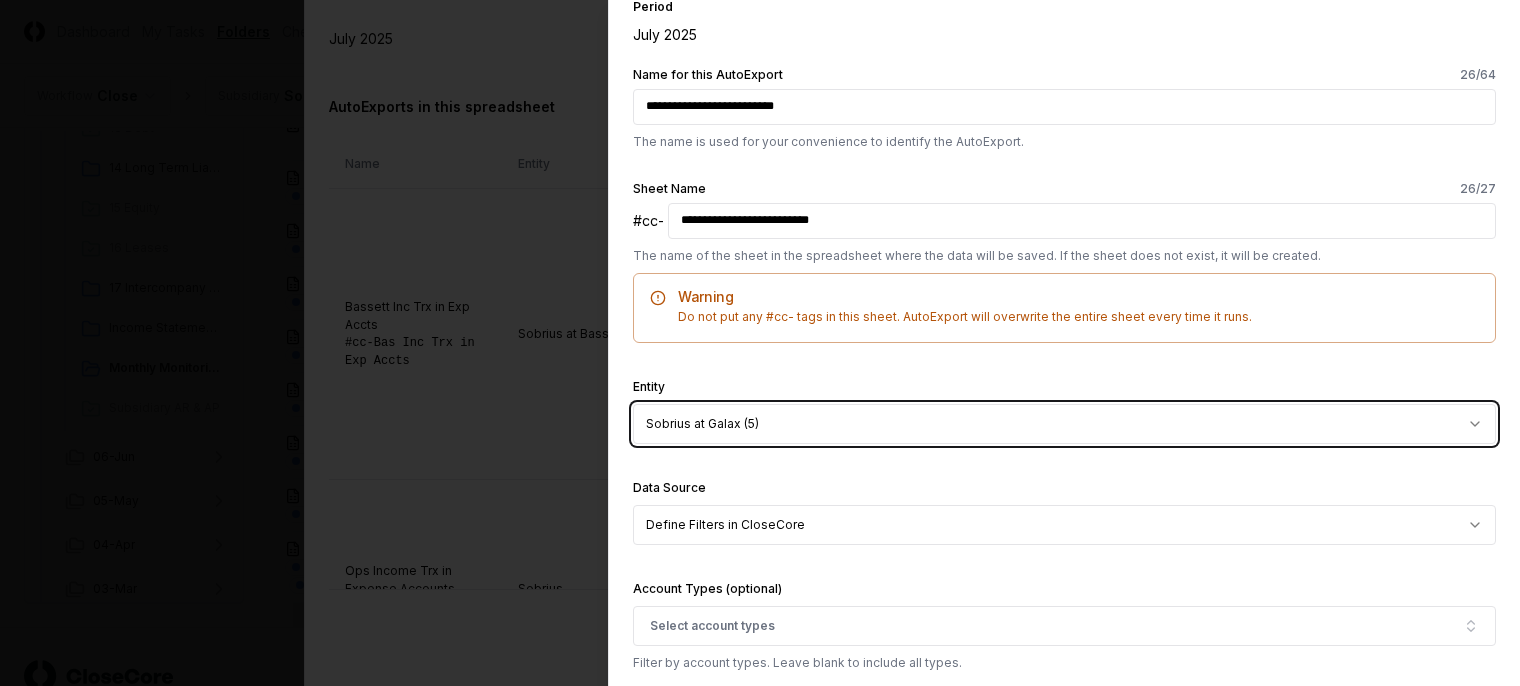 scroll, scrollTop: 200, scrollLeft: 0, axis: vertical 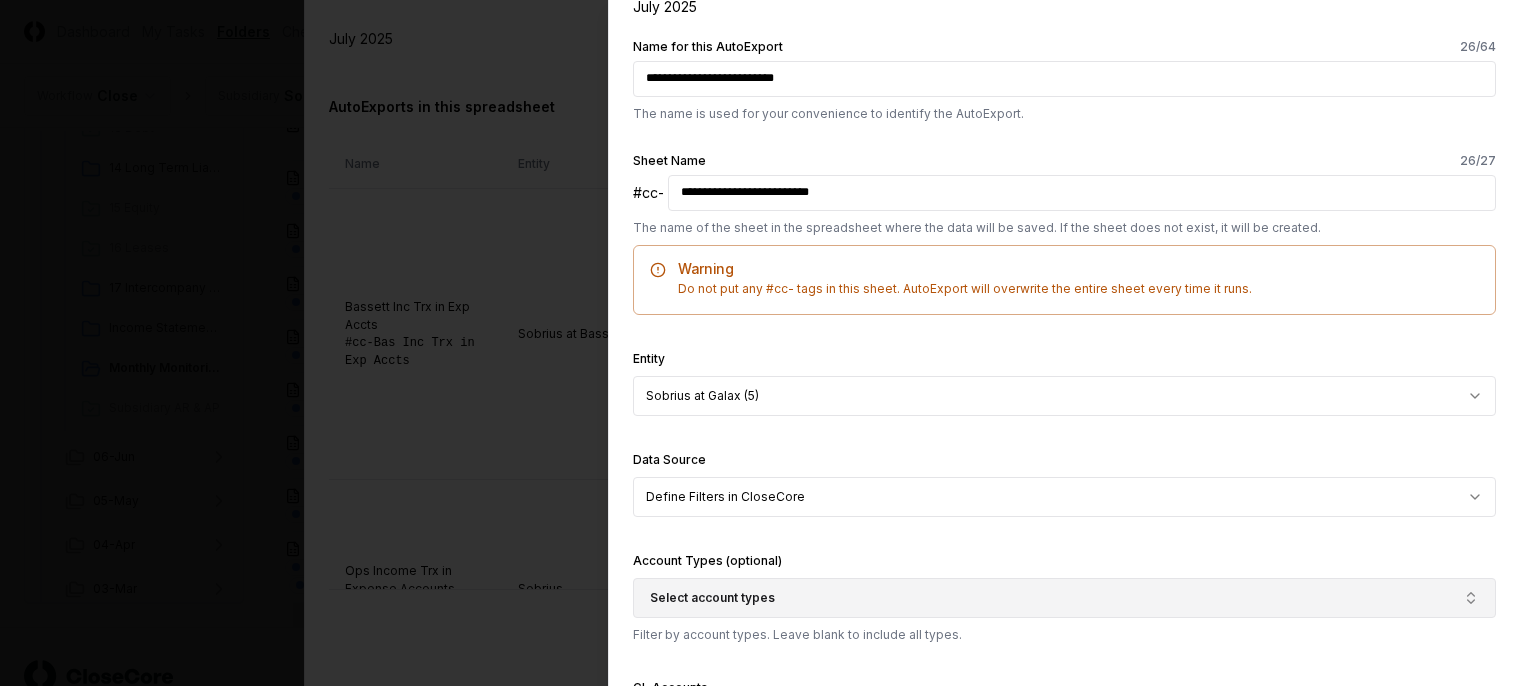 click on "Select account types" at bounding box center (712, 598) 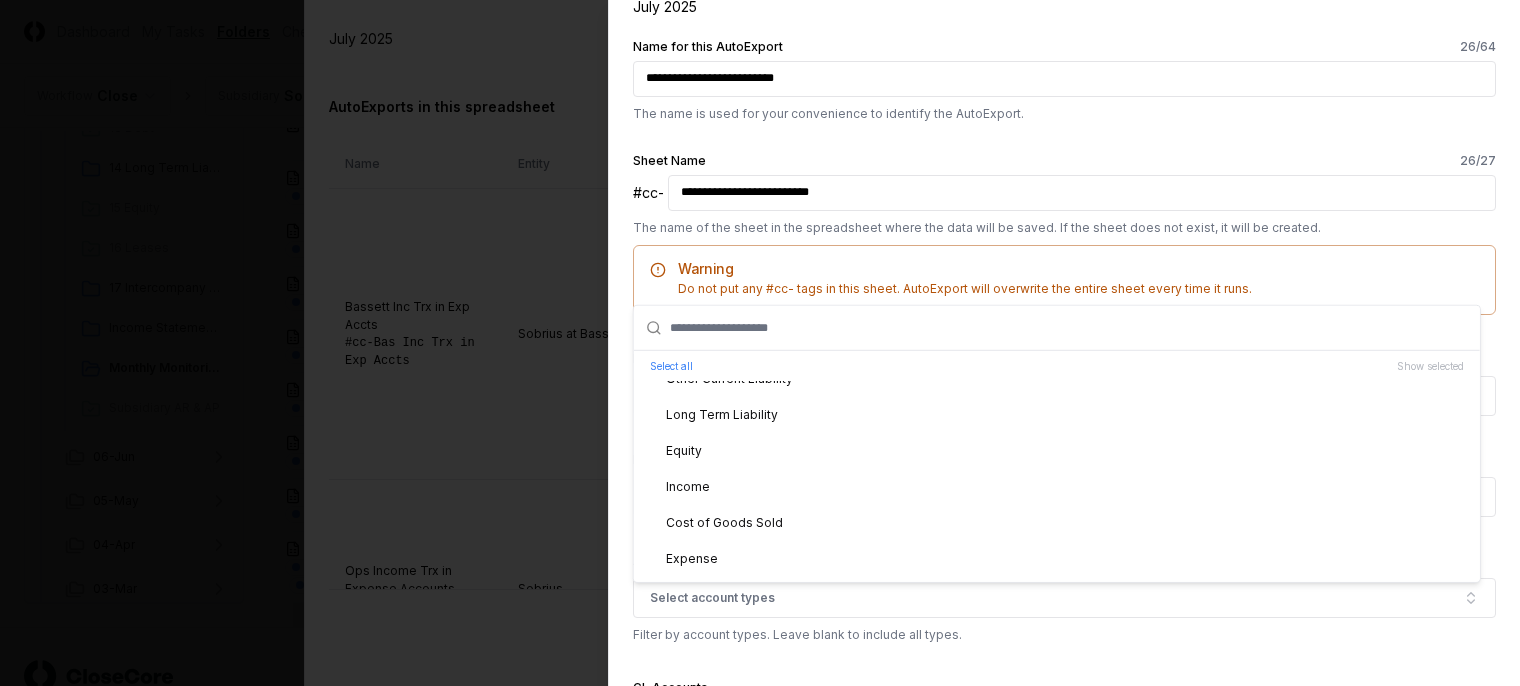 scroll, scrollTop: 300, scrollLeft: 0, axis: vertical 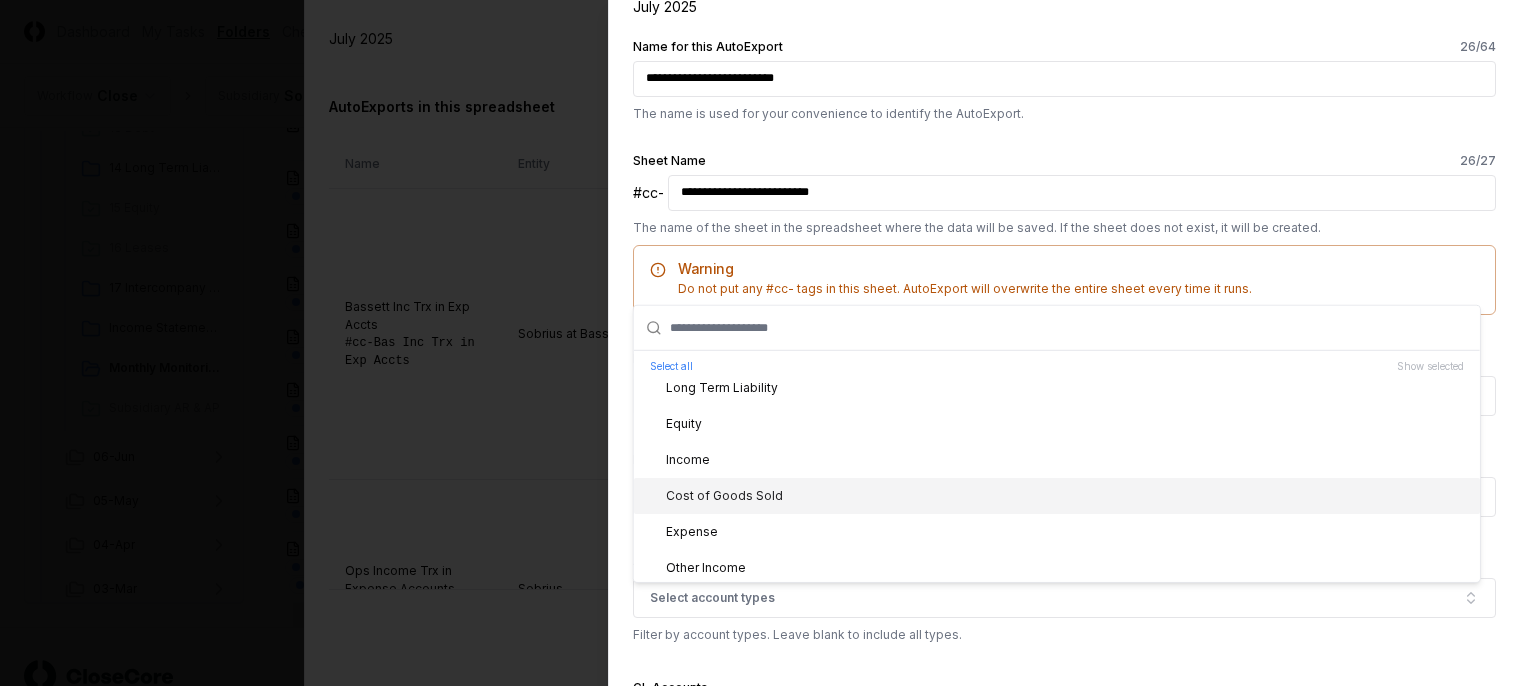 click on "Cost of Goods Sold" at bounding box center [712, 496] 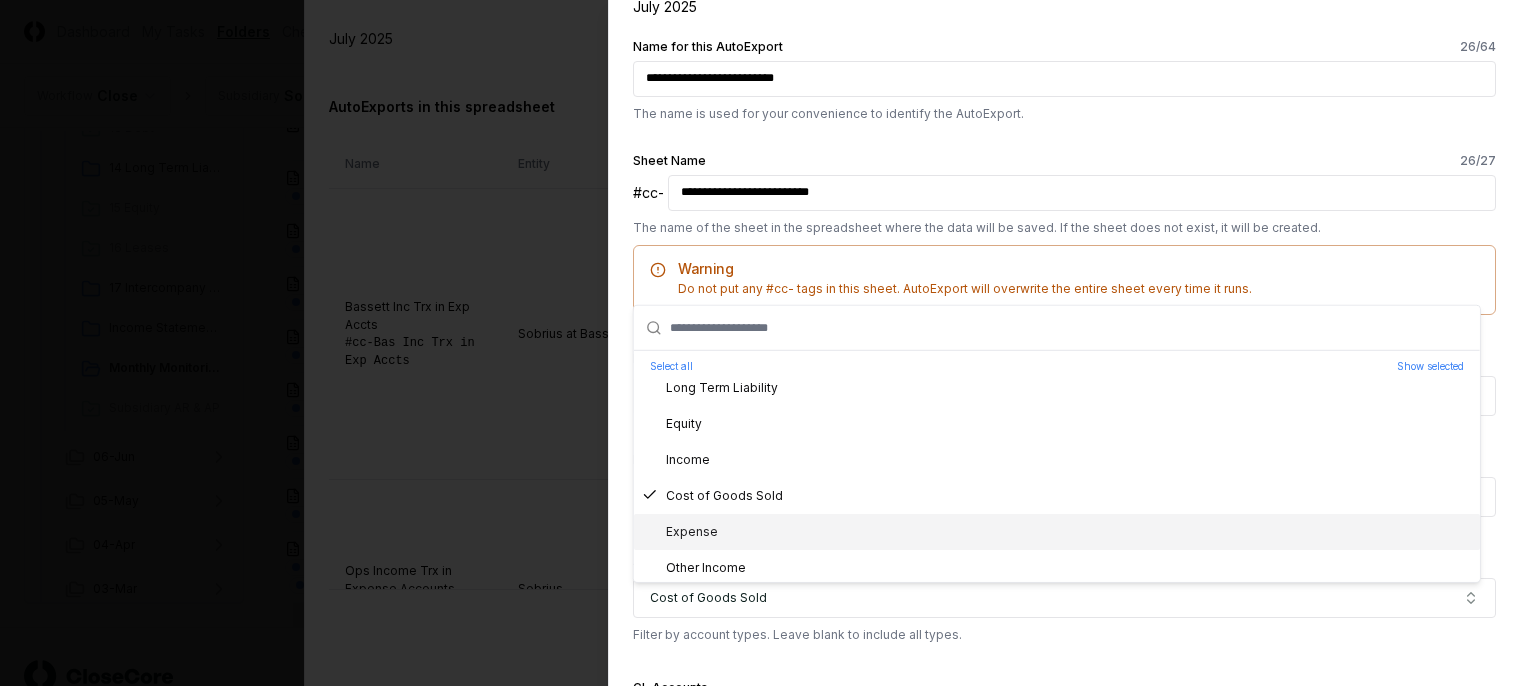 drag, startPoint x: 745, startPoint y: 528, endPoint x: 769, endPoint y: 547, distance: 30.610456 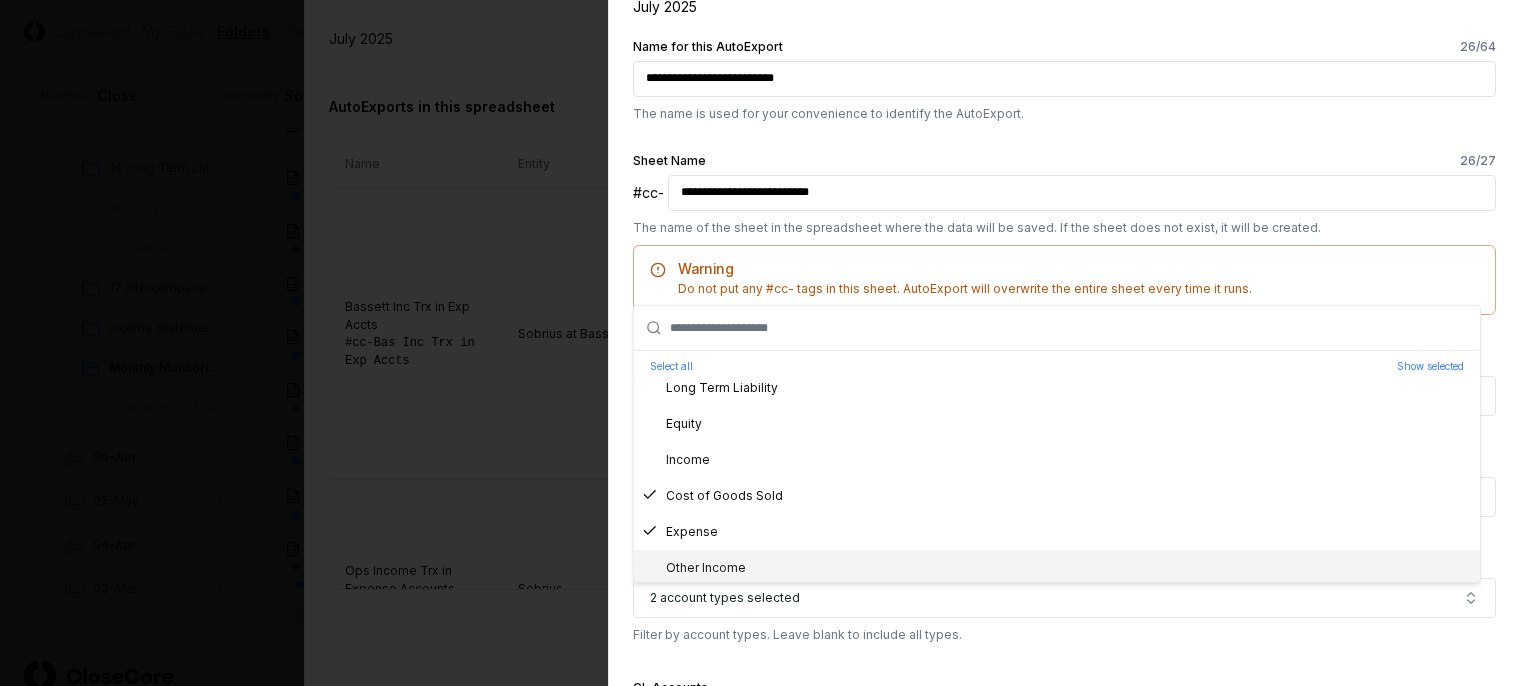 click on "**********" at bounding box center (1064, 865) 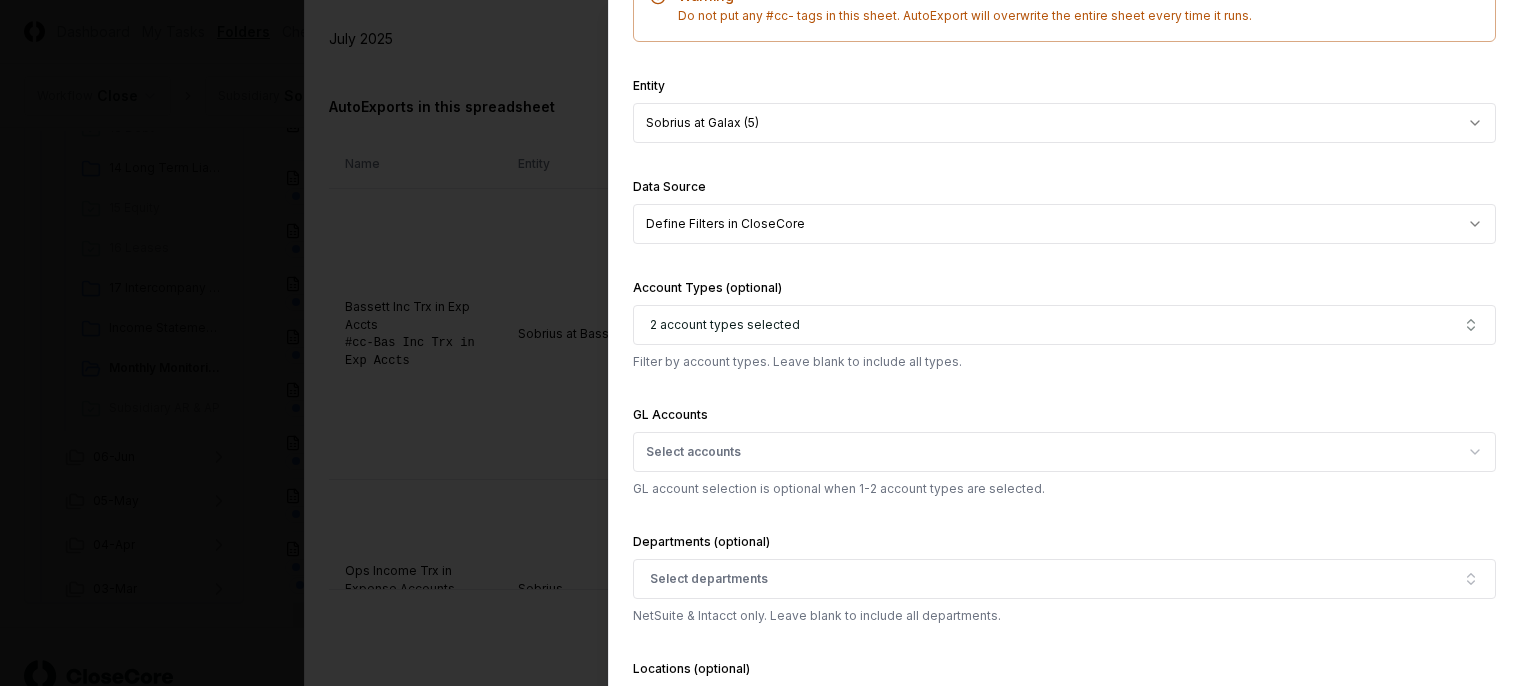 scroll, scrollTop: 500, scrollLeft: 0, axis: vertical 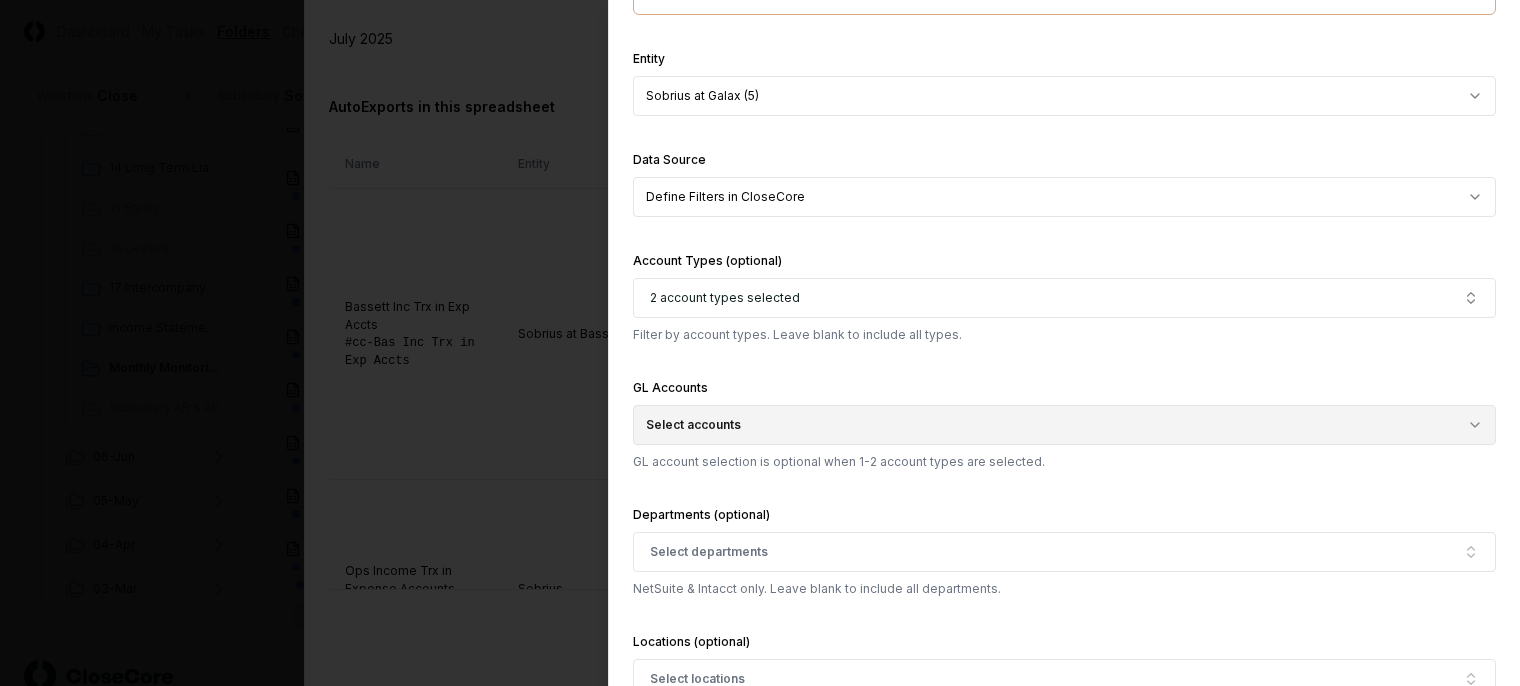 click on "Select accounts" at bounding box center [1064, 425] 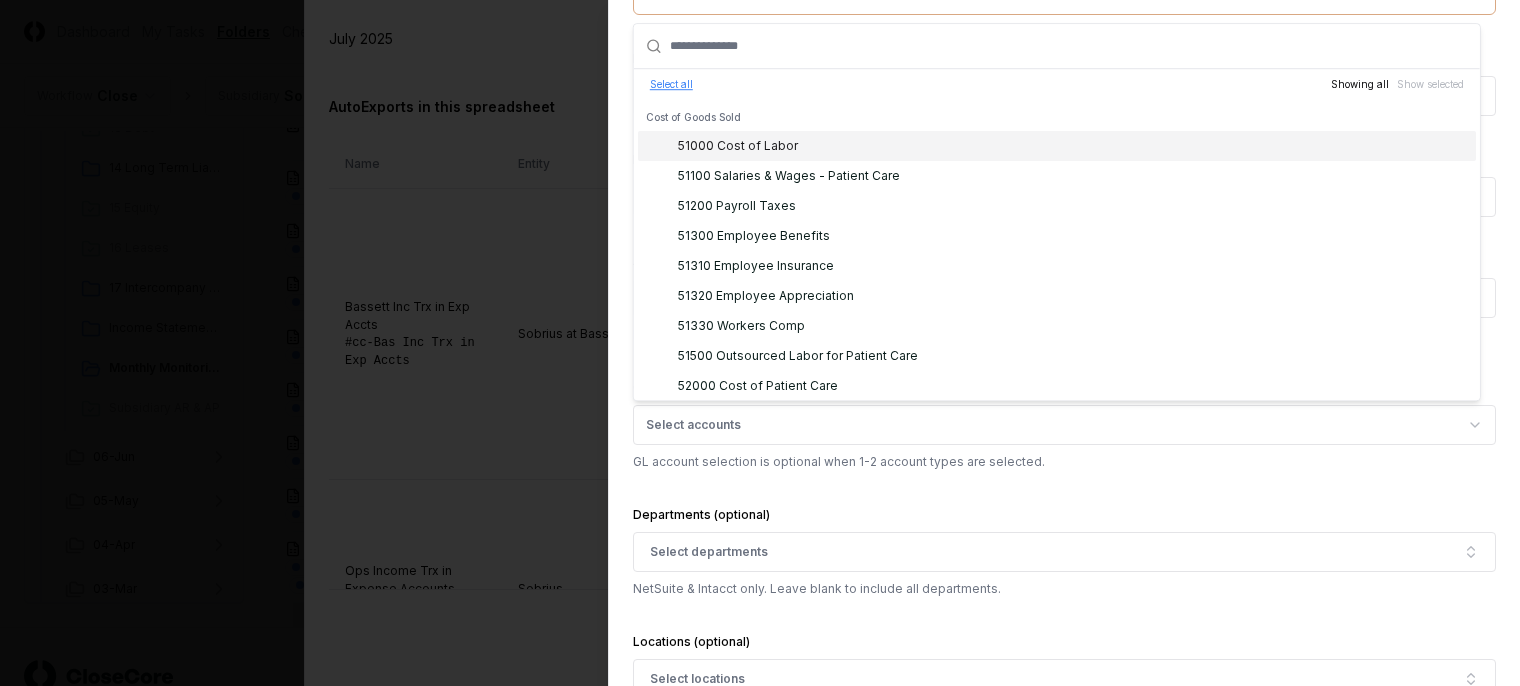 click on "Select all" at bounding box center [671, 84] 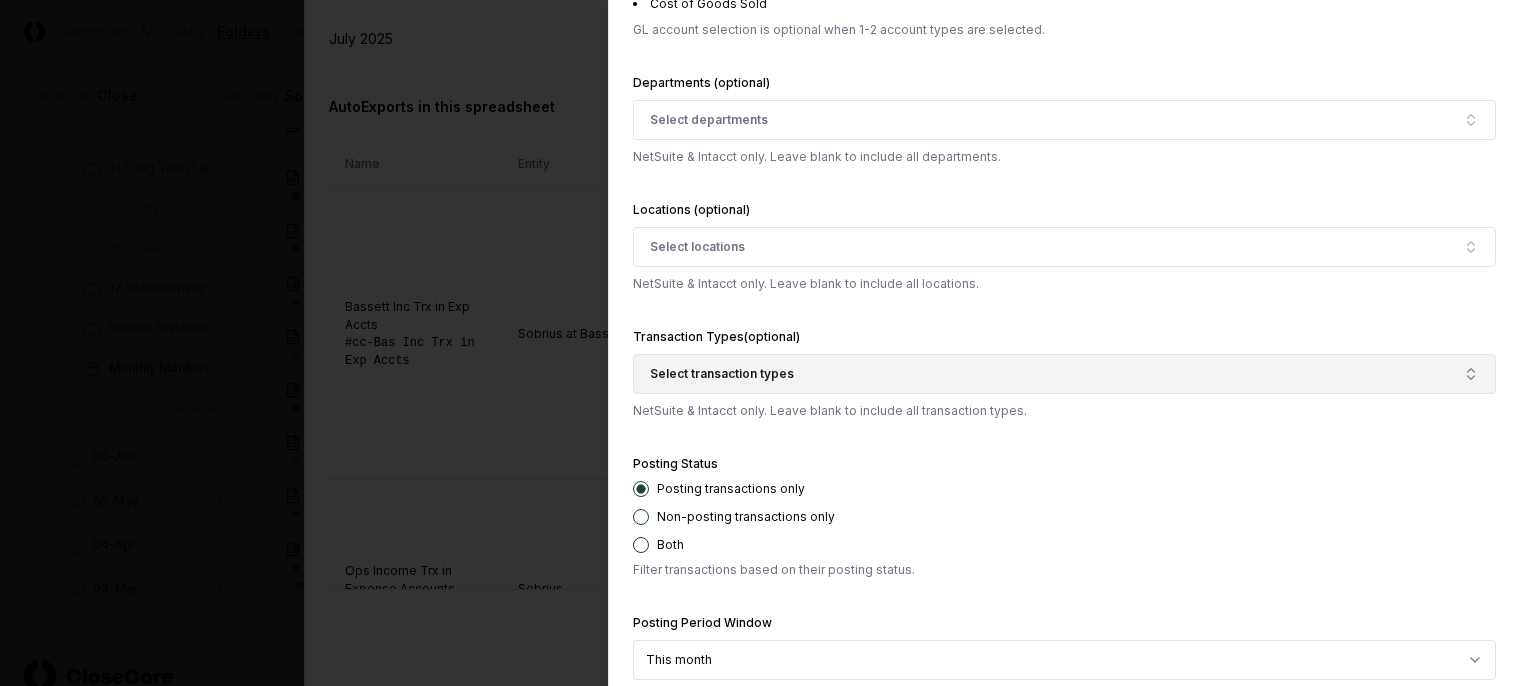 scroll, scrollTop: 2574, scrollLeft: 0, axis: vertical 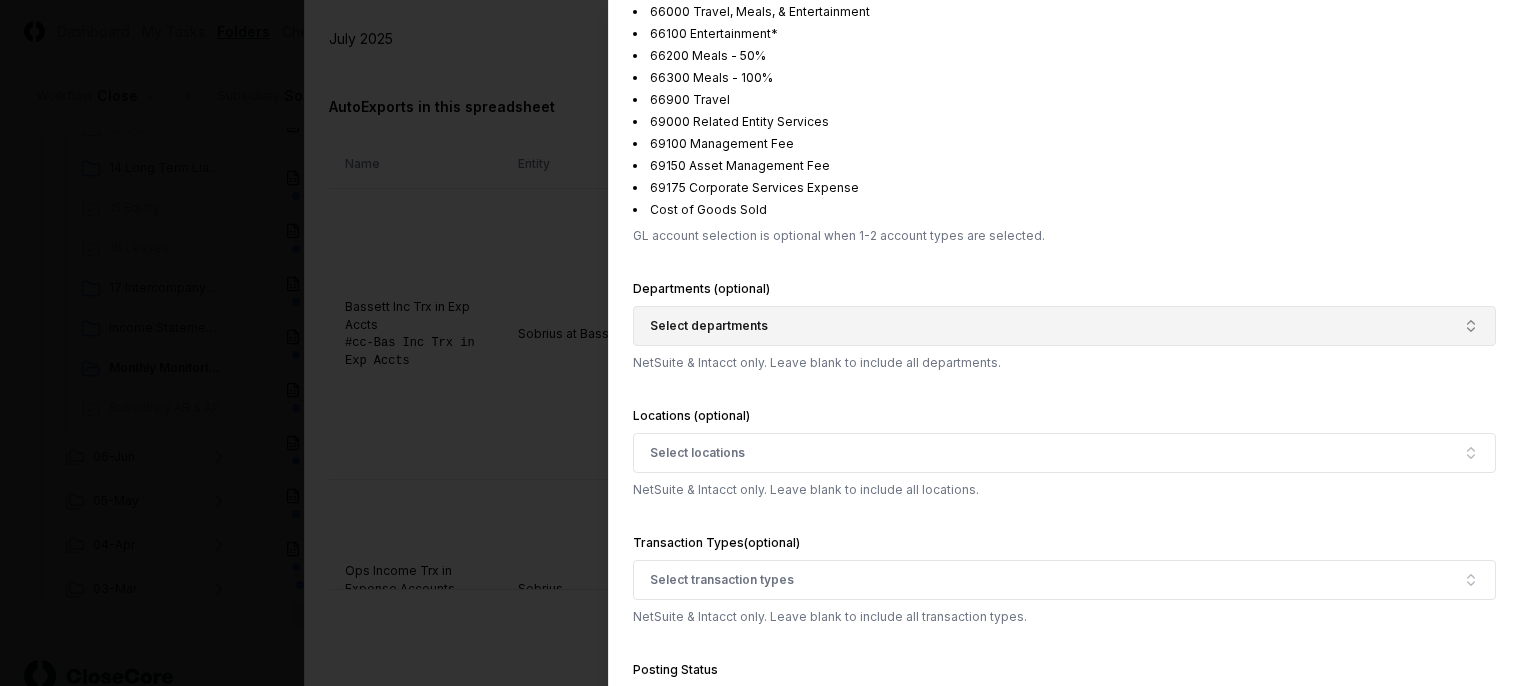 click on "Select departments" at bounding box center [709, 326] 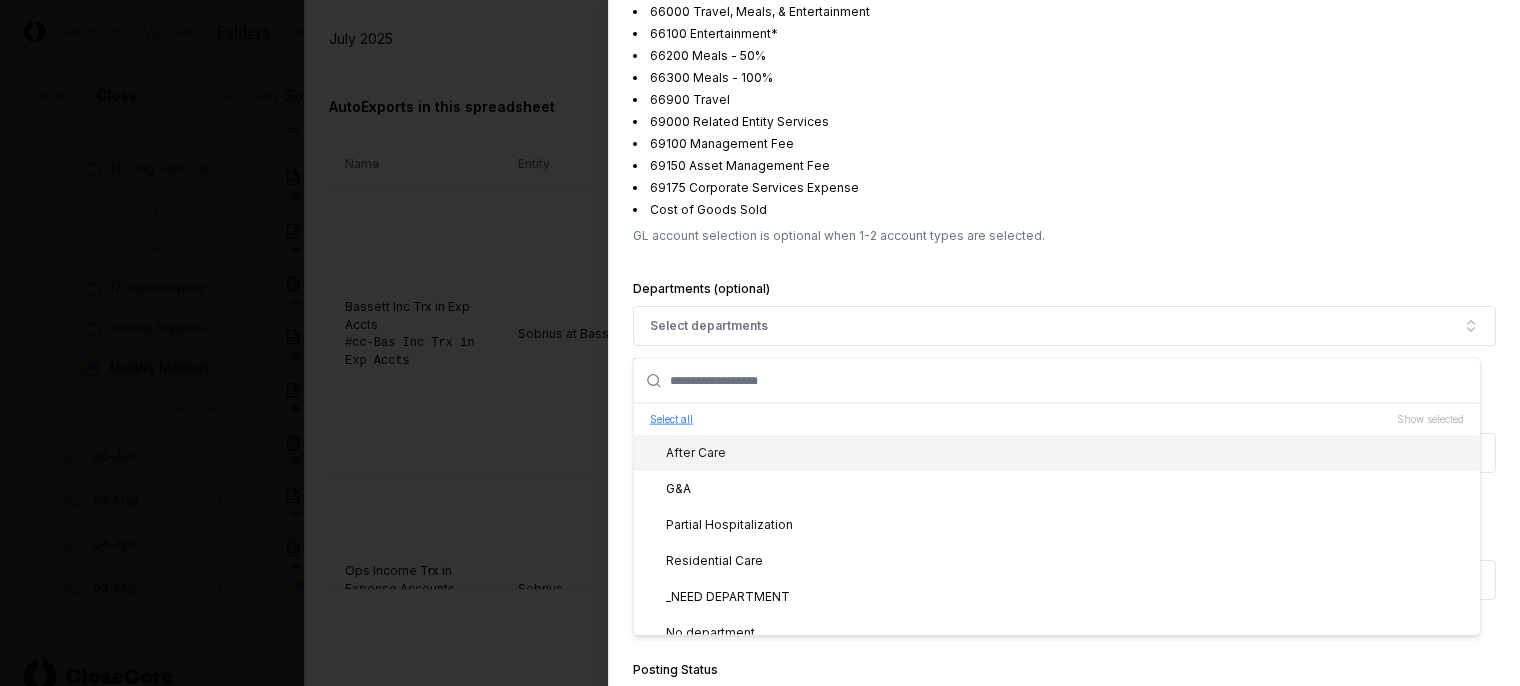 click on "Select all" at bounding box center [671, 419] 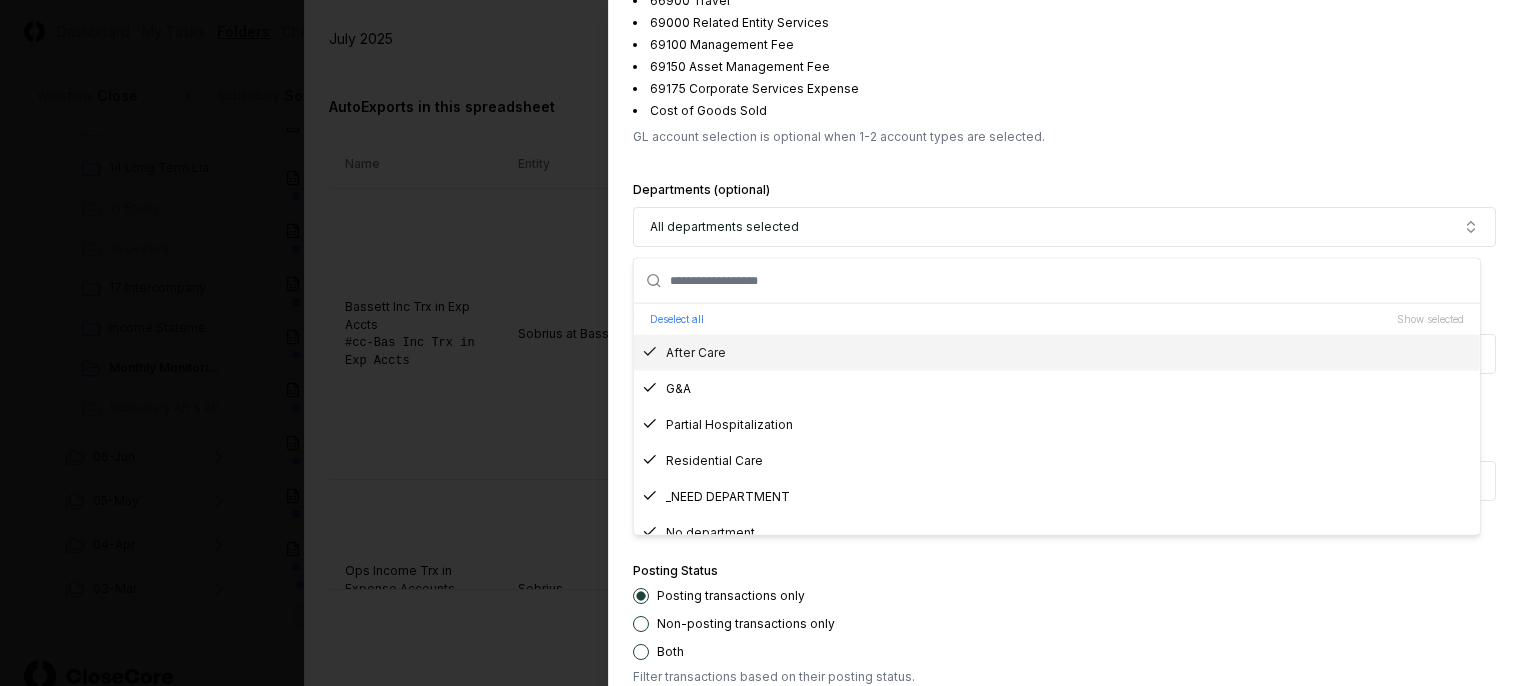 scroll, scrollTop: 2674, scrollLeft: 0, axis: vertical 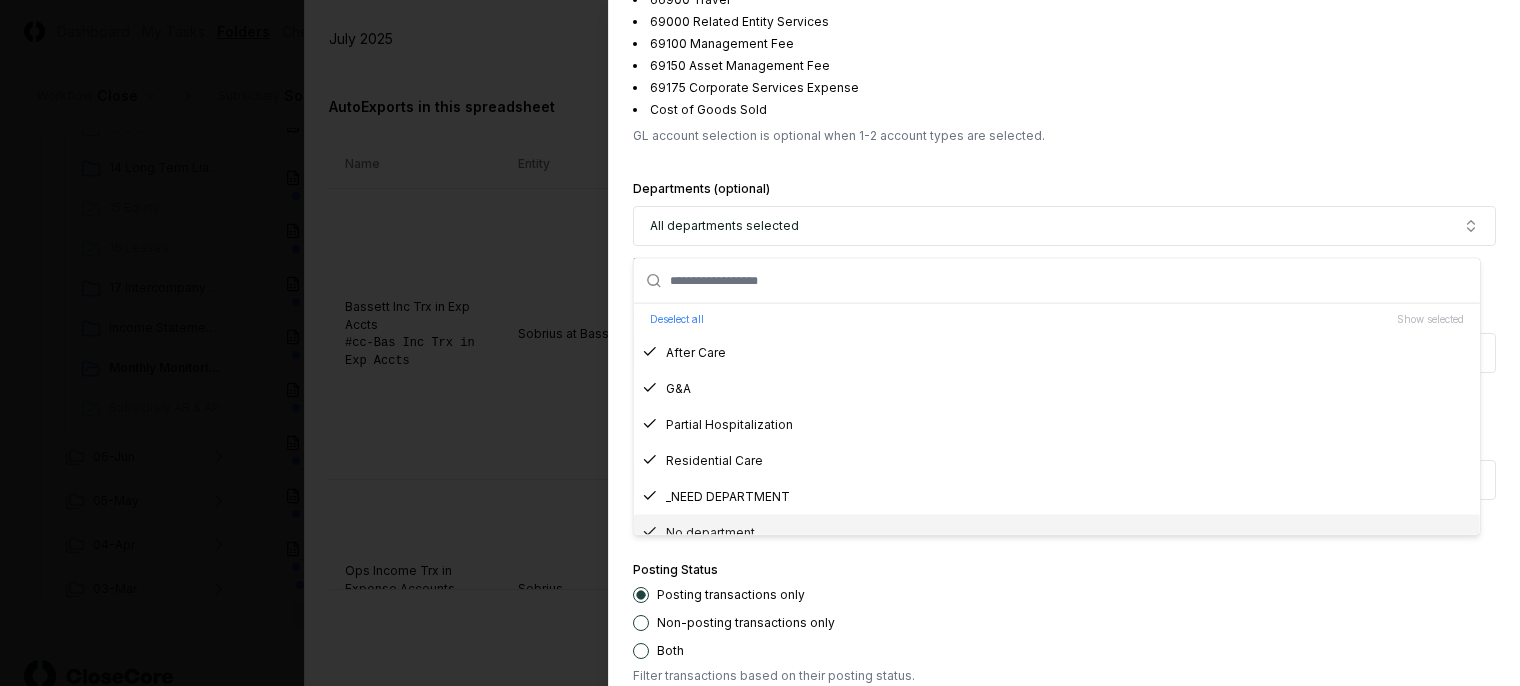 click on "Non-posting transactions only" at bounding box center [1064, 623] 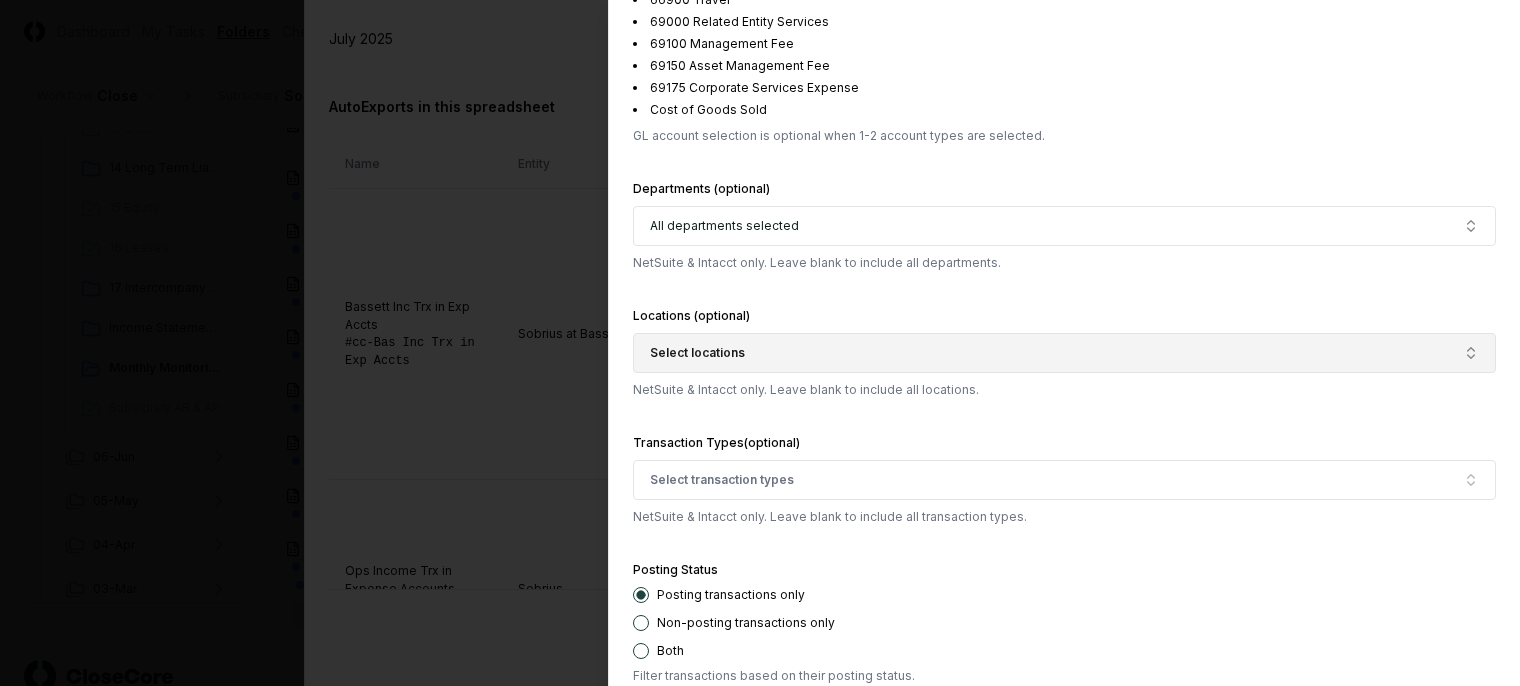 click on "Select locations" at bounding box center (1064, 353) 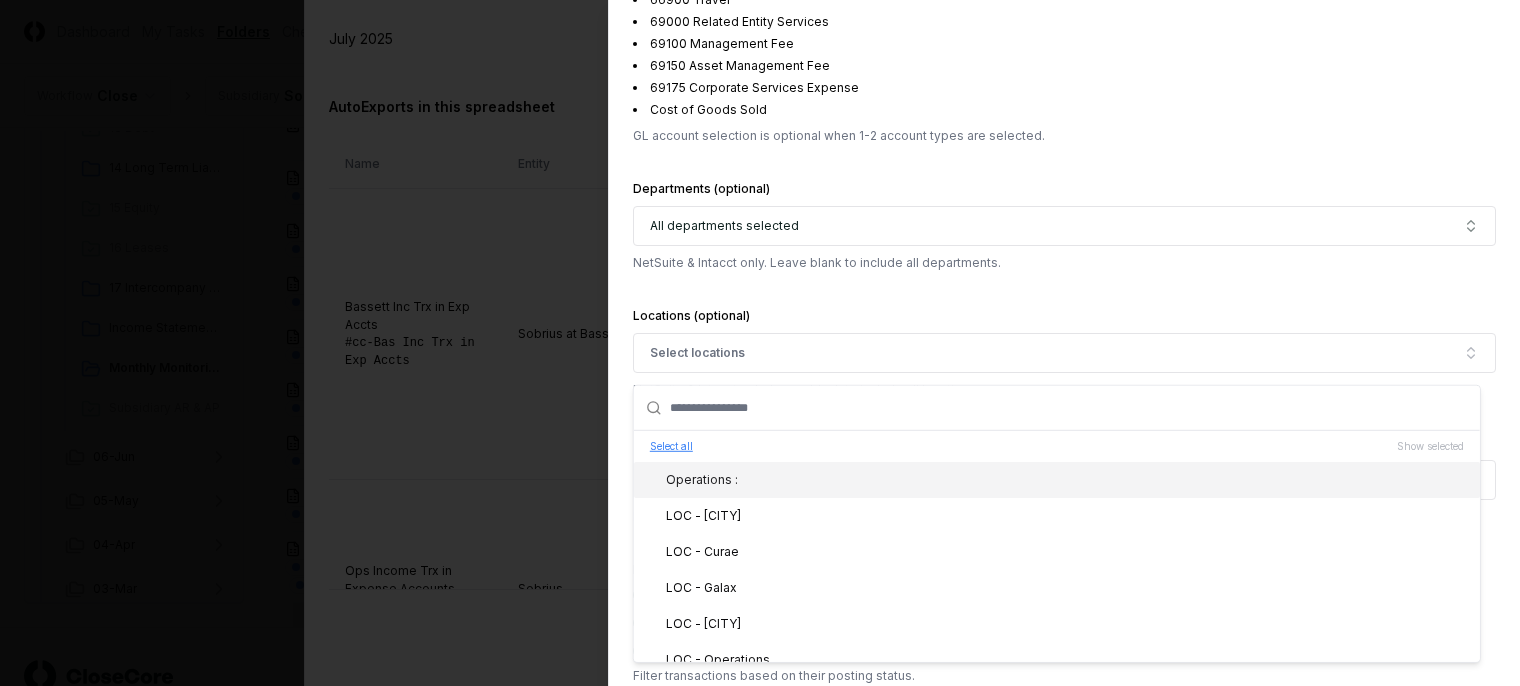 click on "Select all" at bounding box center [671, 446] 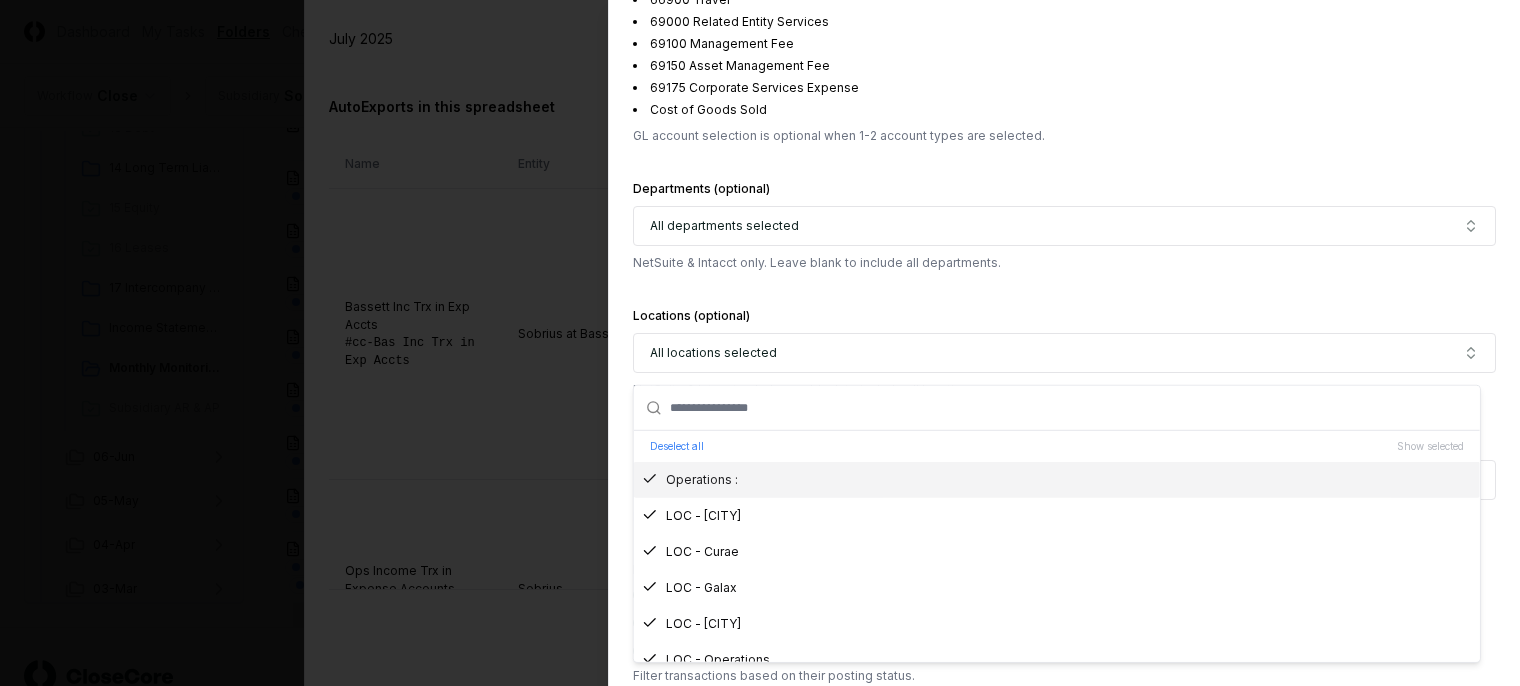 click on "**********" at bounding box center [1064, -685] 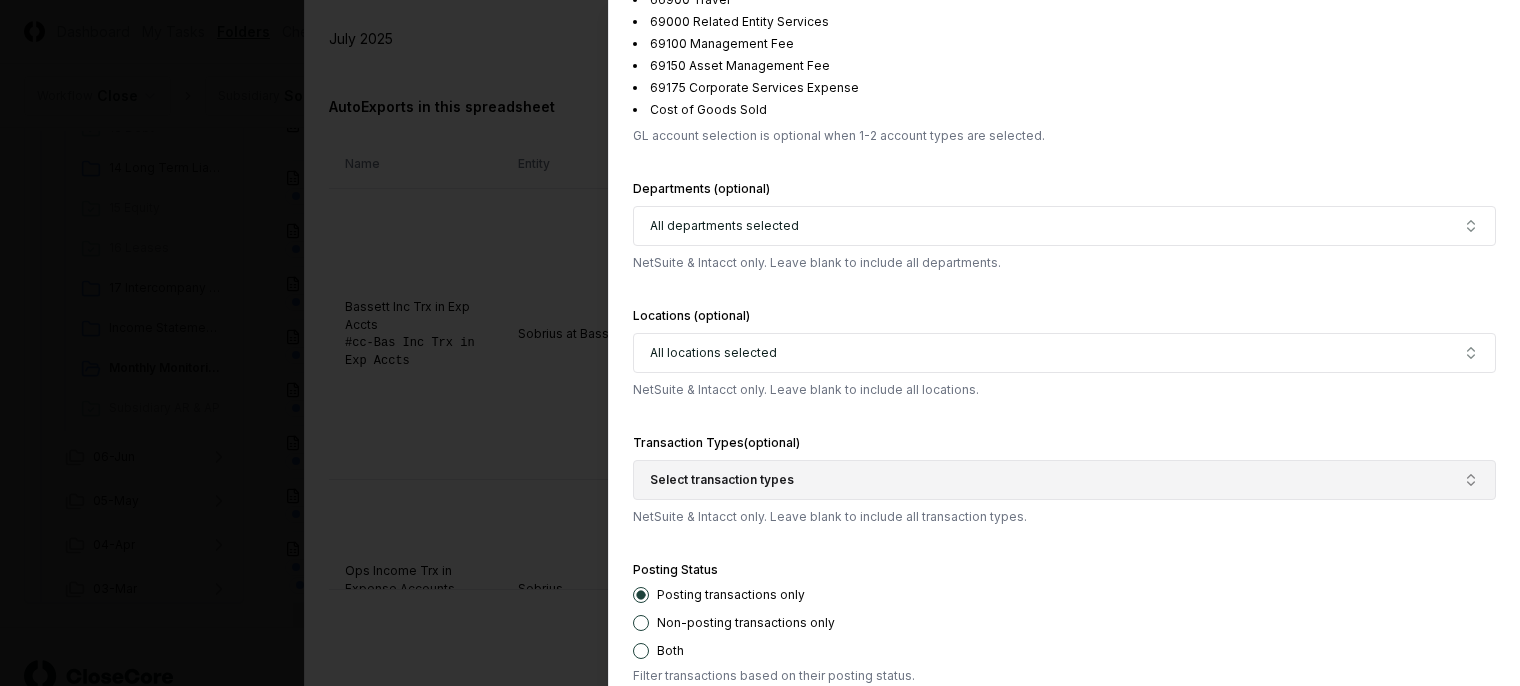 click on "Select transaction types" at bounding box center [1064, 480] 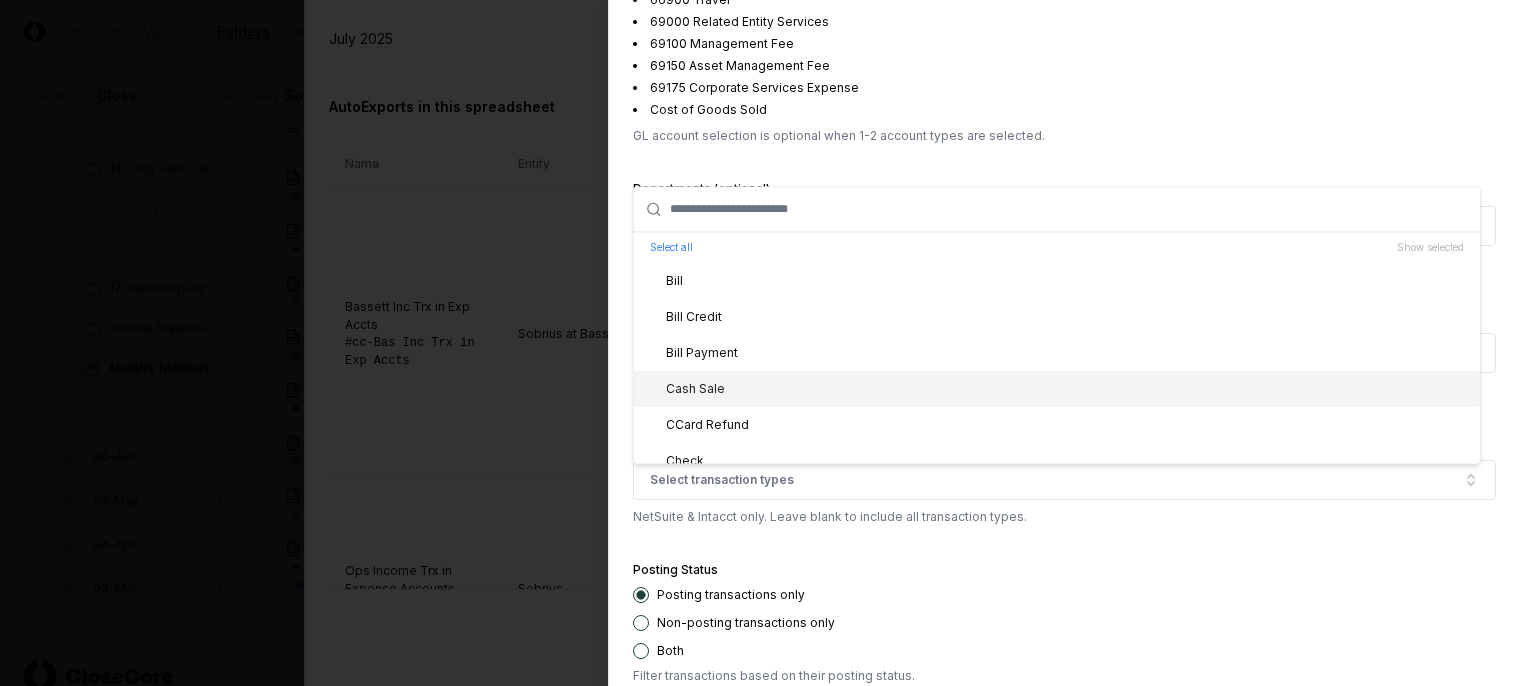 click on "Cash Sale" at bounding box center (1057, 389) 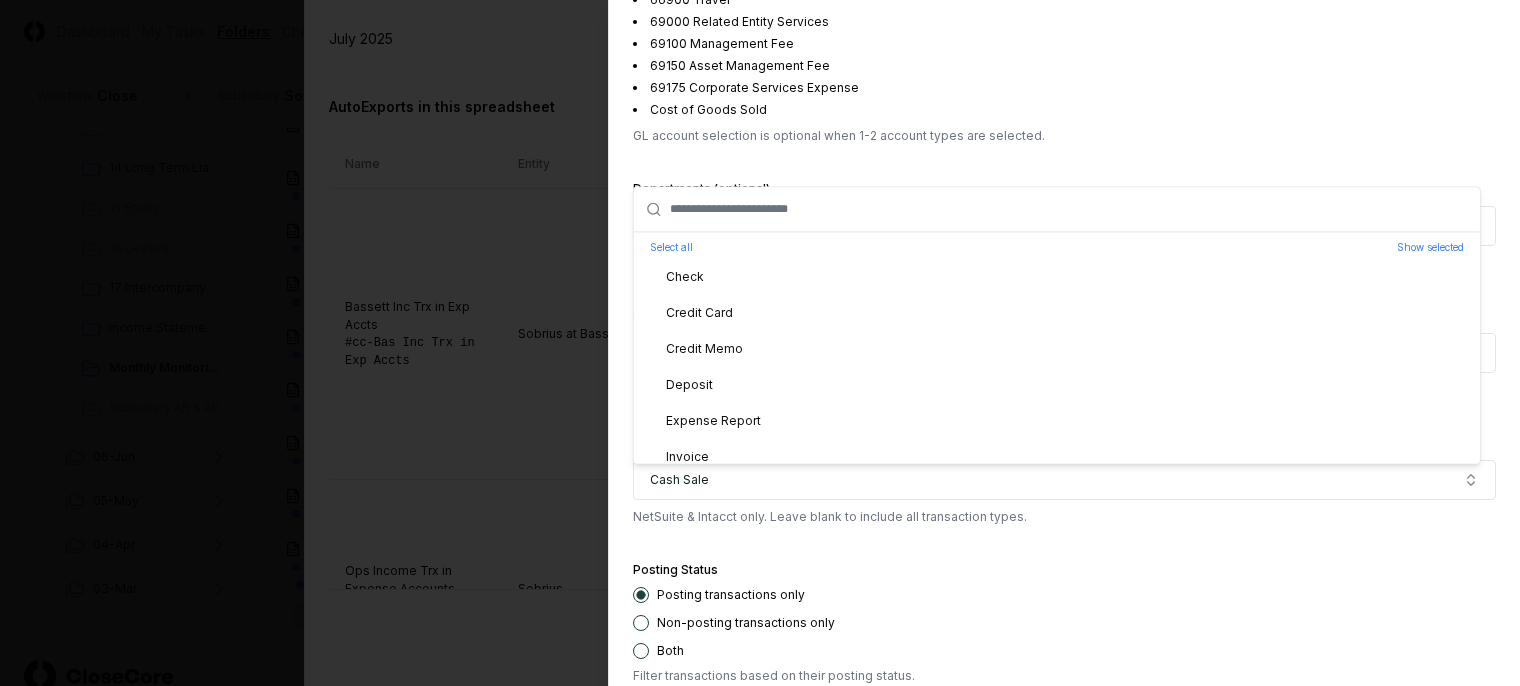 scroll, scrollTop: 200, scrollLeft: 0, axis: vertical 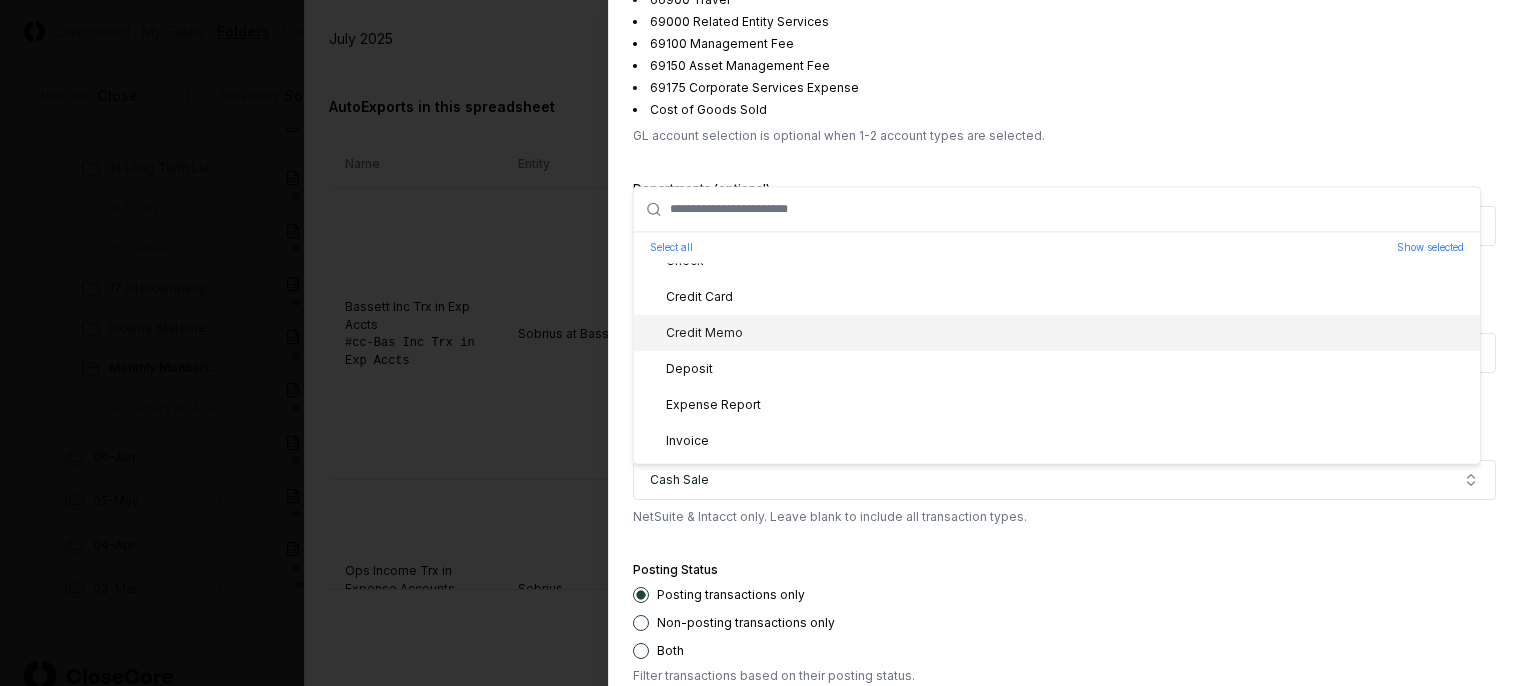 click on "Credit Memo" at bounding box center [1057, 333] 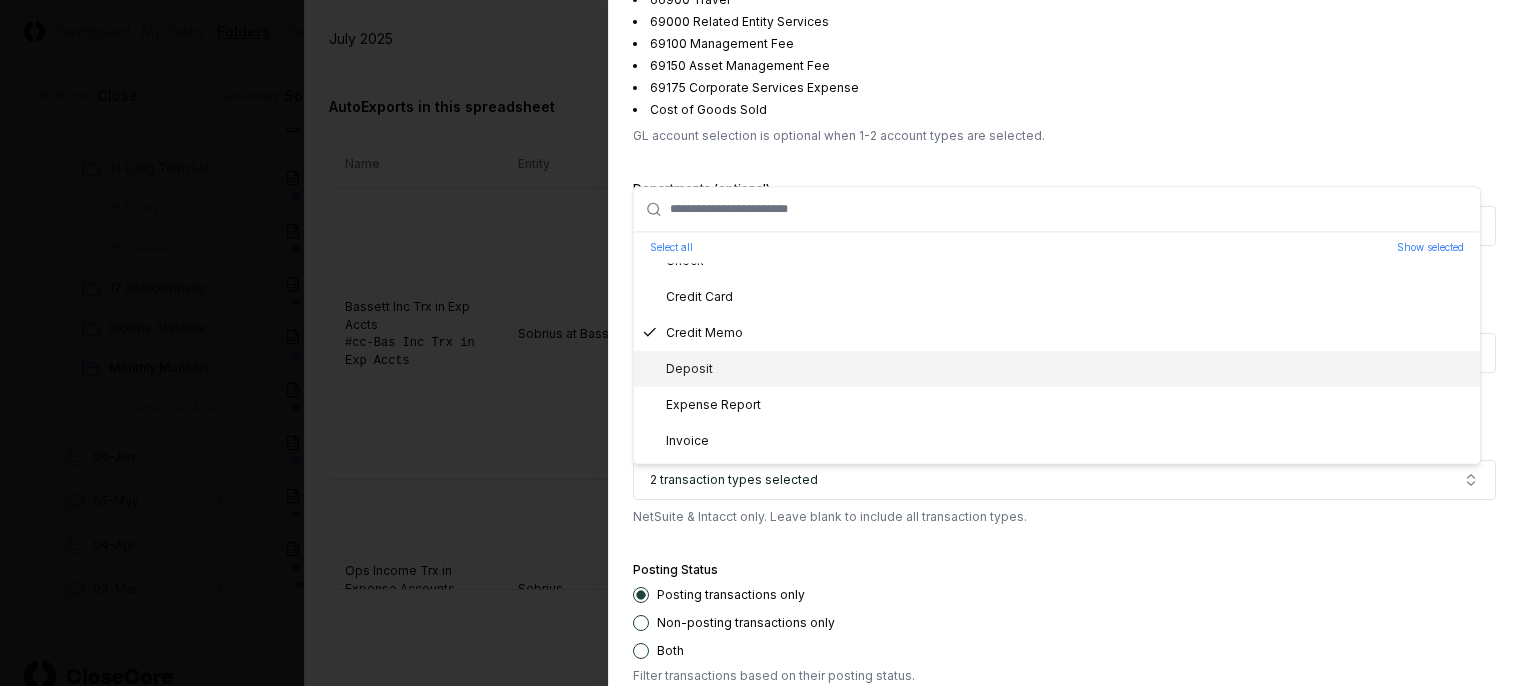click on "Deposit" at bounding box center (1057, 369) 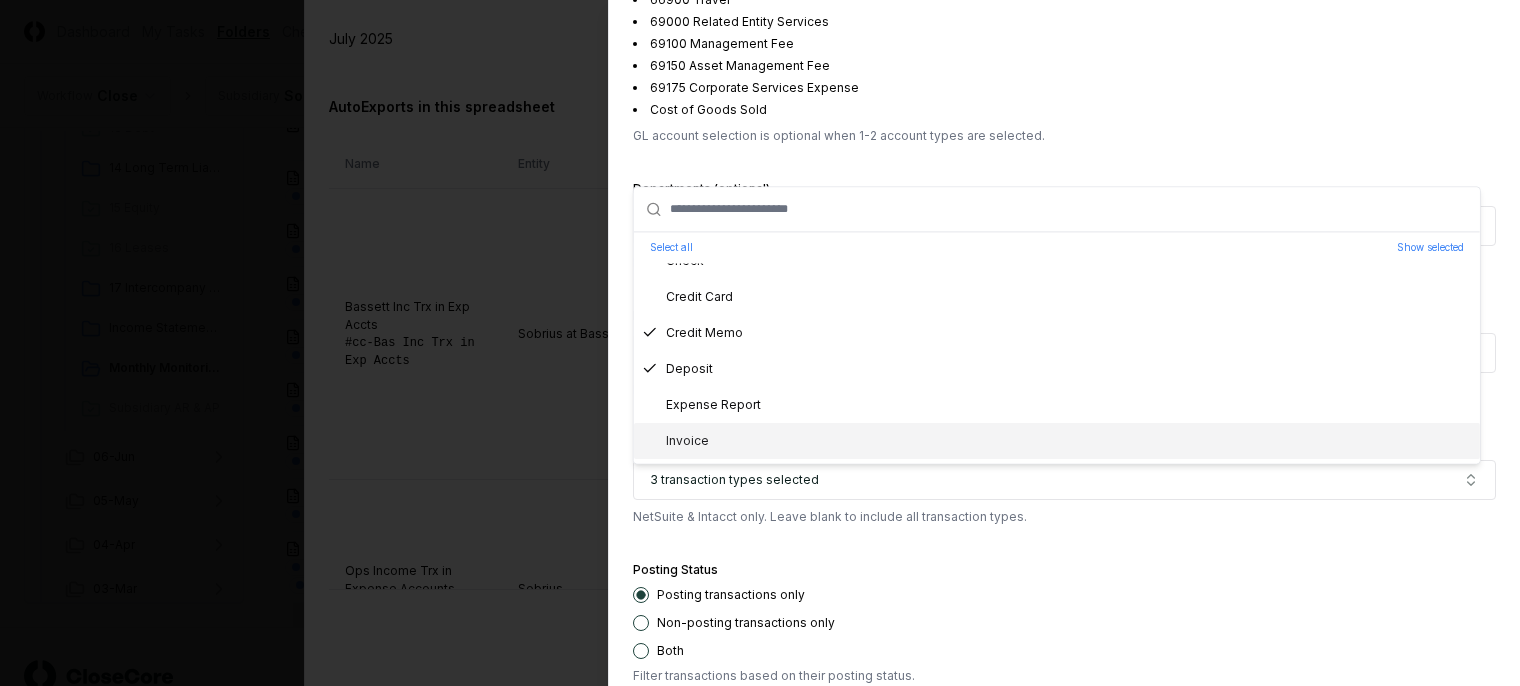 click on "Invoice" at bounding box center (1057, 441) 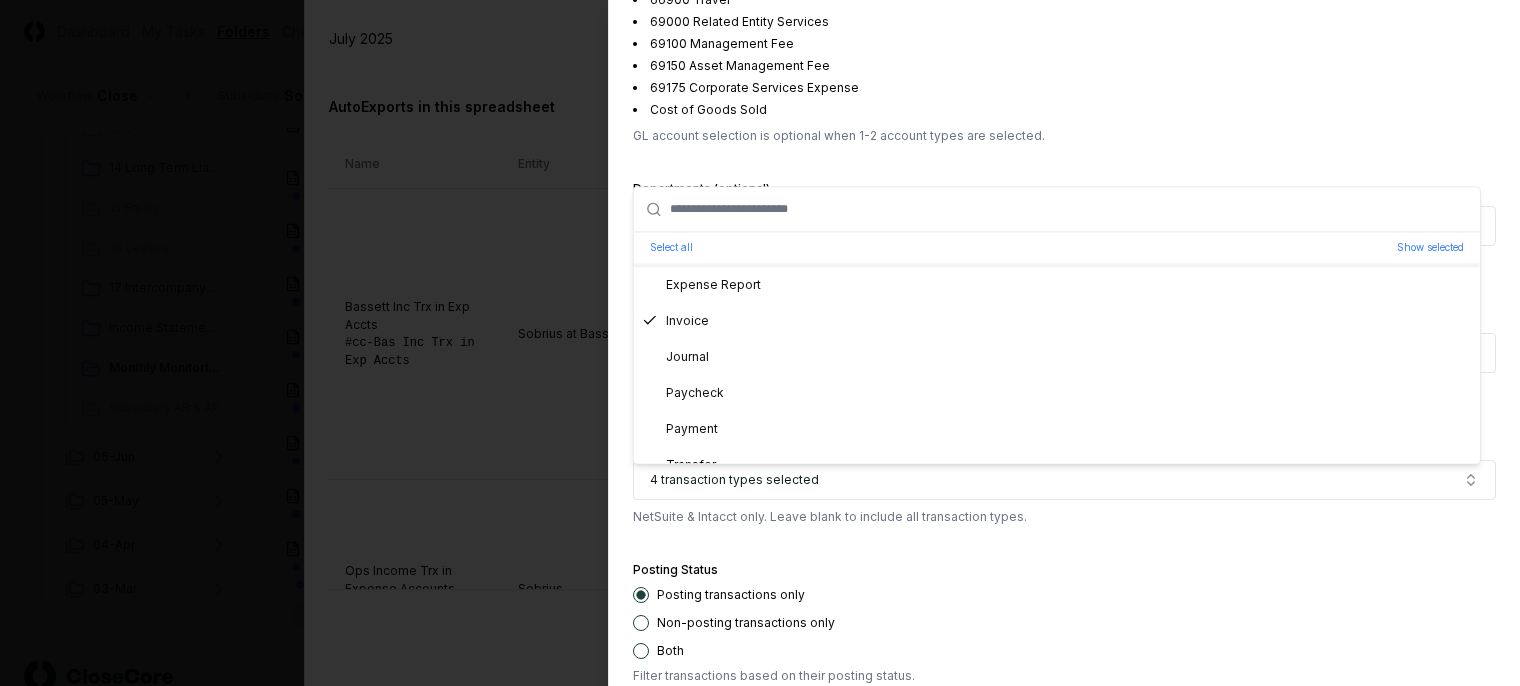 scroll, scrollTop: 340, scrollLeft: 0, axis: vertical 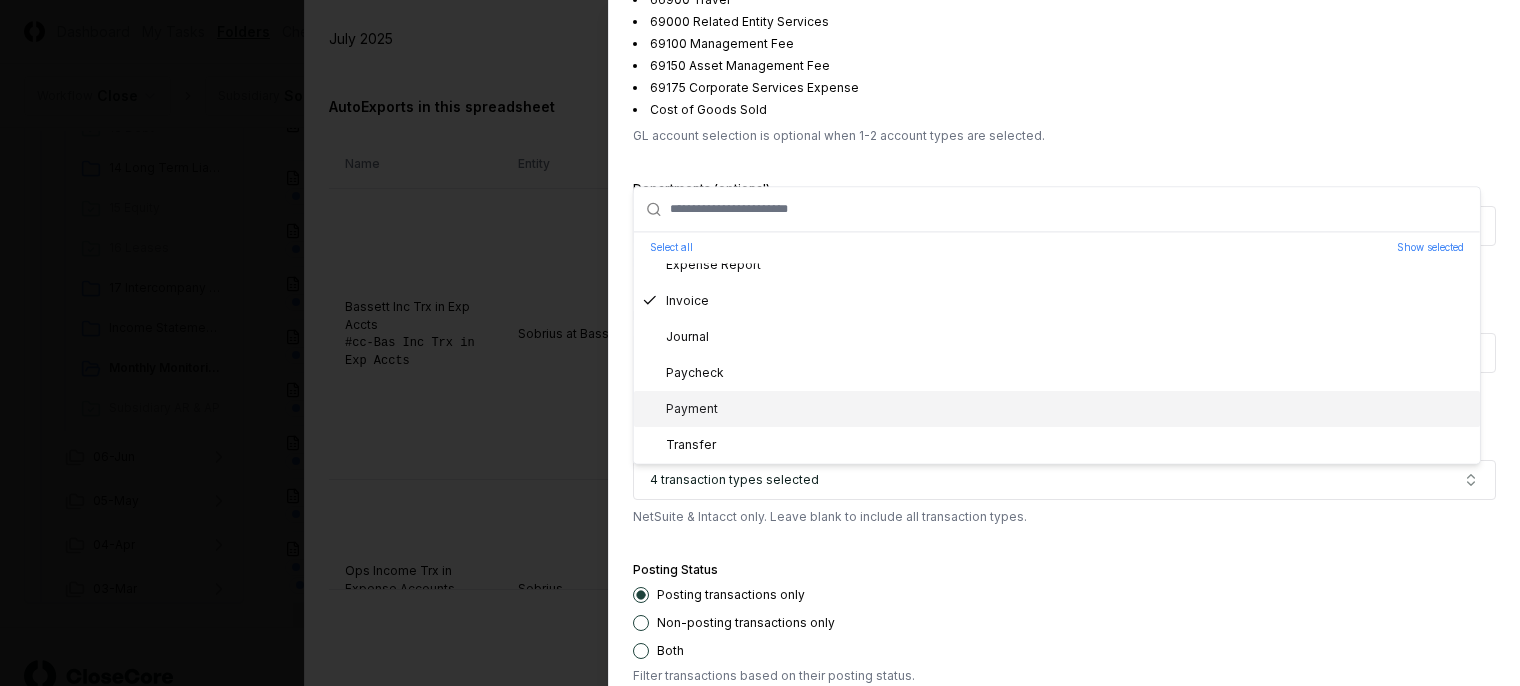 click on "Payment" at bounding box center [680, 409] 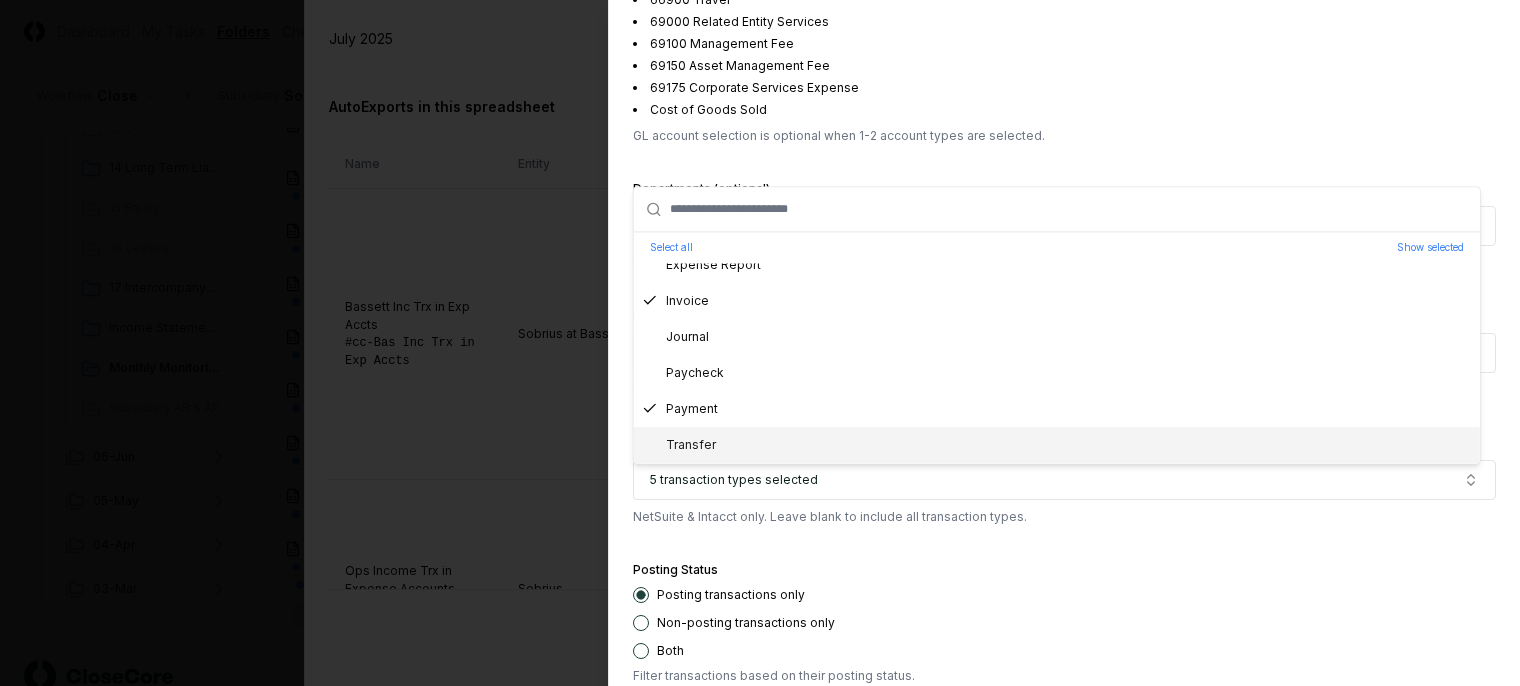 click on "**********" at bounding box center [1064, -685] 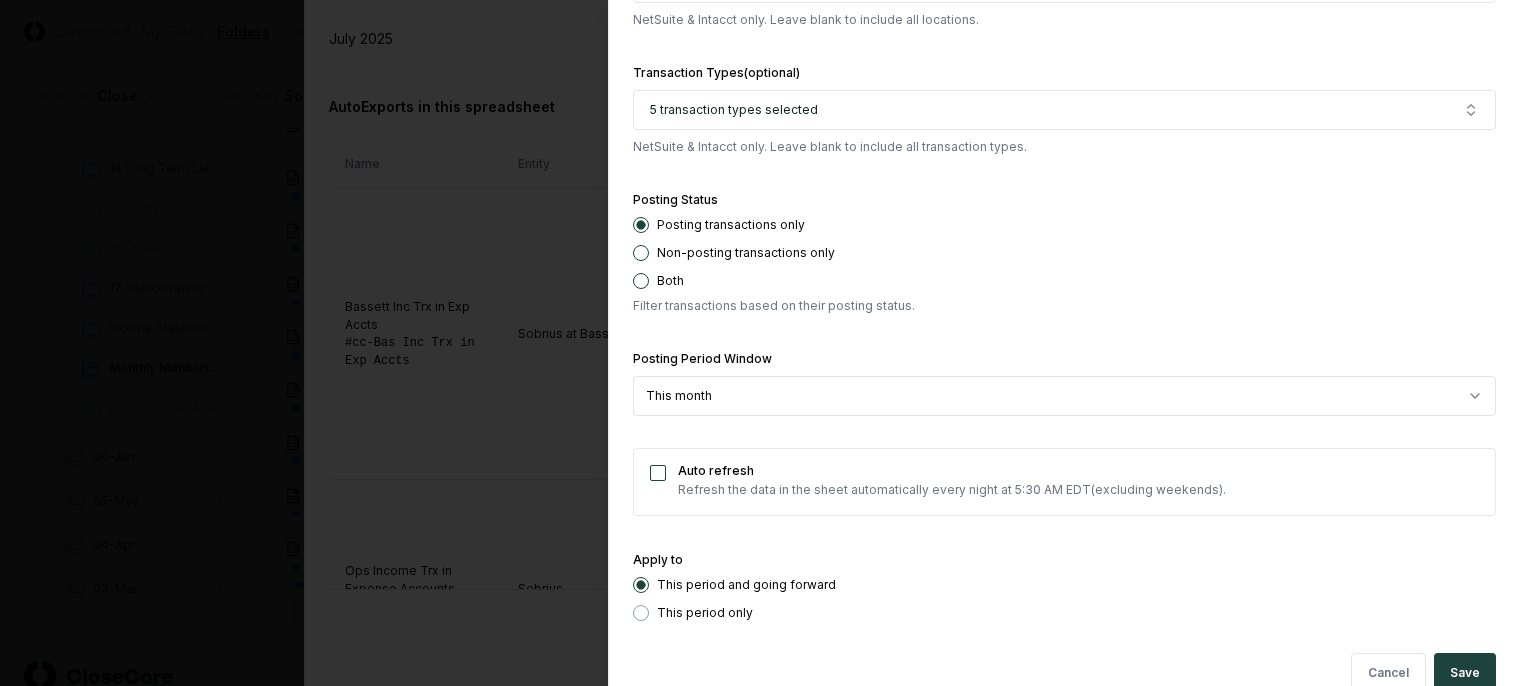 scroll, scrollTop: 3074, scrollLeft: 0, axis: vertical 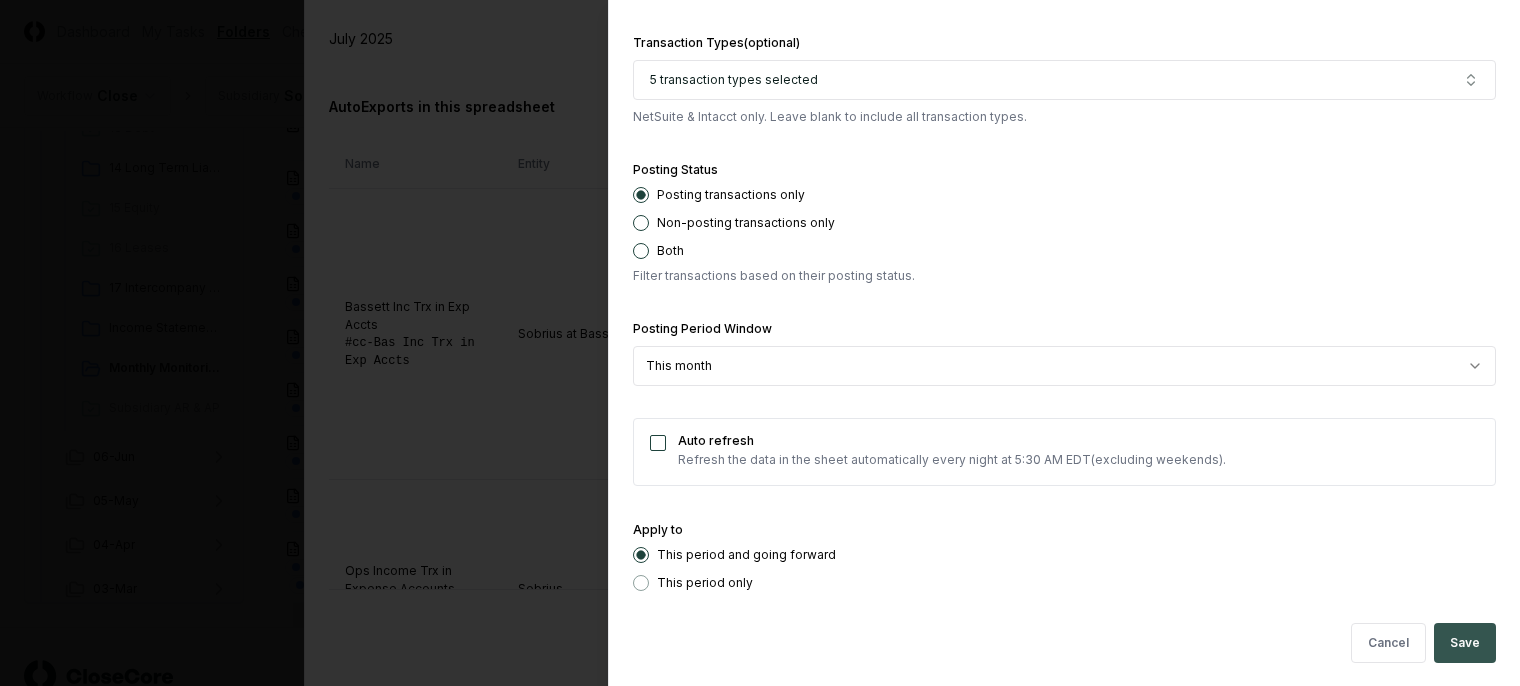 click on "Save" at bounding box center [1465, 643] 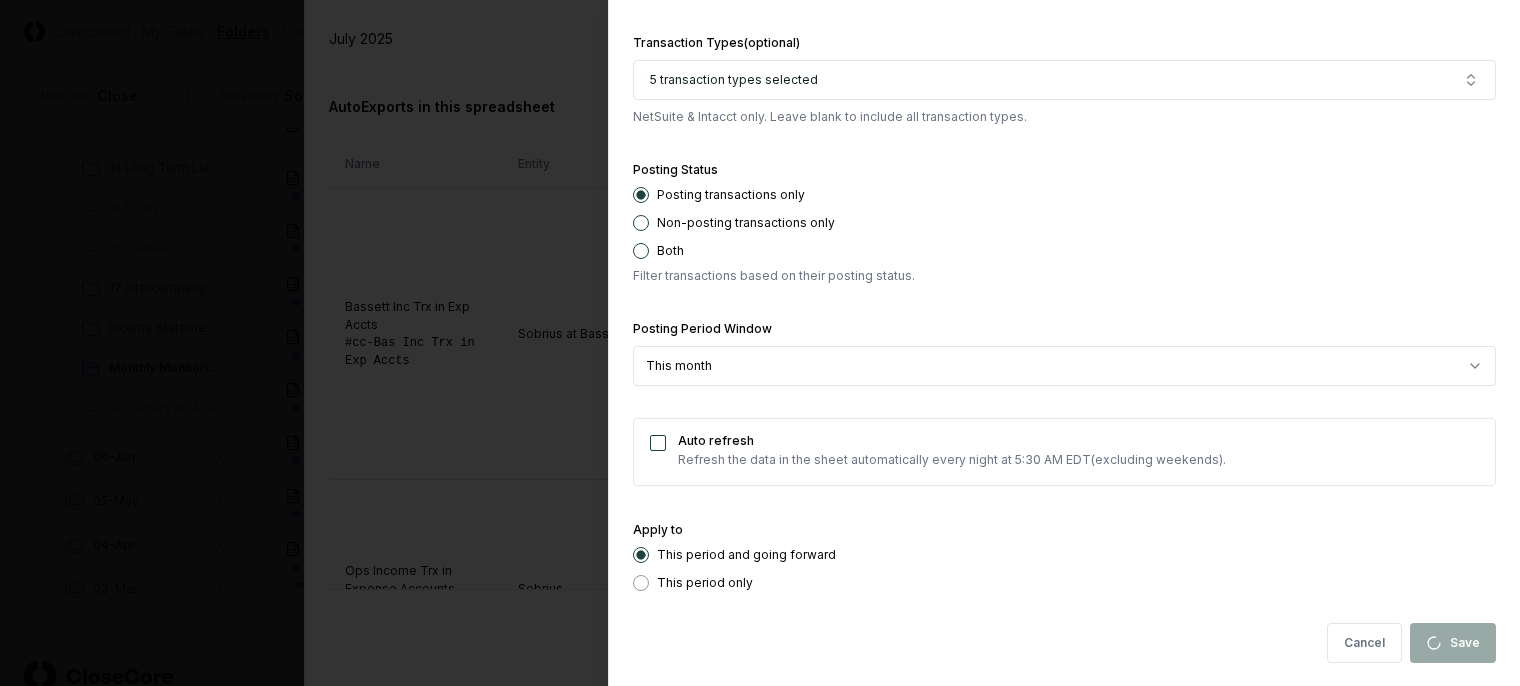 type 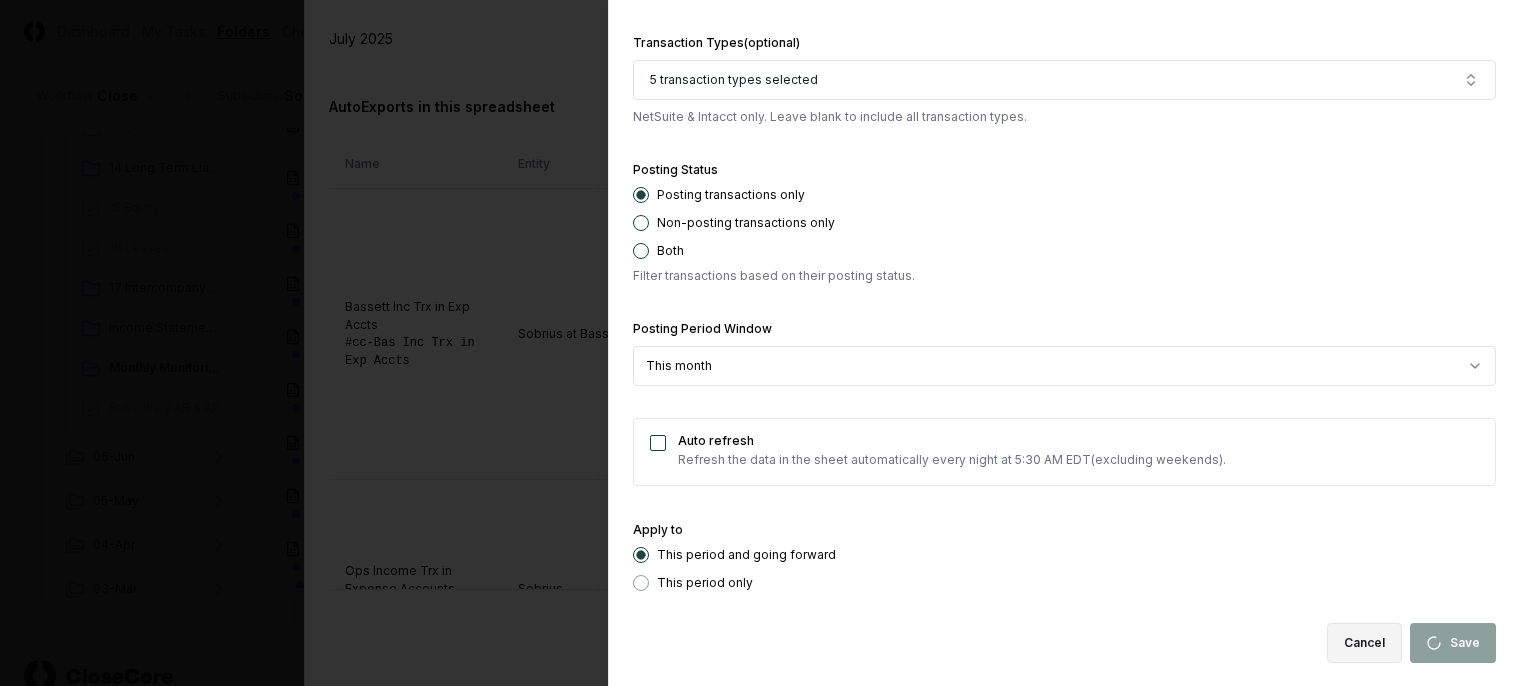 scroll, scrollTop: 1226, scrollLeft: 0, axis: vertical 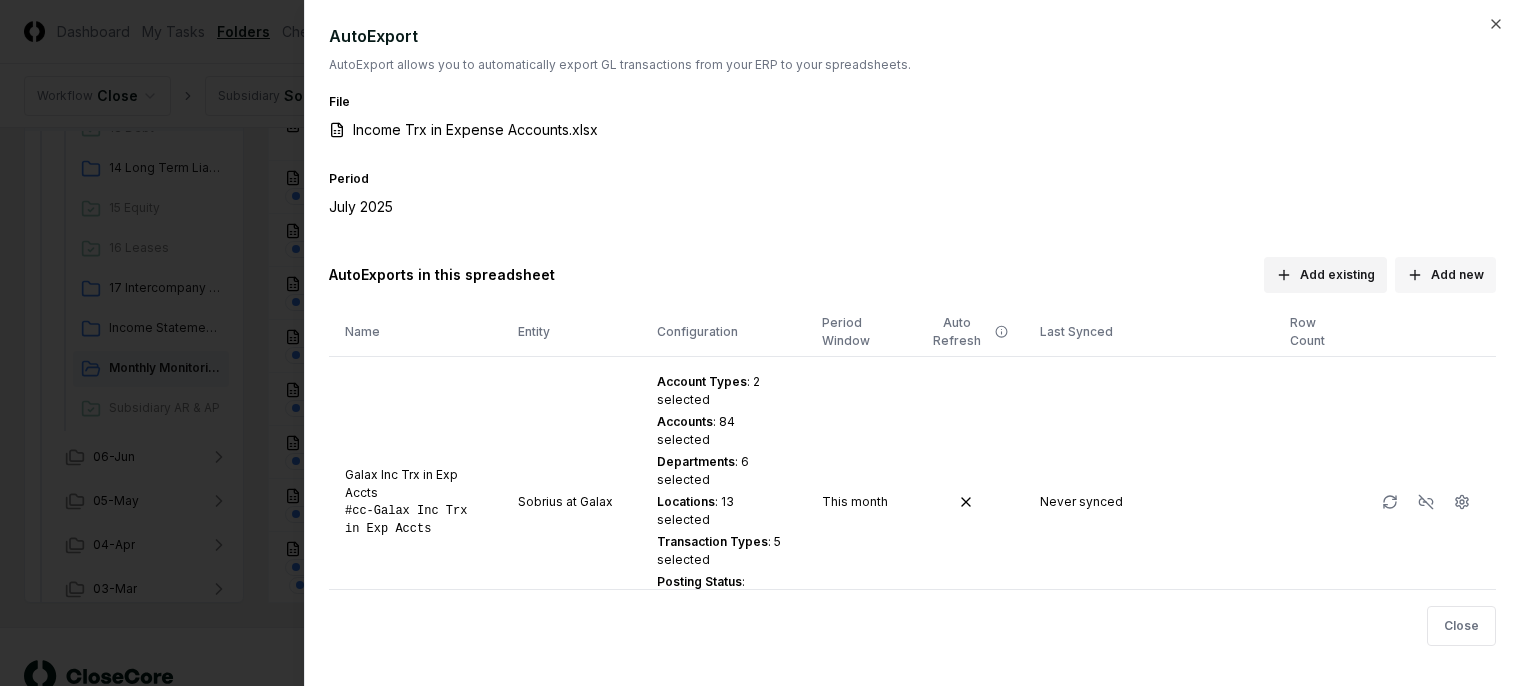click on "Add new" at bounding box center [1445, 275] 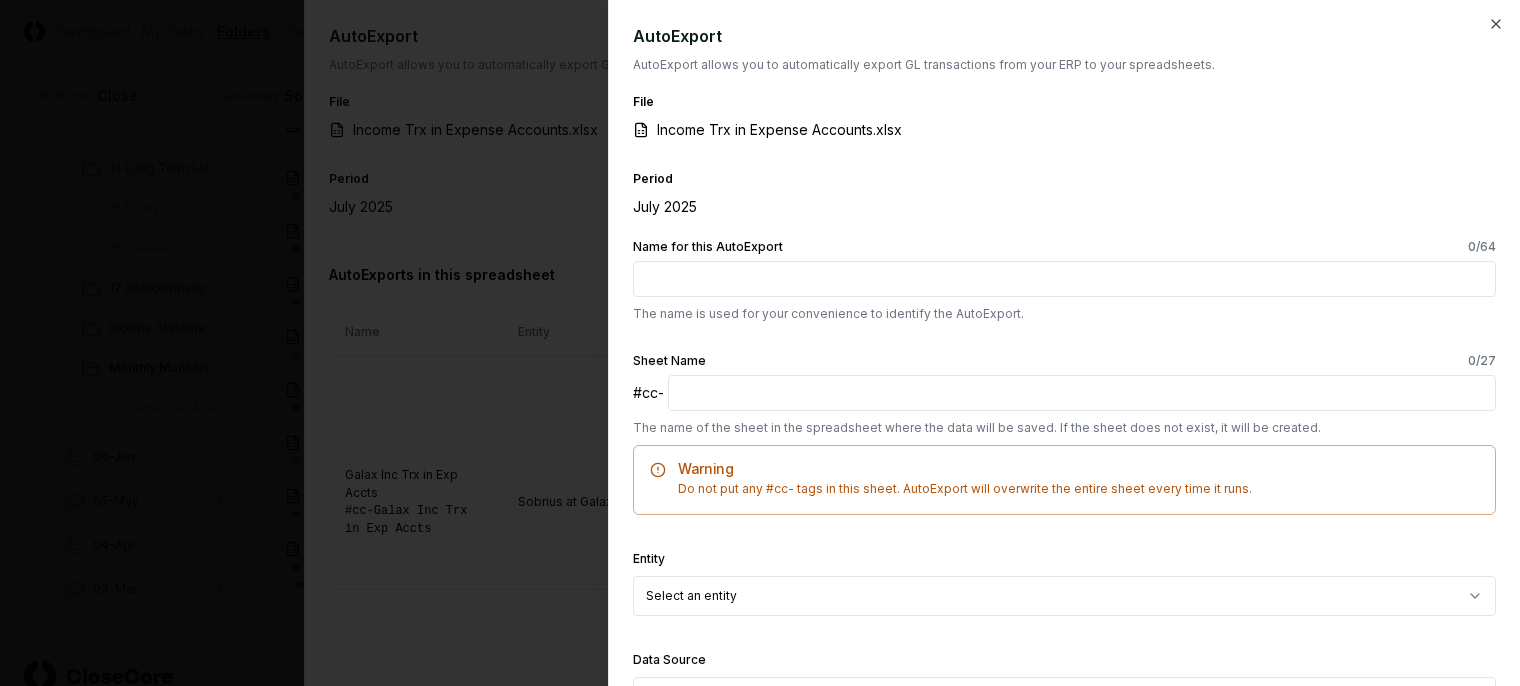 click on "Name for this AutoExport 0 /64" at bounding box center (1064, 279) 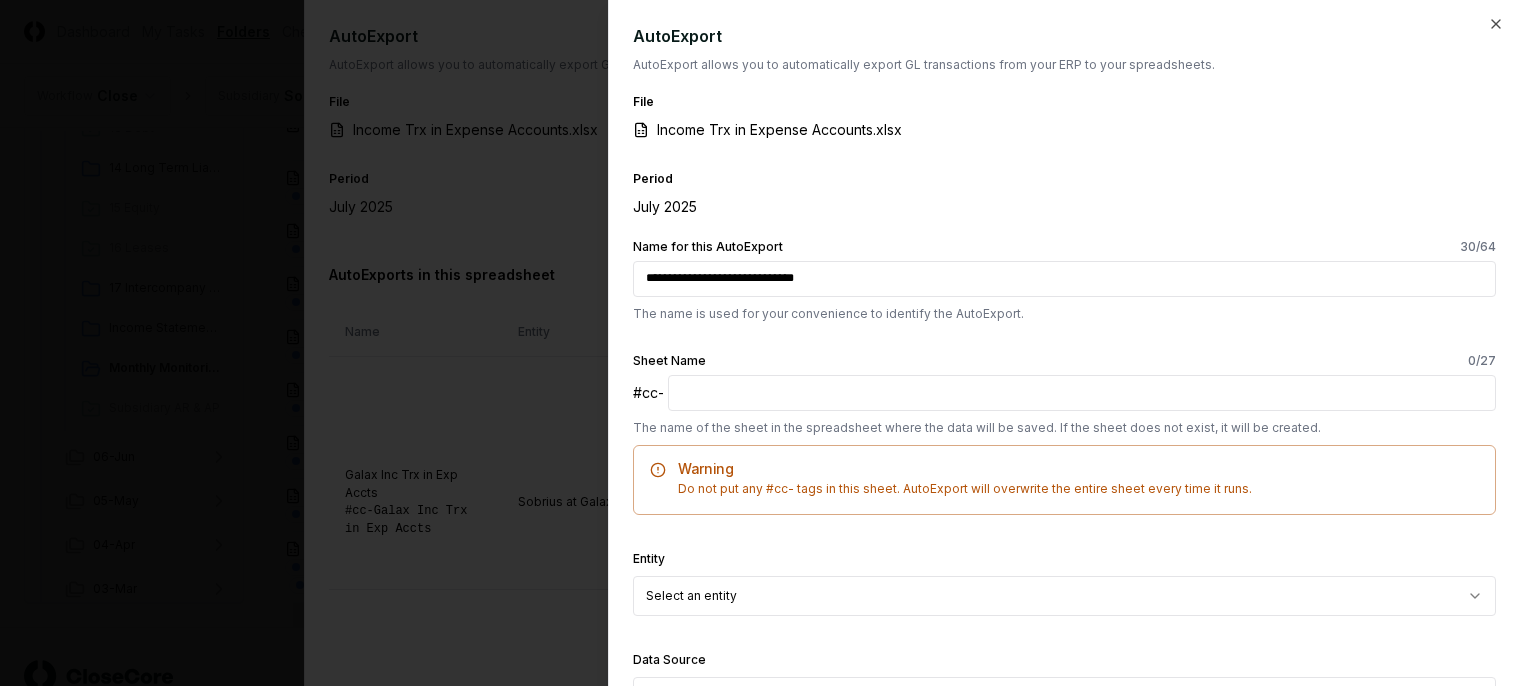 drag, startPoint x: 869, startPoint y: 280, endPoint x: 599, endPoint y: 294, distance: 270.36273 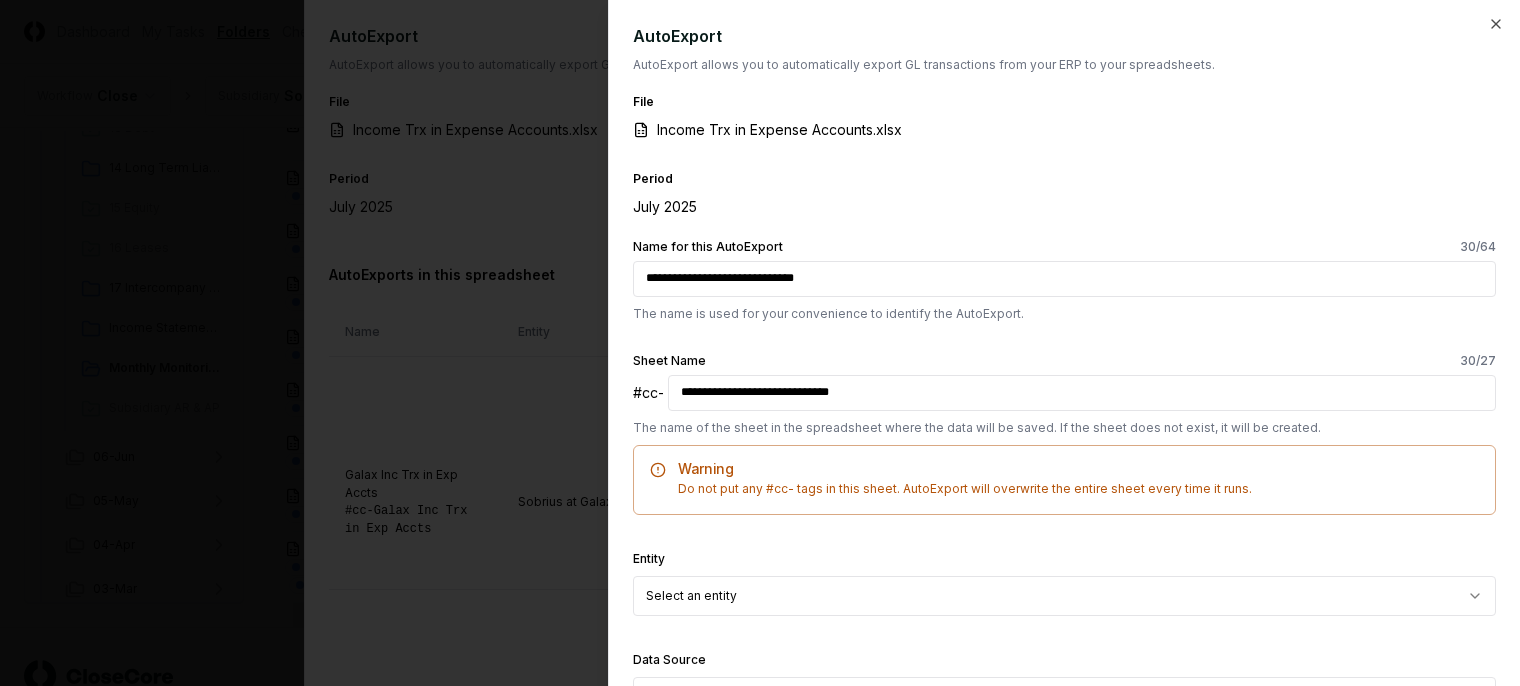 click on "**********" at bounding box center (1082, 393) 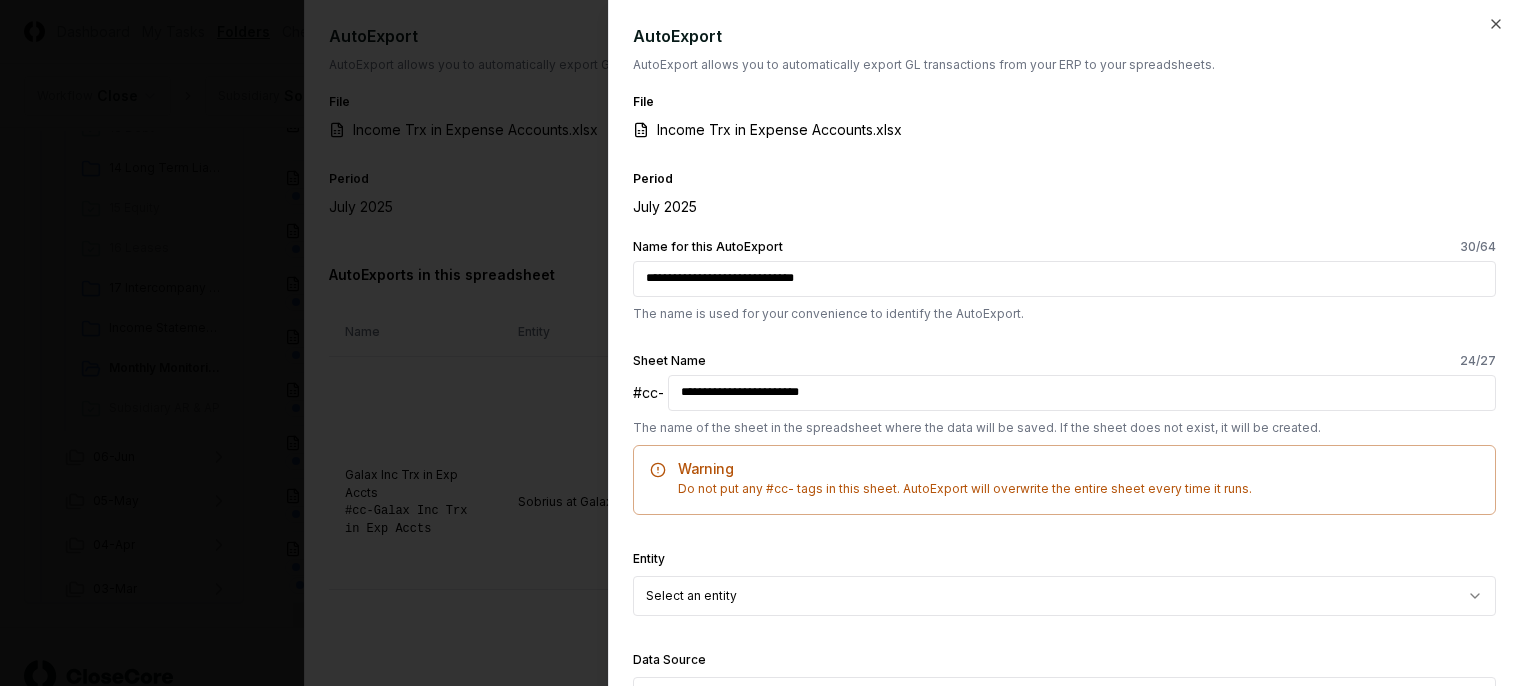 scroll, scrollTop: 100, scrollLeft: 0, axis: vertical 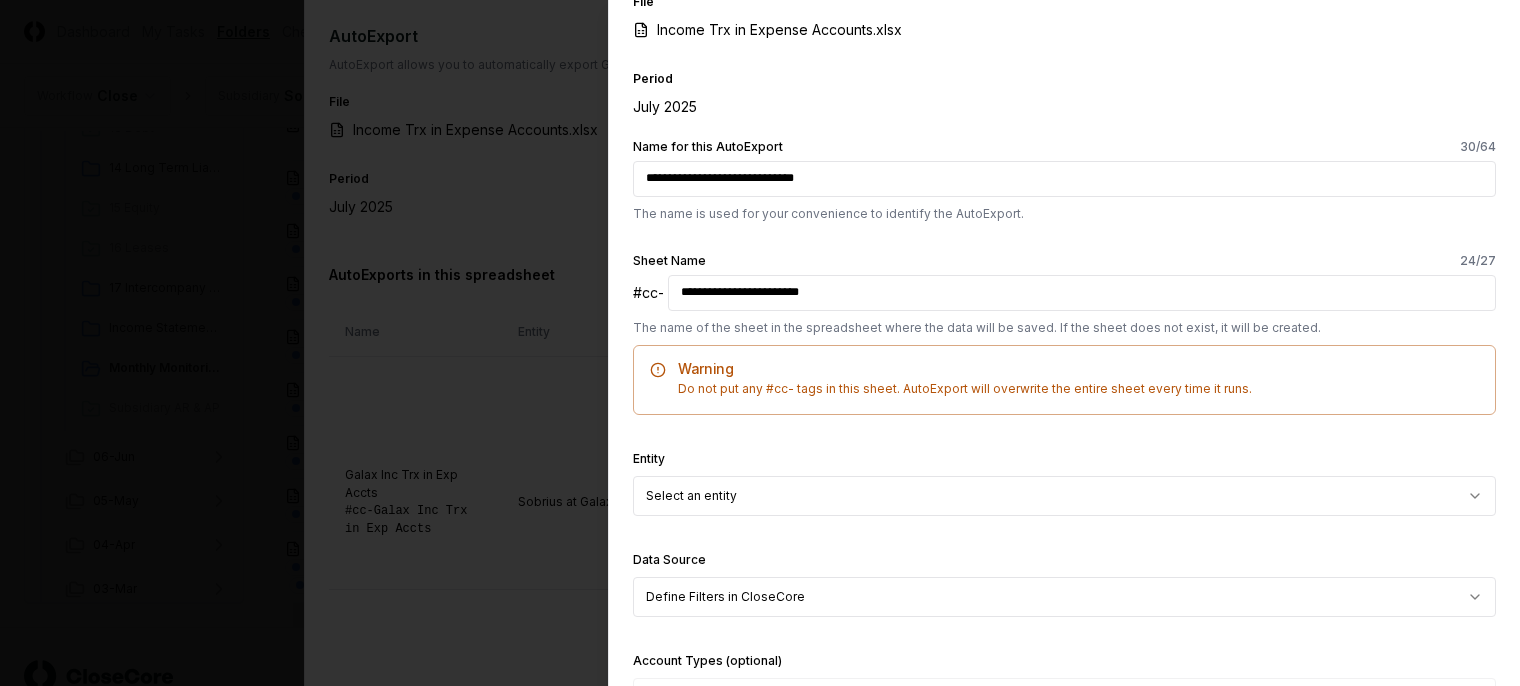 type on "**********" 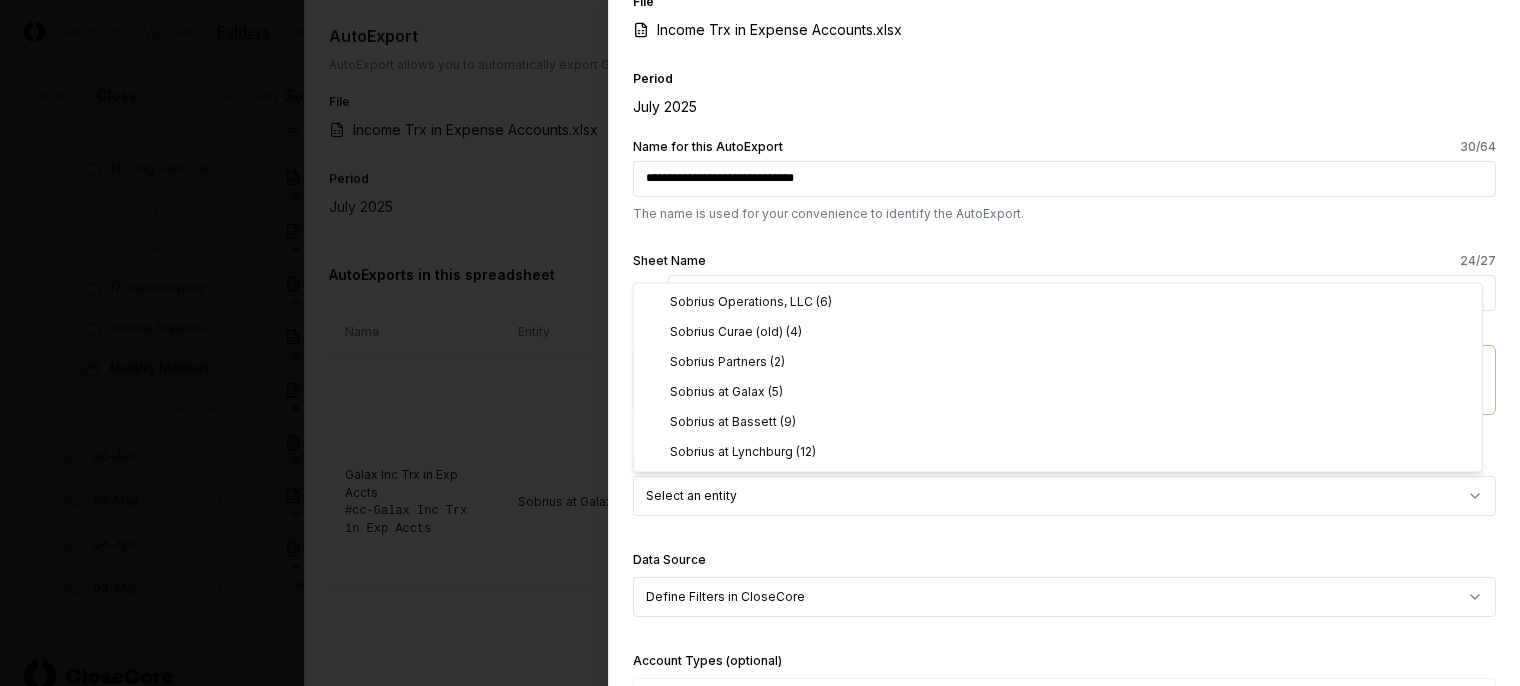 select on "**********" 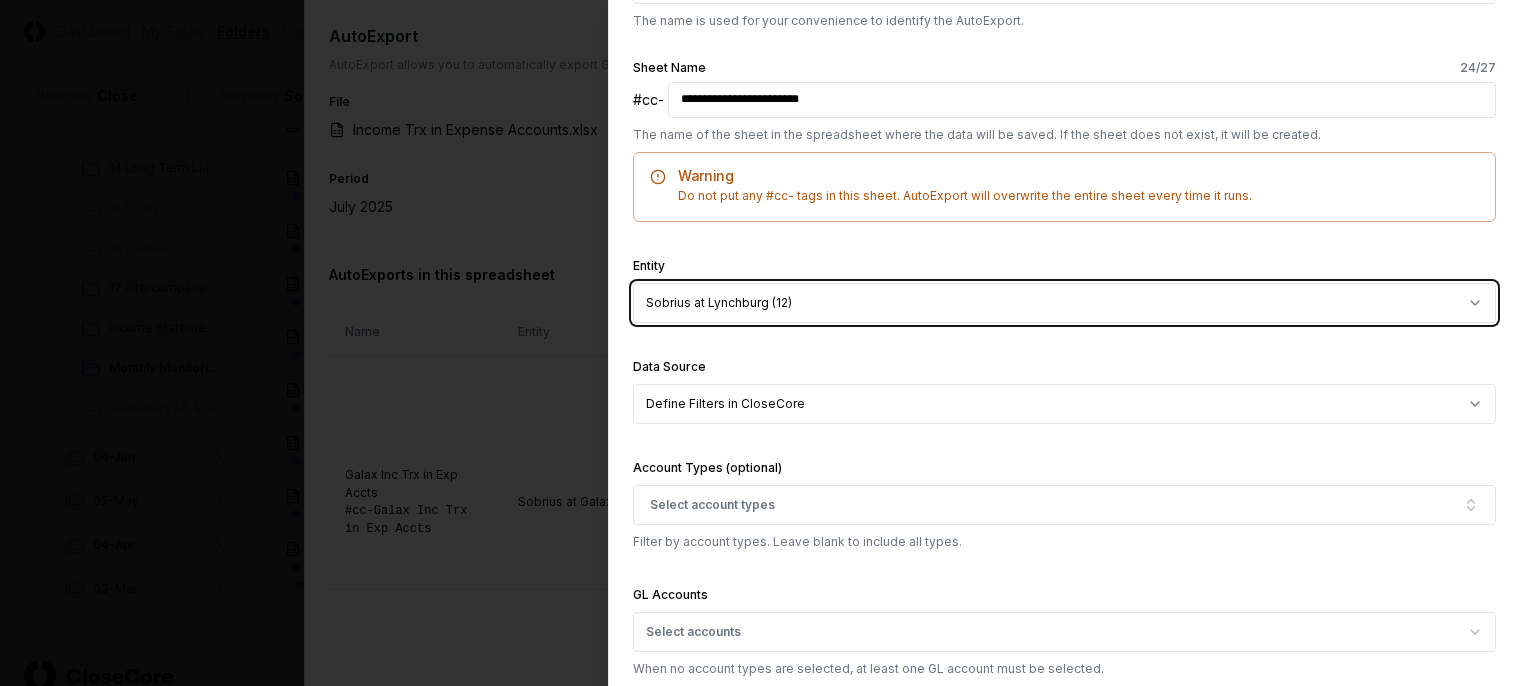 scroll, scrollTop: 300, scrollLeft: 0, axis: vertical 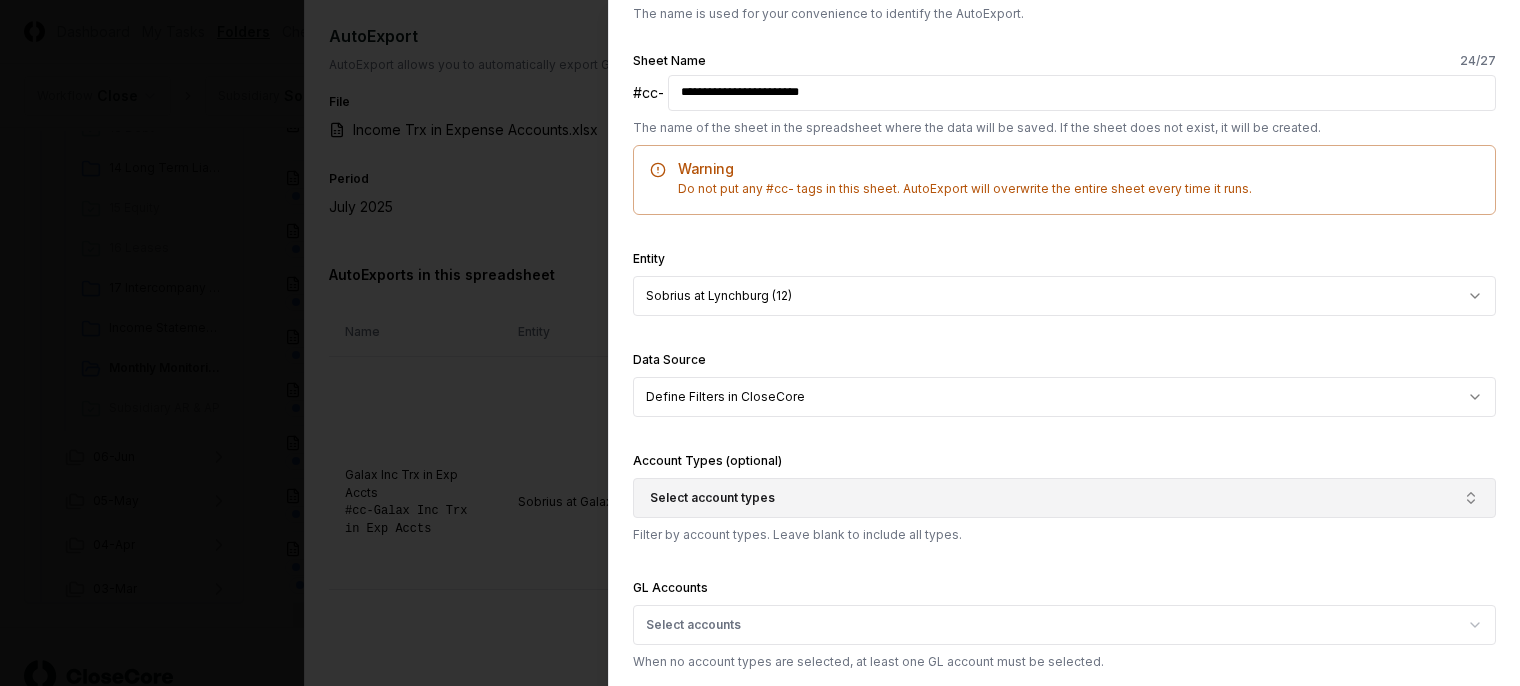 click on "Select account types" at bounding box center [712, 498] 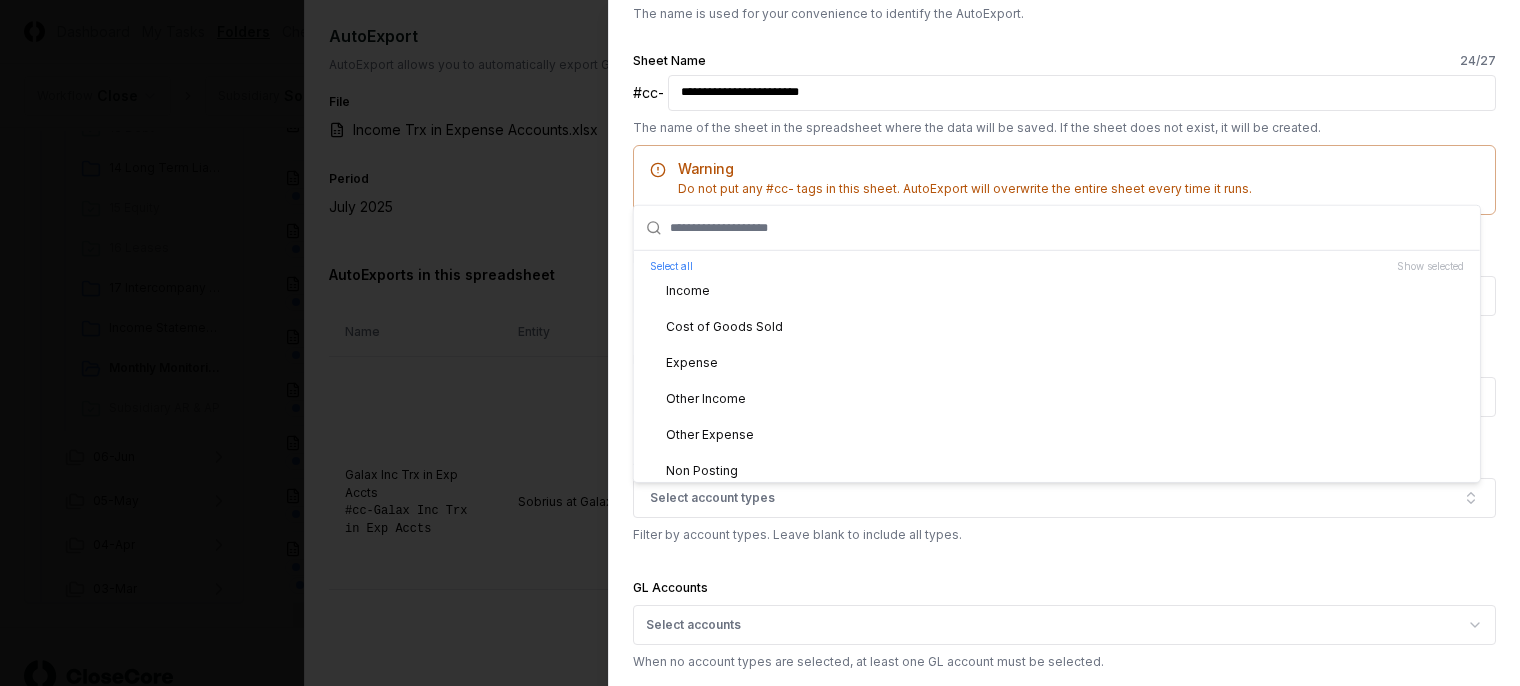scroll, scrollTop: 400, scrollLeft: 0, axis: vertical 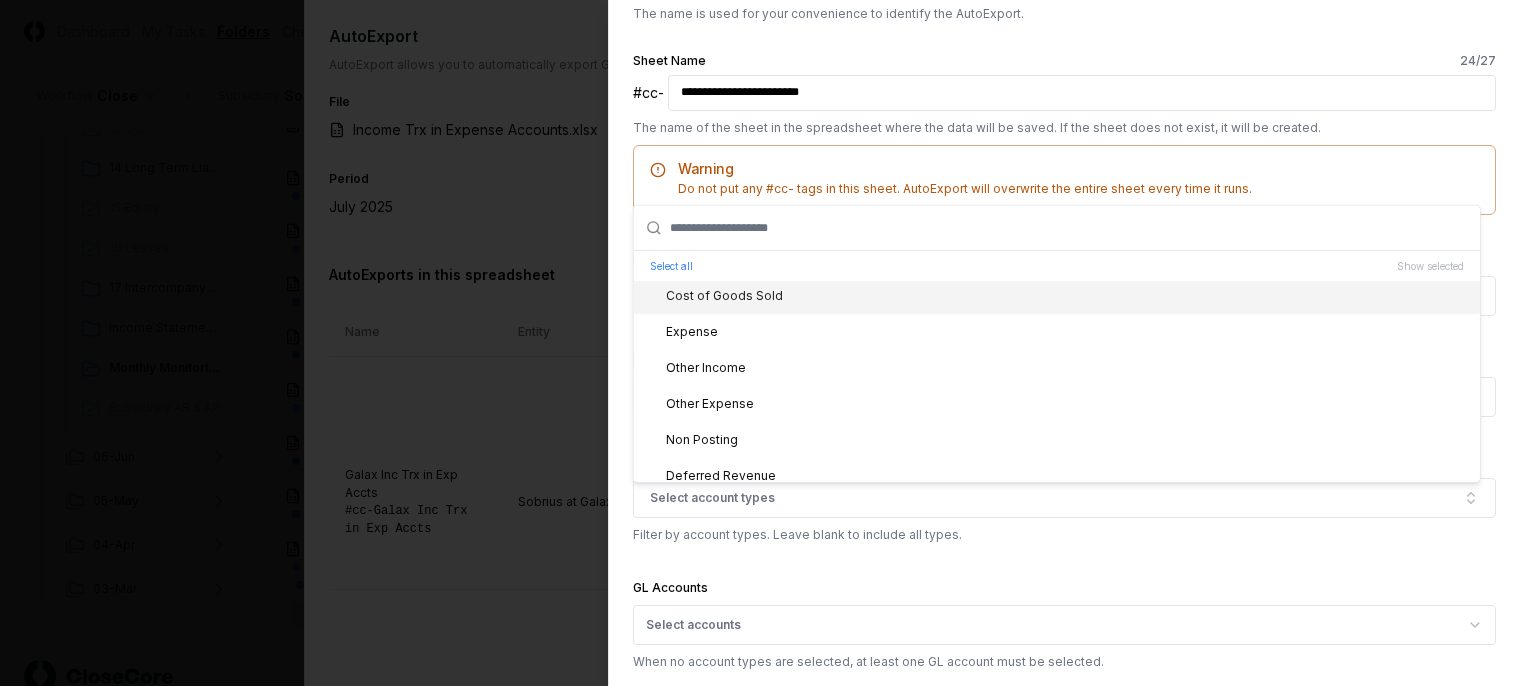 click on "Cost of Goods Sold" at bounding box center (1057, 296) 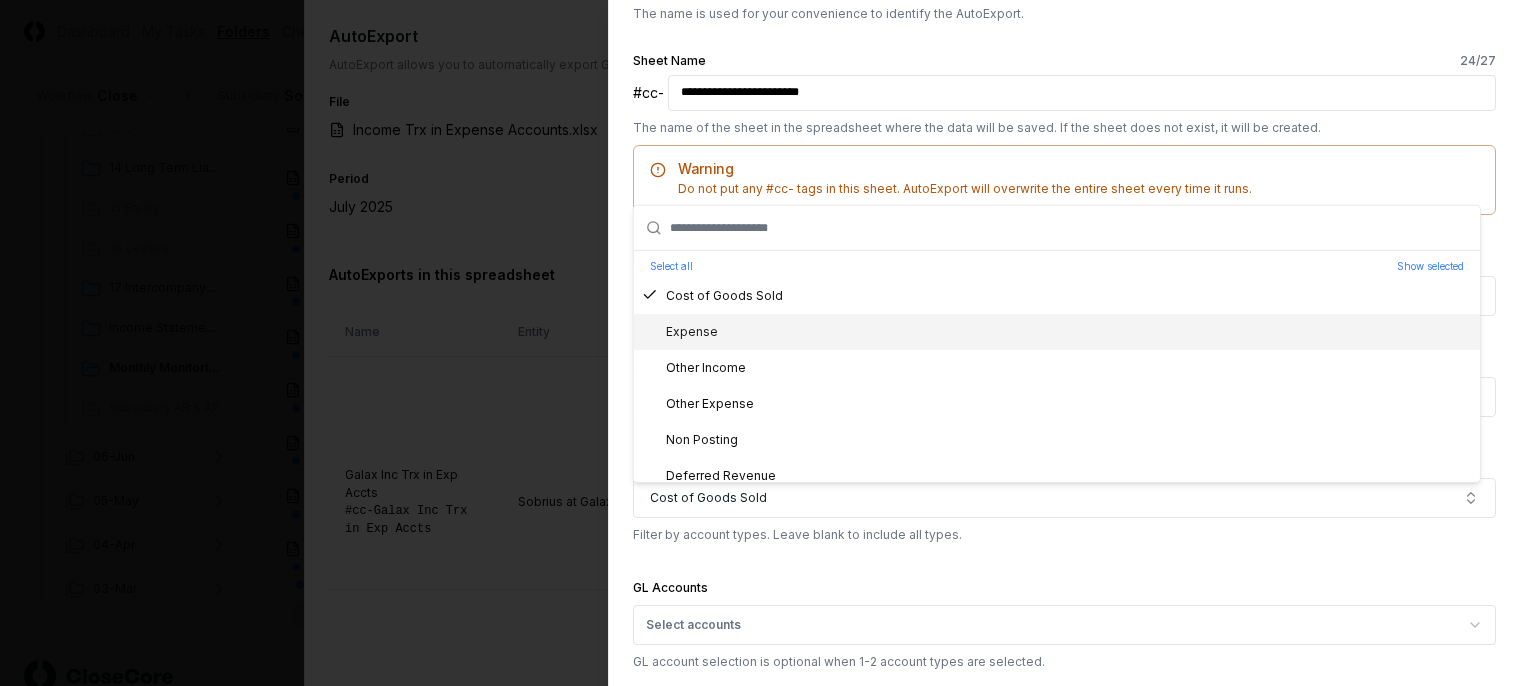 click on "Expense" at bounding box center (1057, 332) 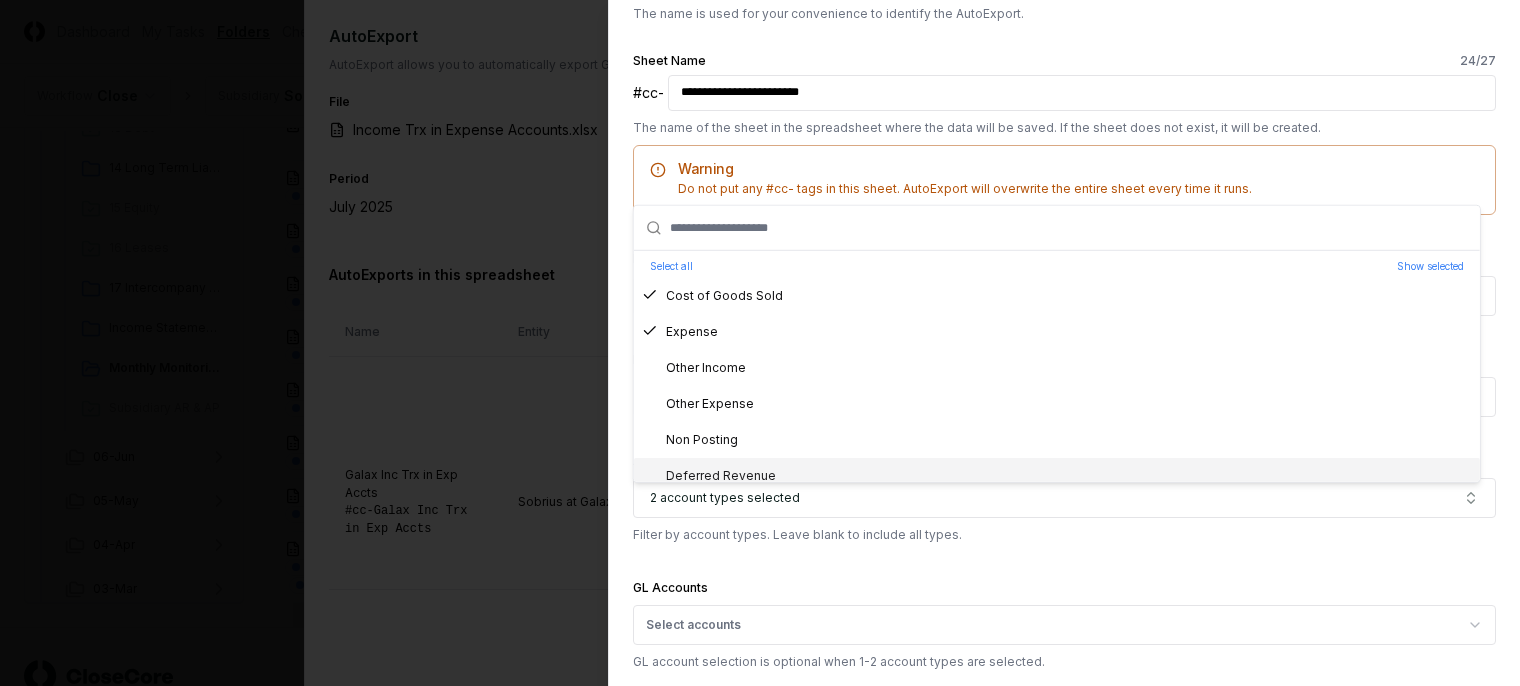 click on "GL Accounts Select accounts GL account selection is optional when 1-2 account types are selected." at bounding box center (1064, 623) 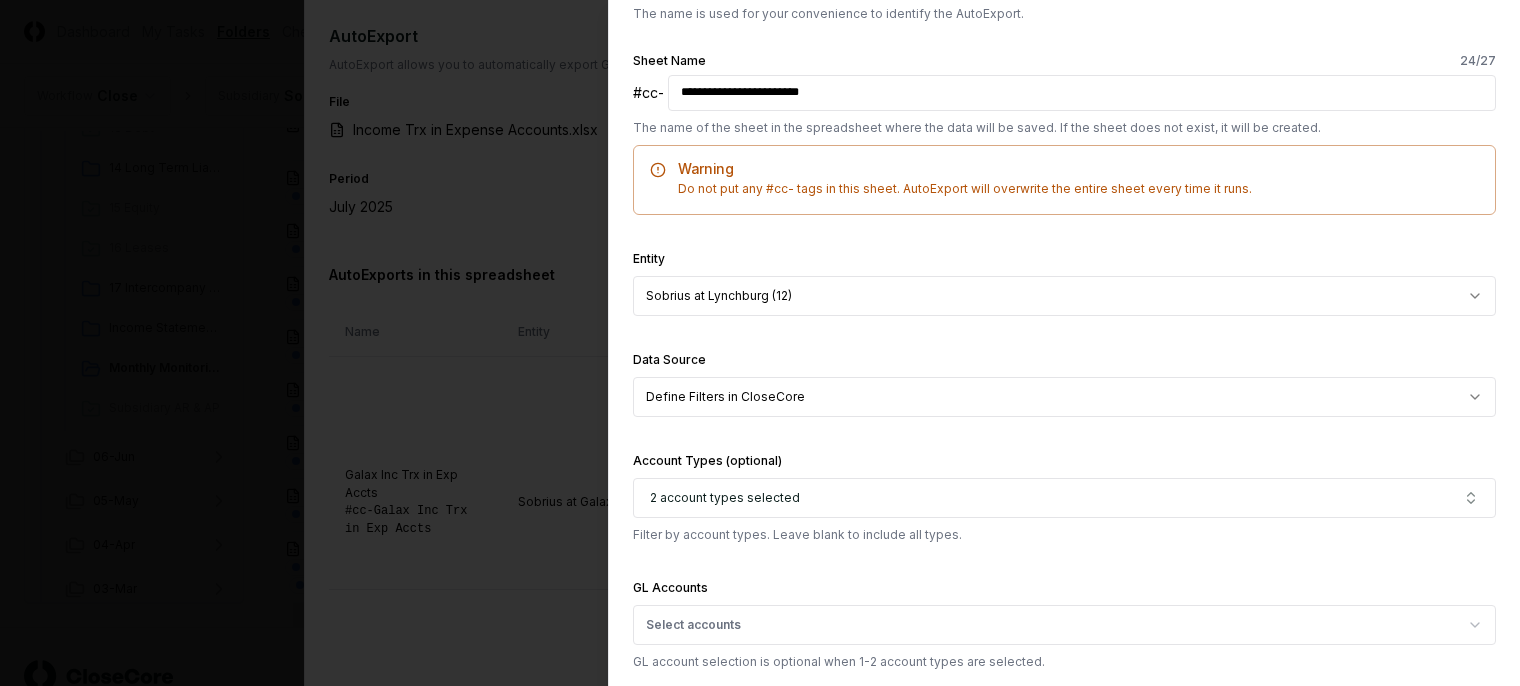 scroll, scrollTop: 500, scrollLeft: 0, axis: vertical 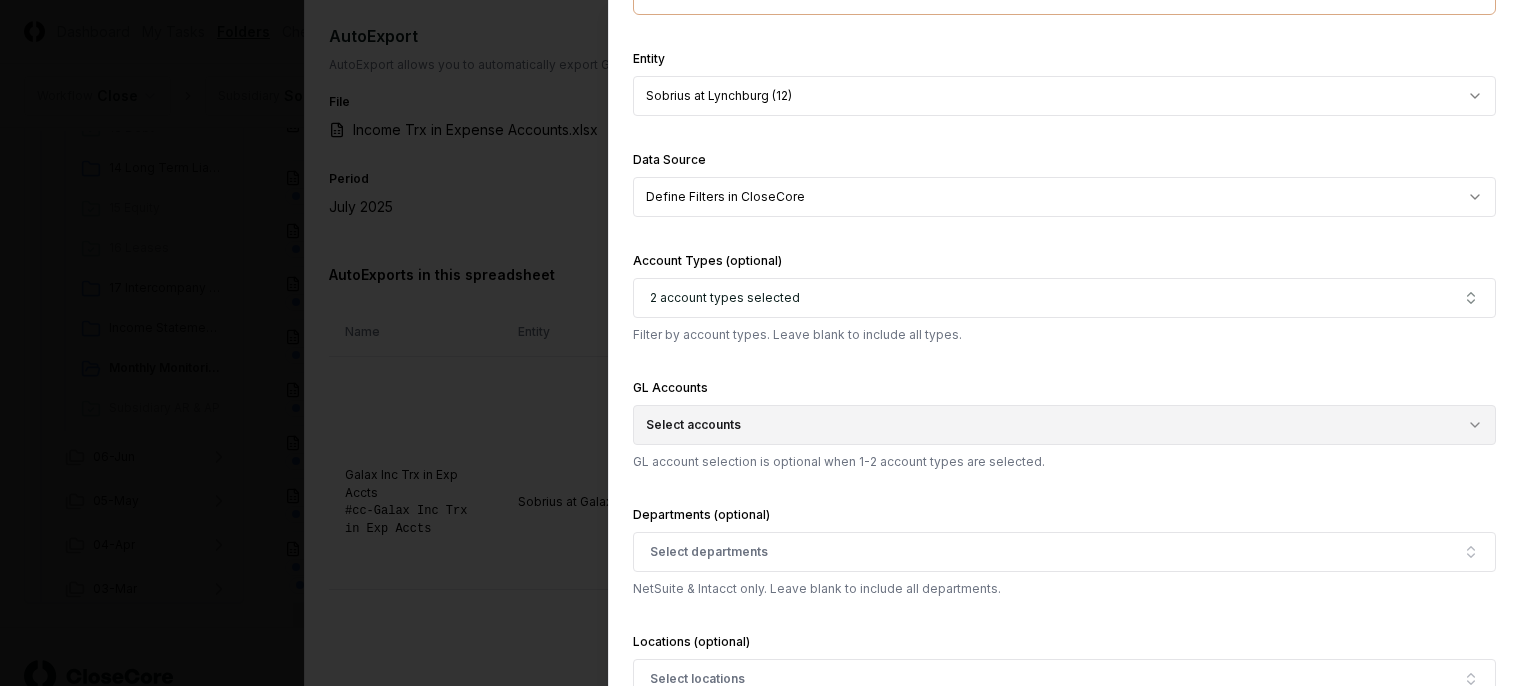 click on "Select accounts" at bounding box center [1064, 425] 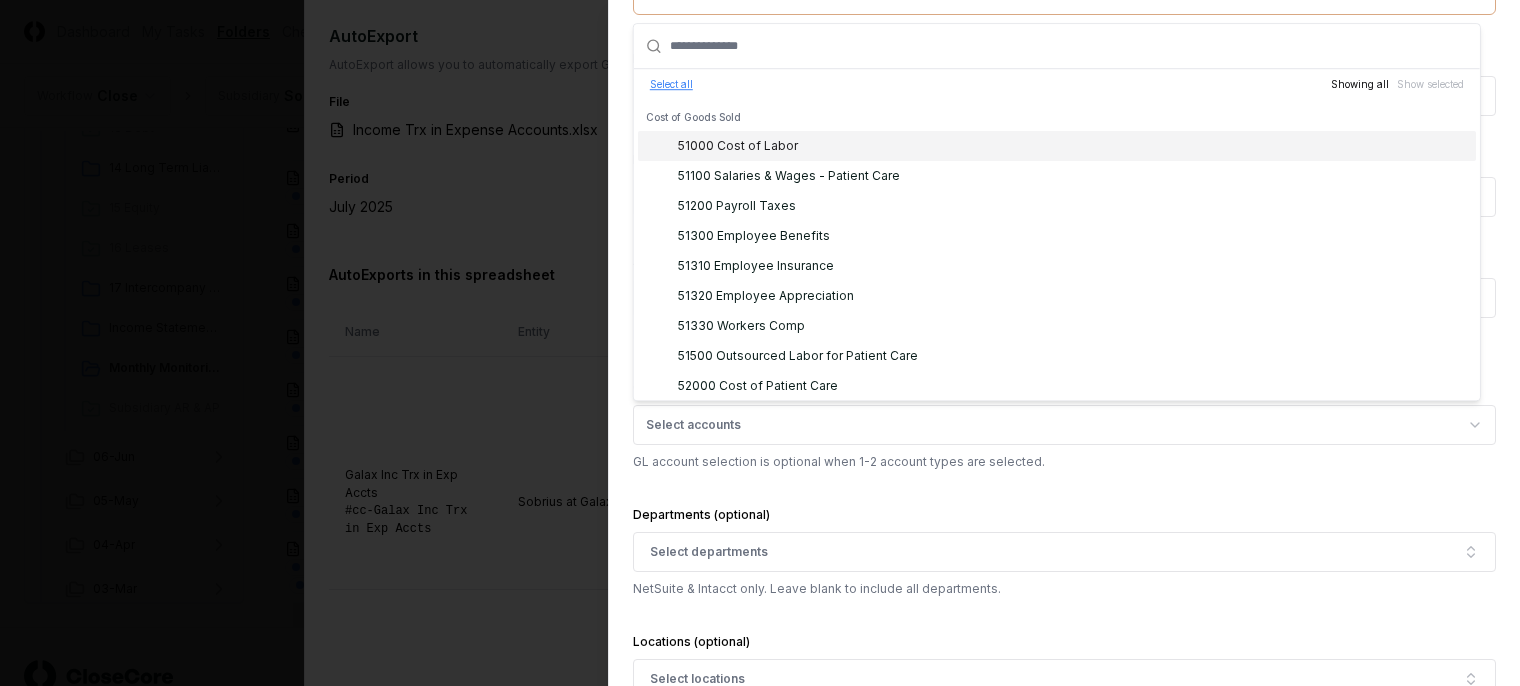 click on "Select all" at bounding box center (671, 84) 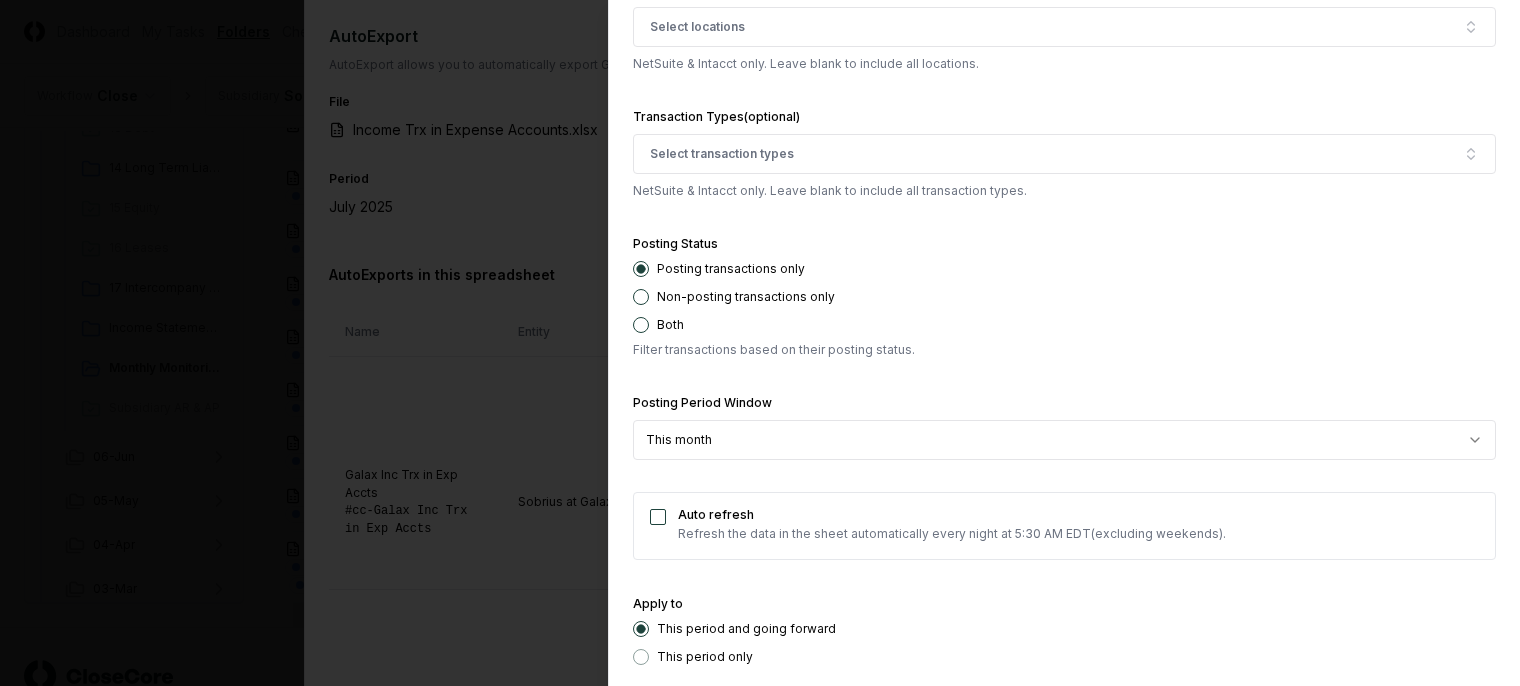 scroll, scrollTop: 2800, scrollLeft: 0, axis: vertical 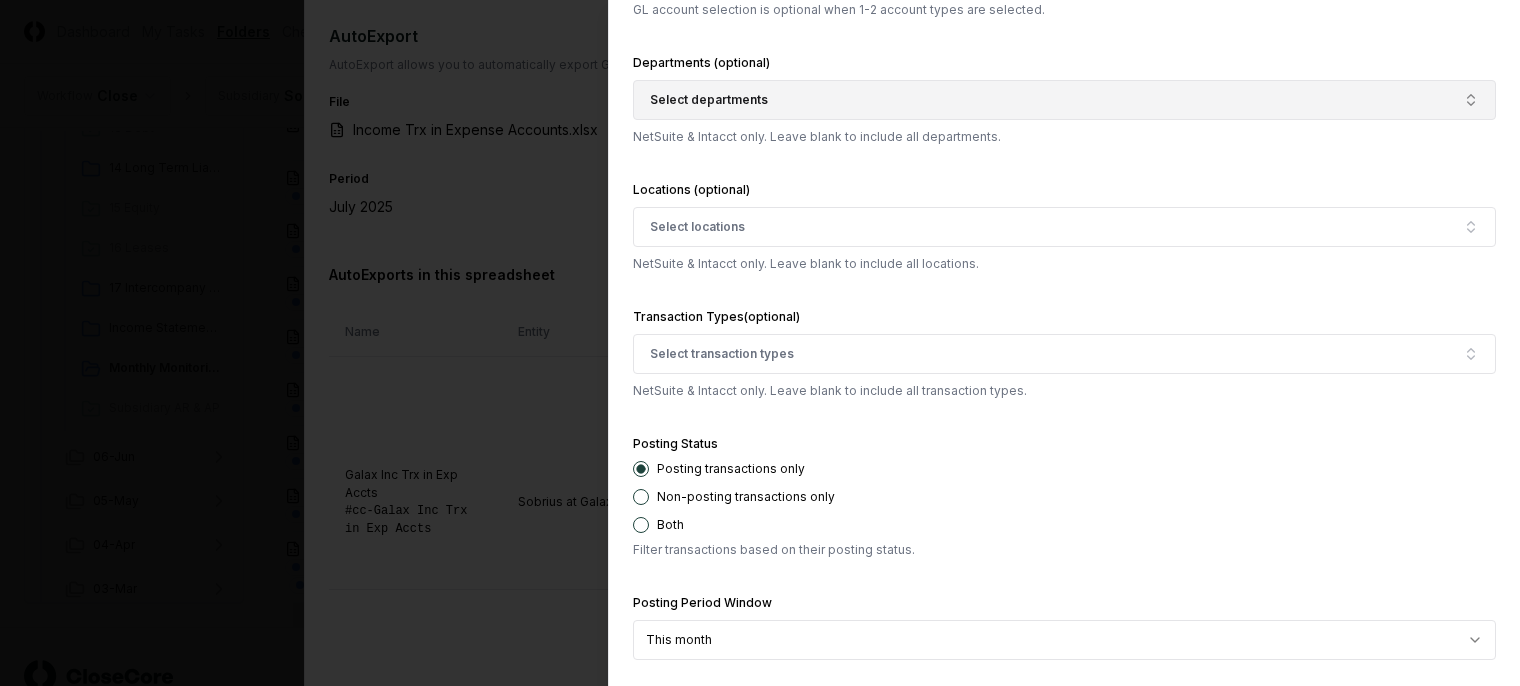 click on "Select departments" at bounding box center [709, 100] 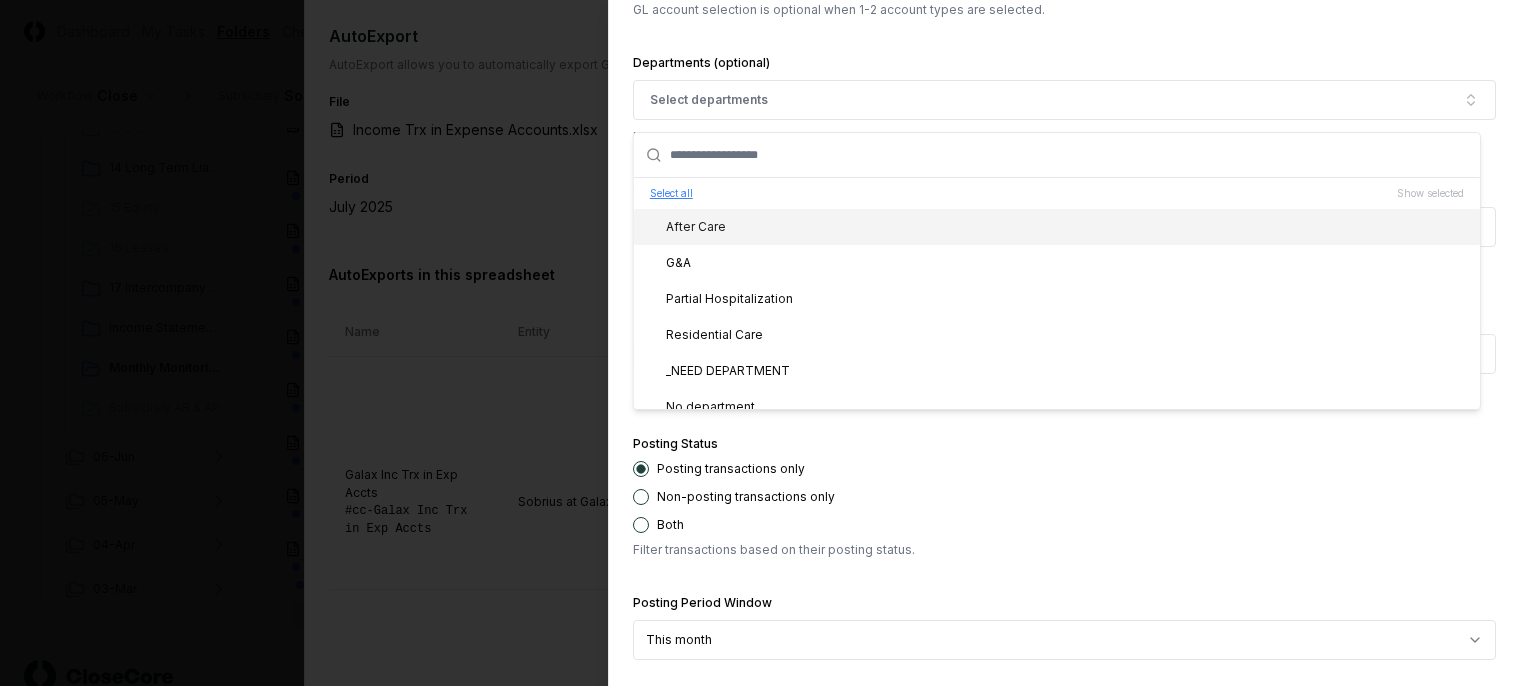 click on "Select all" at bounding box center [671, 193] 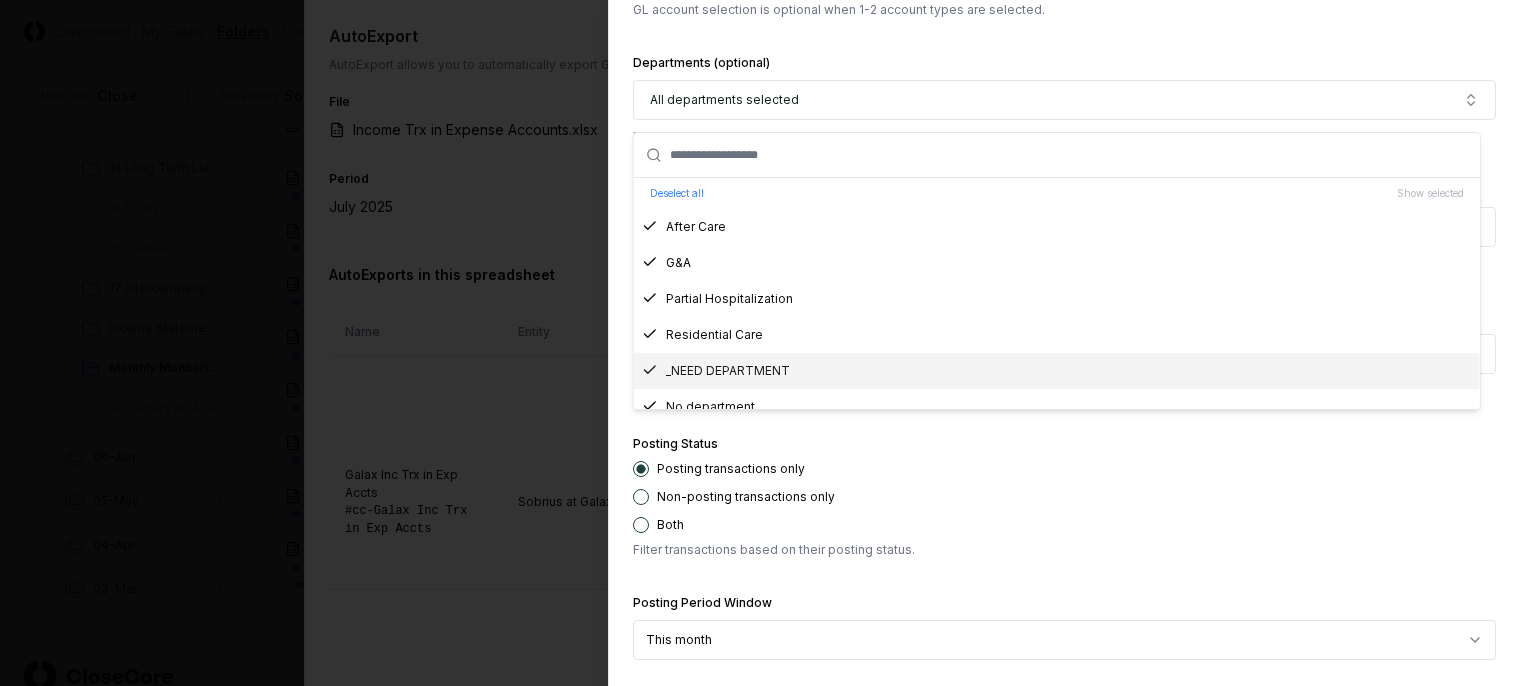 click on "Non-posting transactions only" at bounding box center [1064, 497] 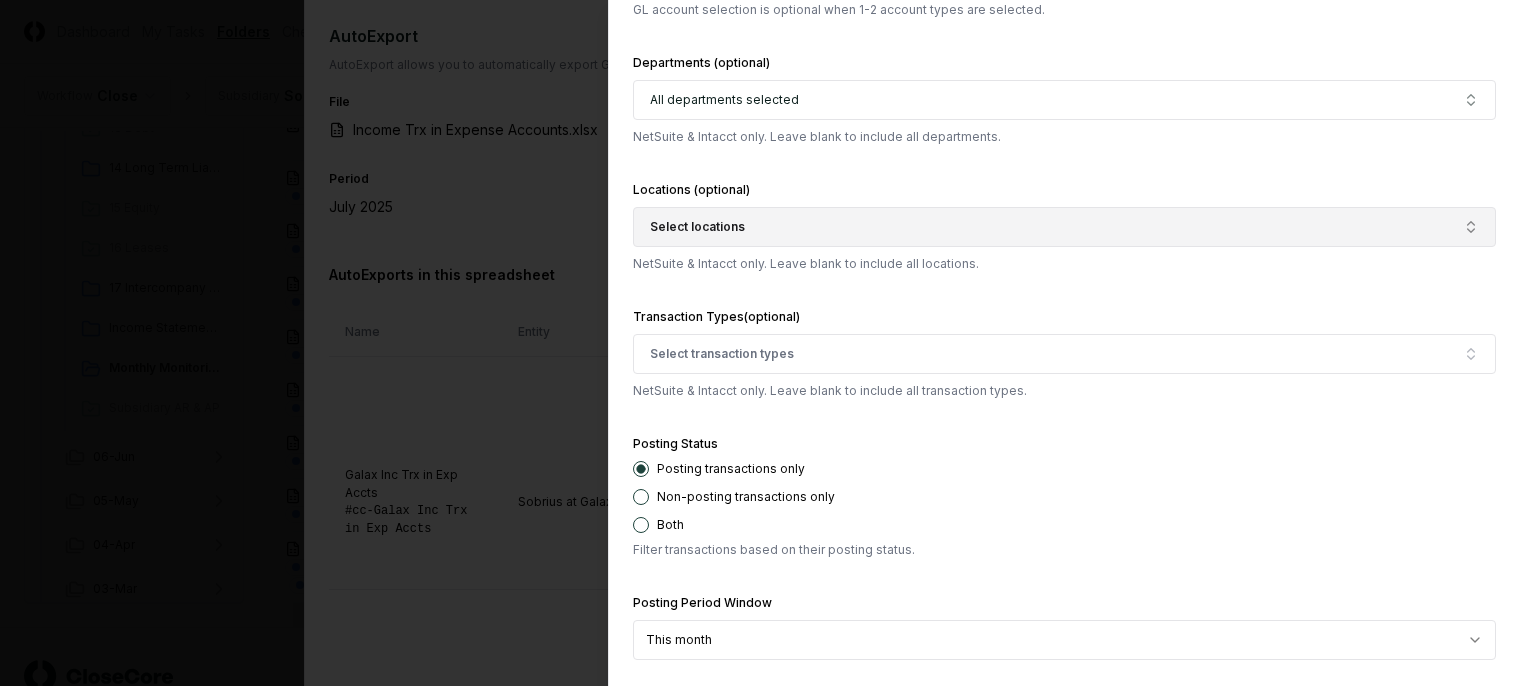 click on "Select locations" at bounding box center (1064, 227) 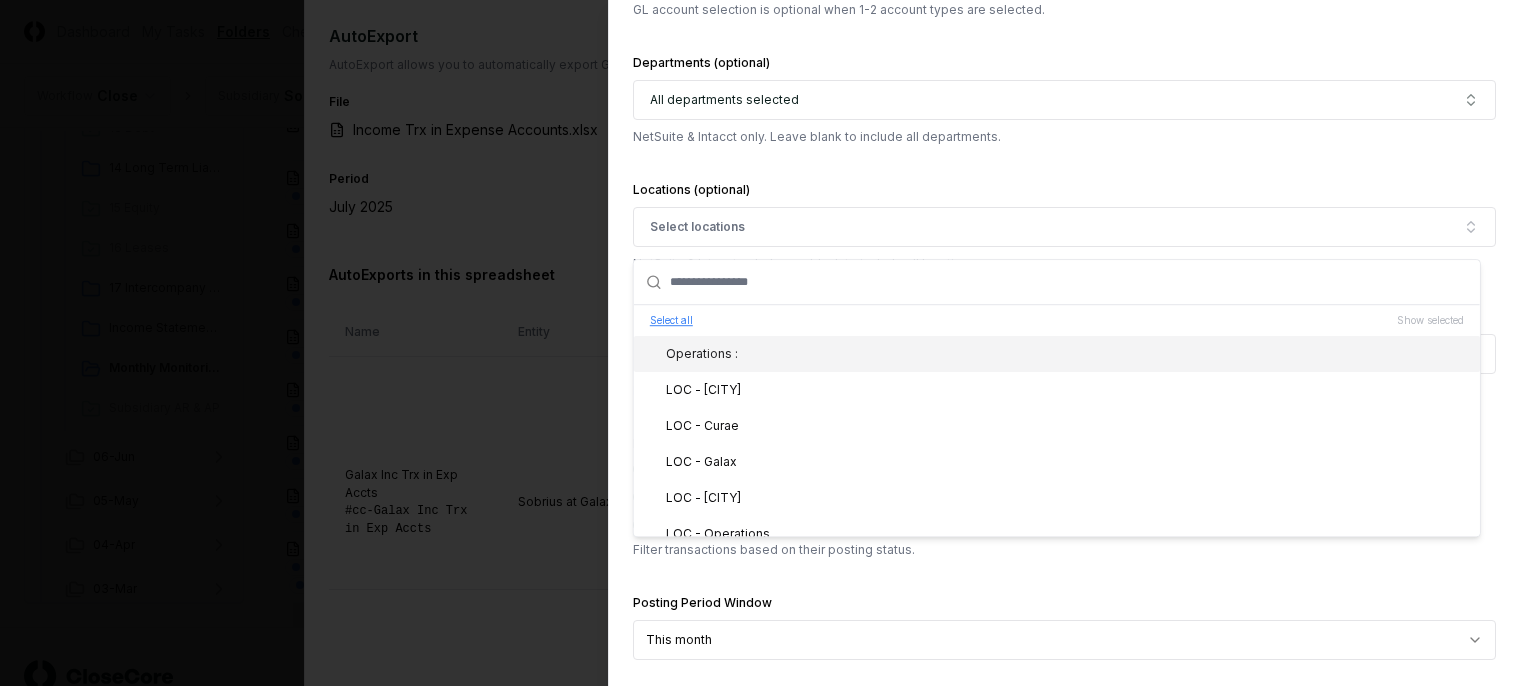 click on "Select all" at bounding box center [671, 320] 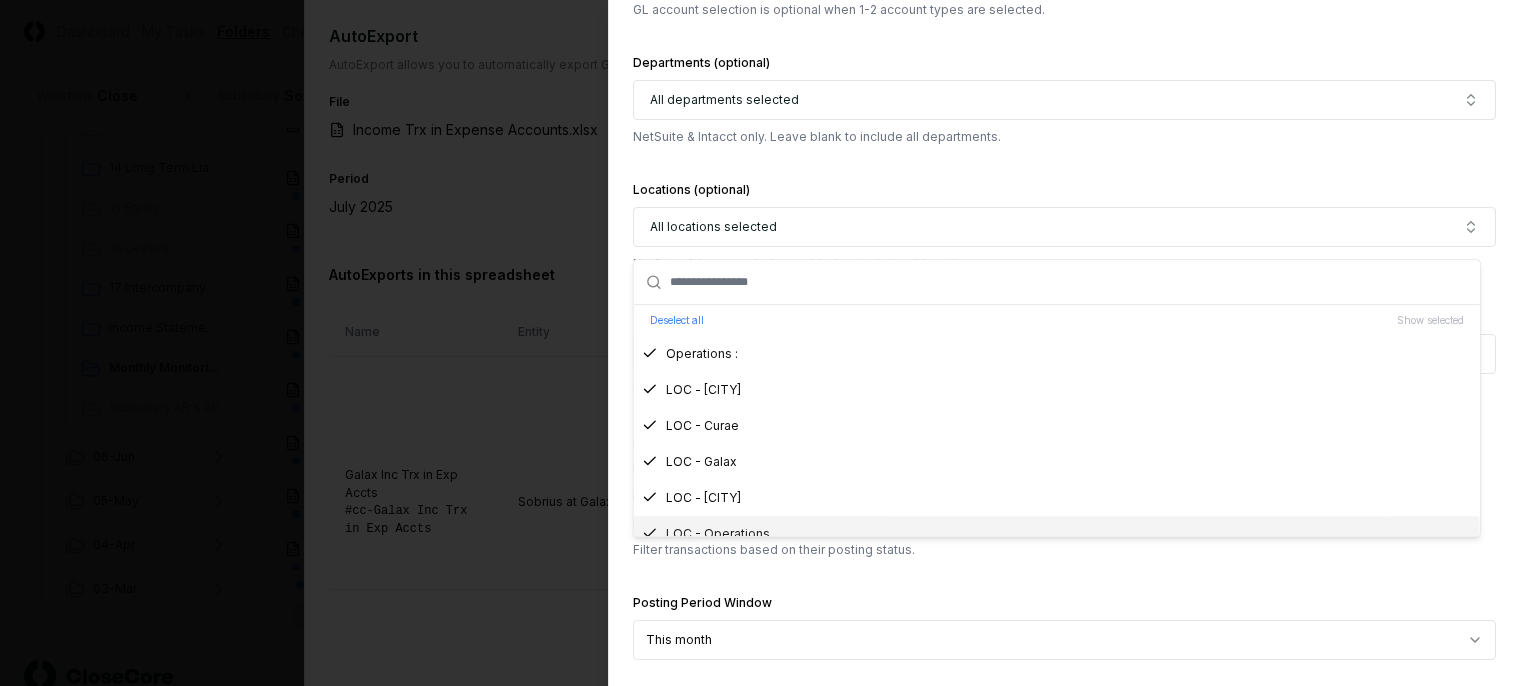 click on "**********" at bounding box center (1064, 625) 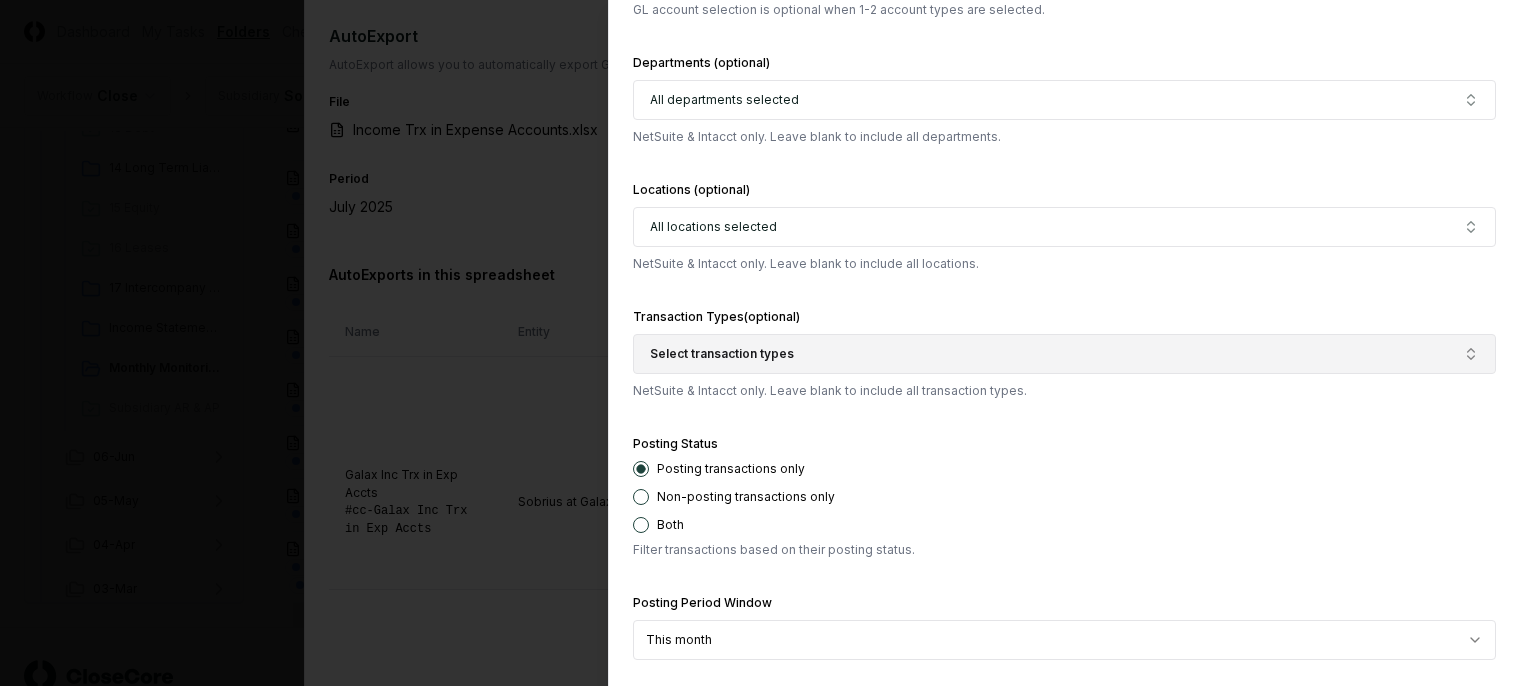 click on "Select transaction types" at bounding box center (1064, 354) 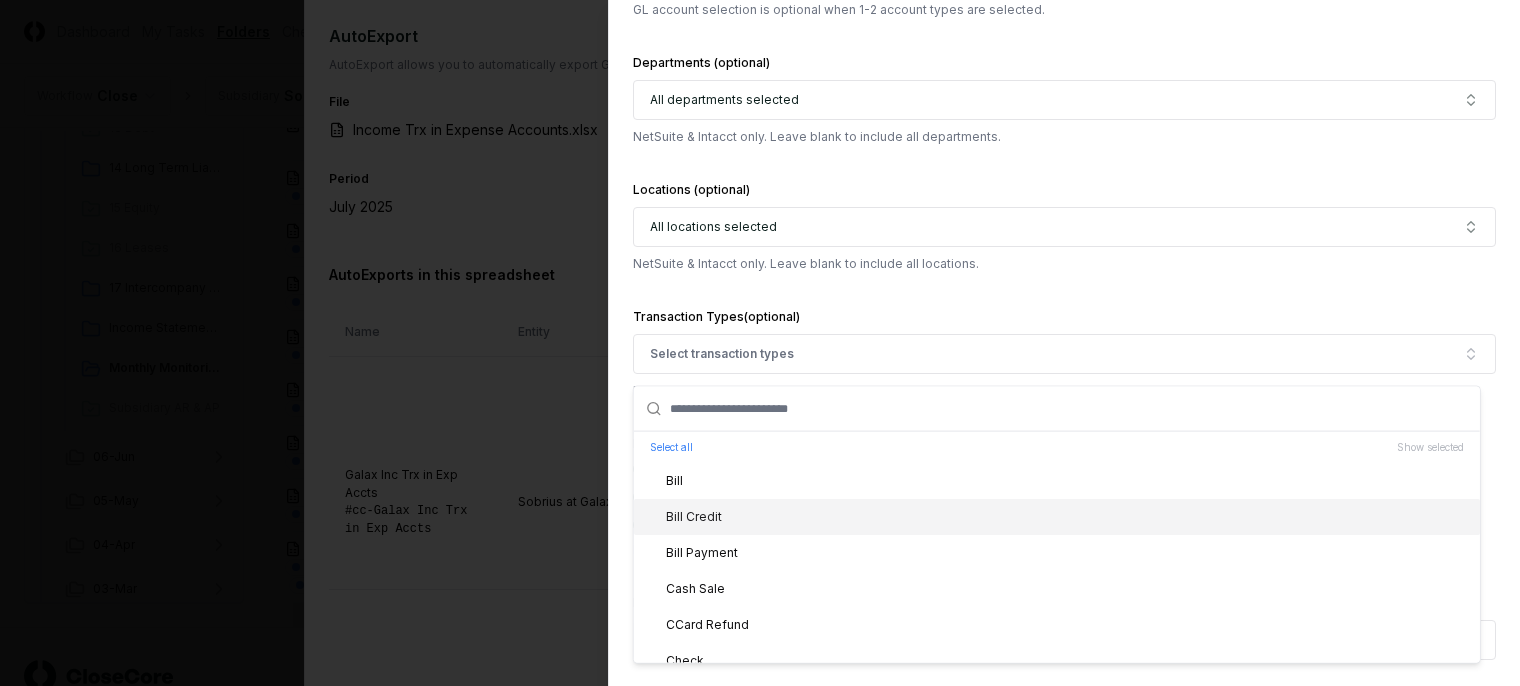 scroll, scrollTop: 100, scrollLeft: 0, axis: vertical 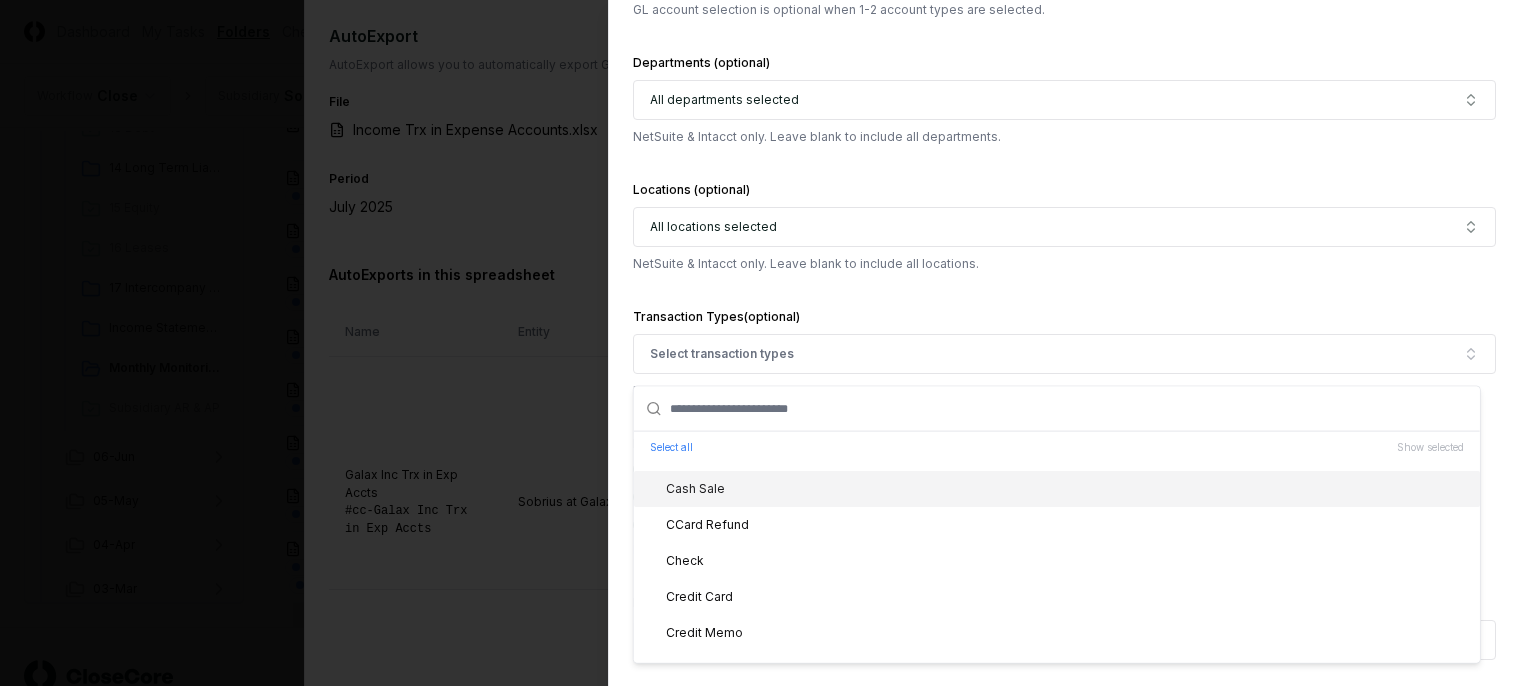 click on "Cash Sale" at bounding box center (1057, 489) 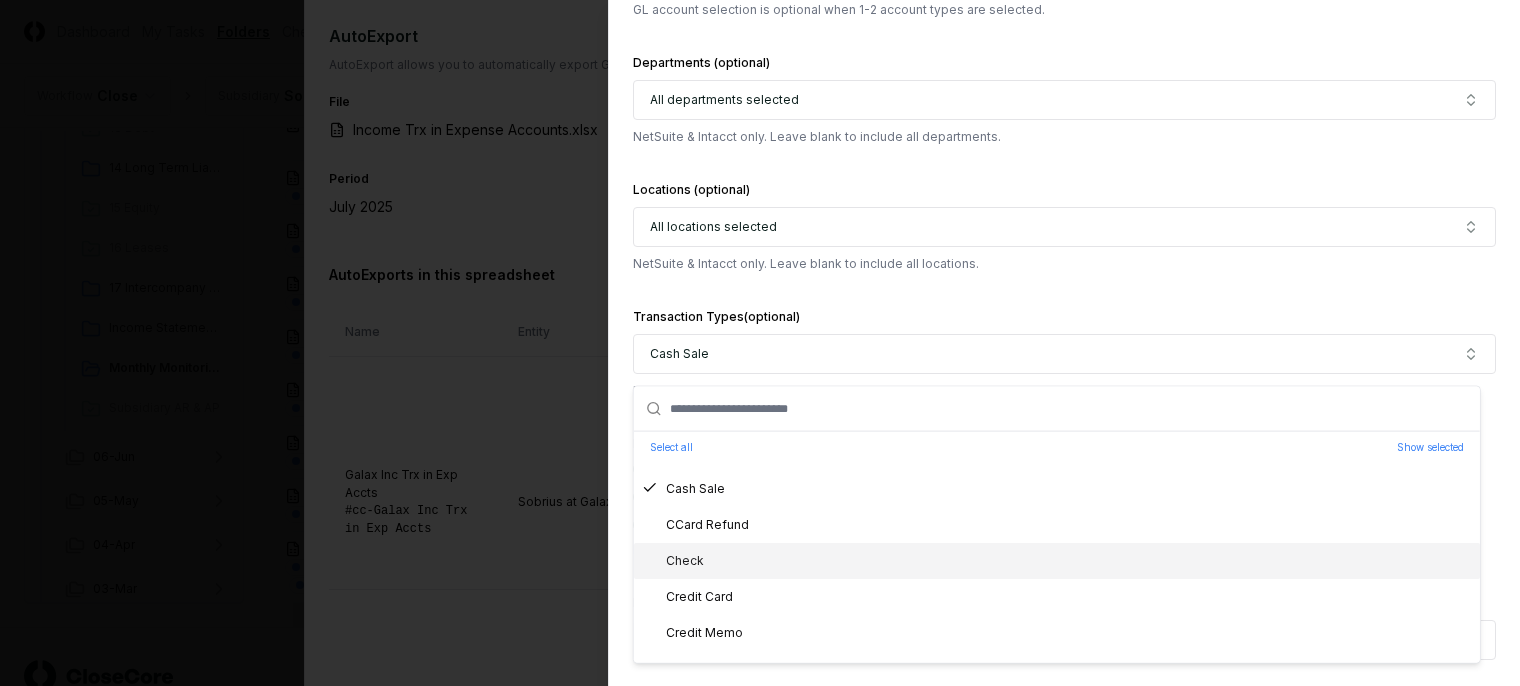 scroll, scrollTop: 200, scrollLeft: 0, axis: vertical 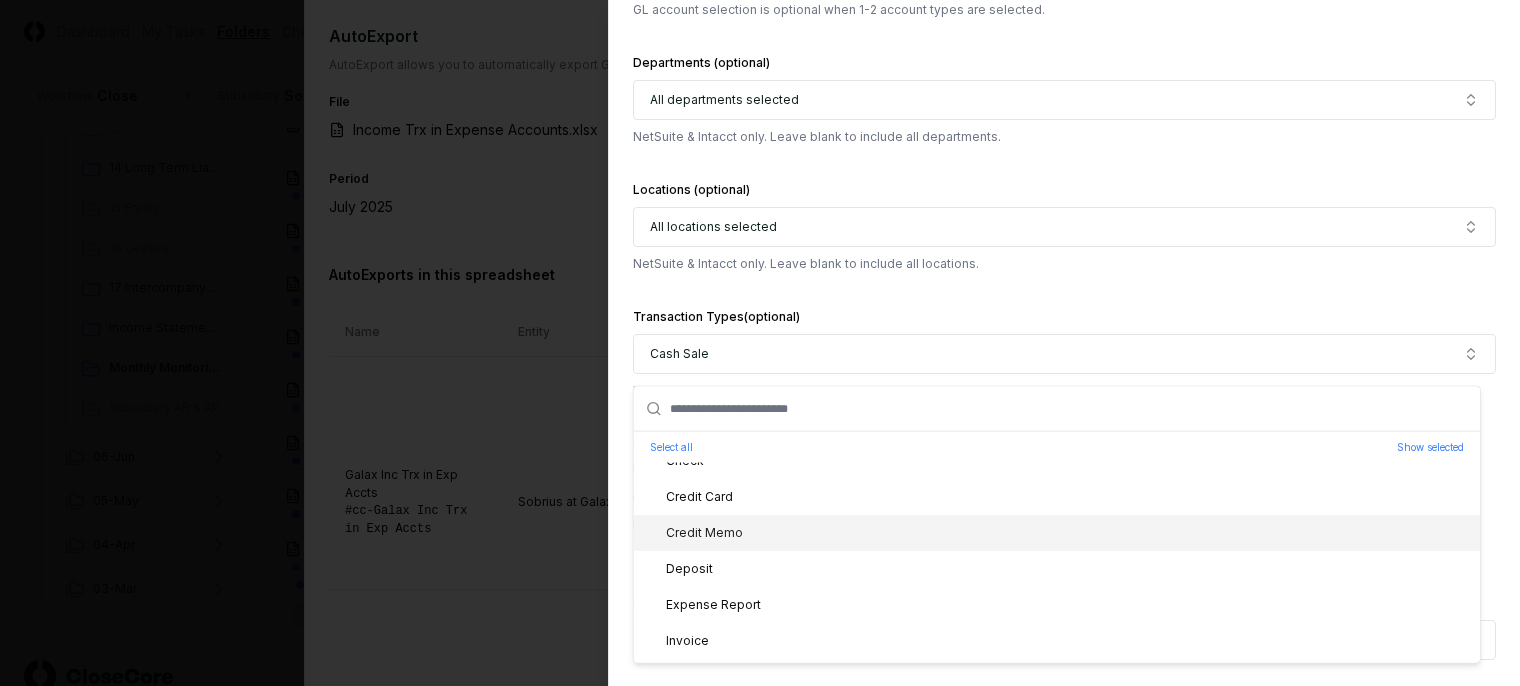 click on "Credit Memo" at bounding box center [1057, 533] 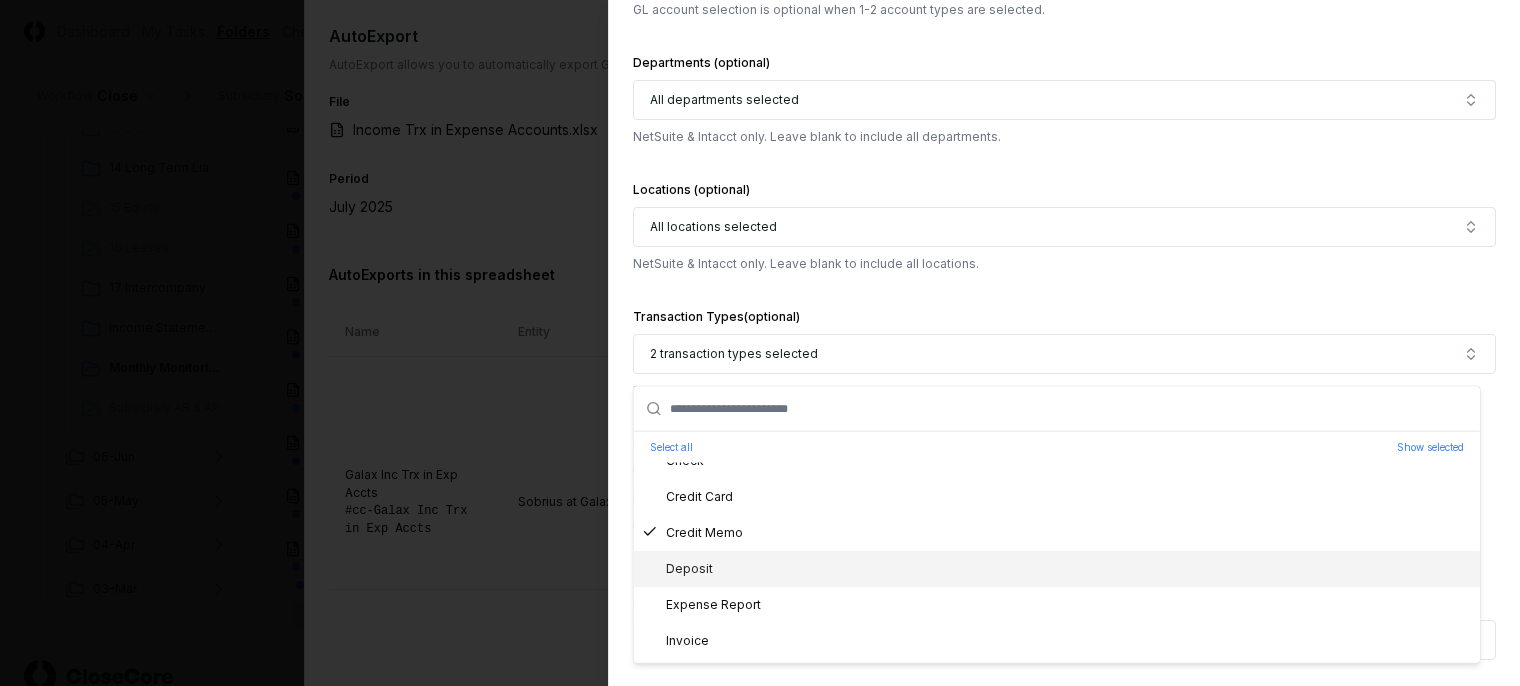click on "Deposit" at bounding box center (1057, 569) 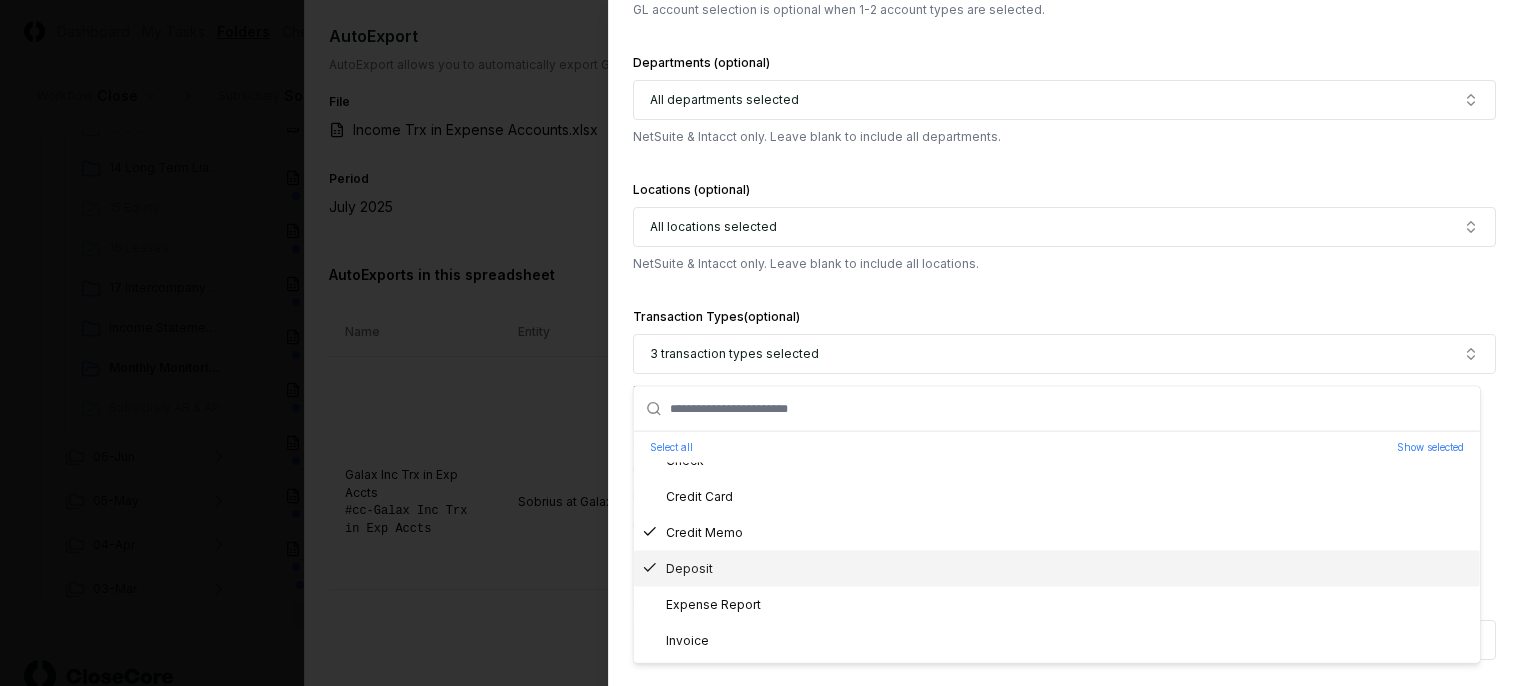 scroll, scrollTop: 300, scrollLeft: 0, axis: vertical 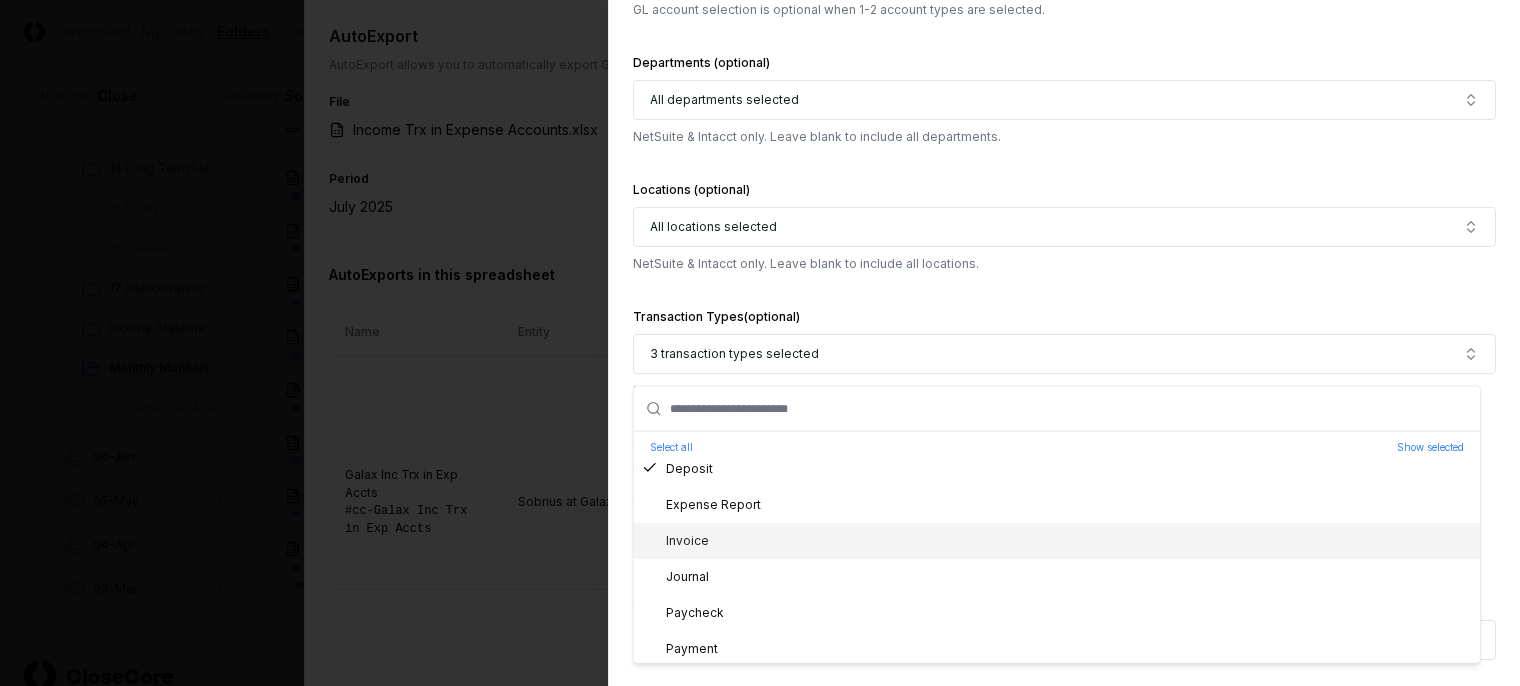 click on "Invoice" at bounding box center [1057, 541] 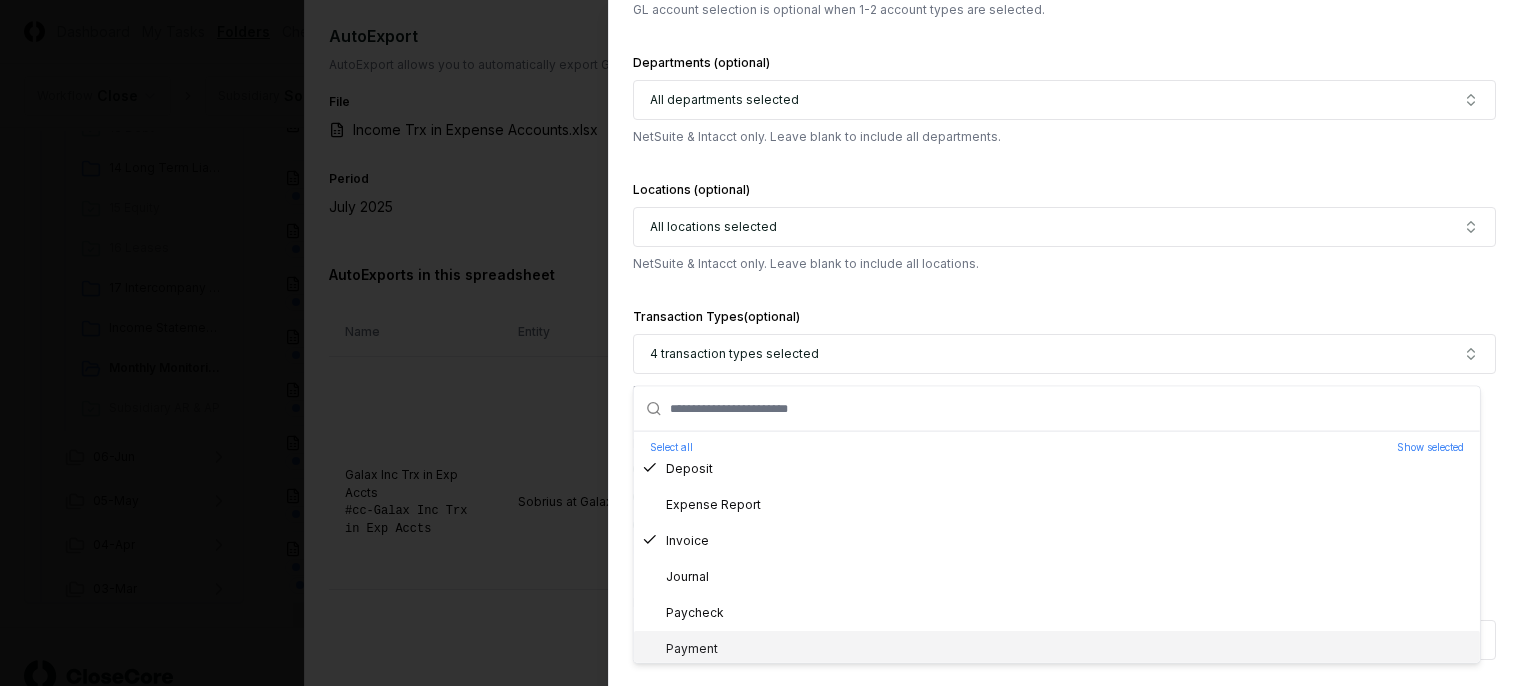 click on "Payment" at bounding box center [1057, 649] 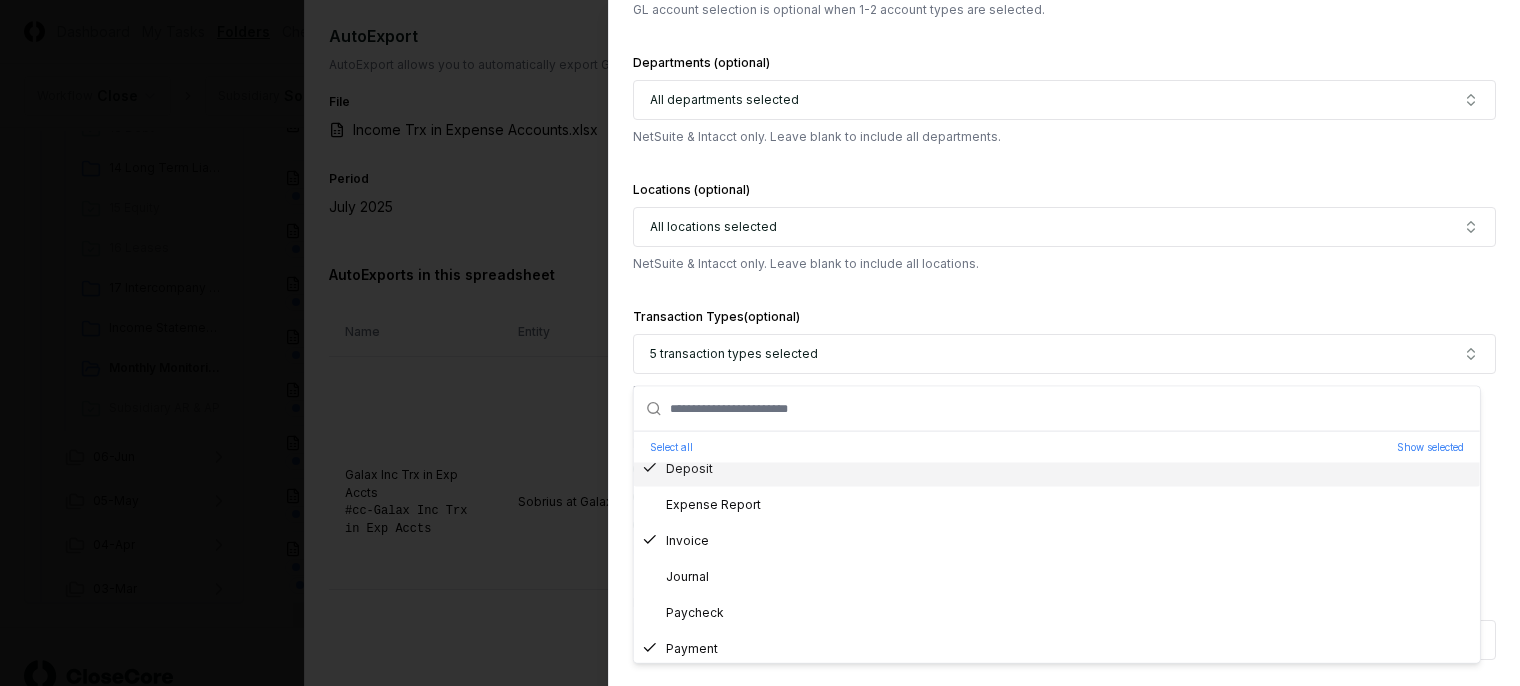 click on "**********" at bounding box center [1064, -811] 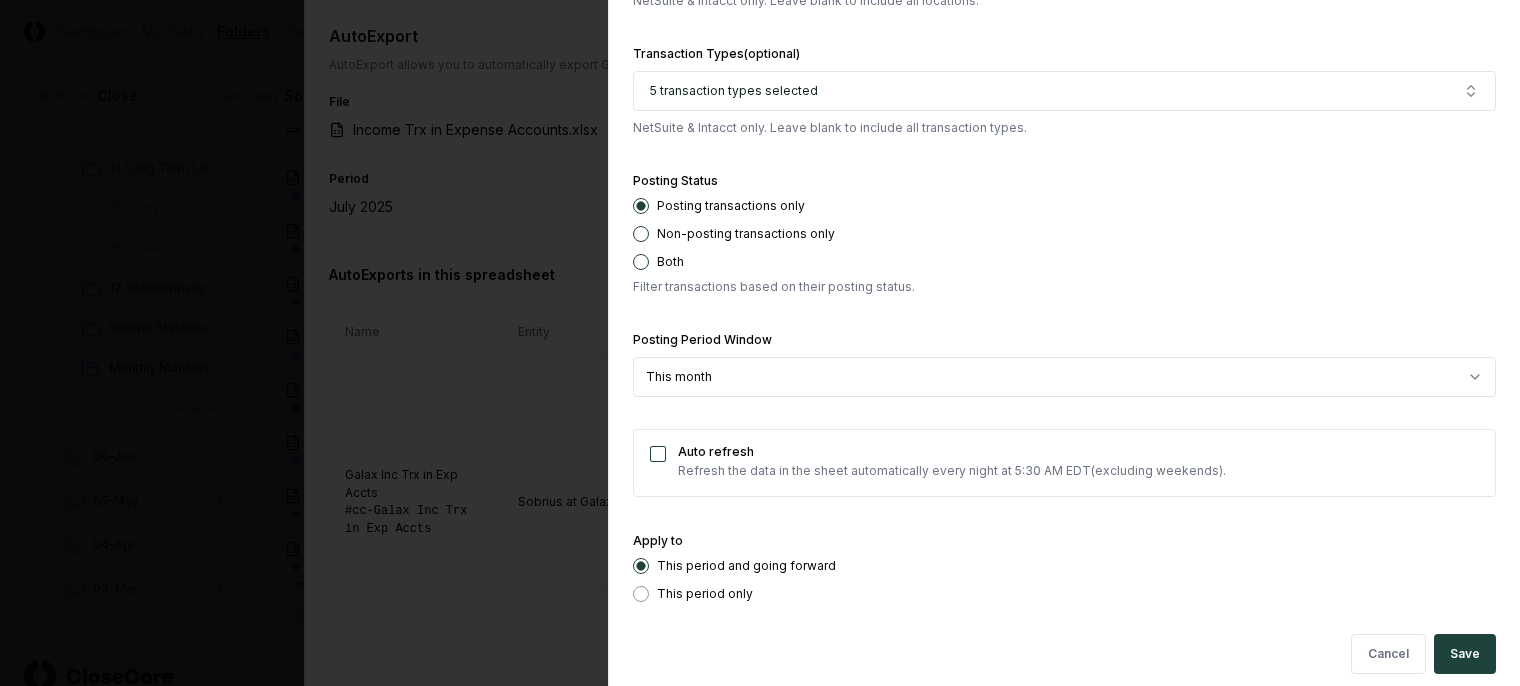 scroll, scrollTop: 3074, scrollLeft: 0, axis: vertical 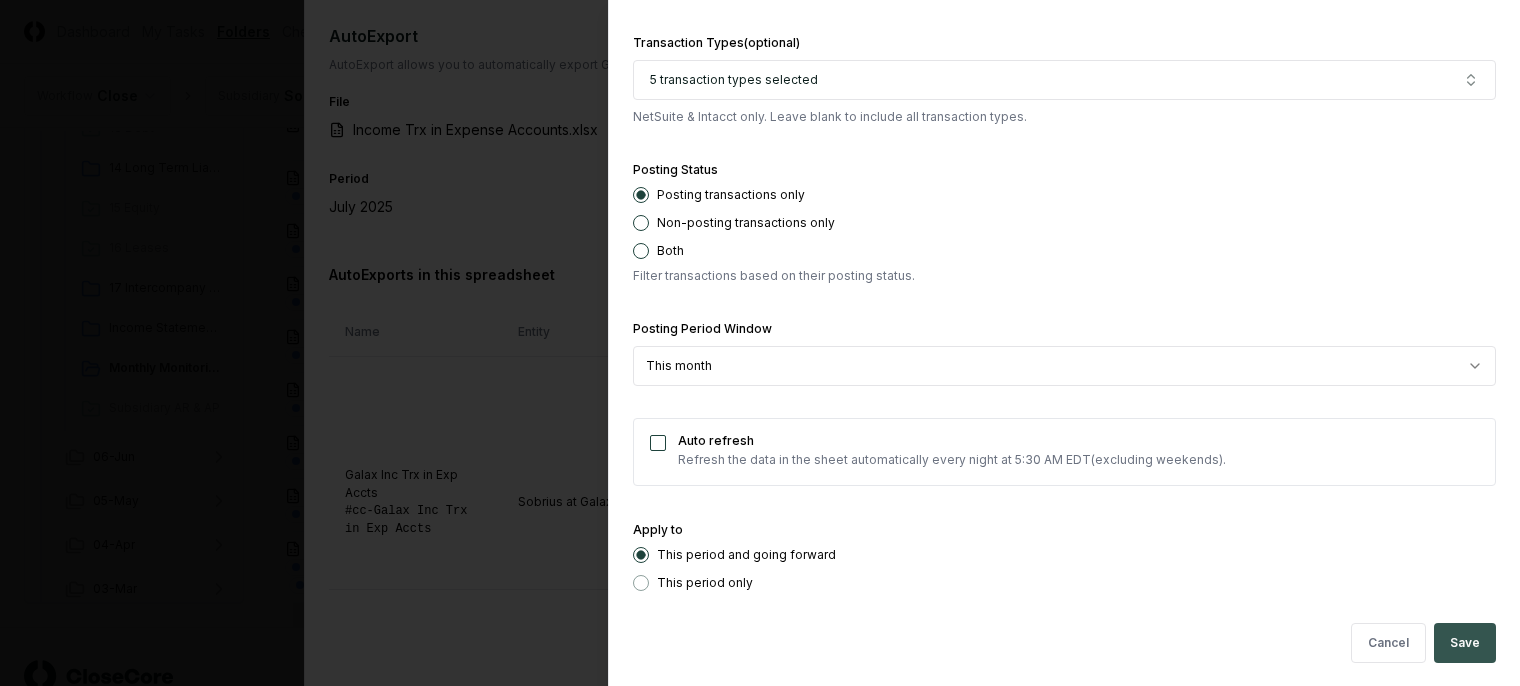 click on "Save" at bounding box center (1465, 643) 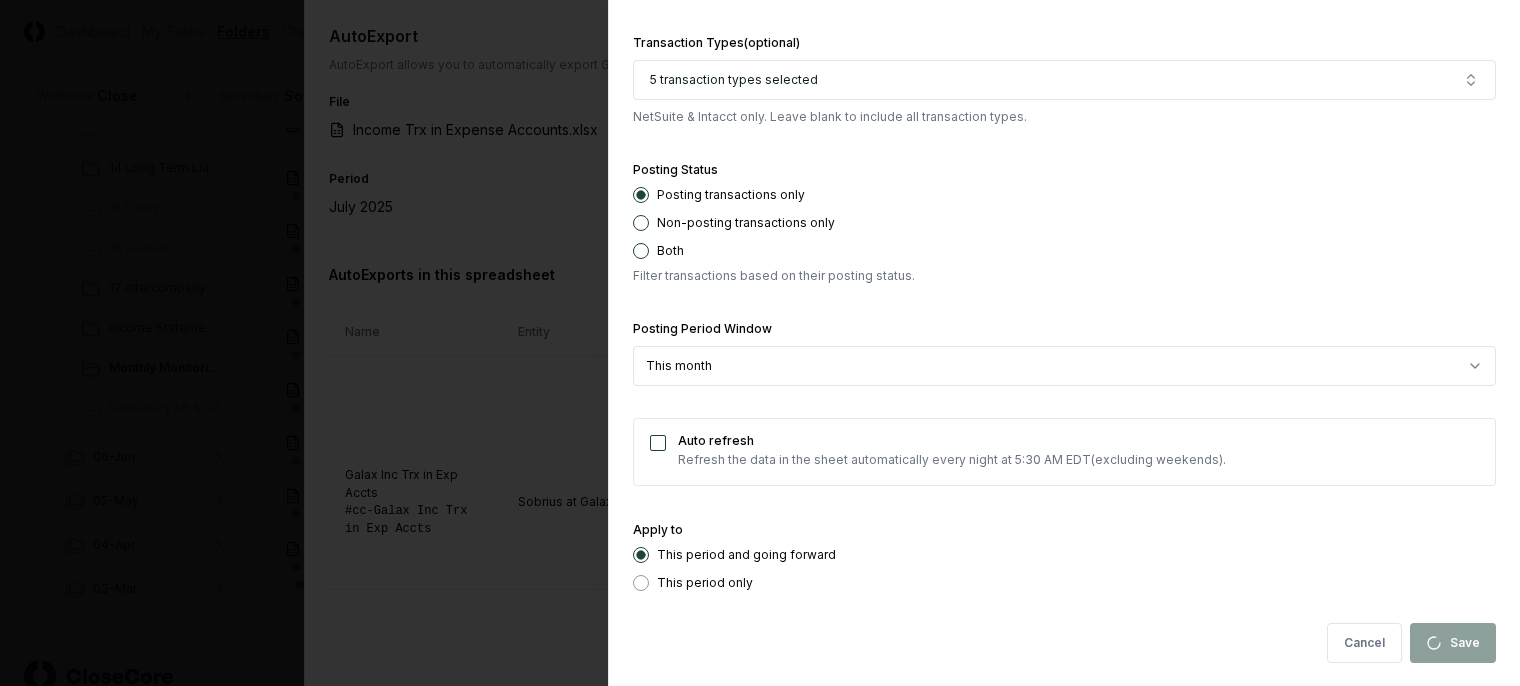 type 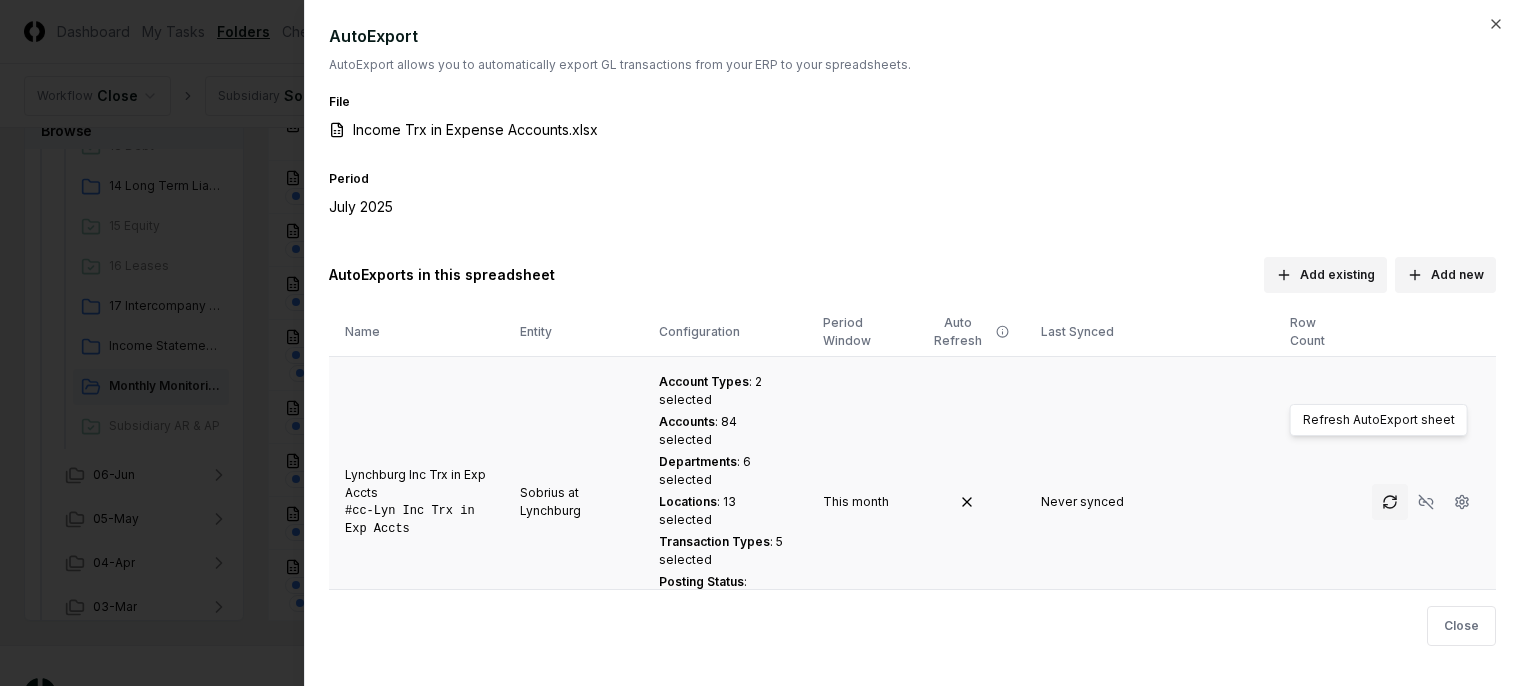 click 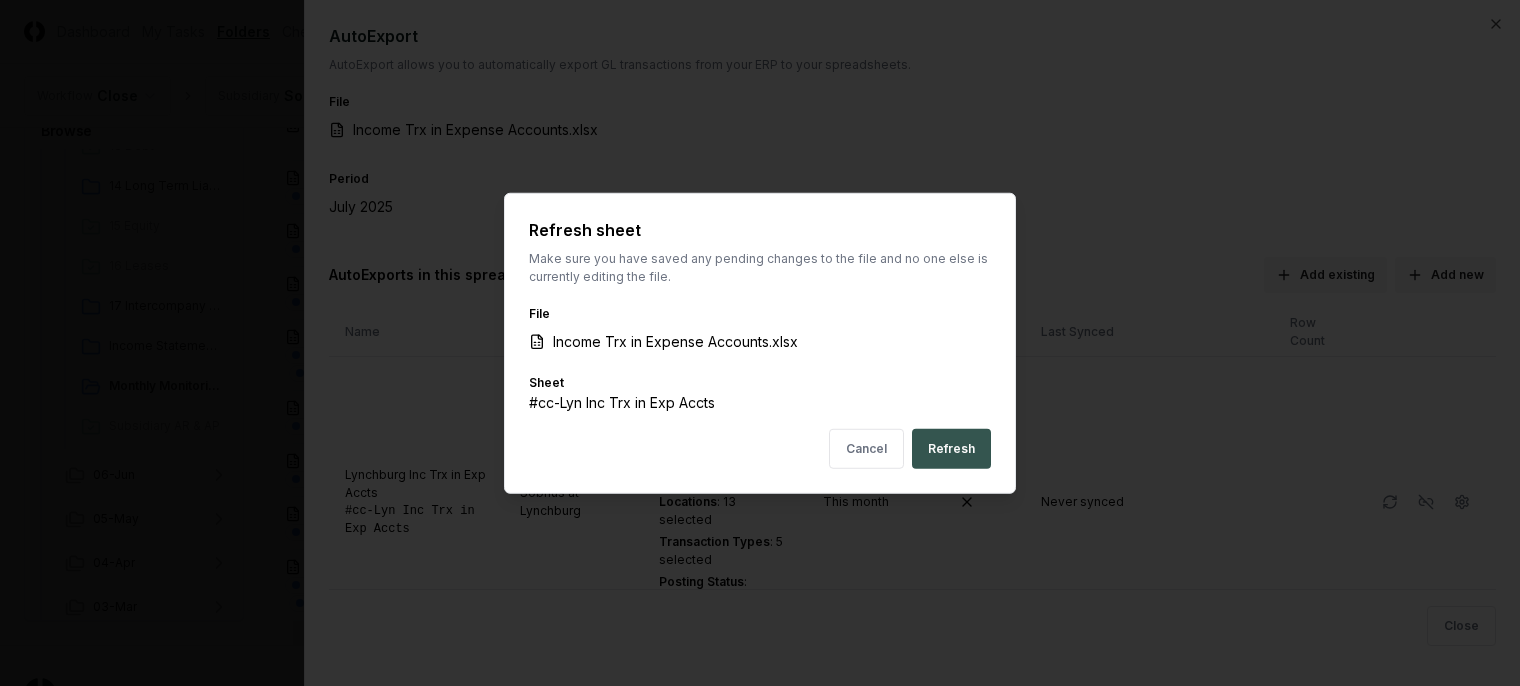 click on "Refresh" at bounding box center [951, 448] 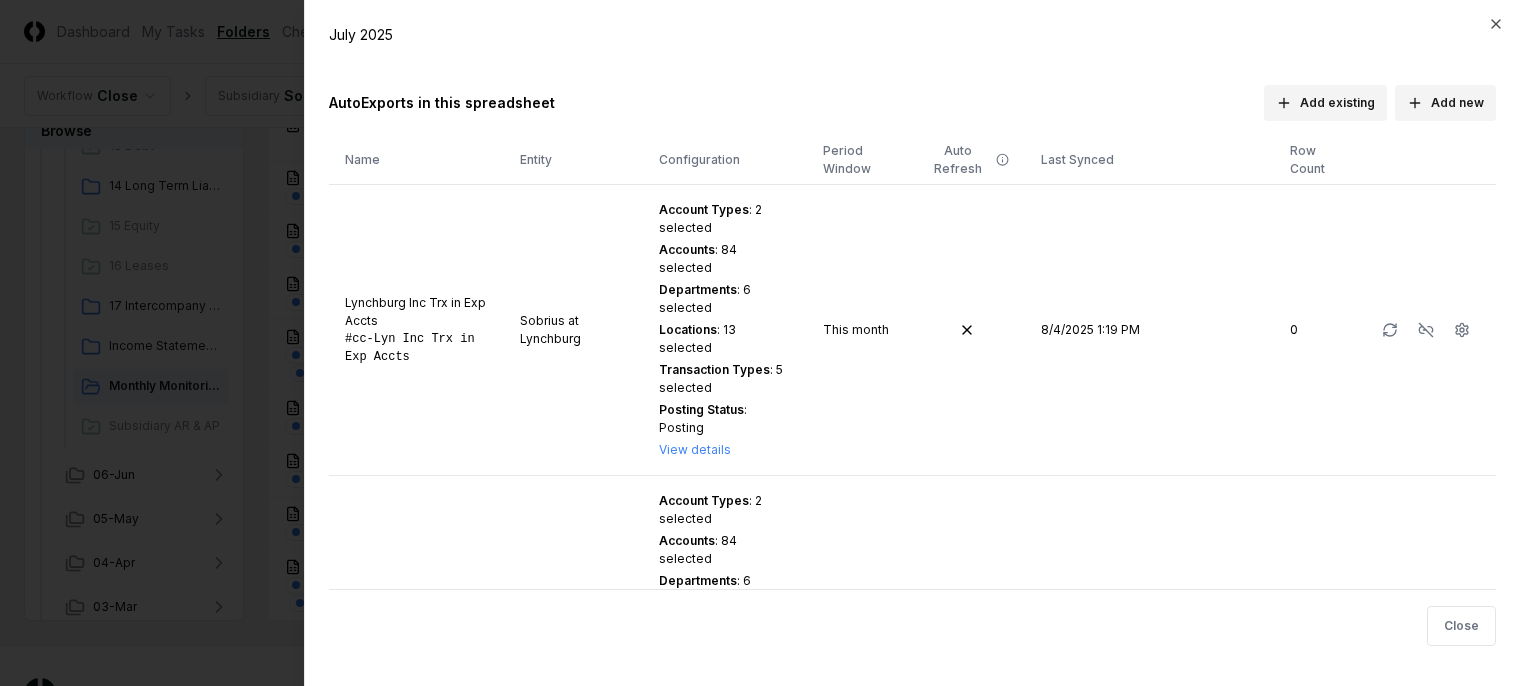scroll, scrollTop: 200, scrollLeft: 0, axis: vertical 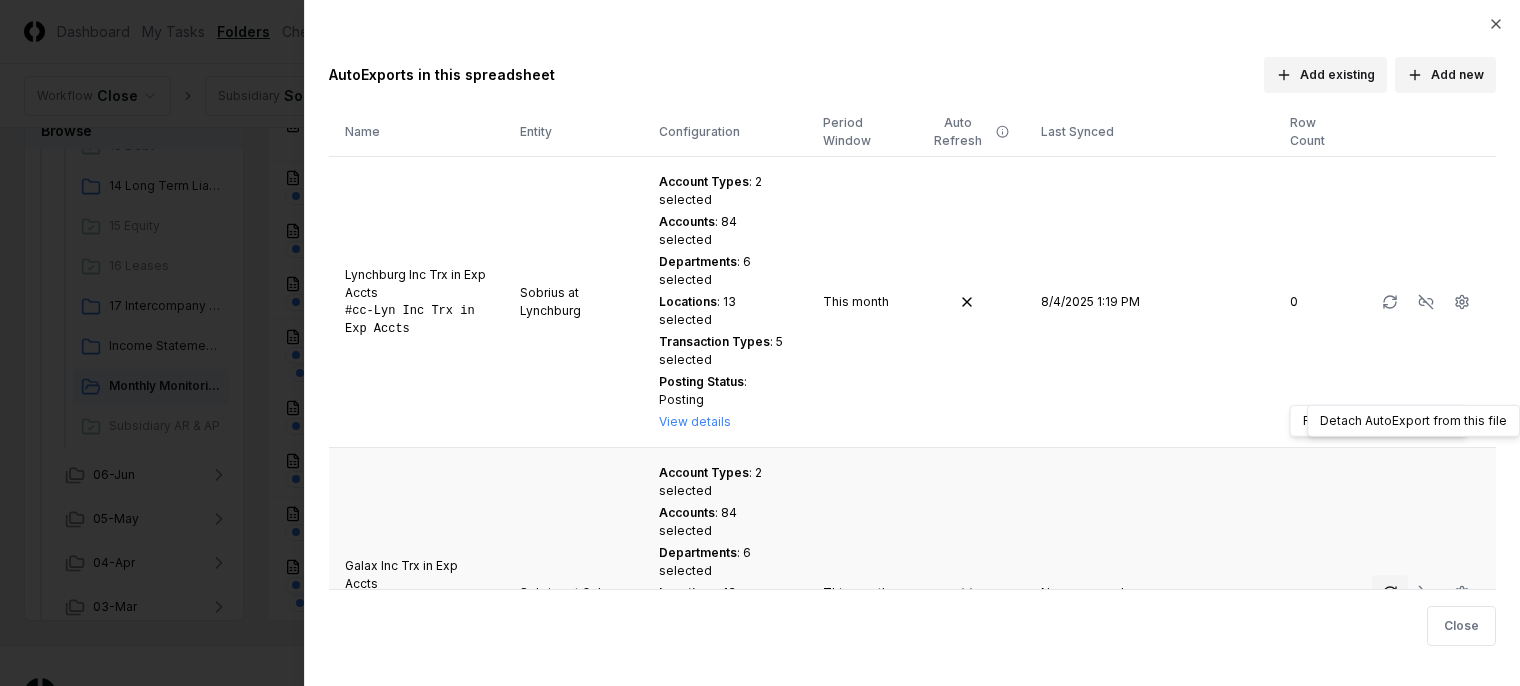 click 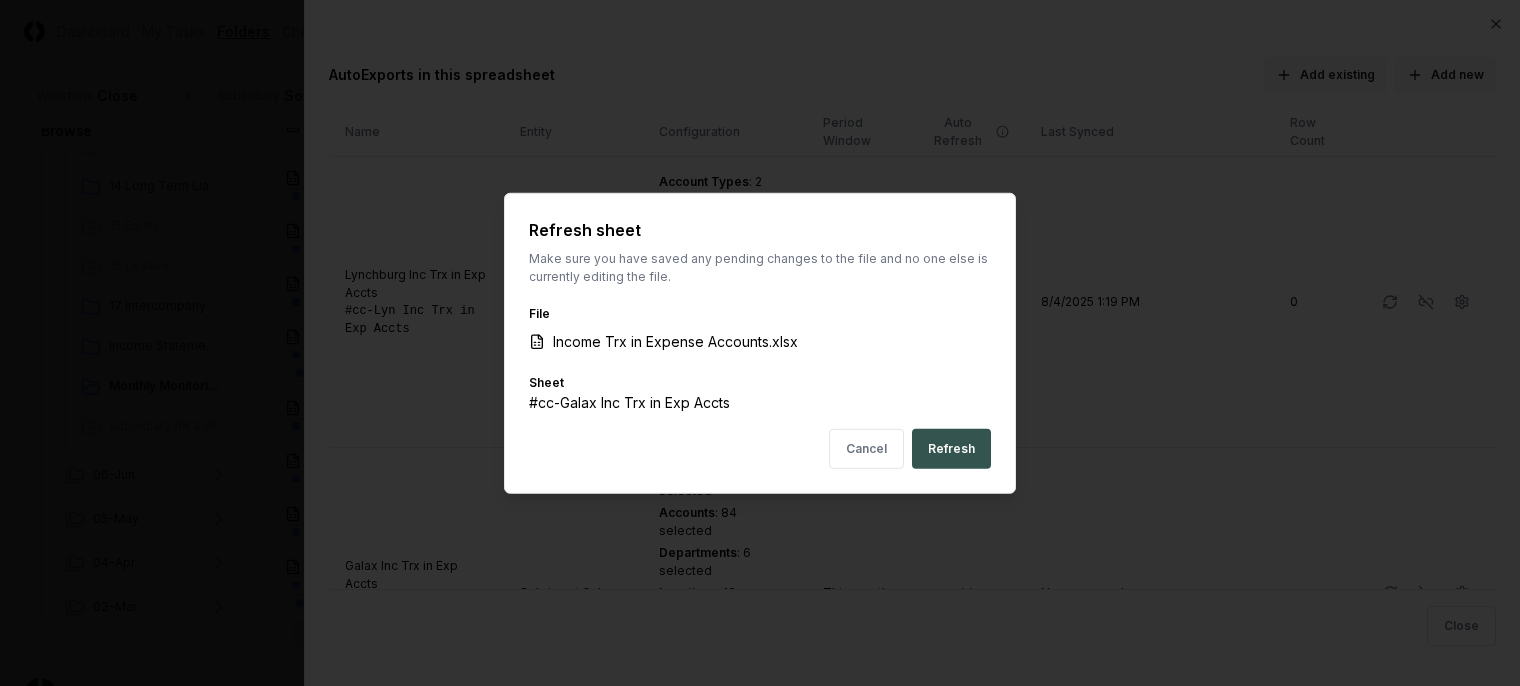 click on "Refresh" at bounding box center (951, 448) 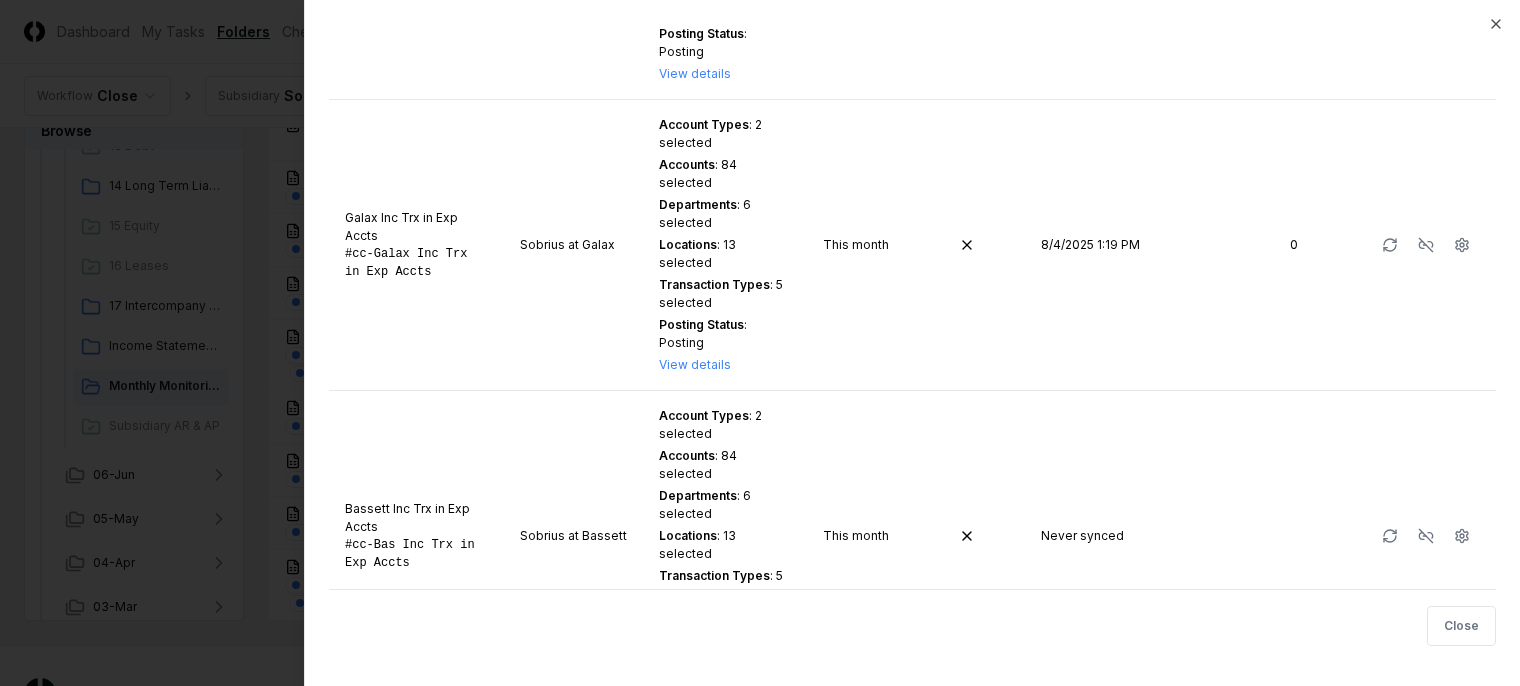 scroll, scrollTop: 570, scrollLeft: 0, axis: vertical 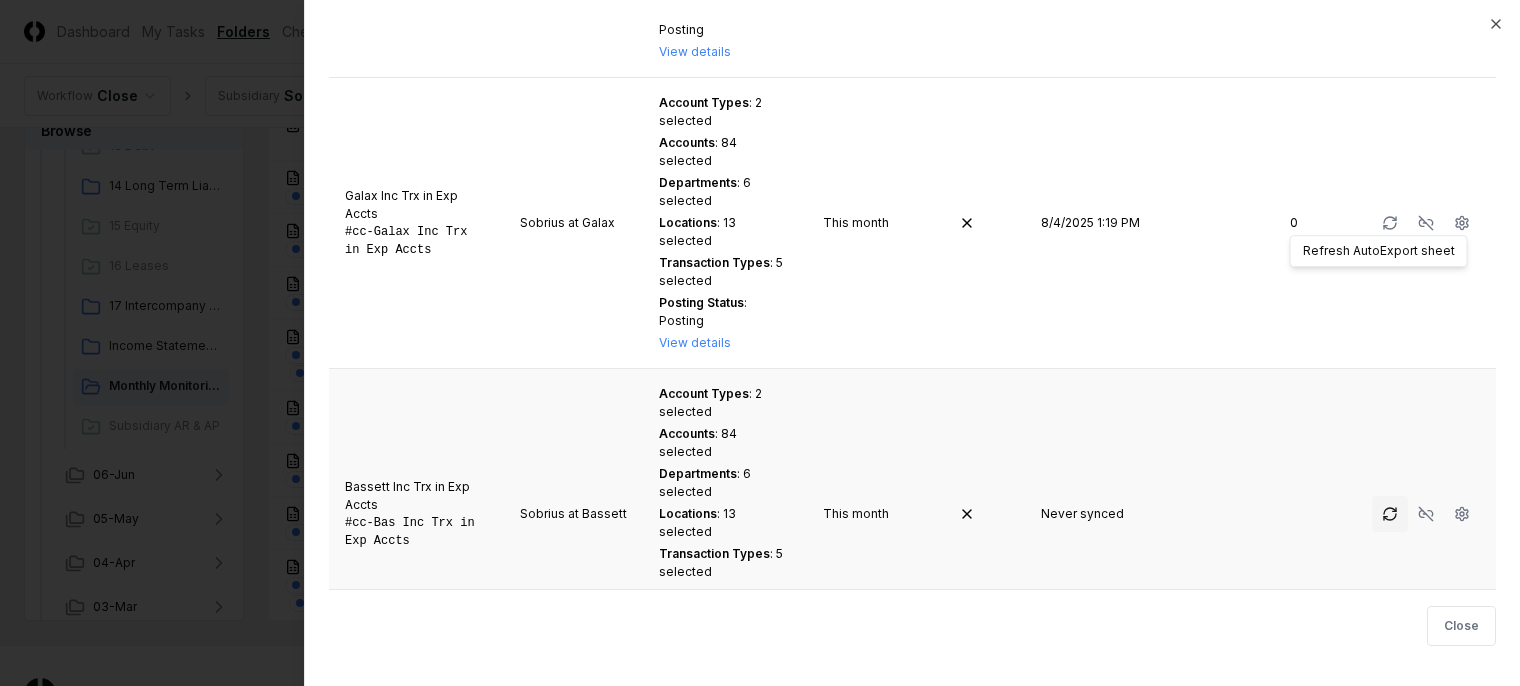 click 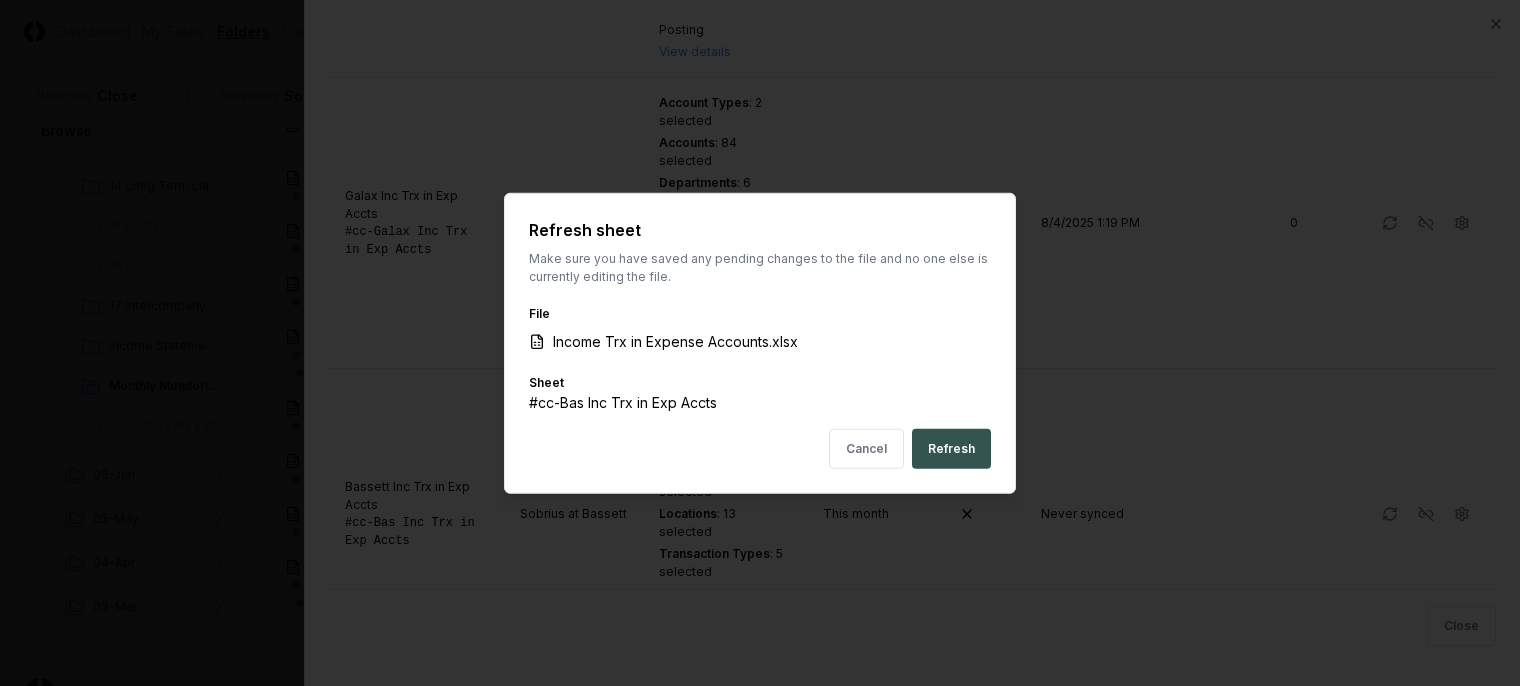click on "Refresh" at bounding box center [951, 448] 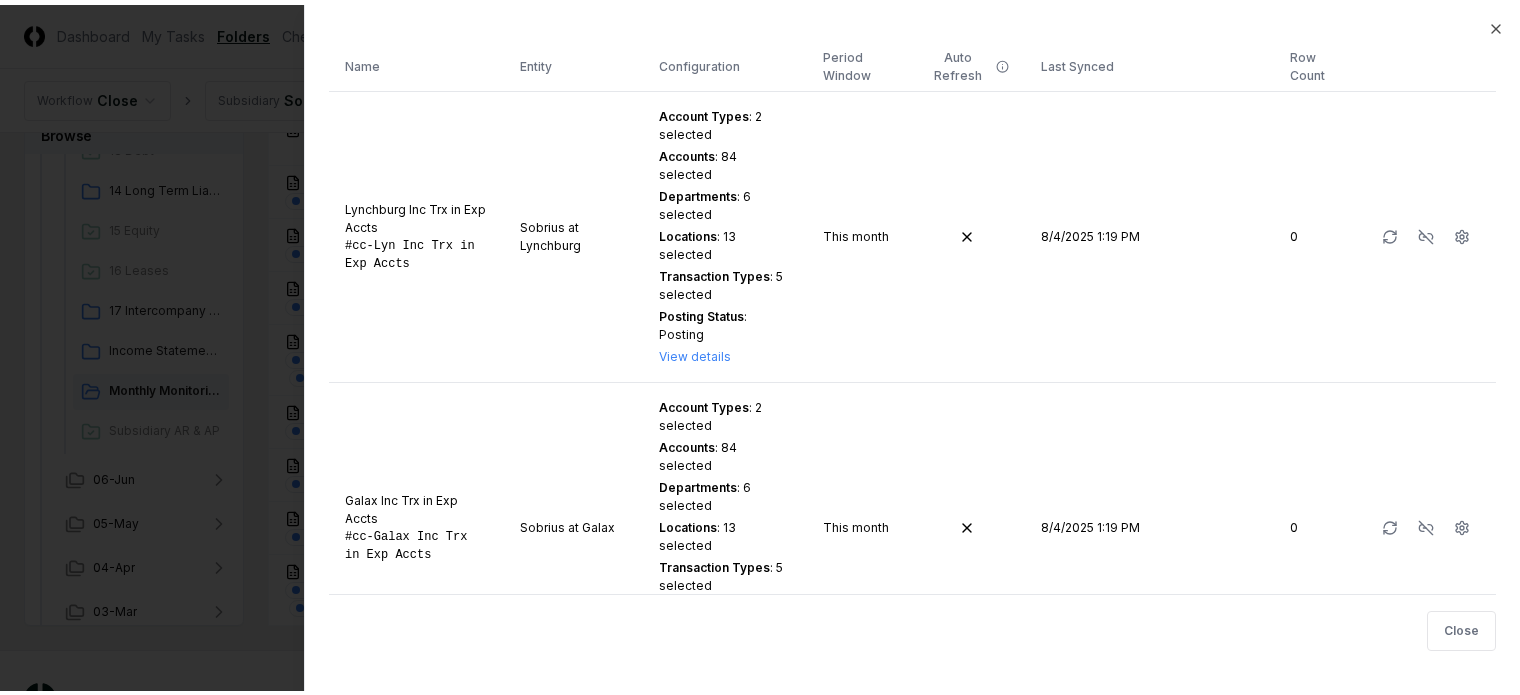 scroll, scrollTop: 0, scrollLeft: 0, axis: both 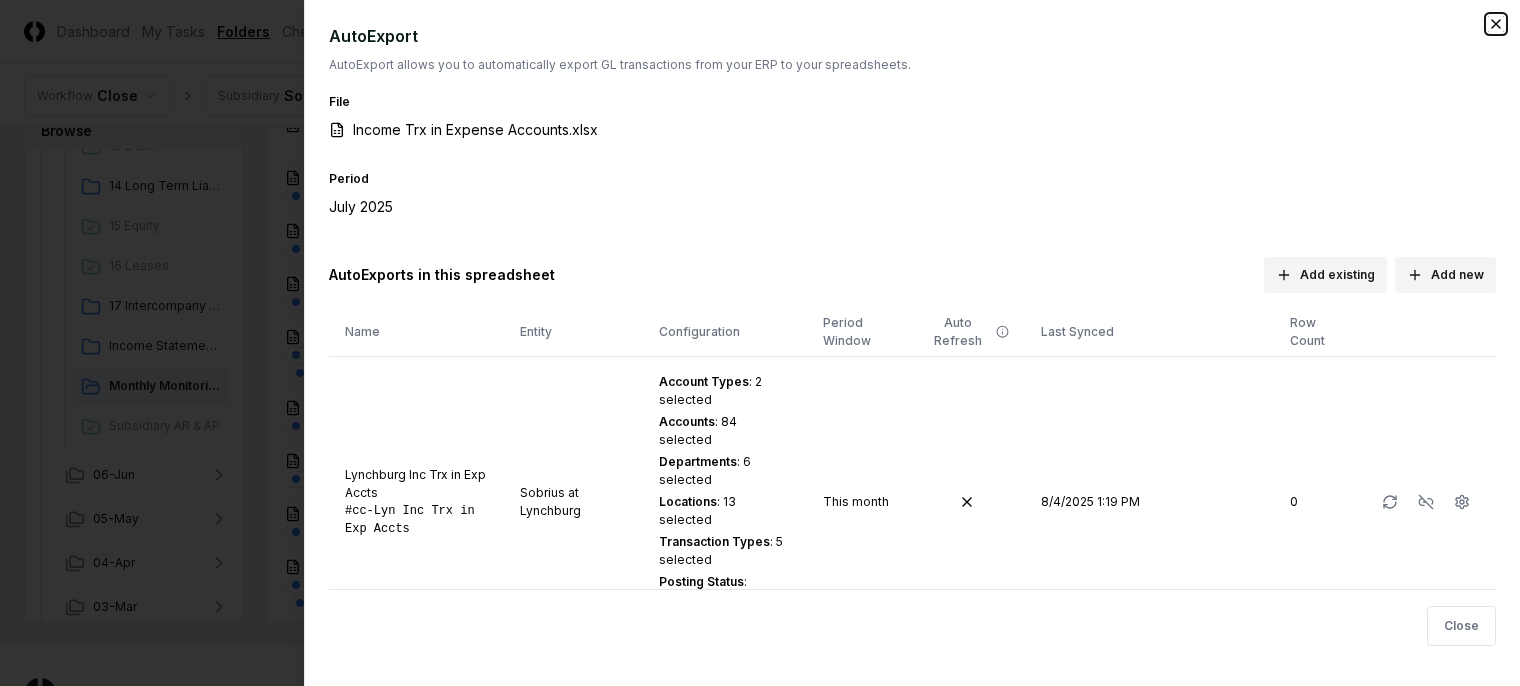click 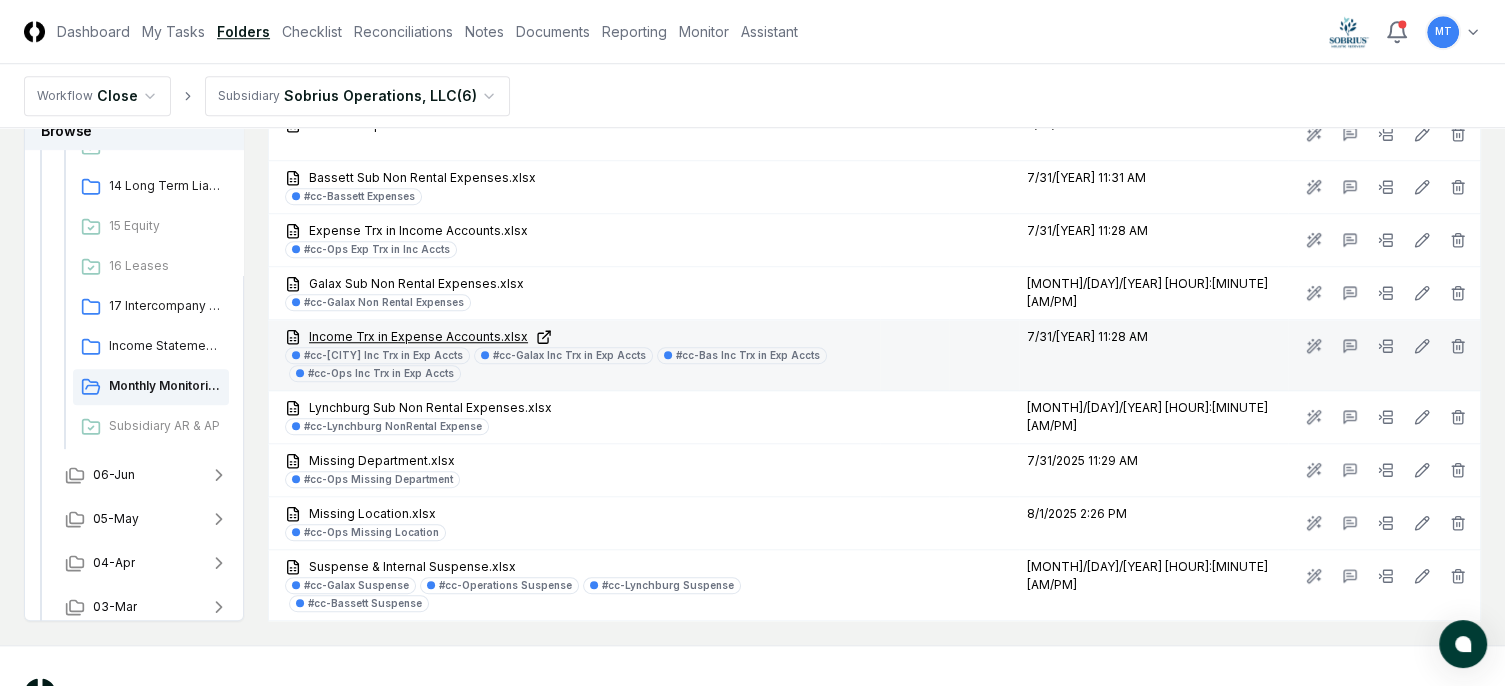 click on "Income Trx in Expense Accounts.xlsx" at bounding box center [578, 337] 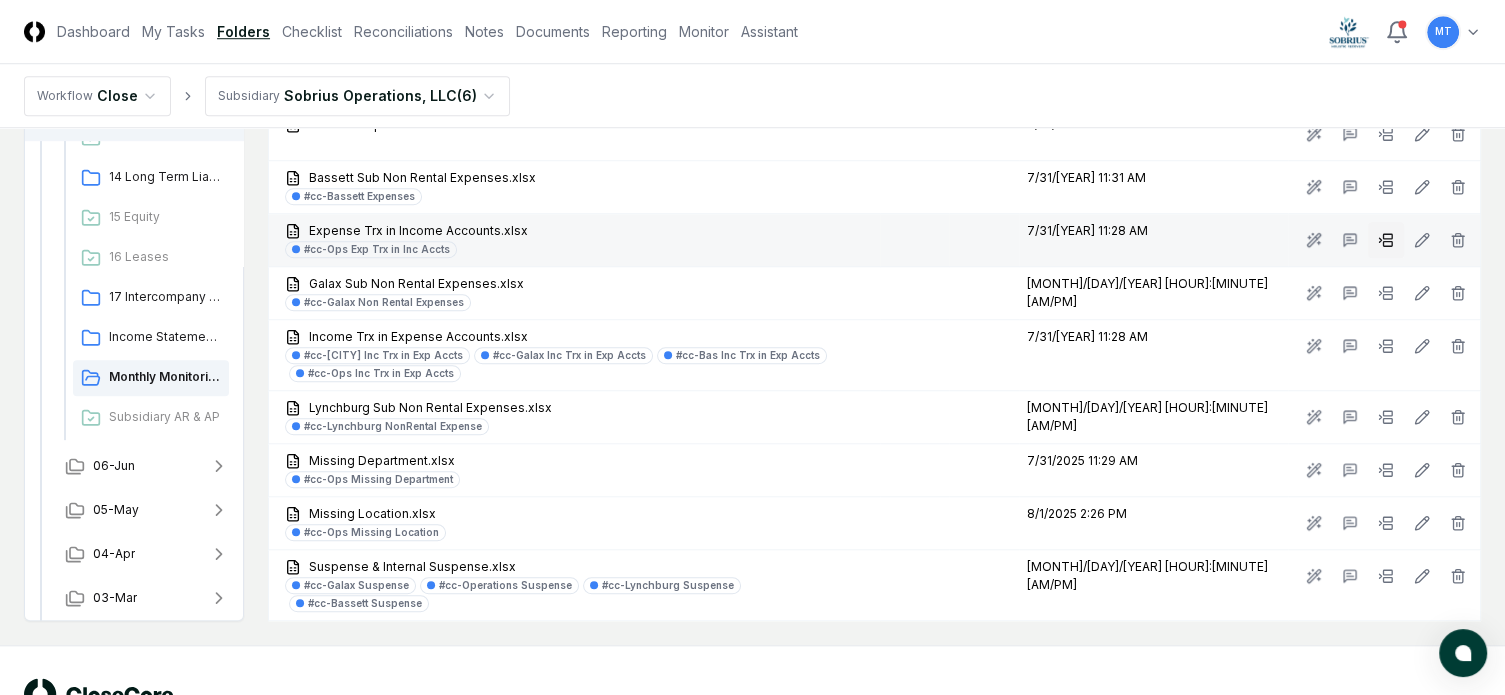 click 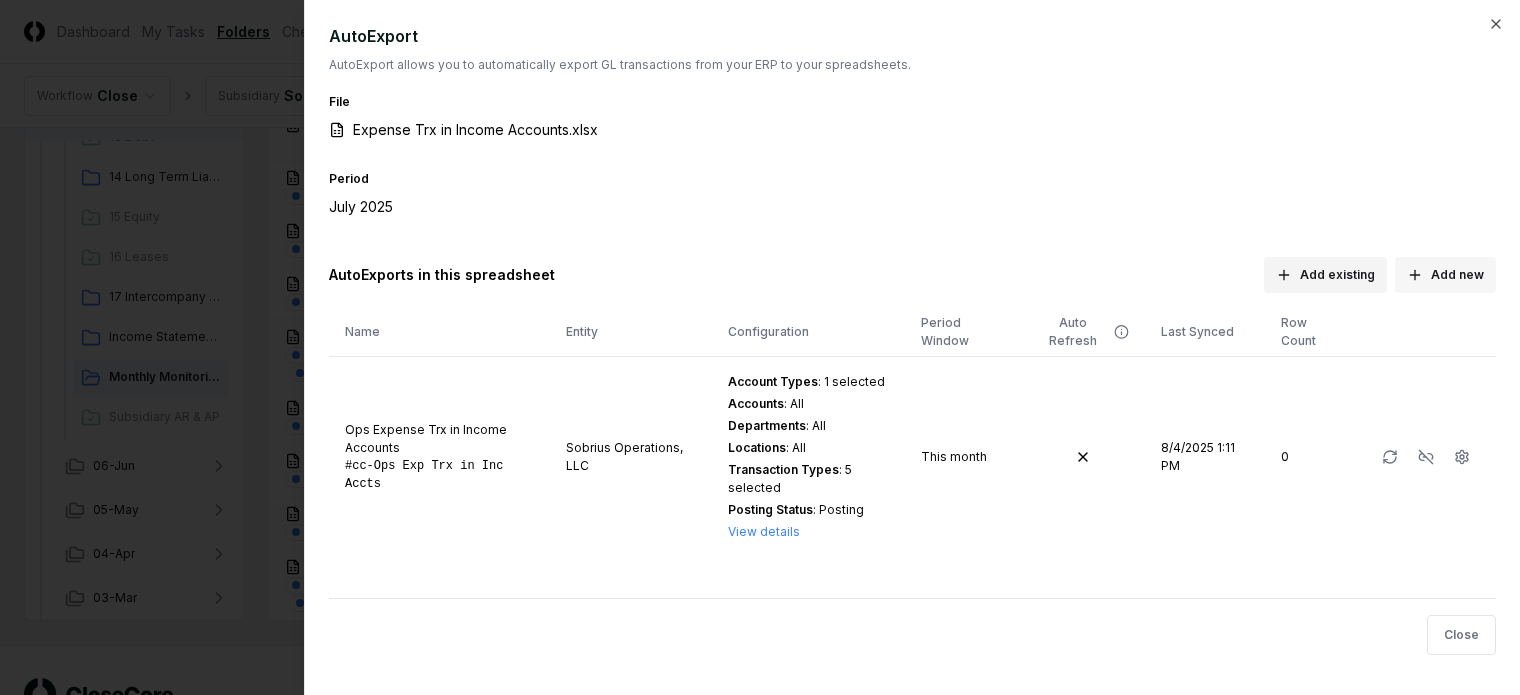click on "Add new" at bounding box center (1445, 275) 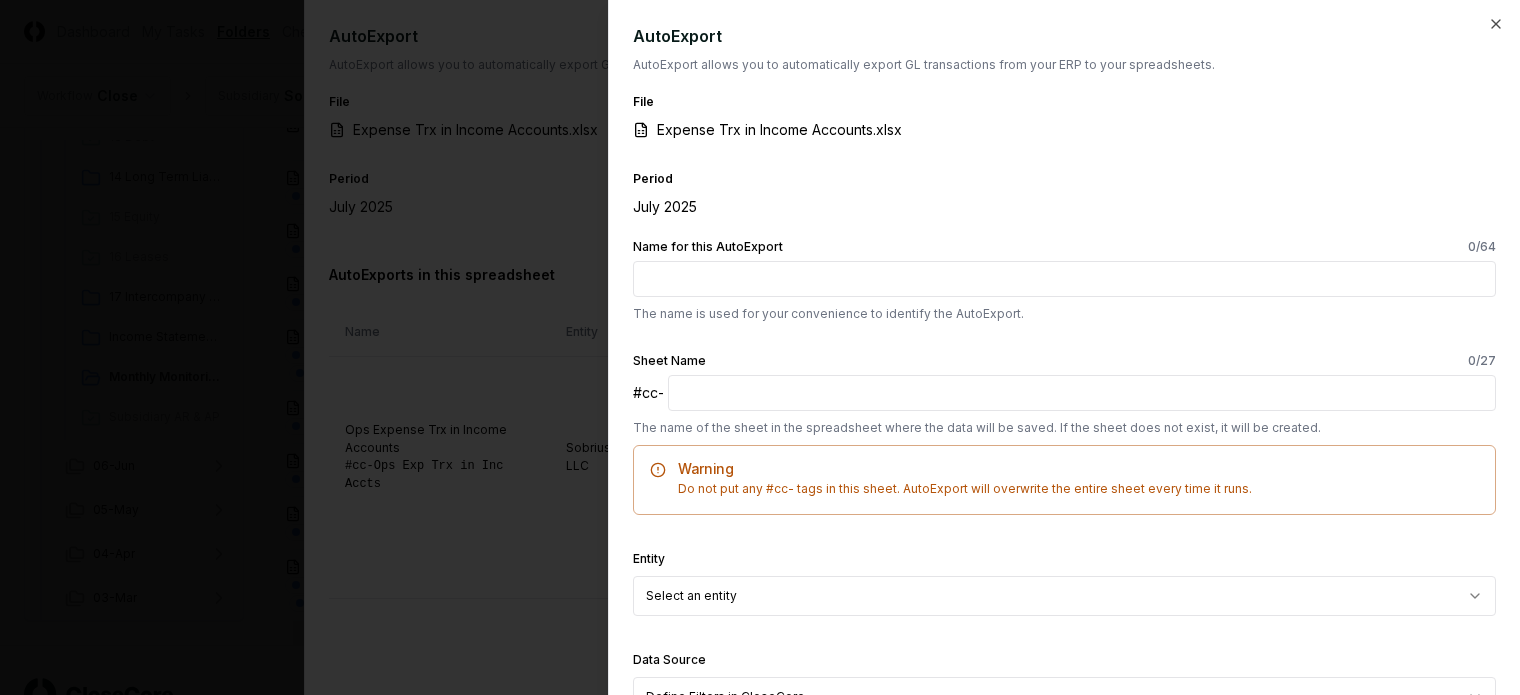 click on "Name for this AutoExport 0 /64" at bounding box center [1064, 279] 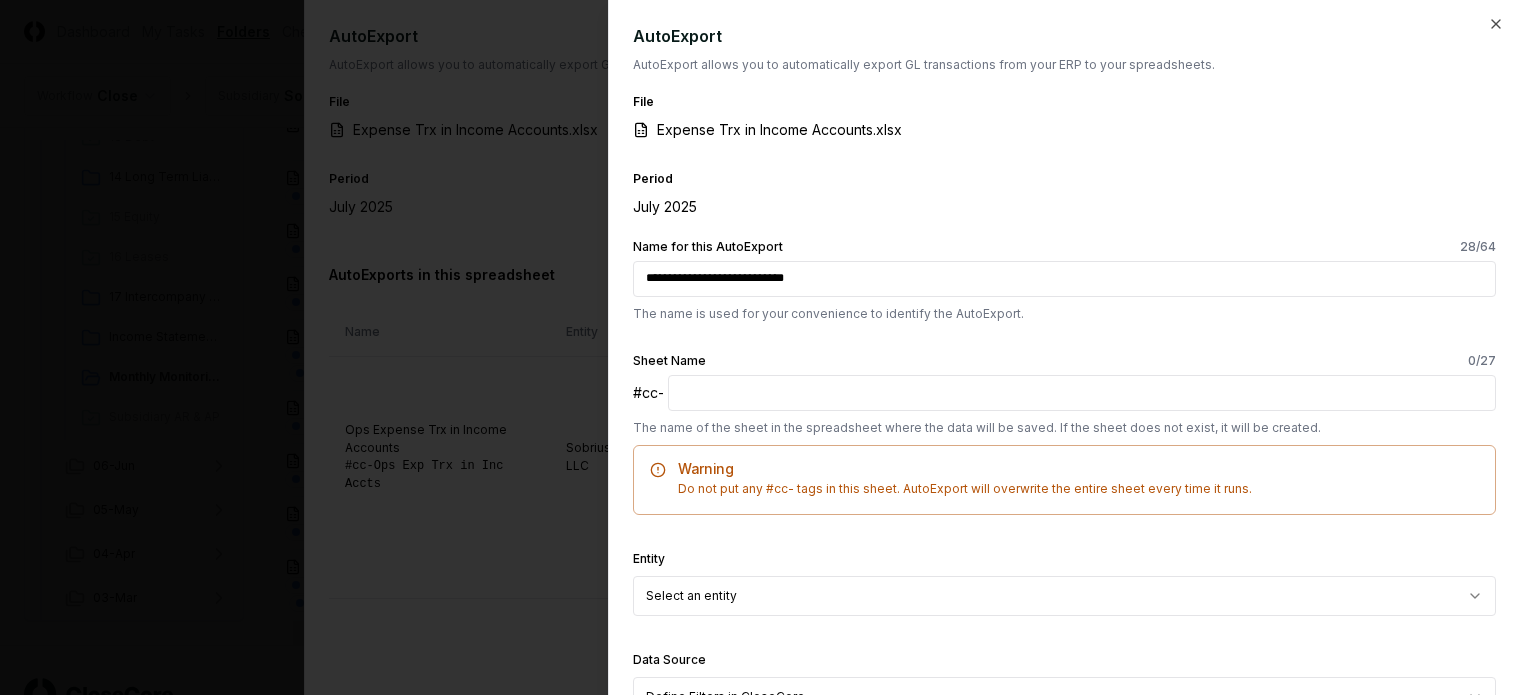 drag, startPoint x: 819, startPoint y: 281, endPoint x: 352, endPoint y: 287, distance: 467.03854 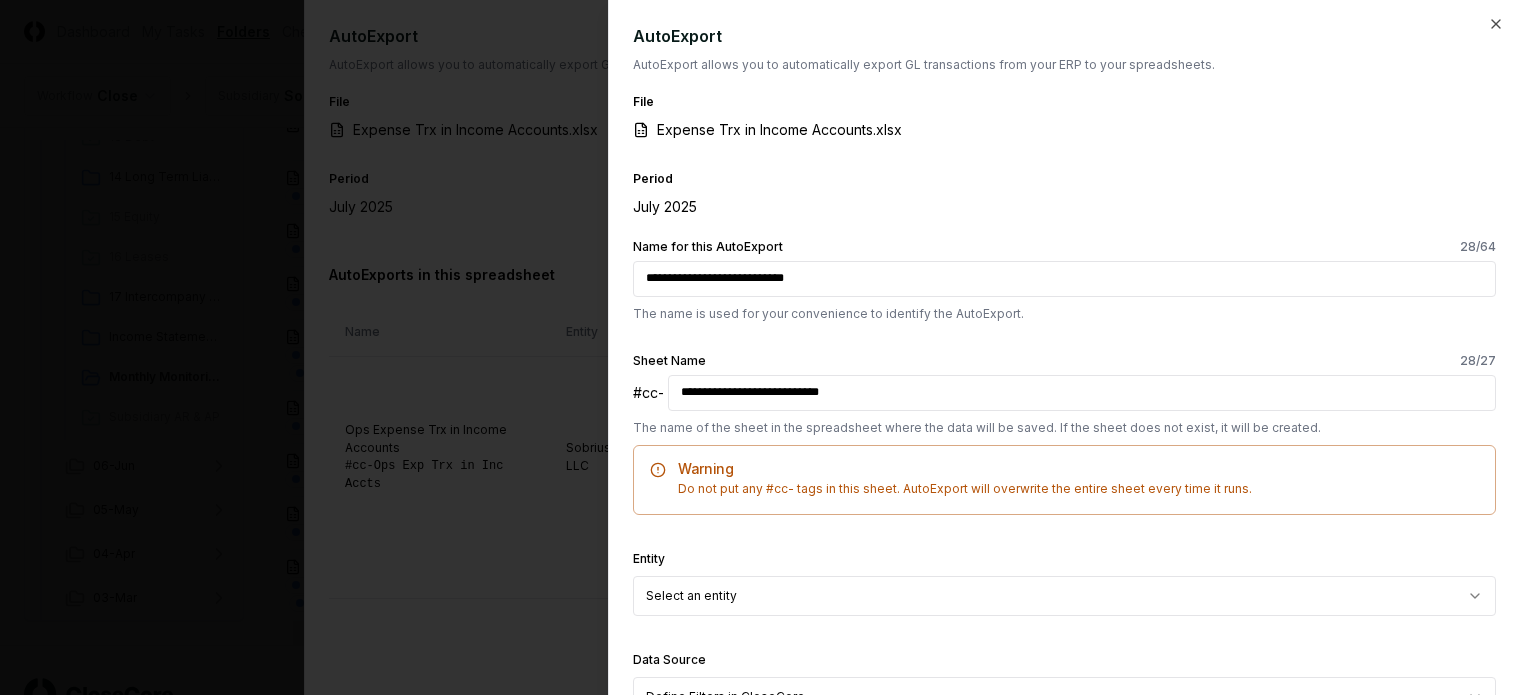 click on "**********" at bounding box center (1082, 393) 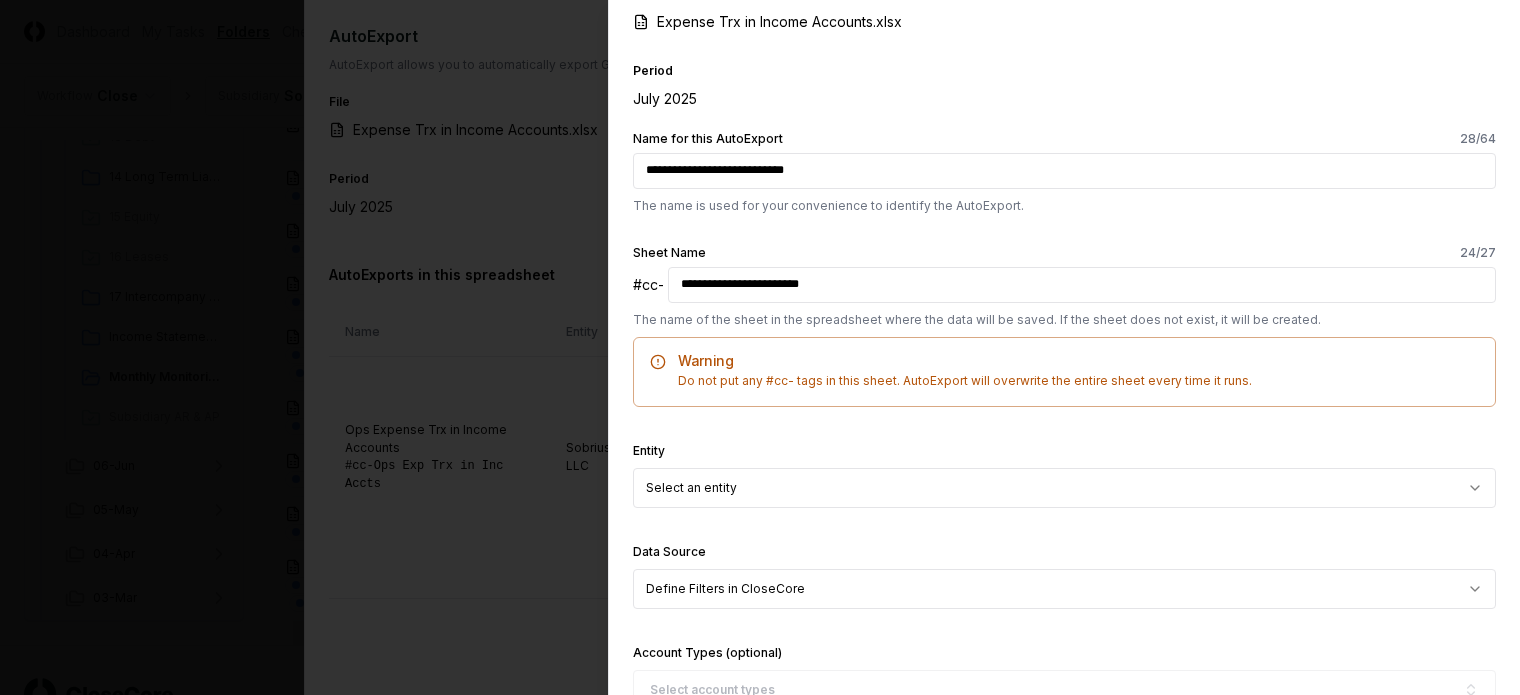 scroll, scrollTop: 200, scrollLeft: 0, axis: vertical 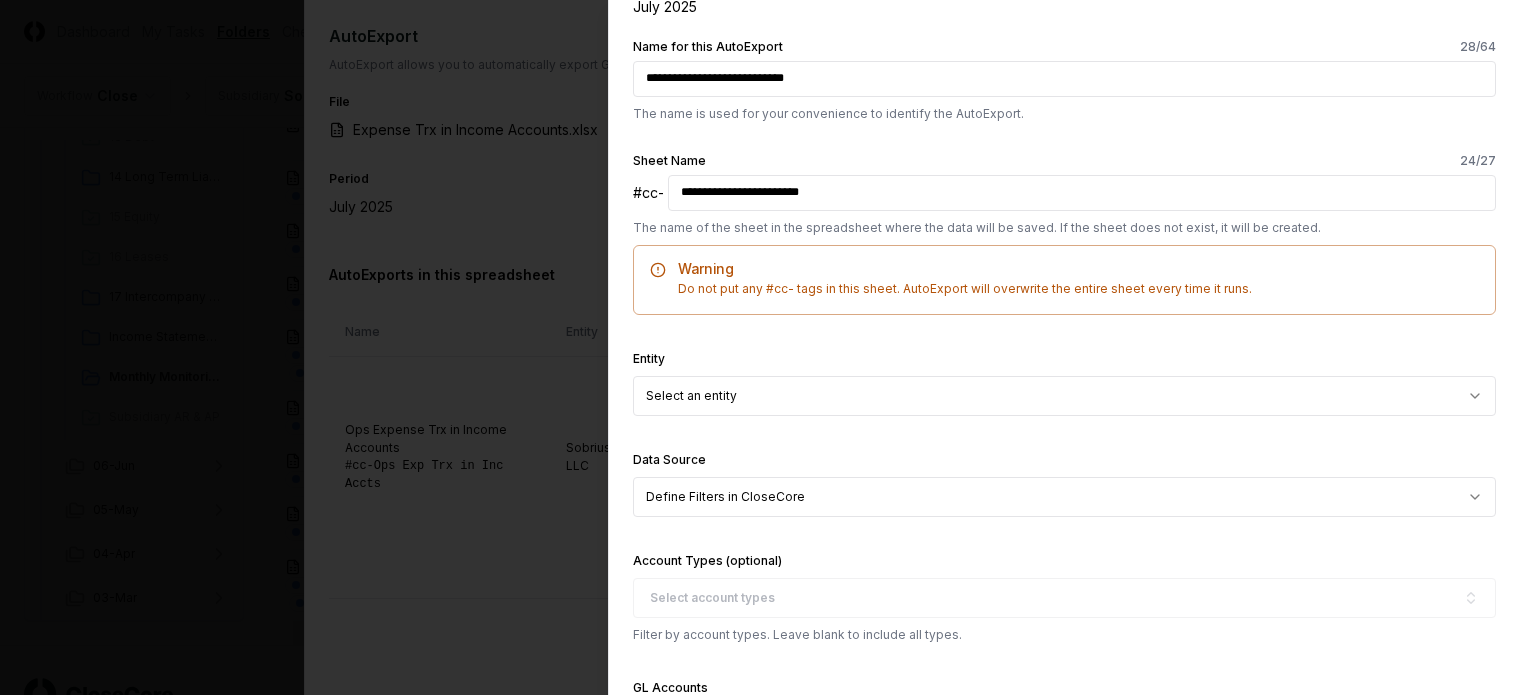 type on "**********" 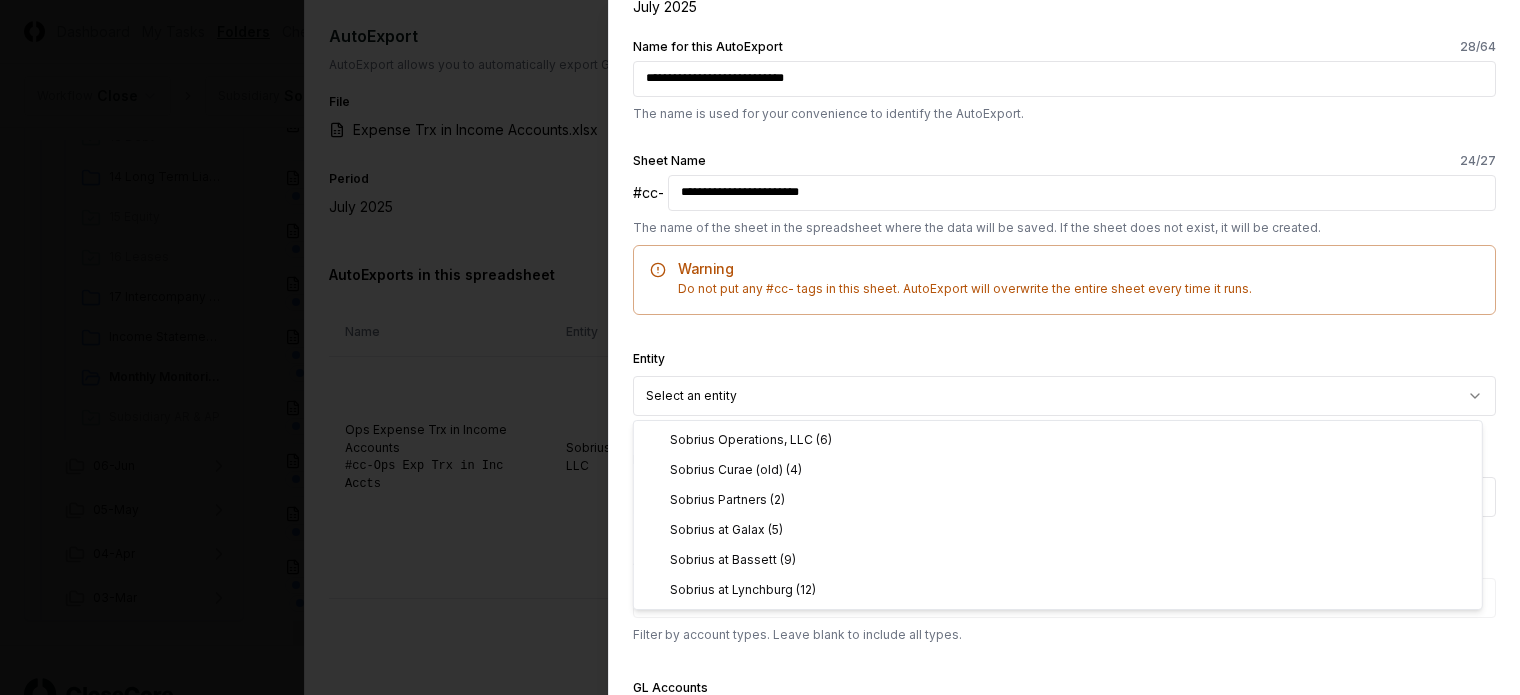 select on "**********" 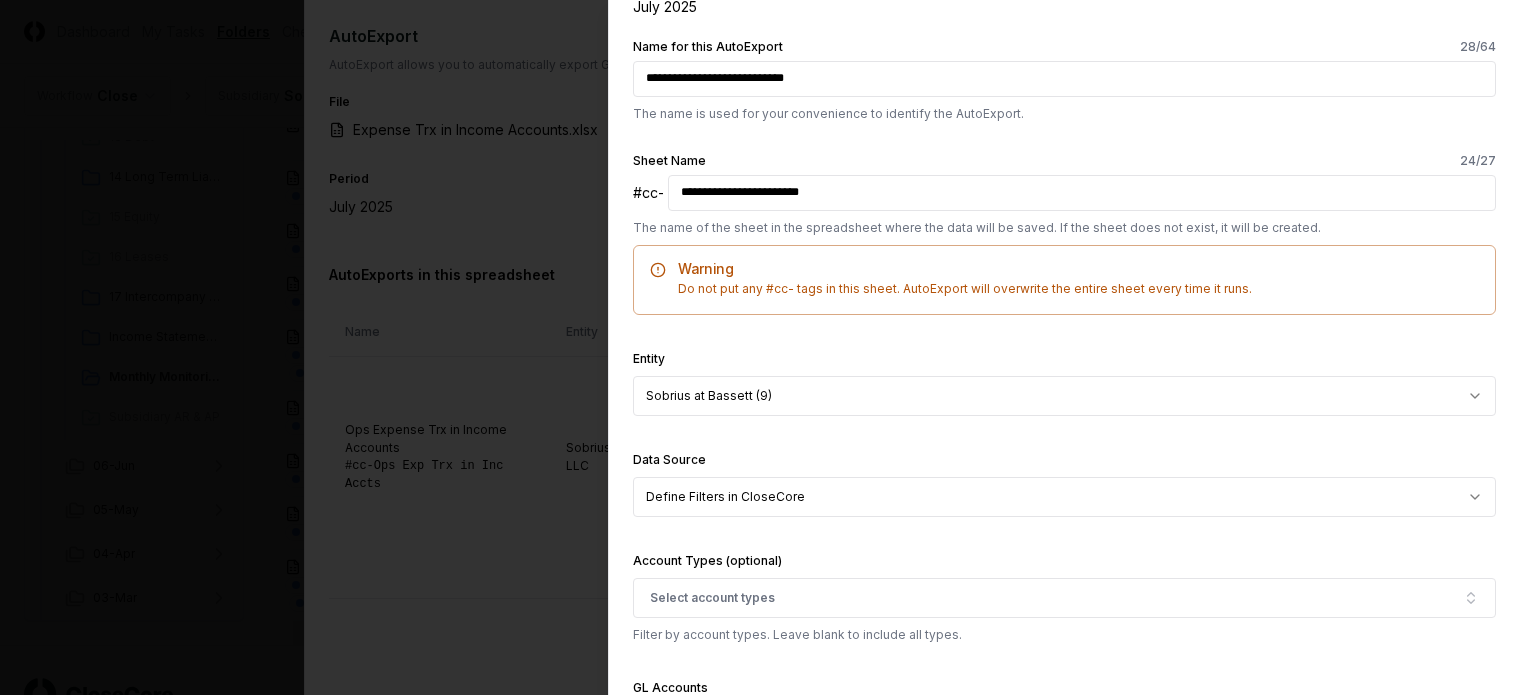 click on "Period July 2025" at bounding box center (1064, 4) 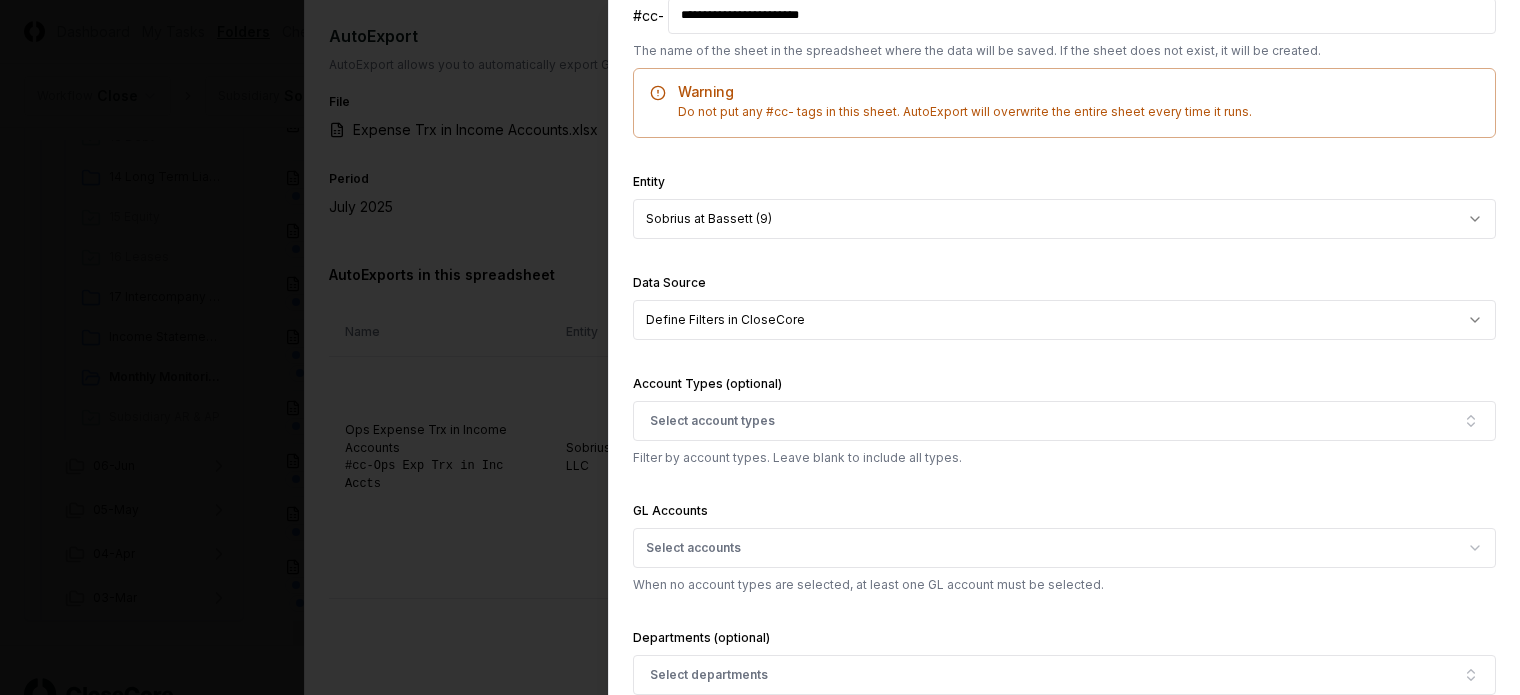 scroll, scrollTop: 400, scrollLeft: 0, axis: vertical 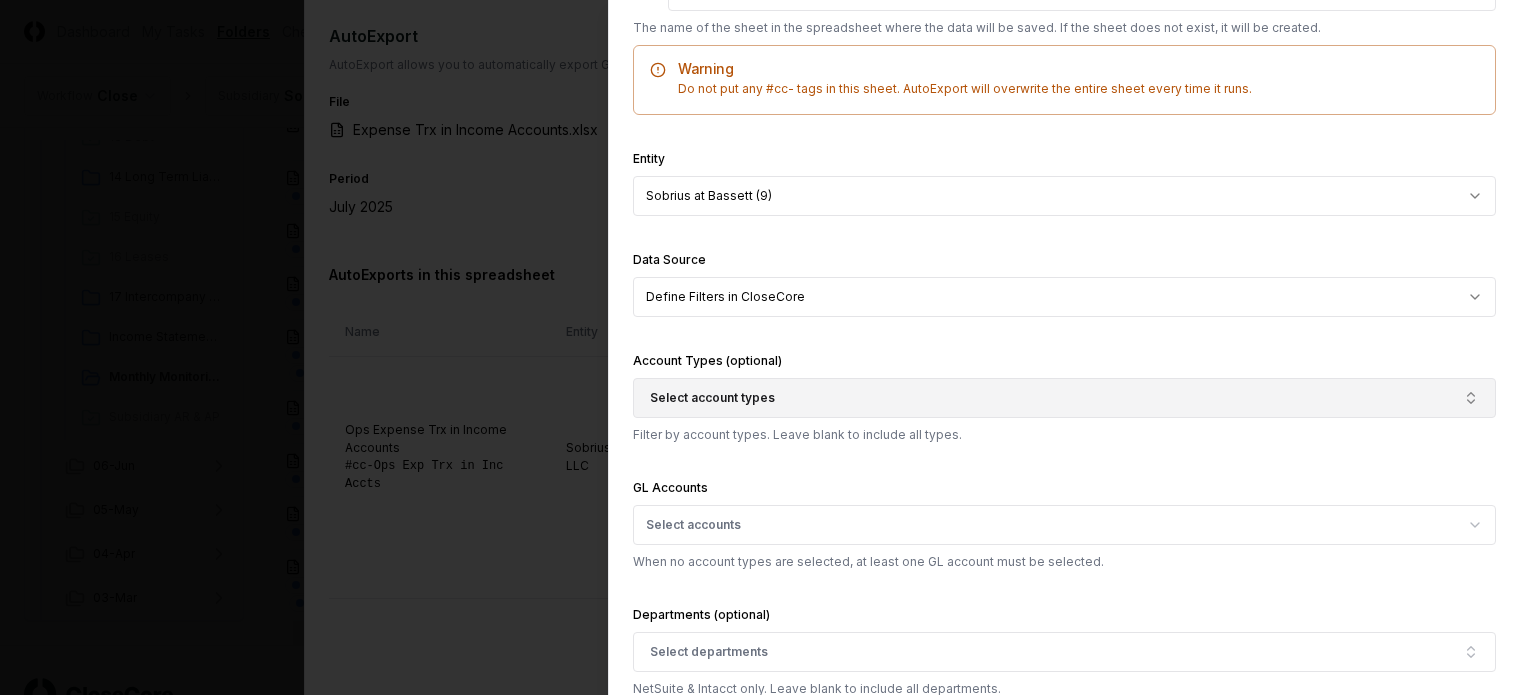 click on "Select account types" at bounding box center [712, 398] 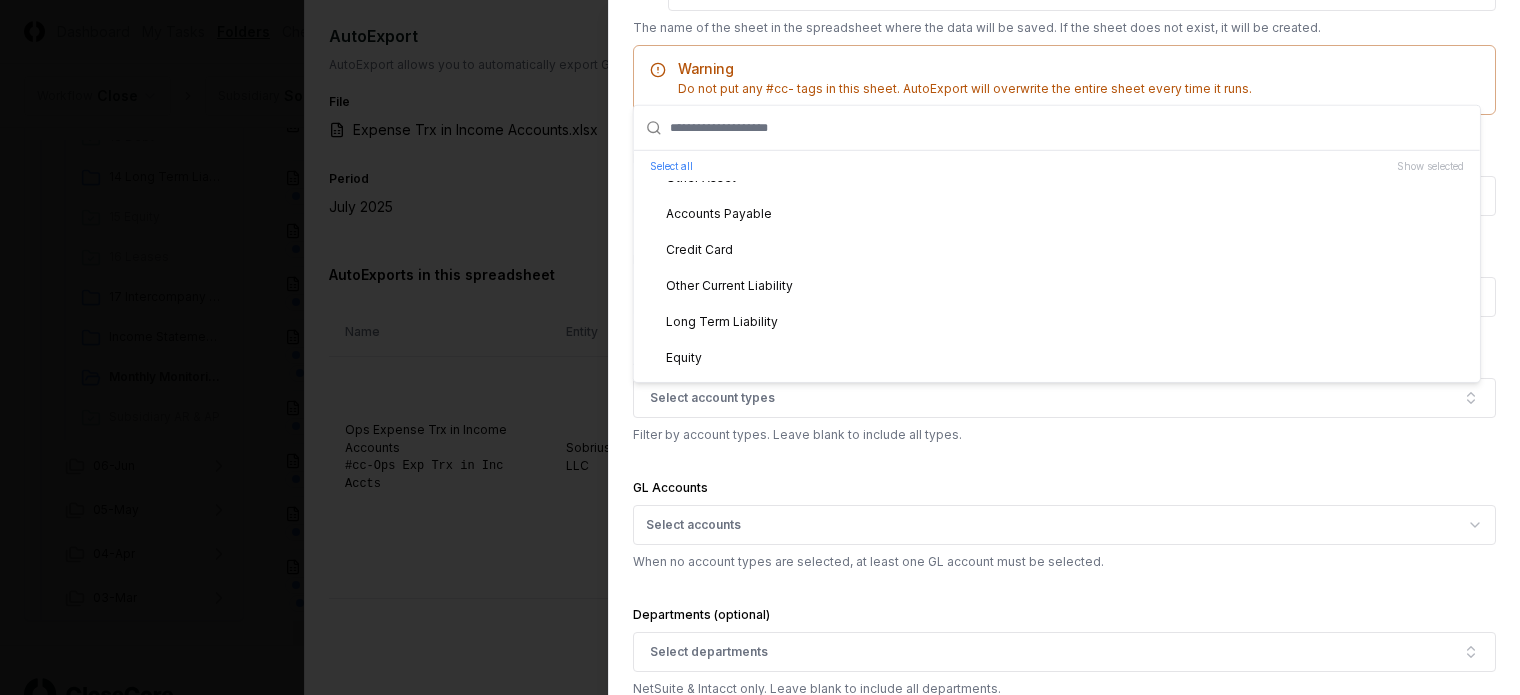 scroll, scrollTop: 200, scrollLeft: 0, axis: vertical 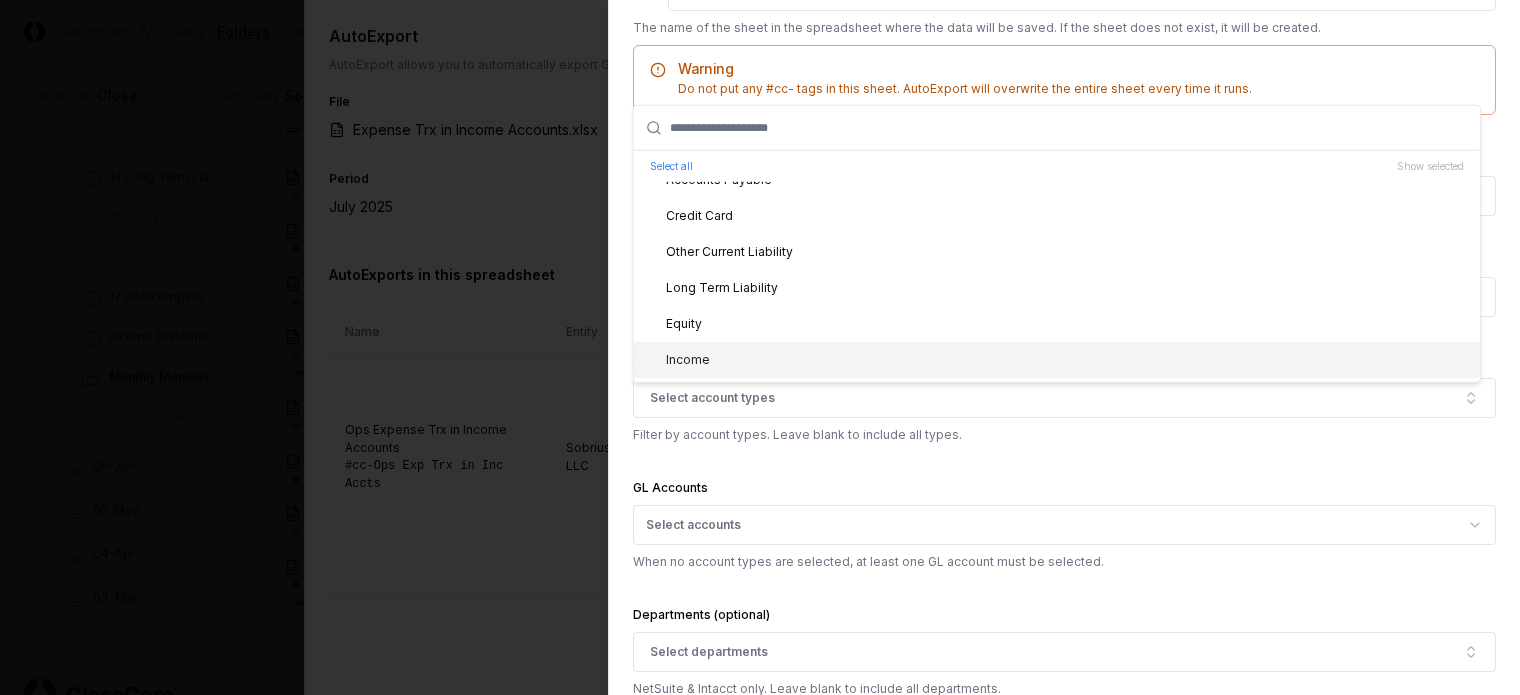 click on "Income" at bounding box center [1057, 360] 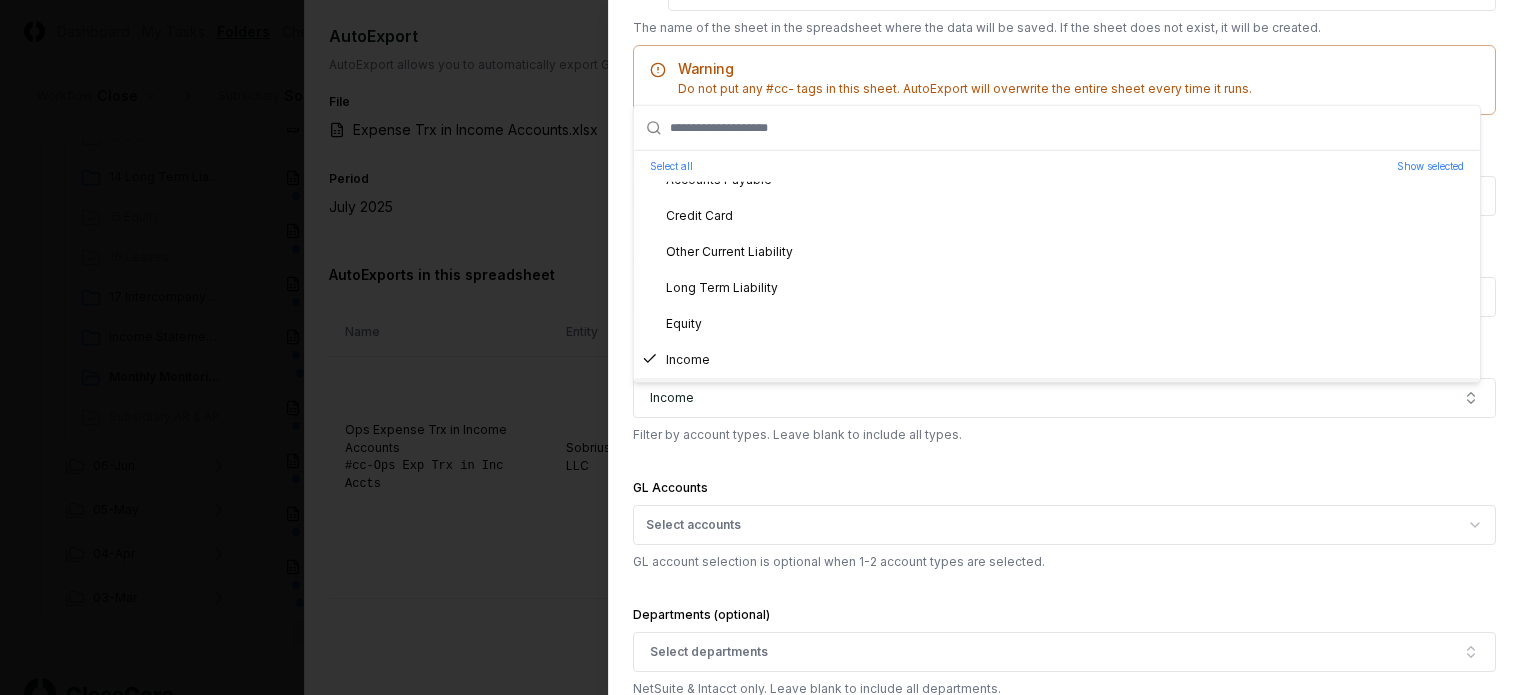 click on "**********" at bounding box center [1064, 665] 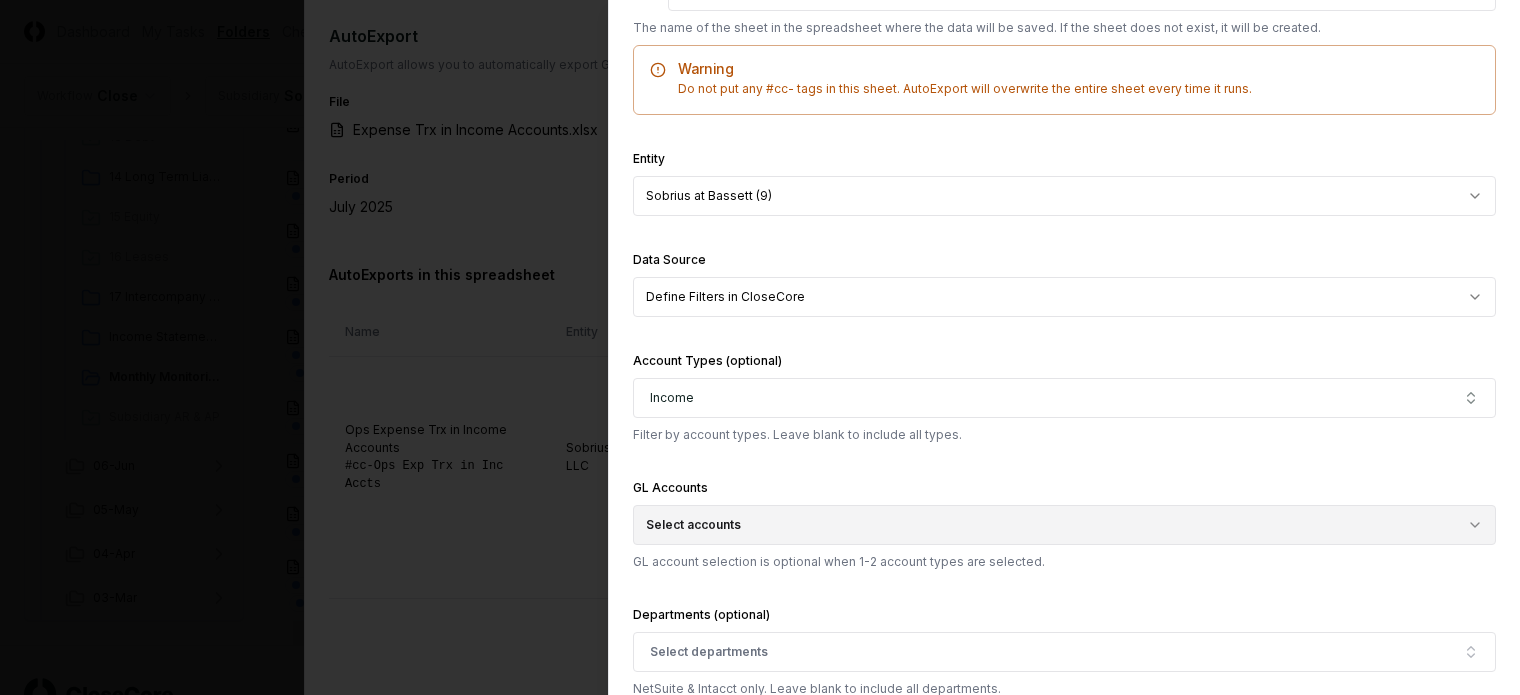 click on "Select accounts" at bounding box center (1064, 525) 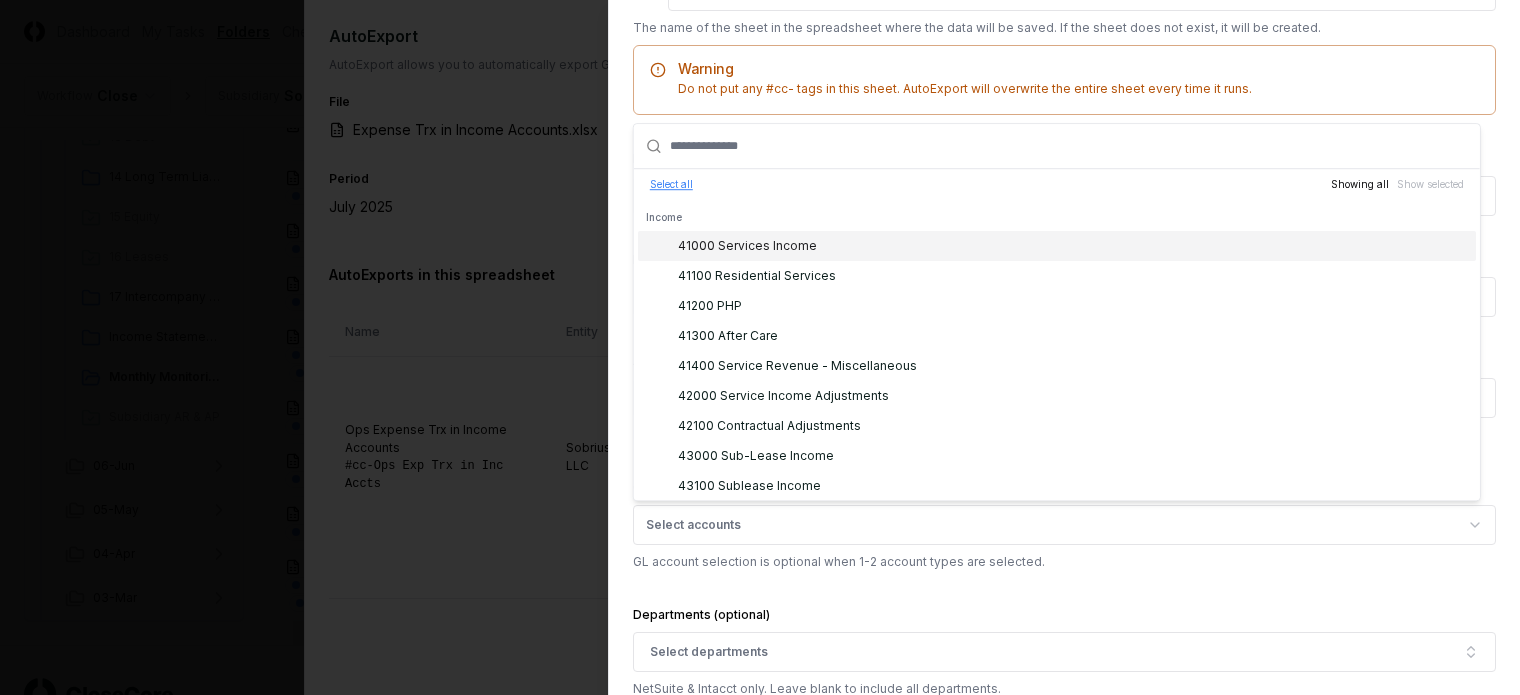click on "Select all" at bounding box center [671, 184] 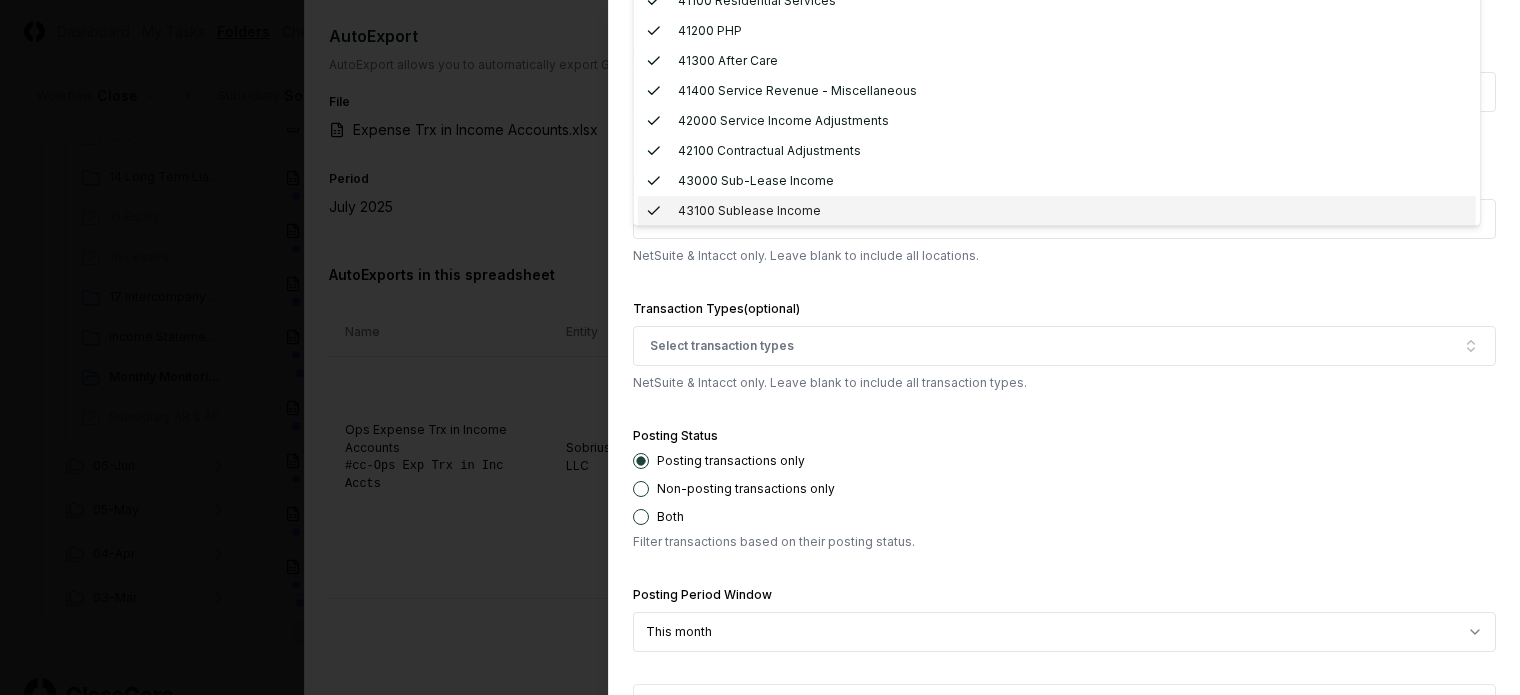 scroll, scrollTop: 1100, scrollLeft: 0, axis: vertical 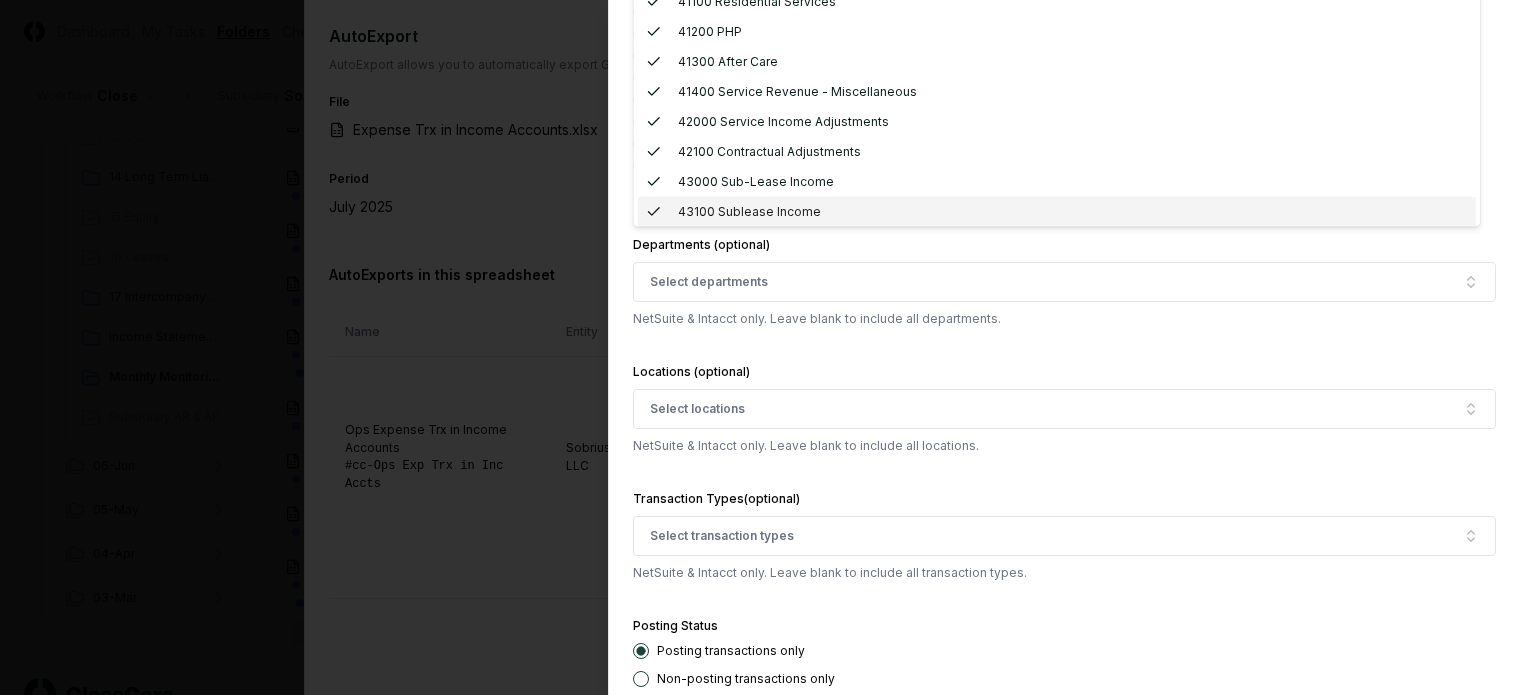 click on "**********" at bounding box center (1064, 130) 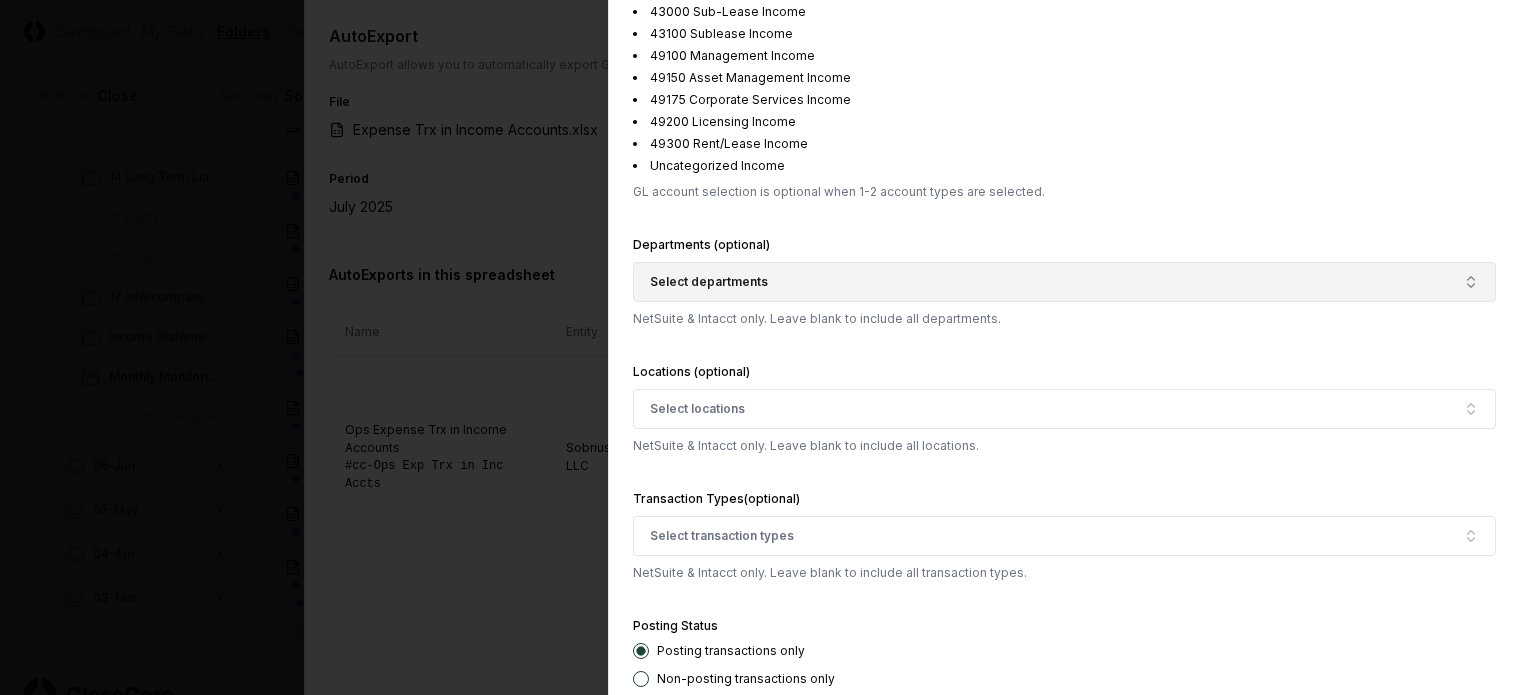 click on "Select departments" at bounding box center [709, 282] 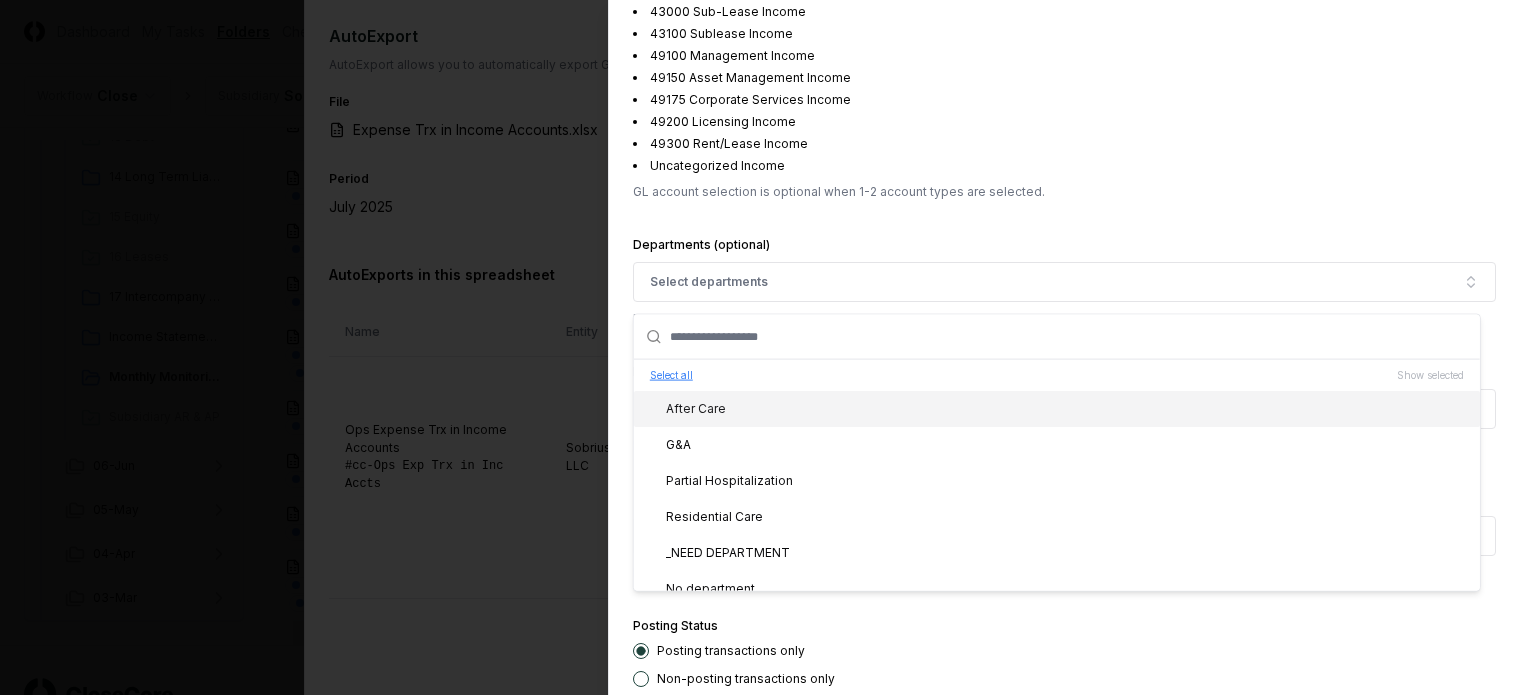 click on "Select all" at bounding box center (671, 375) 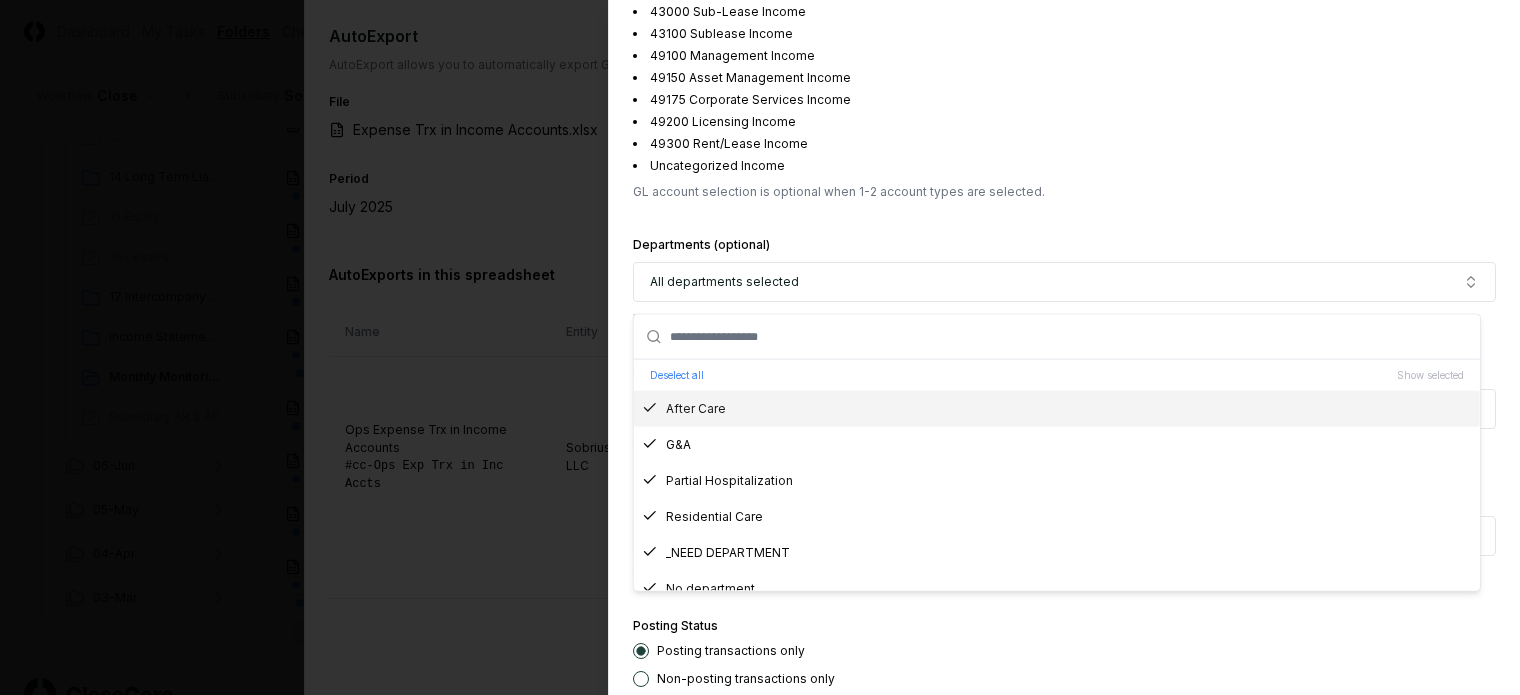click on "**********" at bounding box center (1064, 347) 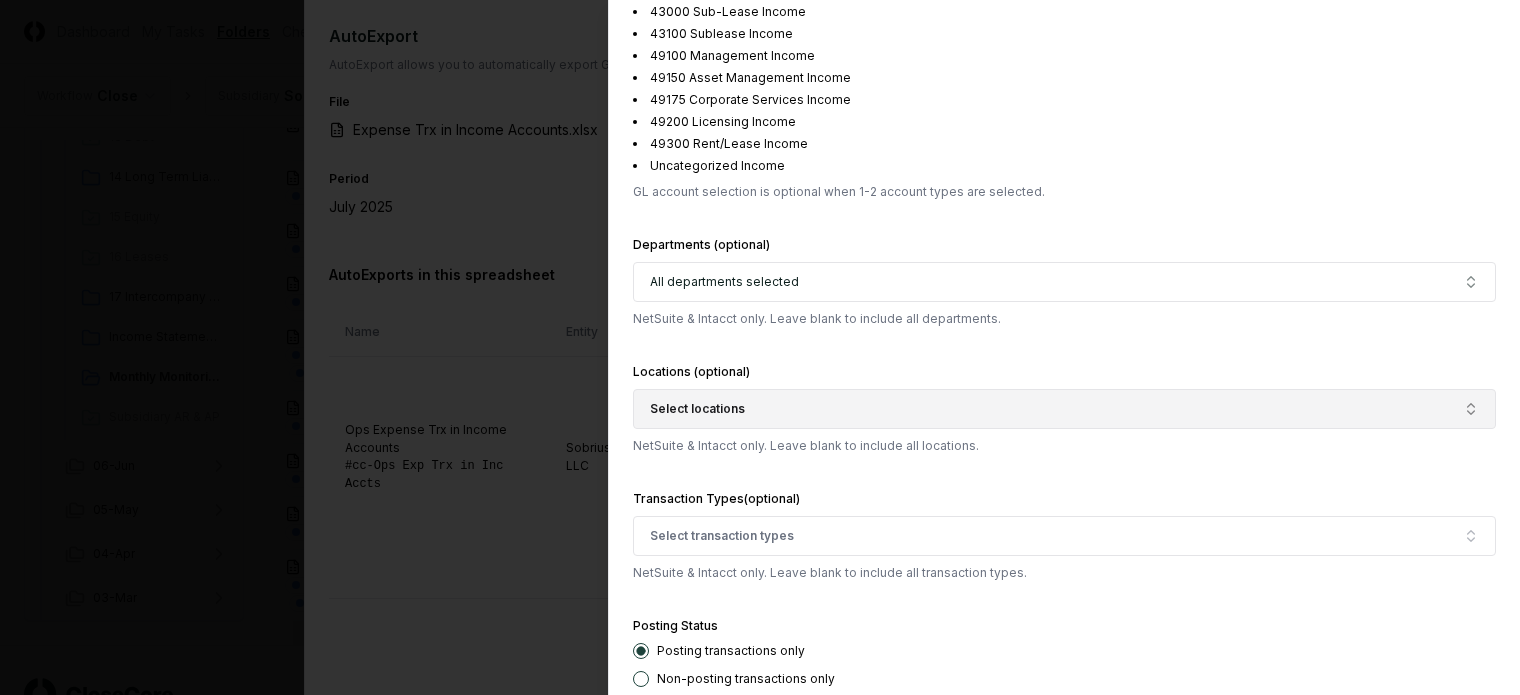 click on "Select locations" at bounding box center [1064, 409] 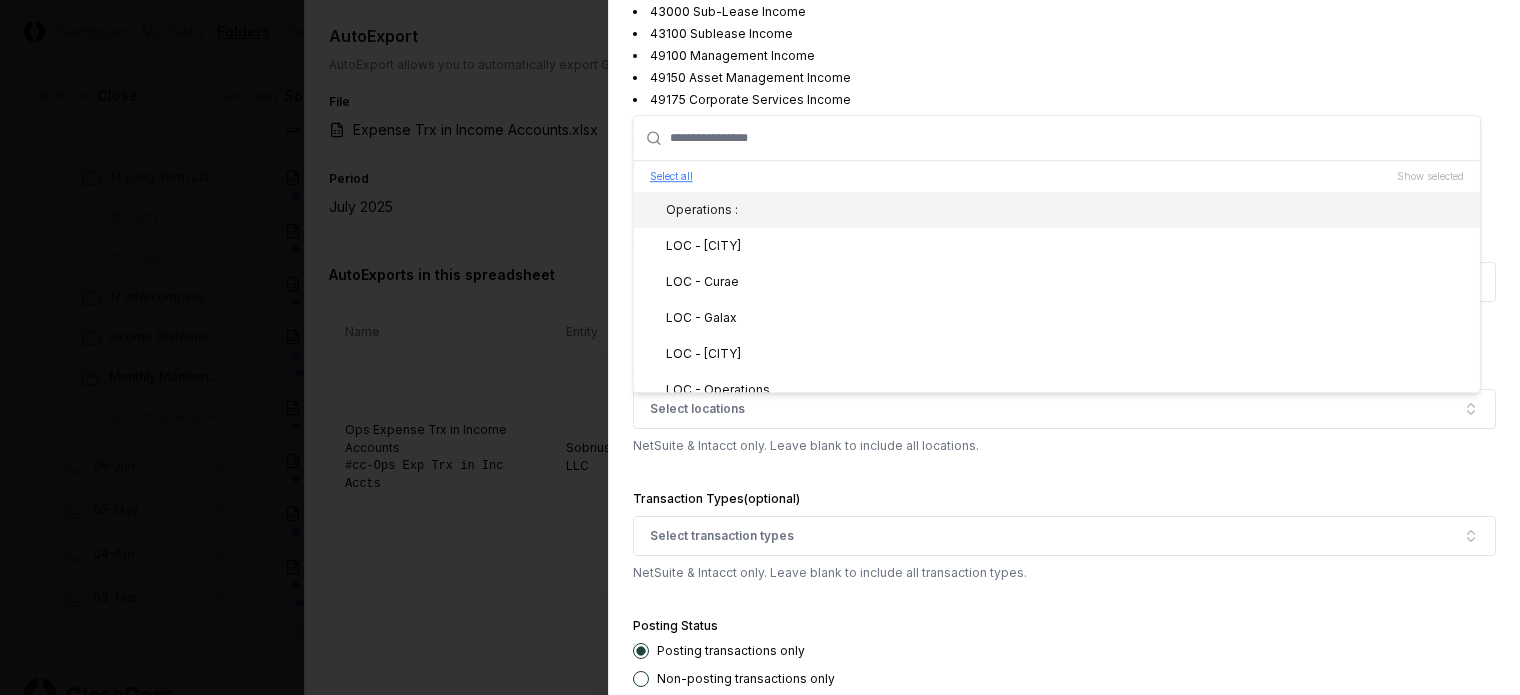 click on "Select all" at bounding box center (671, 176) 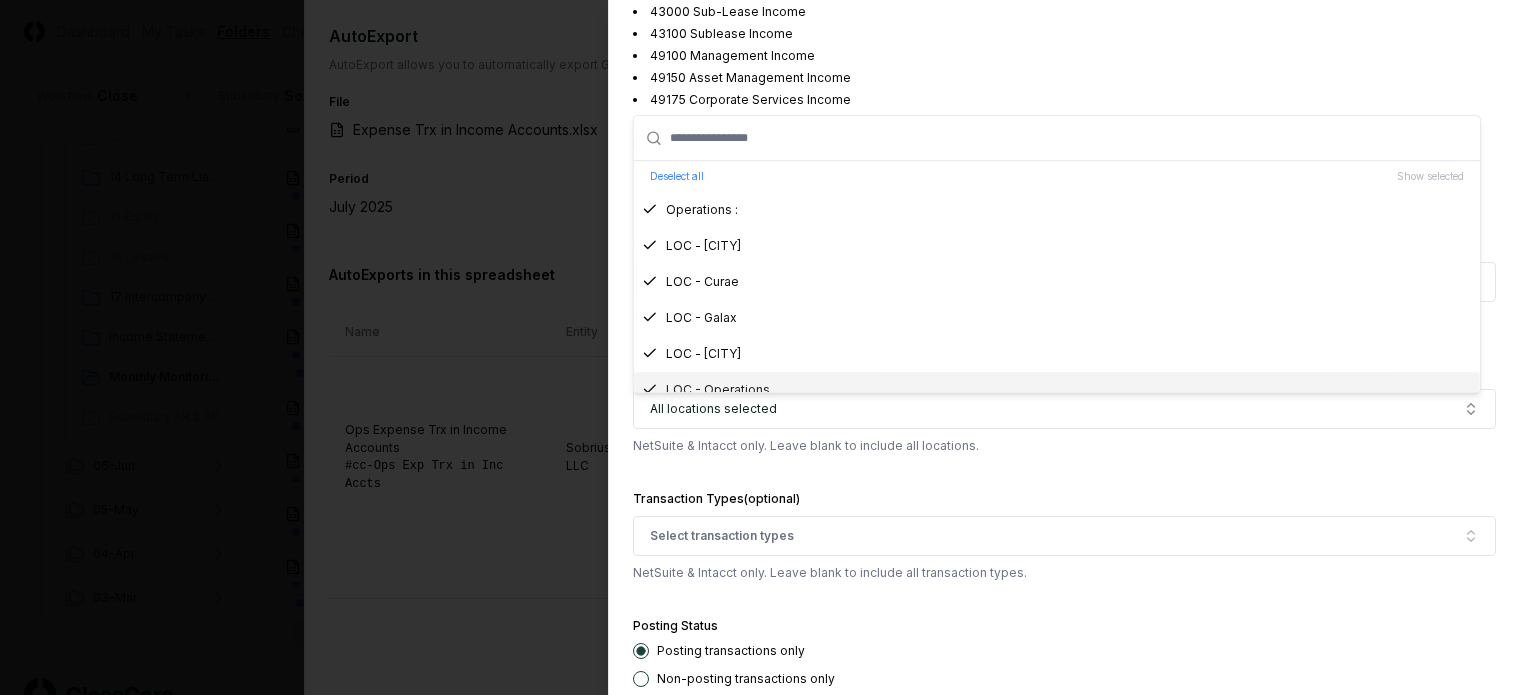 click on "**********" at bounding box center (1064, 347) 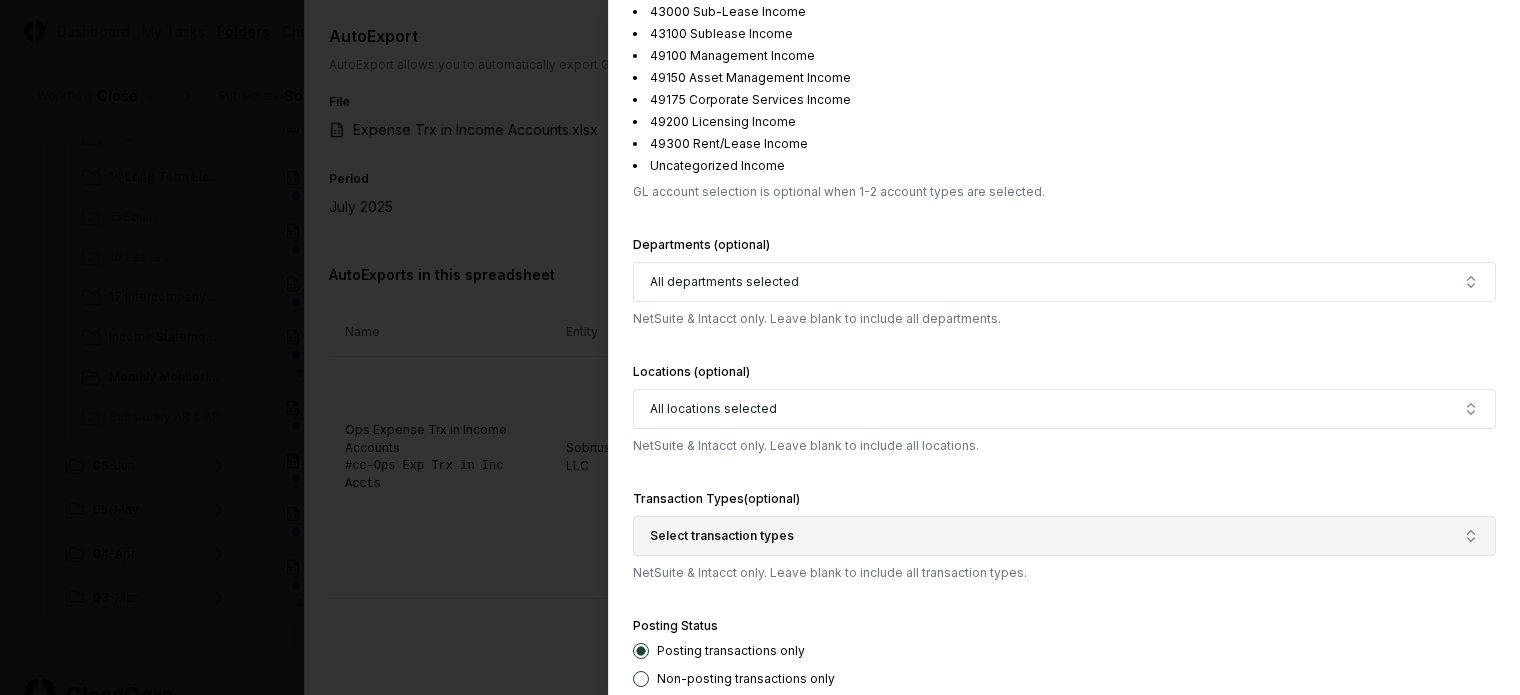 click on "Select transaction types" at bounding box center [722, 536] 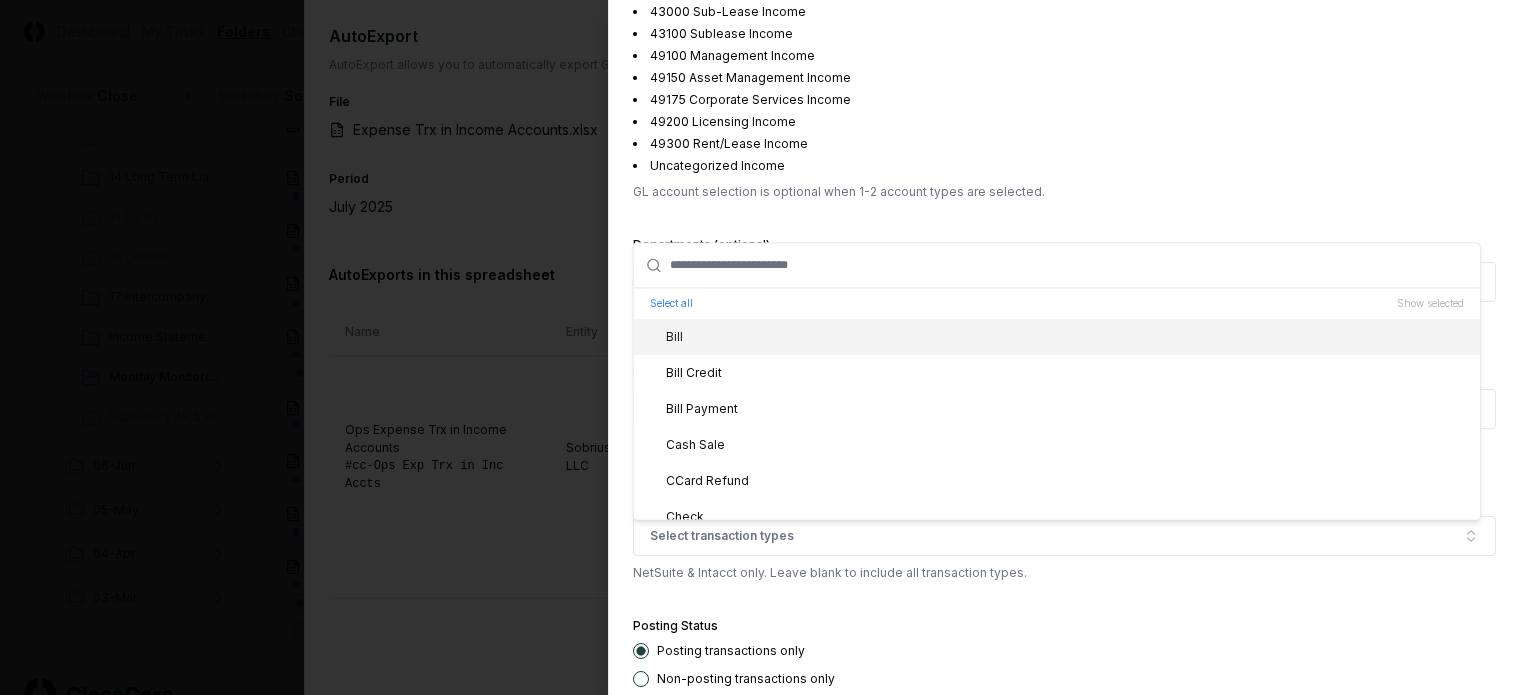 click on "Bill" at bounding box center [1057, 337] 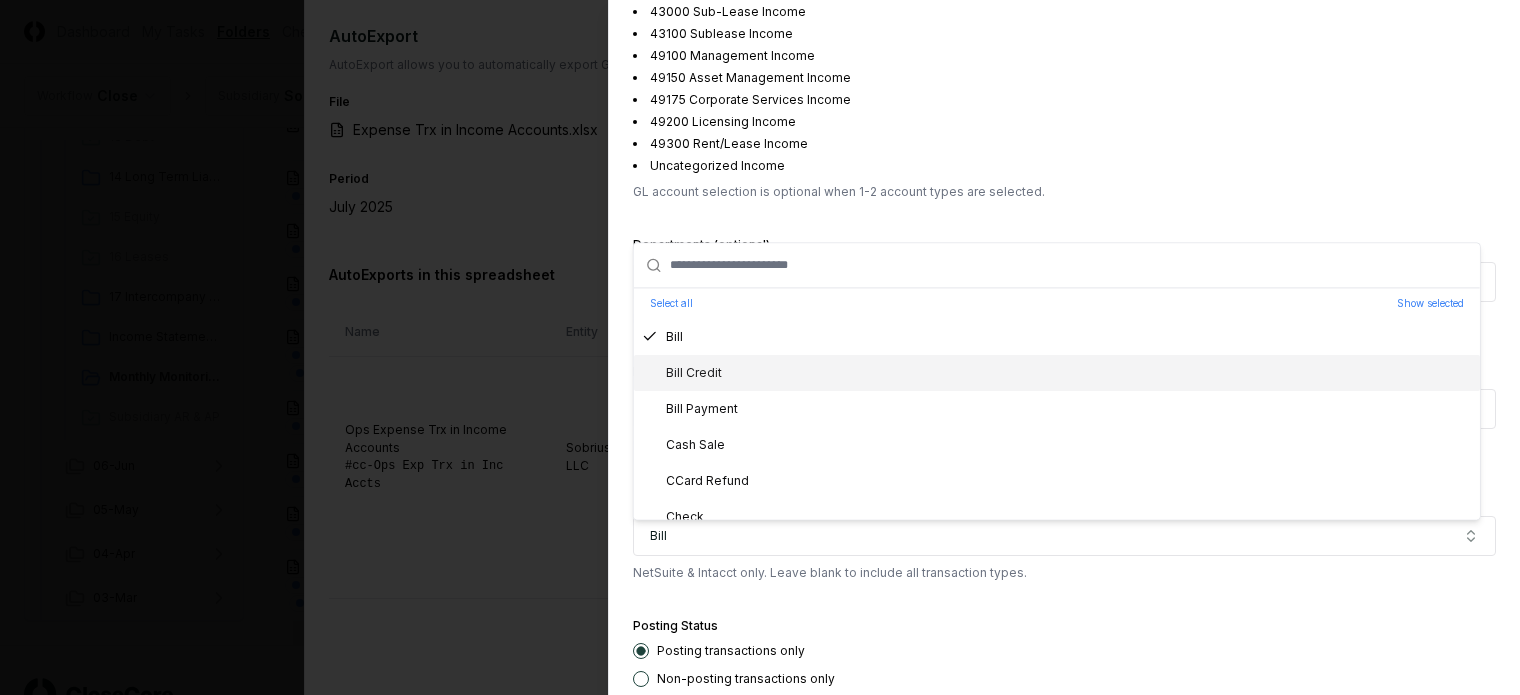 click on "Bill Credit" at bounding box center (1057, 373) 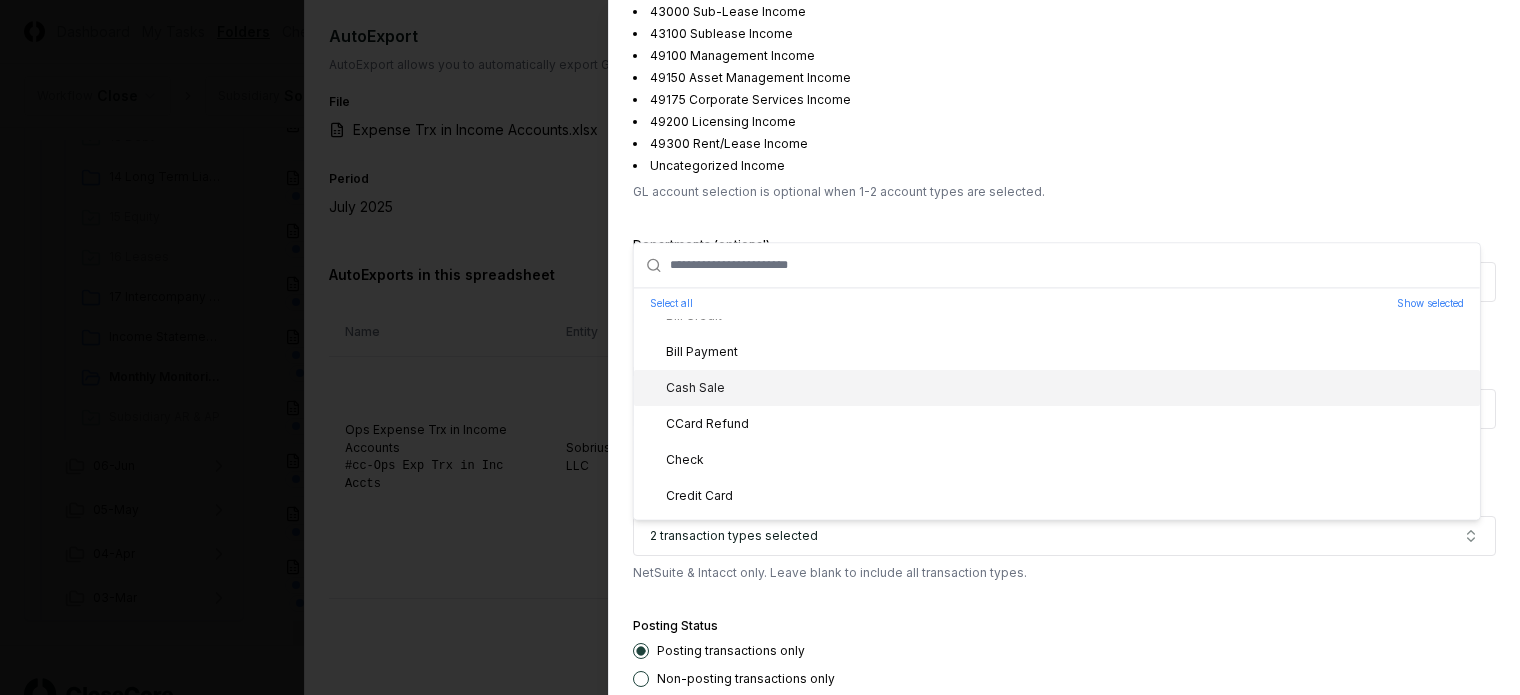 scroll, scrollTop: 100, scrollLeft: 0, axis: vertical 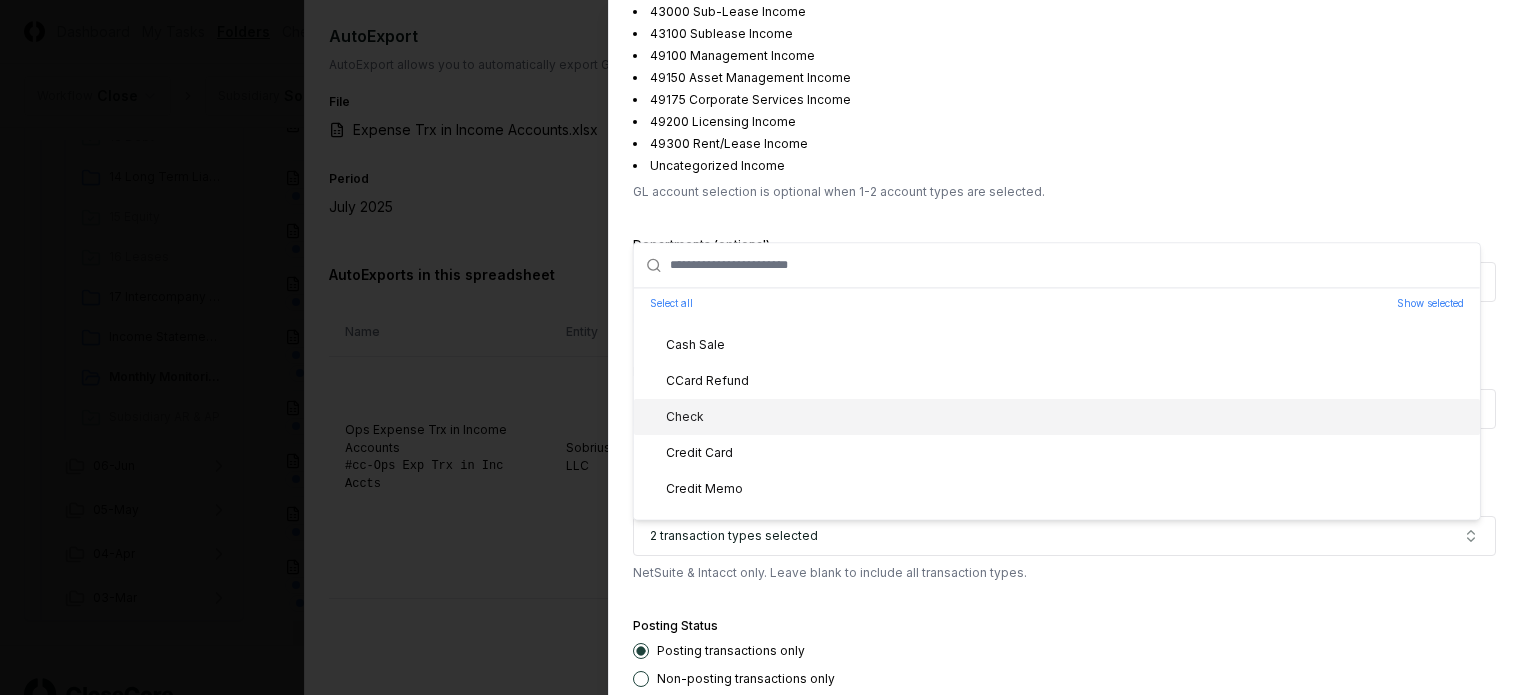 click on "Check" at bounding box center (1057, 417) 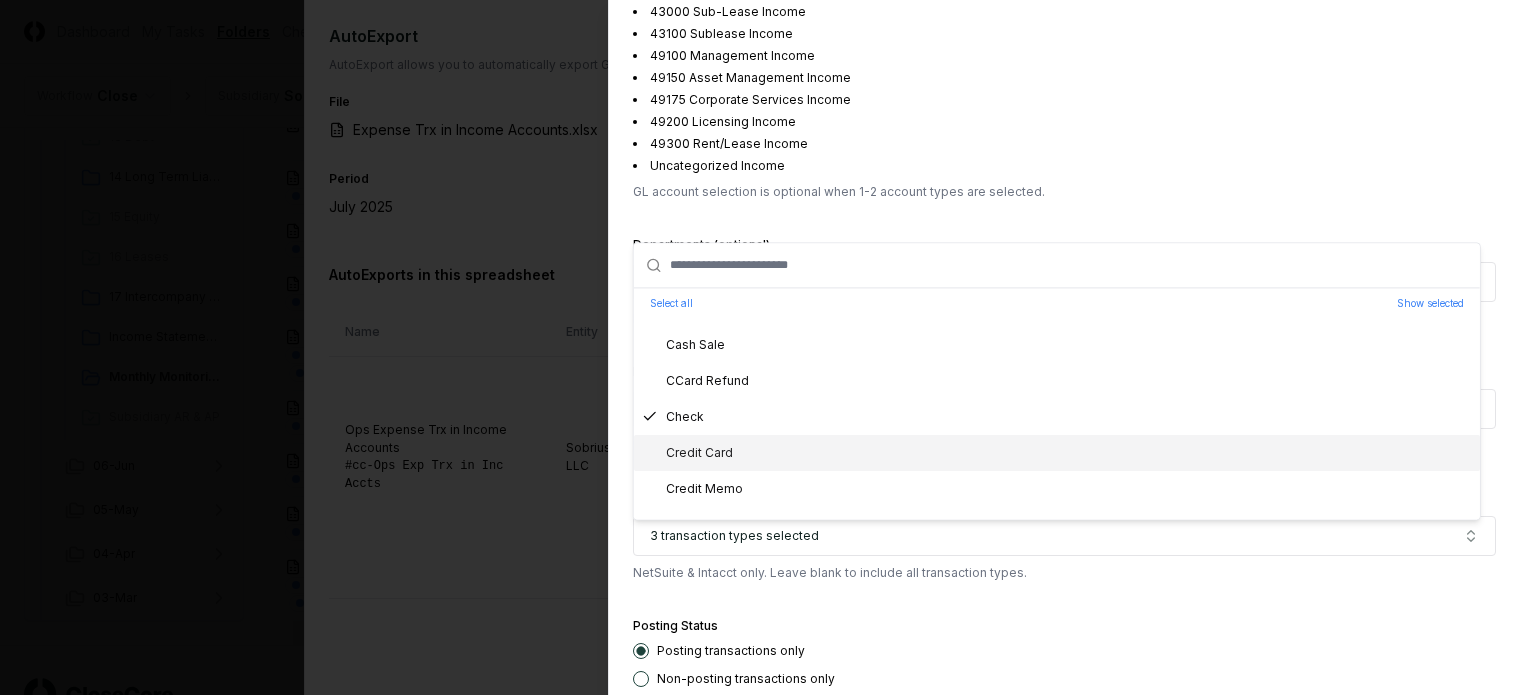click on "Credit Card" at bounding box center [687, 453] 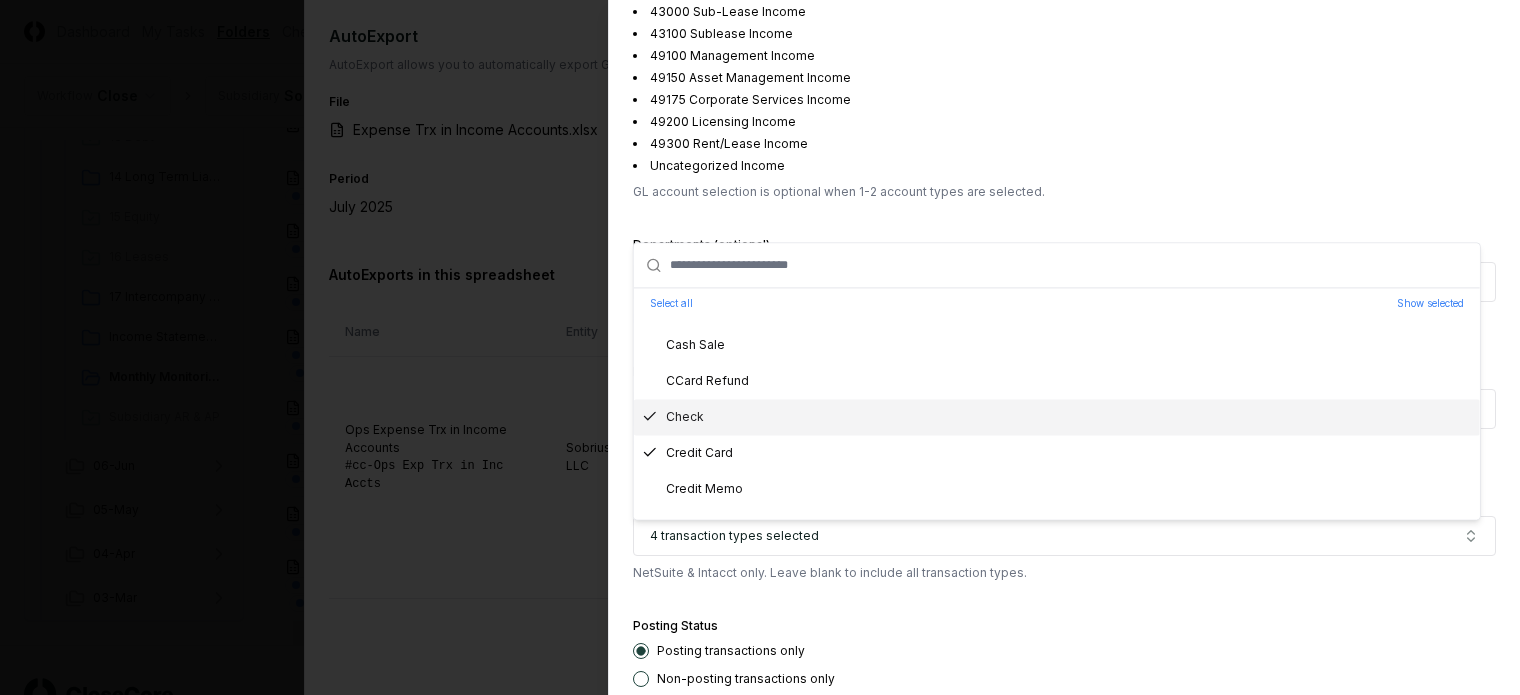 scroll, scrollTop: 200, scrollLeft: 0, axis: vertical 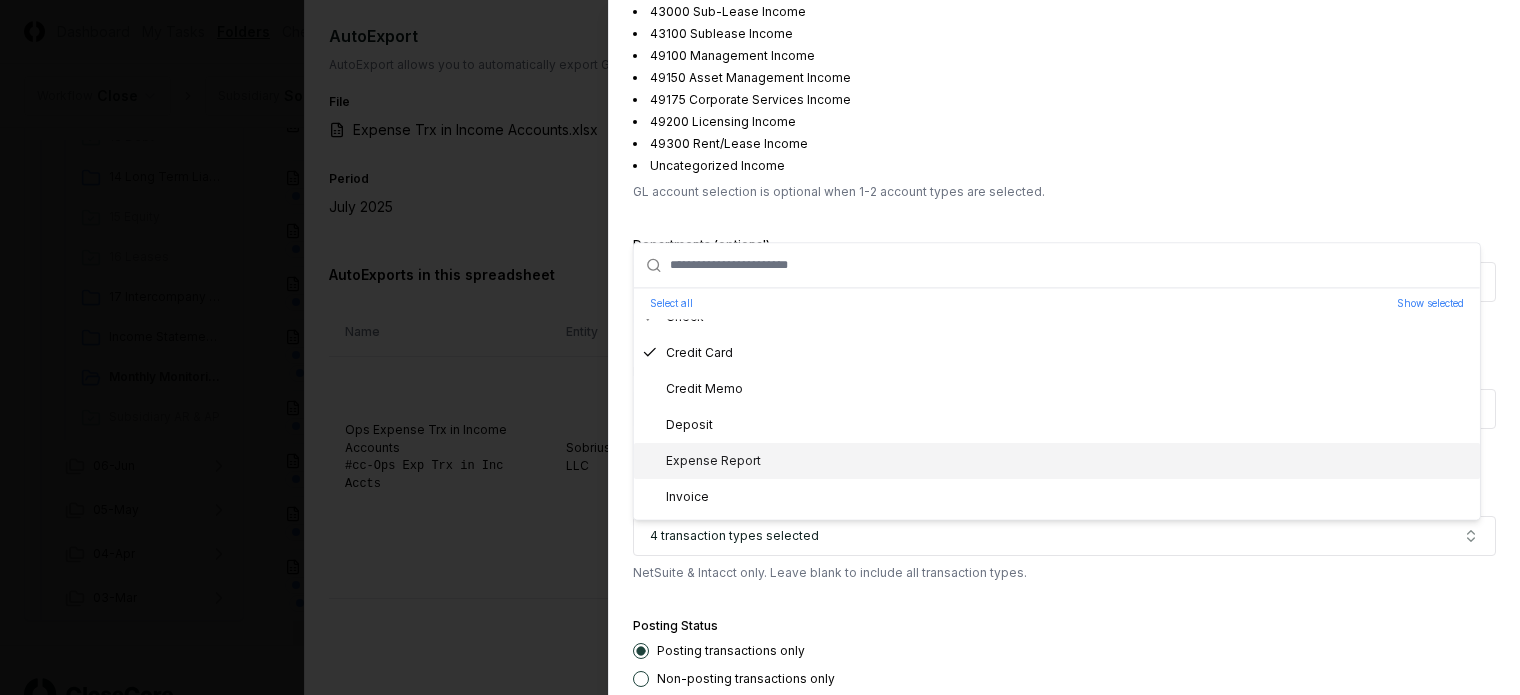 click on "Expense Report" at bounding box center [701, 461] 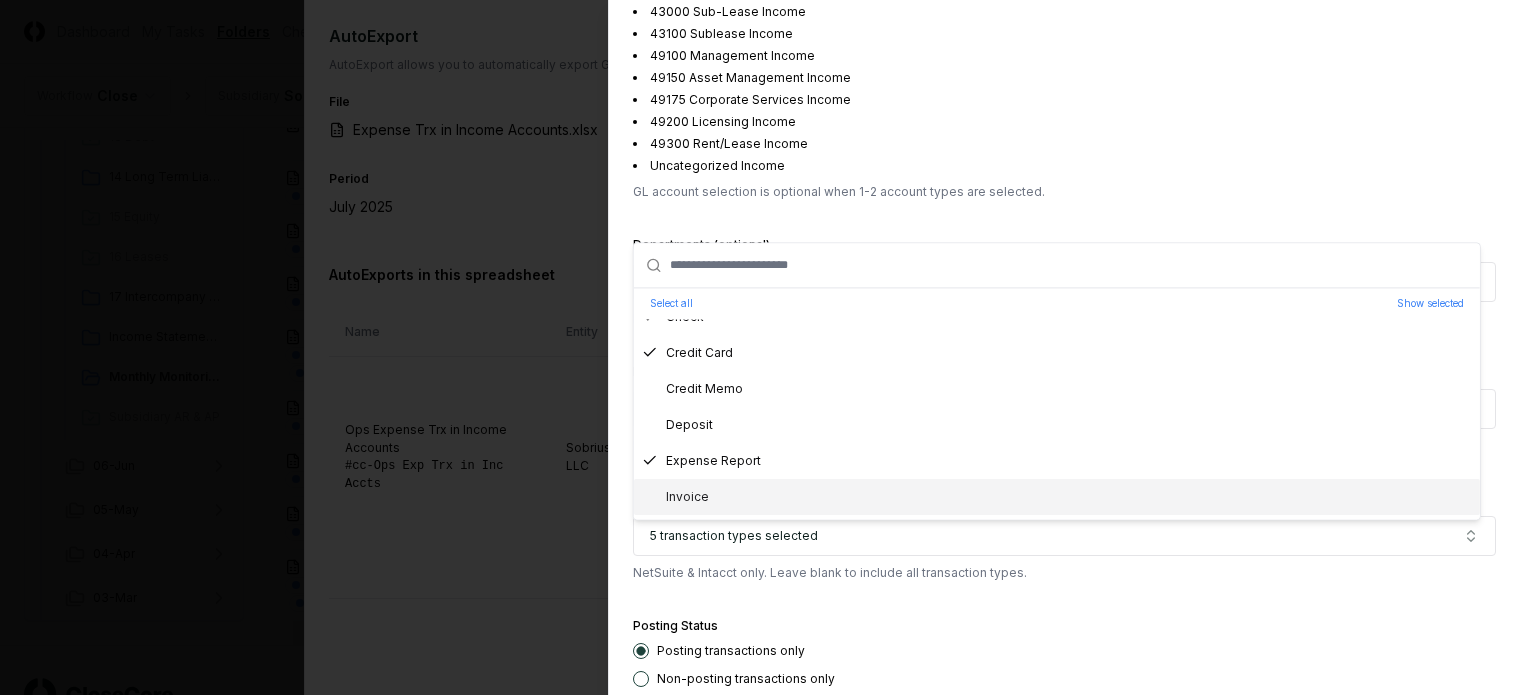 click on "**********" at bounding box center (1064, 347) 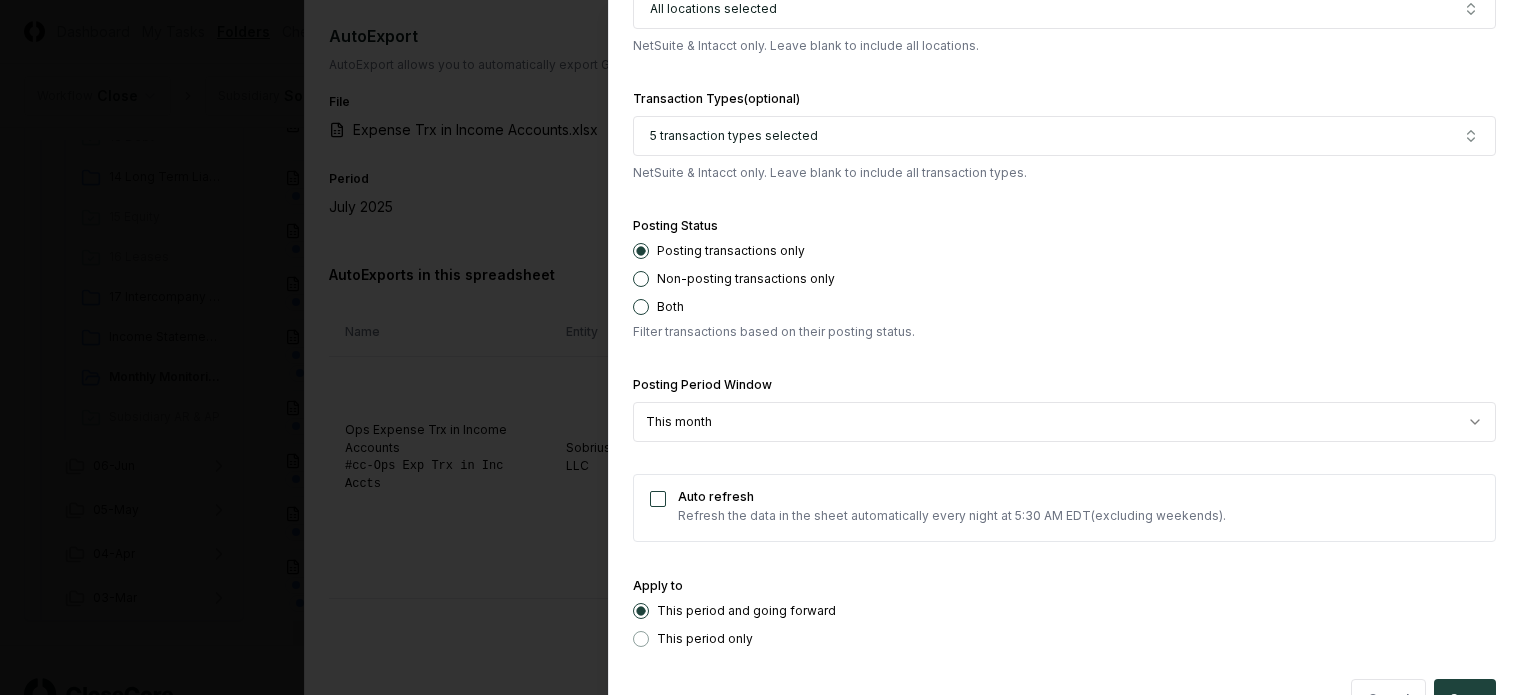 scroll, scrollTop: 1547, scrollLeft: 0, axis: vertical 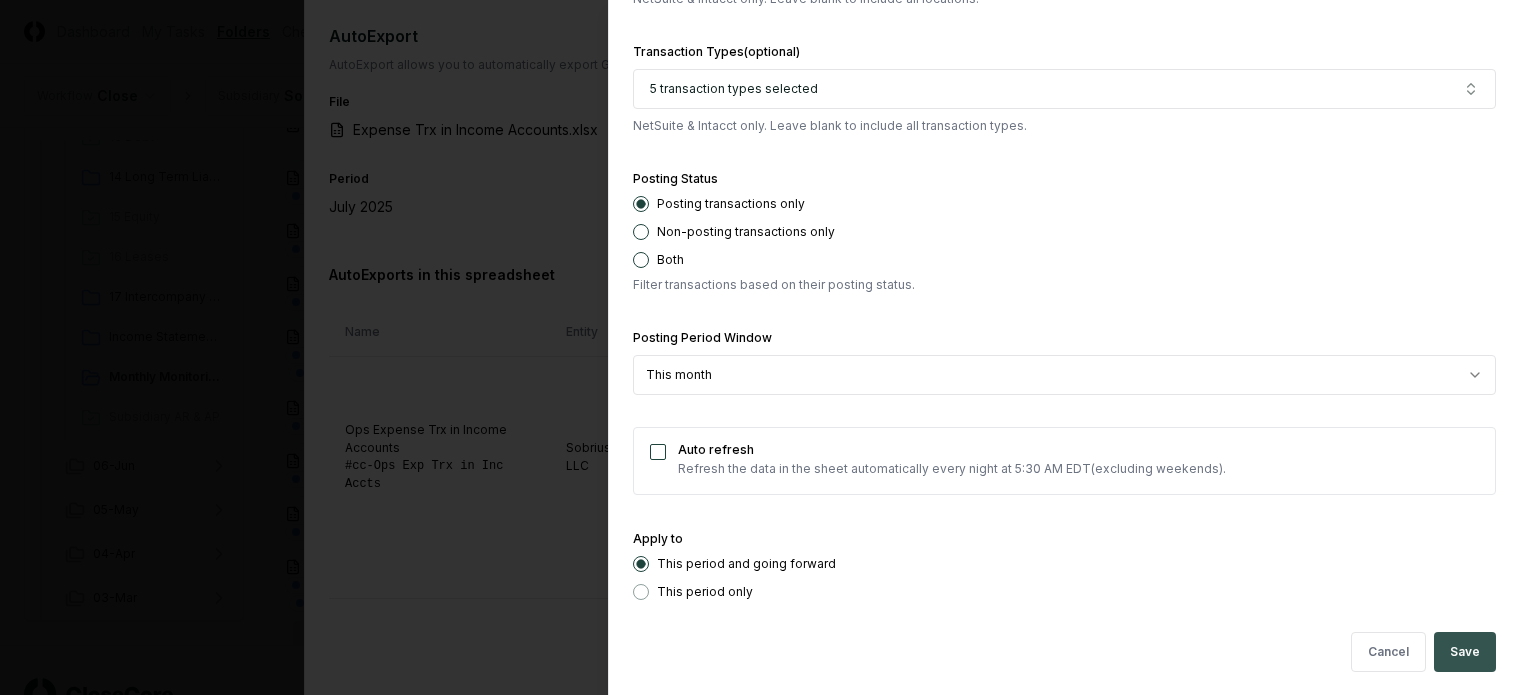 click on "Save" at bounding box center [1465, 652] 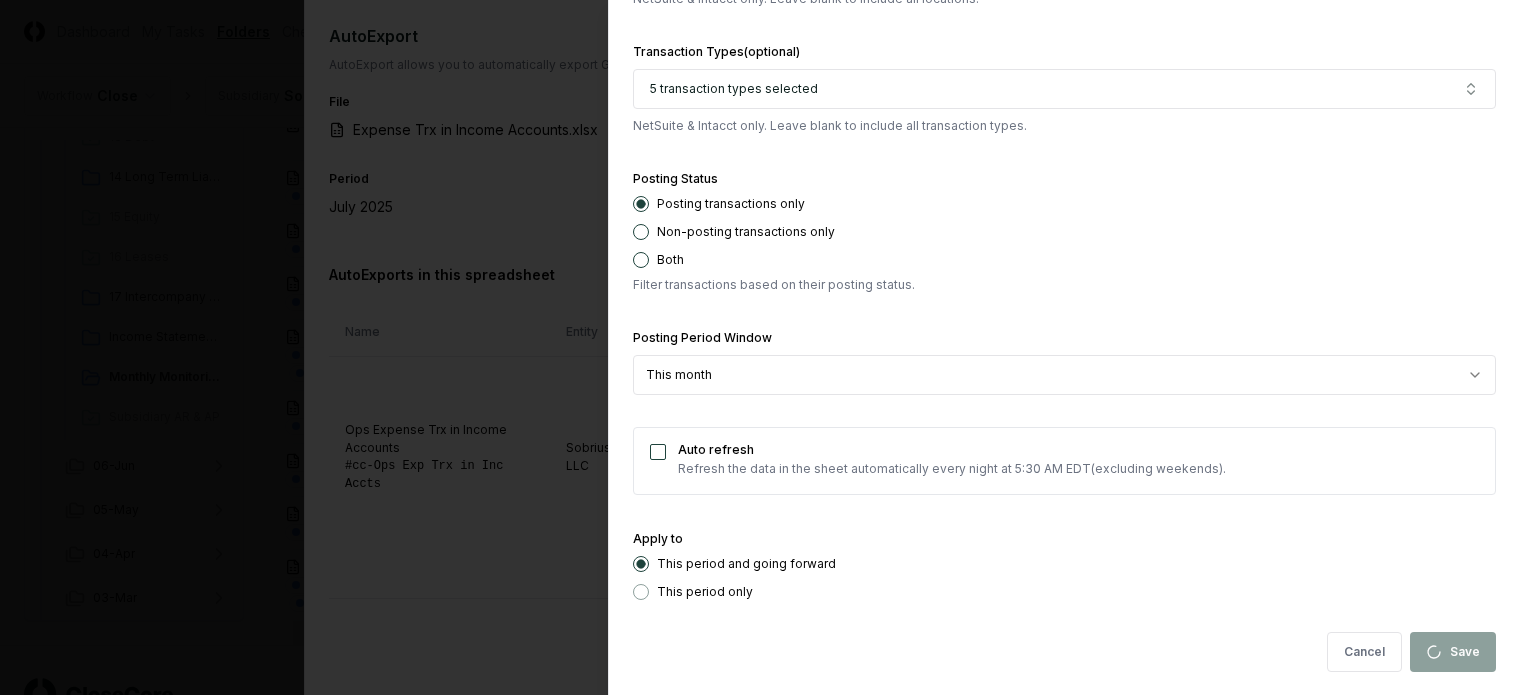 type 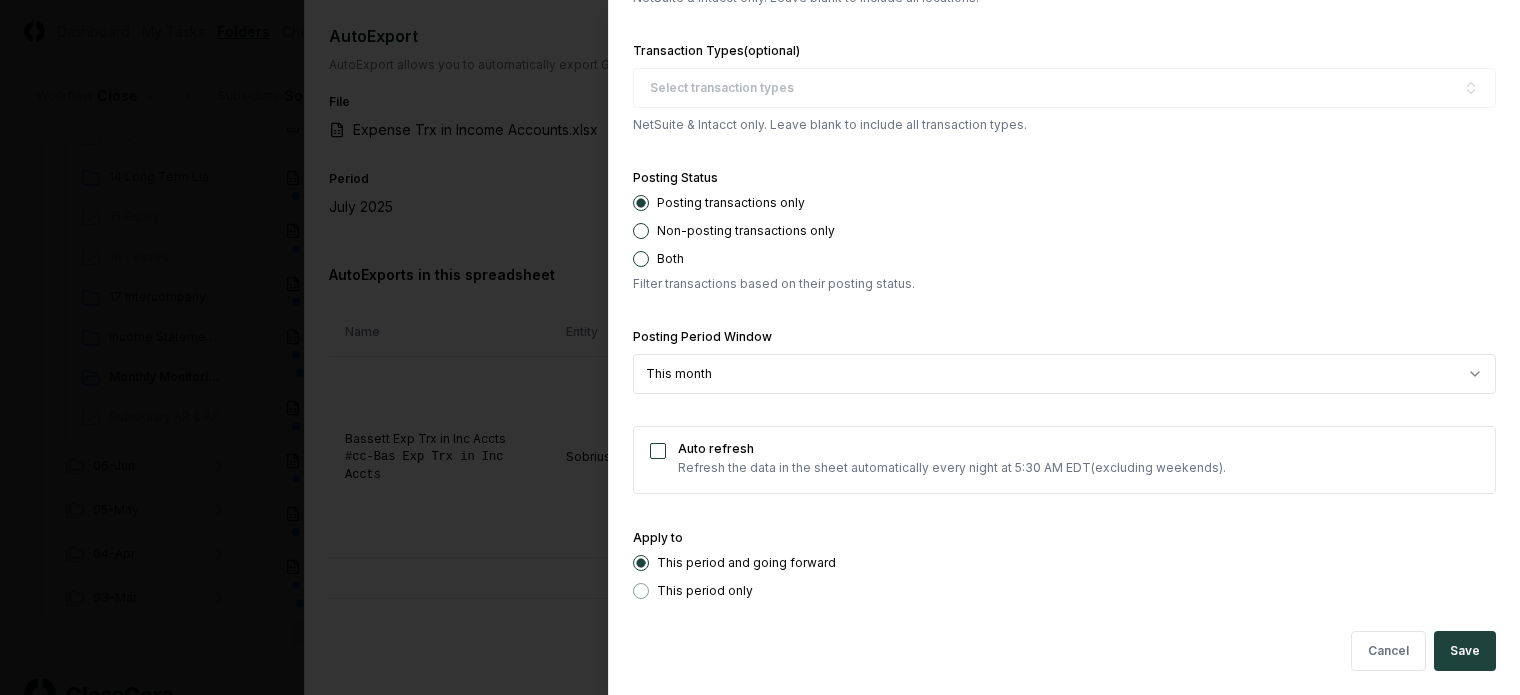 scroll, scrollTop: 1217, scrollLeft: 0, axis: vertical 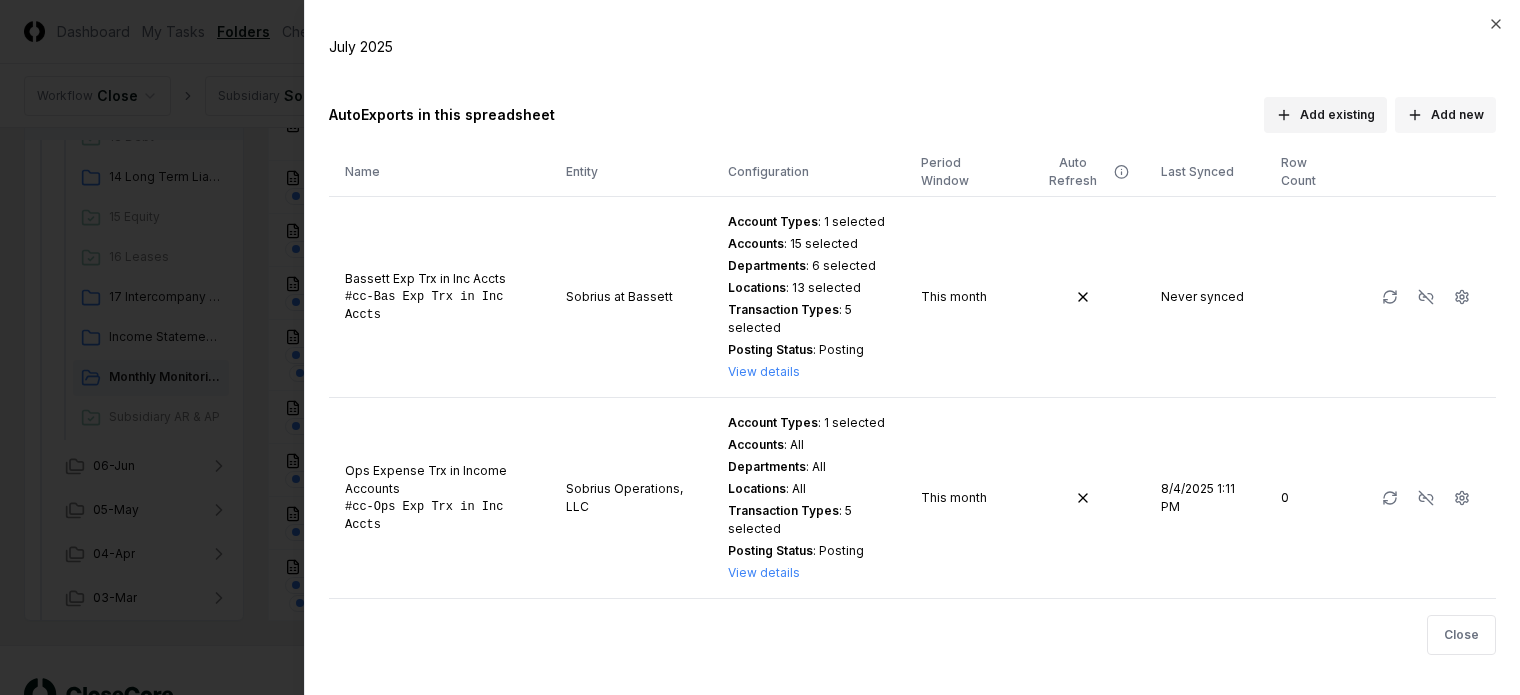 click on "Add new" at bounding box center (1445, 115) 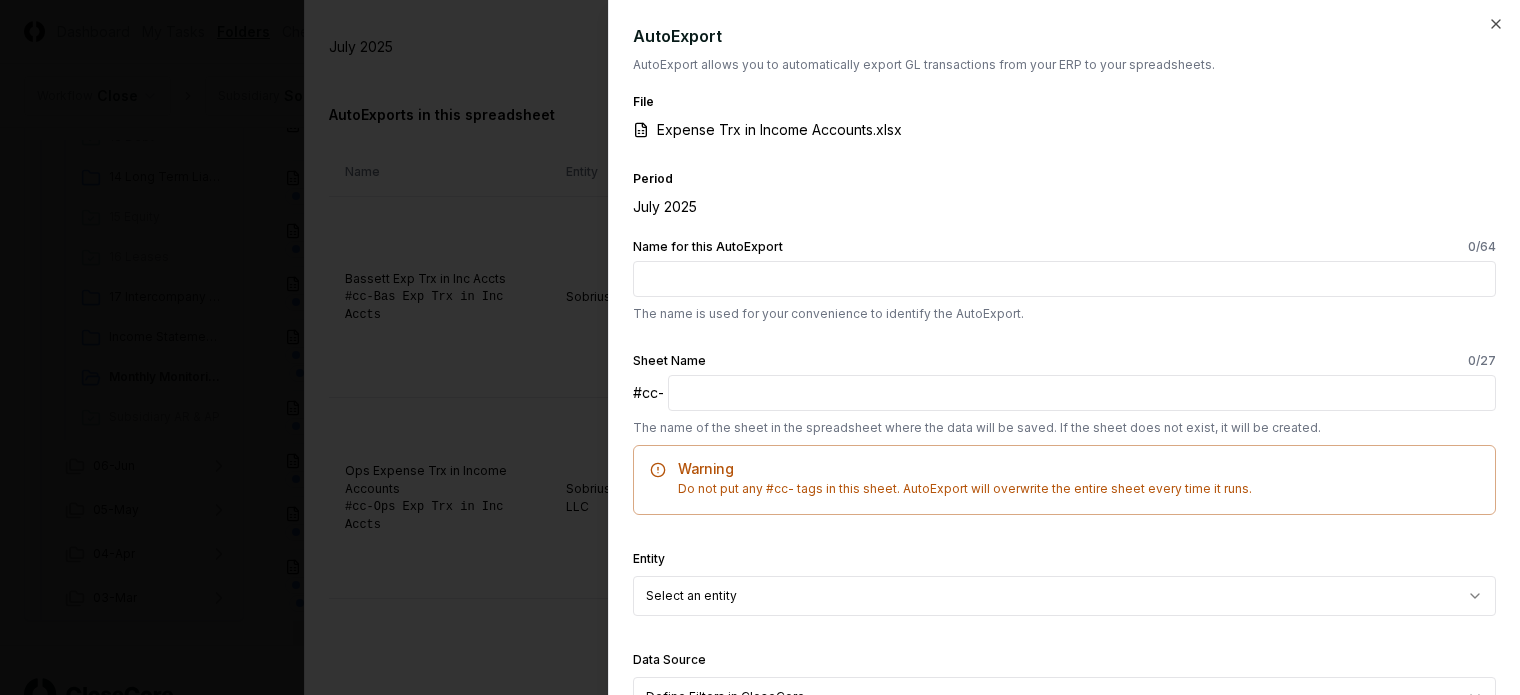 click on "Name for this AutoExport 0 /64" at bounding box center (1064, 279) 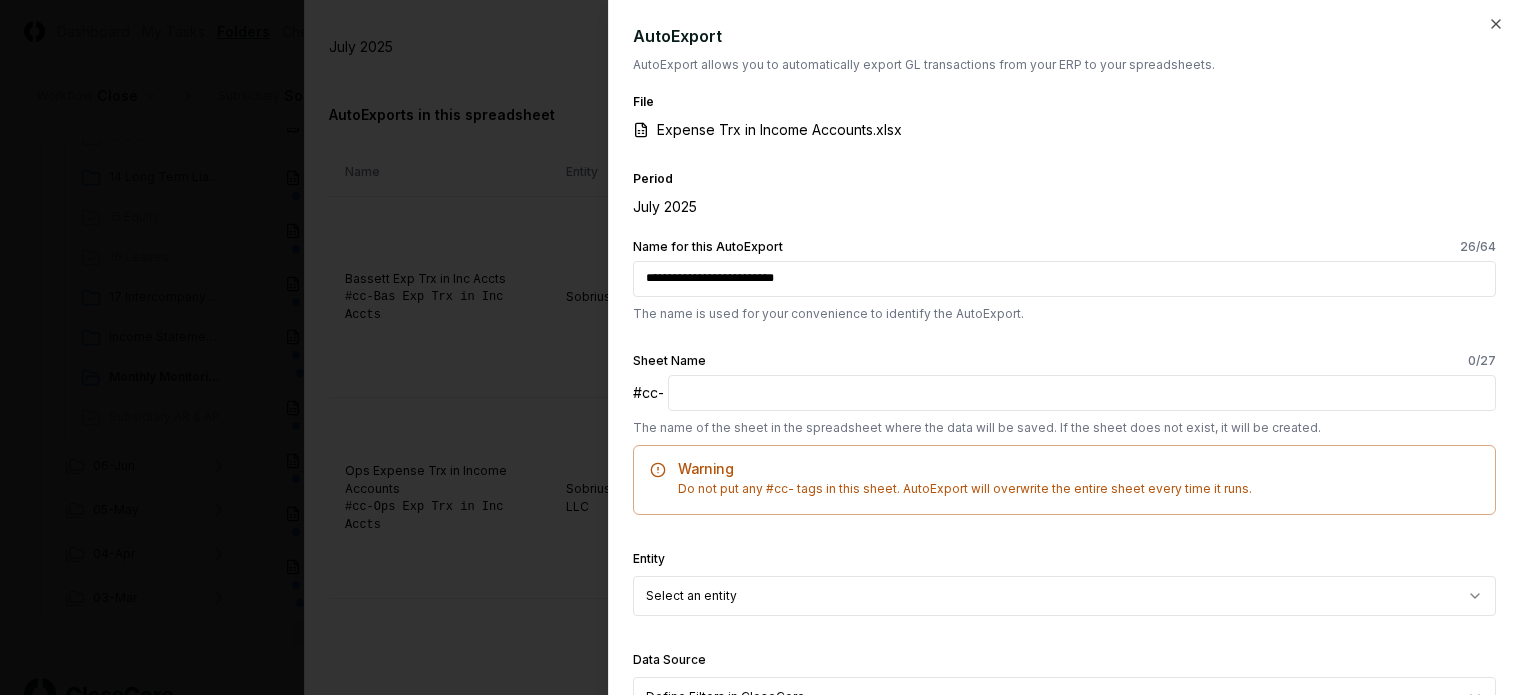 drag, startPoint x: 817, startPoint y: 275, endPoint x: 458, endPoint y: 271, distance: 359.02228 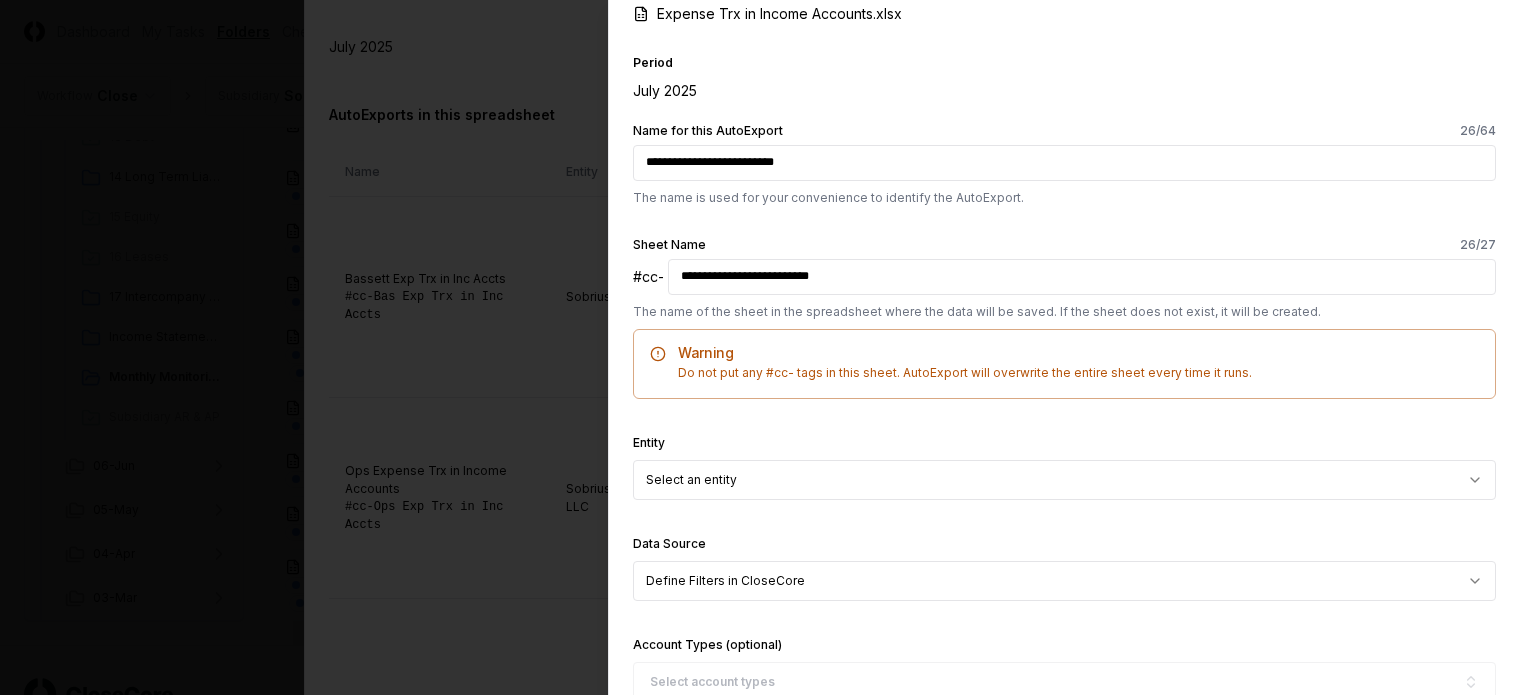 scroll, scrollTop: 200, scrollLeft: 0, axis: vertical 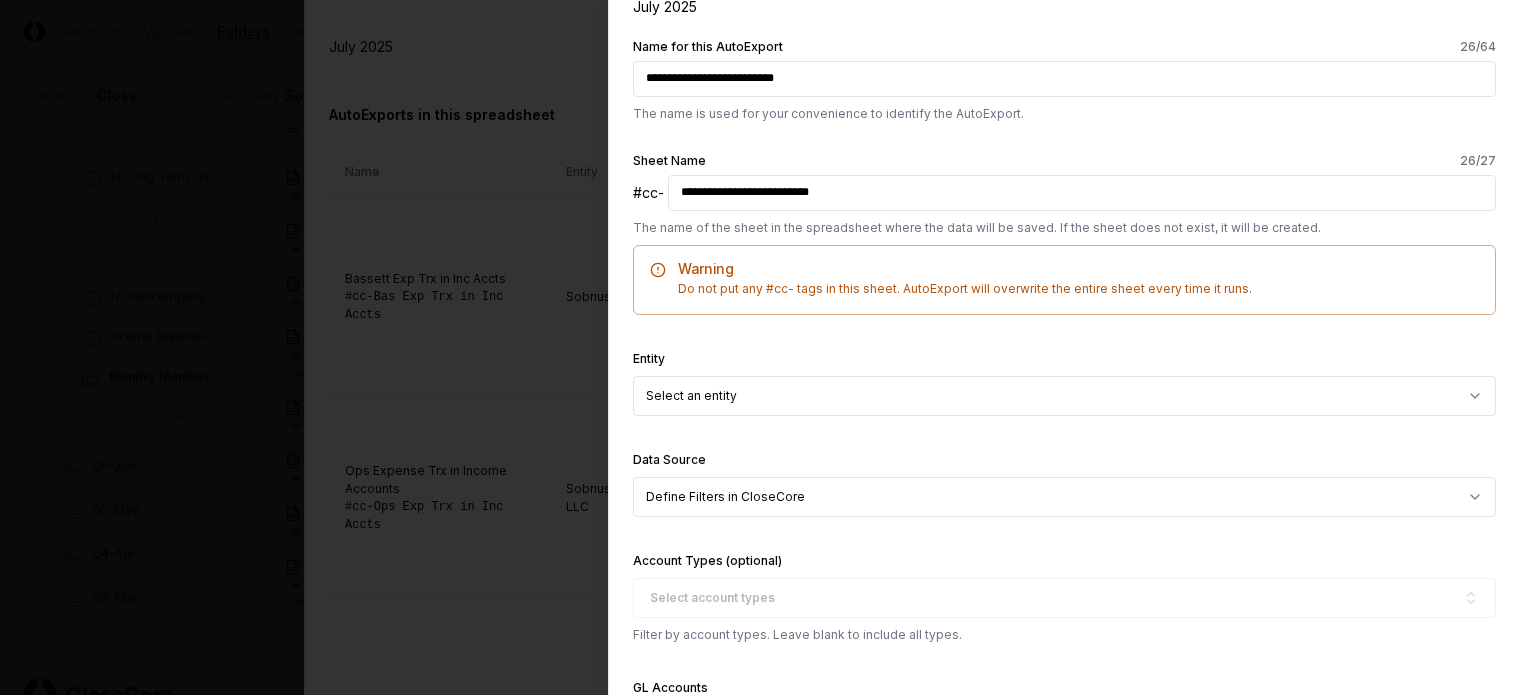 type on "**********" 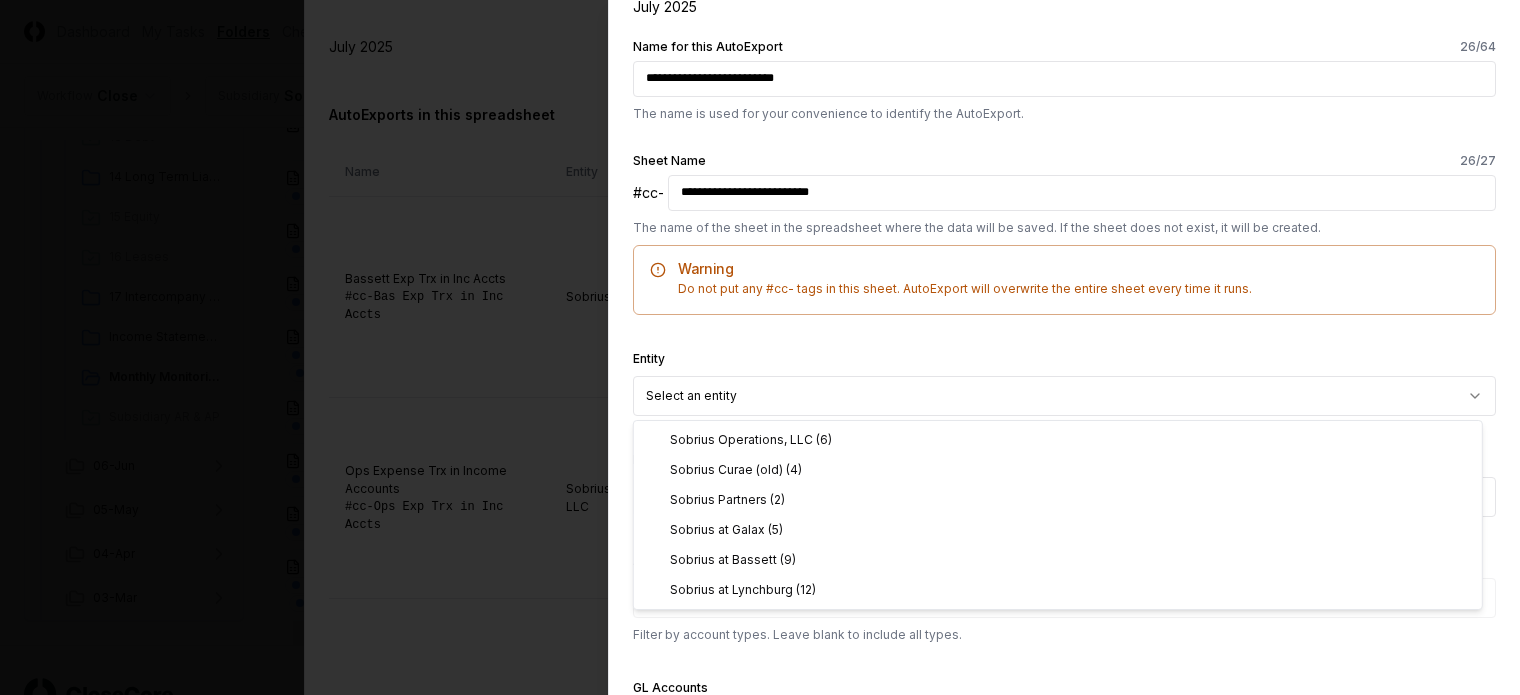 select on "**********" 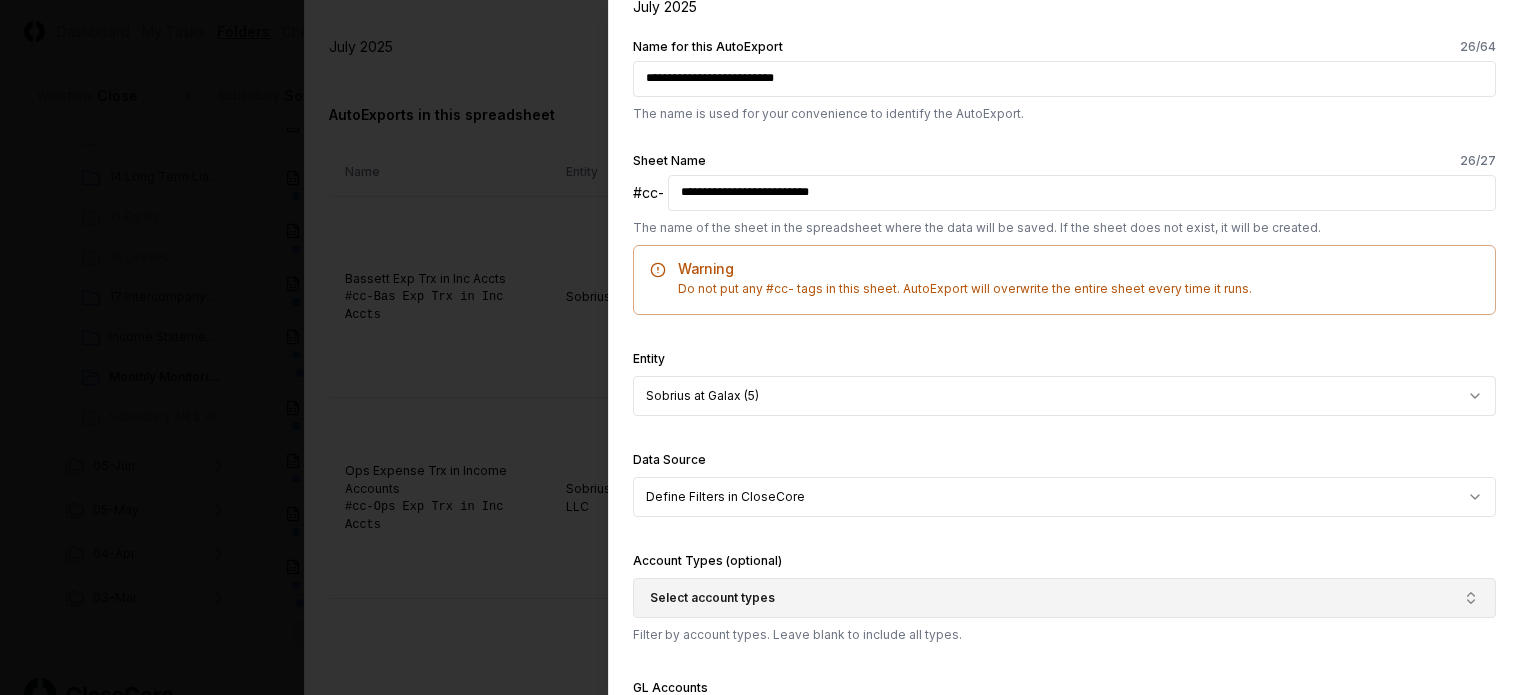 click on "Select account types" at bounding box center (712, 598) 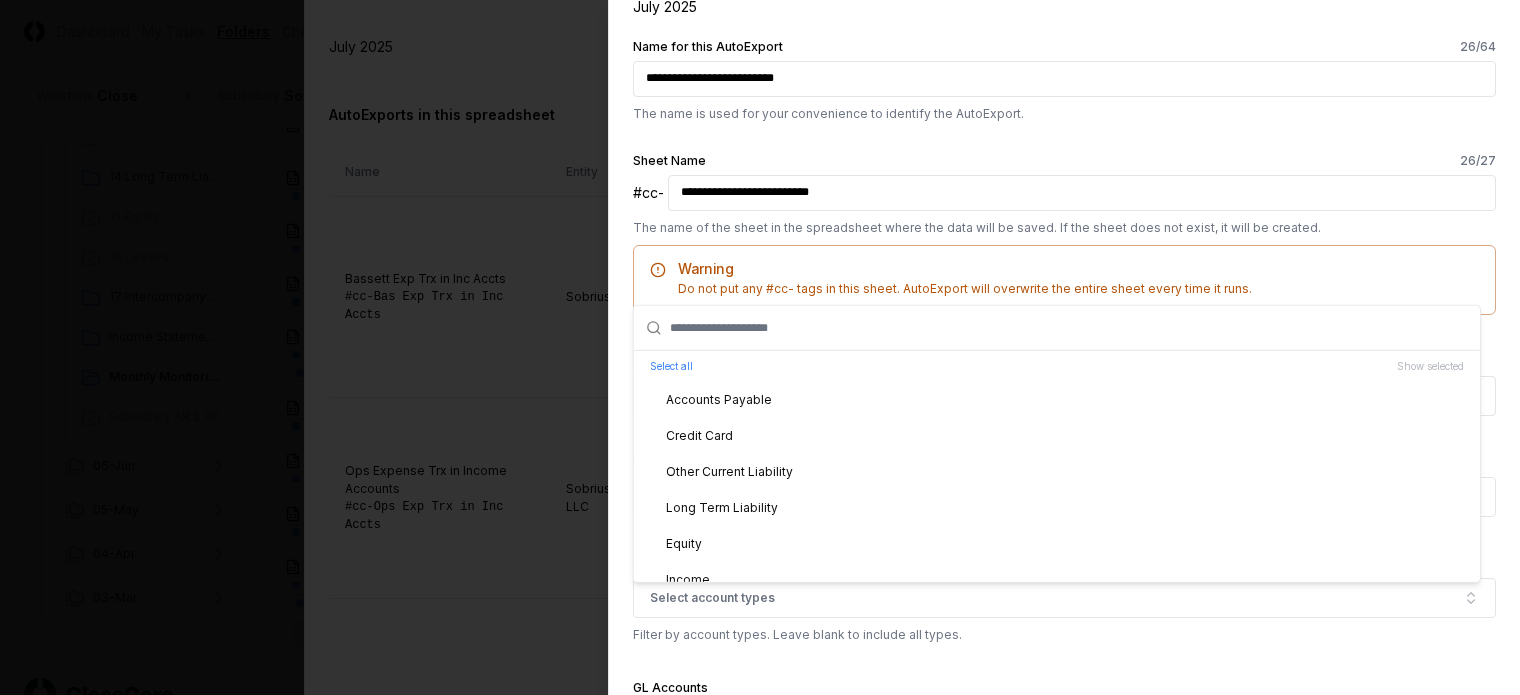 scroll, scrollTop: 200, scrollLeft: 0, axis: vertical 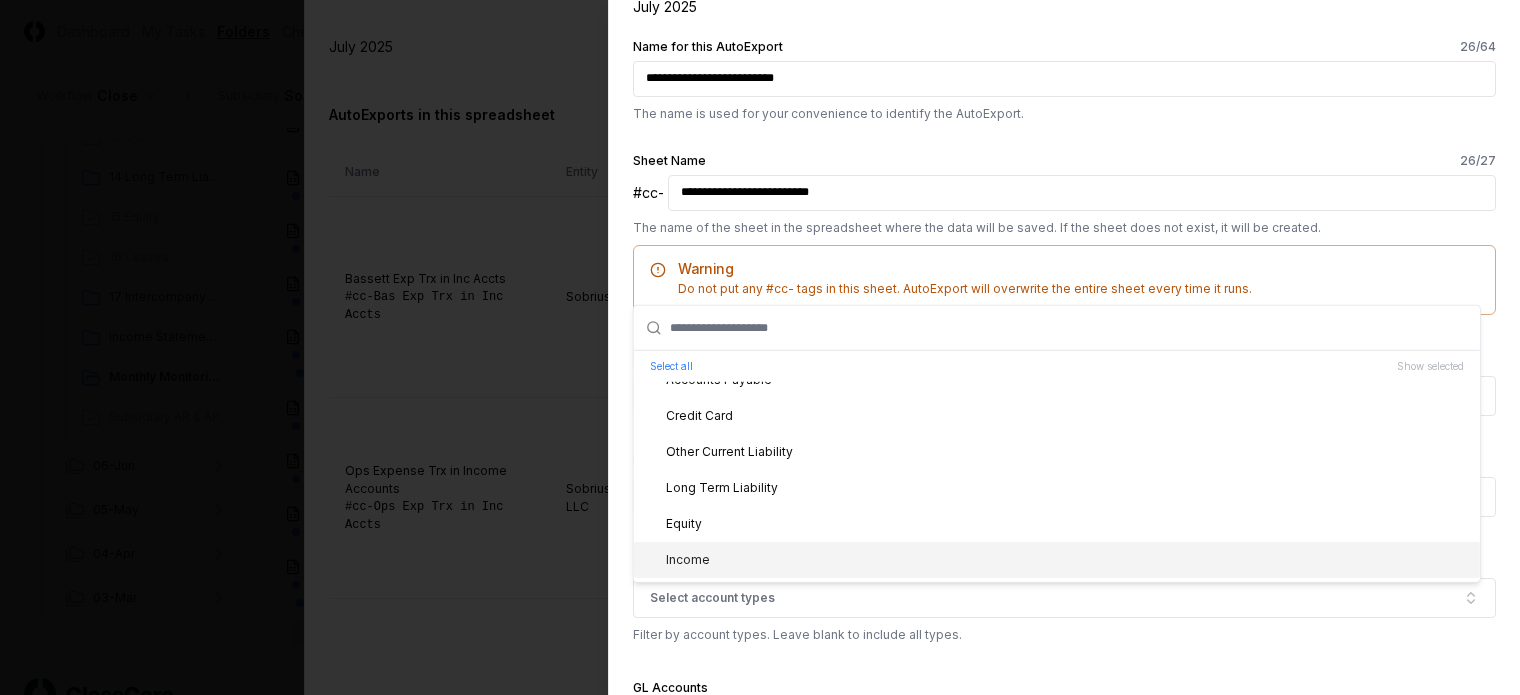 click on "Income" at bounding box center (1057, 560) 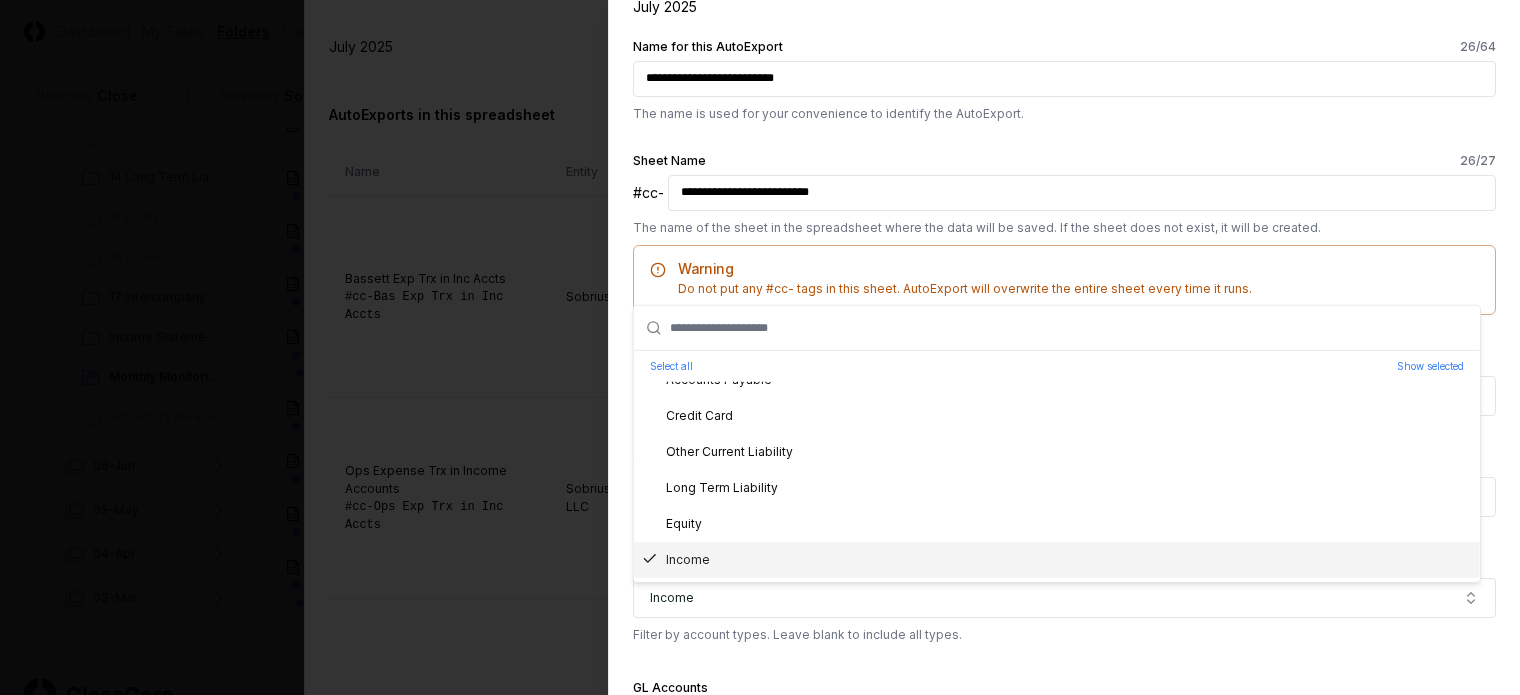 click on "**********" at bounding box center (1064, 865) 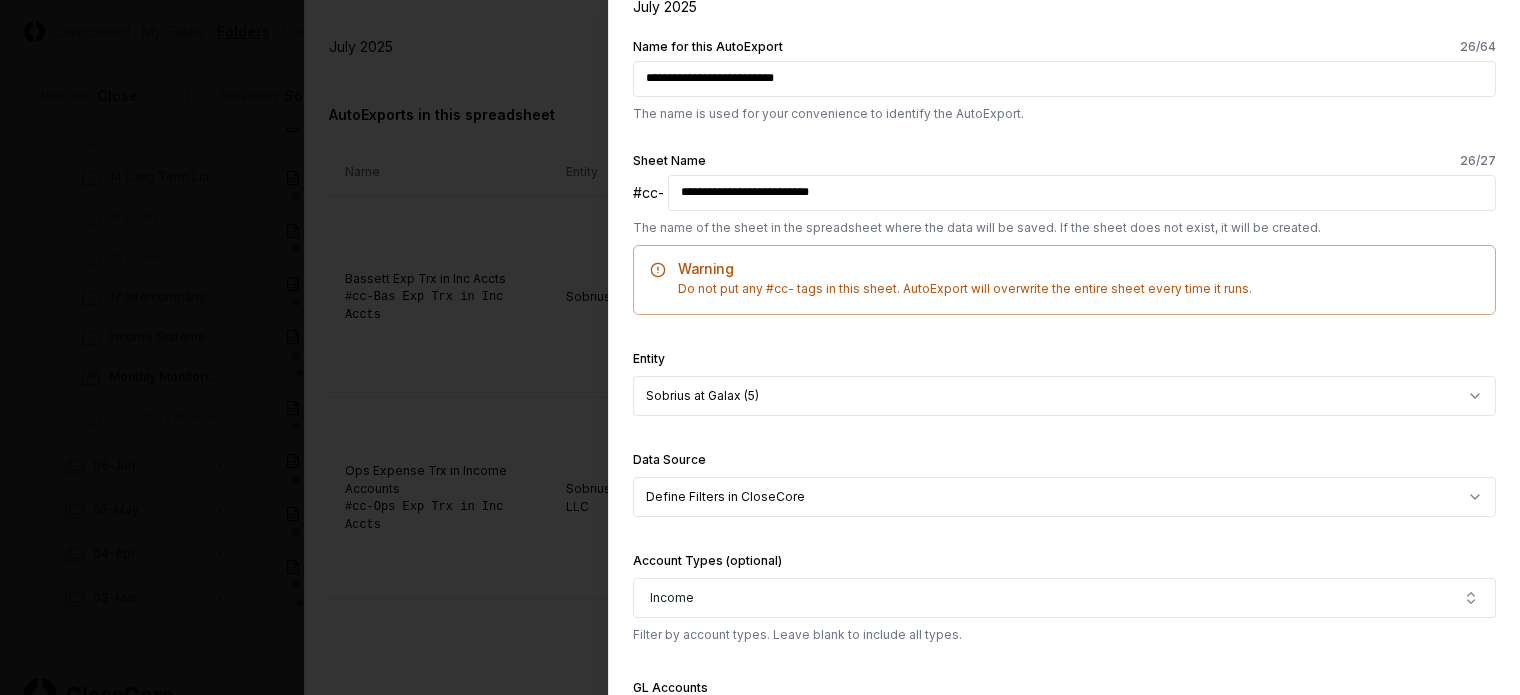 scroll, scrollTop: 500, scrollLeft: 0, axis: vertical 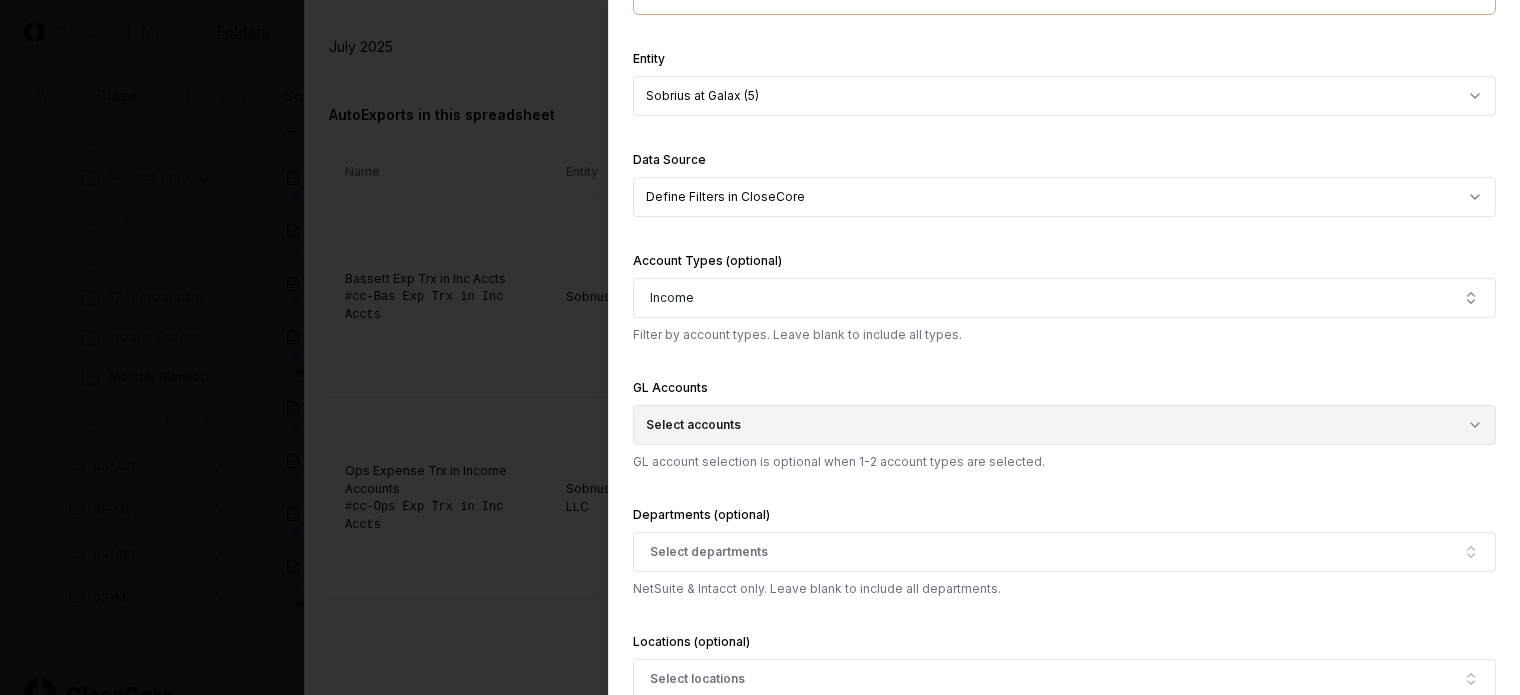 click on "Select accounts" at bounding box center [1064, 425] 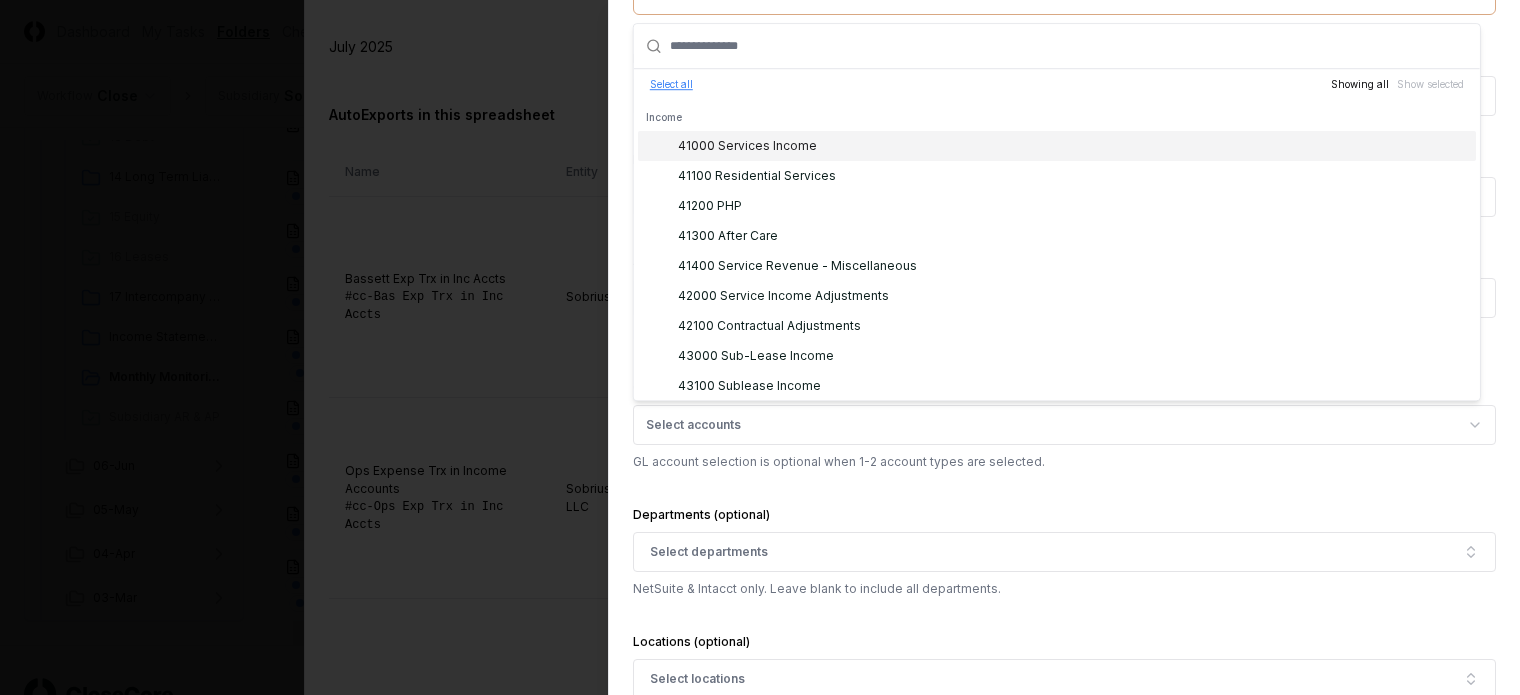 click on "Select all" at bounding box center [671, 84] 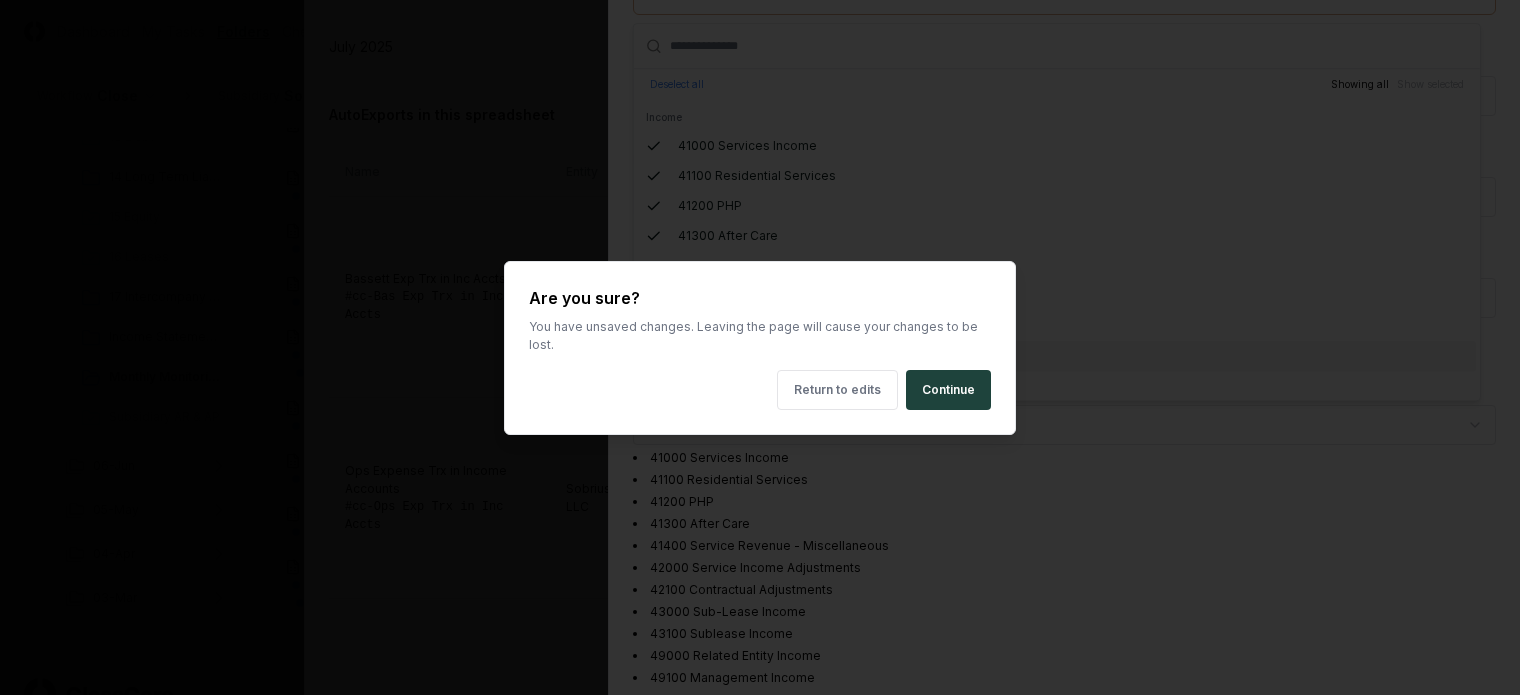 click on "CloseCore Dashboard My Tasks Folders Checklist Reconciliations Notes Documents Reporting Monitor Assistant Toggle navigation menu   MT Toggle user menu Workflow Close Subsidiary Sobrius Operations, LLC  ( 6 ) Browse Workflow Permanent File 2025 12-Dec 11-Nov 10-Oct 09-Sep 08-Aug 07-Jul 01 Cash & Cash Equivalents 02 Accounts Receivable 03 Inventory 04 Prepaids and Other Current Assets 05 Fixed Assets 06 Other Assets 07 Accounts Payable 08 Credit Cards 09 Accruals and Other ST Liabilities 10 Payroll 11 Deferred Revenue 12 Sales Tax 13 Debt 14 Long Term Liabilities 15 Equity 16 Leases 17 Intercompany Transactions Income Statement & Other ME Tasks Monthly Monitoring Subsidiary AR & AP 06-Jun 05-May 04-Apr 03-Mar 02-Feb 01-Jan Change Folder Cancel Reassign July [YEAR]: Monthly Monitoring View on  One Drive Checklist 10 / 10 New  Task My Items My Open Items Ready for My Review Due Today Late Has Notes Has Reminders Has Documents Blocked Unblocked Clear Filter Subsidiary Description Assignee Sign-Off   Due Actions MT" at bounding box center (752, -418) 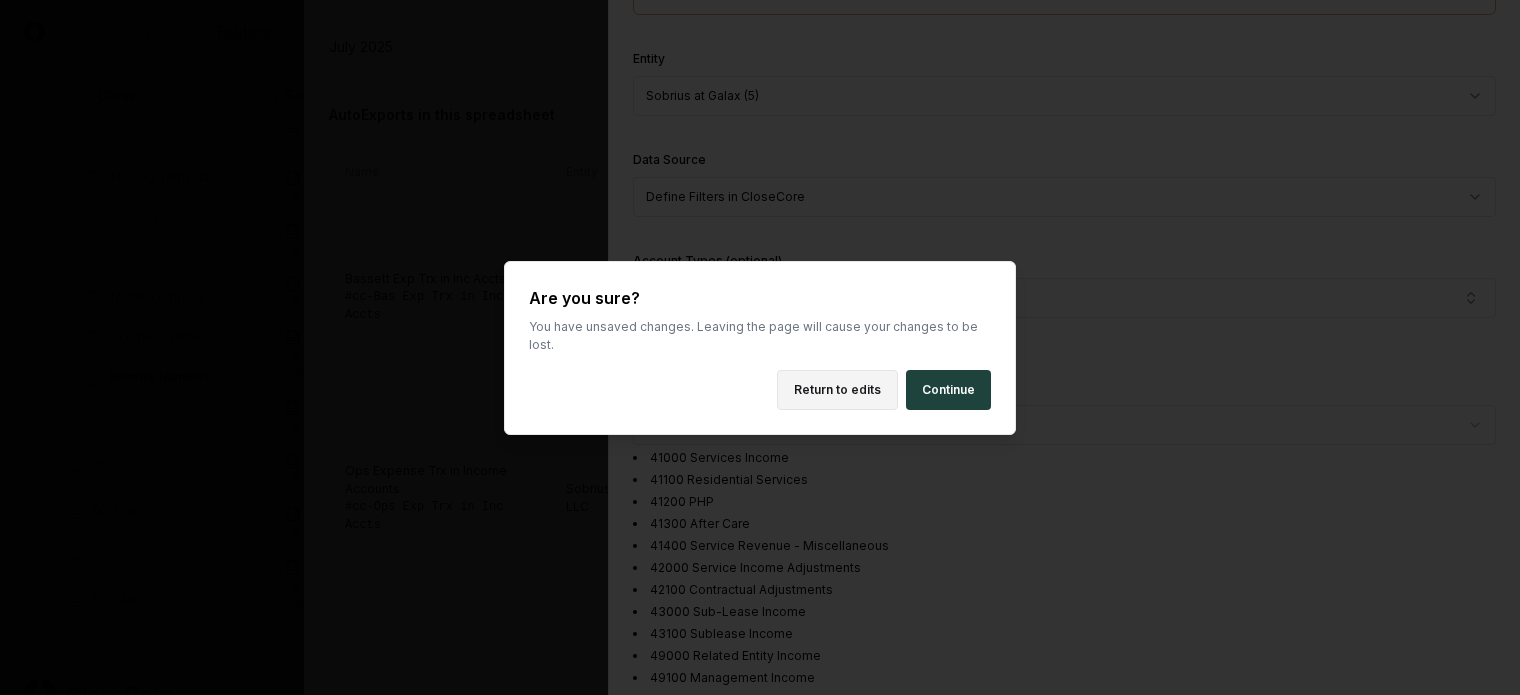 click on "Return to edits" at bounding box center [837, 390] 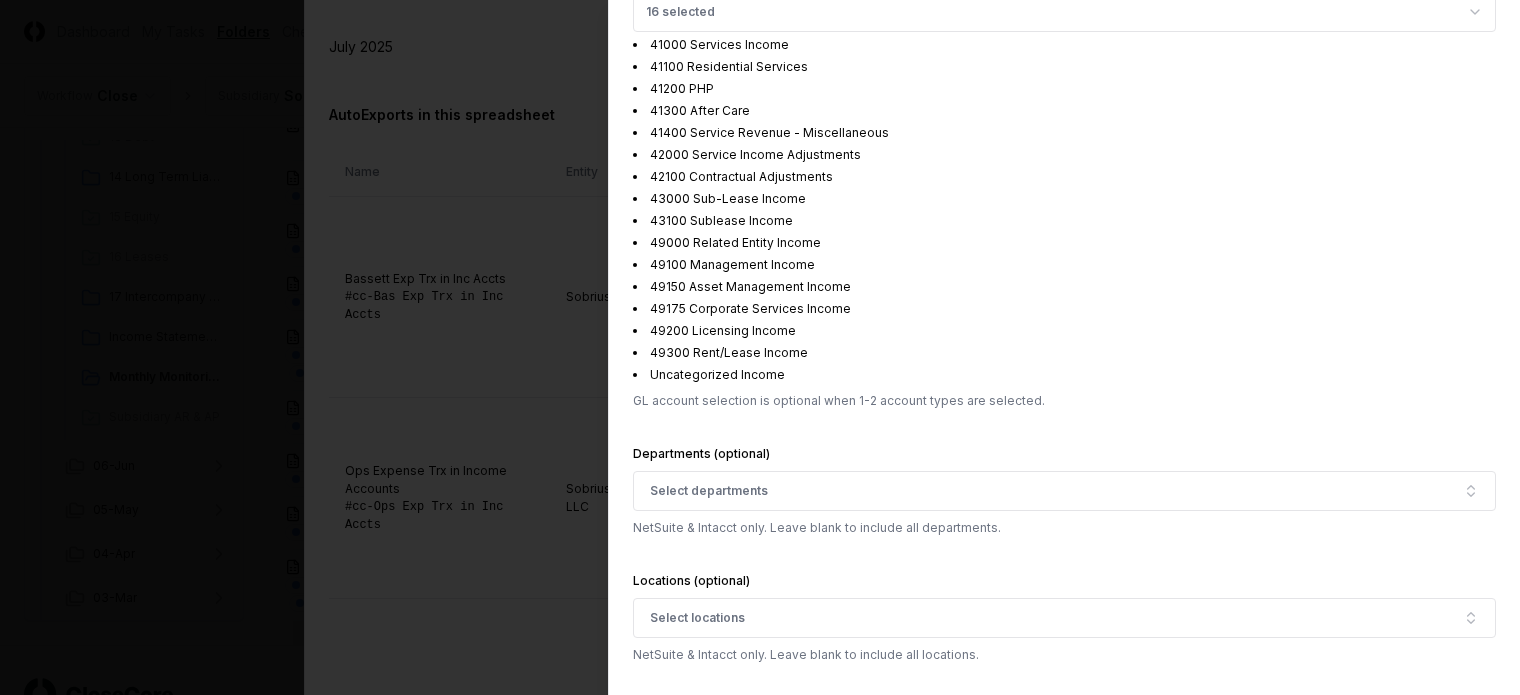 scroll, scrollTop: 1000, scrollLeft: 0, axis: vertical 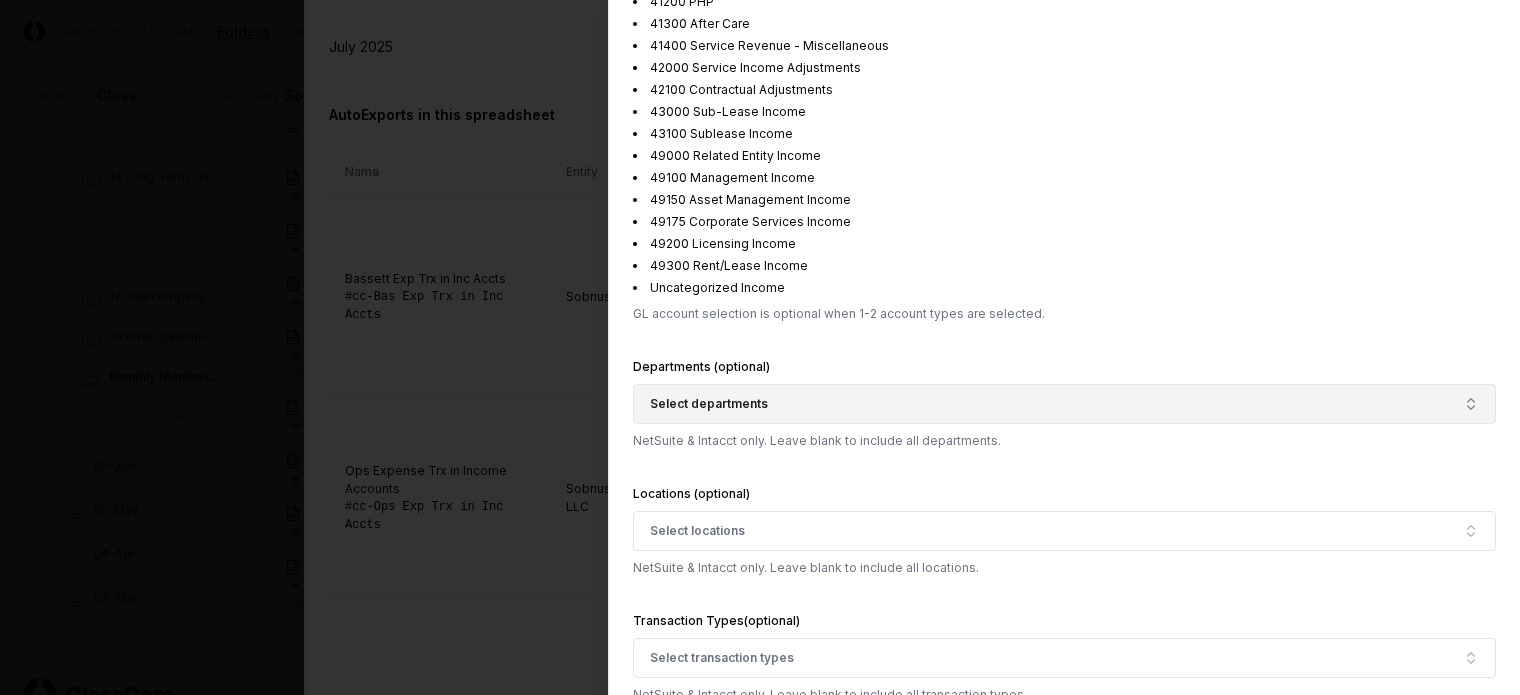 click on "Select departments" at bounding box center [1064, 404] 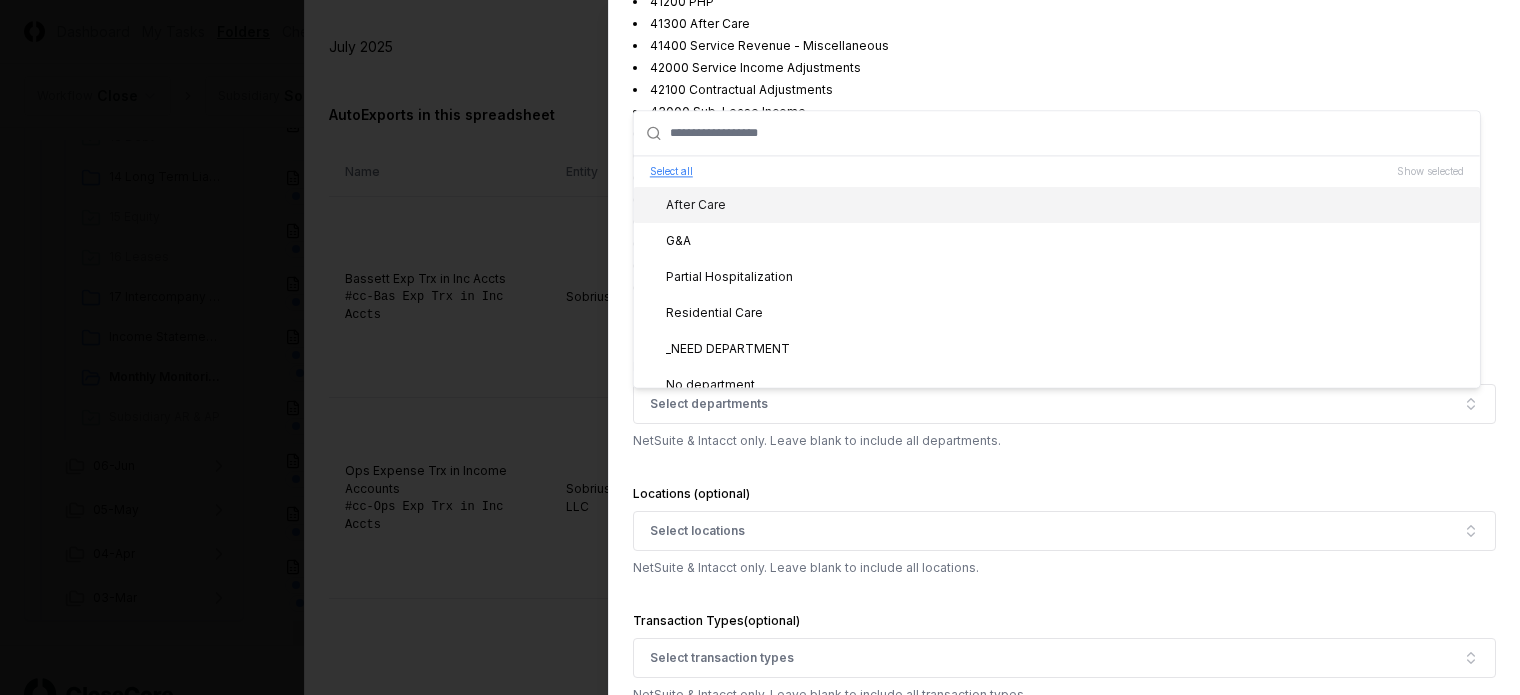 click on "Select all" at bounding box center (671, 171) 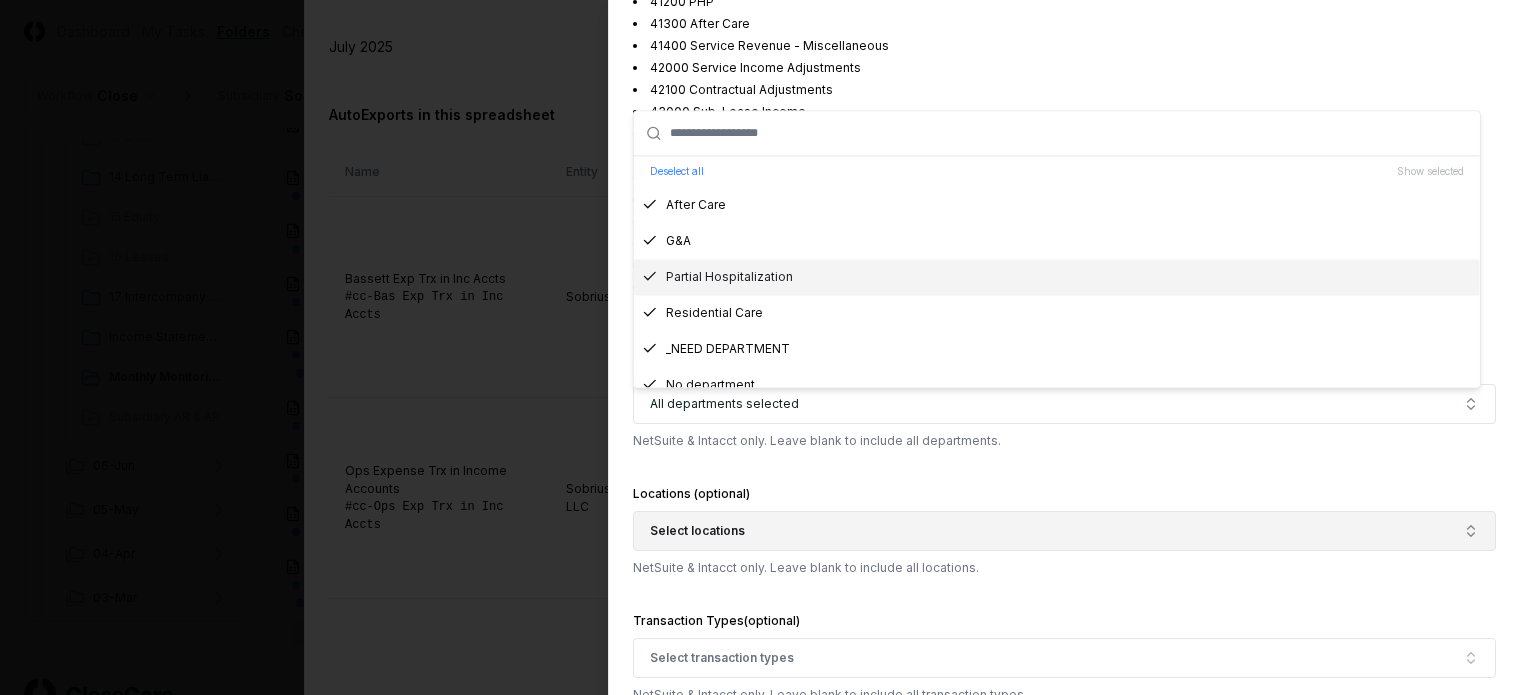 click on "Select locations" at bounding box center [1064, 531] 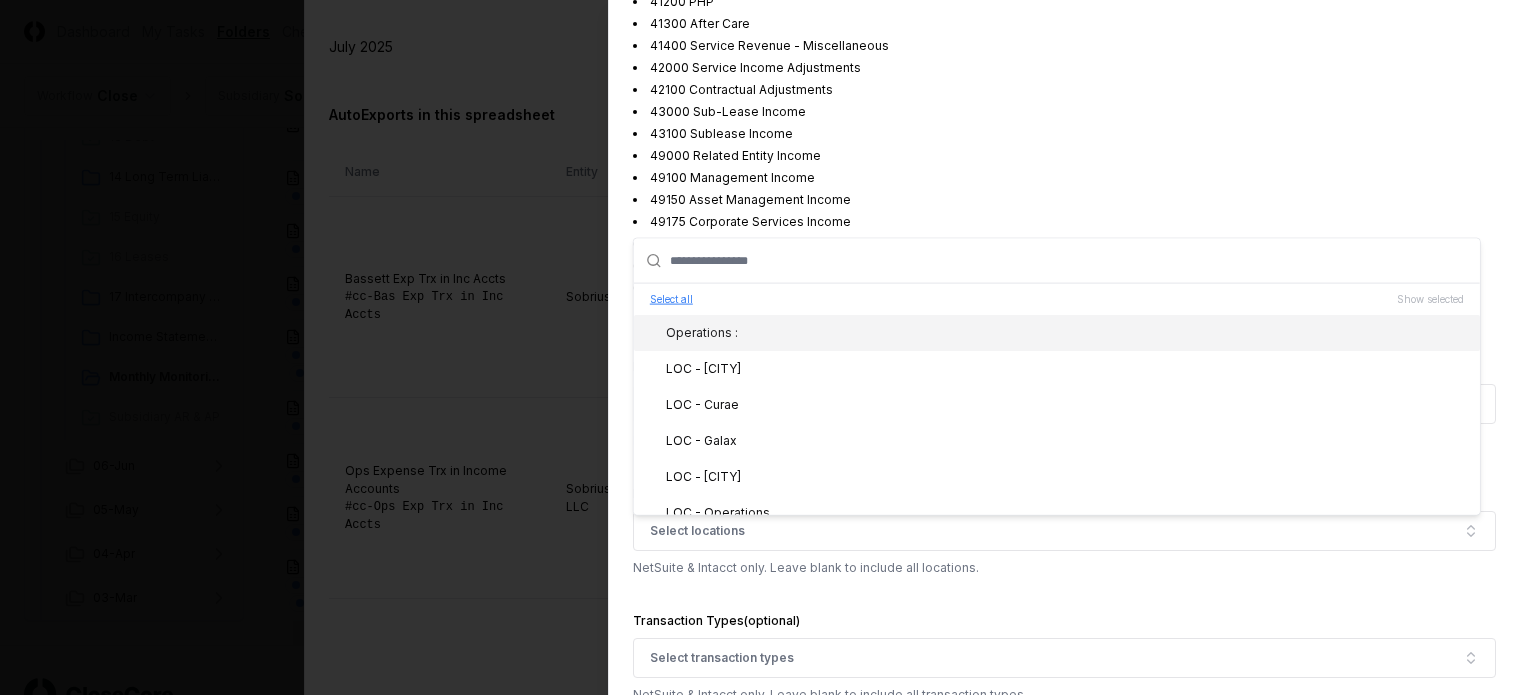 click on "Select all" at bounding box center [671, 299] 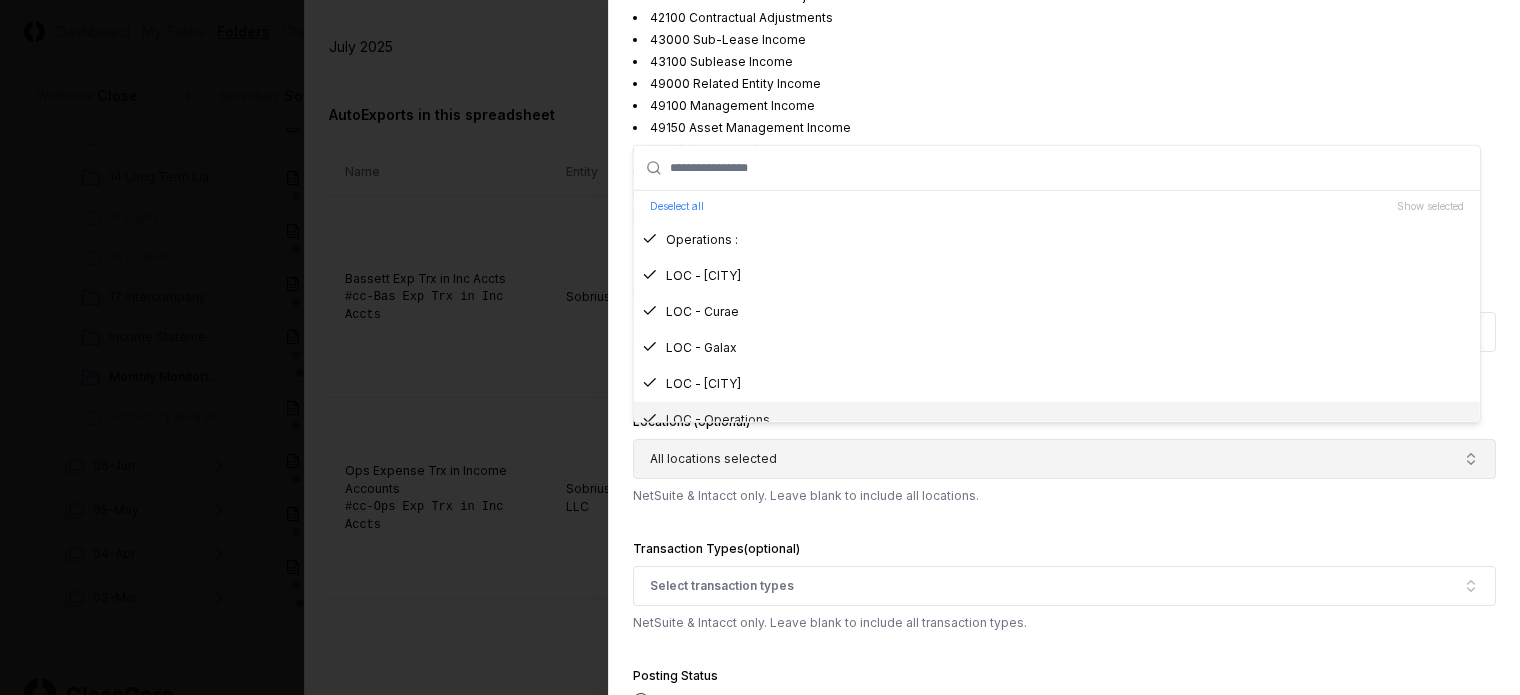 scroll, scrollTop: 1100, scrollLeft: 0, axis: vertical 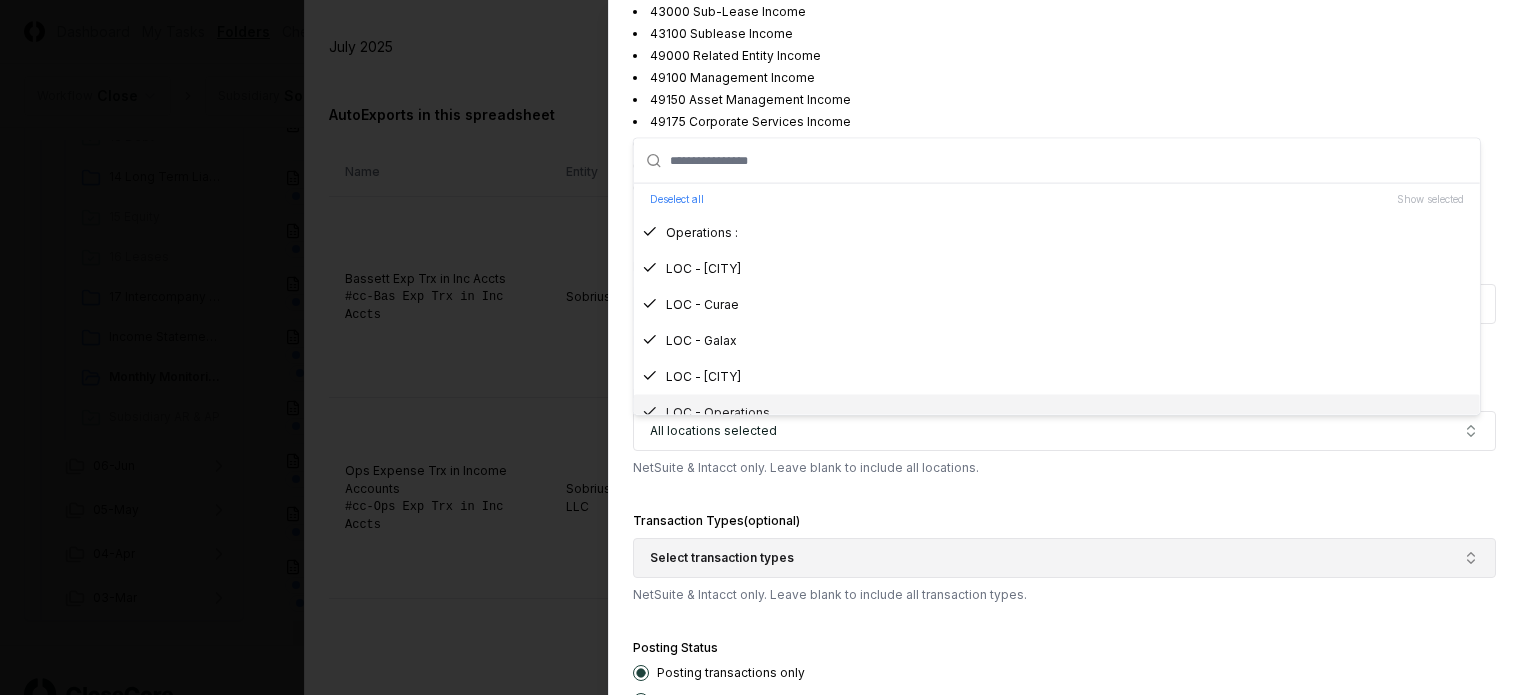 click on "Select transaction types" at bounding box center [1064, 558] 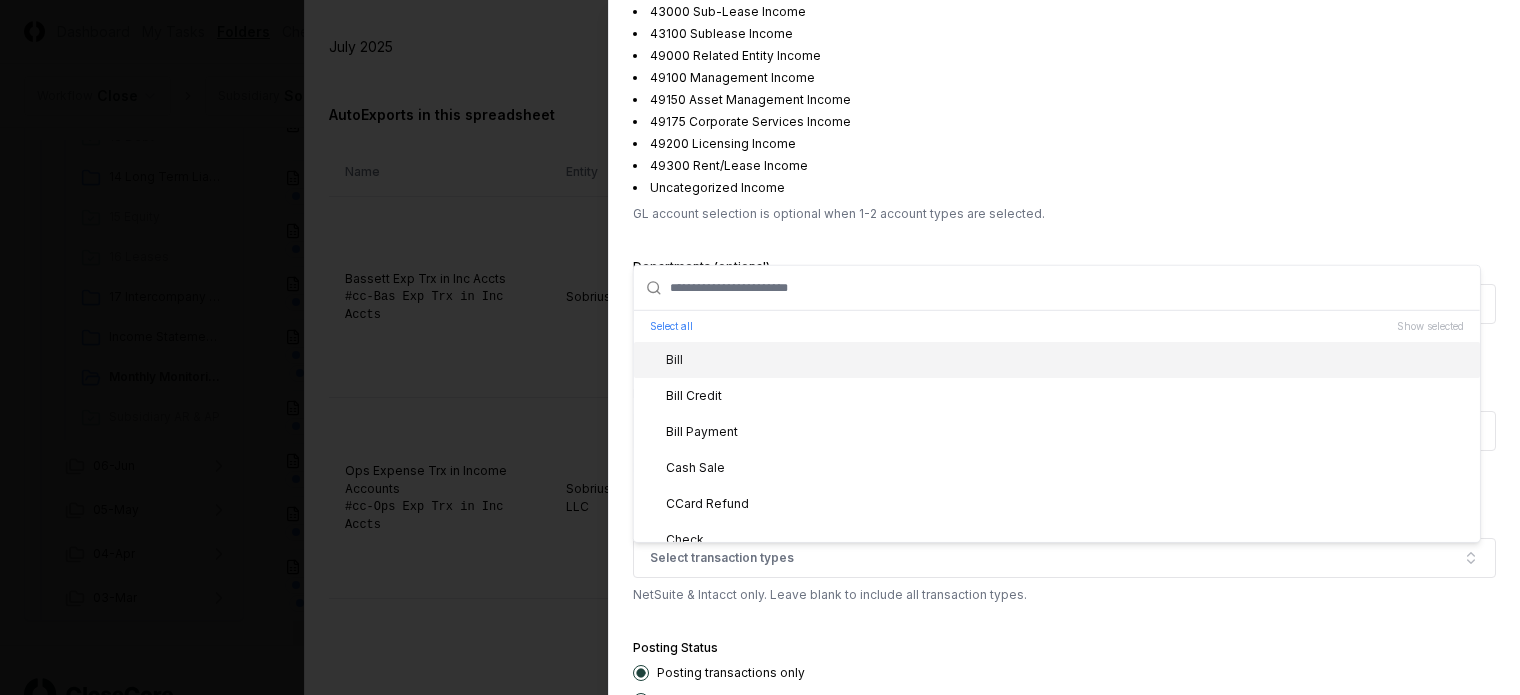 click on "Bill" at bounding box center [1057, 360] 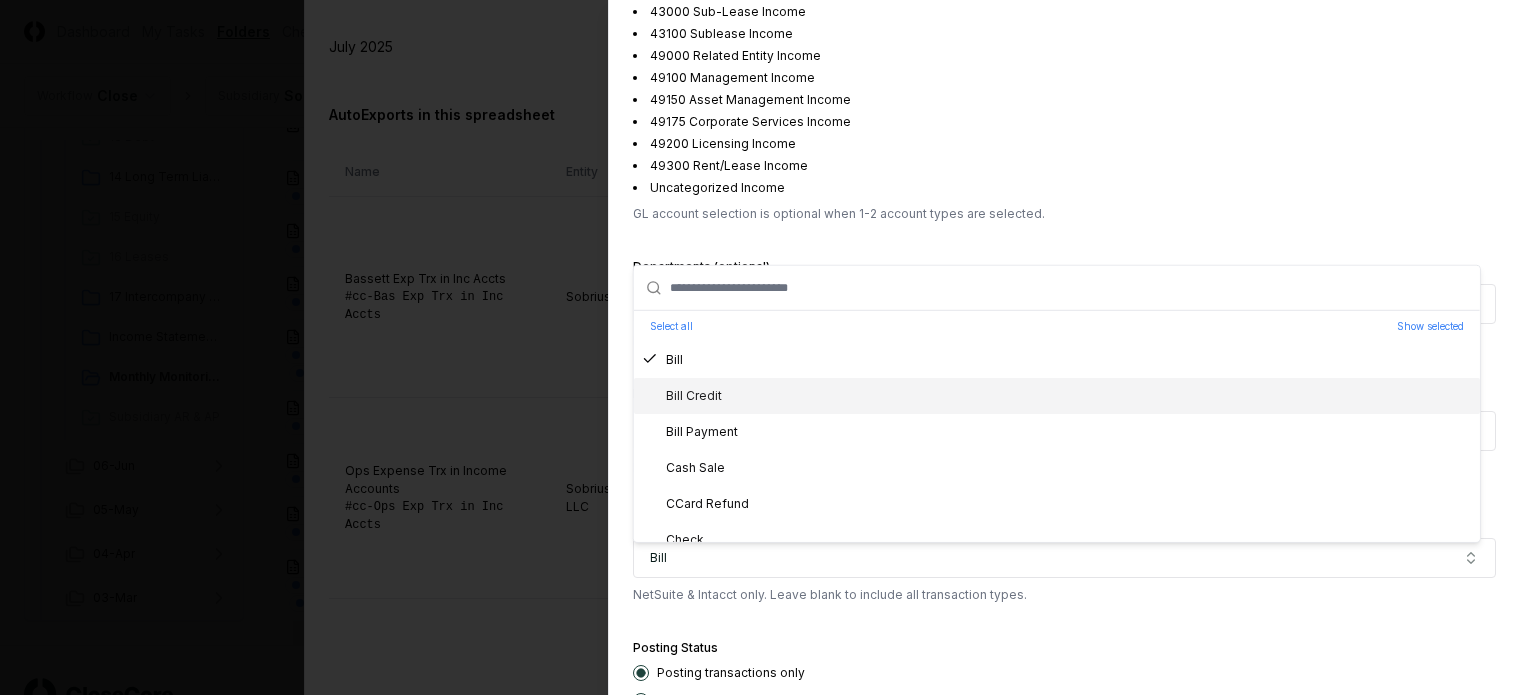 click on "Bill Credit" at bounding box center (1057, 396) 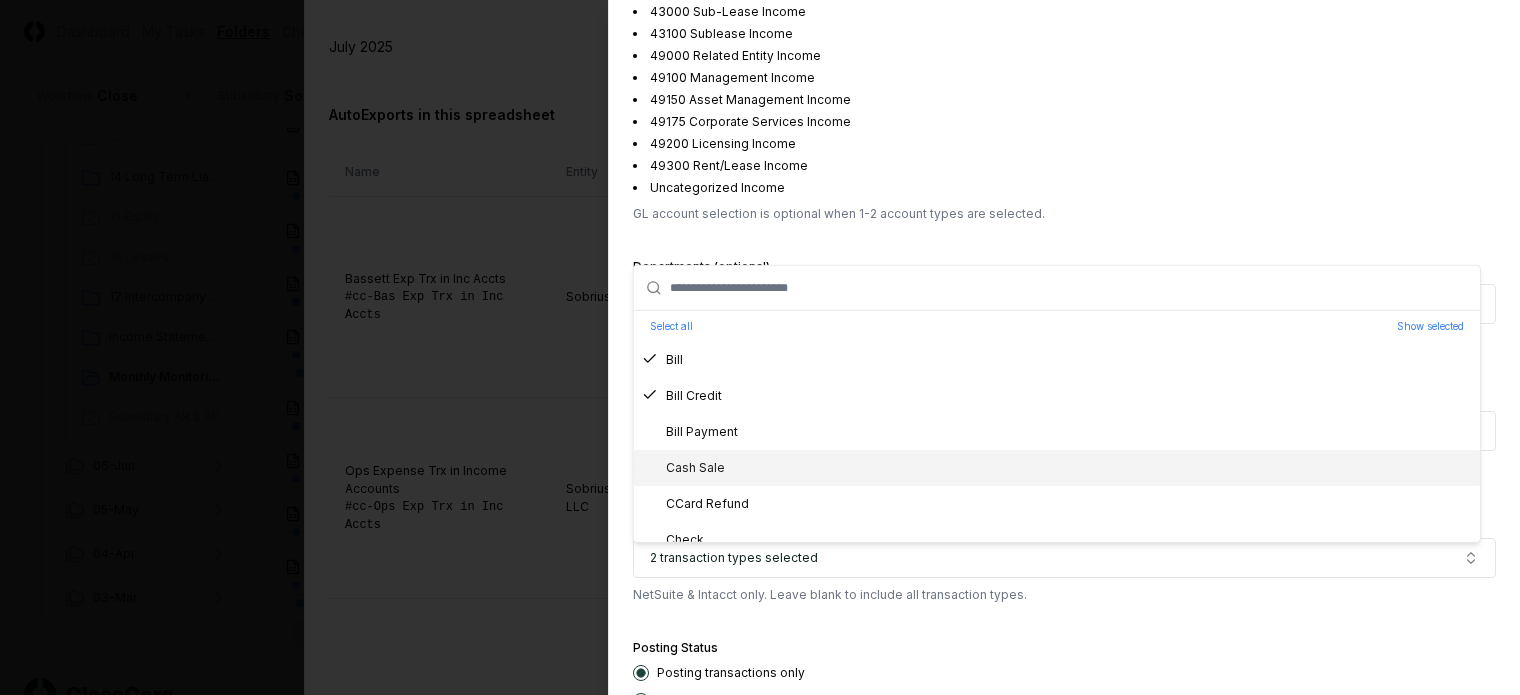 scroll, scrollTop: 100, scrollLeft: 0, axis: vertical 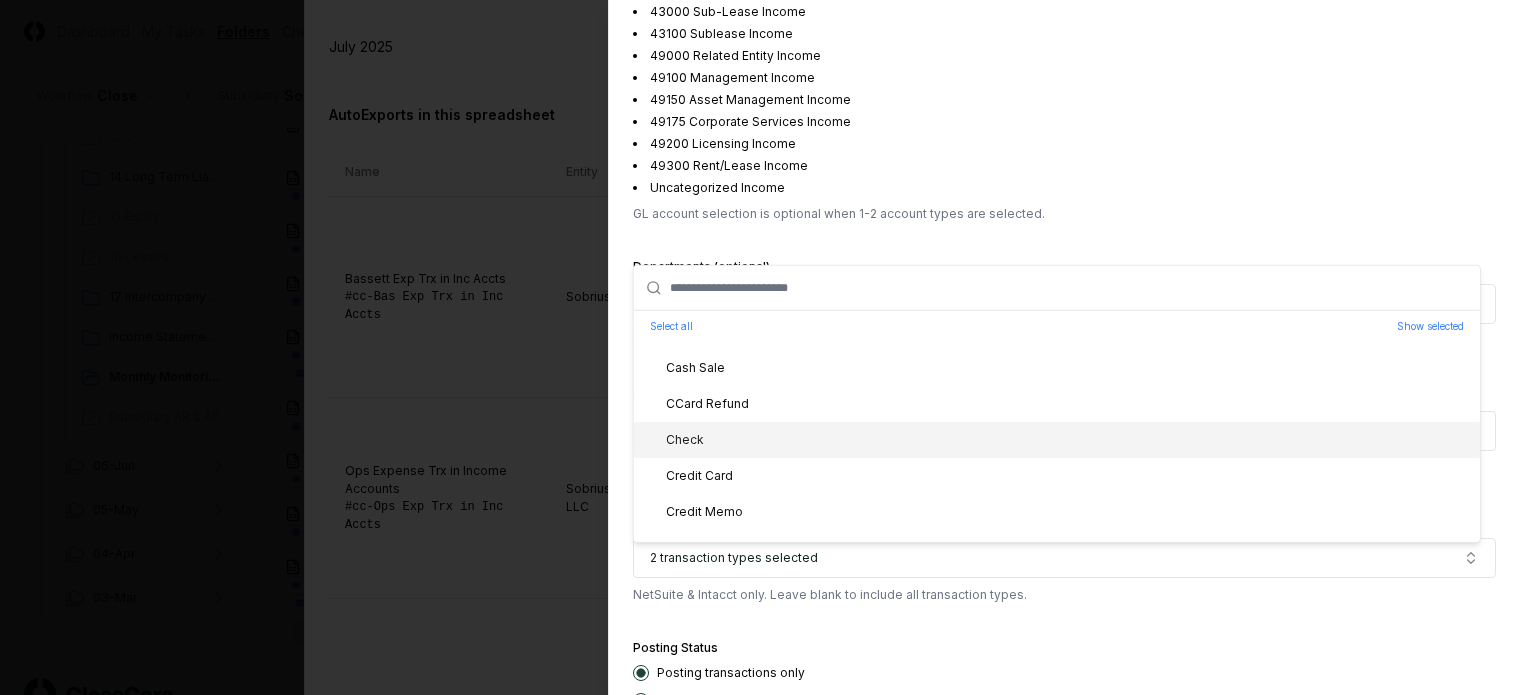 click on "Check" at bounding box center [1057, 440] 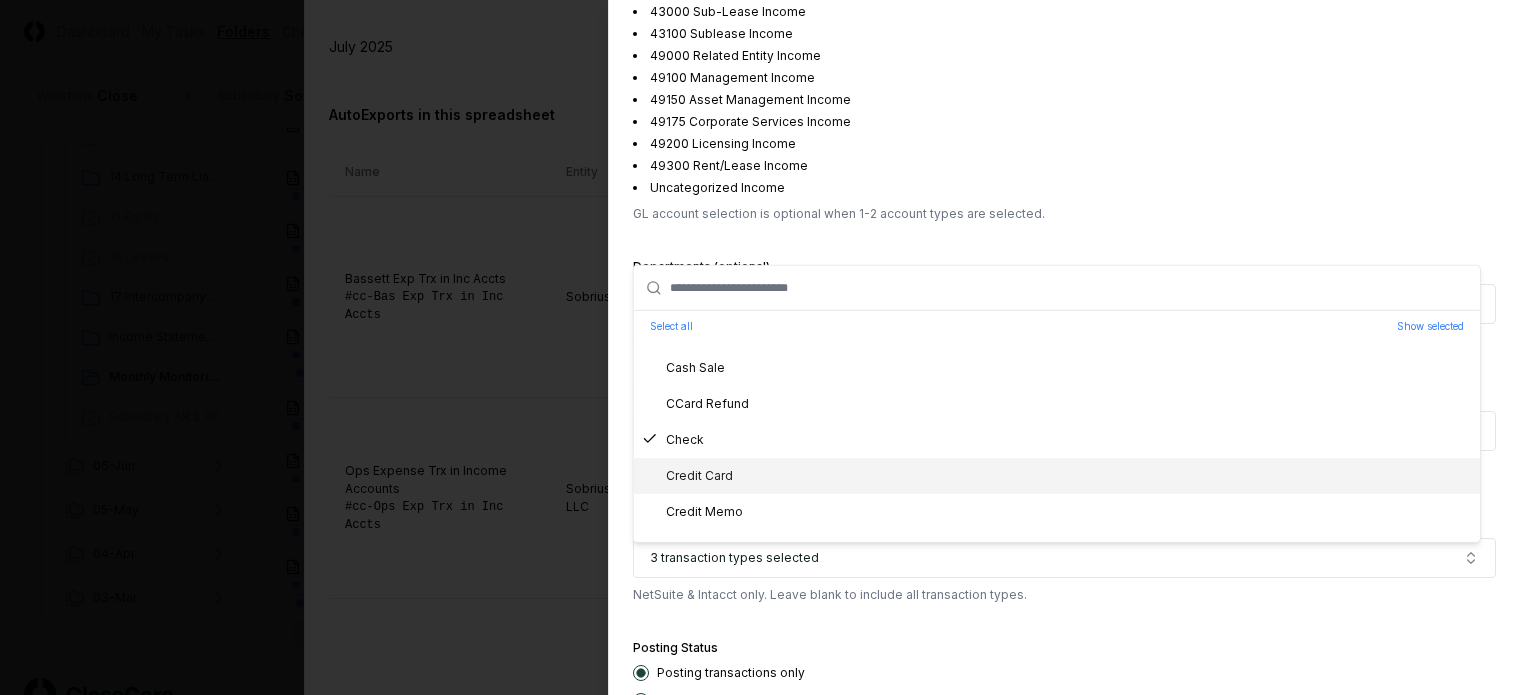 click on "Credit Card" at bounding box center [687, 476] 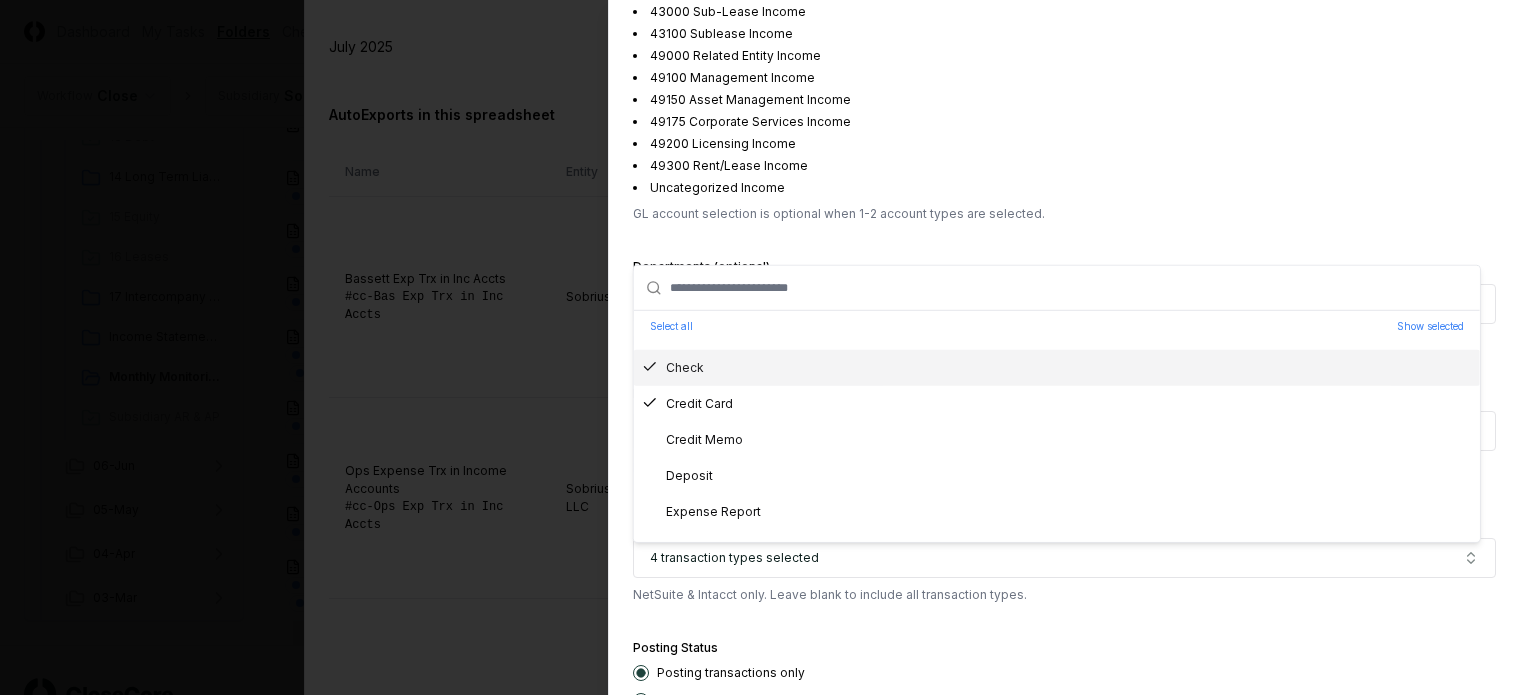 scroll, scrollTop: 200, scrollLeft: 0, axis: vertical 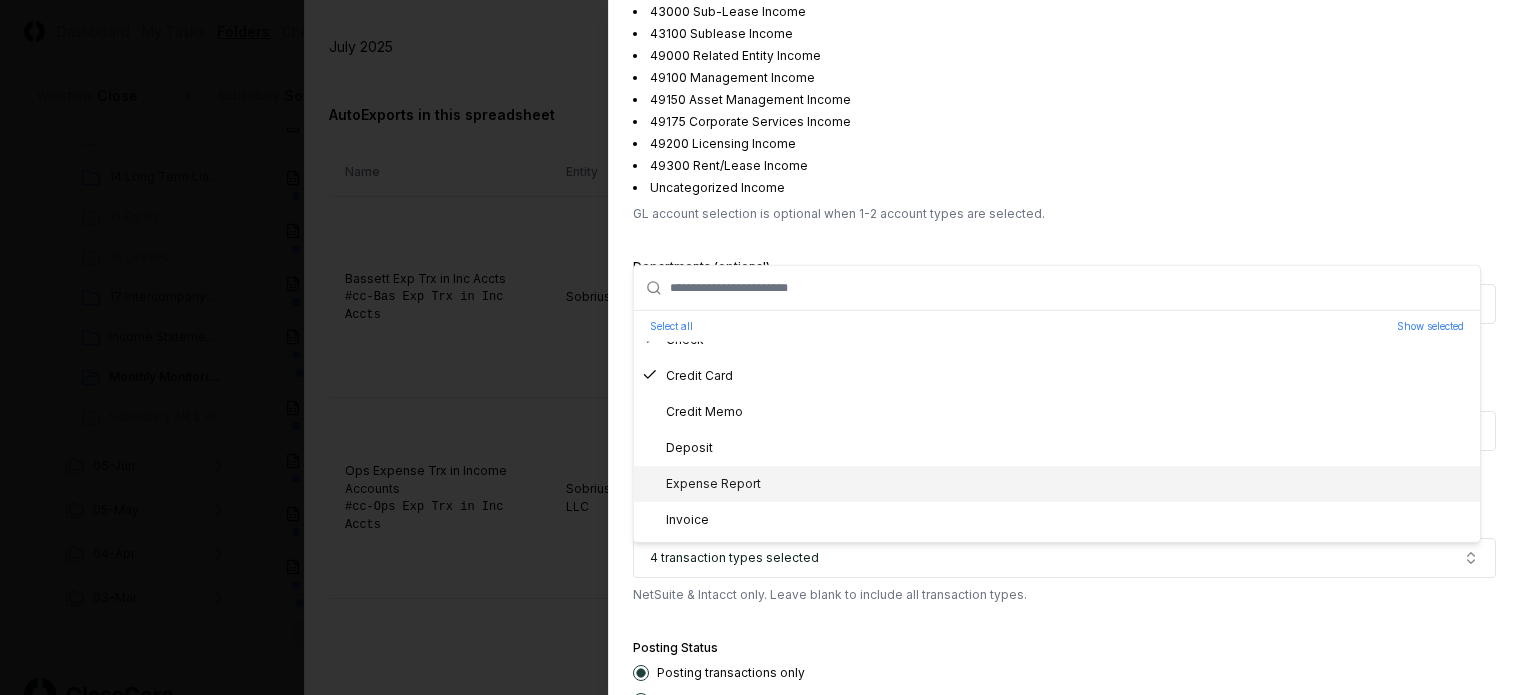 click on "Expense Report" at bounding box center [701, 484] 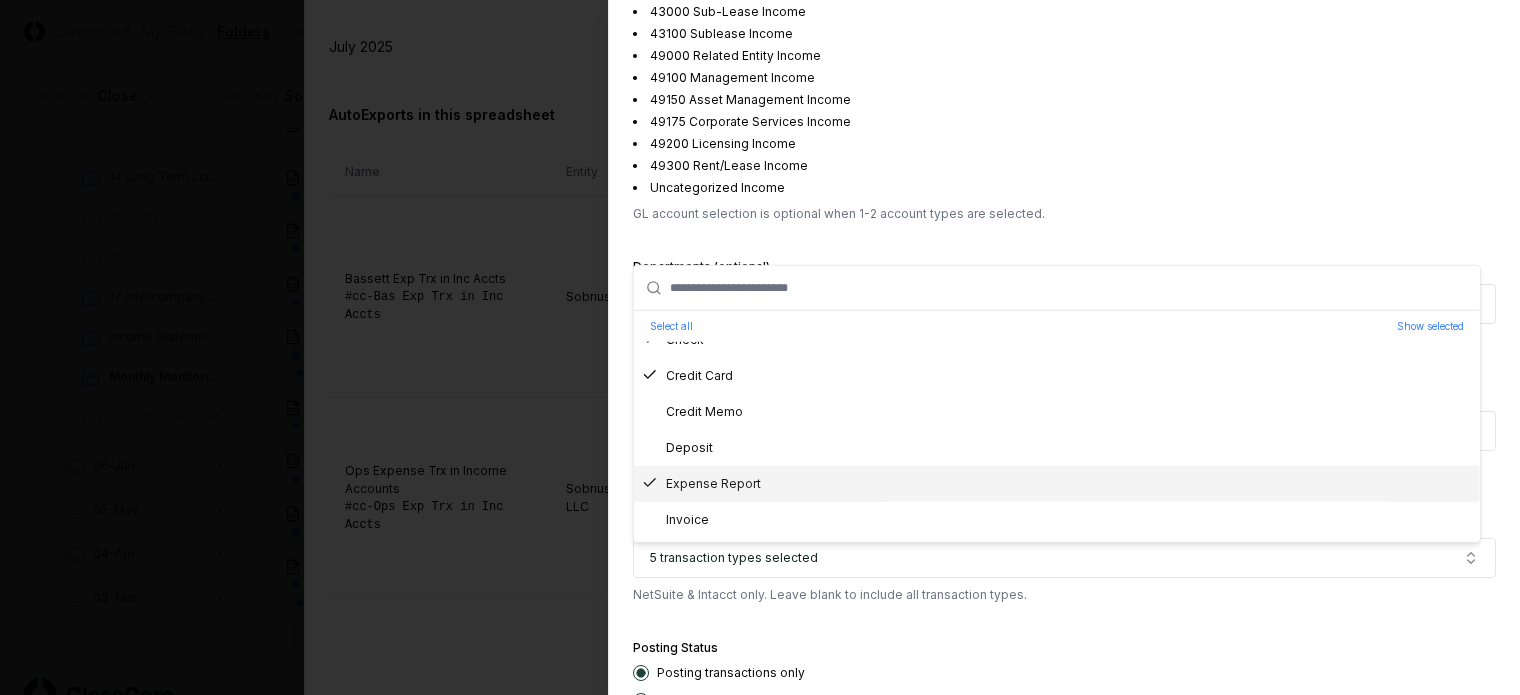 click on "**********" at bounding box center [1064, 347] 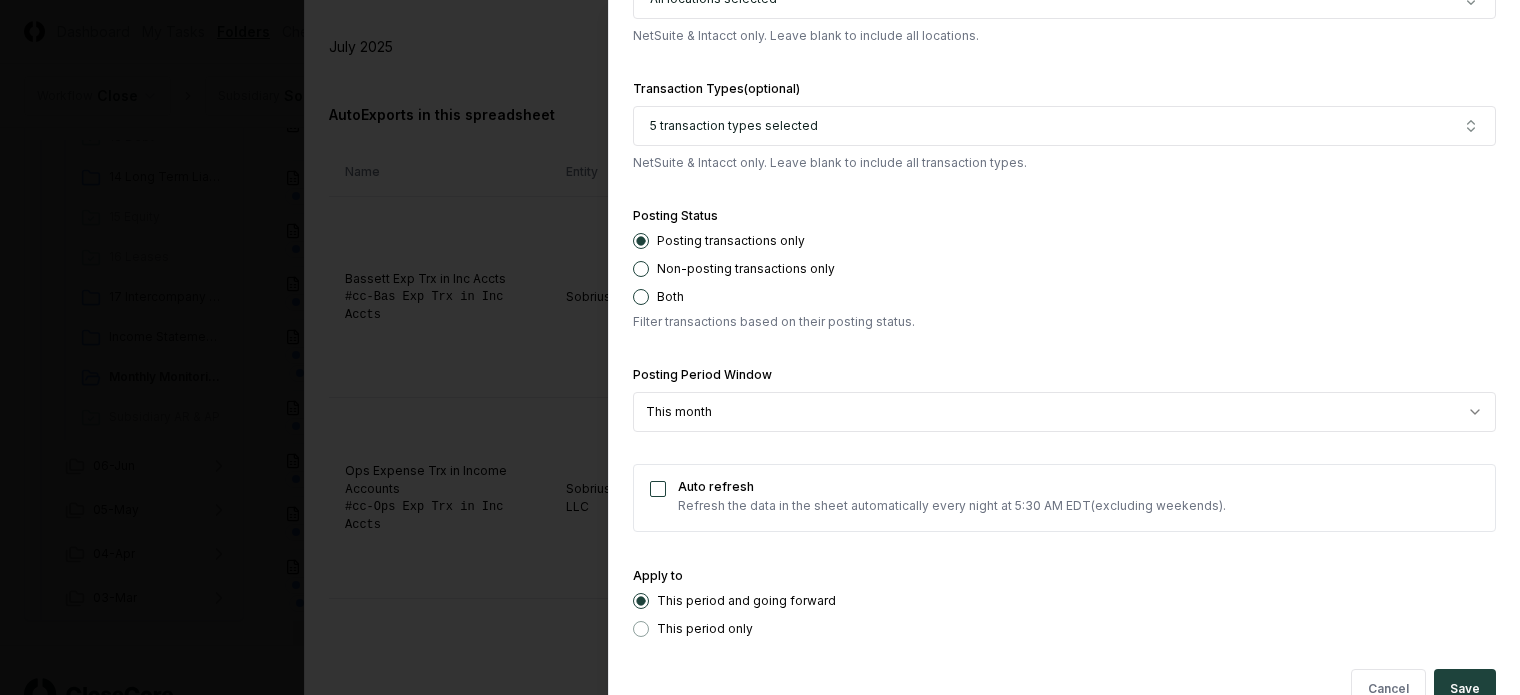 scroll, scrollTop: 1569, scrollLeft: 0, axis: vertical 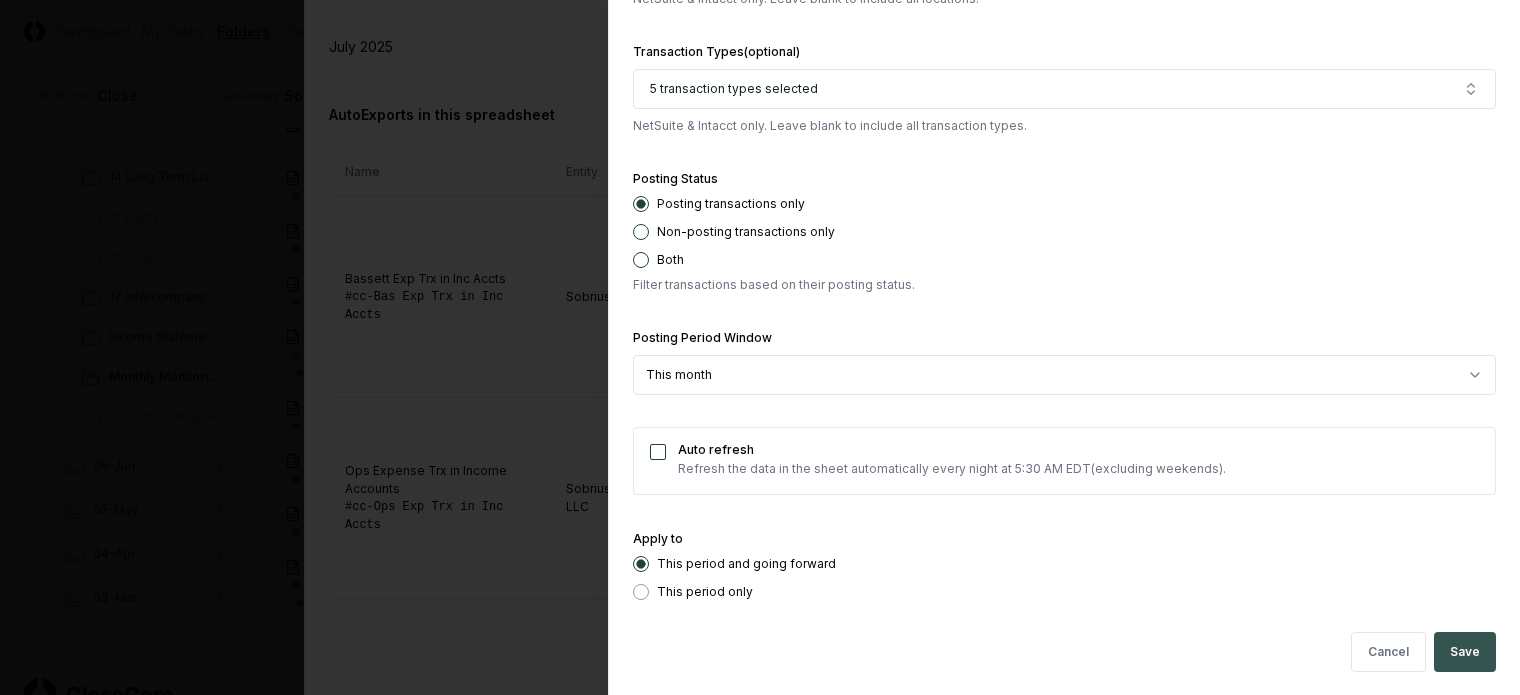 click on "Save" at bounding box center [1465, 652] 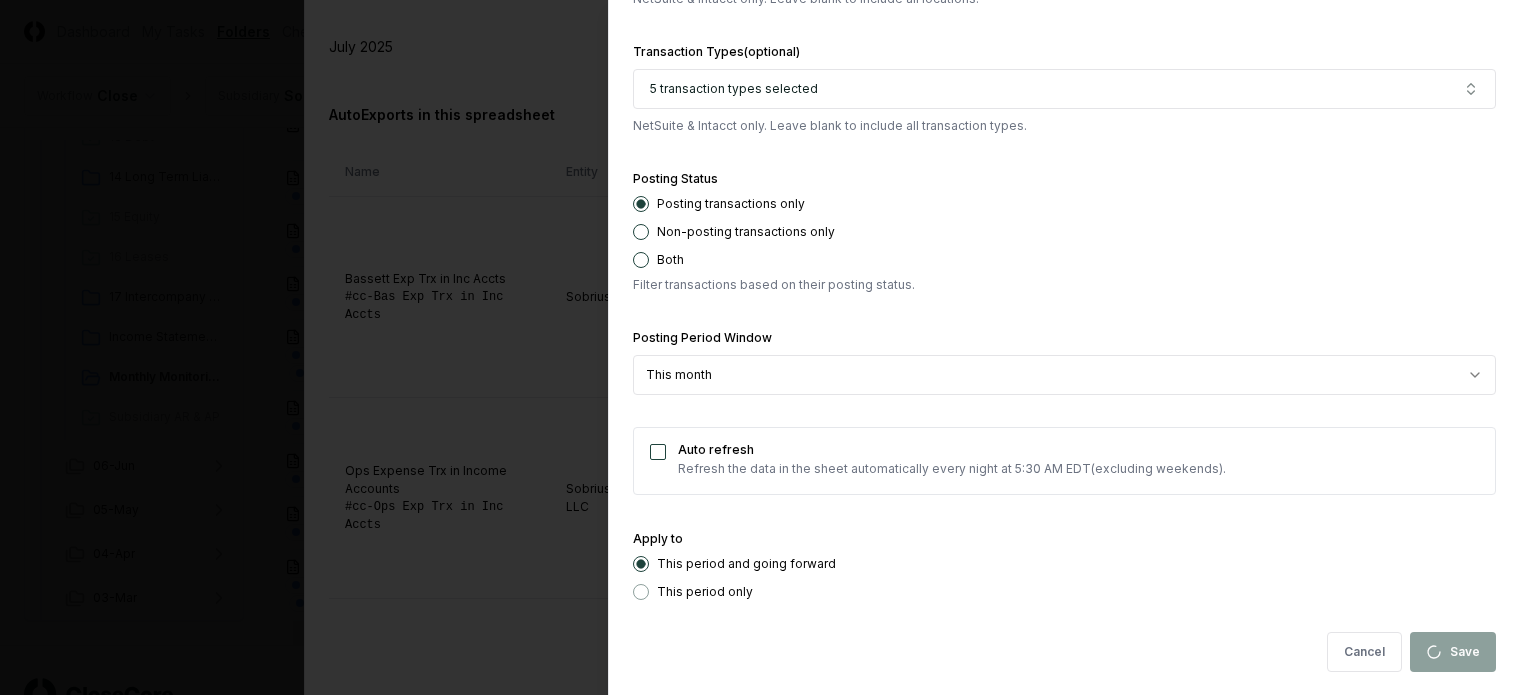 type 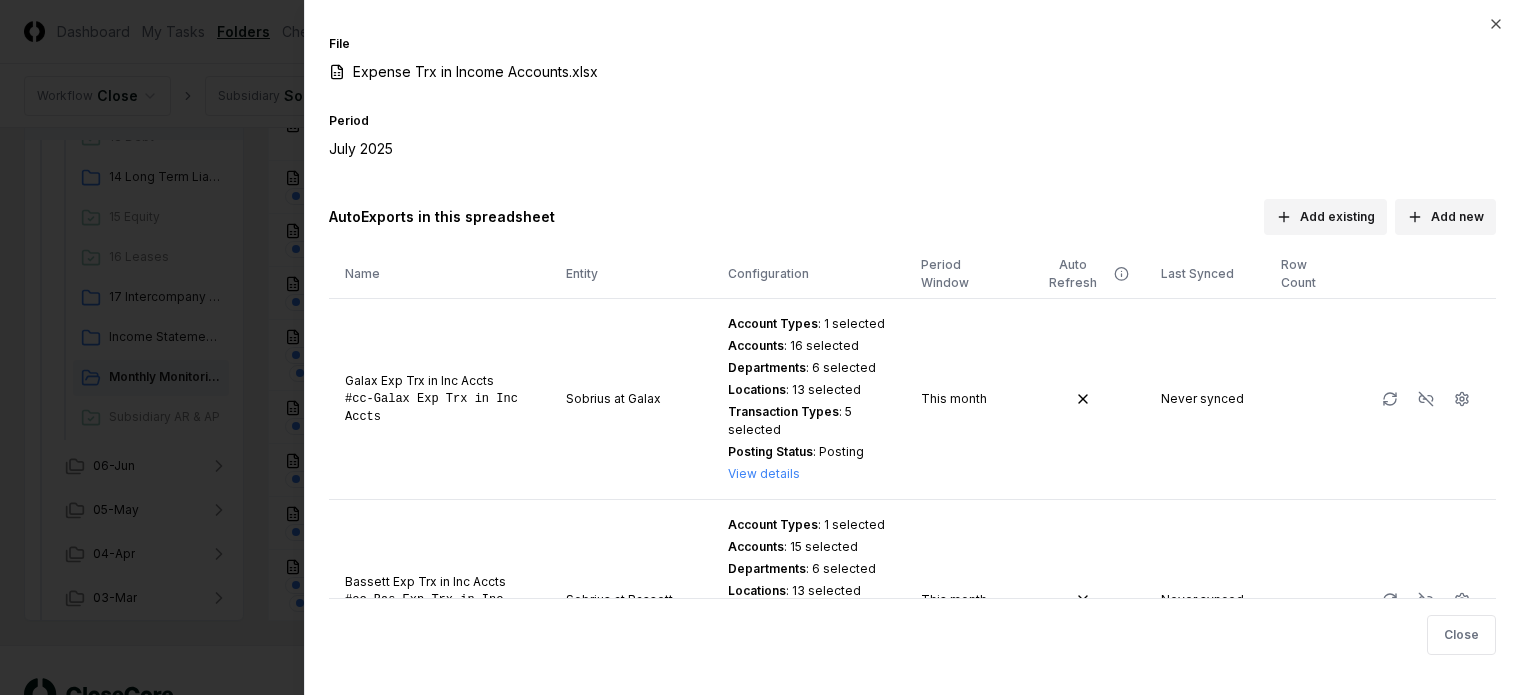 scroll, scrollTop: 0, scrollLeft: 0, axis: both 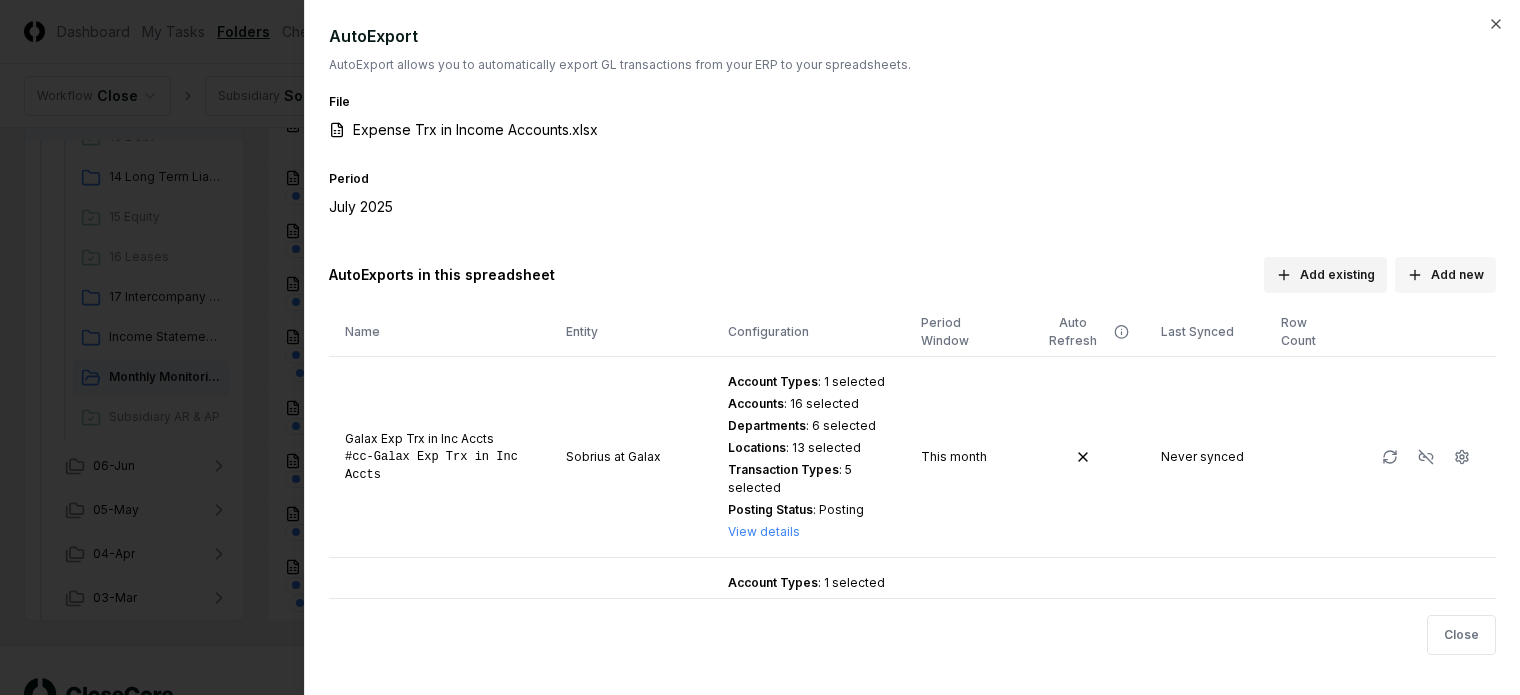 click on "Add new" at bounding box center (1445, 275) 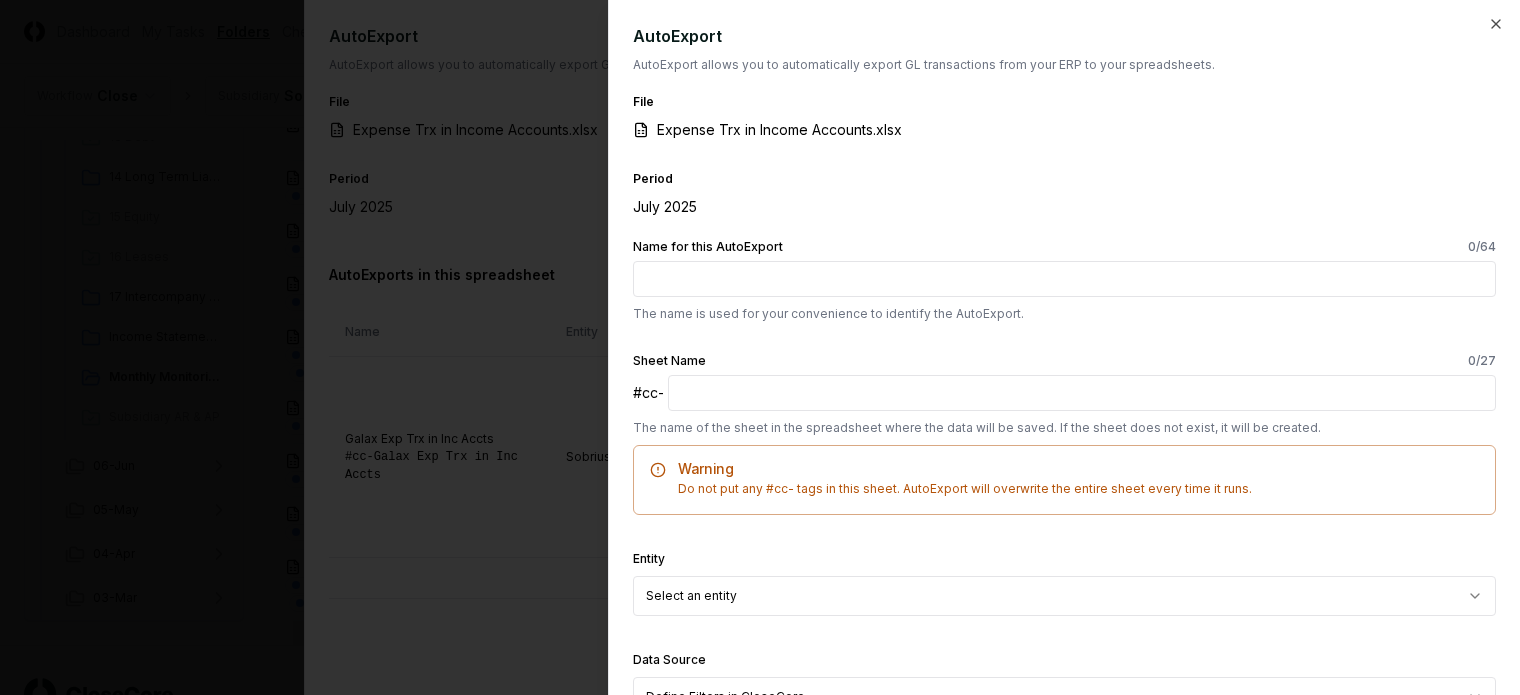 click on "Name for this AutoExport 0 /64" at bounding box center [1064, 279] 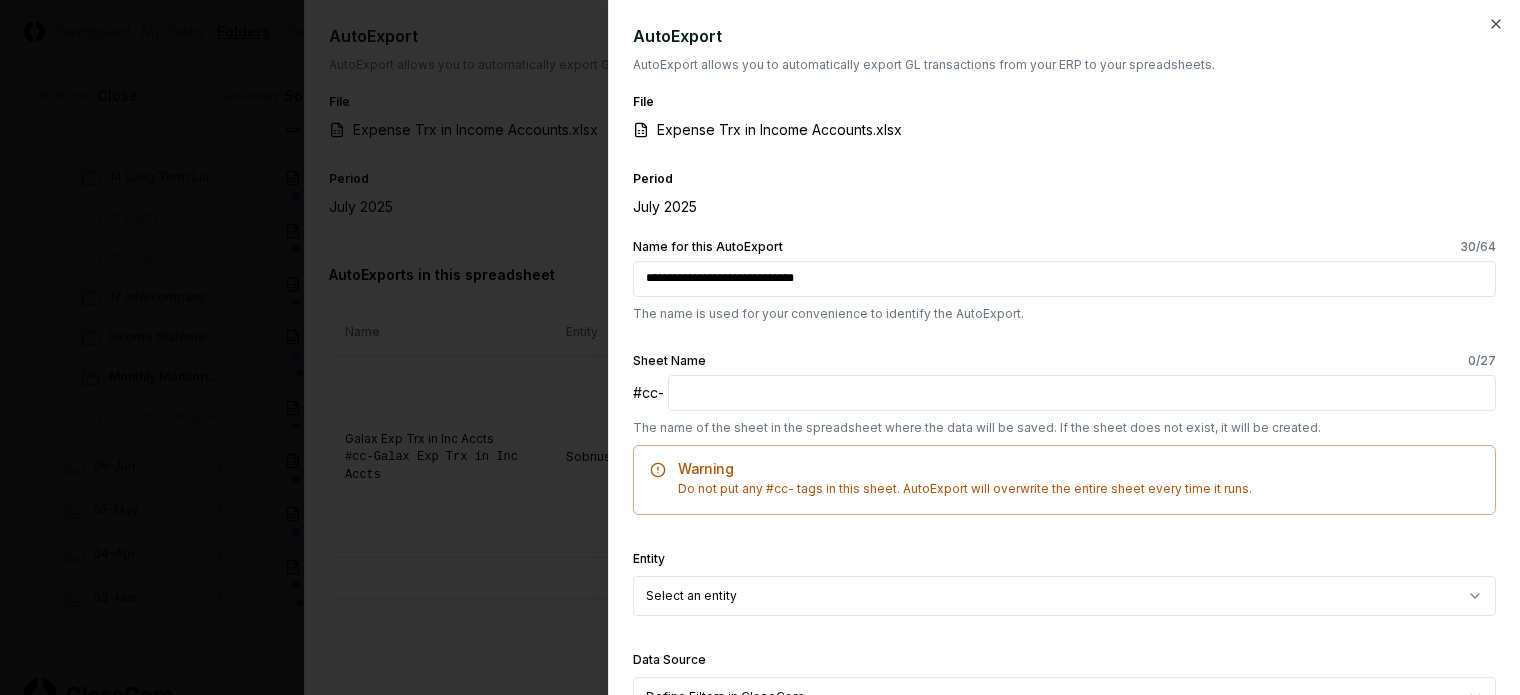 drag, startPoint x: 864, startPoint y: 276, endPoint x: 421, endPoint y: 284, distance: 443.07224 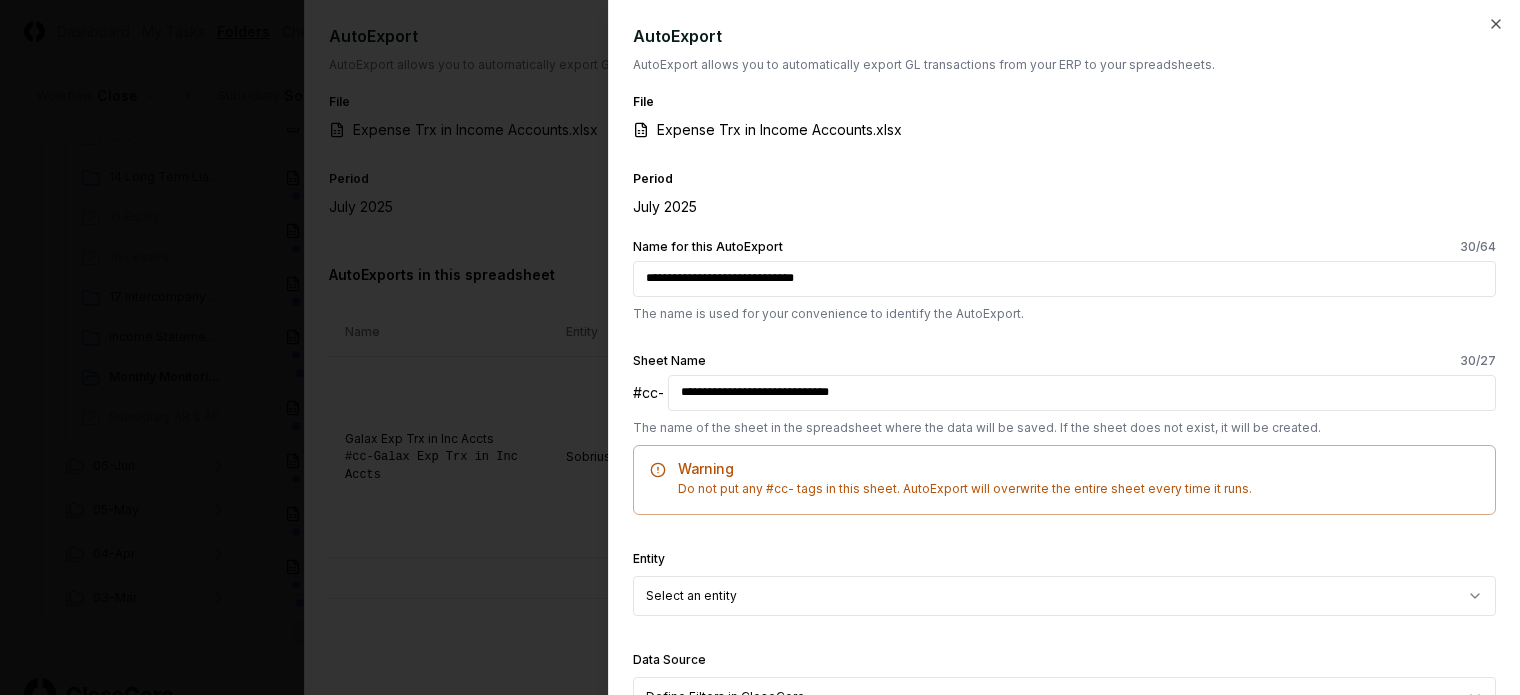 drag, startPoint x: 739, startPoint y: 395, endPoint x: 700, endPoint y: 395, distance: 39 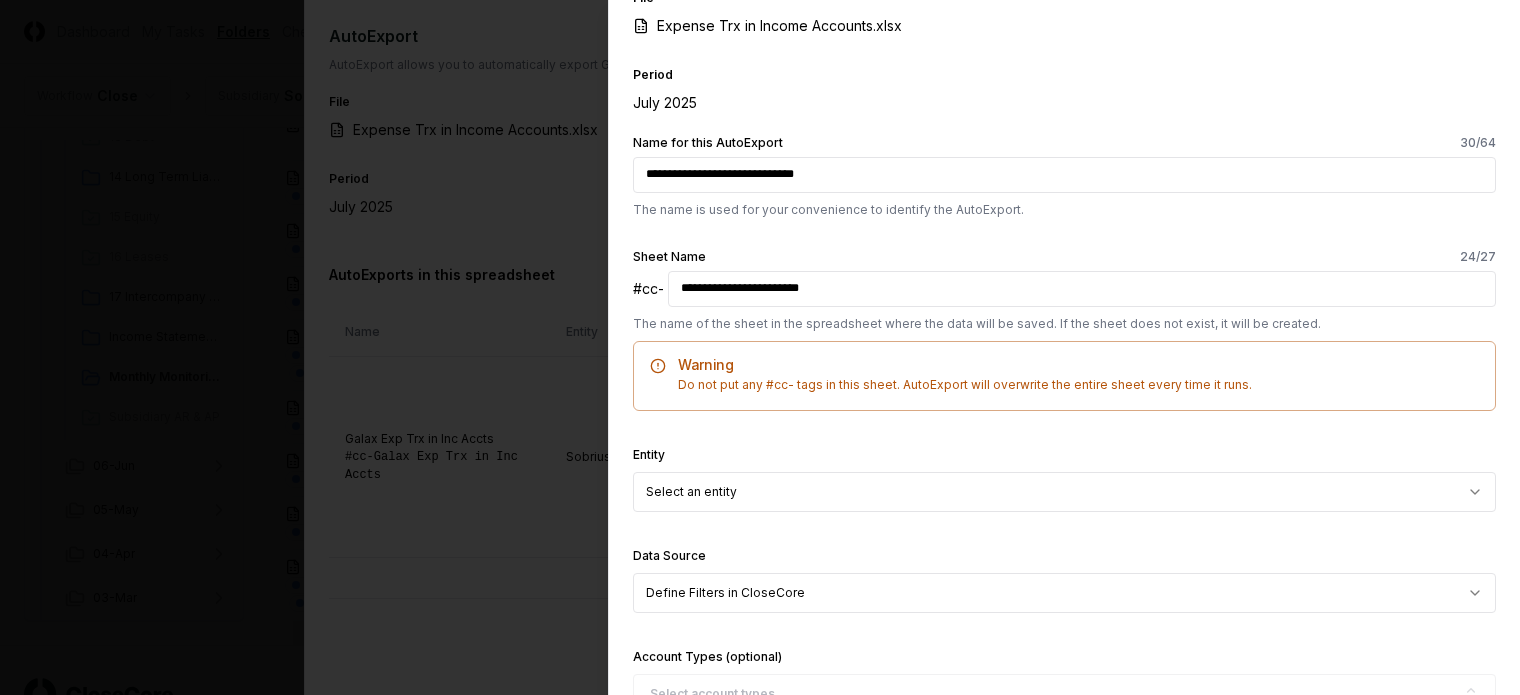 scroll, scrollTop: 200, scrollLeft: 0, axis: vertical 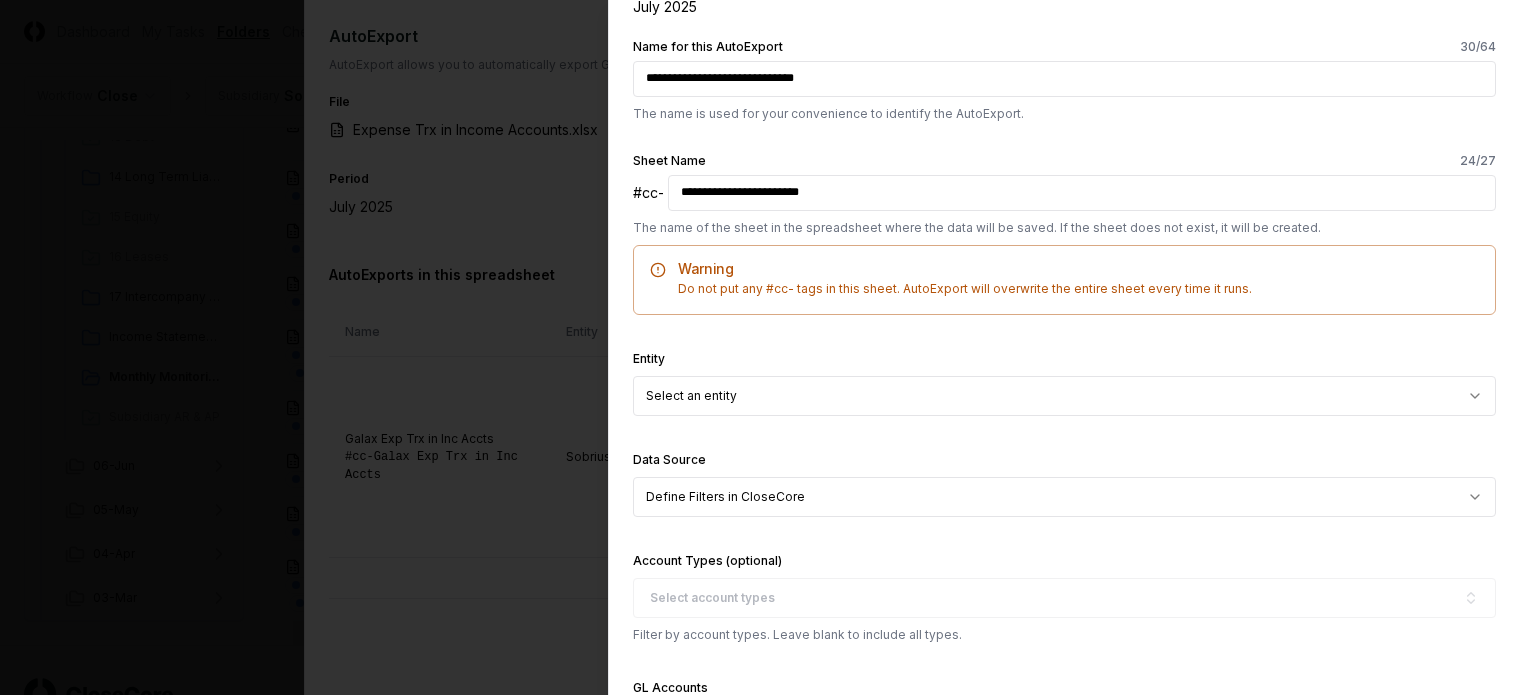type on "**********" 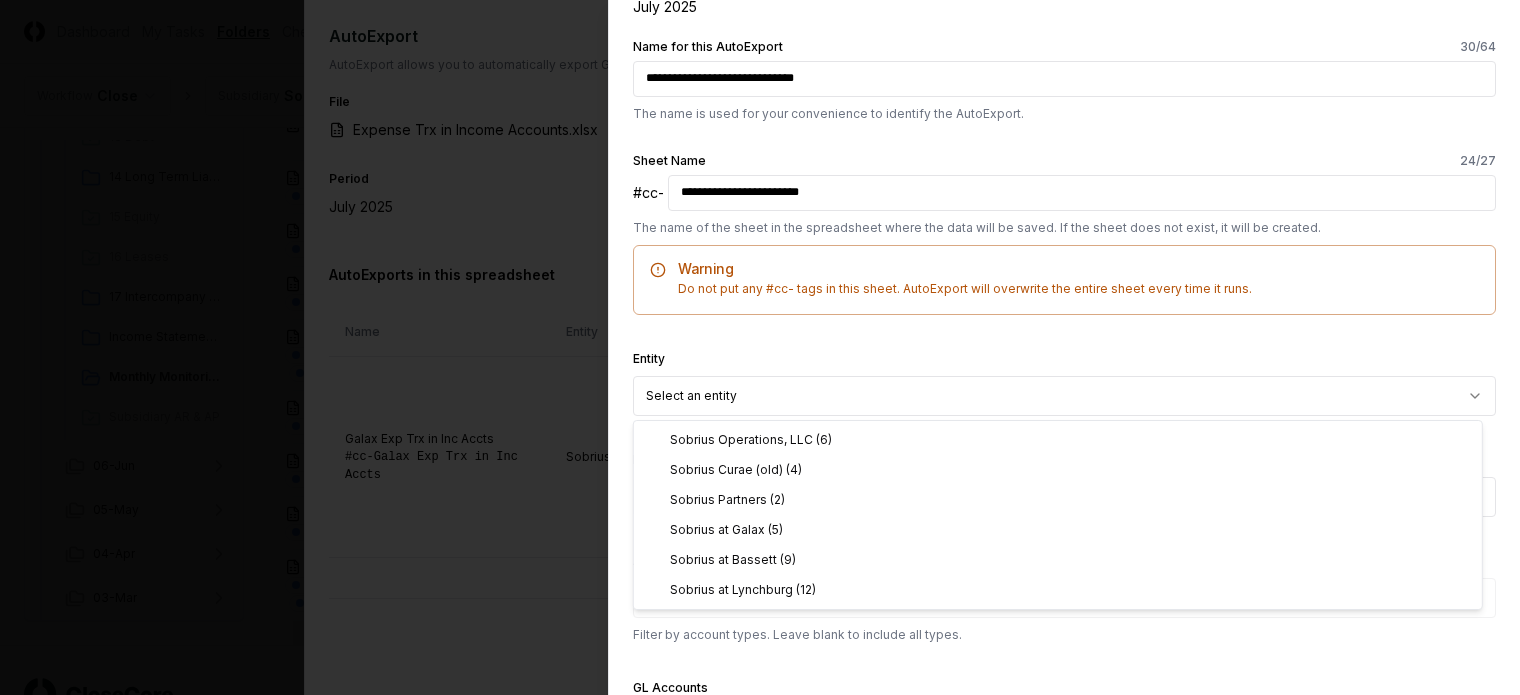 click on "CloseCore Dashboard My Tasks Folders Checklist Reconciliations Notes Documents Reporting Monitor Assistant Toggle navigation menu   MT Toggle user menu Workflow Close Subsidiary Sobrius Operations, LLC  ( 6 ) Browse Workflow Permanent File 2025 12-Dec 11-Nov 10-Oct 09-Sep 08-Aug 07-Jul 01 Cash & Cash Equivalents 02 Accounts Receivable 03 Inventory 04 Prepaids and Other Current Assets 05 Fixed Assets 06 Other Assets 07 Accounts Payable 08 Credit Cards 09 Accruals and Other ST Liabilities 10 Payroll 11 Deferred Revenue 12 Sales Tax 13 Debt 14 Long Term Liabilities 15 Equity 16 Leases 17 Intercompany Transactions Income Statement & Other ME Tasks Monthly Monitoring Subsidiary AR & AP 06-Jun 05-May 04-Apr 03-Mar 02-Feb 01-Jan Change Folder Cancel Reassign July [YEAR]: Monthly Monitoring View on  One Drive Checklist 10 / 10 New  Task My Items My Open Items Ready for My Review Due Today Late Has Notes Has Reminders Has Documents Blocked Unblocked Clear Filter Subsidiary Description Assignee Sign-Off   Due Actions MT" at bounding box center (752, -418) 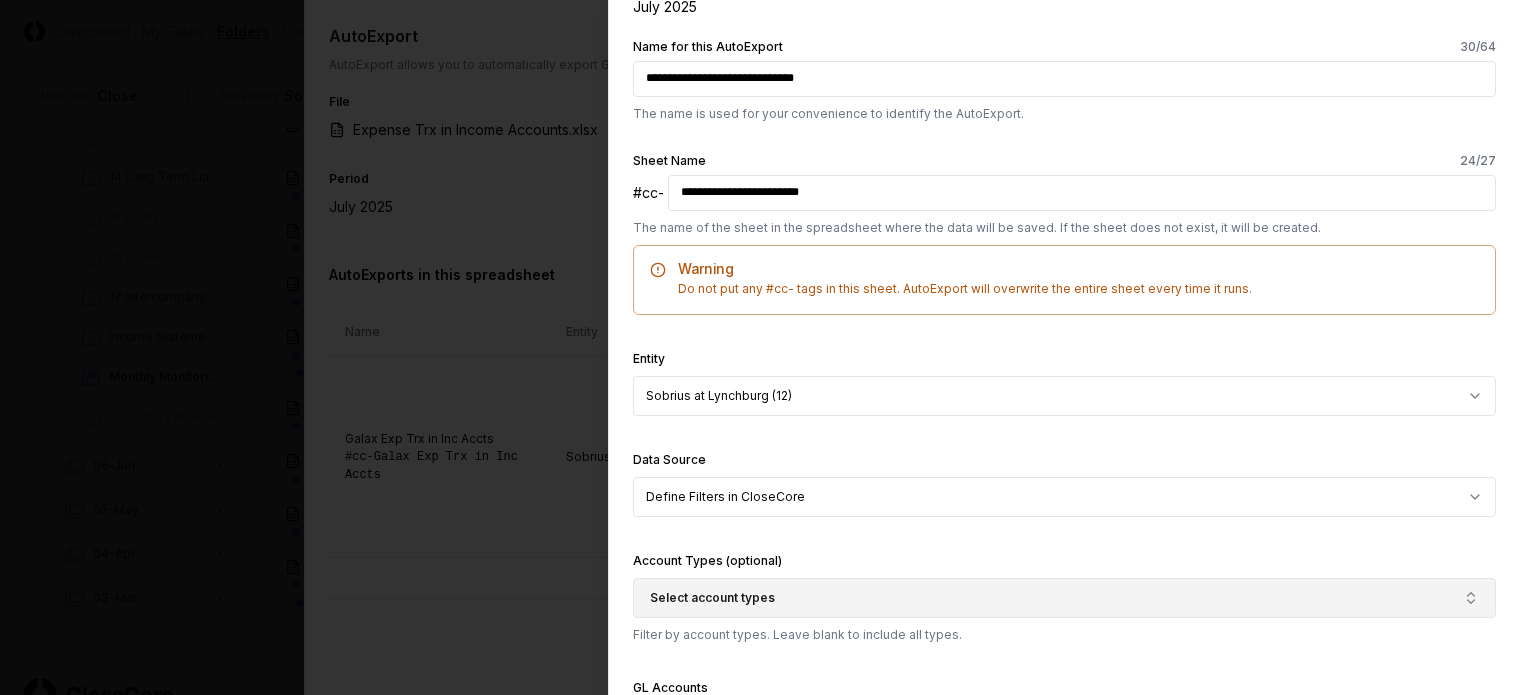 click on "Select account types" at bounding box center [712, 598] 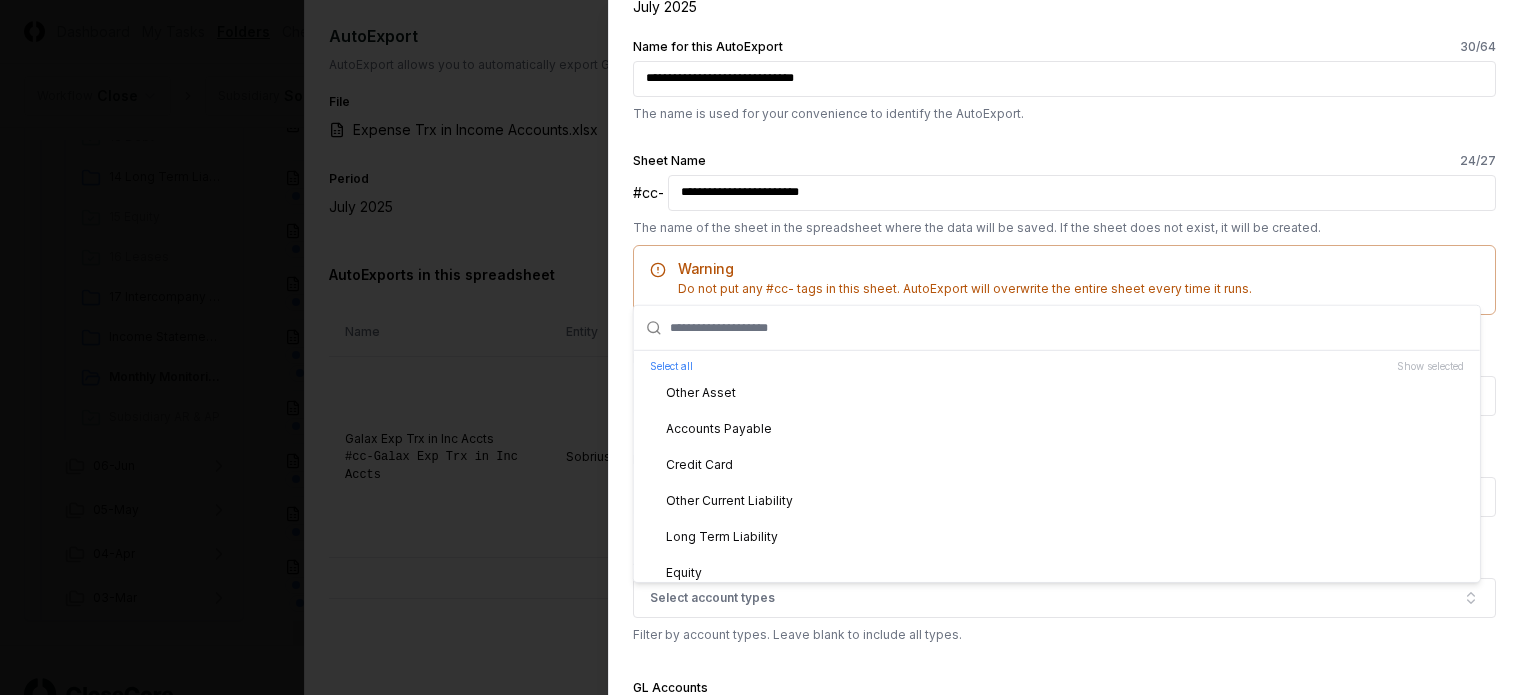 scroll, scrollTop: 300, scrollLeft: 0, axis: vertical 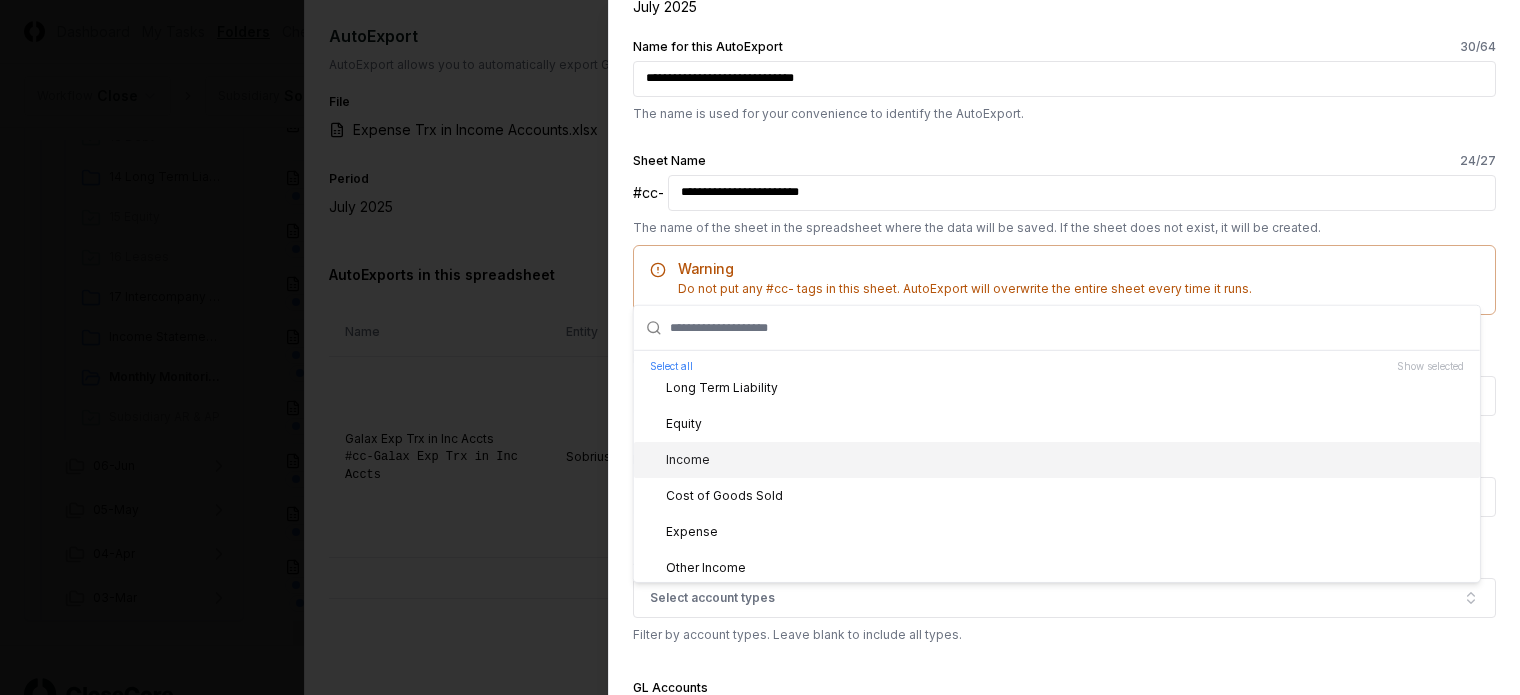 click on "Income" at bounding box center (1057, 460) 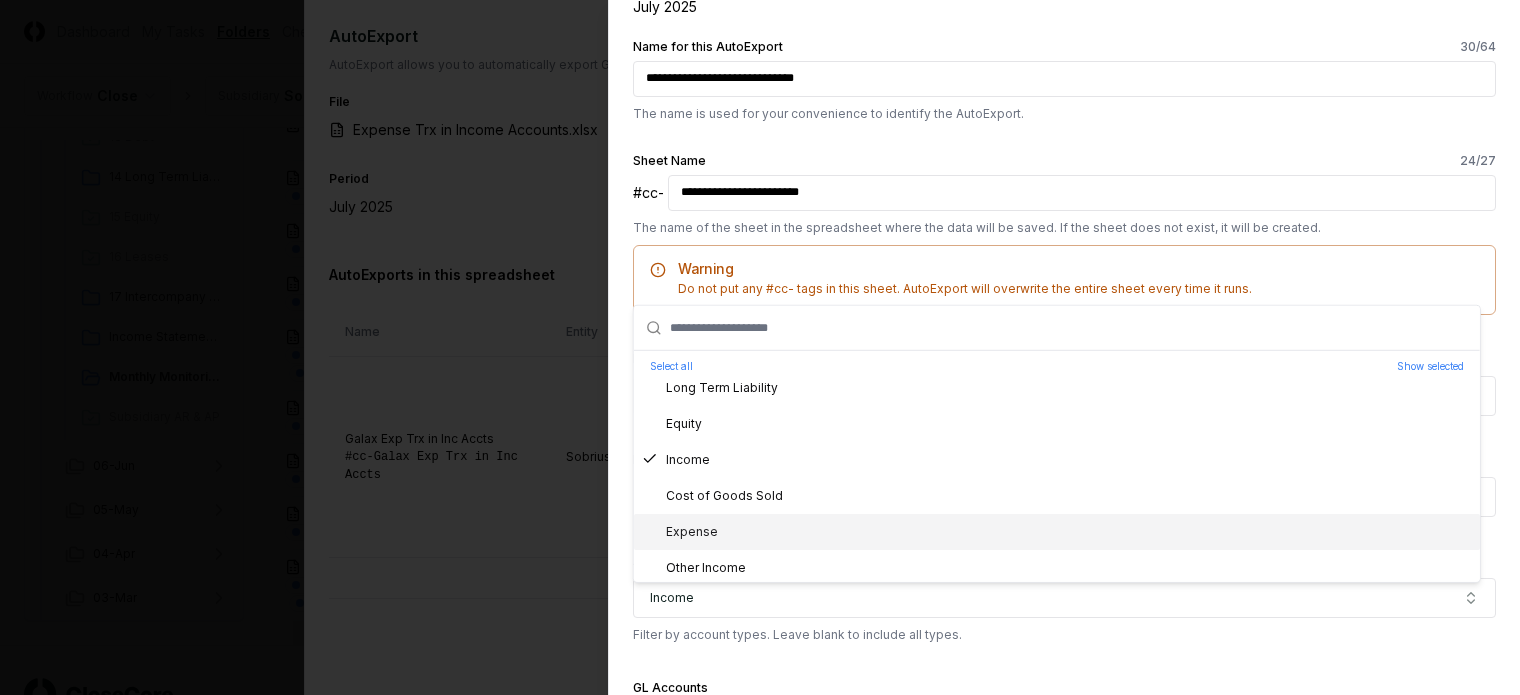 click on "**********" at bounding box center [1064, 347] 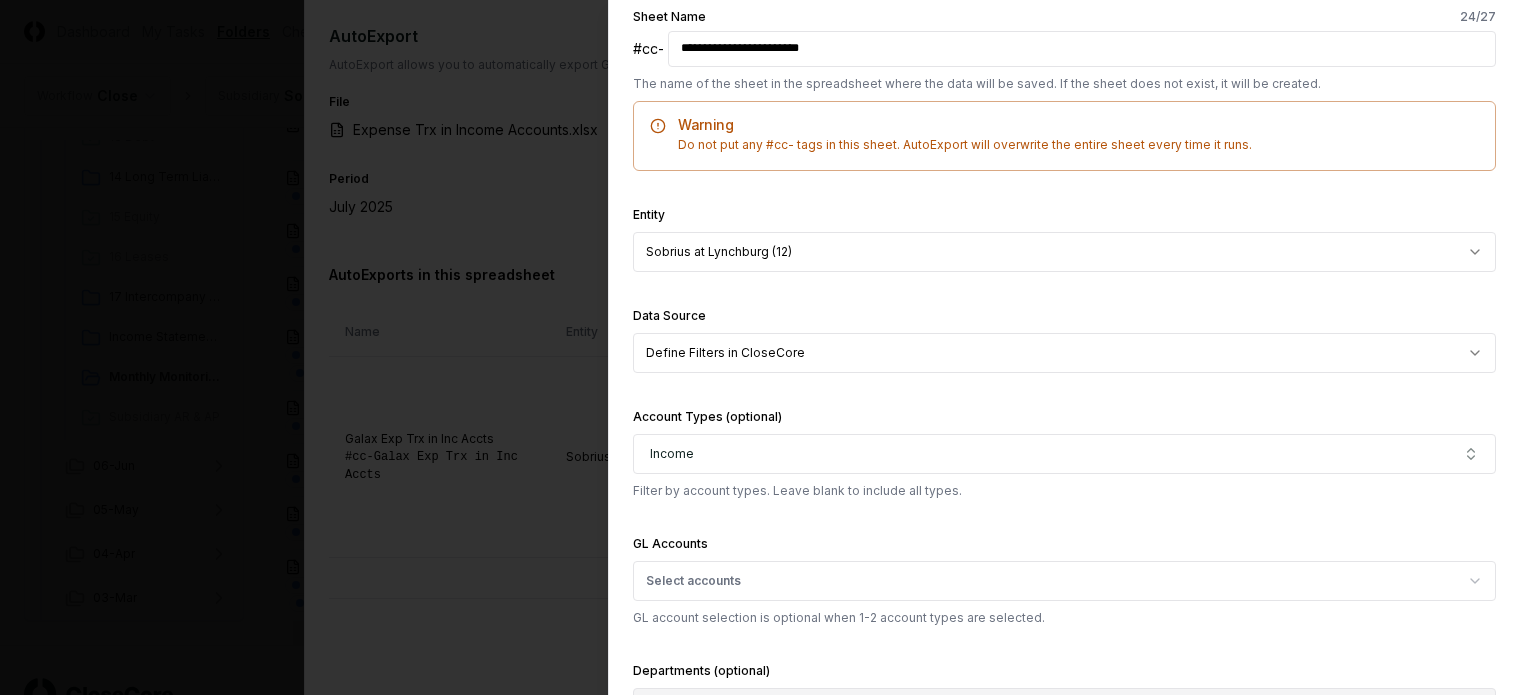 scroll, scrollTop: 500, scrollLeft: 0, axis: vertical 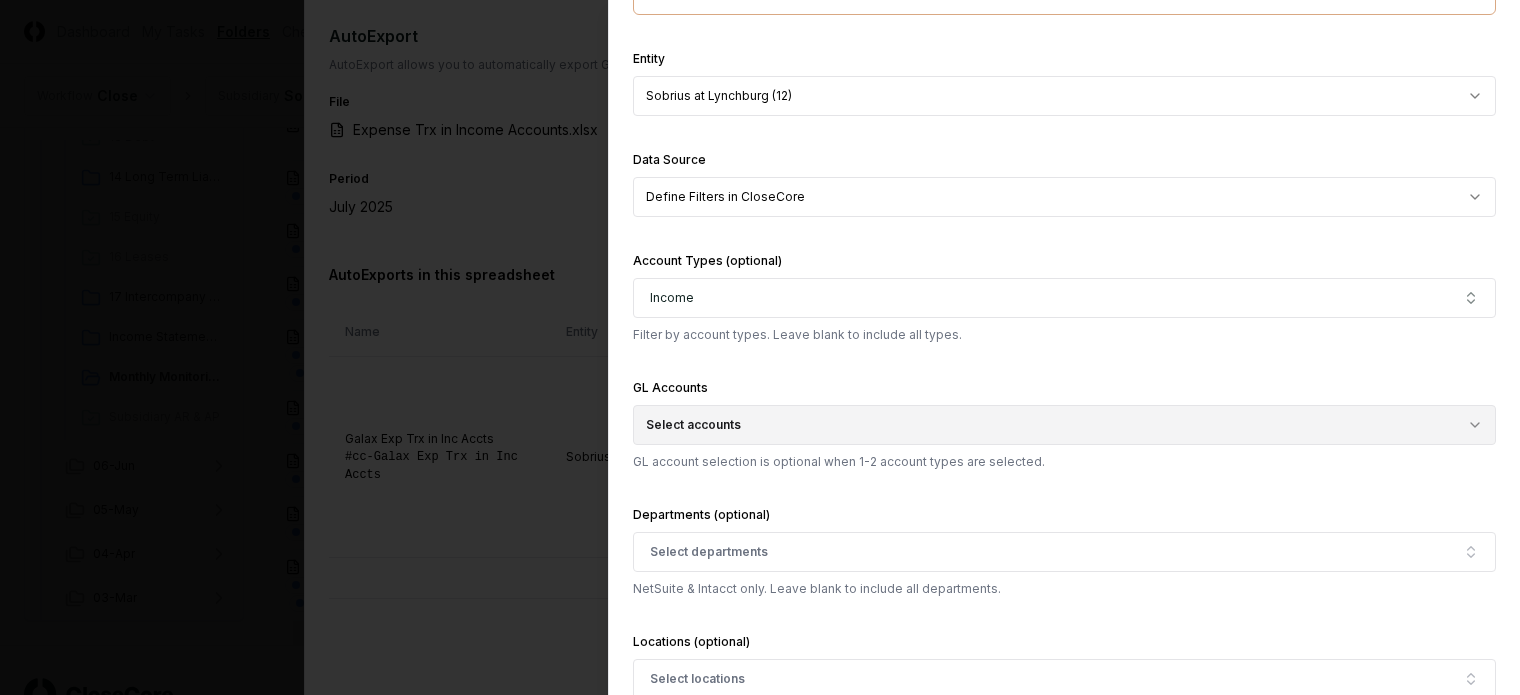 click on "Select accounts" at bounding box center (1064, 425) 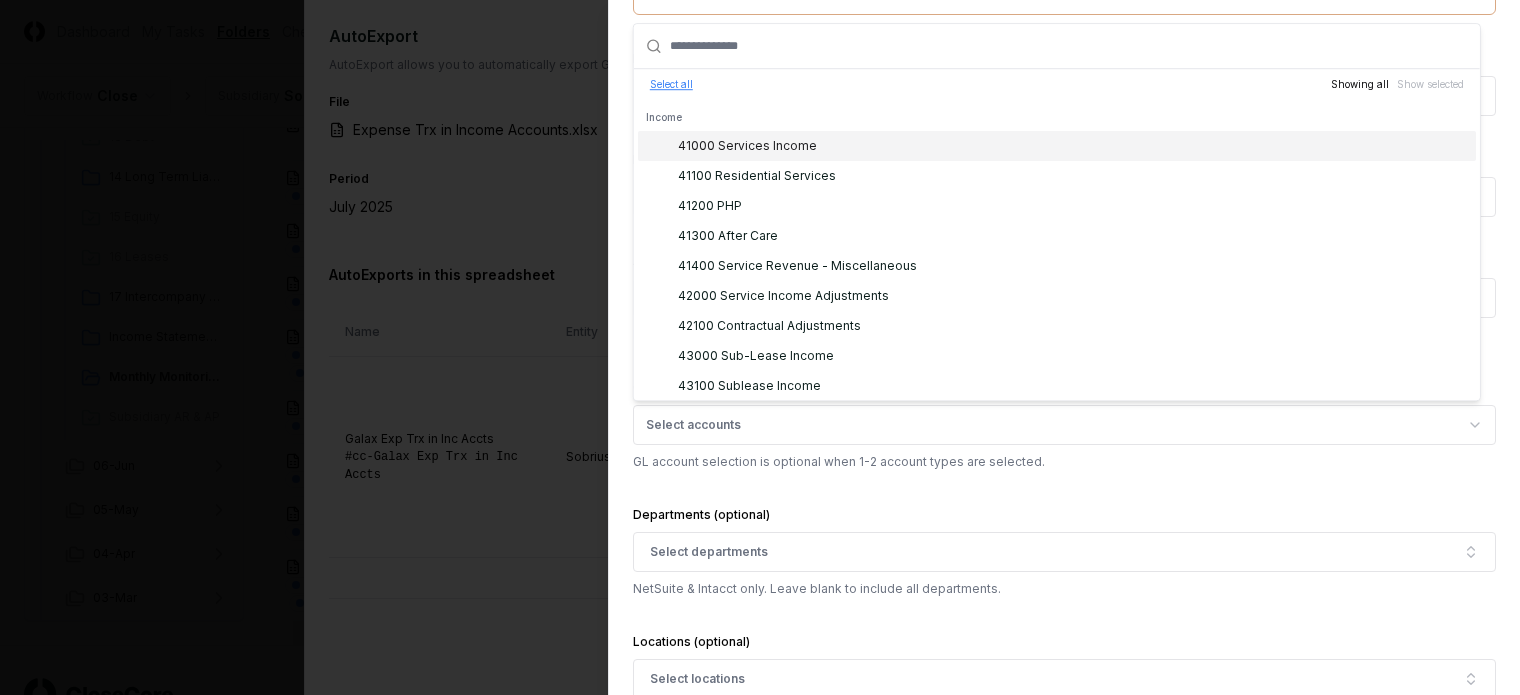 click on "Select all" at bounding box center (671, 84) 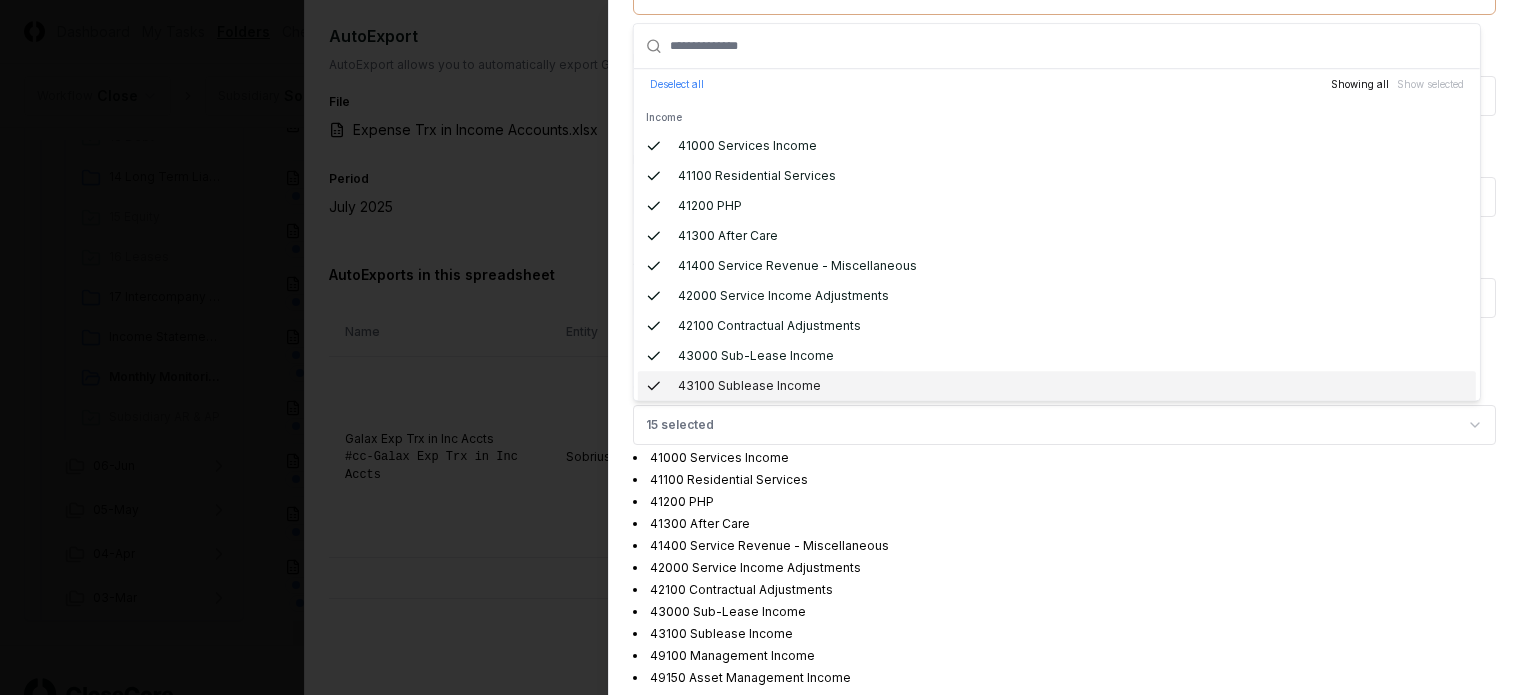 click on "**********" at bounding box center (1064, 347) 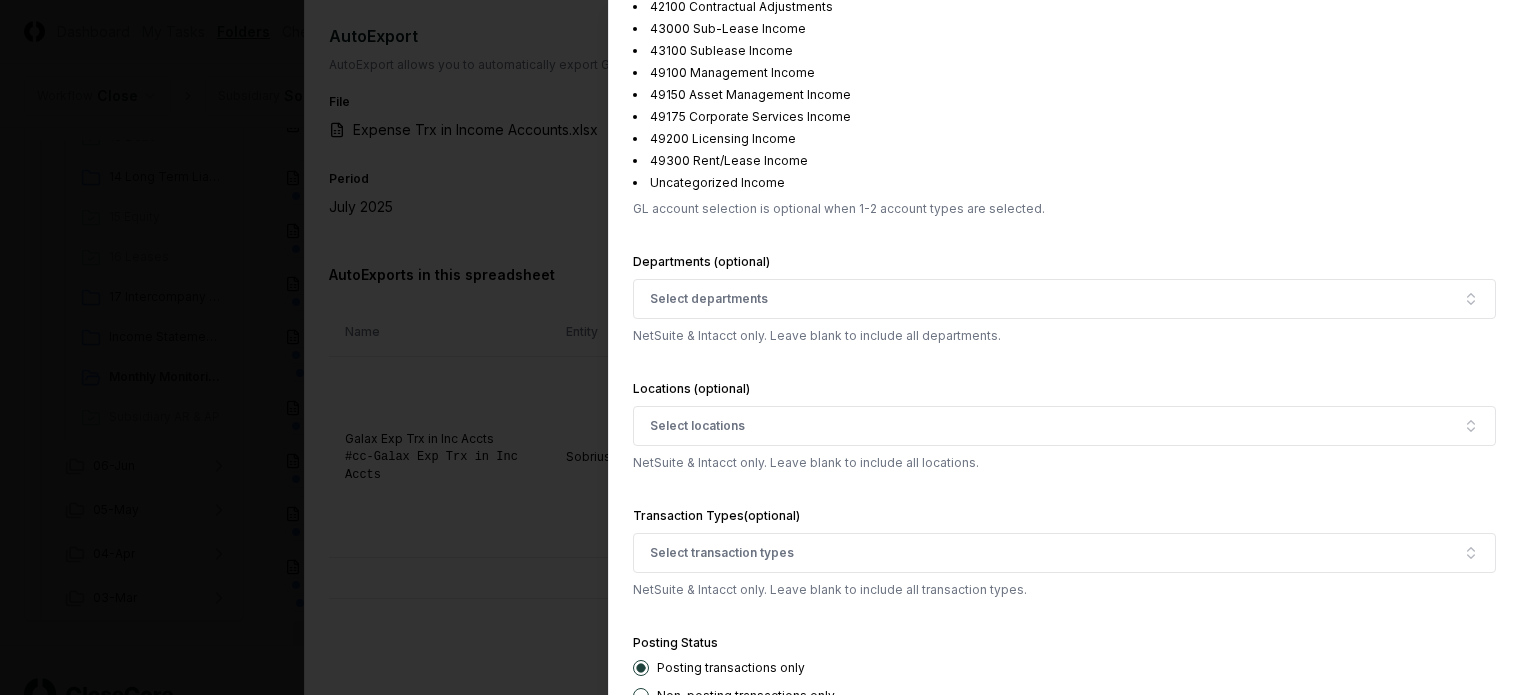 scroll, scrollTop: 1100, scrollLeft: 0, axis: vertical 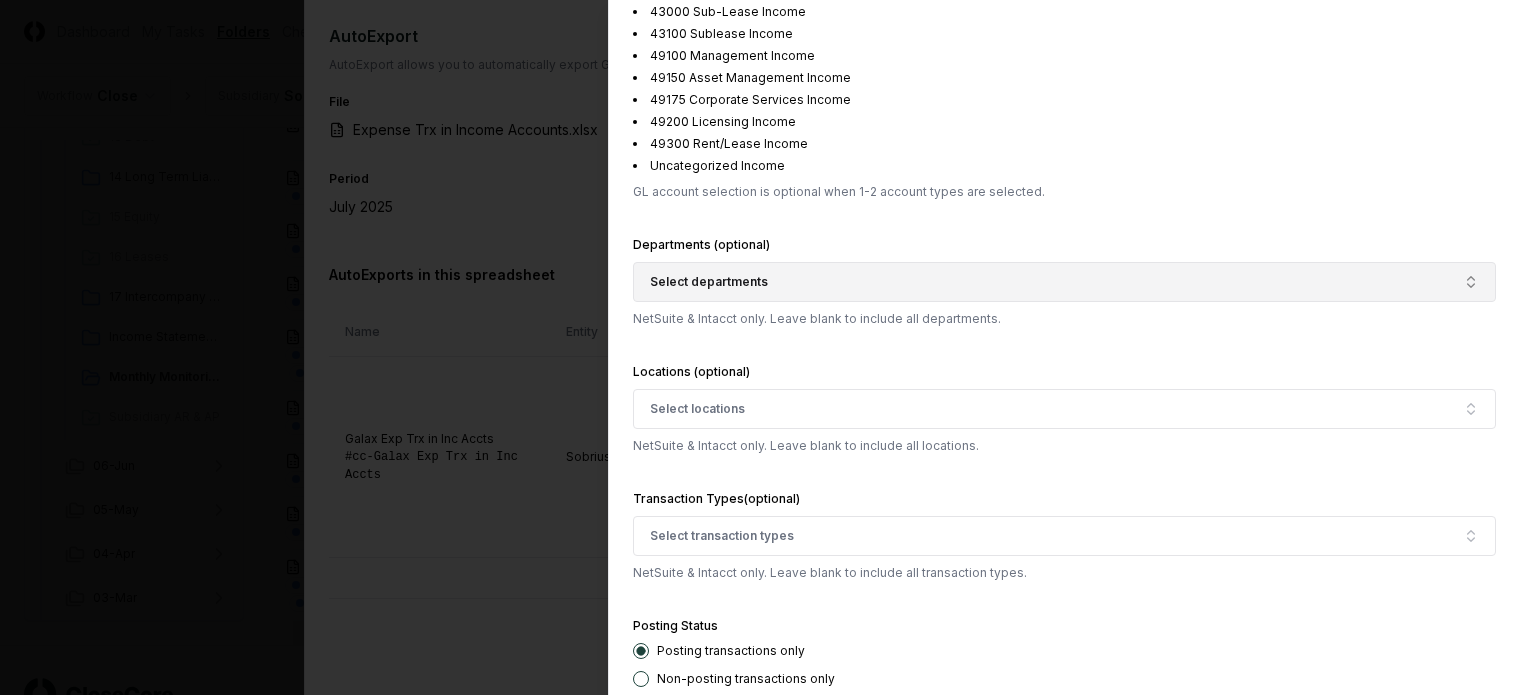 click on "Select departments" at bounding box center (1064, 282) 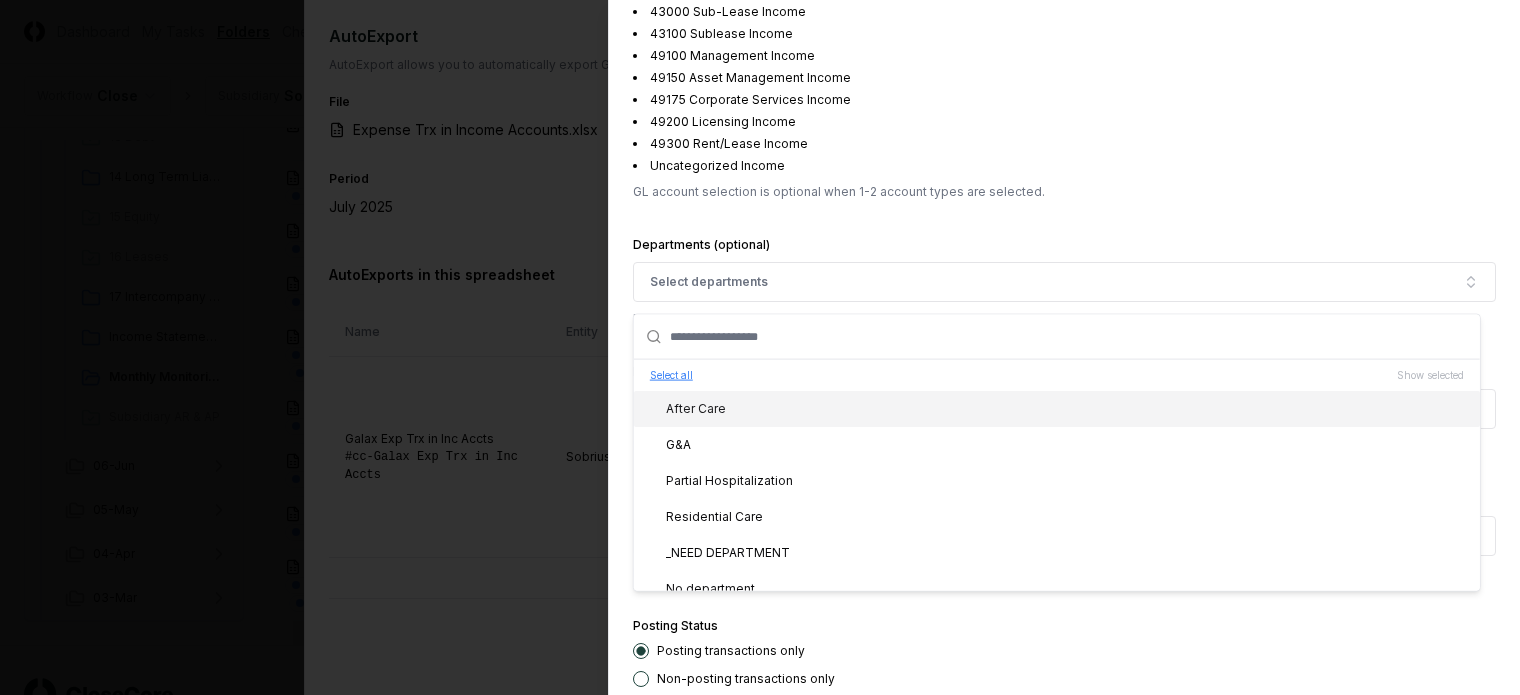 click on "Select all" at bounding box center (671, 375) 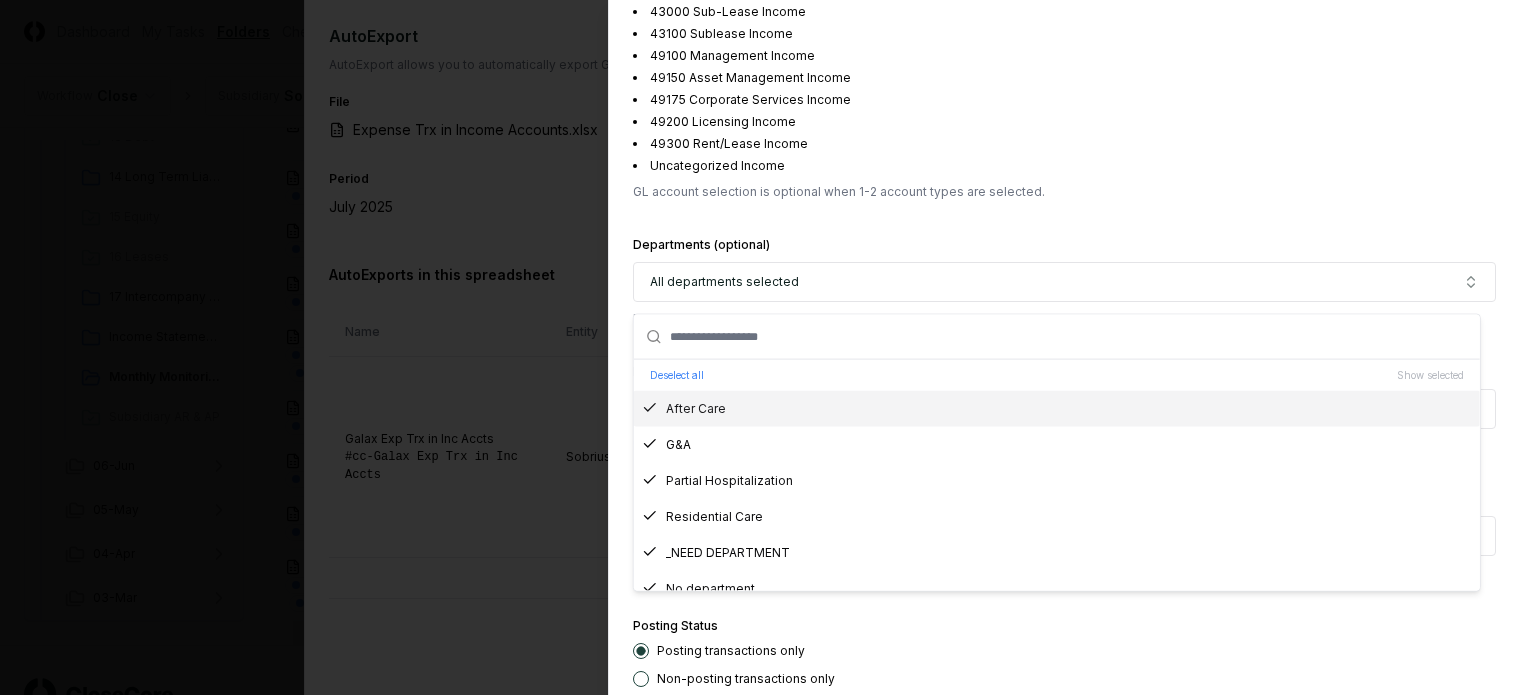 click on "**********" at bounding box center [1064, 347] 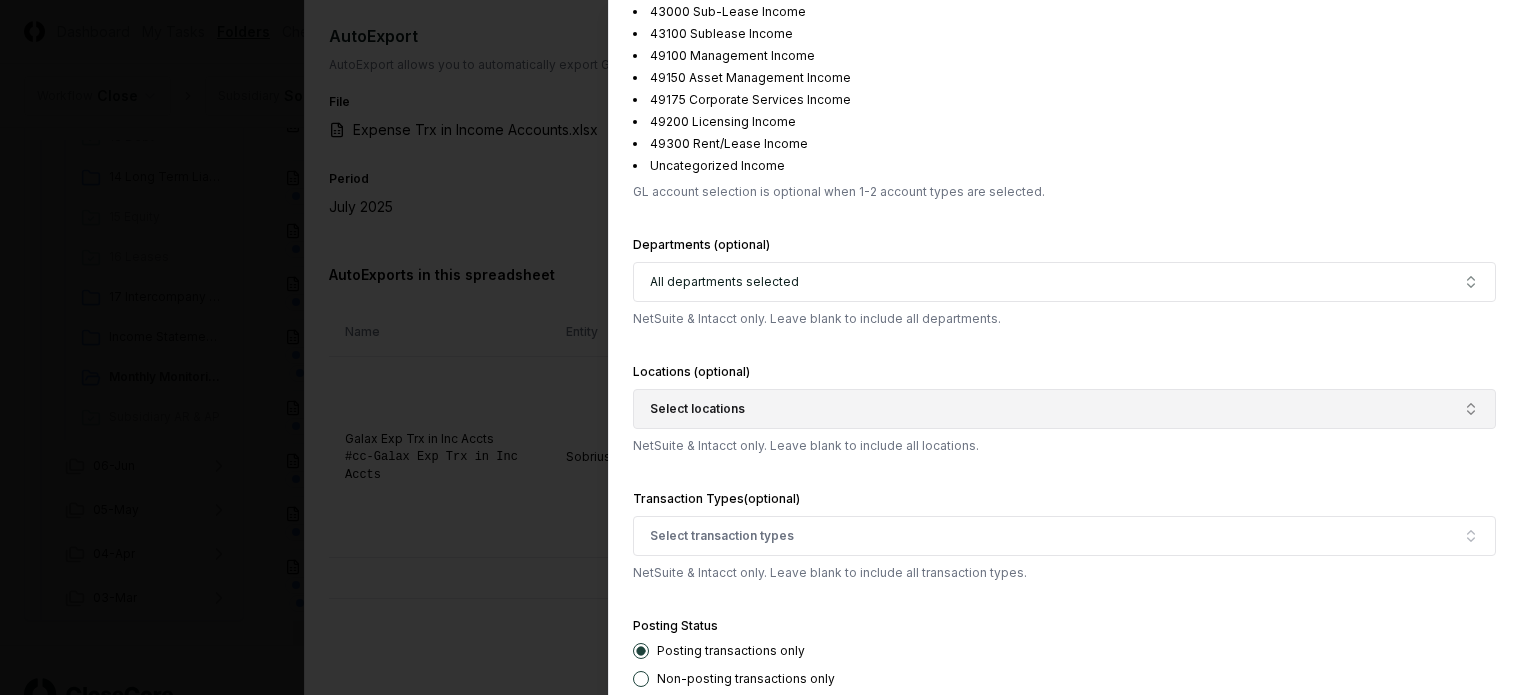click on "Select locations" at bounding box center [697, 409] 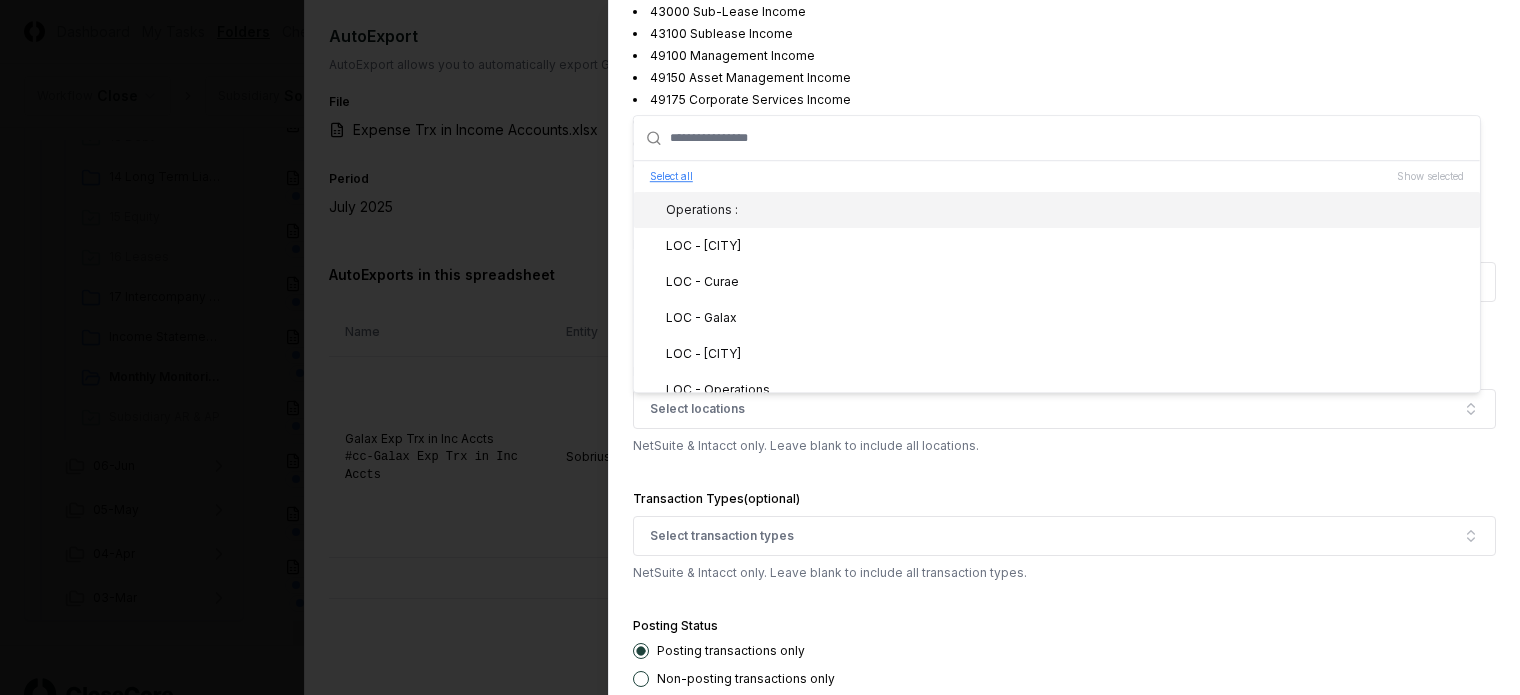 click on "Select all" at bounding box center (671, 176) 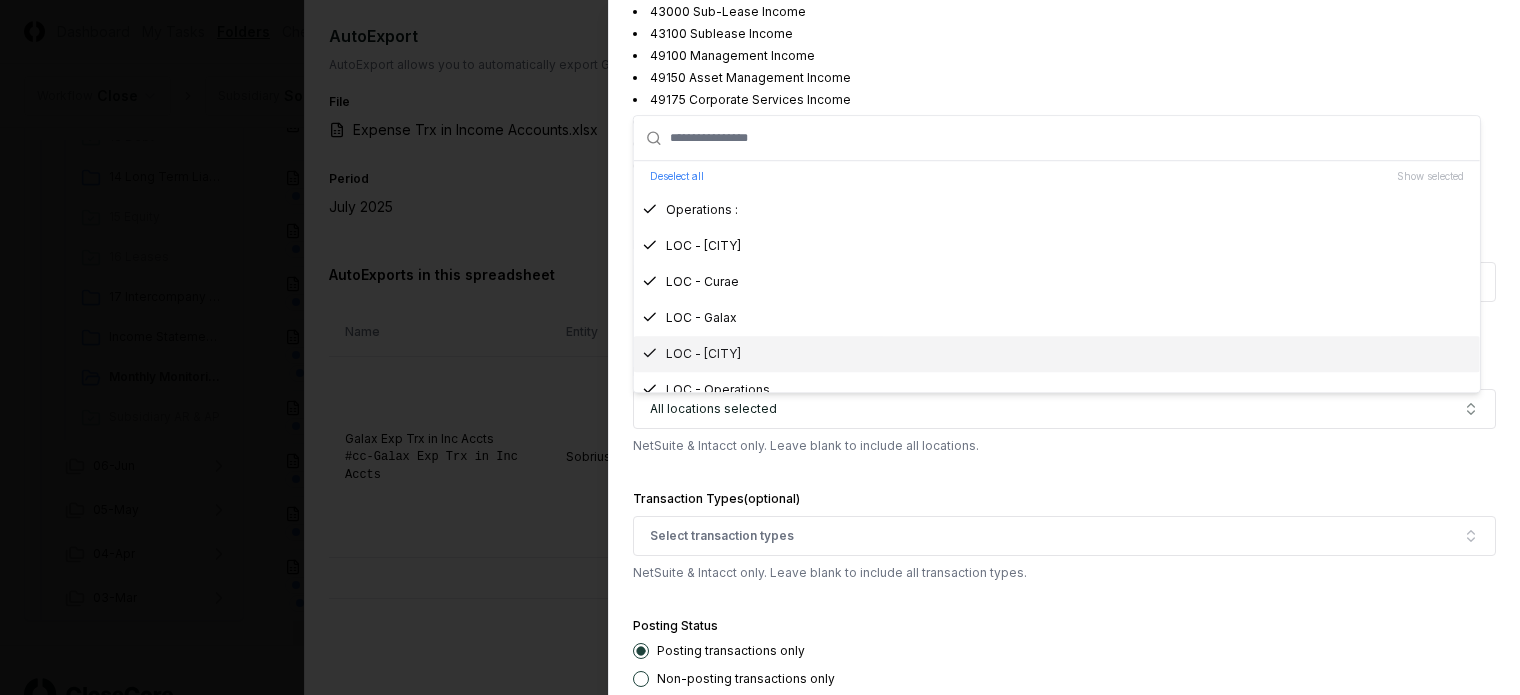 click on "**********" at bounding box center [1064, 347] 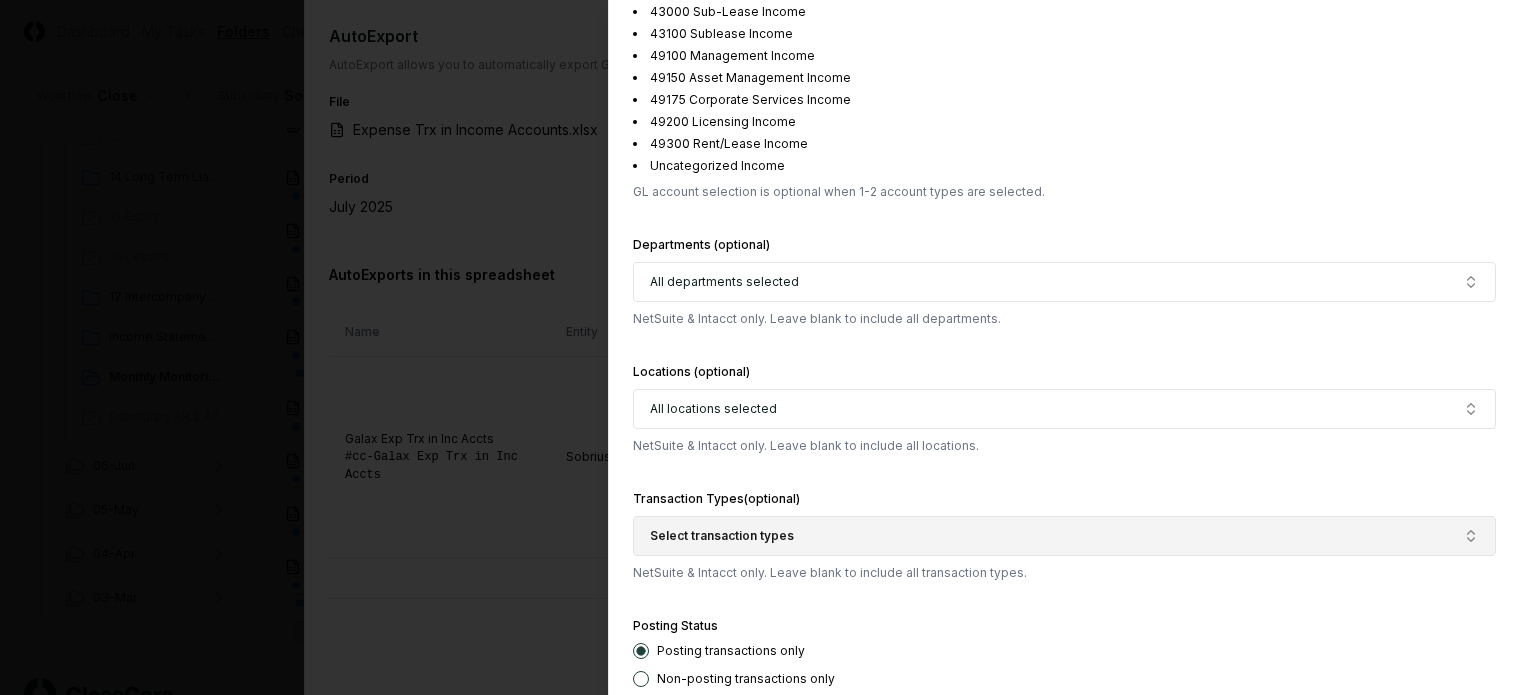 click on "Select transaction types" at bounding box center (722, 536) 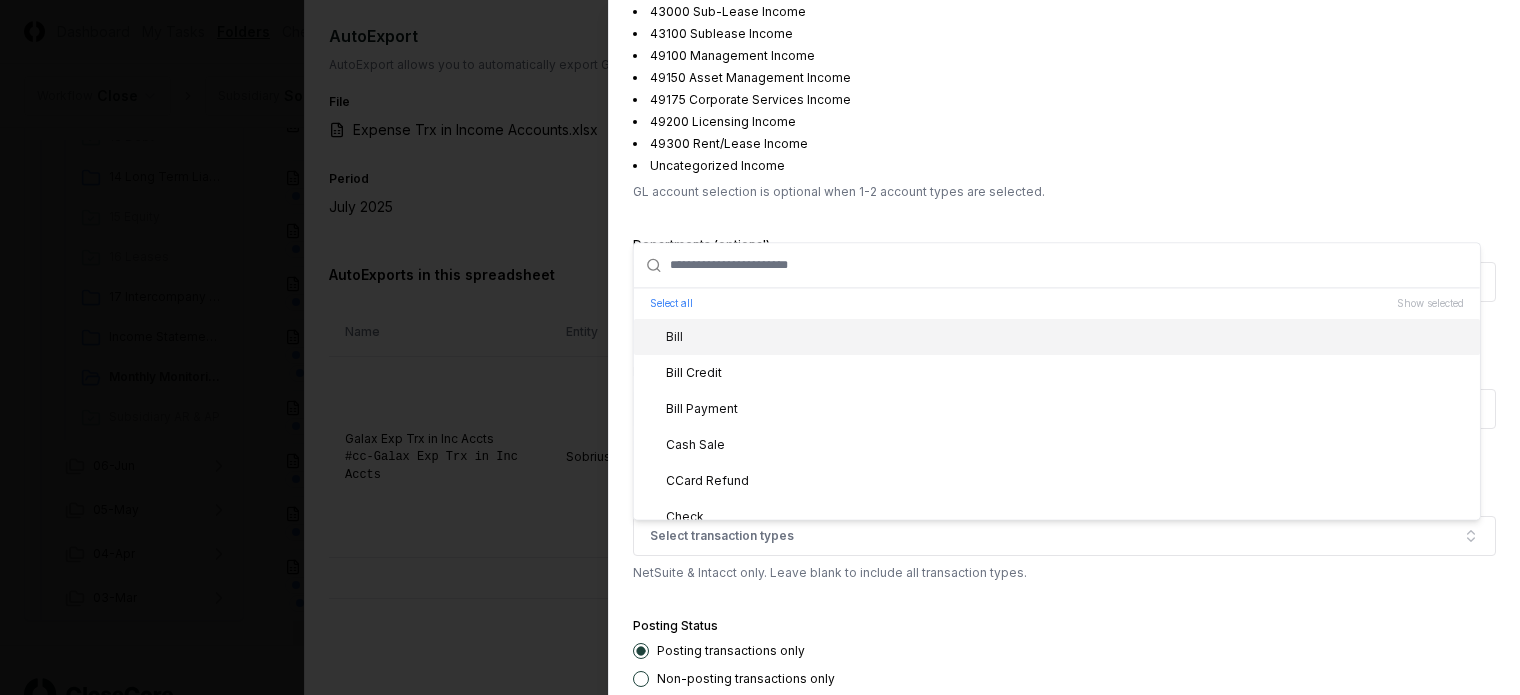 click on "Bill" at bounding box center [1057, 337] 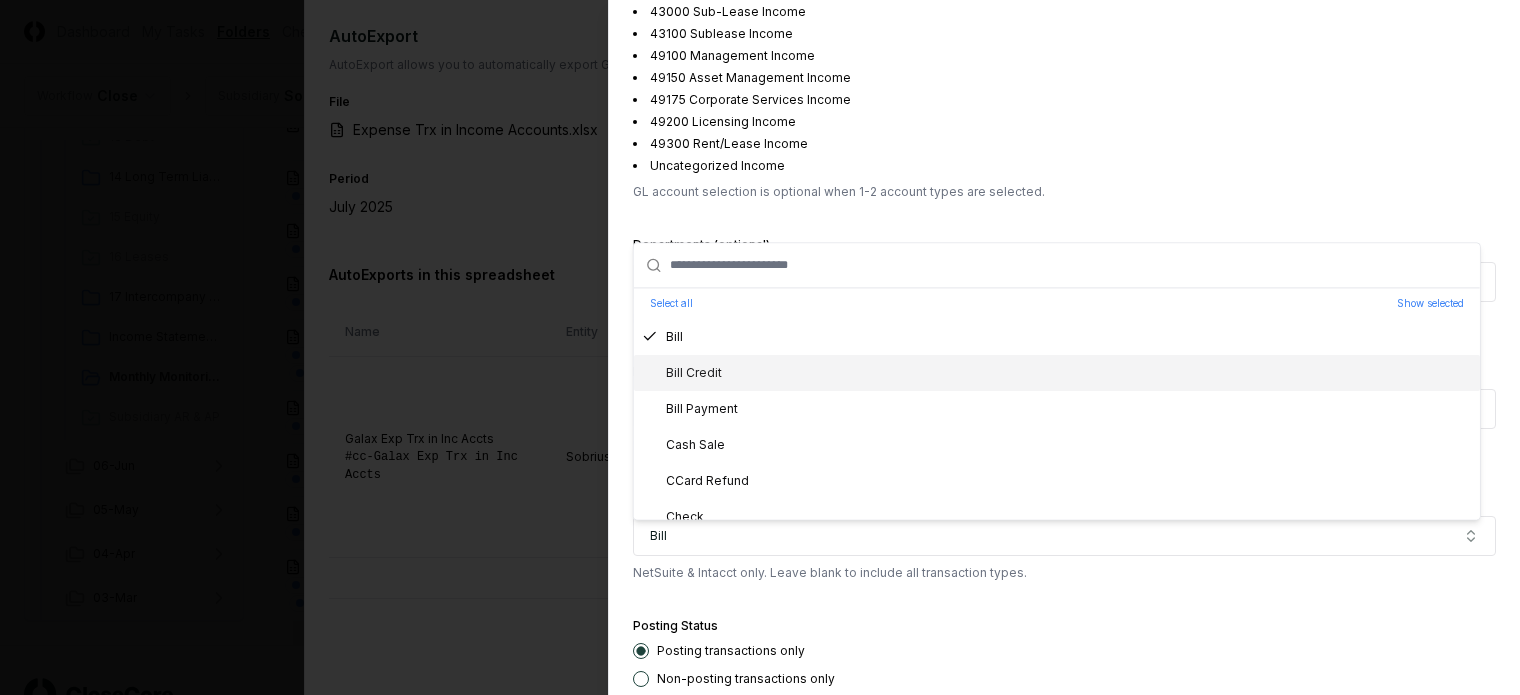 click on "Bill Credit" at bounding box center [1057, 373] 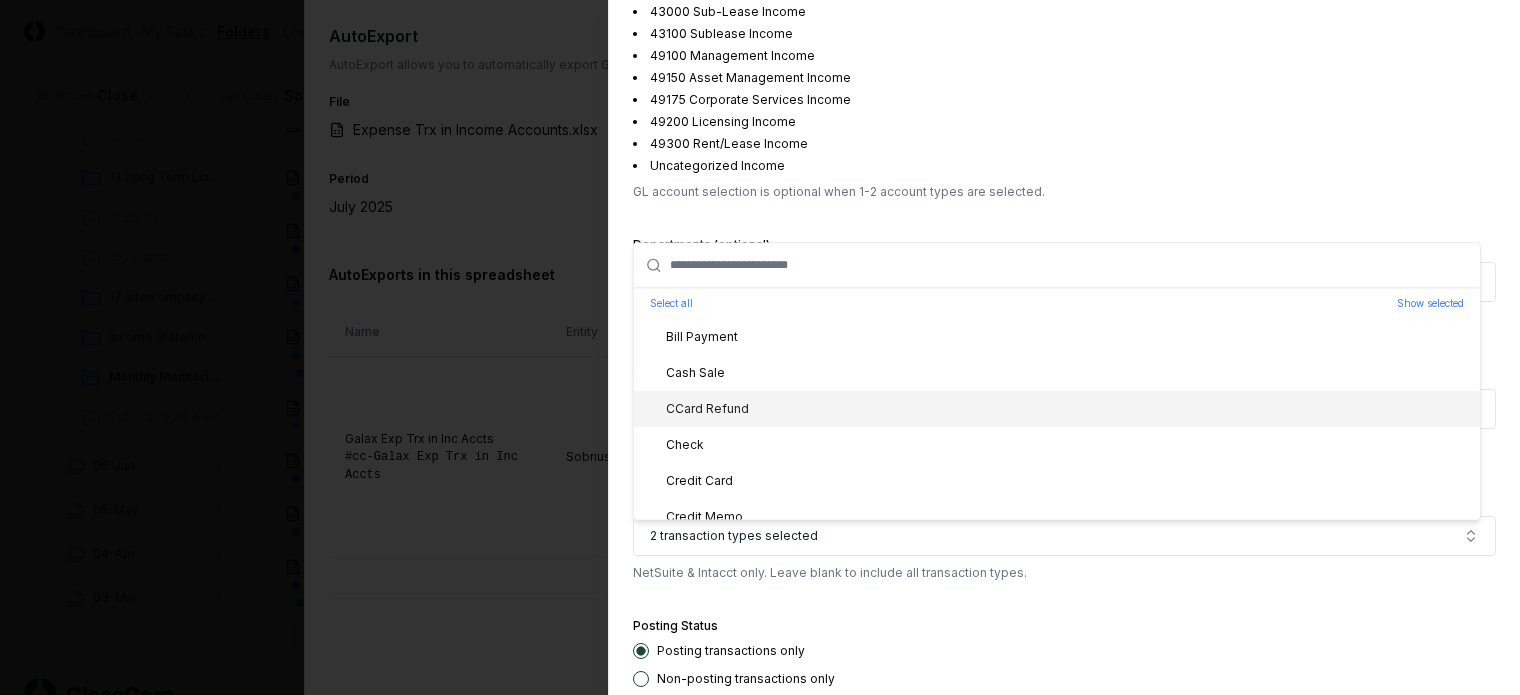scroll, scrollTop: 100, scrollLeft: 0, axis: vertical 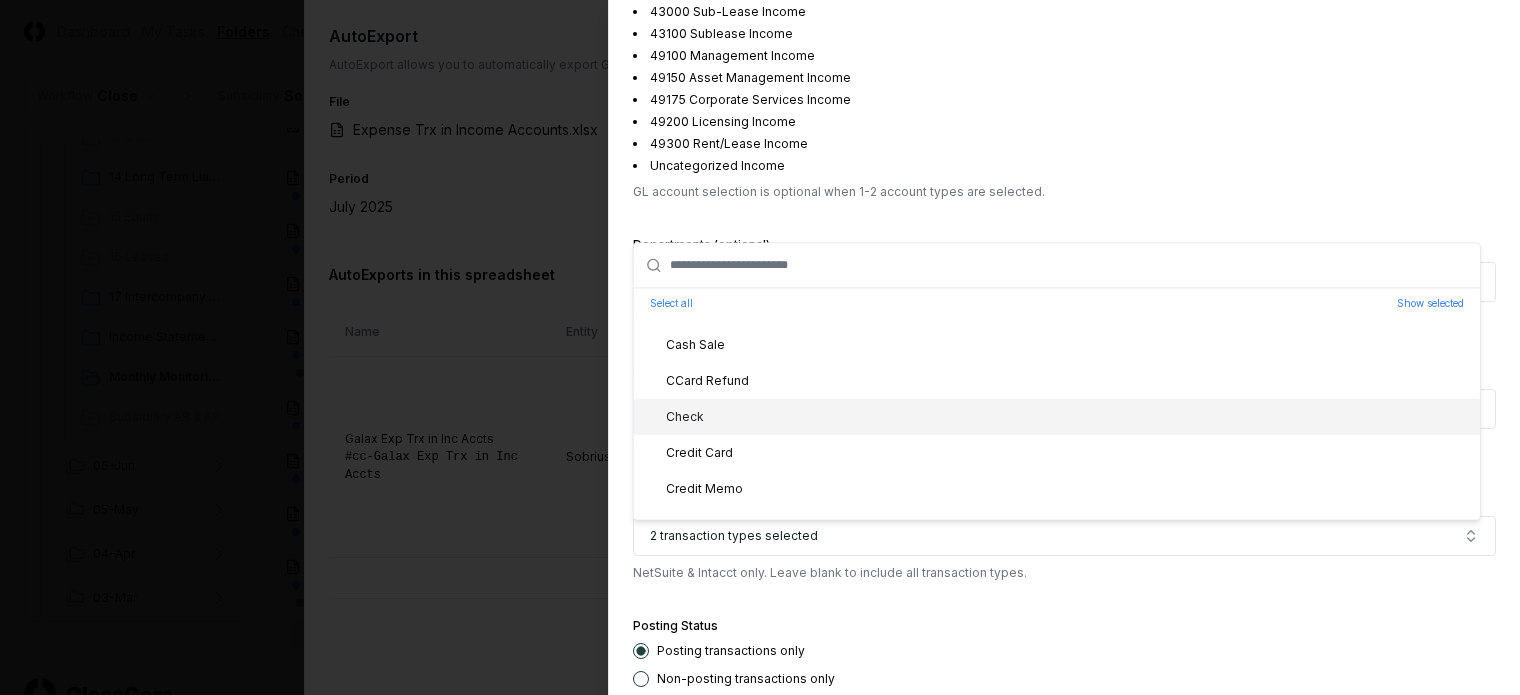 click on "Check" at bounding box center (1057, 417) 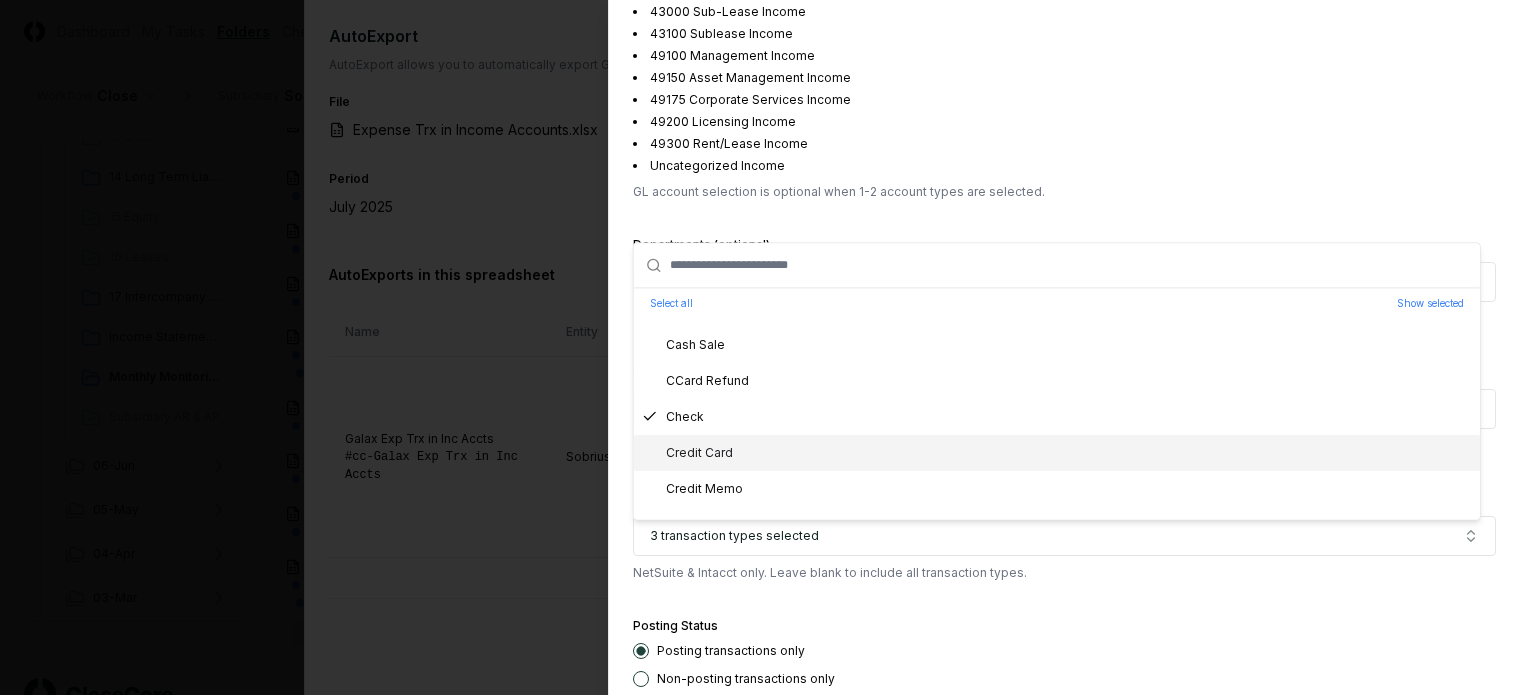 click on "Credit Card" at bounding box center [687, 453] 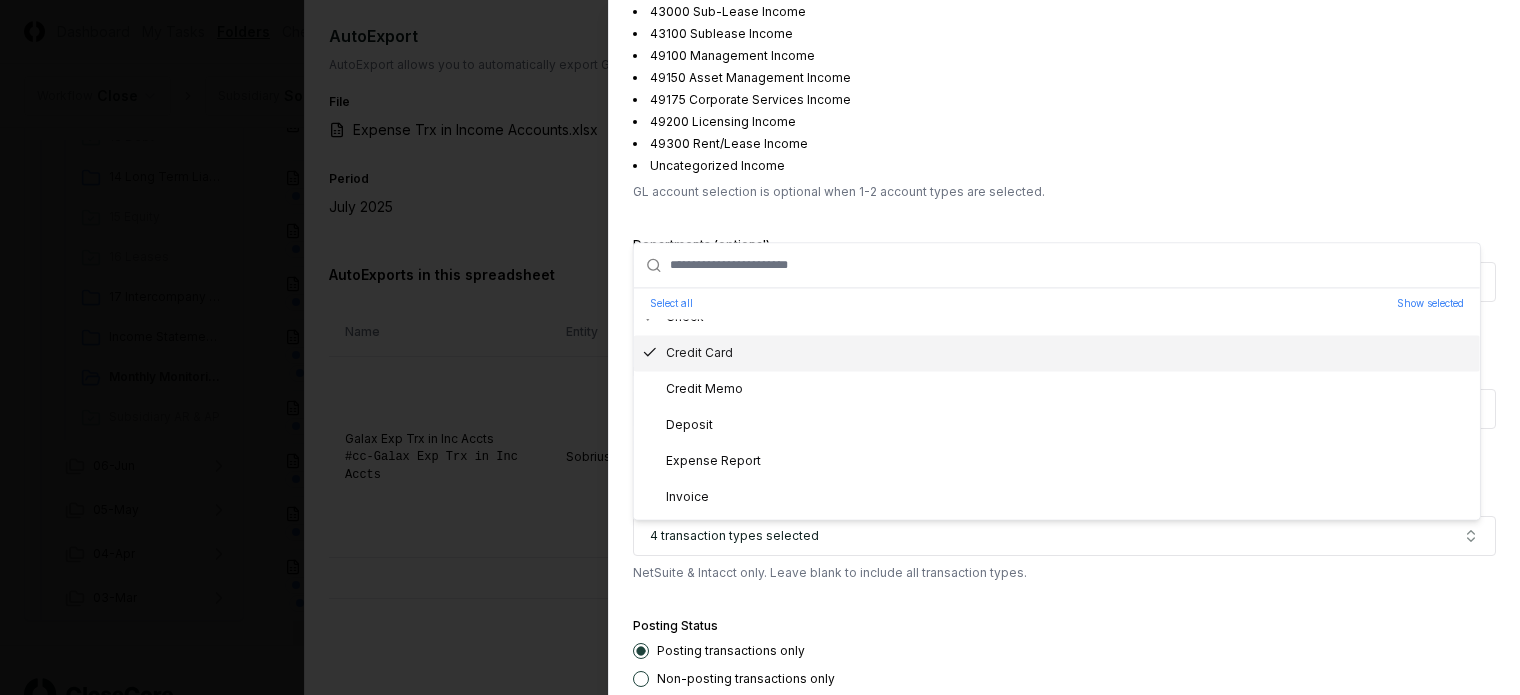 scroll, scrollTop: 300, scrollLeft: 0, axis: vertical 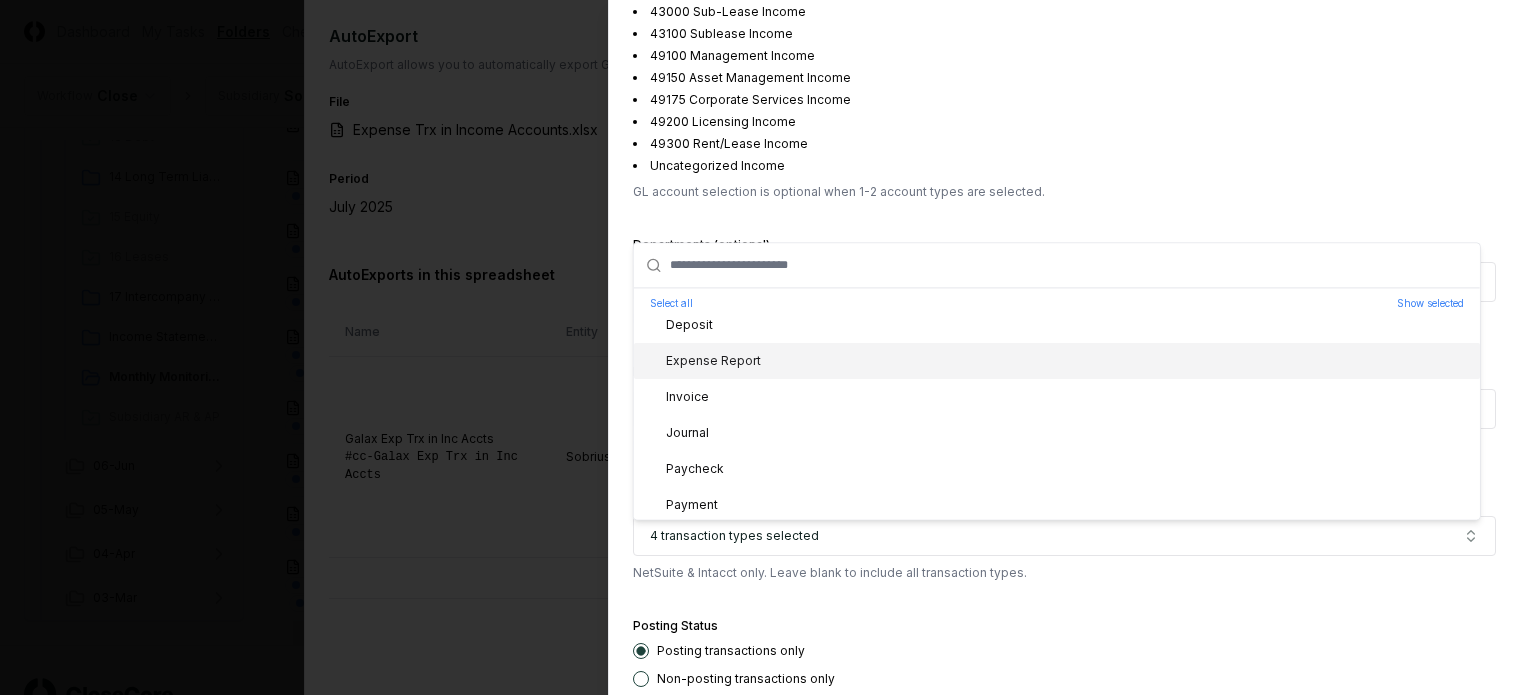 click on "Expense Report" at bounding box center (701, 361) 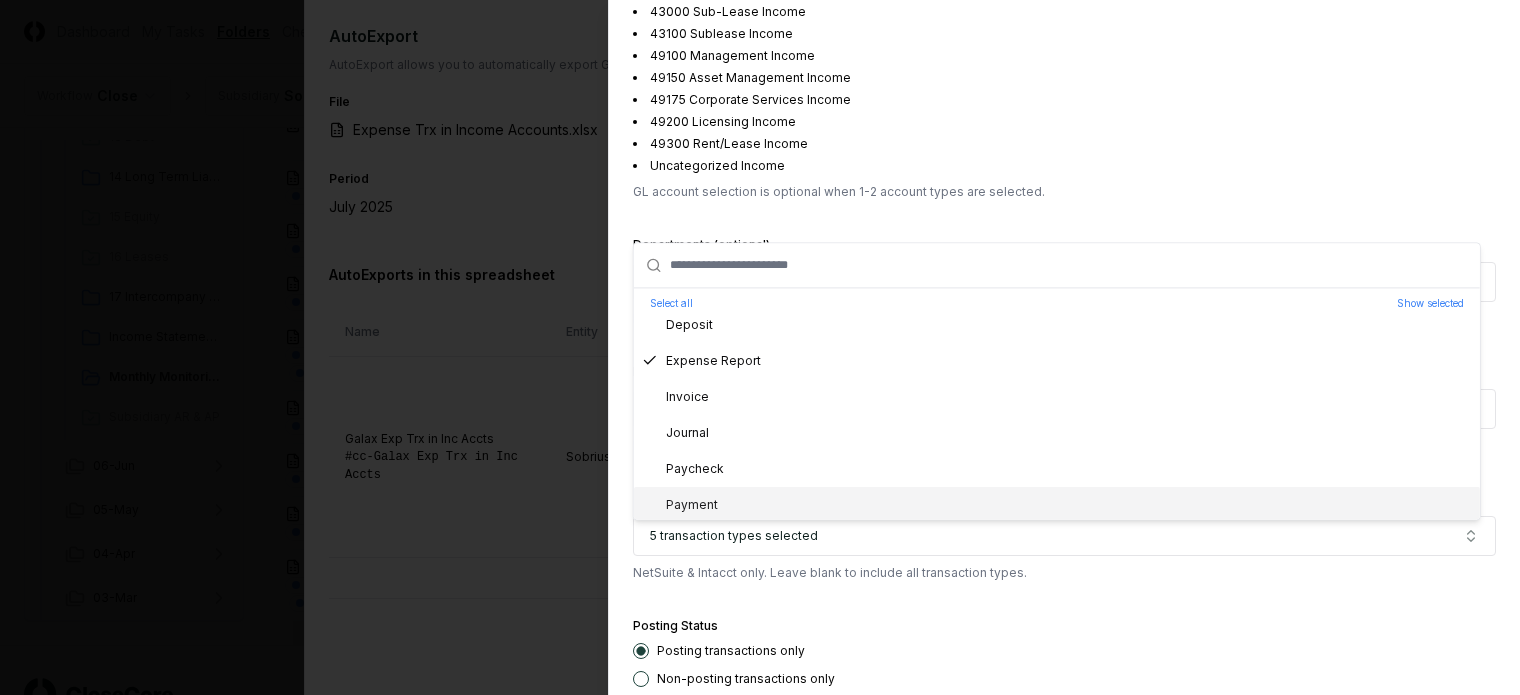 click on "**********" at bounding box center [1064, 347] 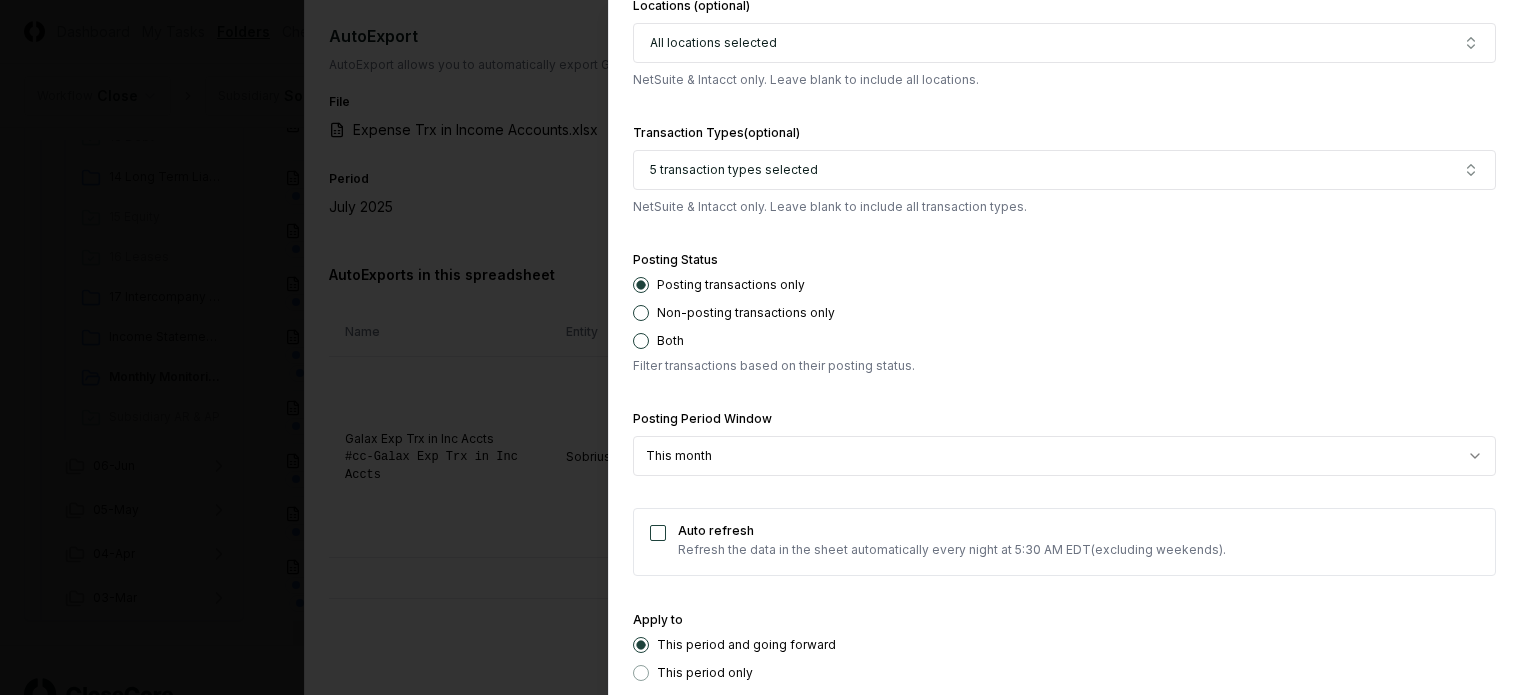 scroll, scrollTop: 1547, scrollLeft: 0, axis: vertical 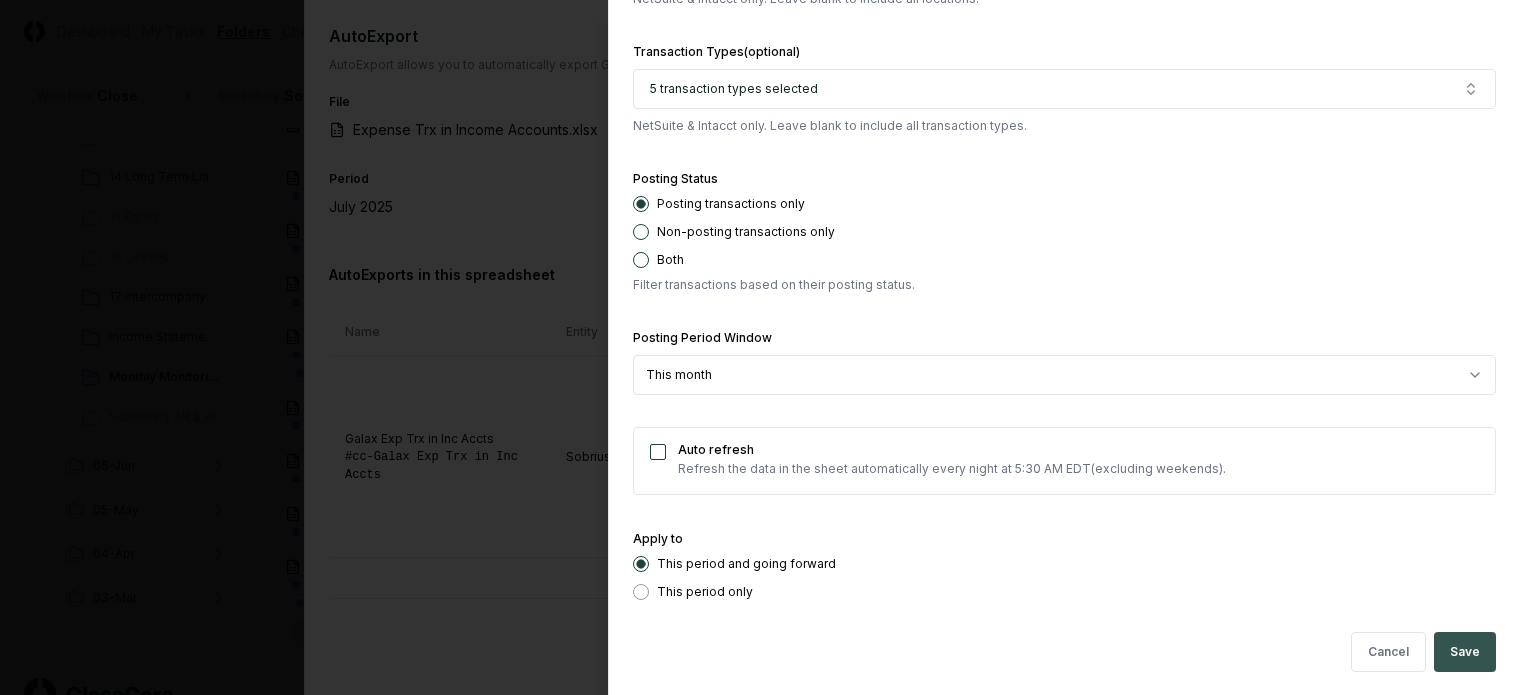 click on "Save" at bounding box center [1465, 652] 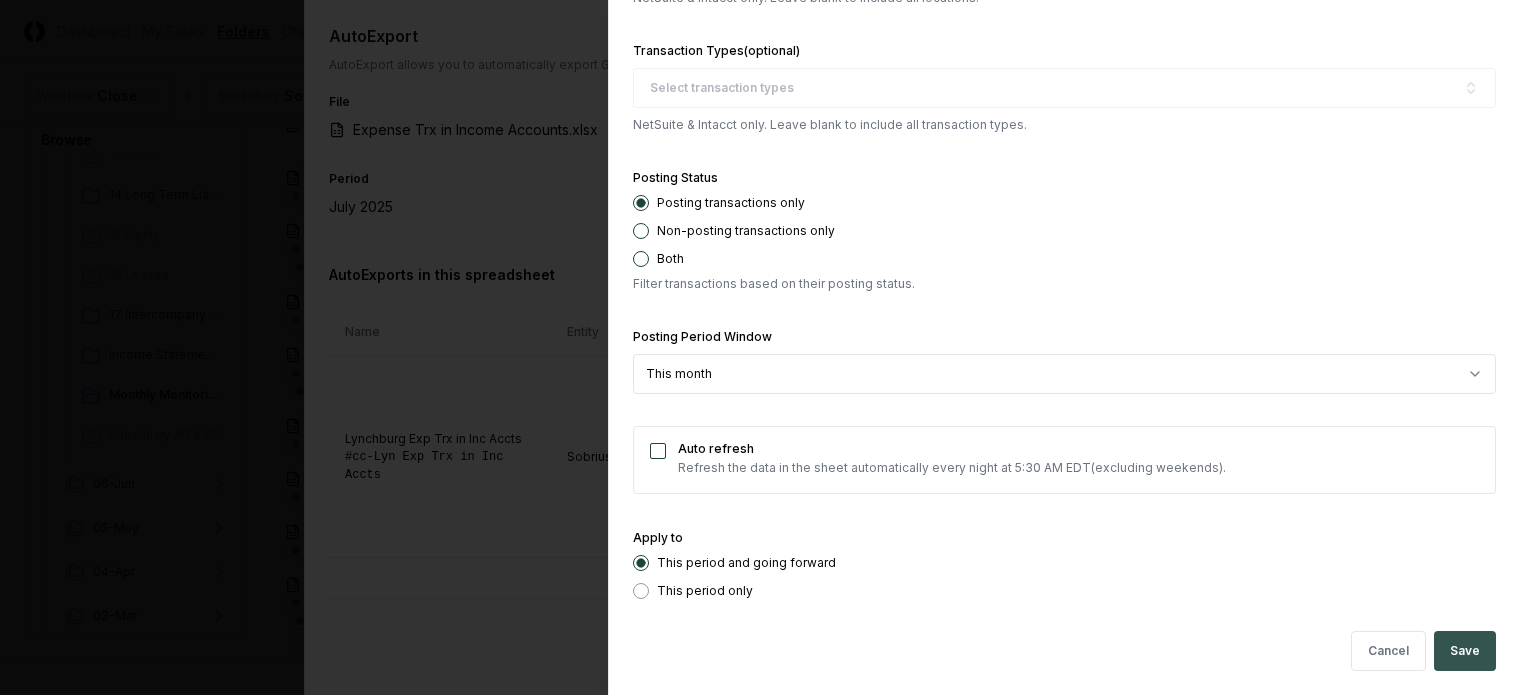 type 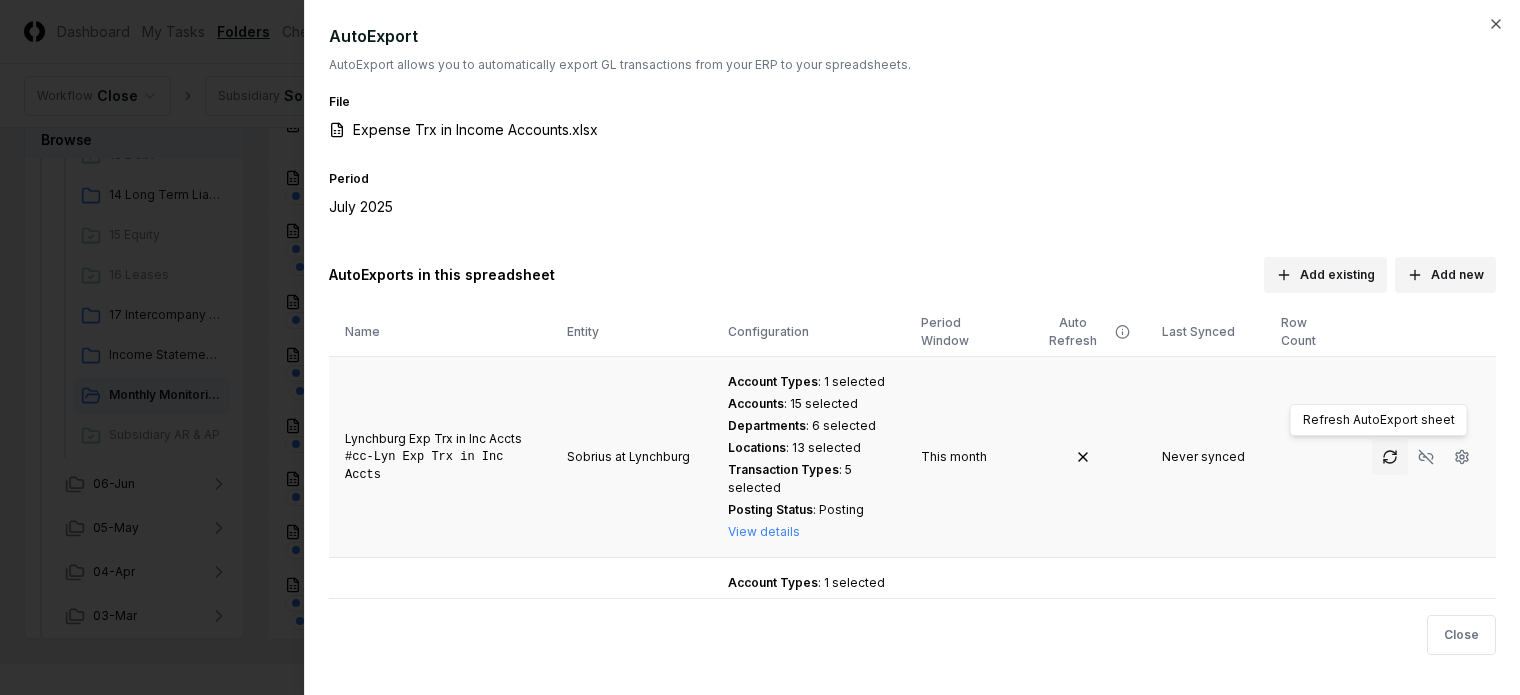 click 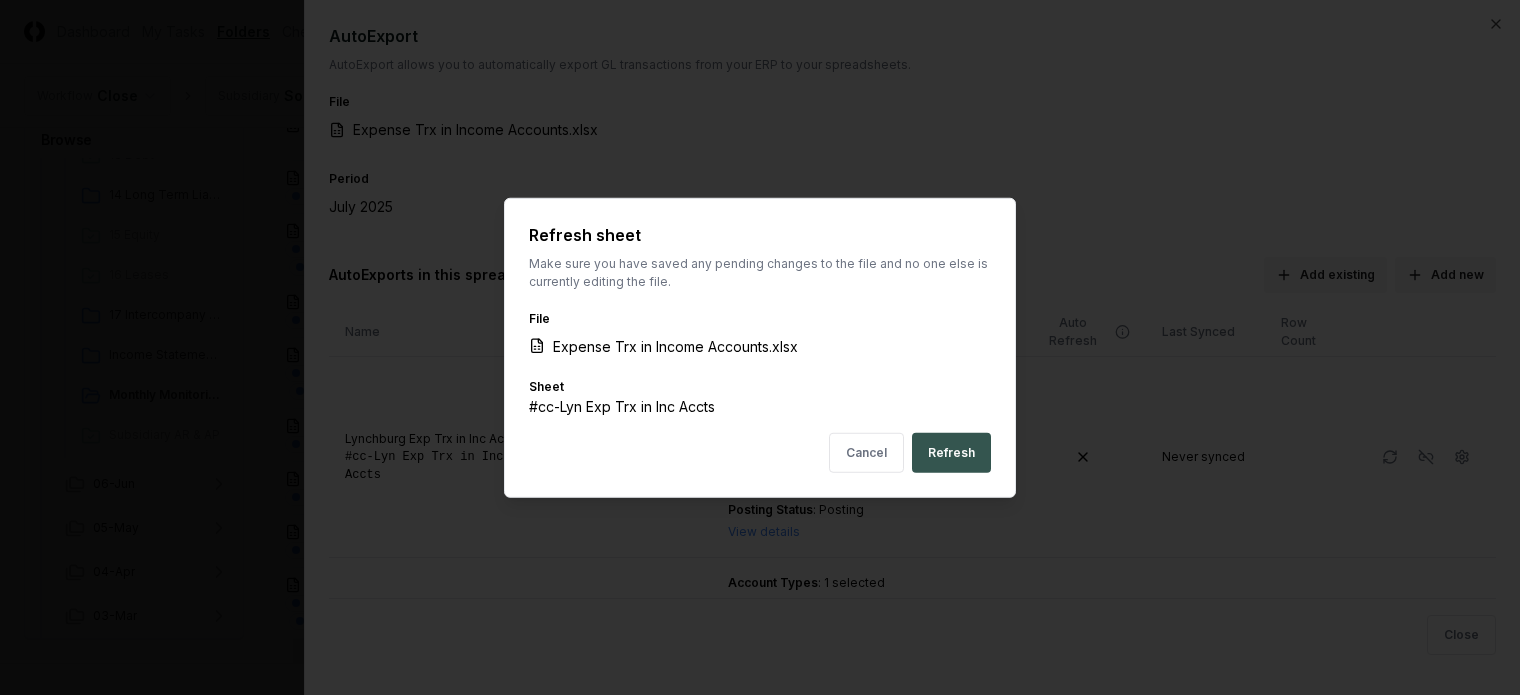 click on "Refresh" at bounding box center (951, 453) 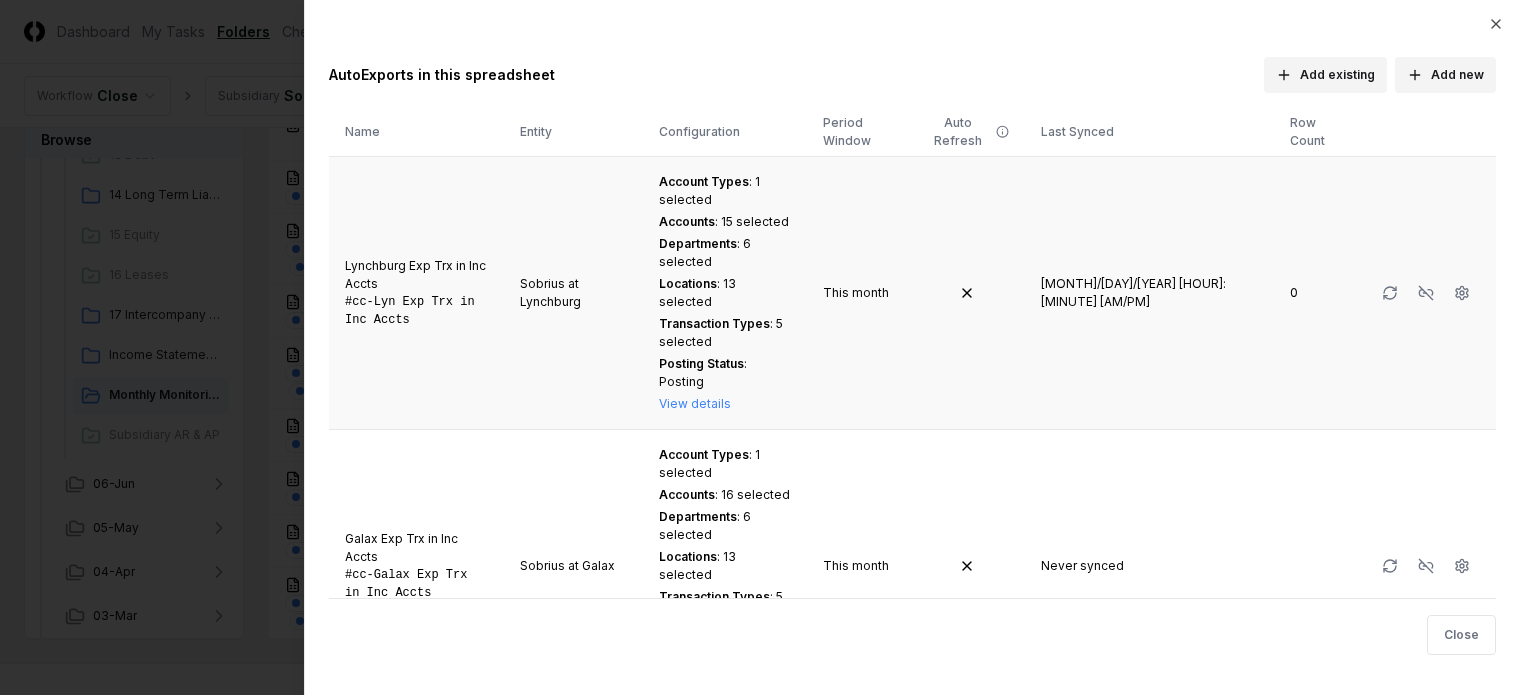 scroll, scrollTop: 300, scrollLeft: 0, axis: vertical 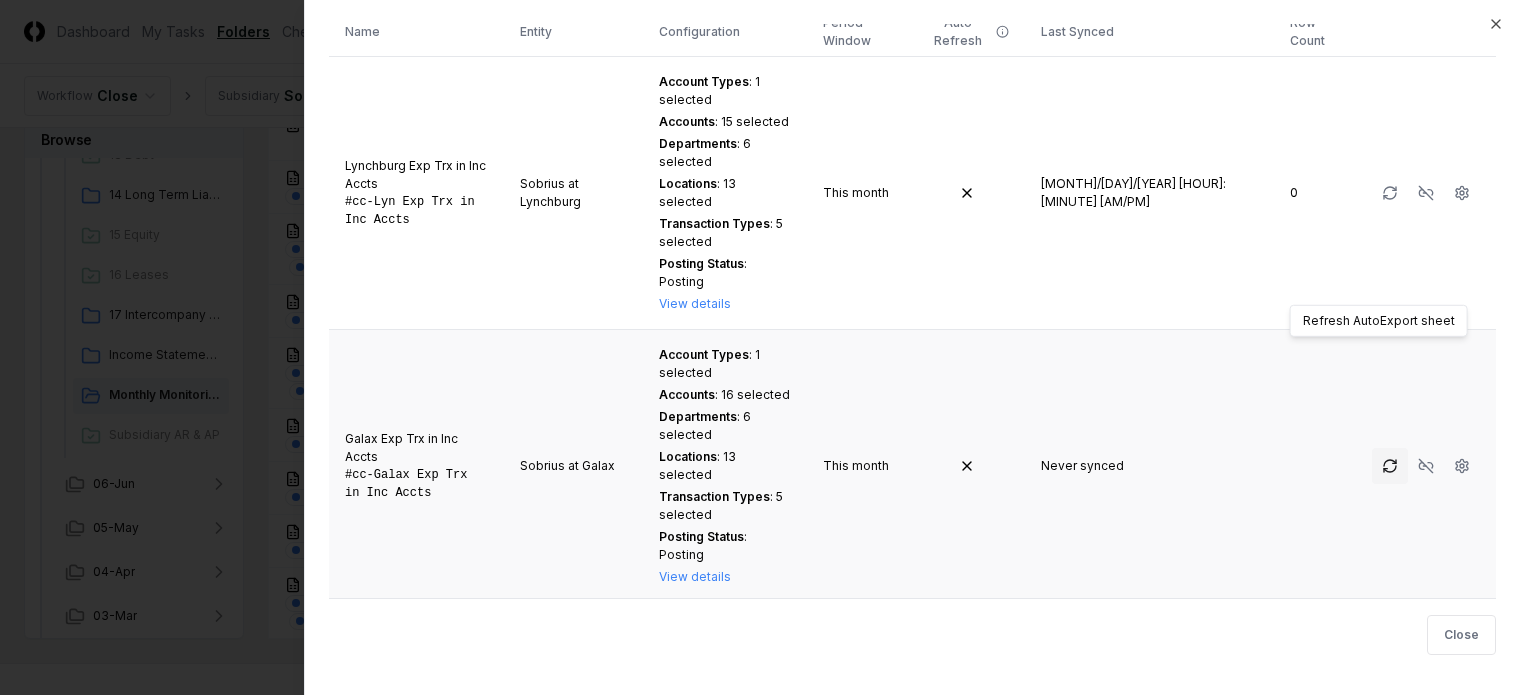 click 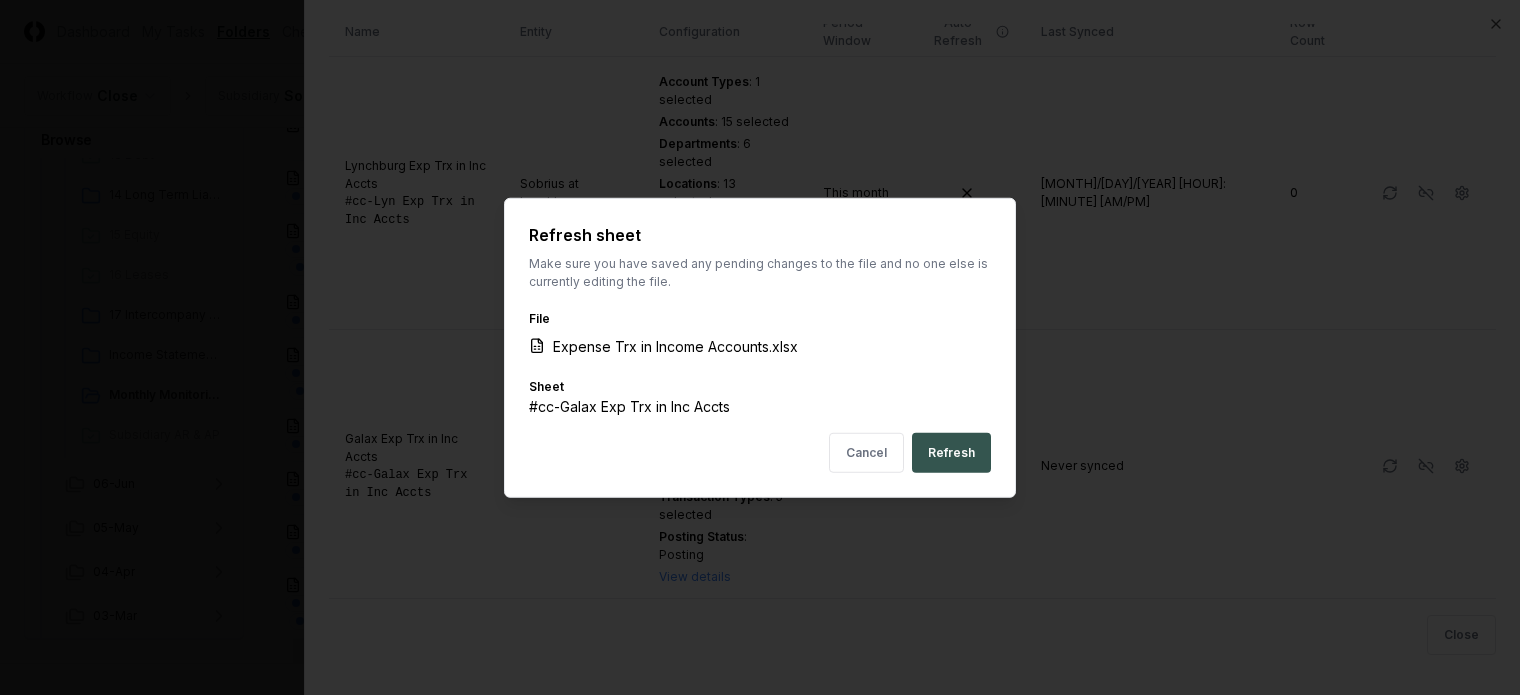 click on "Refresh" at bounding box center [951, 453] 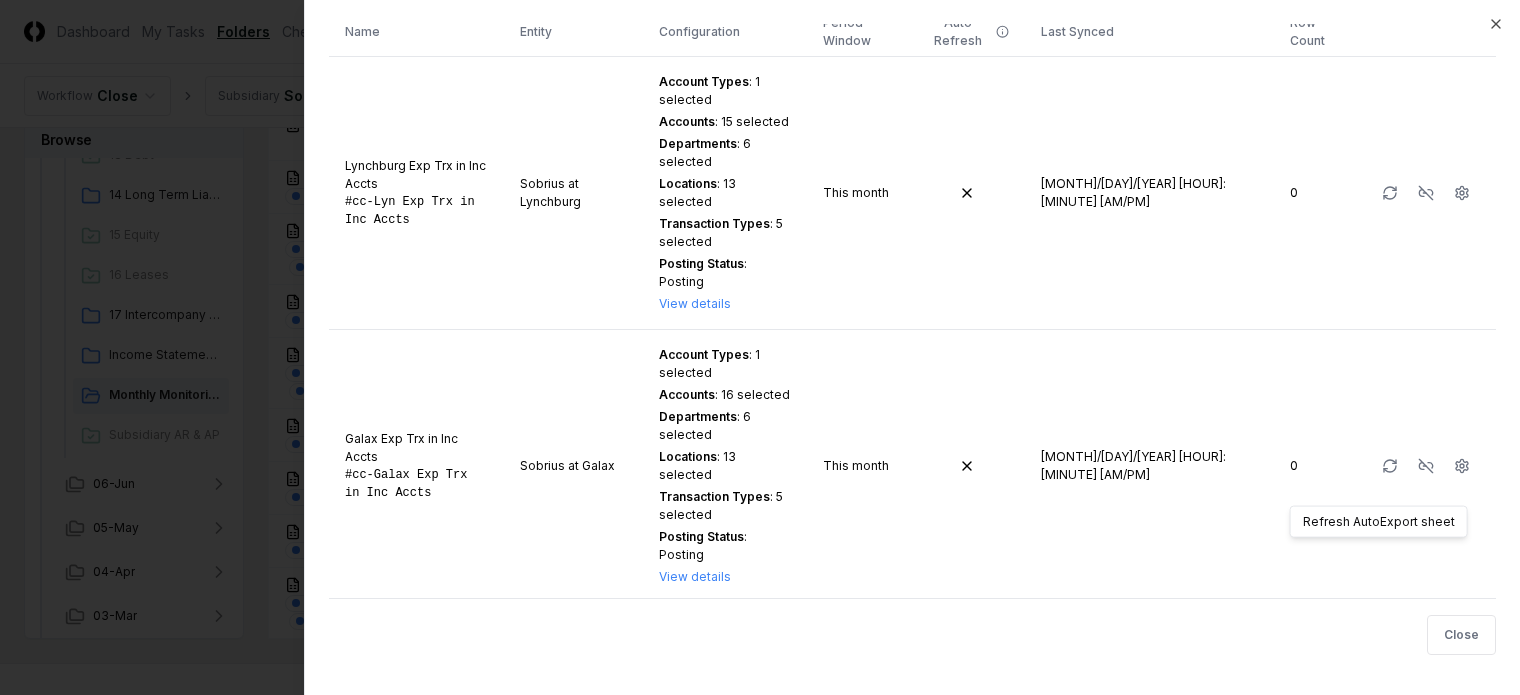 click 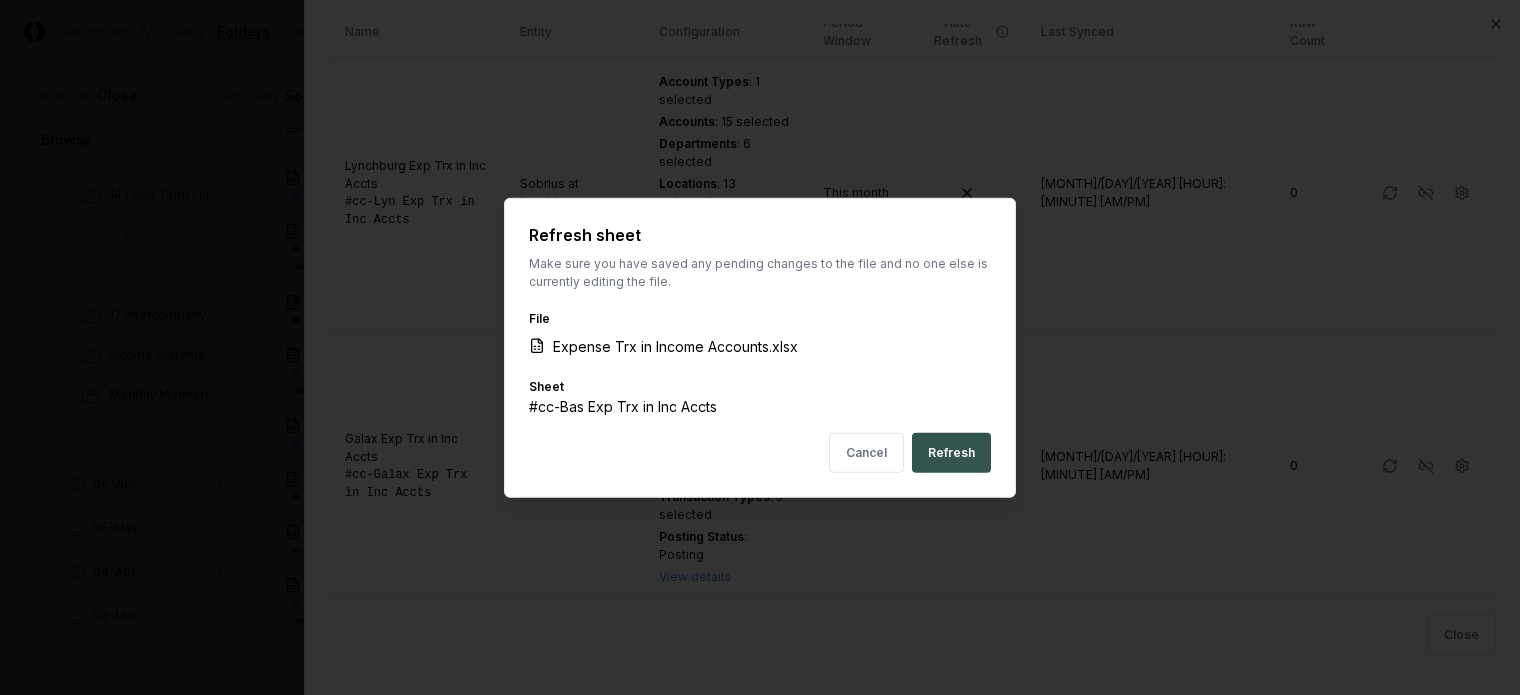 click on "Refresh" at bounding box center [951, 453] 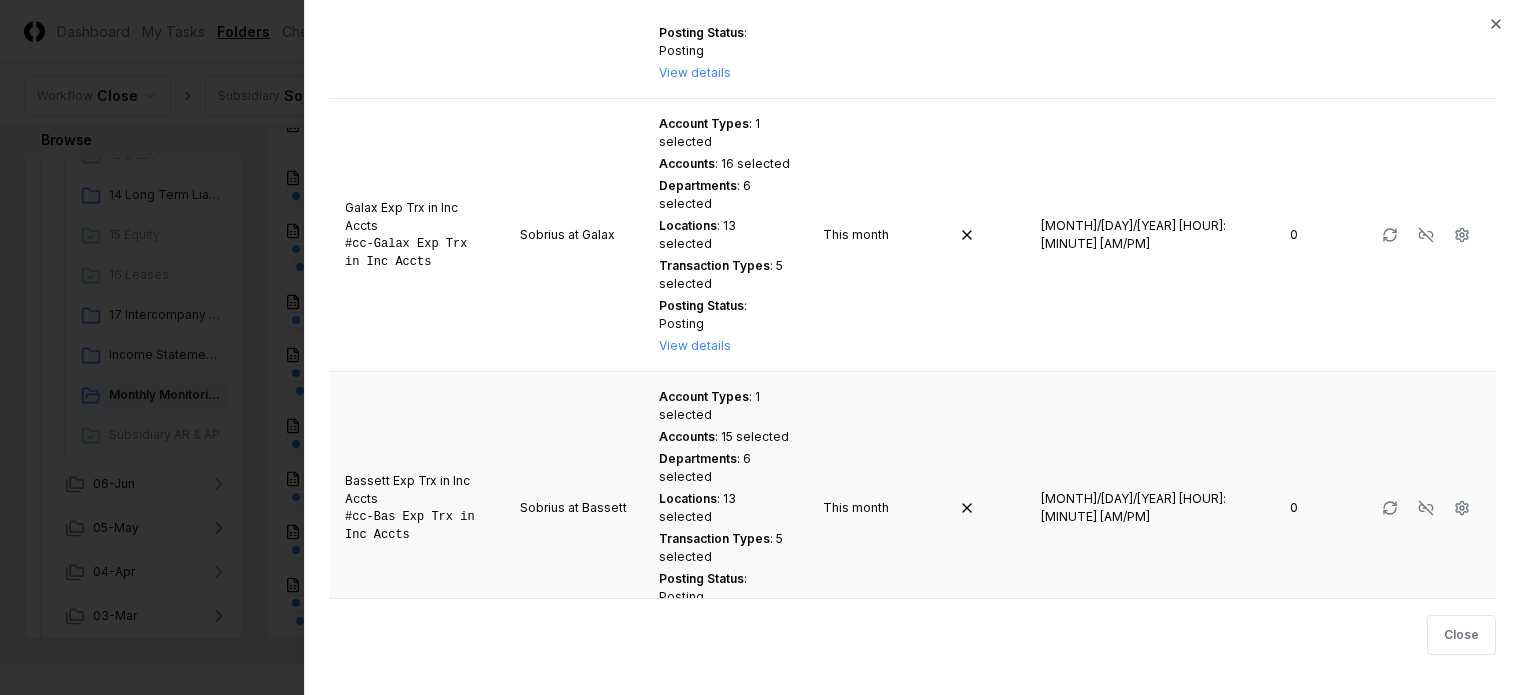 scroll, scrollTop: 561, scrollLeft: 0, axis: vertical 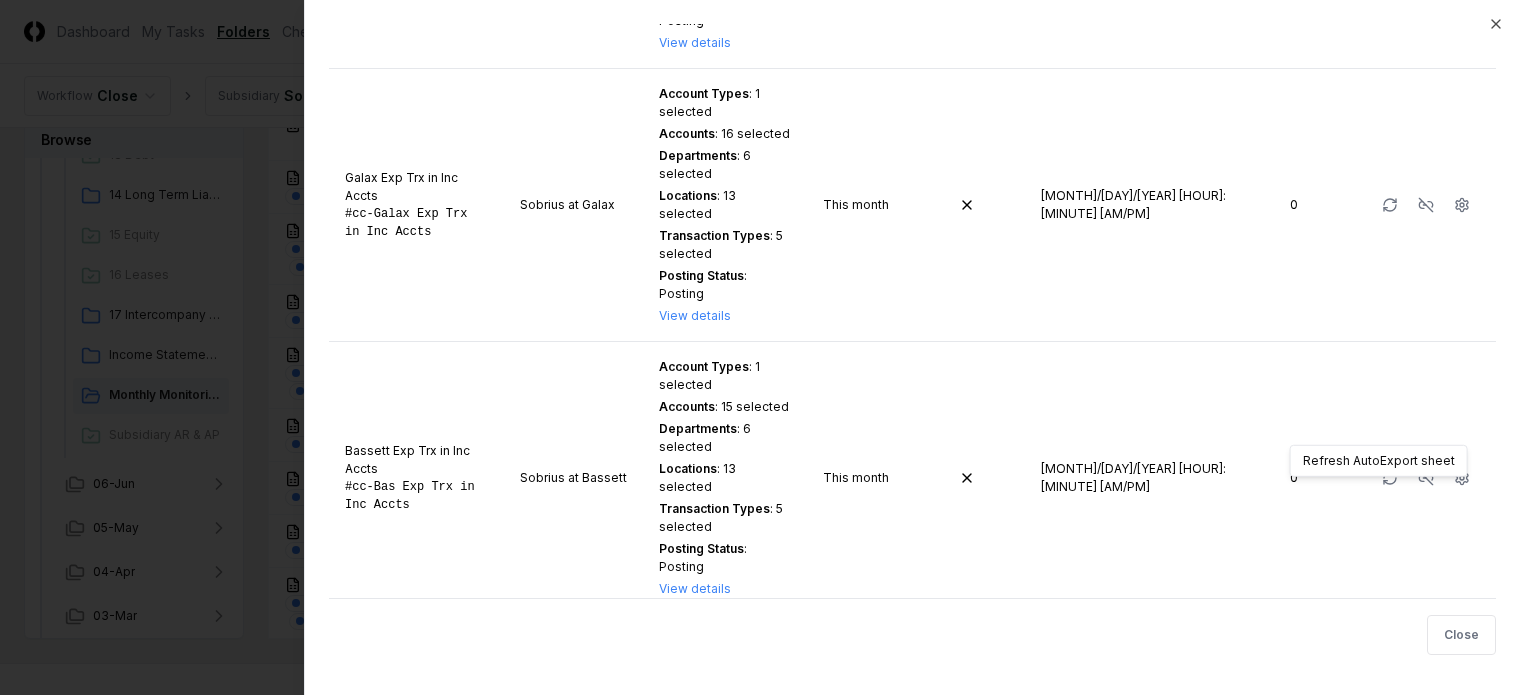 click 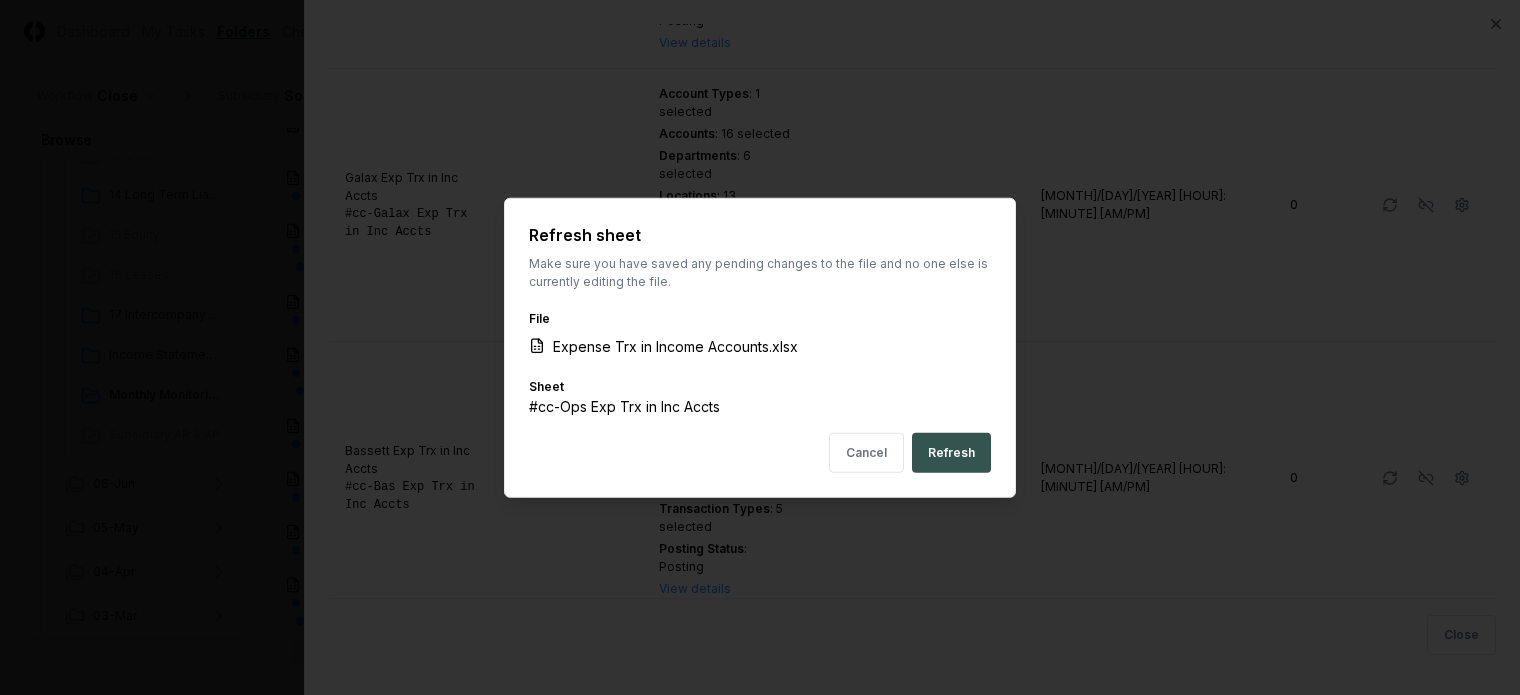 click on "Refresh" at bounding box center (951, 453) 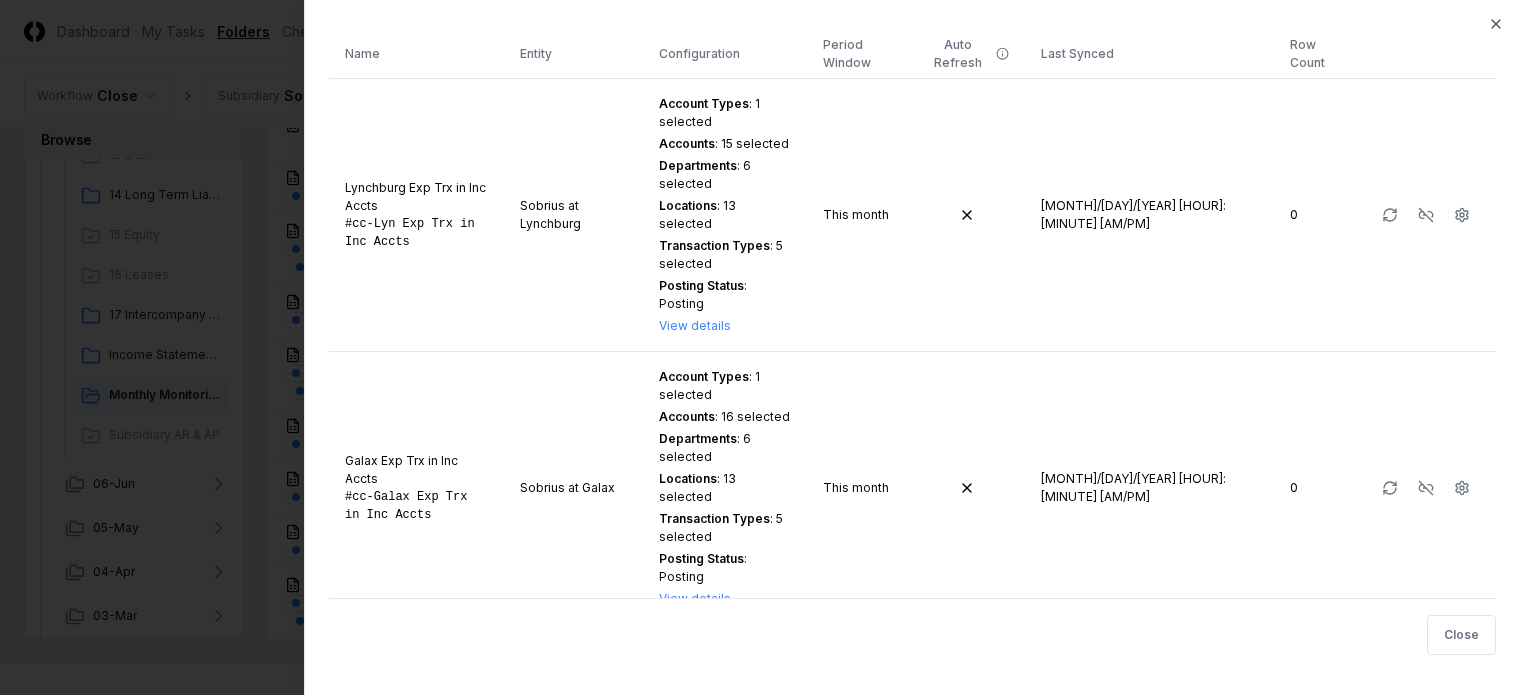 scroll, scrollTop: 0, scrollLeft: 0, axis: both 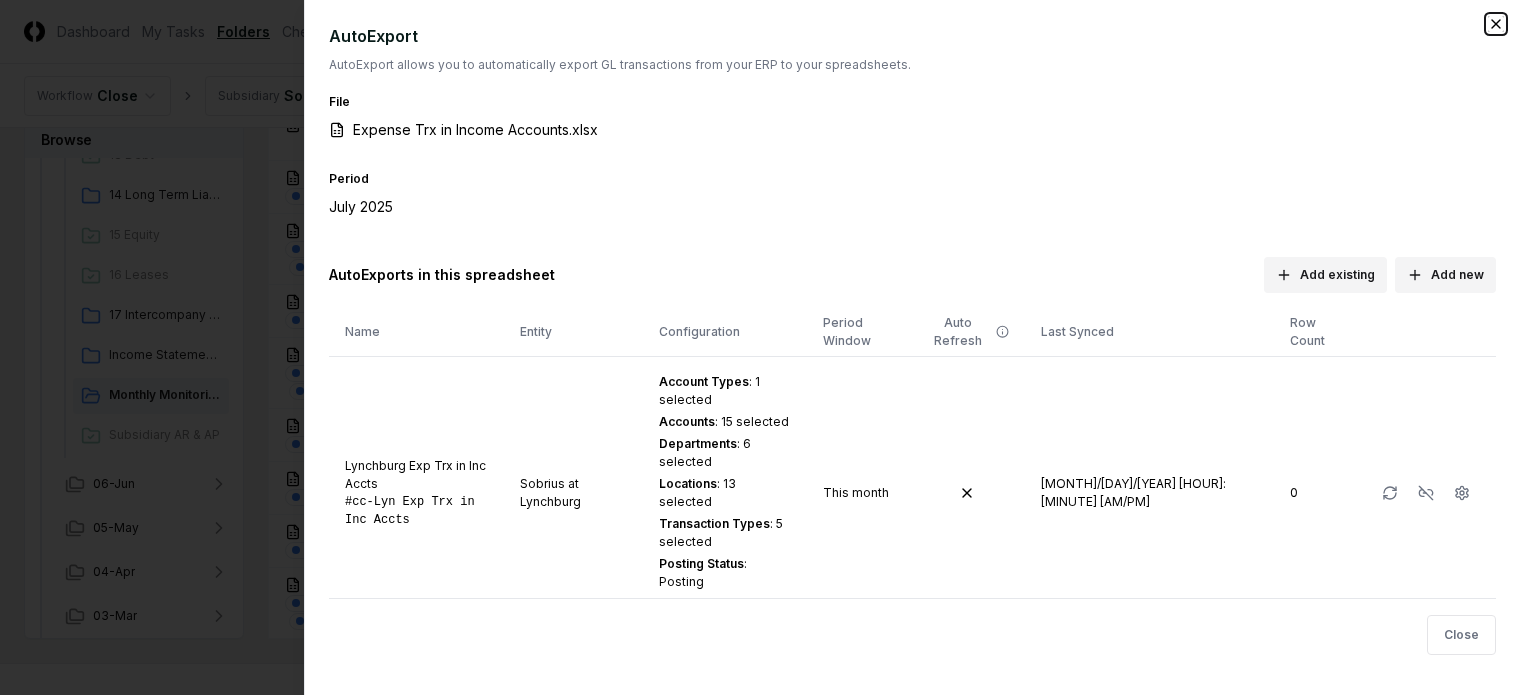 click 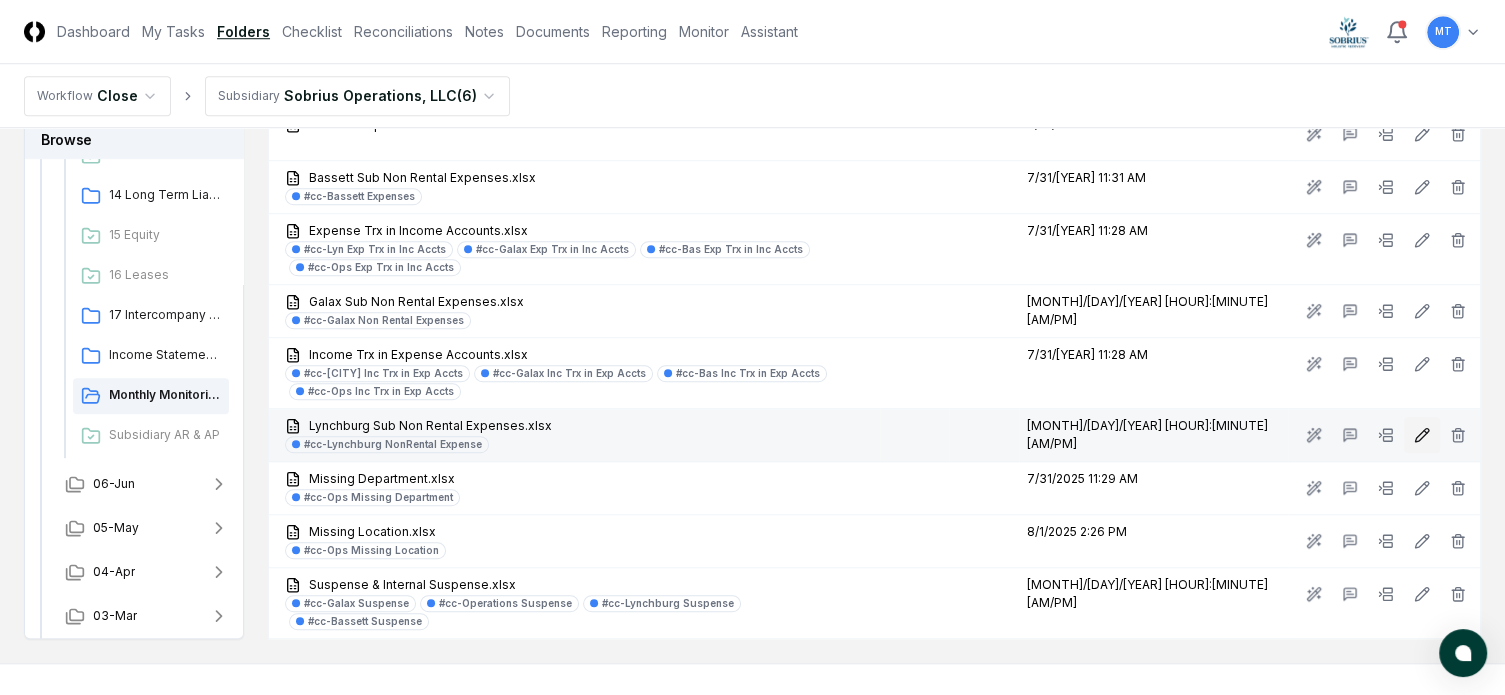 click 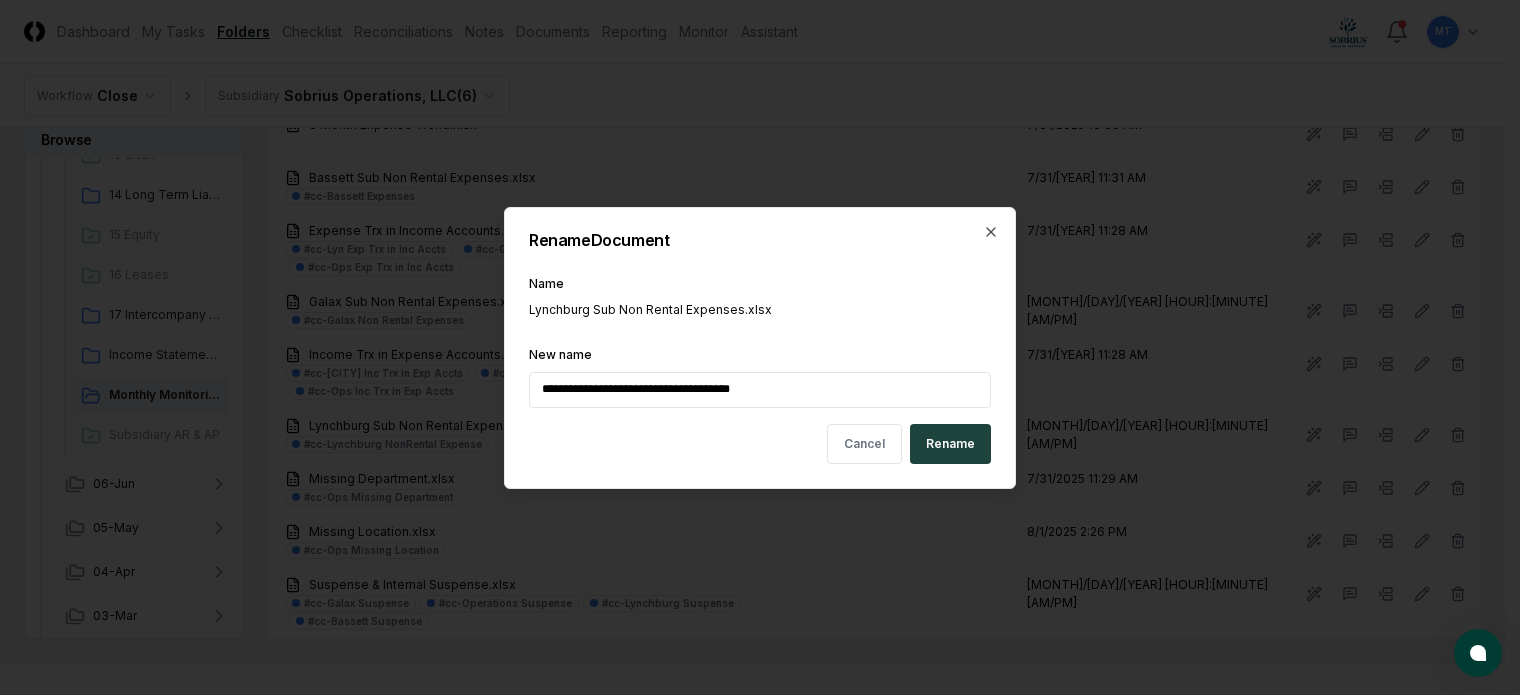 click on "**********" at bounding box center [760, 390] 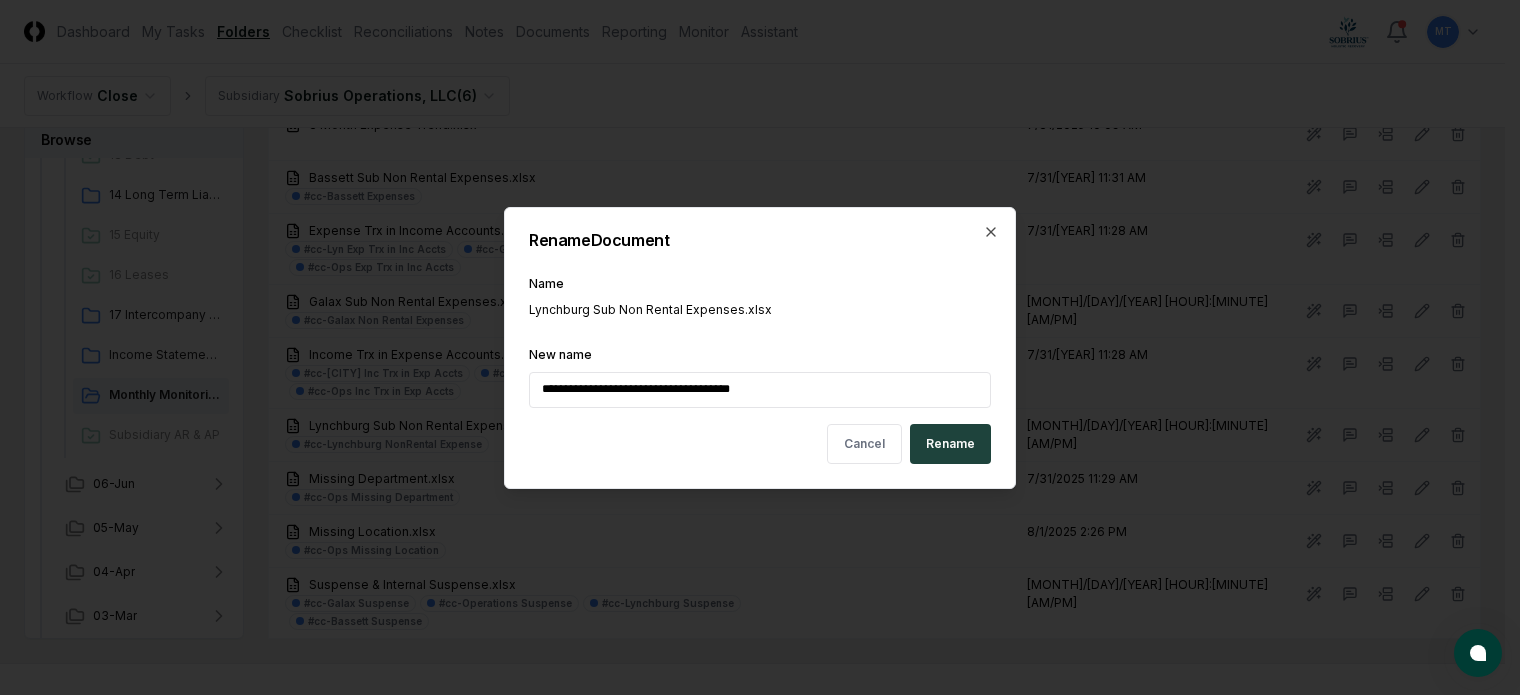 click on "**********" at bounding box center (760, 390) 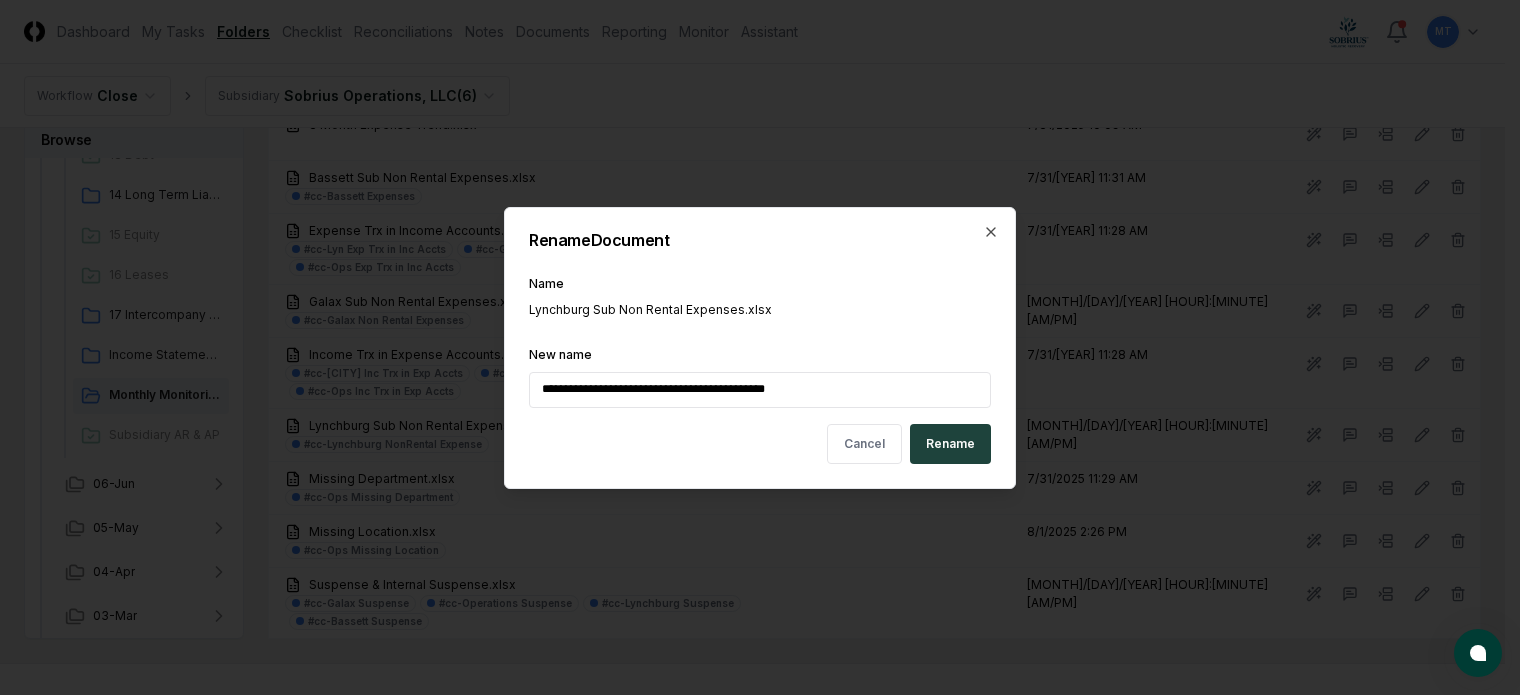 drag, startPoint x: 604, startPoint y: 388, endPoint x: 443, endPoint y: 383, distance: 161.07762 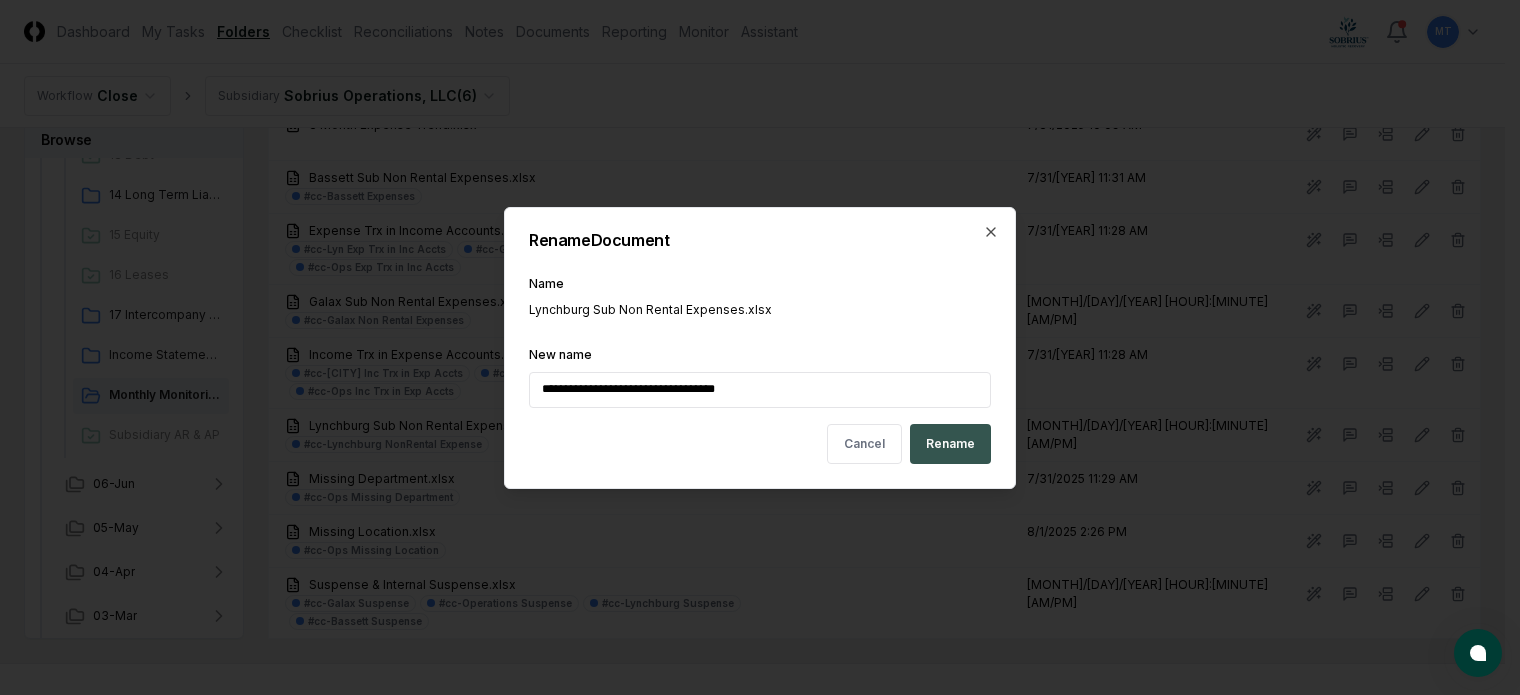 type on "**********" 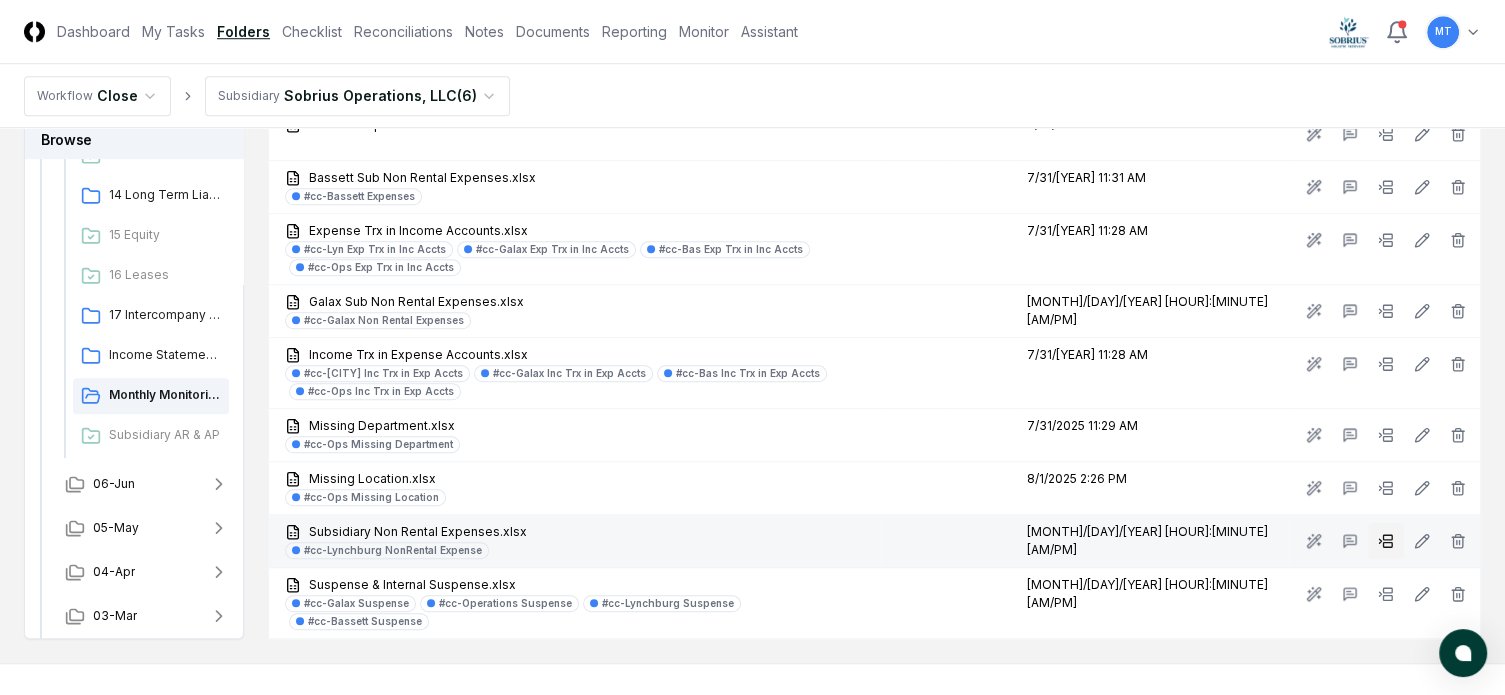 click 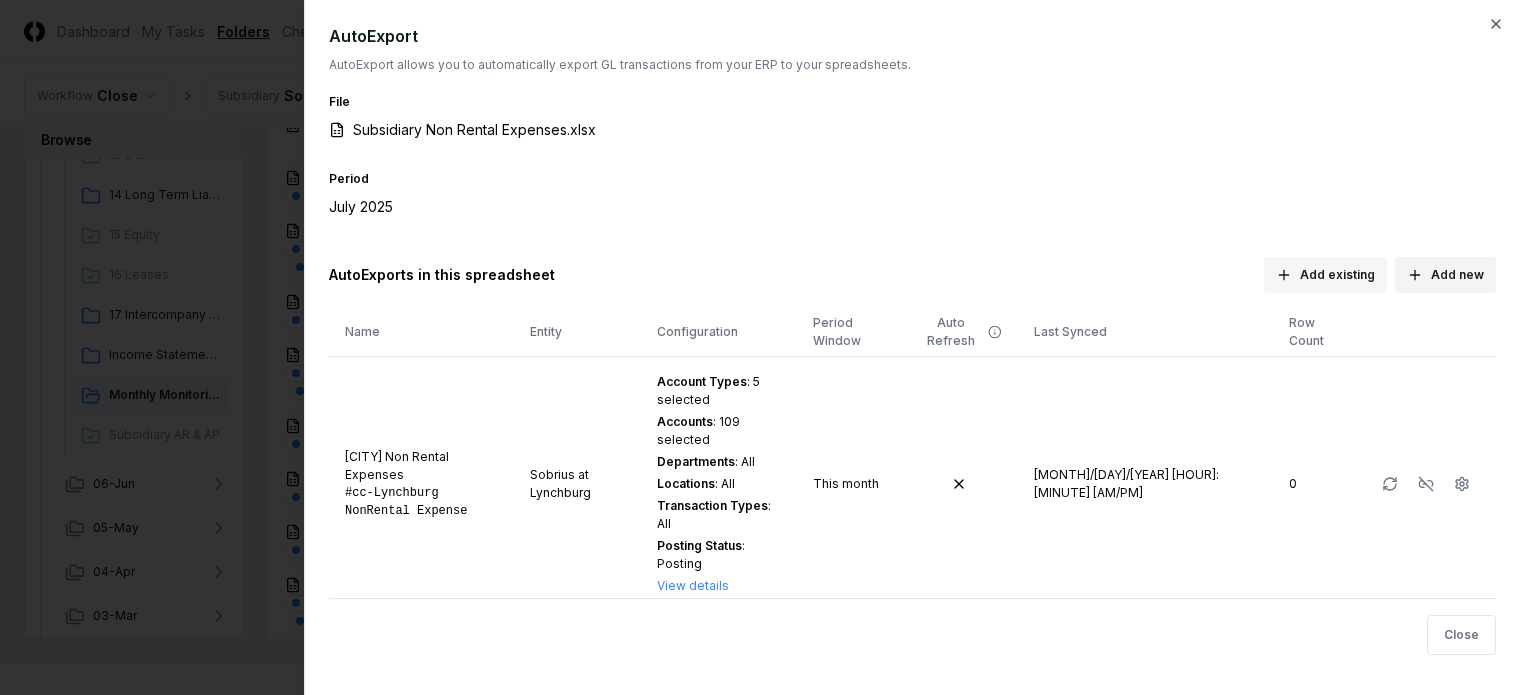 click 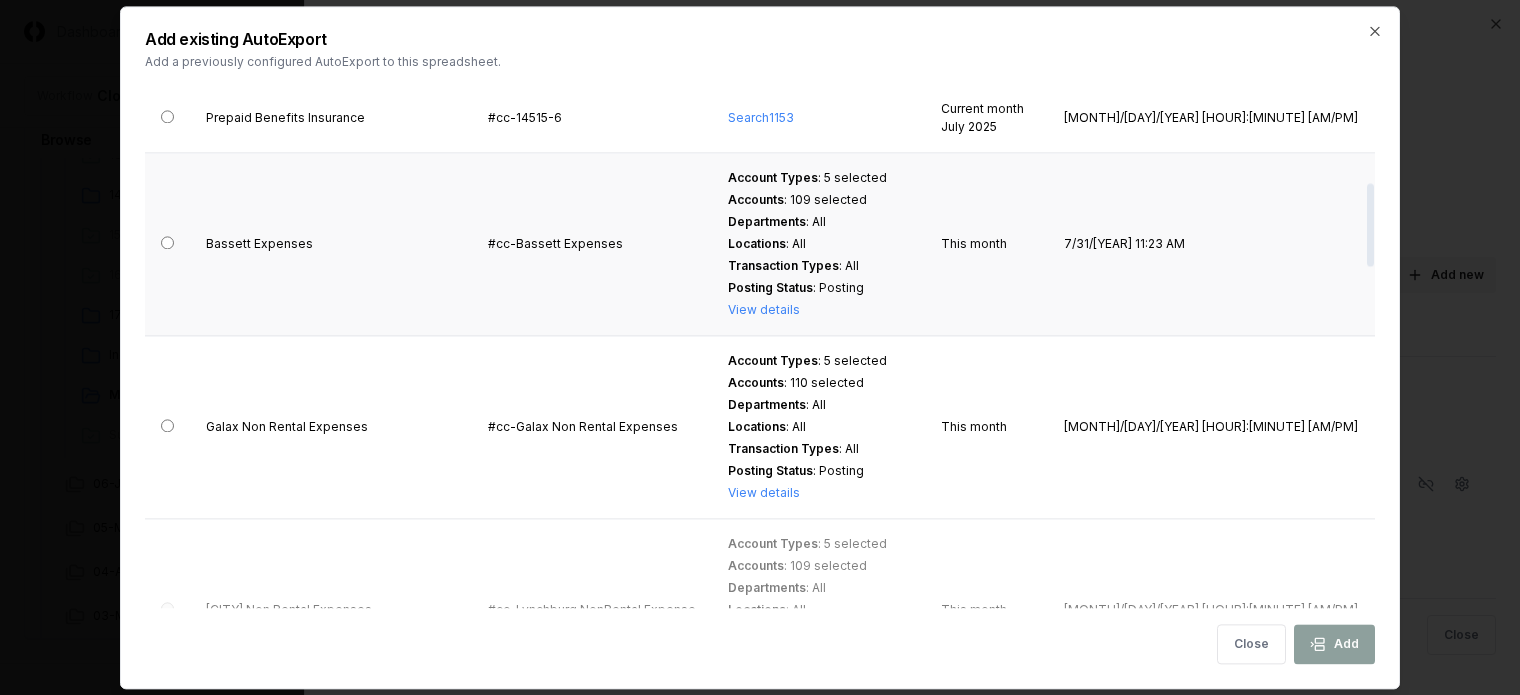 scroll, scrollTop: 800, scrollLeft: 0, axis: vertical 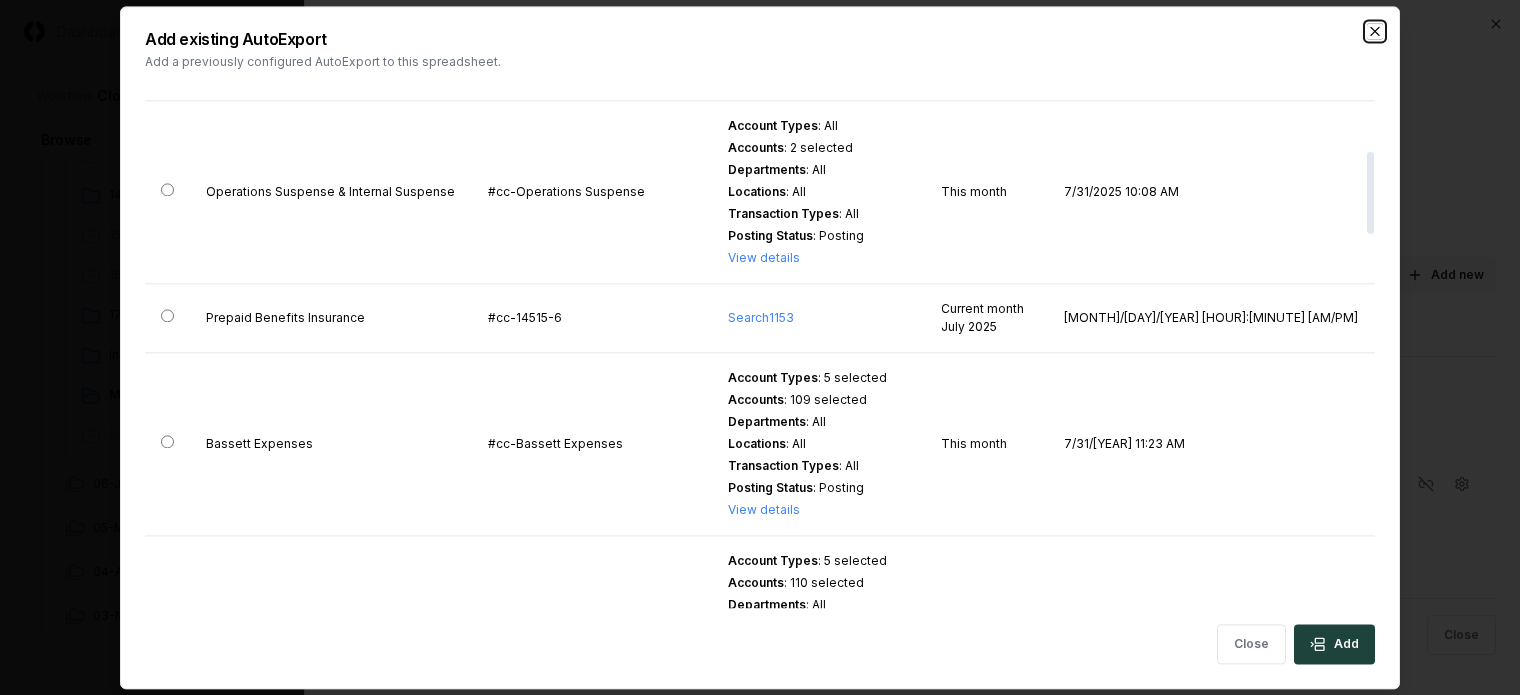 click 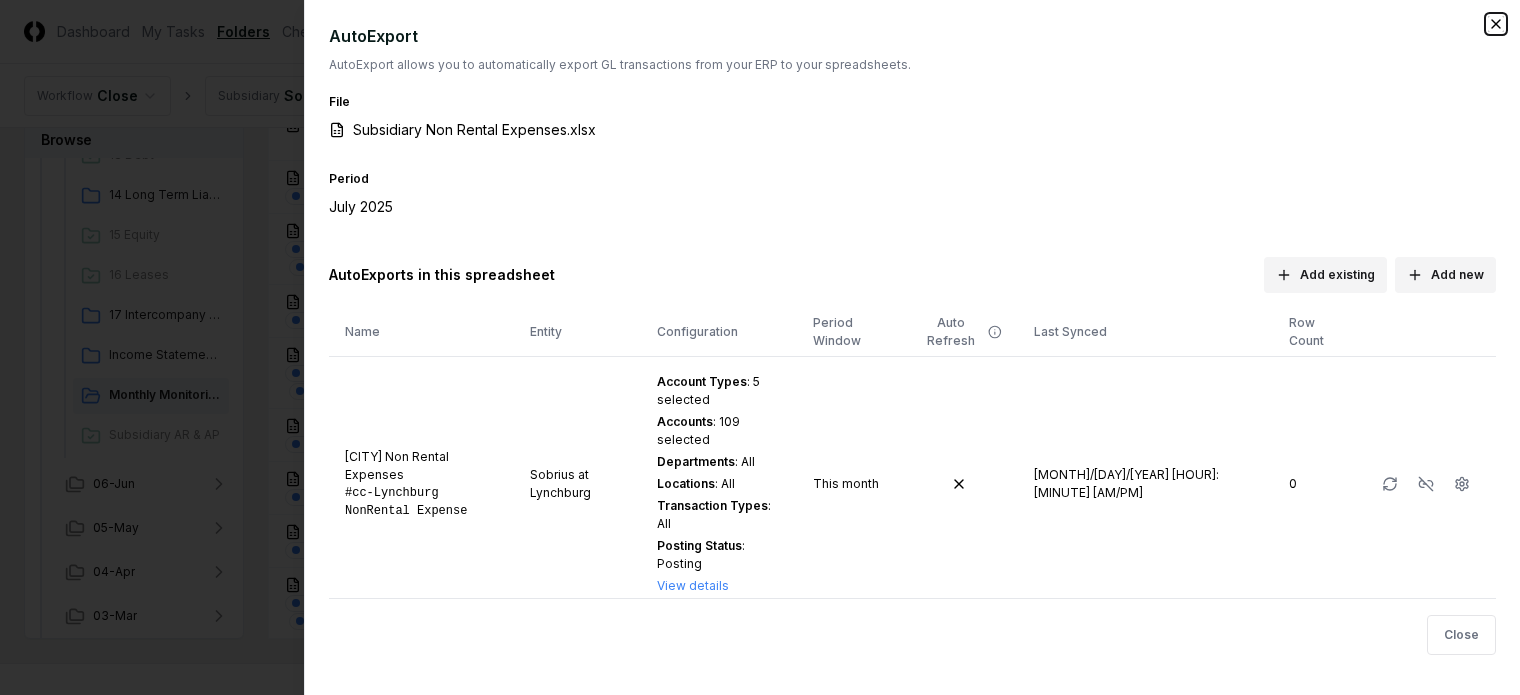click 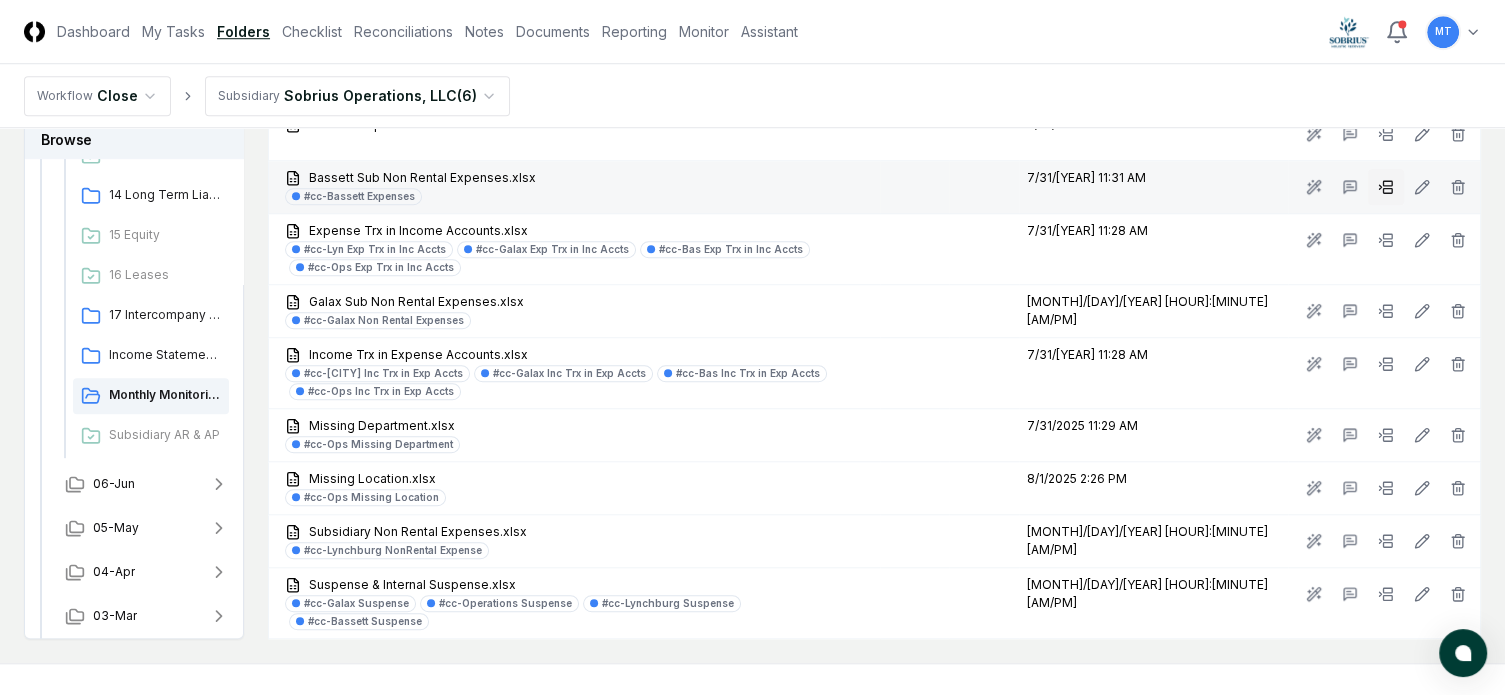 click at bounding box center (1386, 187) 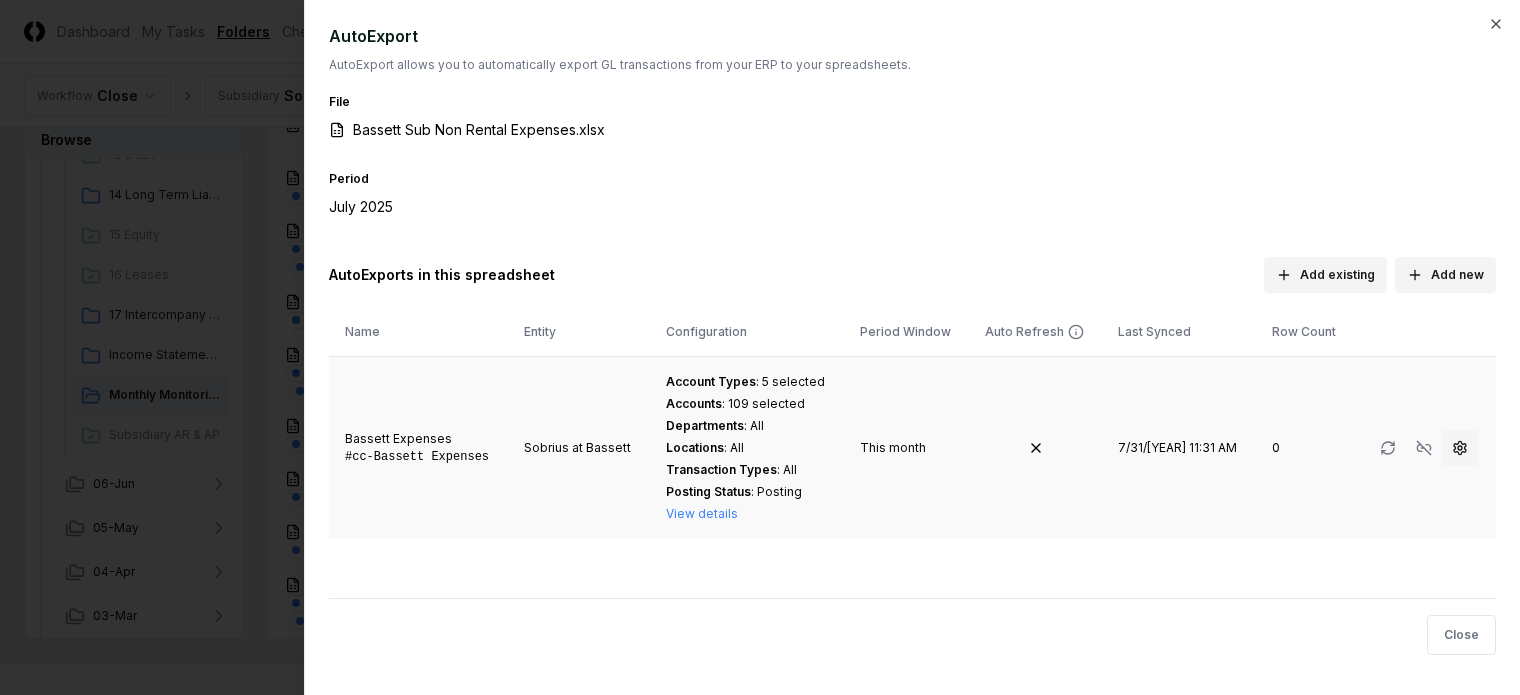 click 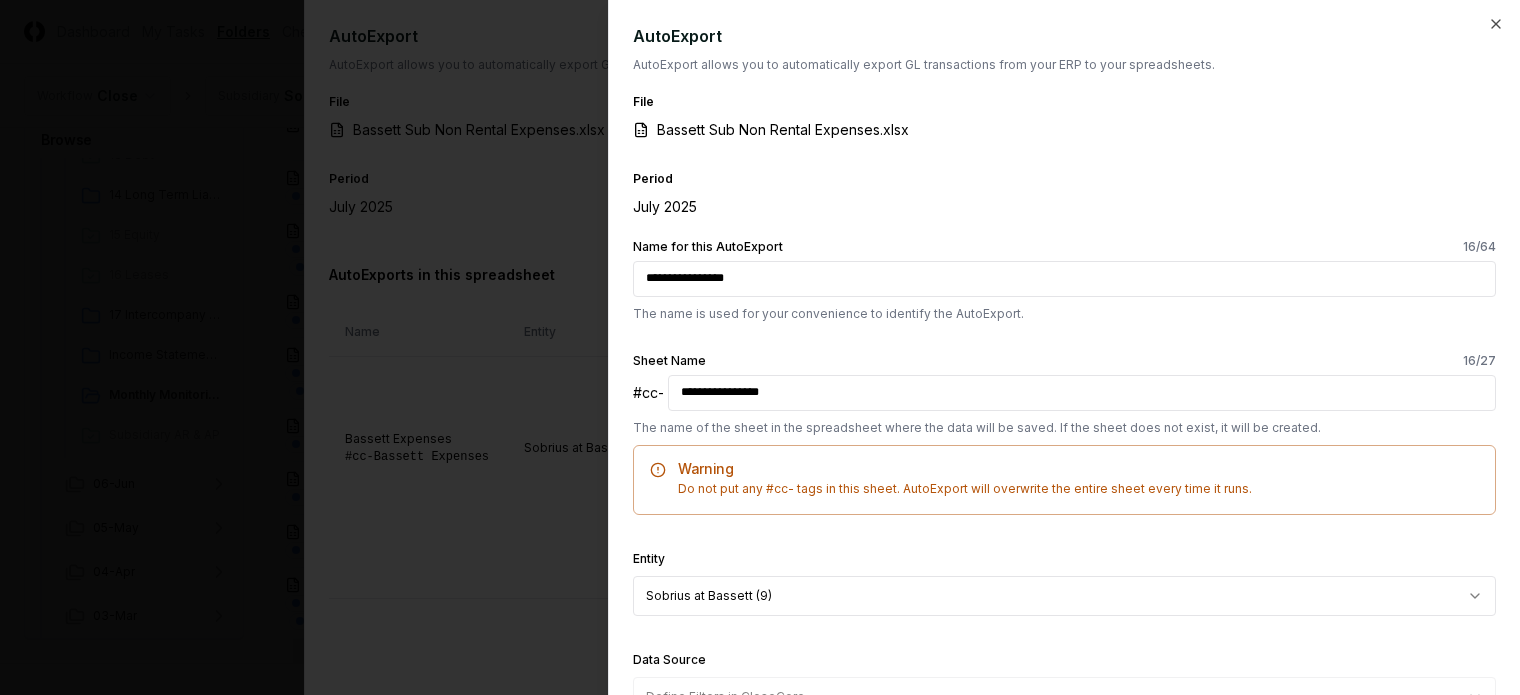 click on "**********" at bounding box center (1064, 279) 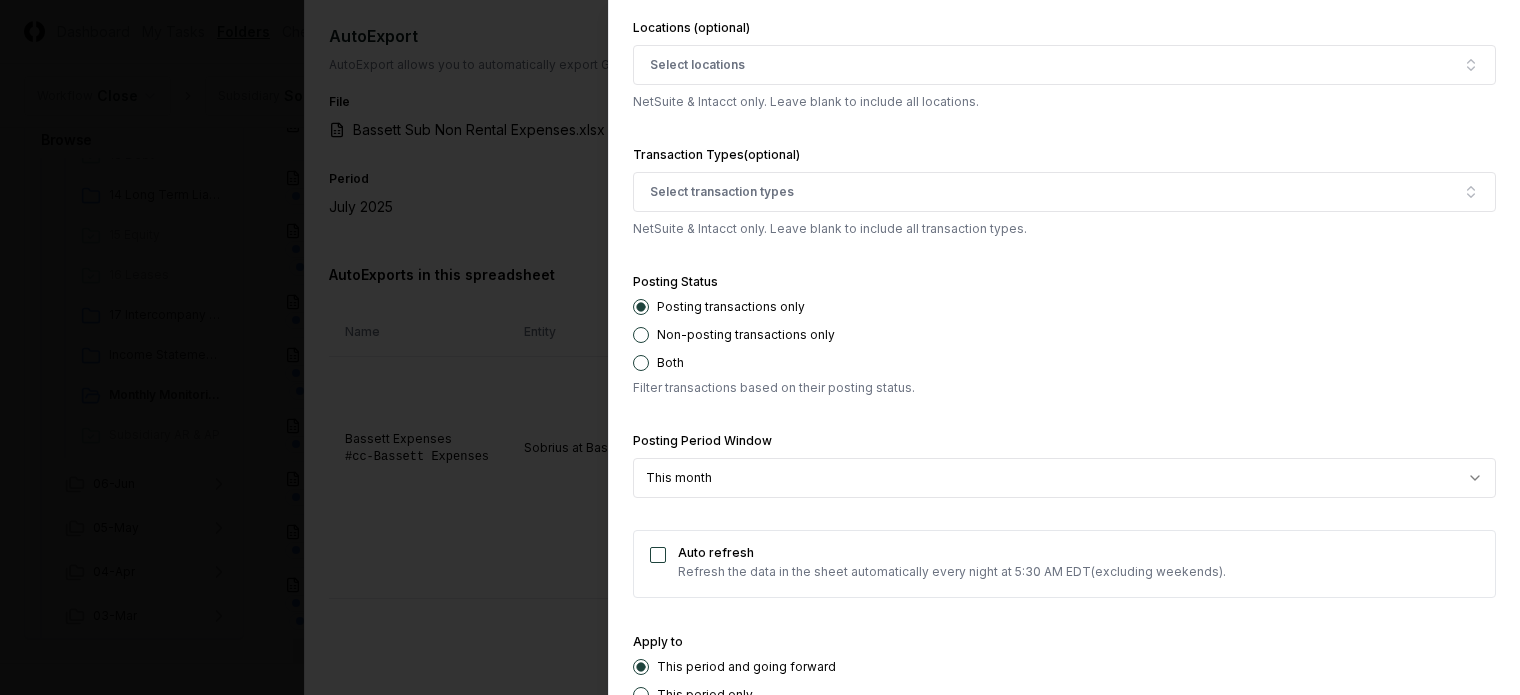 scroll, scrollTop: 3615, scrollLeft: 0, axis: vertical 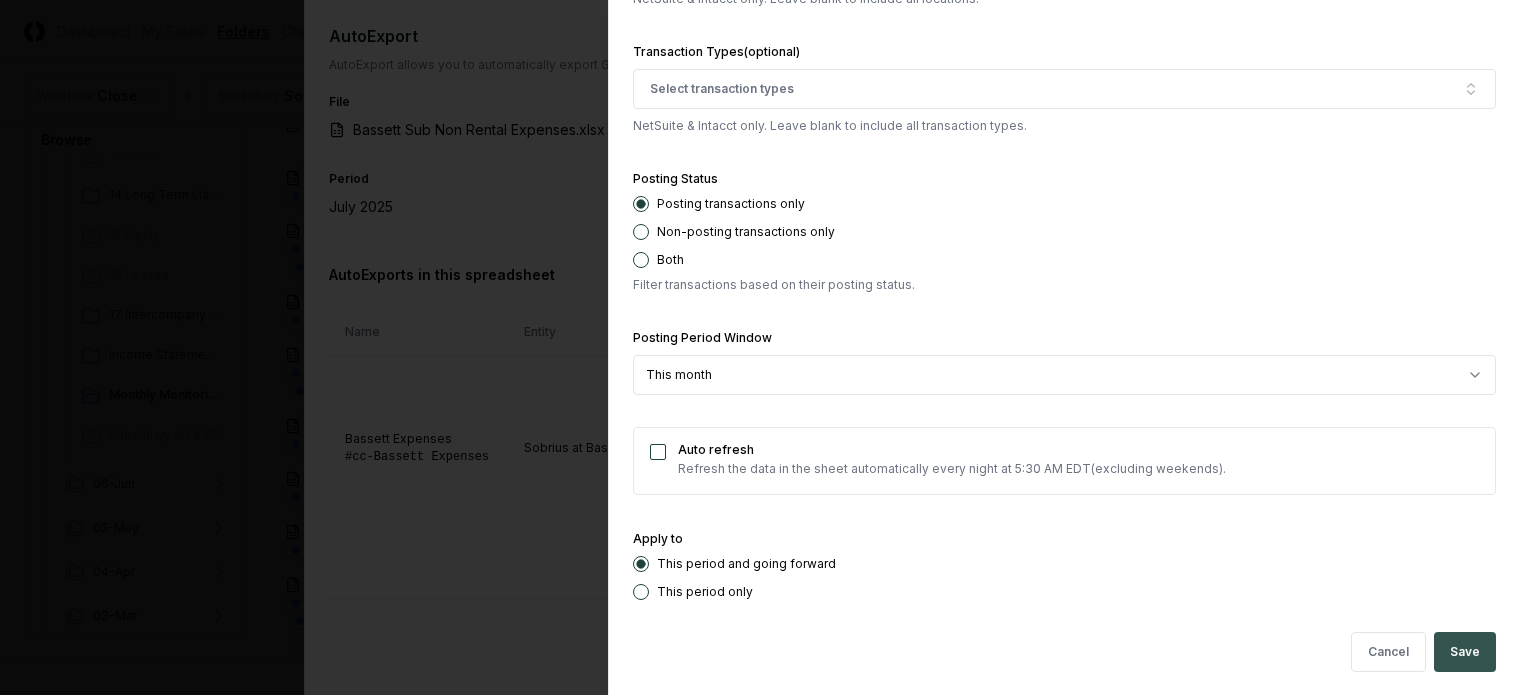 click on "Save" at bounding box center (1465, 652) 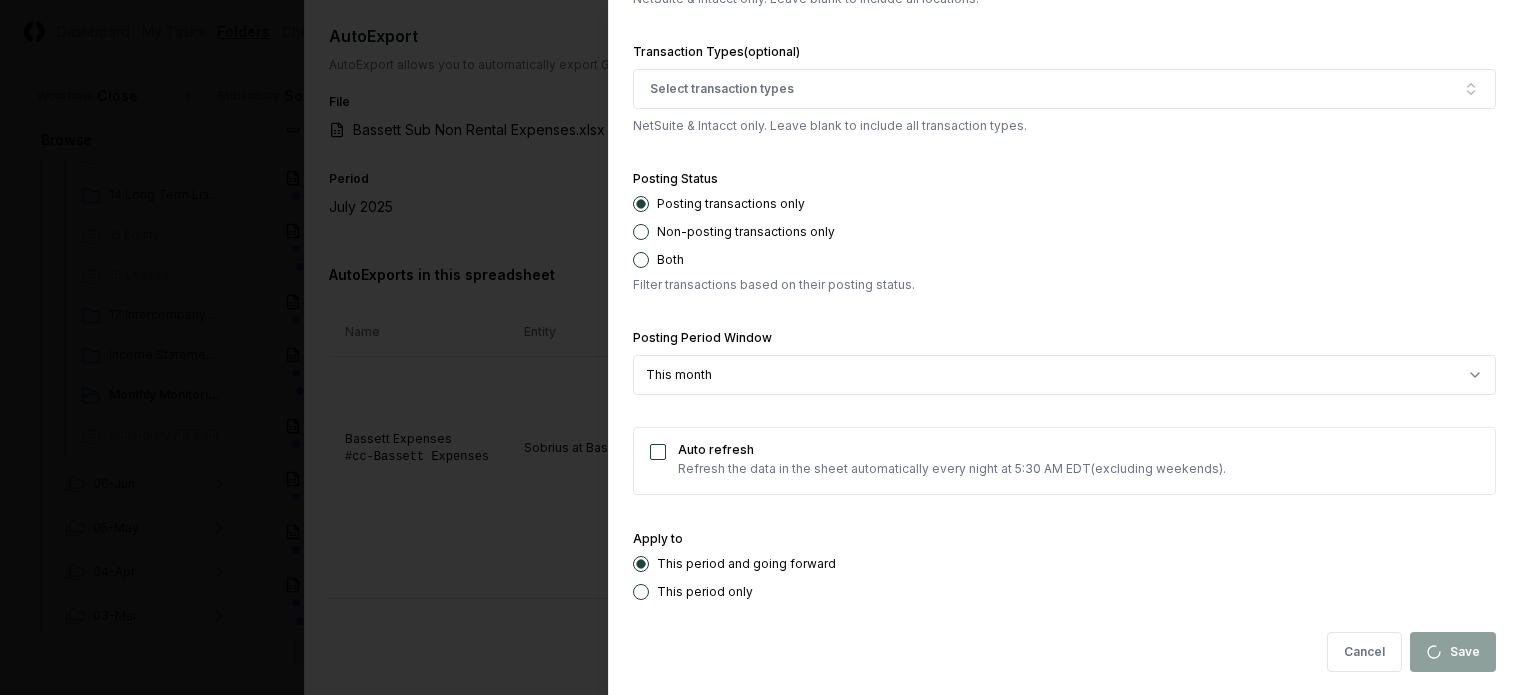 type on "**********" 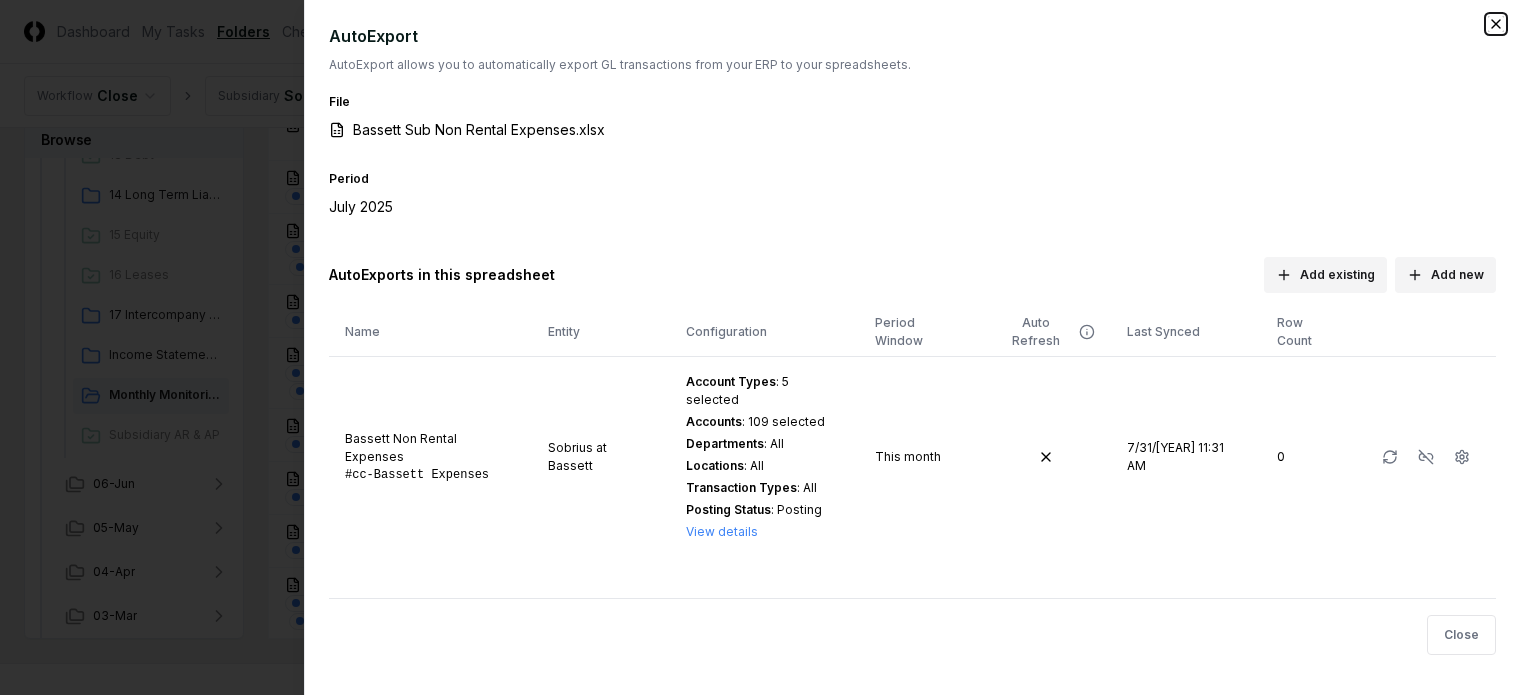 click 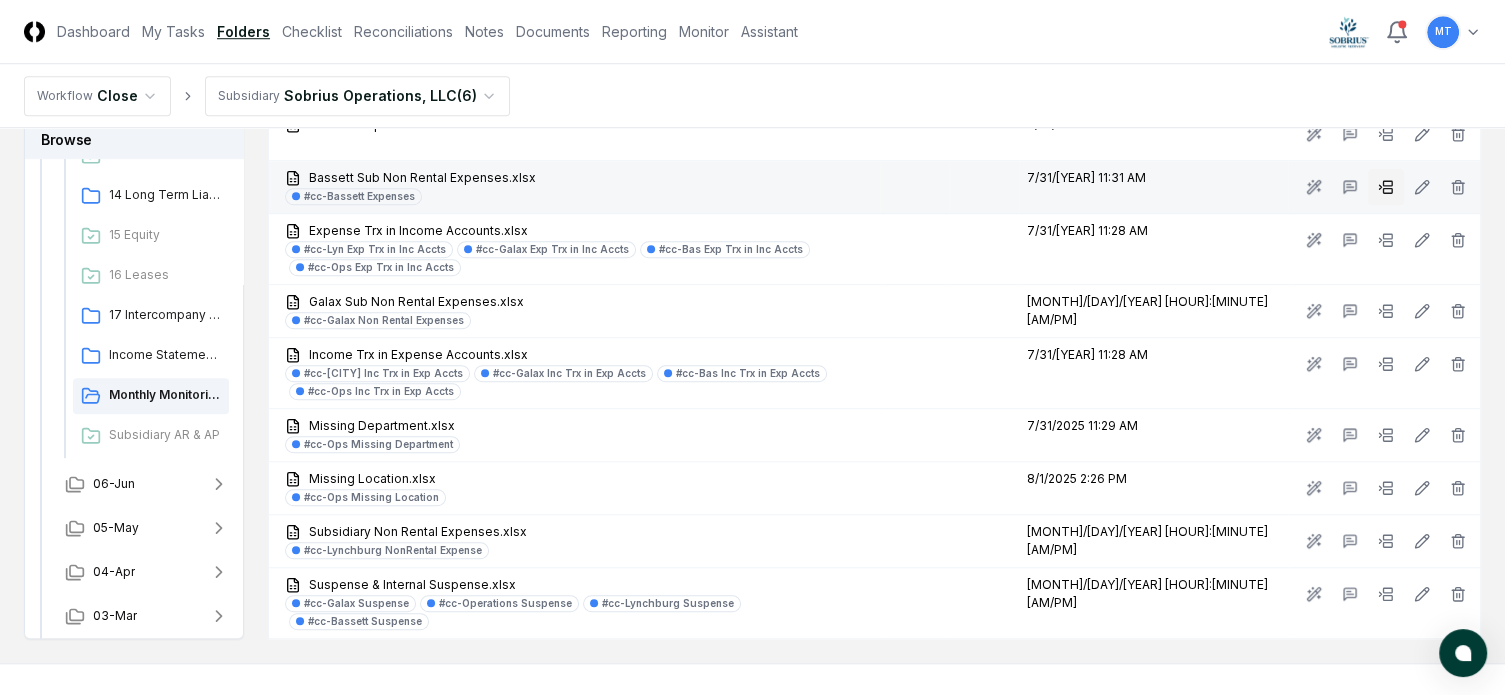 click 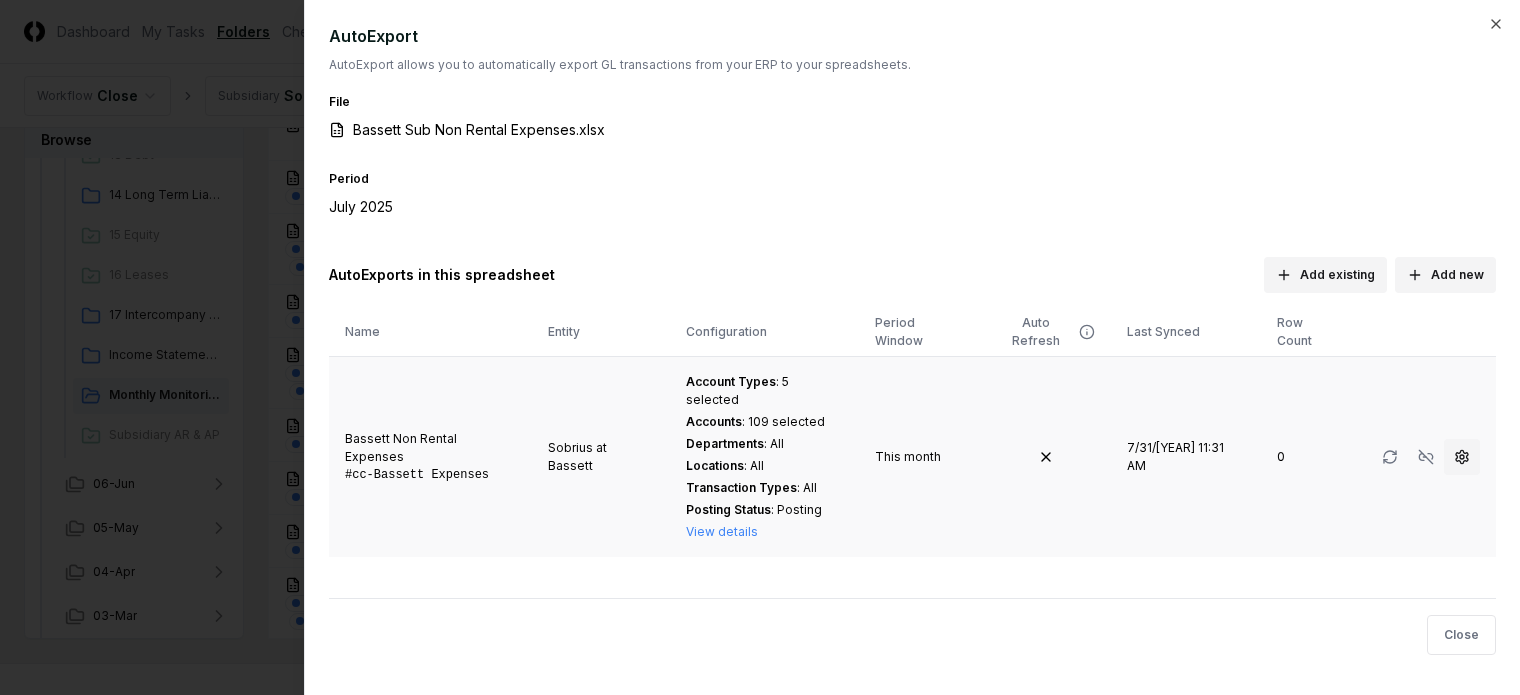 click 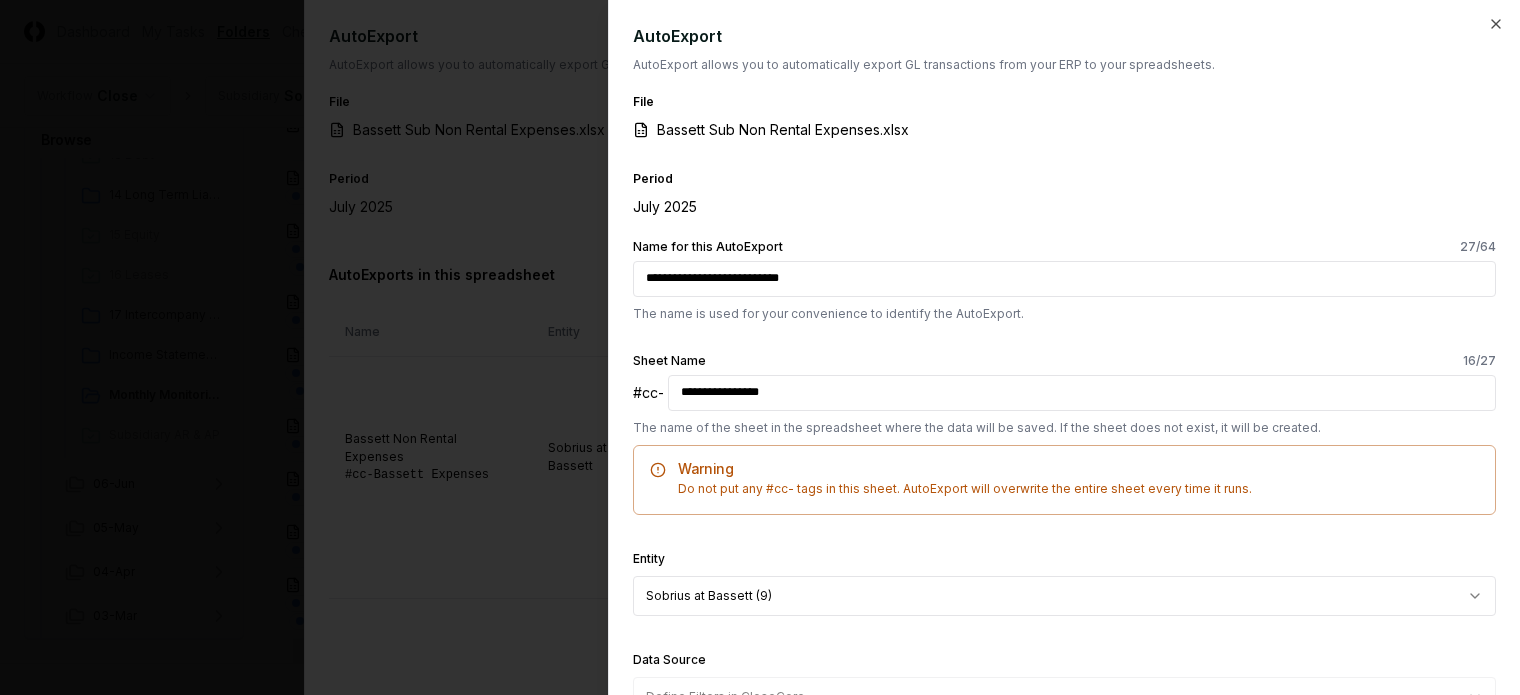 click on "**********" at bounding box center [1064, 279] 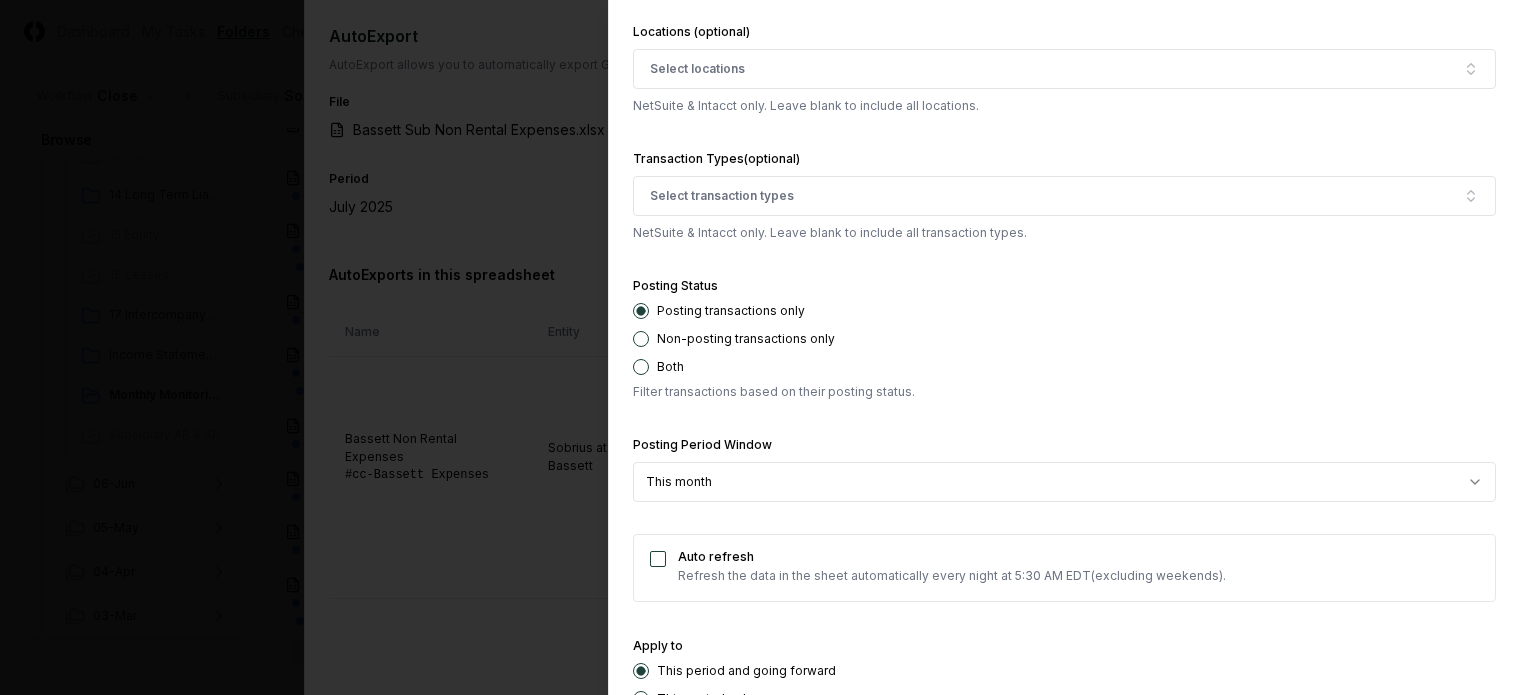 scroll, scrollTop: 3615, scrollLeft: 0, axis: vertical 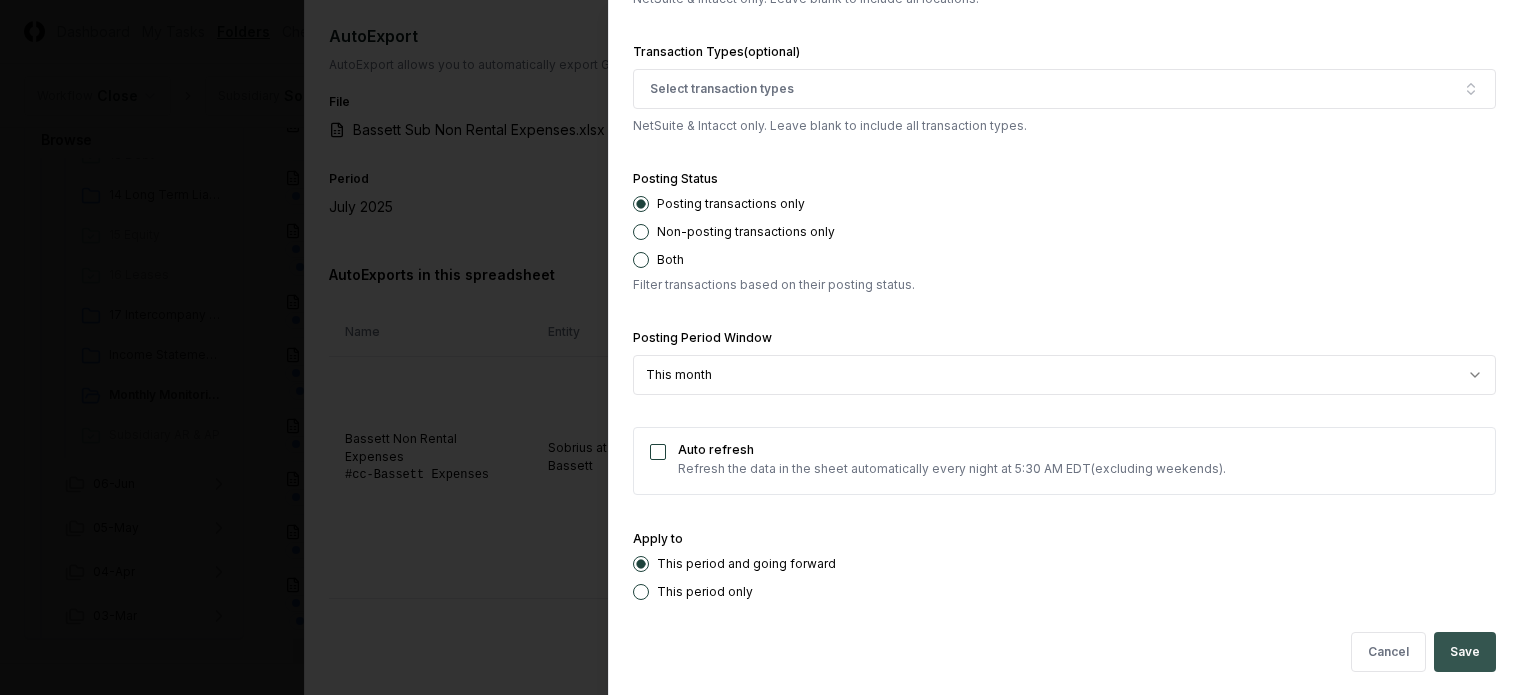 click on "Save" at bounding box center (1465, 652) 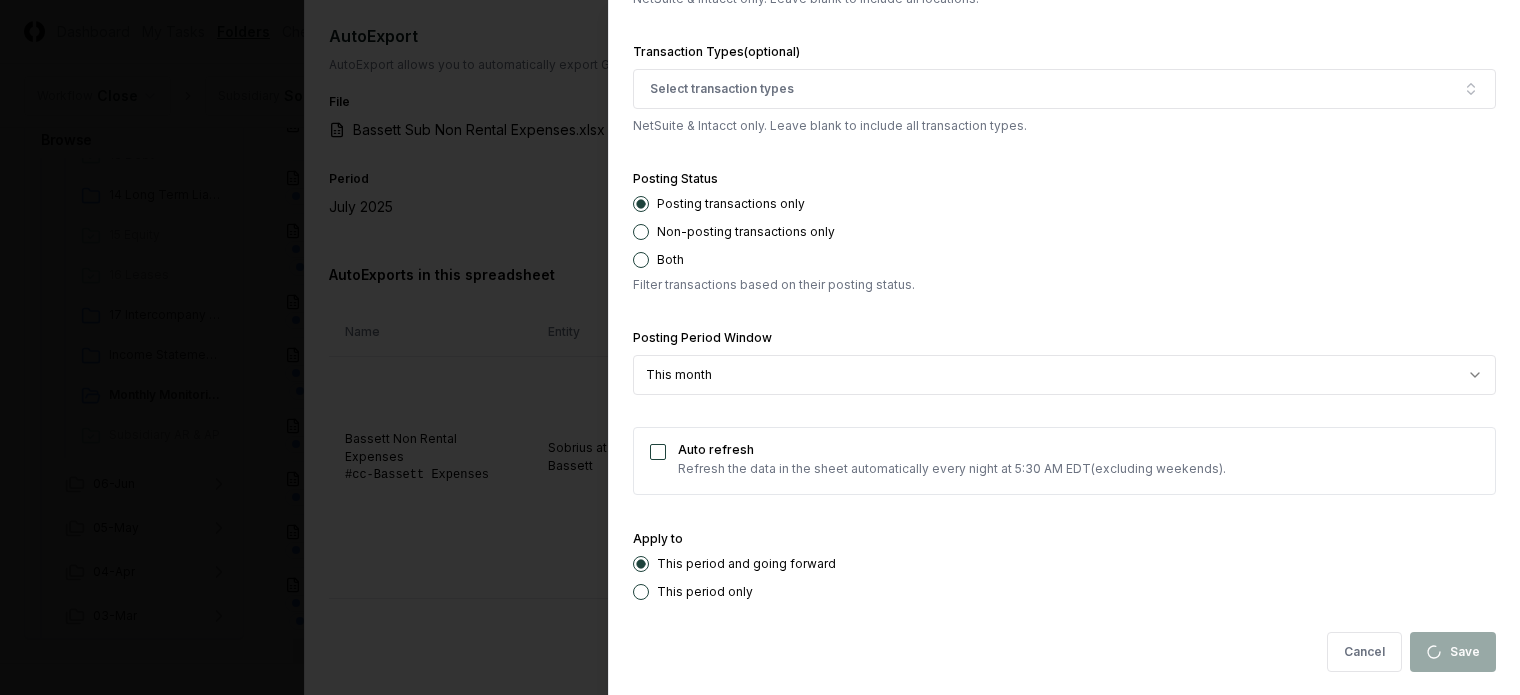 type on "**********" 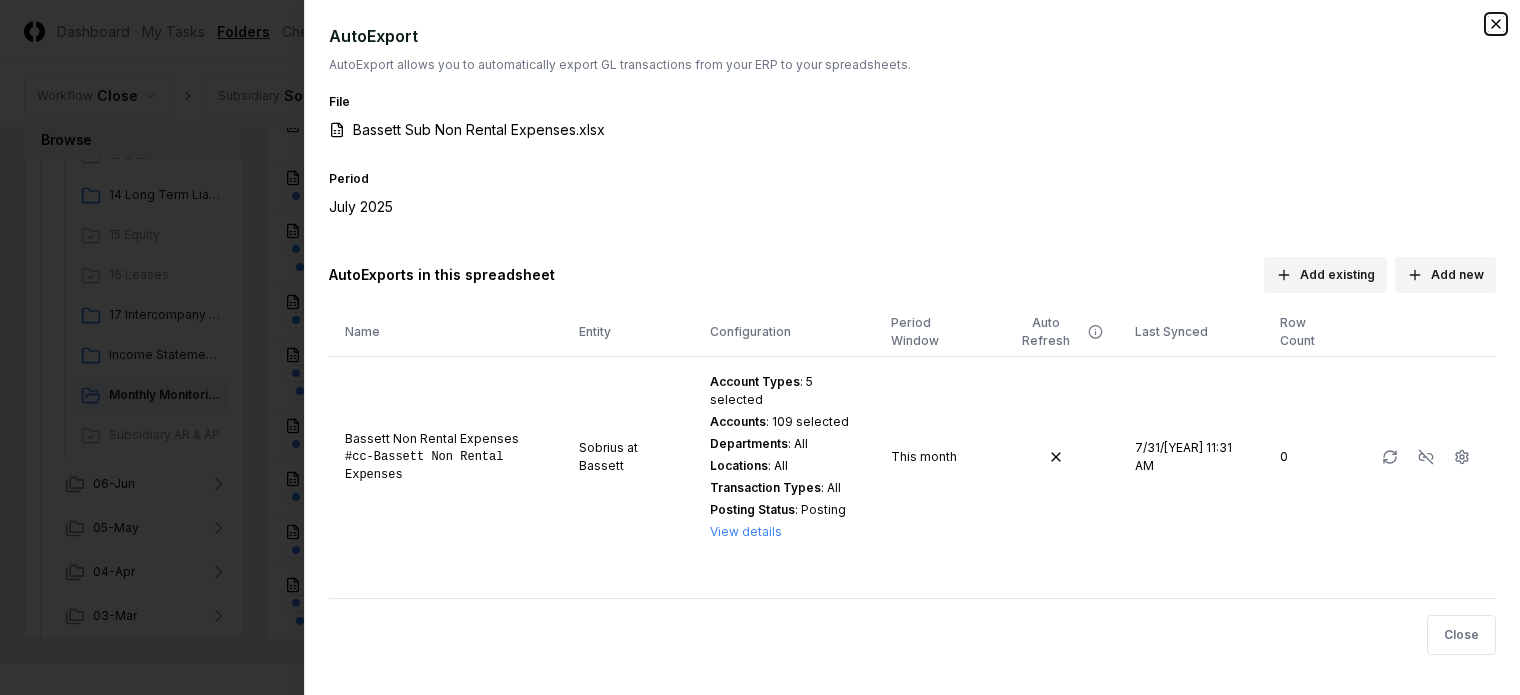 click 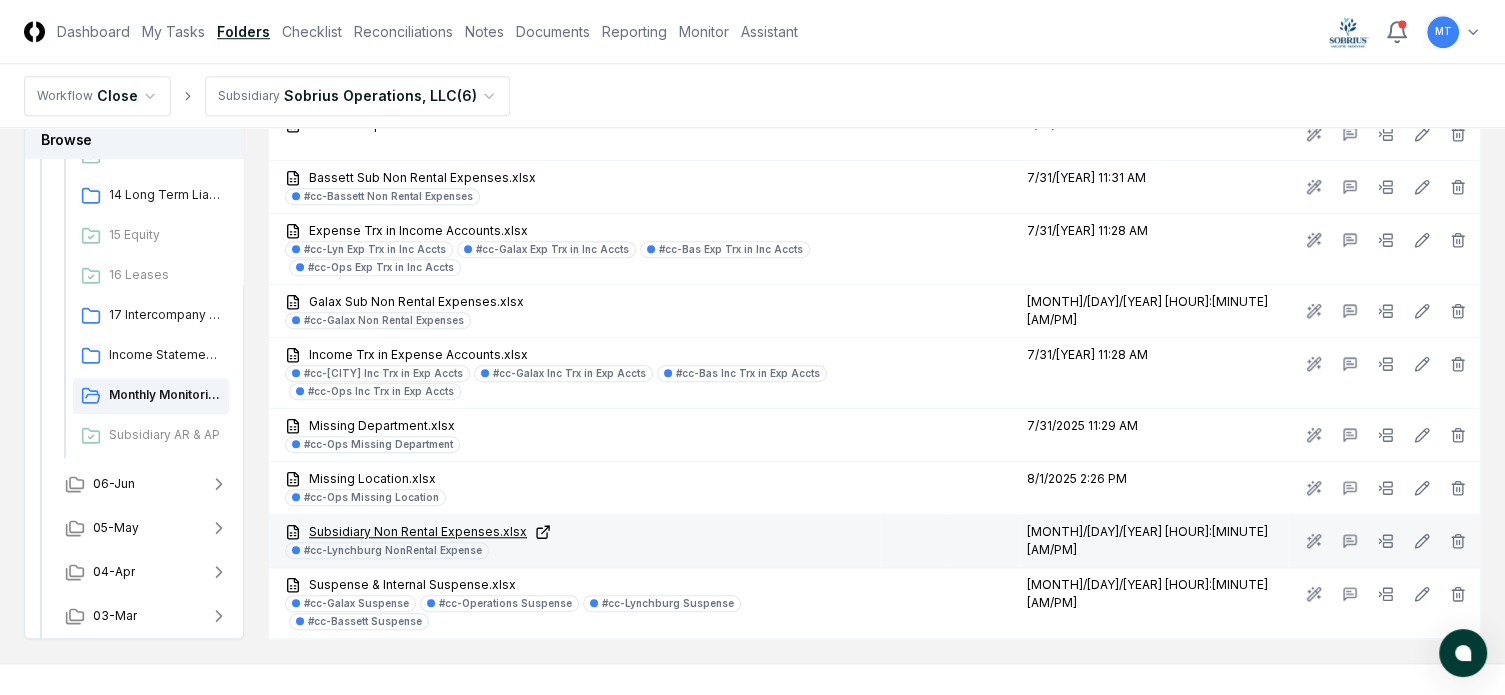 click on "Subsidiary Non Rental Expenses.xlsx" at bounding box center (578, 532) 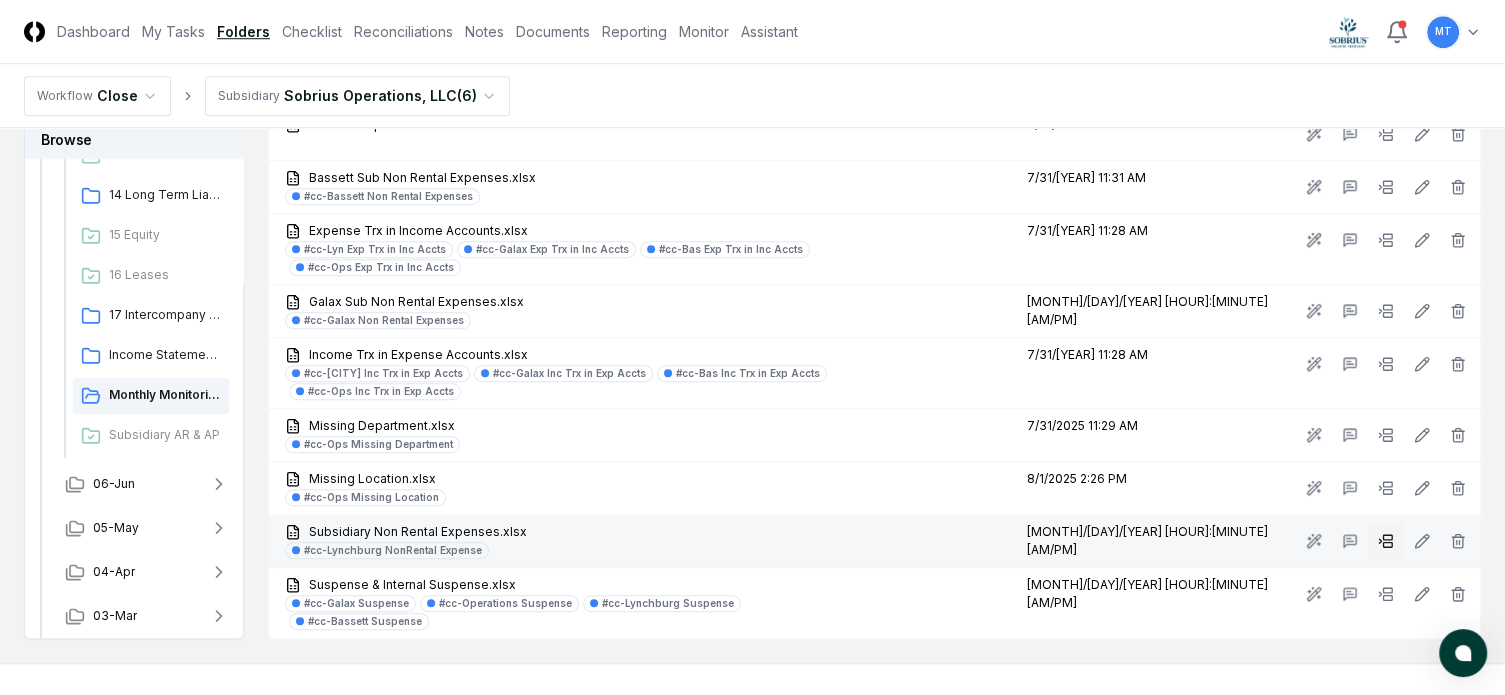 click 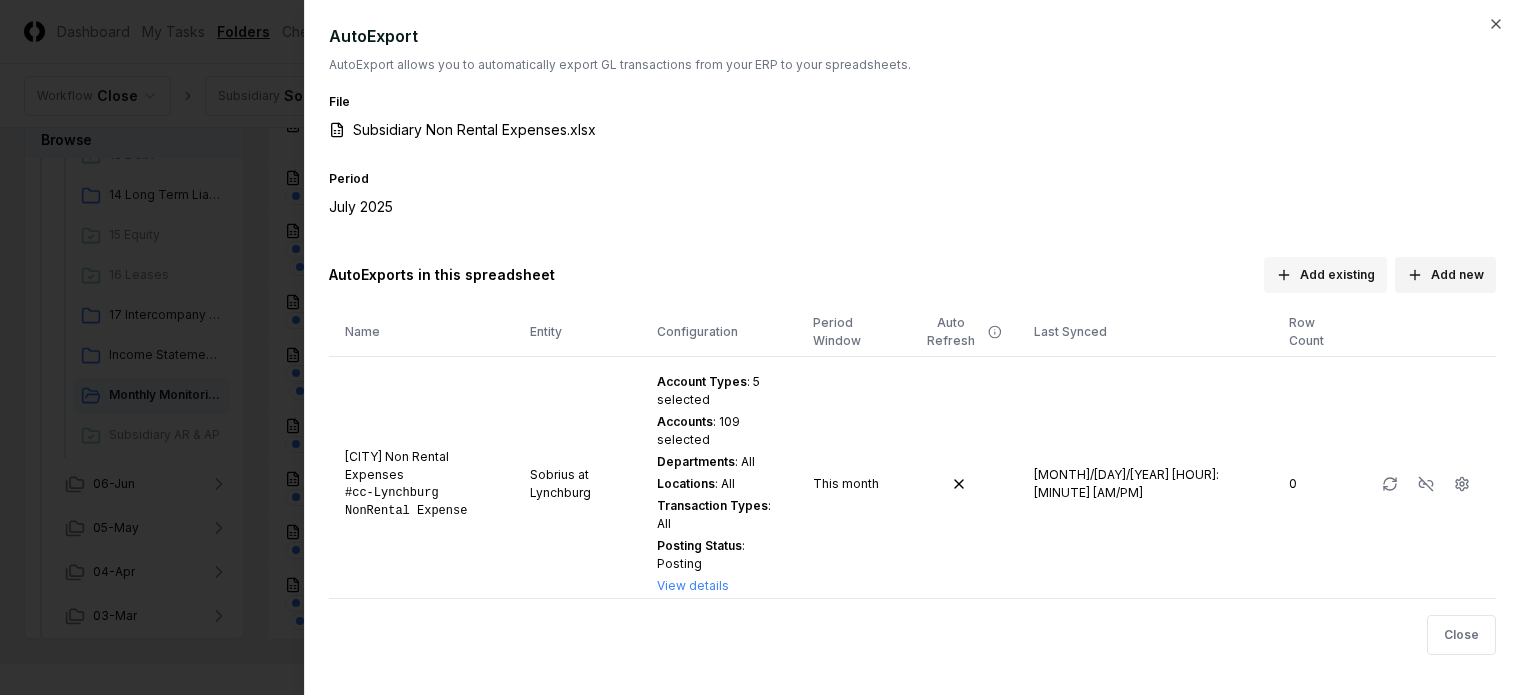 click on "Add existing" at bounding box center [1325, 275] 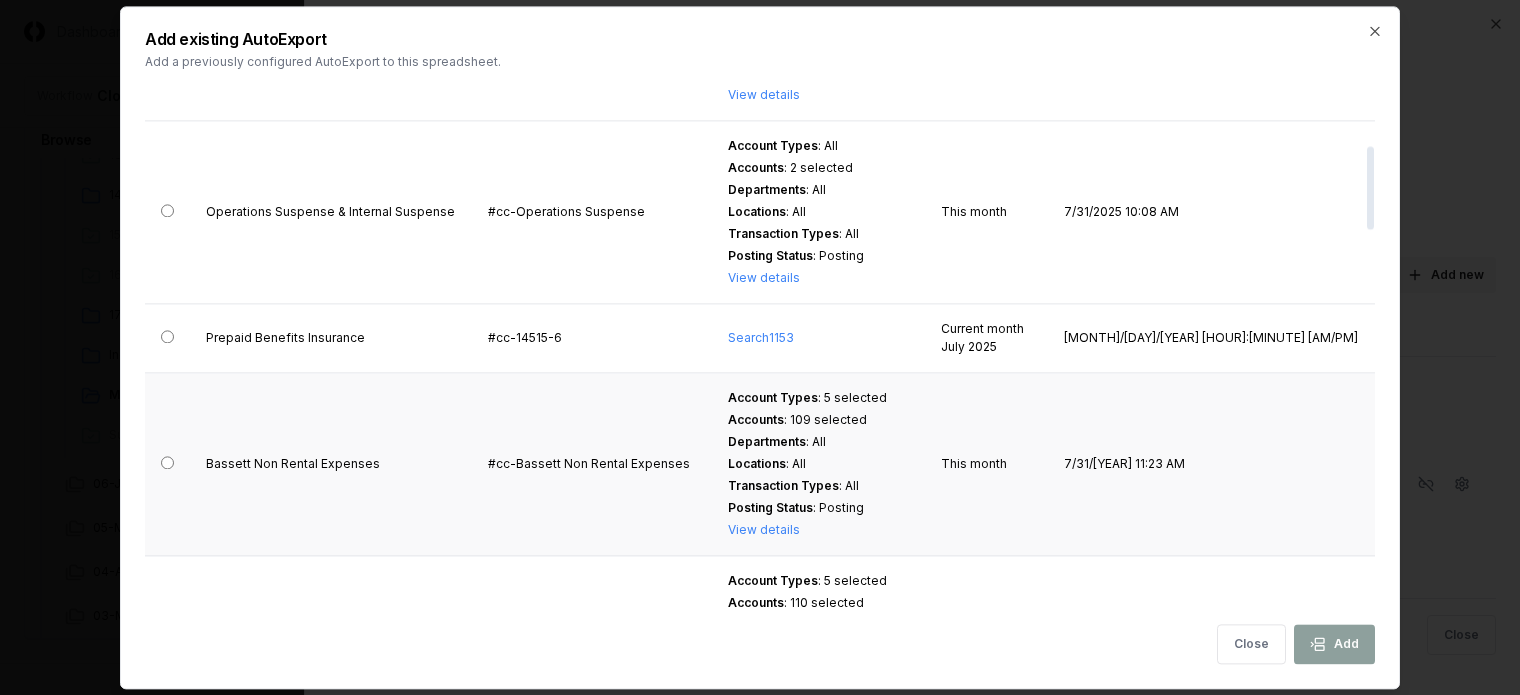 scroll, scrollTop: 400, scrollLeft: 0, axis: vertical 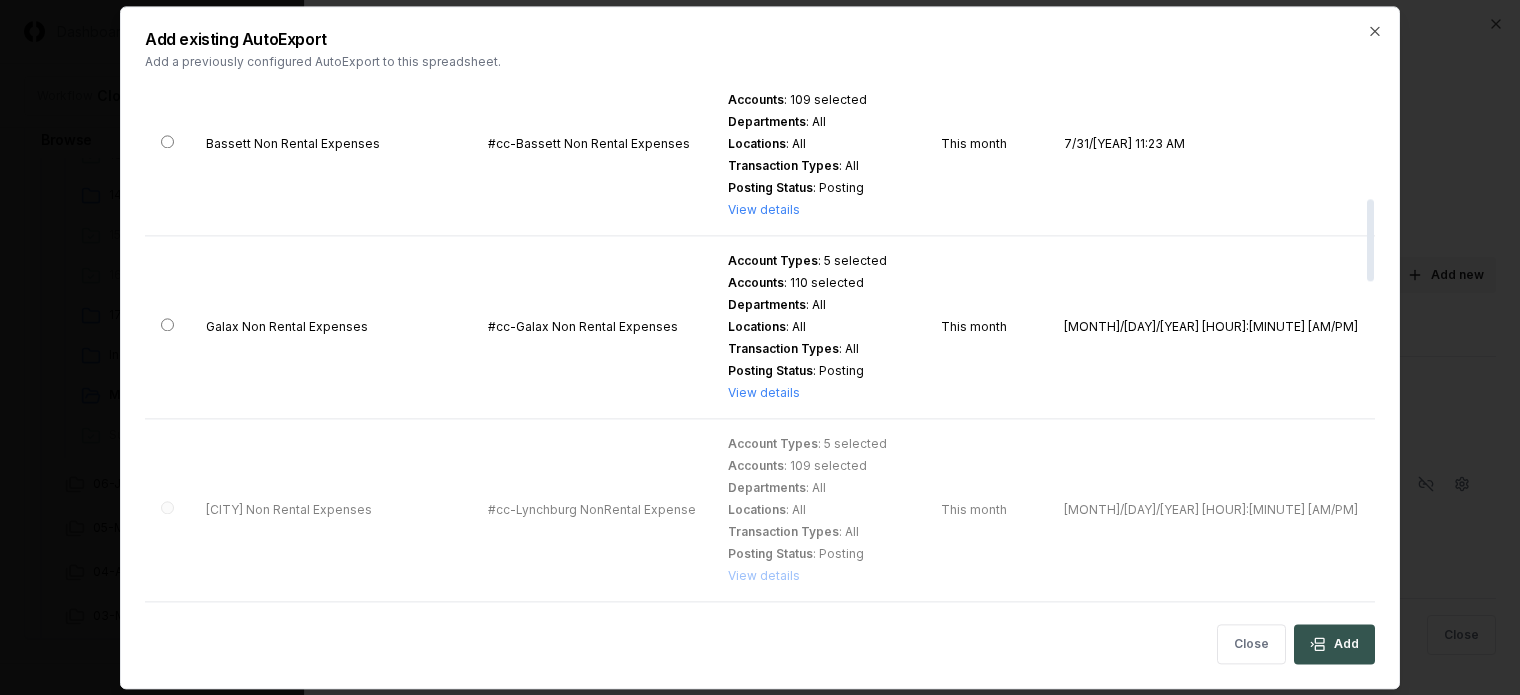 click on "Add" at bounding box center (1334, 644) 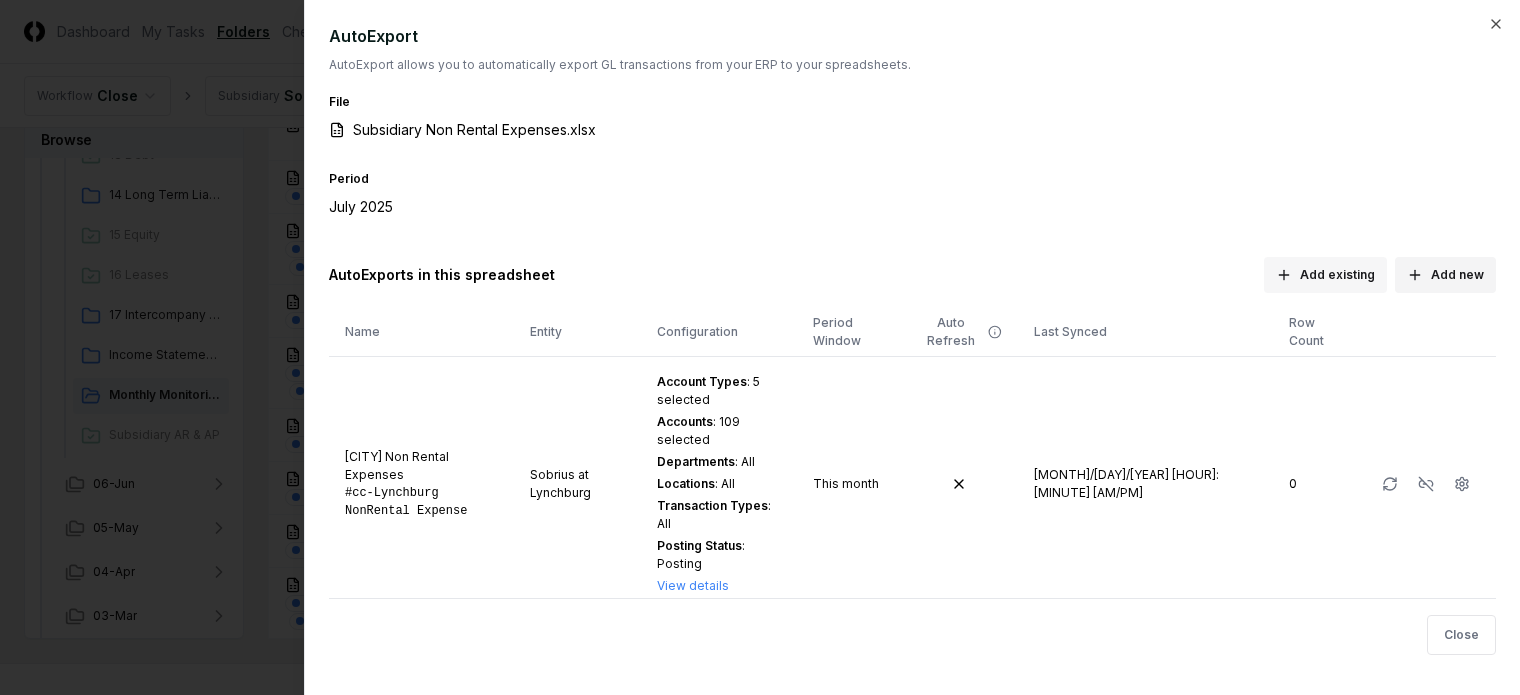 click on "Add existing" at bounding box center (1325, 275) 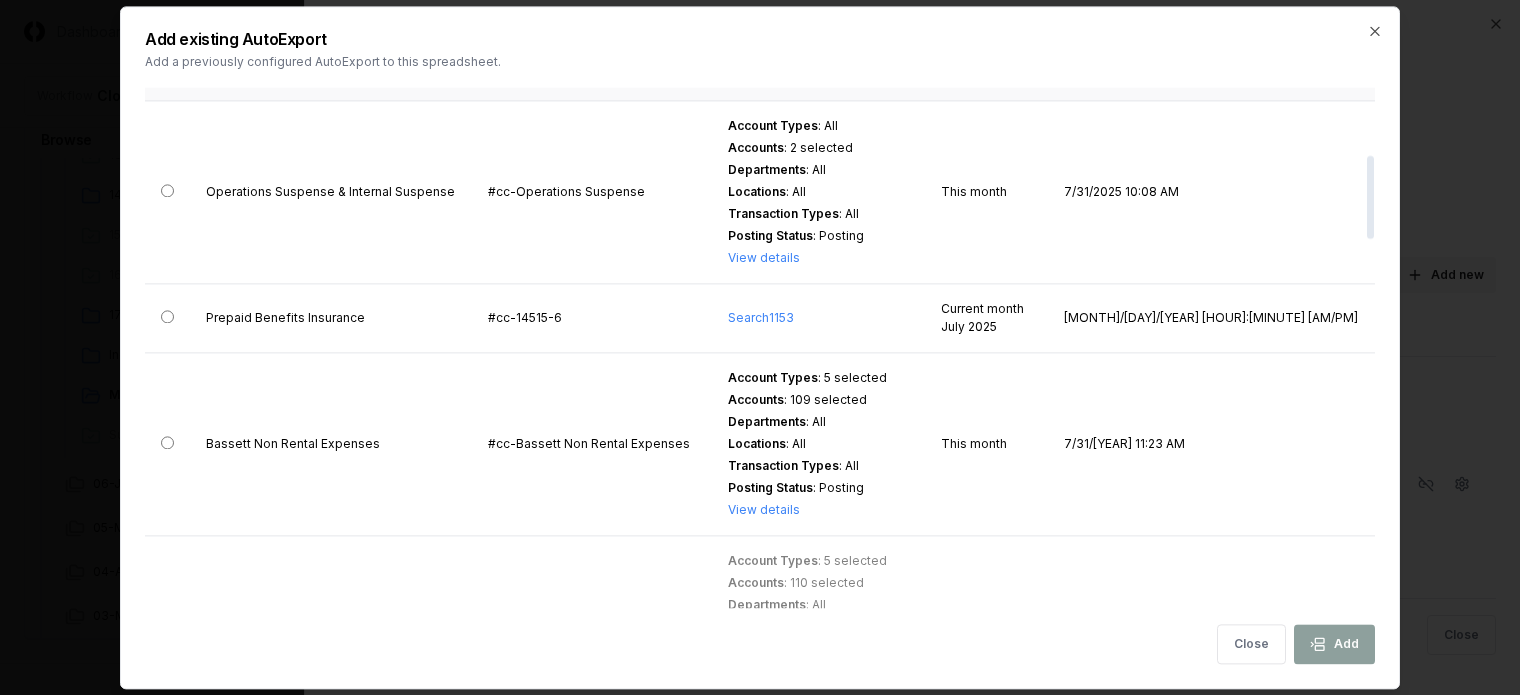 scroll, scrollTop: 500, scrollLeft: 0, axis: vertical 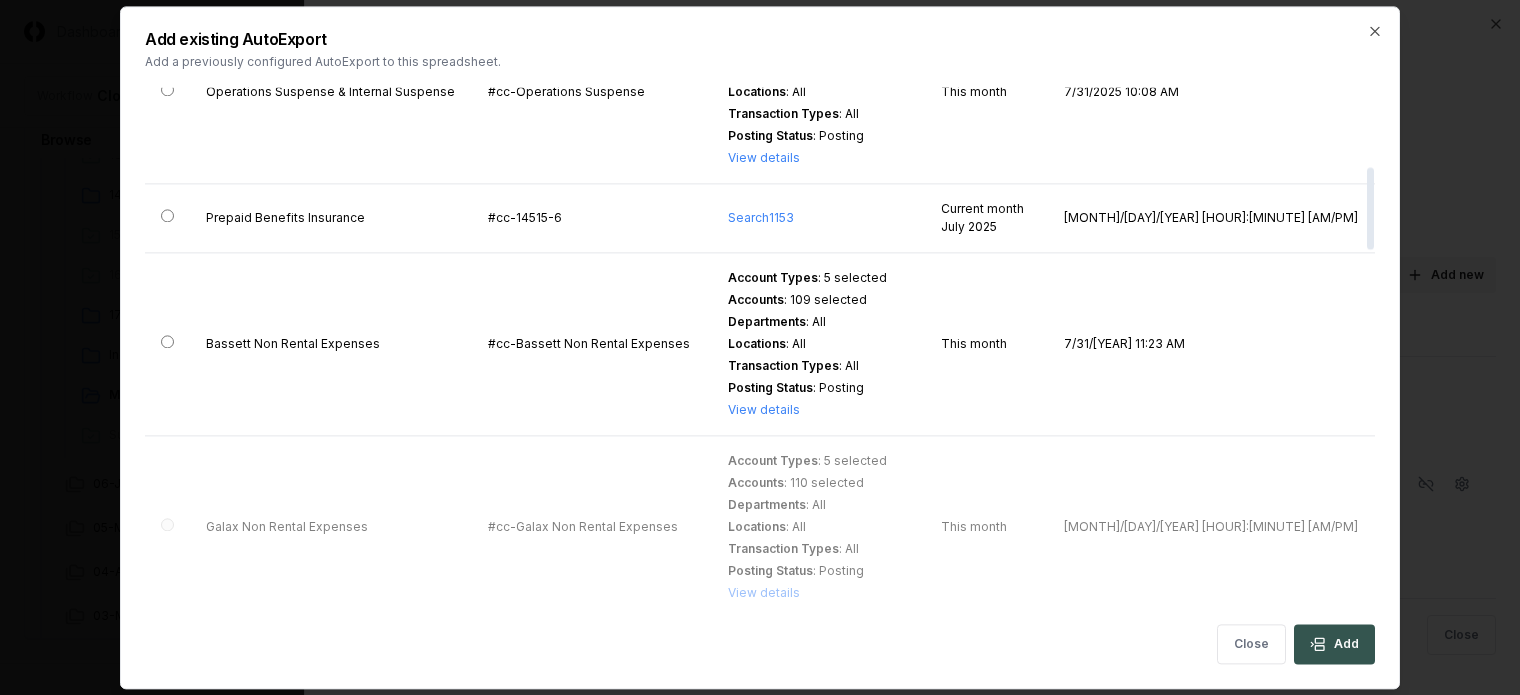 click on "Add" at bounding box center (1334, 644) 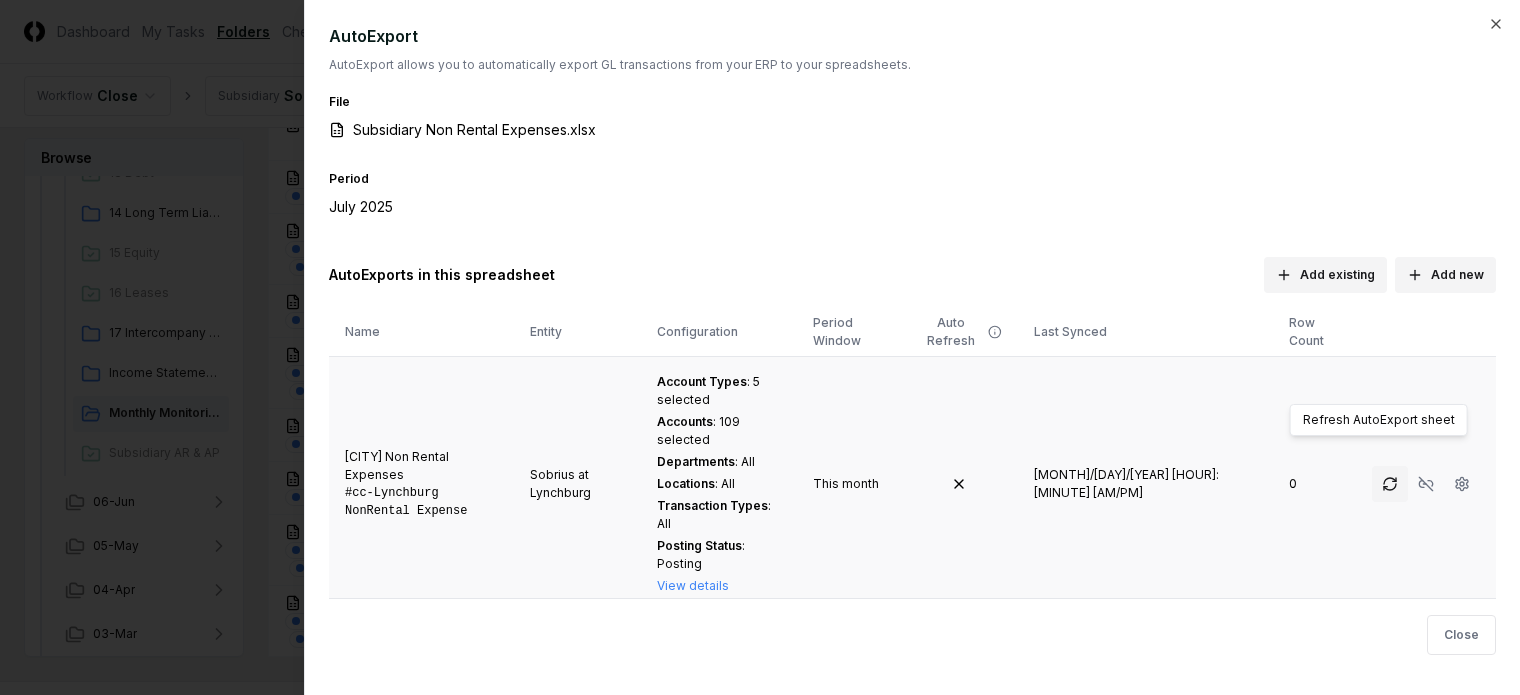click 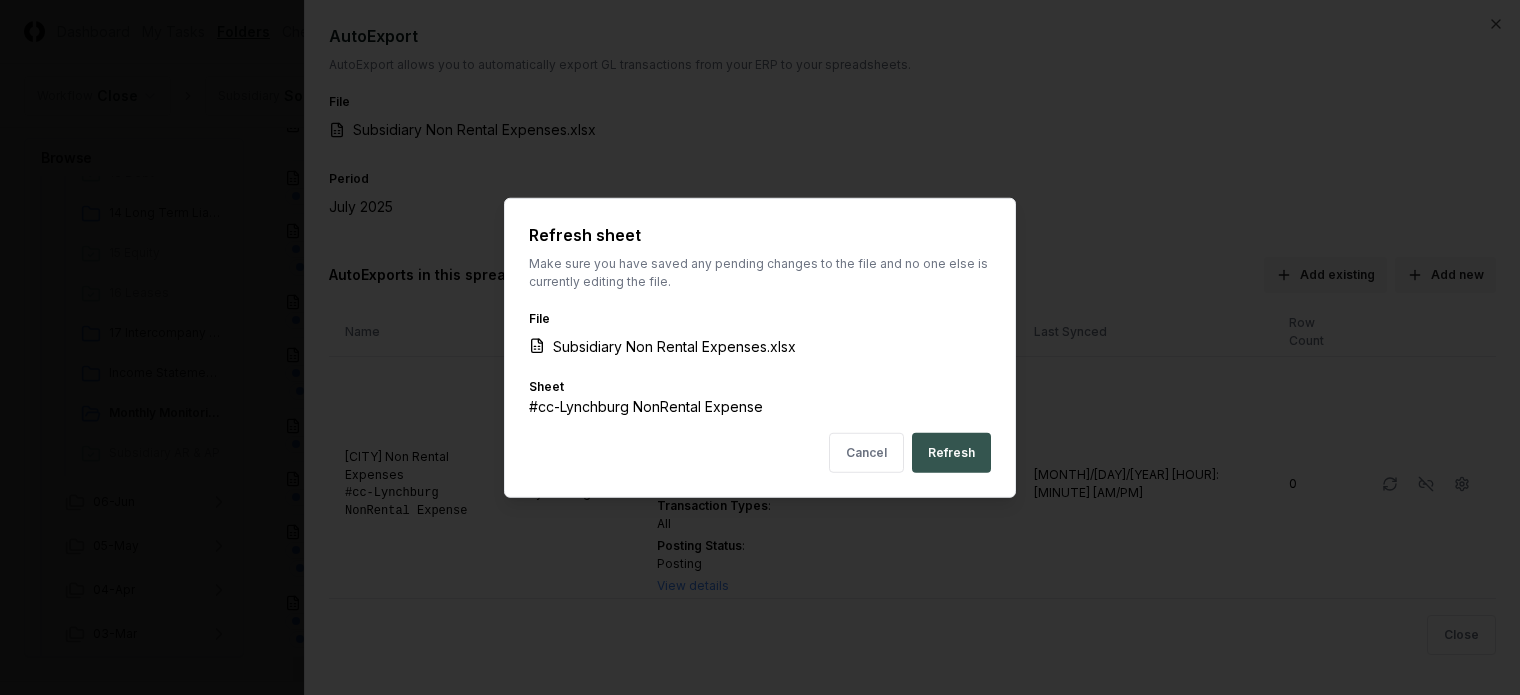 click on "Refresh" at bounding box center (951, 453) 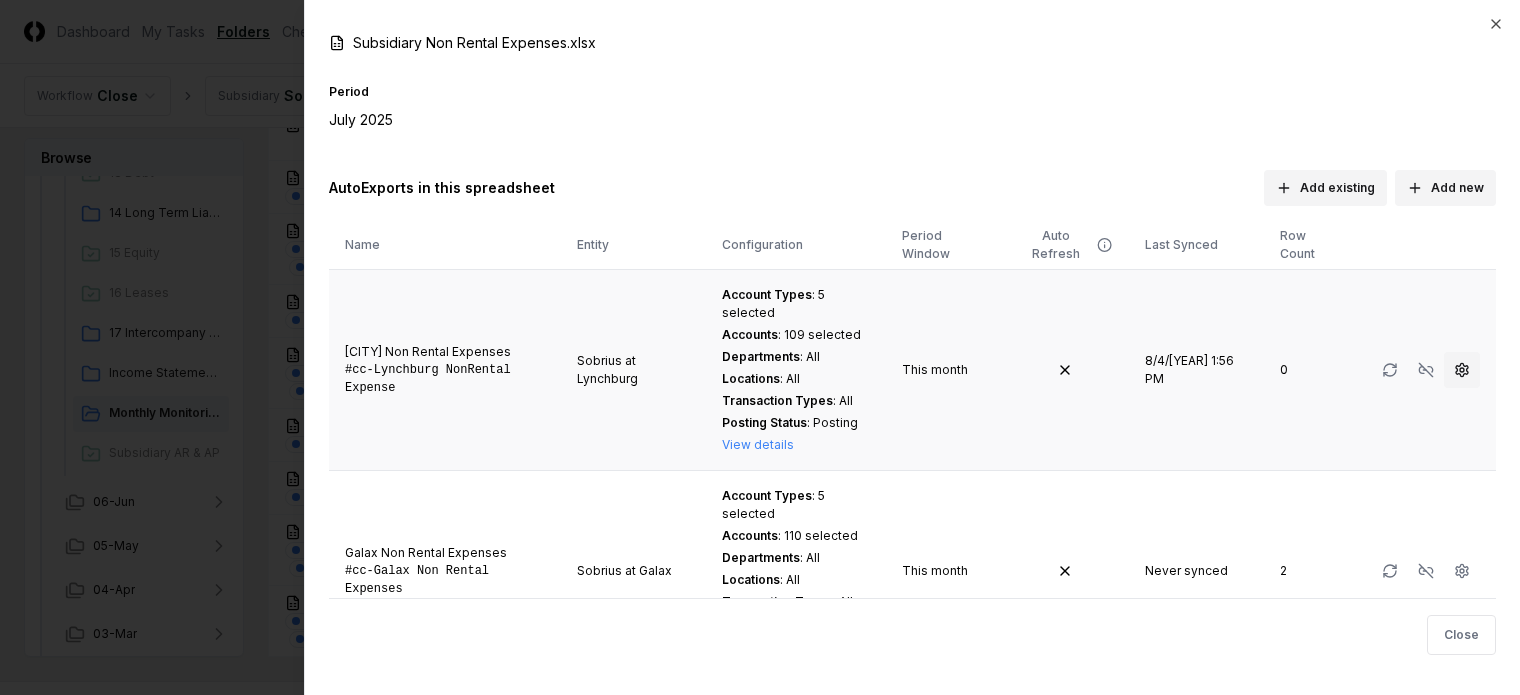 scroll, scrollTop: 200, scrollLeft: 0, axis: vertical 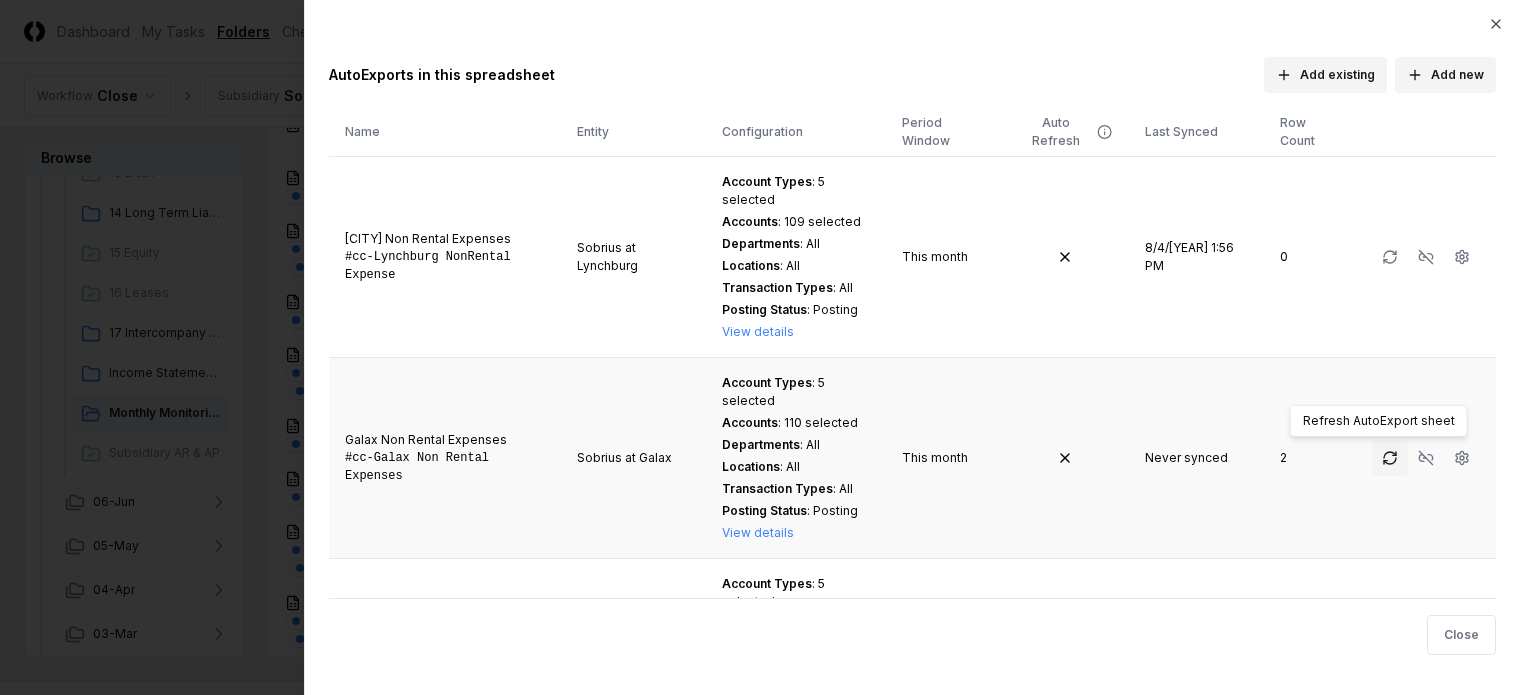 click 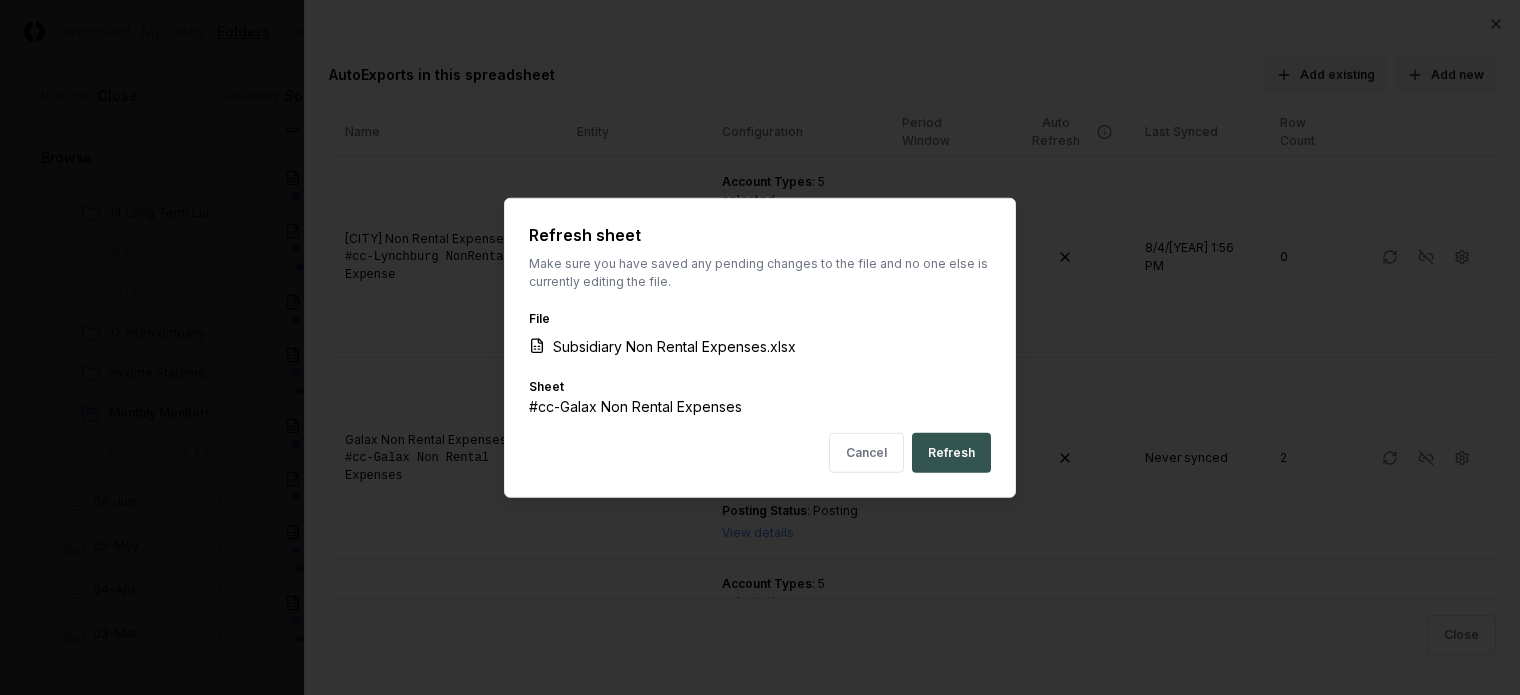 click on "Refresh" at bounding box center (951, 453) 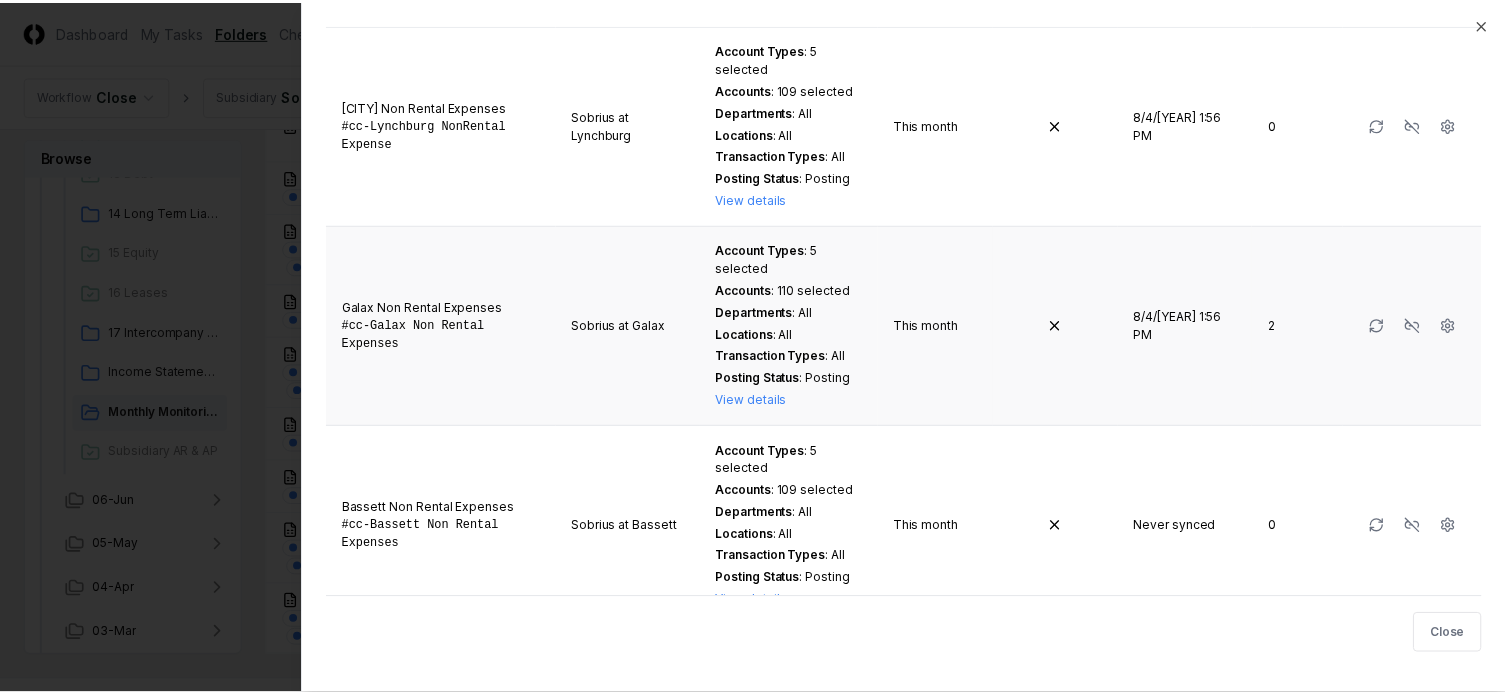 scroll, scrollTop: 360, scrollLeft: 0, axis: vertical 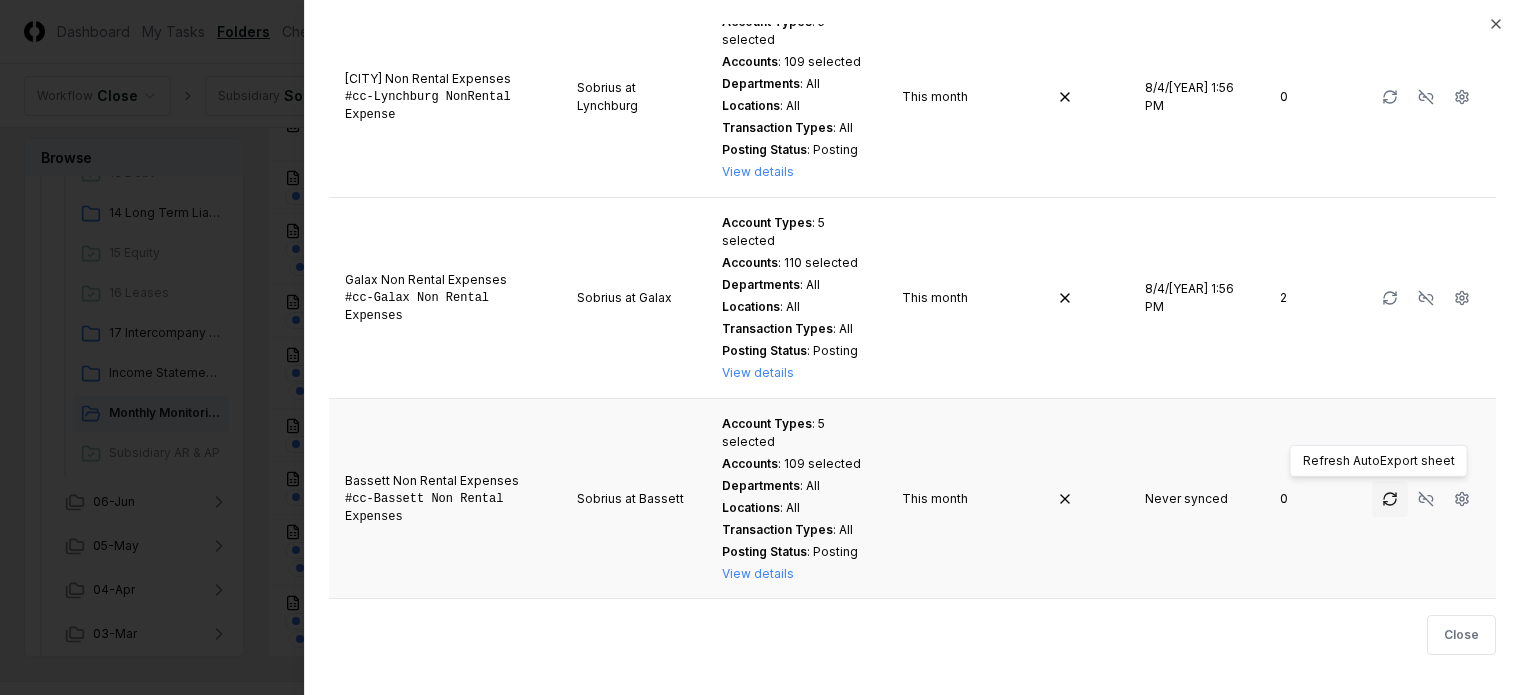 click 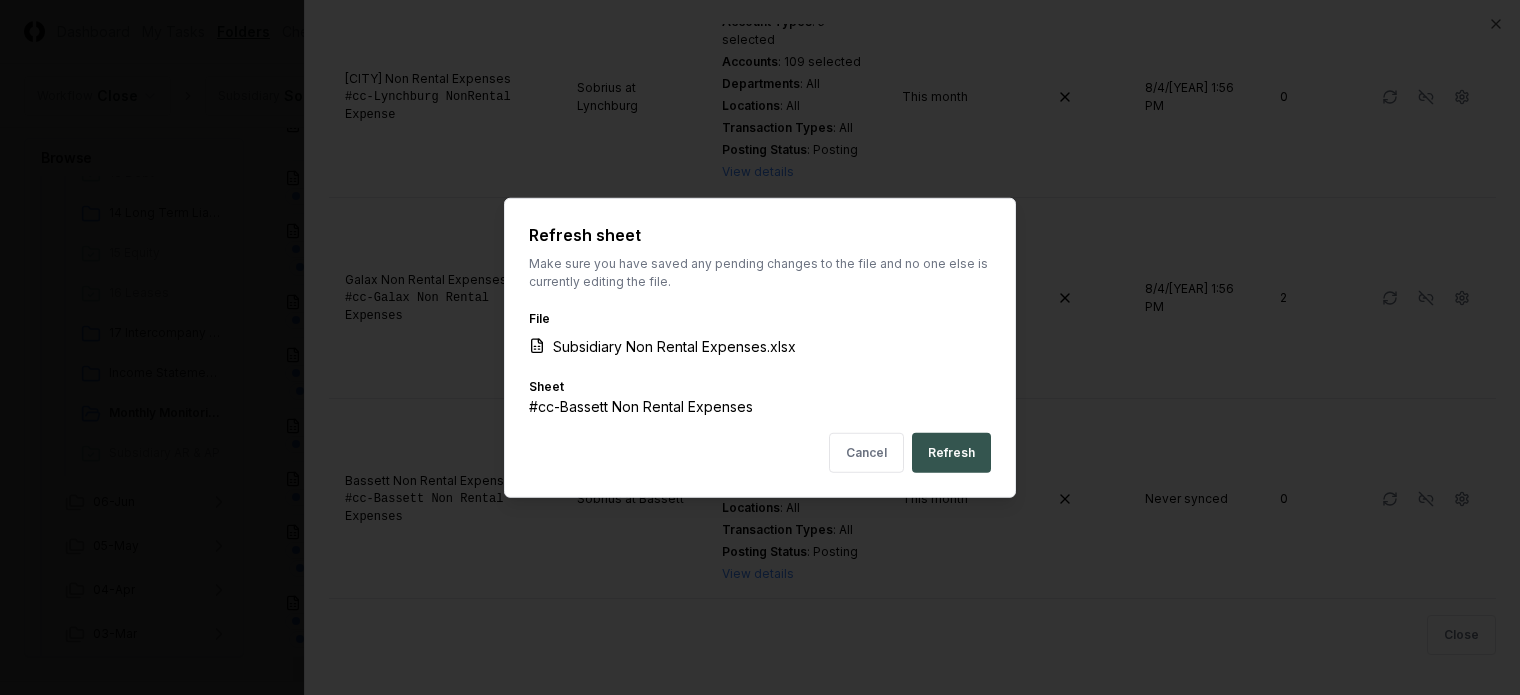 click on "Refresh" at bounding box center [951, 453] 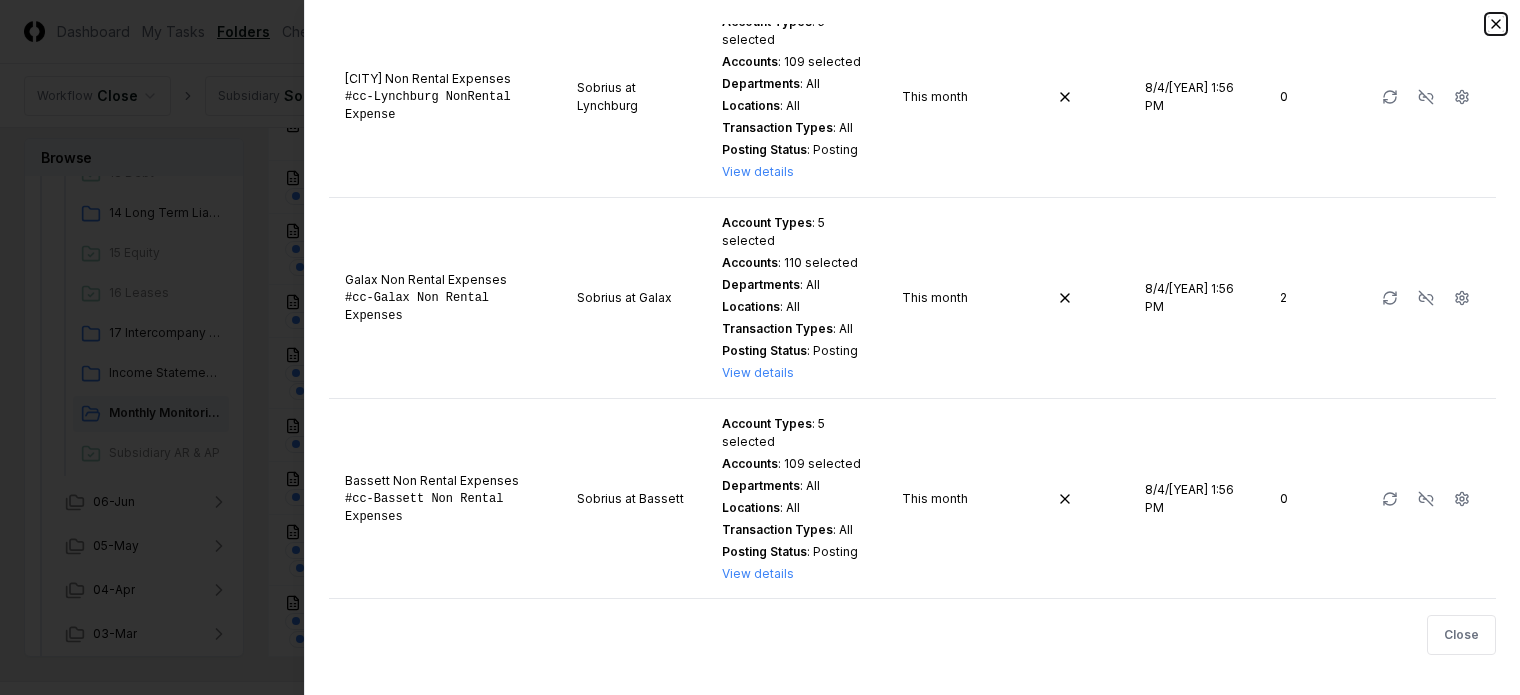 click 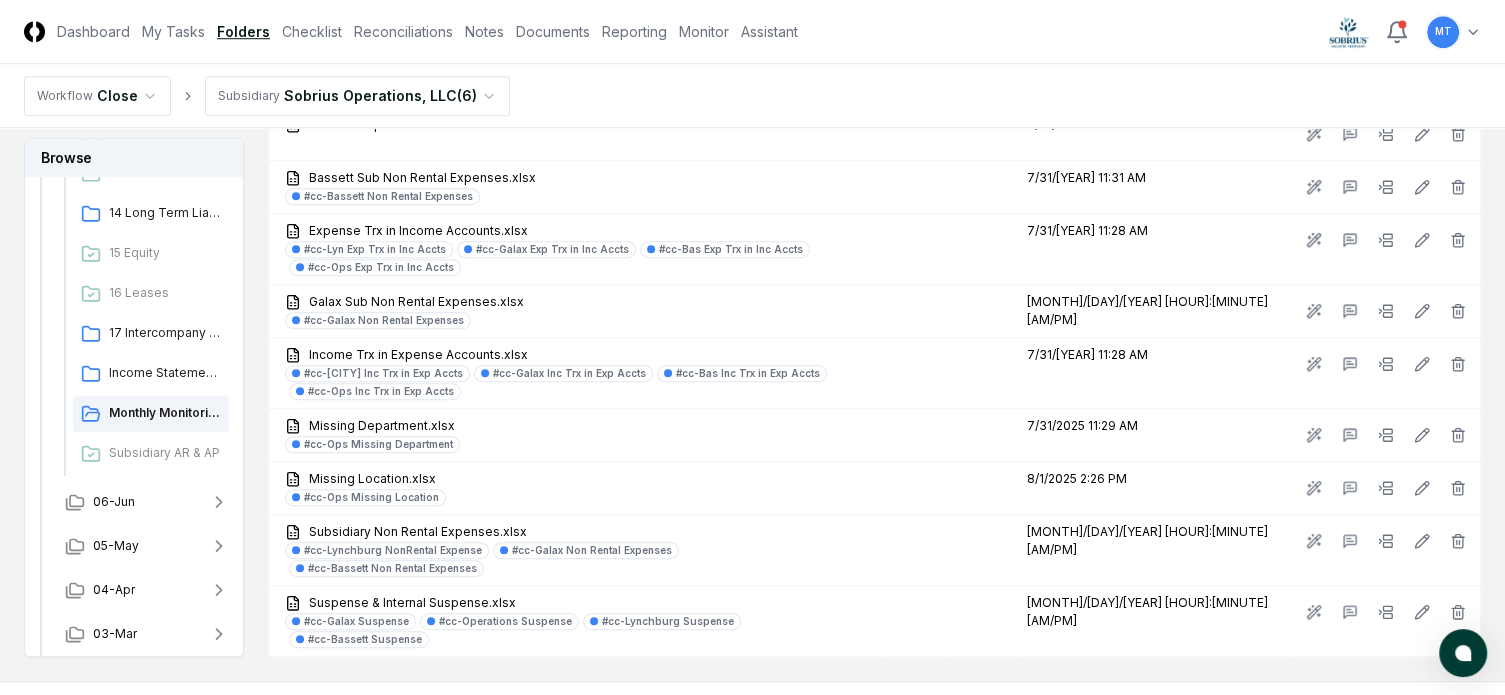 click on "CloseCore Dashboard My Tasks Folders Checklist Reconciliations Notes Documents Reporting Monitor Assistant Toggle navigation menu   MT Toggle user menu" at bounding box center [752, 32] 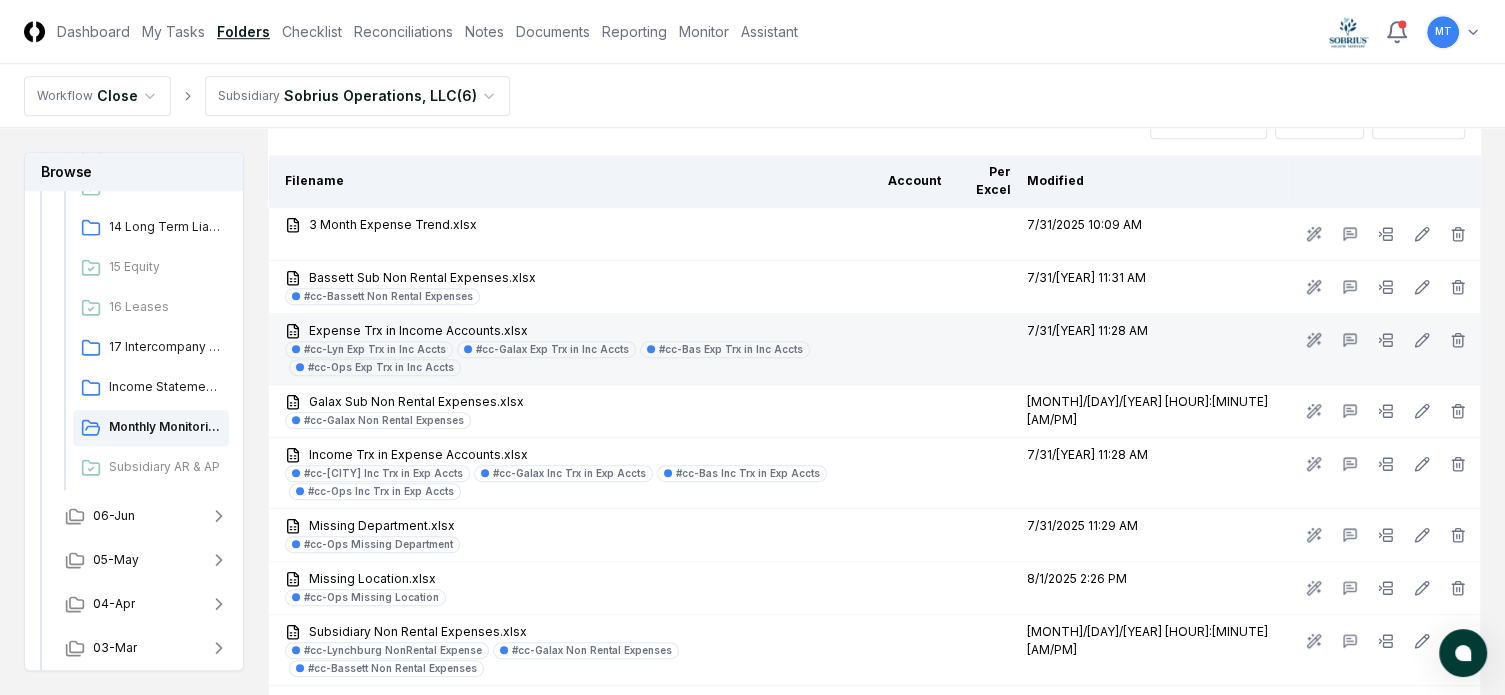 scroll, scrollTop: 1400, scrollLeft: 0, axis: vertical 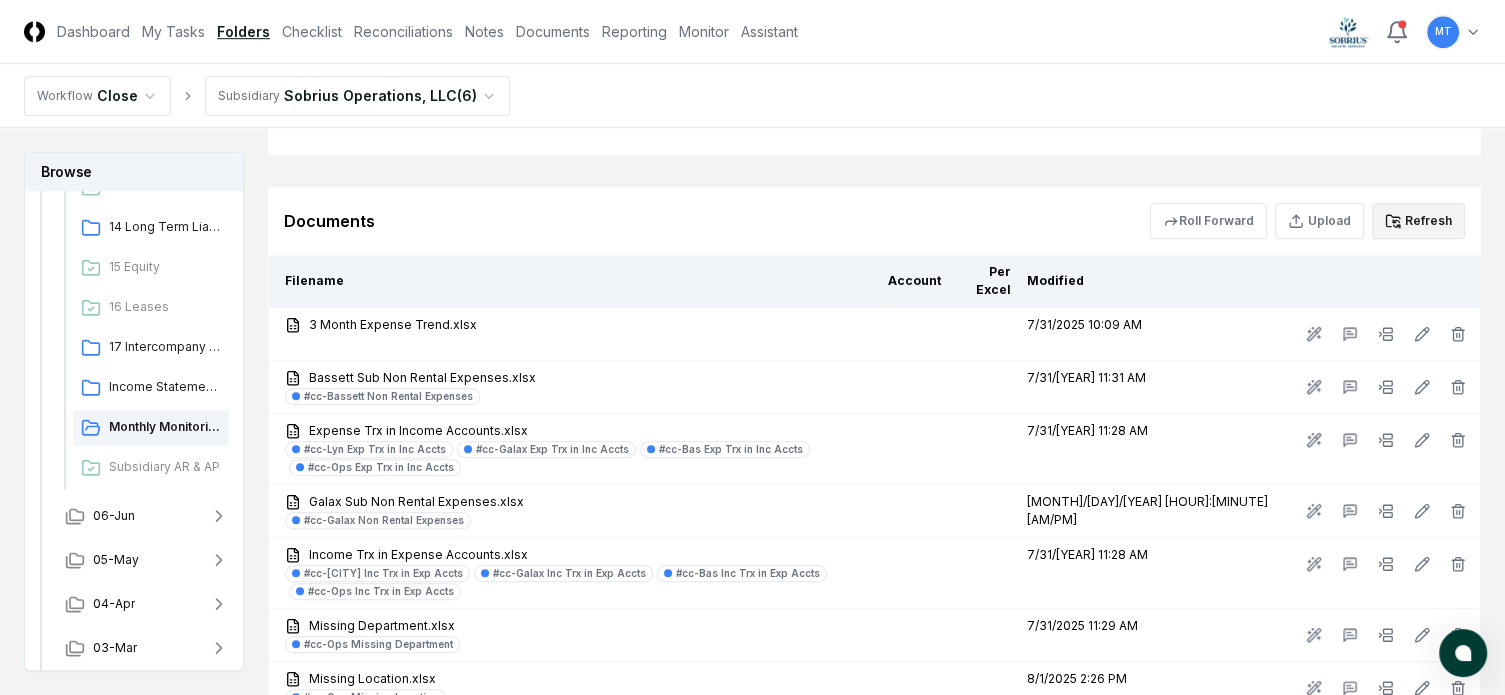 click on "Refresh" at bounding box center [1418, 221] 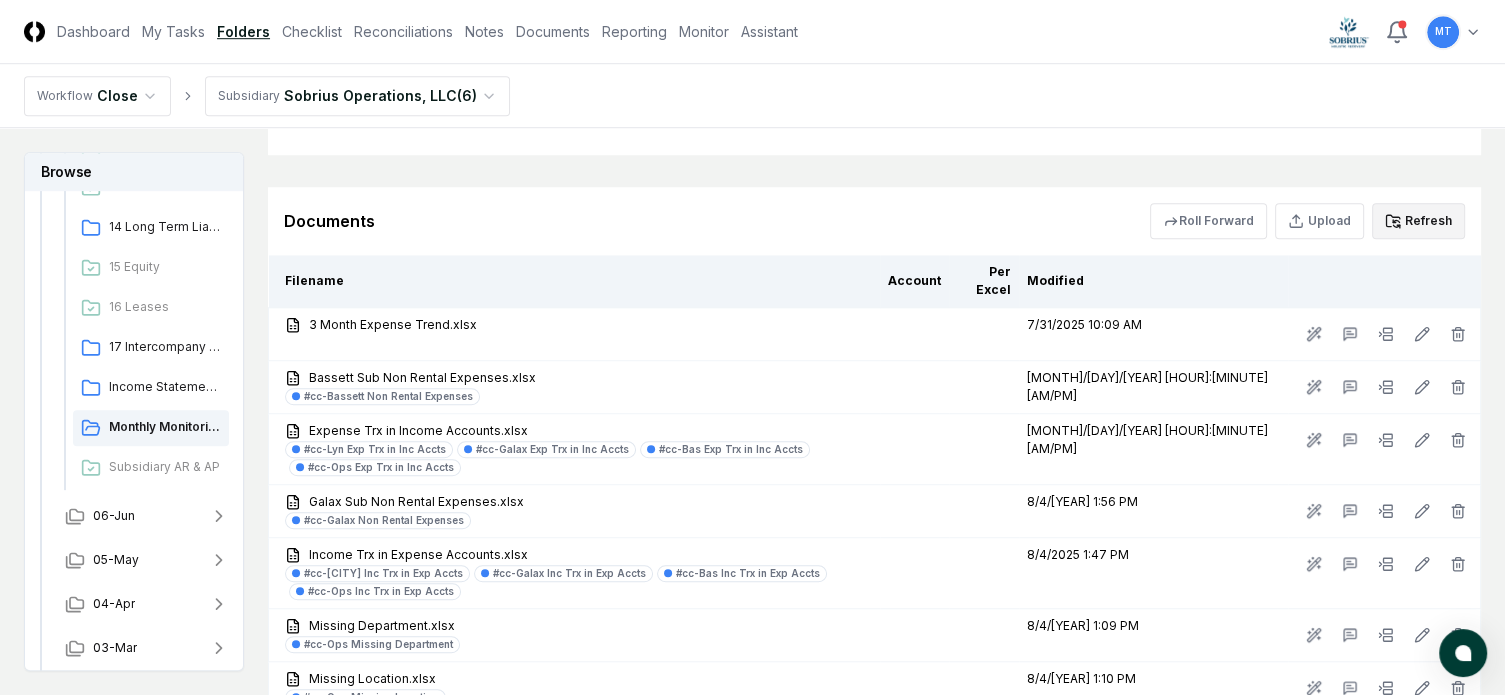 click on "Refresh" at bounding box center (1418, 221) 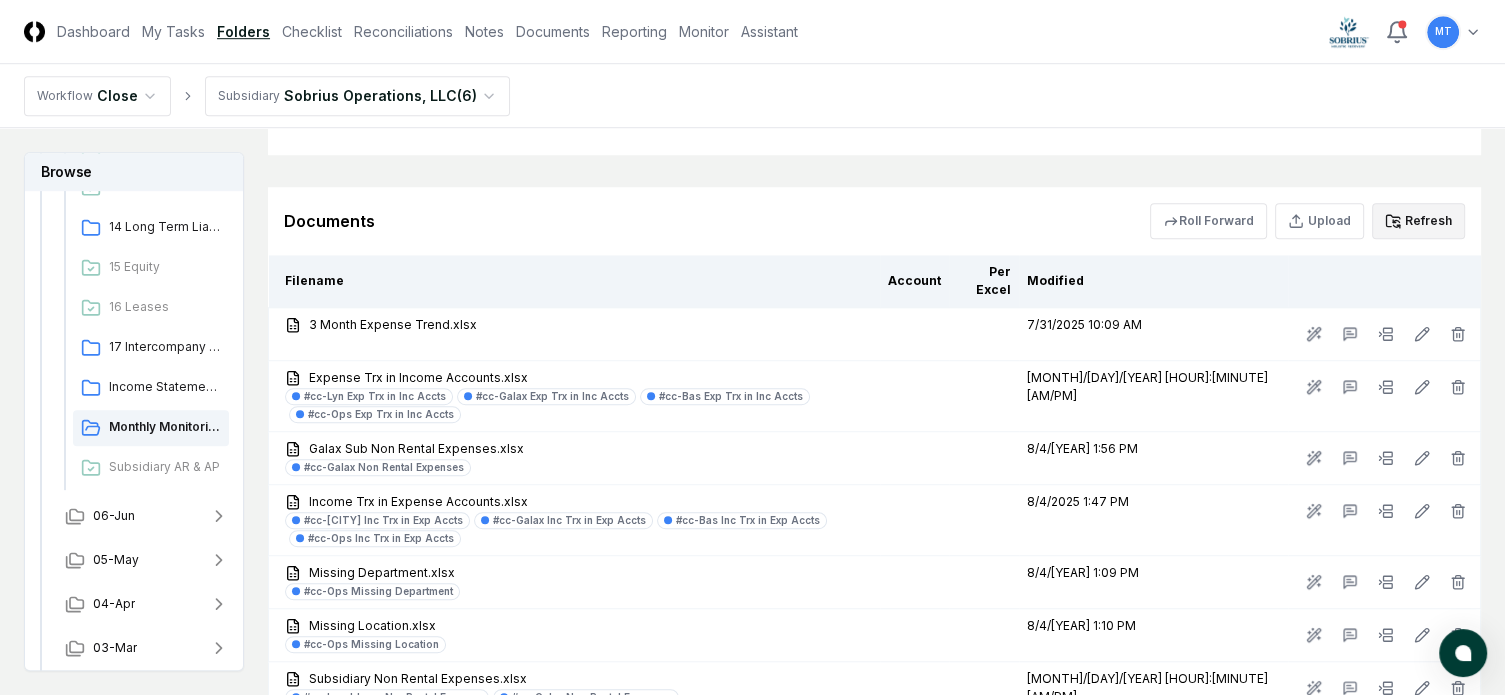 click on "Refresh" at bounding box center [1418, 221] 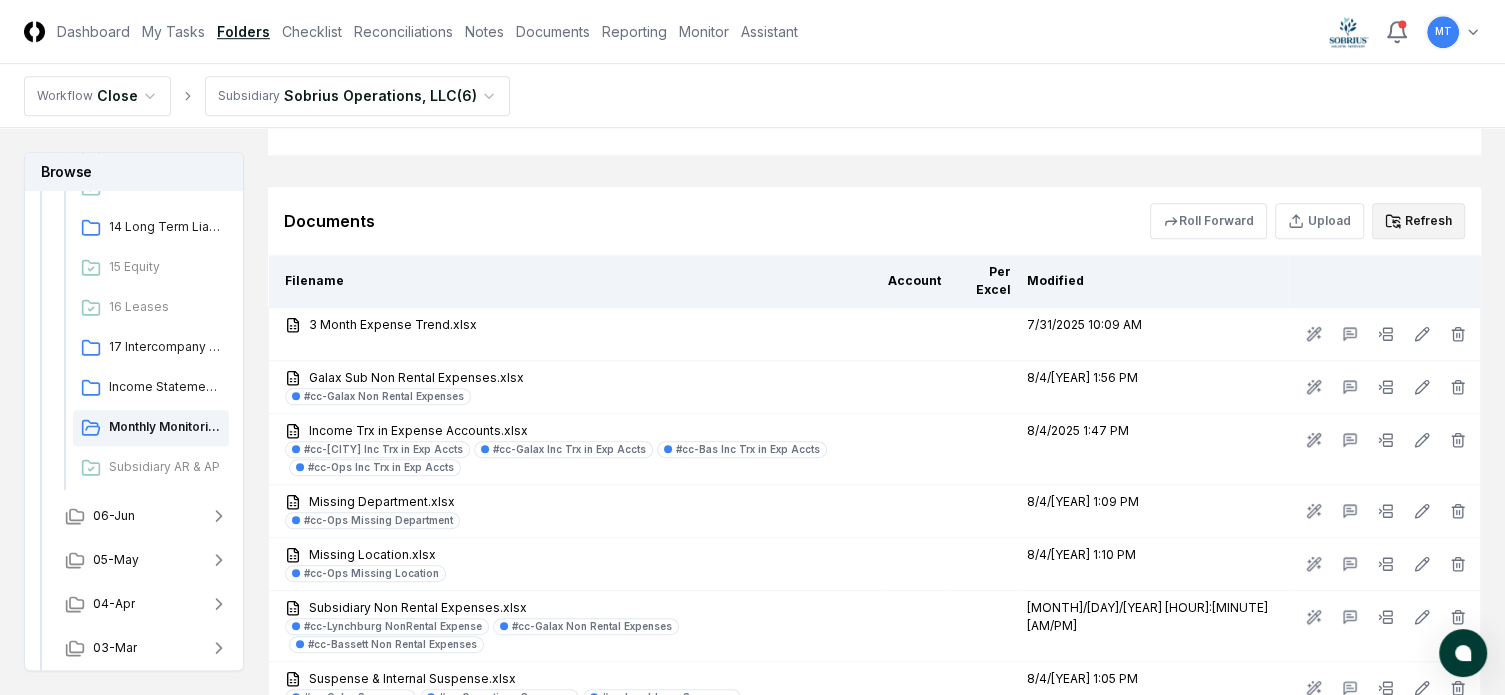 click on "Refresh" at bounding box center (1418, 221) 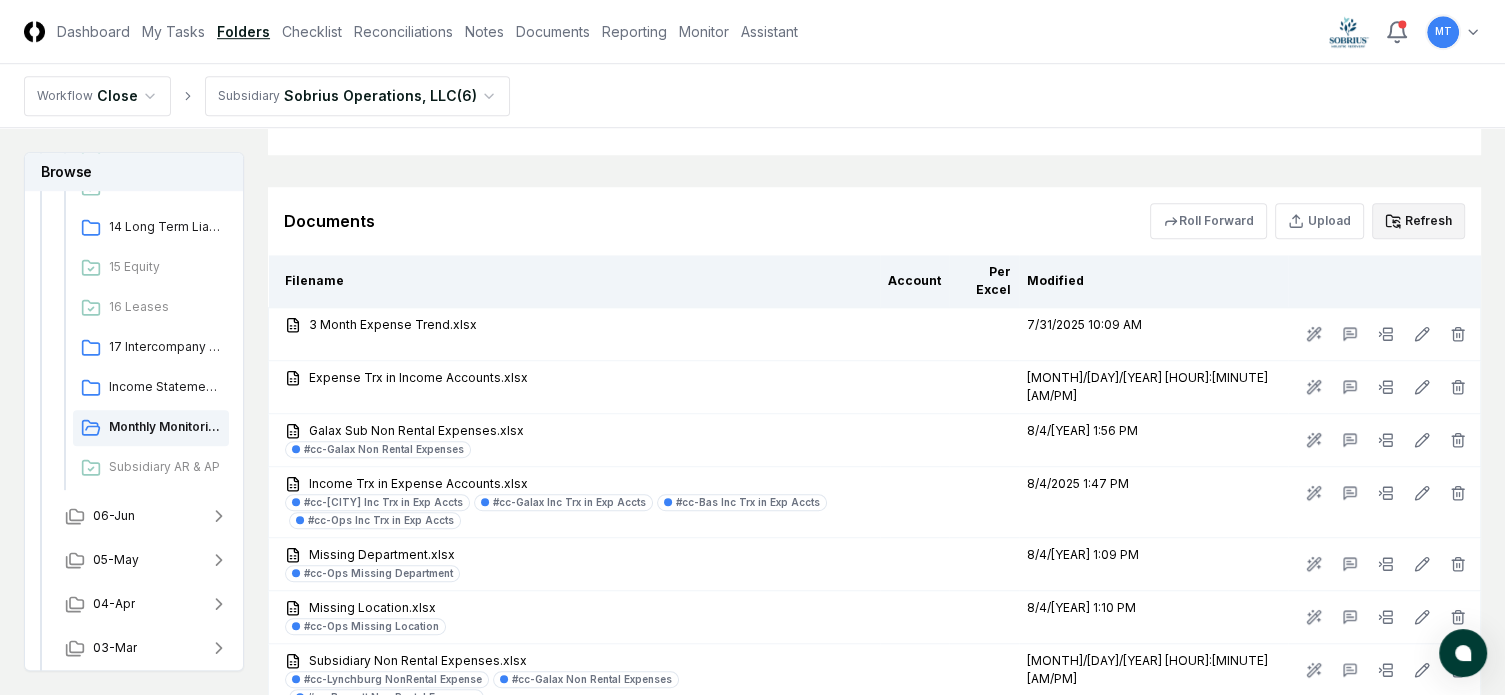 click on "Refresh" at bounding box center [1418, 221] 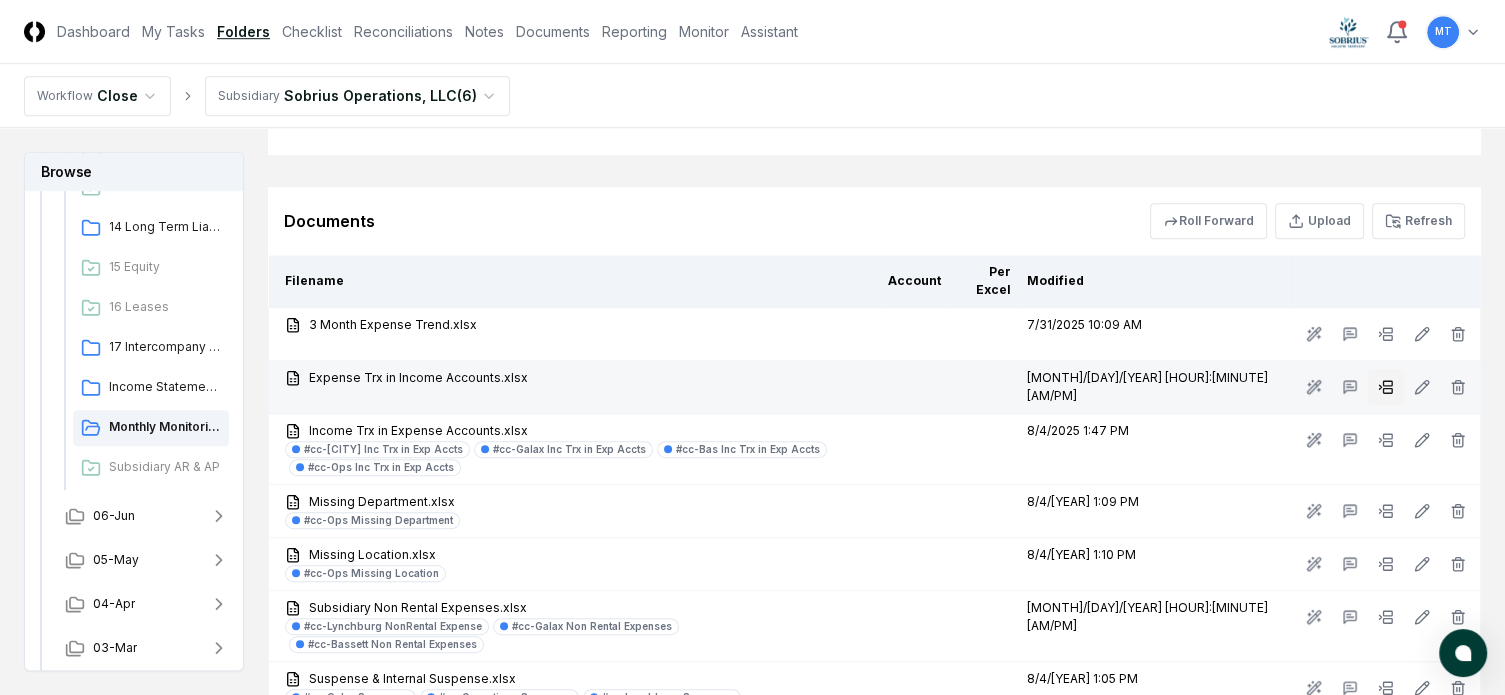 click 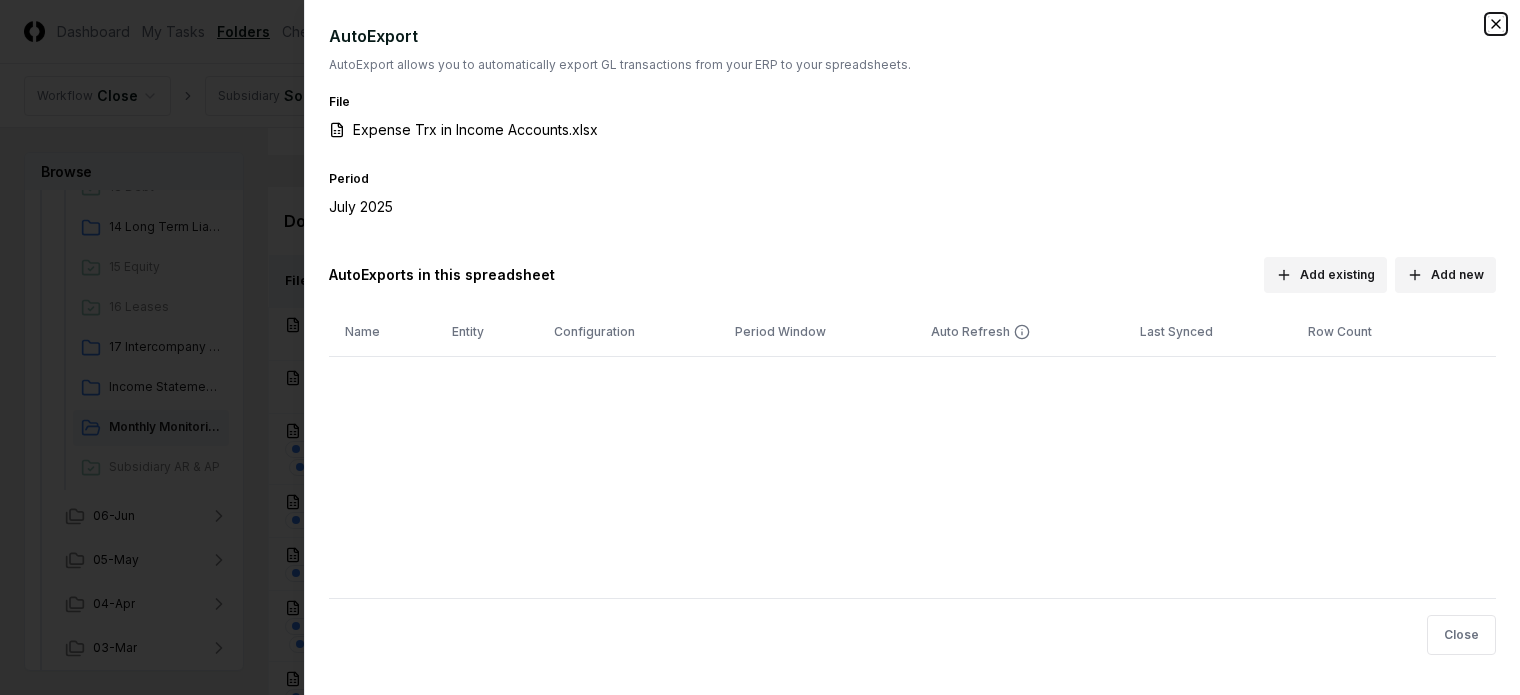 click 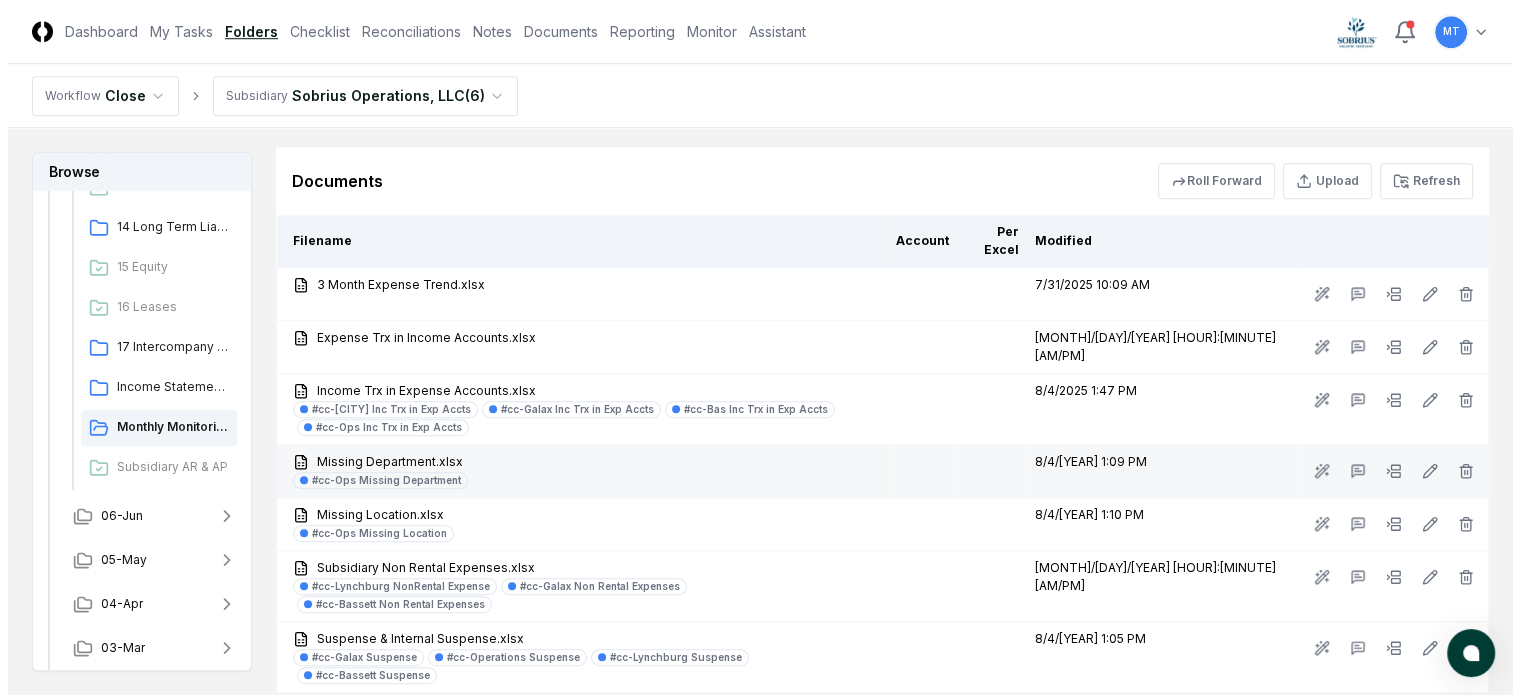 scroll, scrollTop: 1406, scrollLeft: 0, axis: vertical 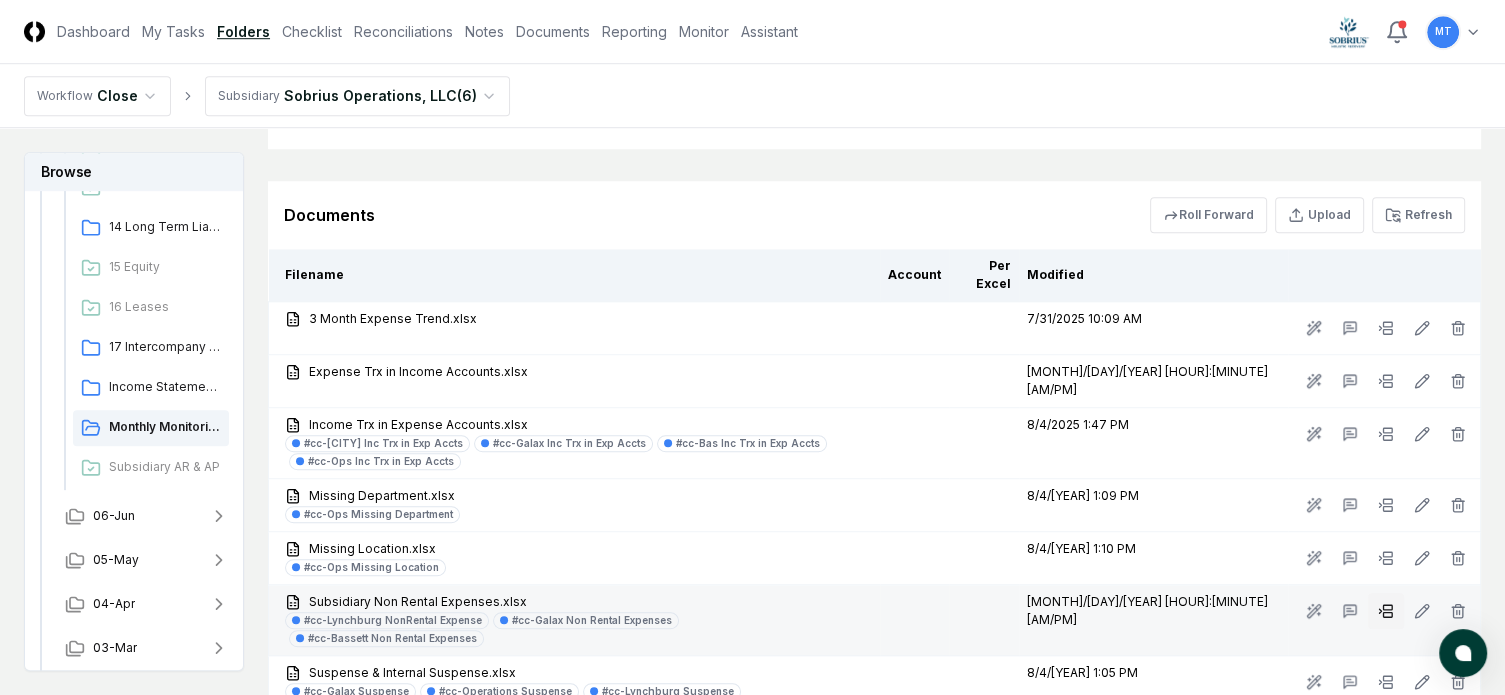 click 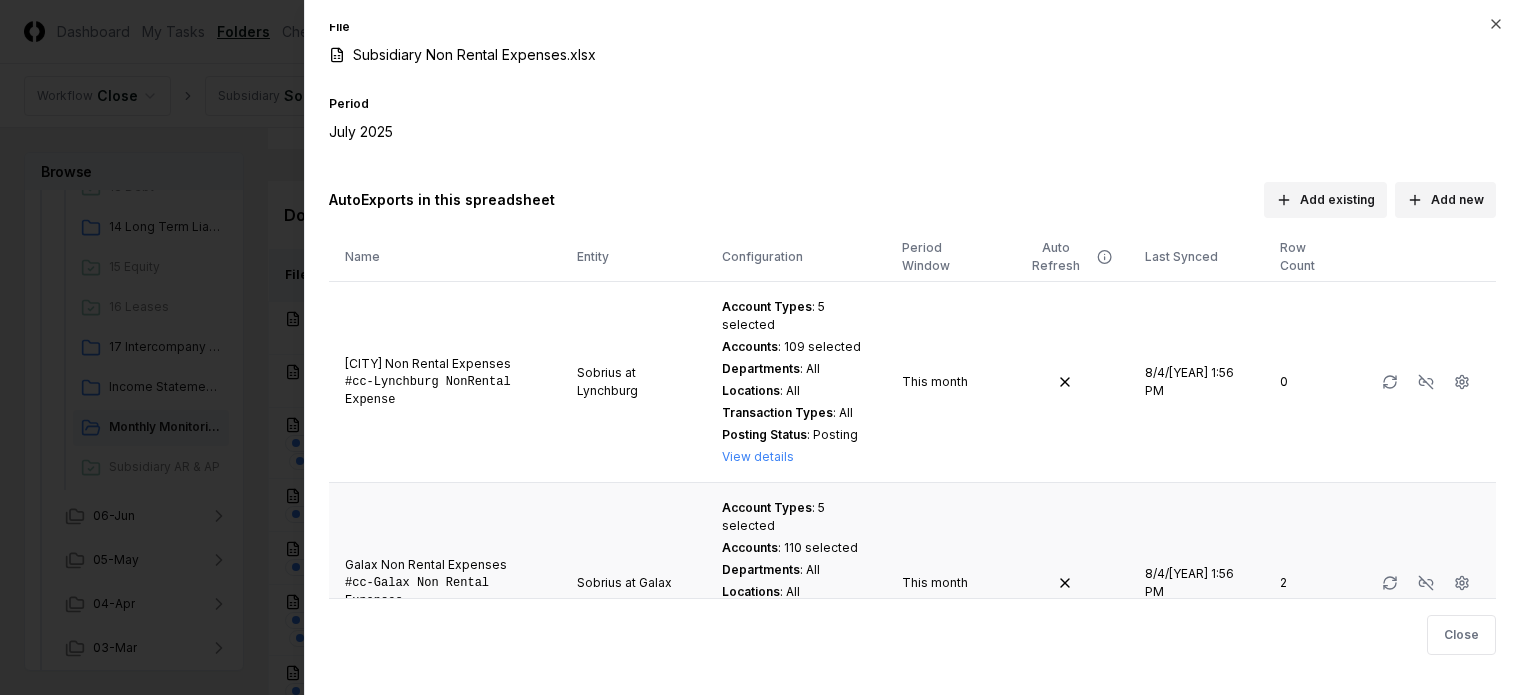 scroll, scrollTop: 0, scrollLeft: 0, axis: both 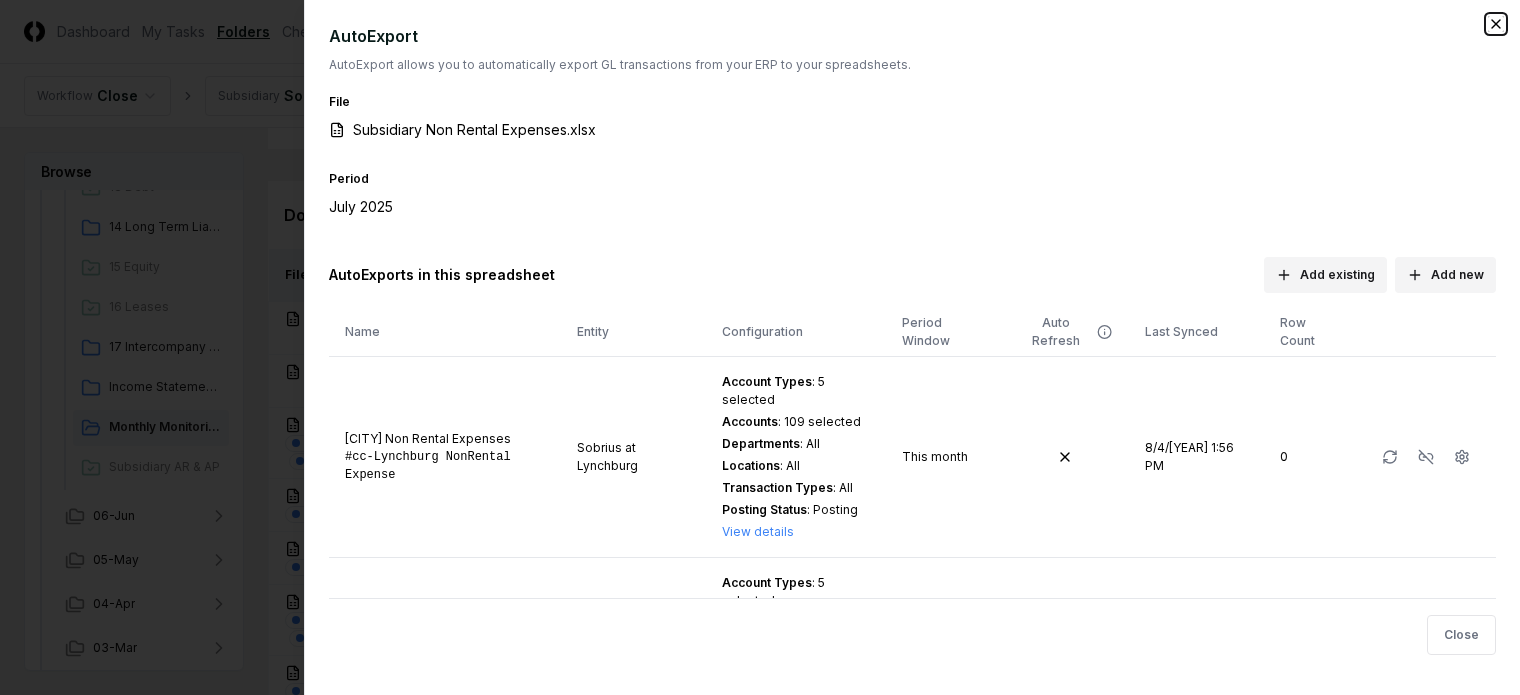 click 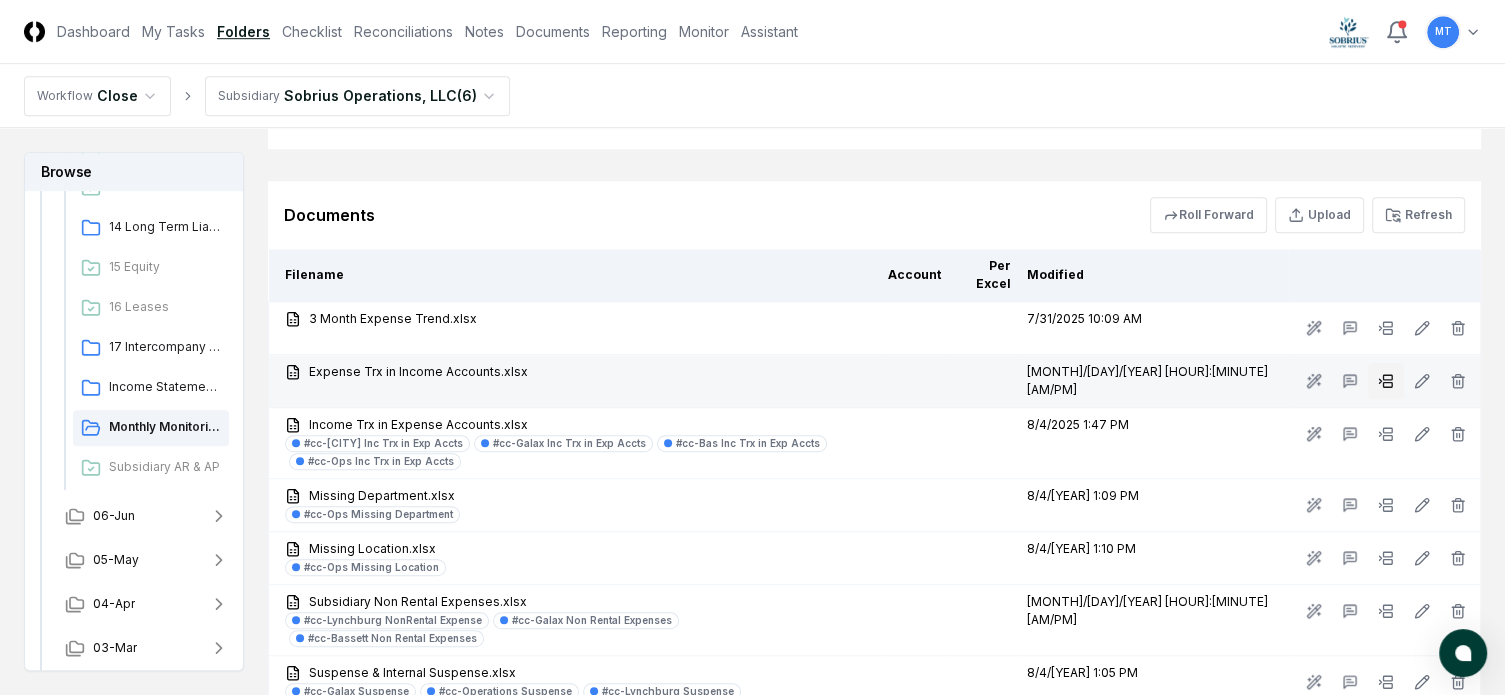 click 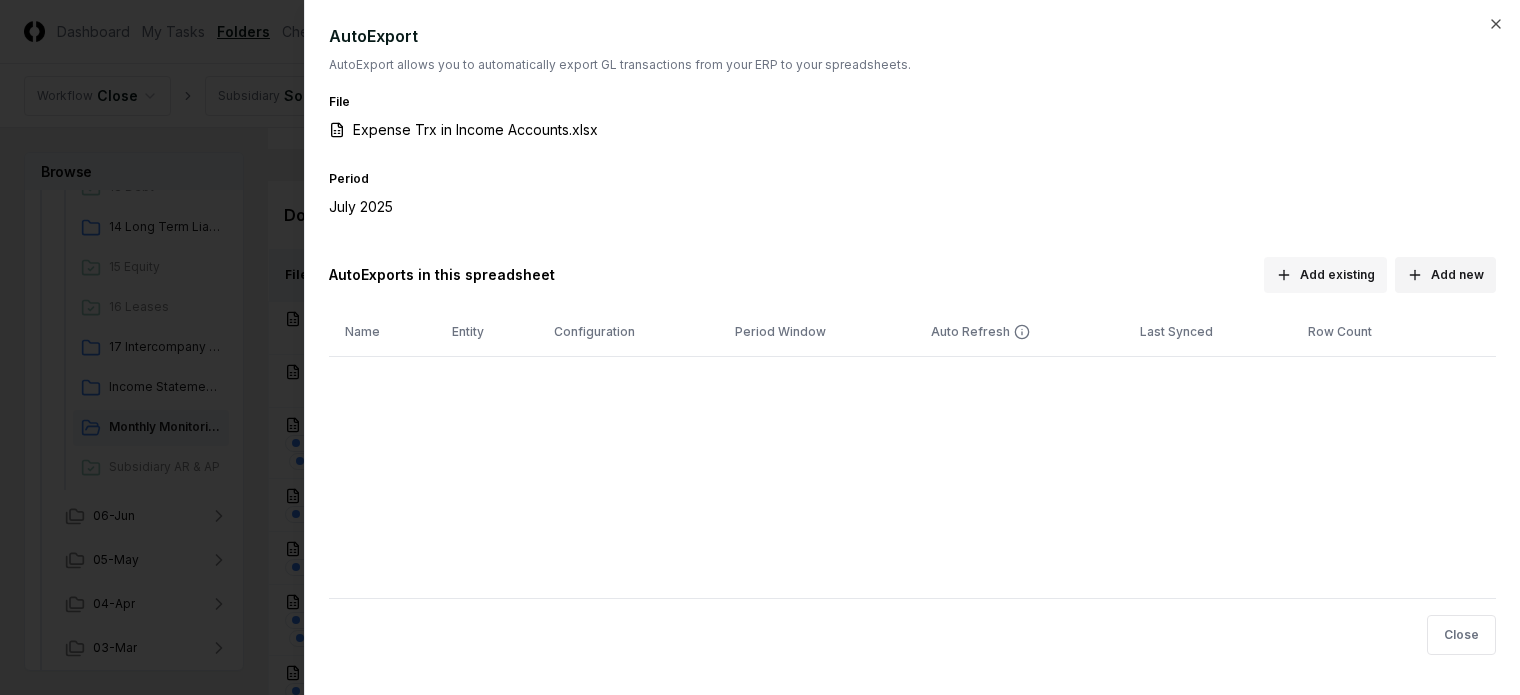 click on "Add existing" at bounding box center (1325, 275) 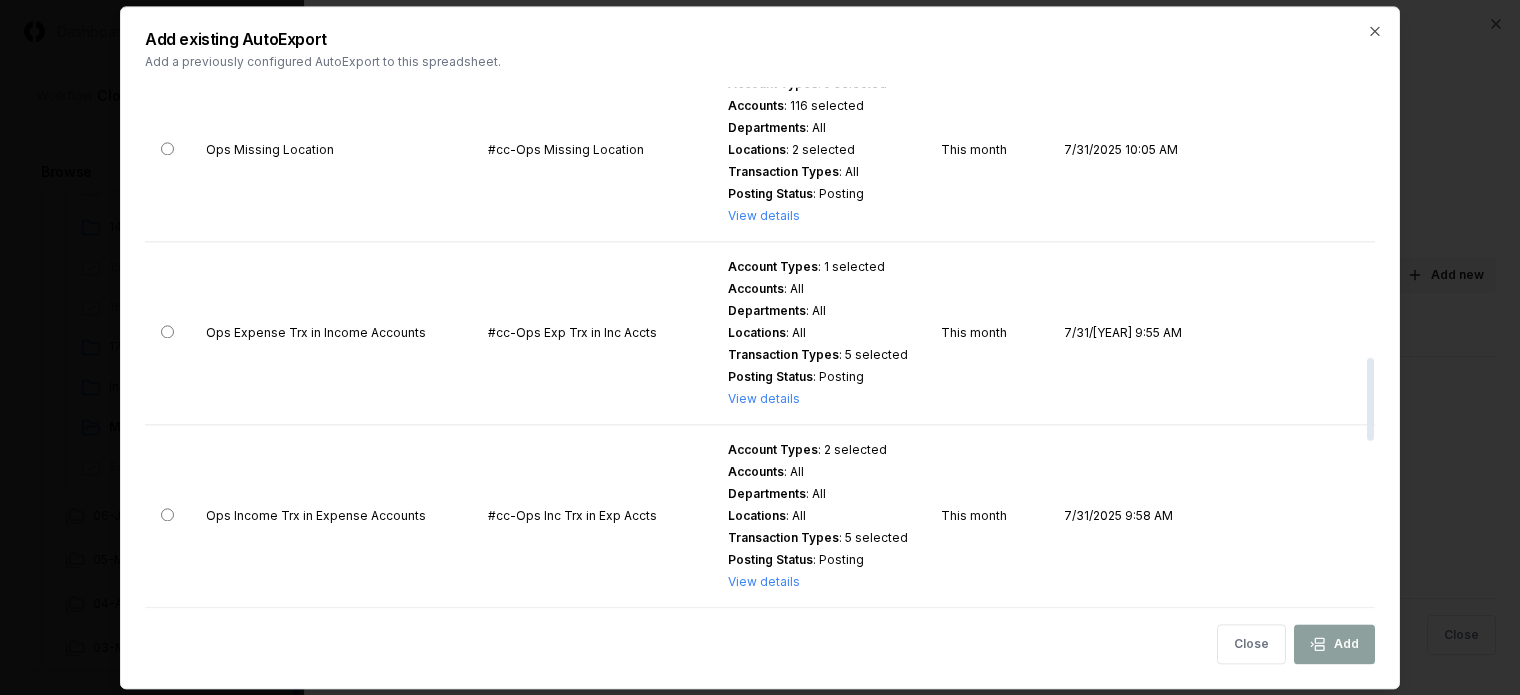 scroll, scrollTop: 1700, scrollLeft: 0, axis: vertical 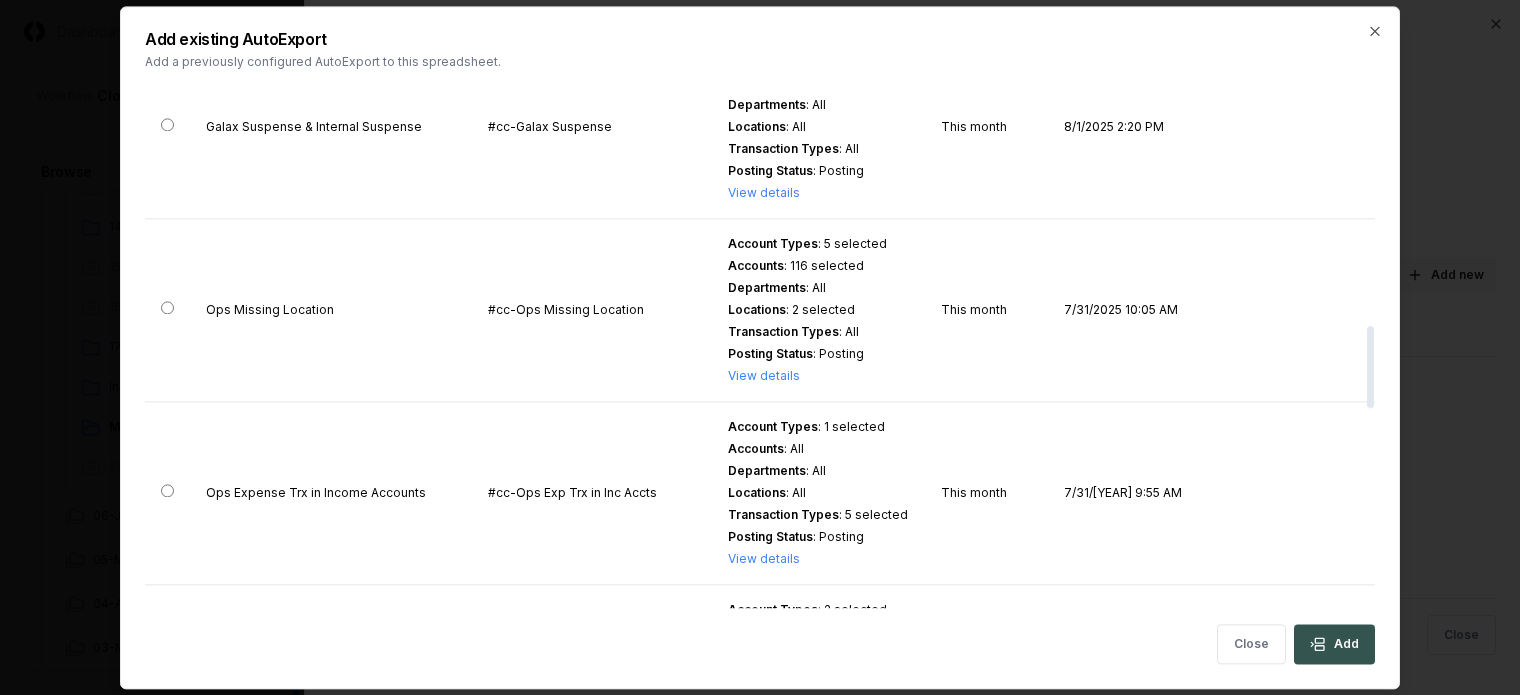 click on "Add" at bounding box center [1334, 644] 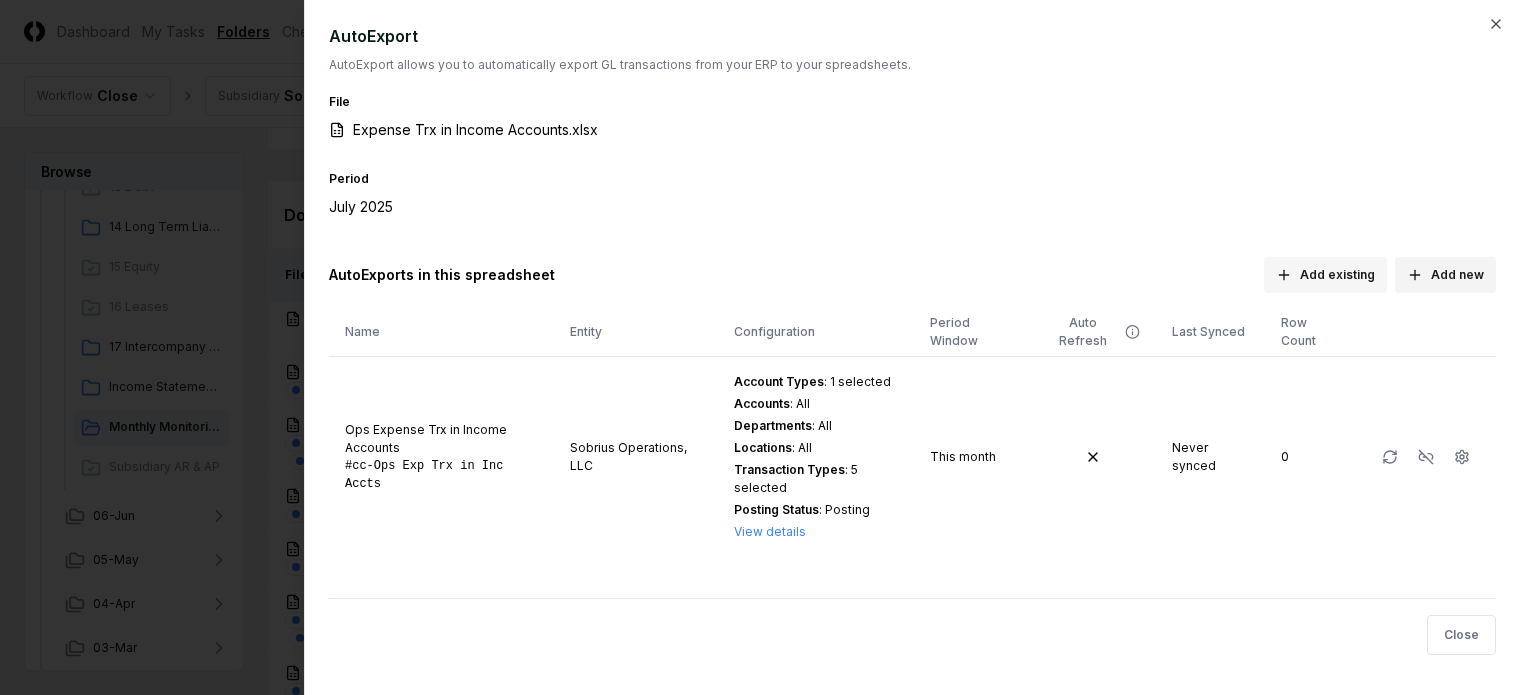 click on "Add existing" at bounding box center (1325, 275) 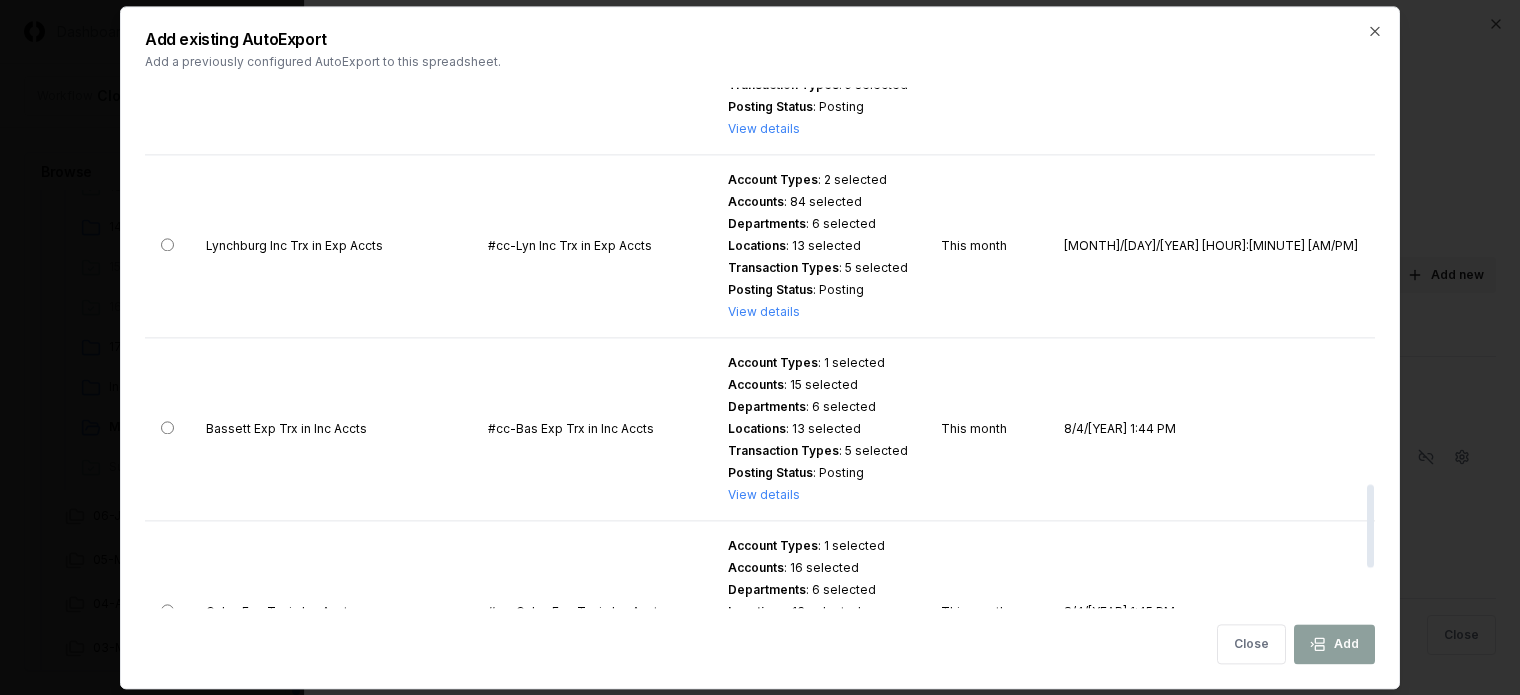 scroll, scrollTop: 2500, scrollLeft: 0, axis: vertical 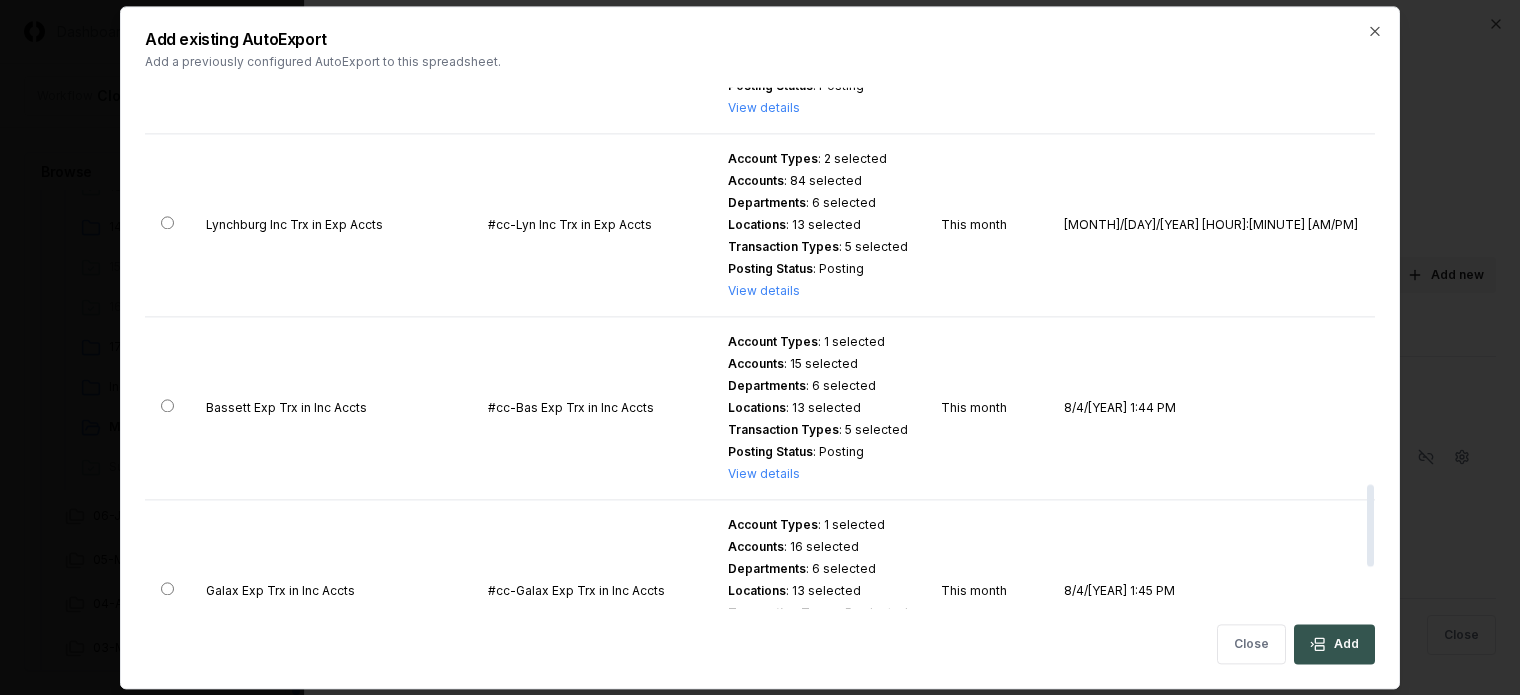 click on "Add" at bounding box center (1334, 644) 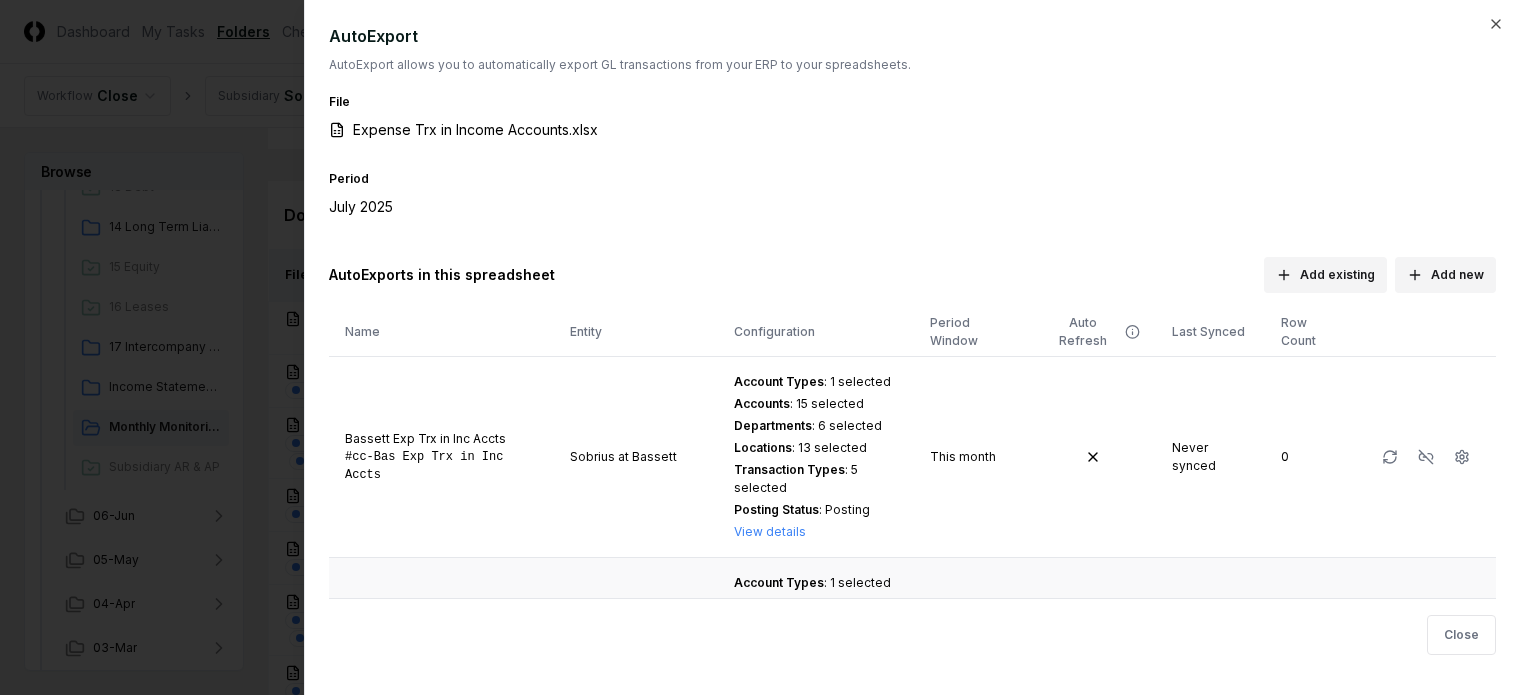 scroll, scrollTop: 160, scrollLeft: 0, axis: vertical 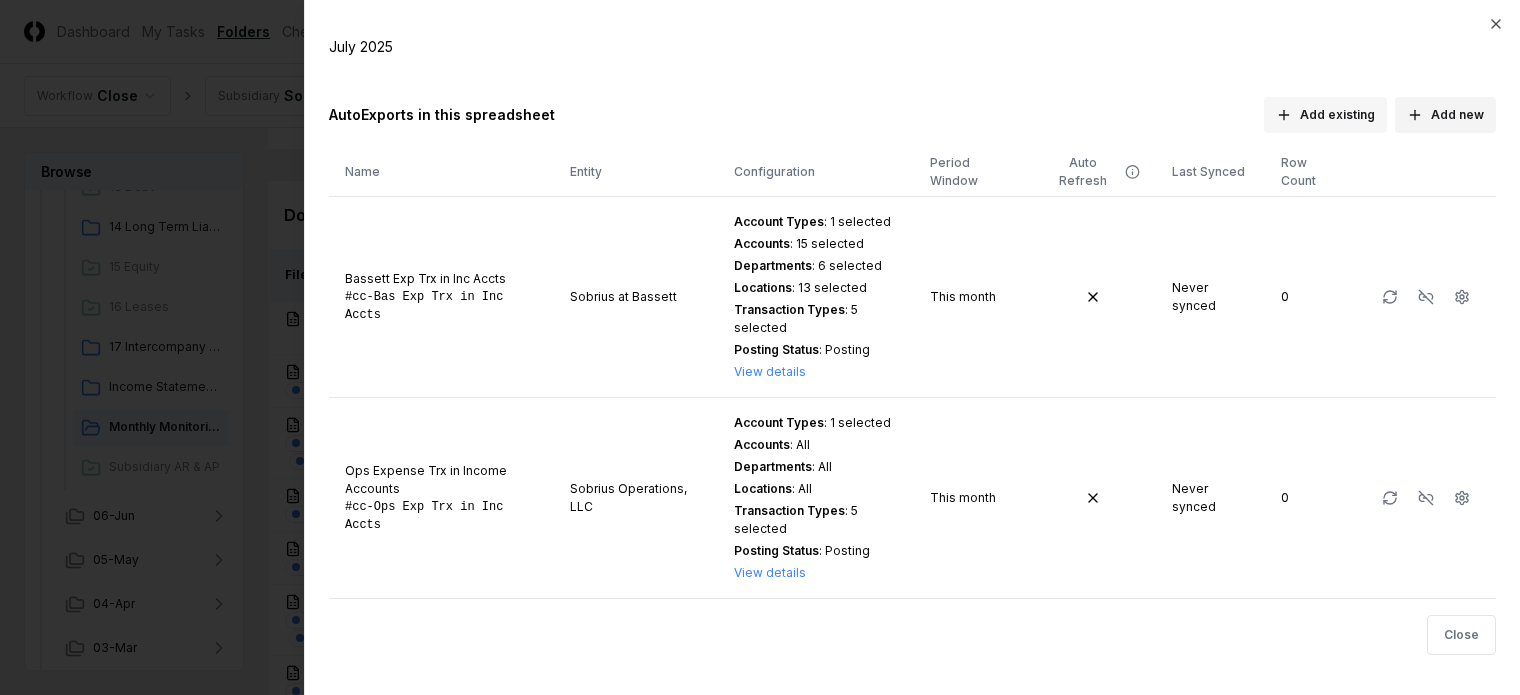 click on "Add existing" at bounding box center (1325, 115) 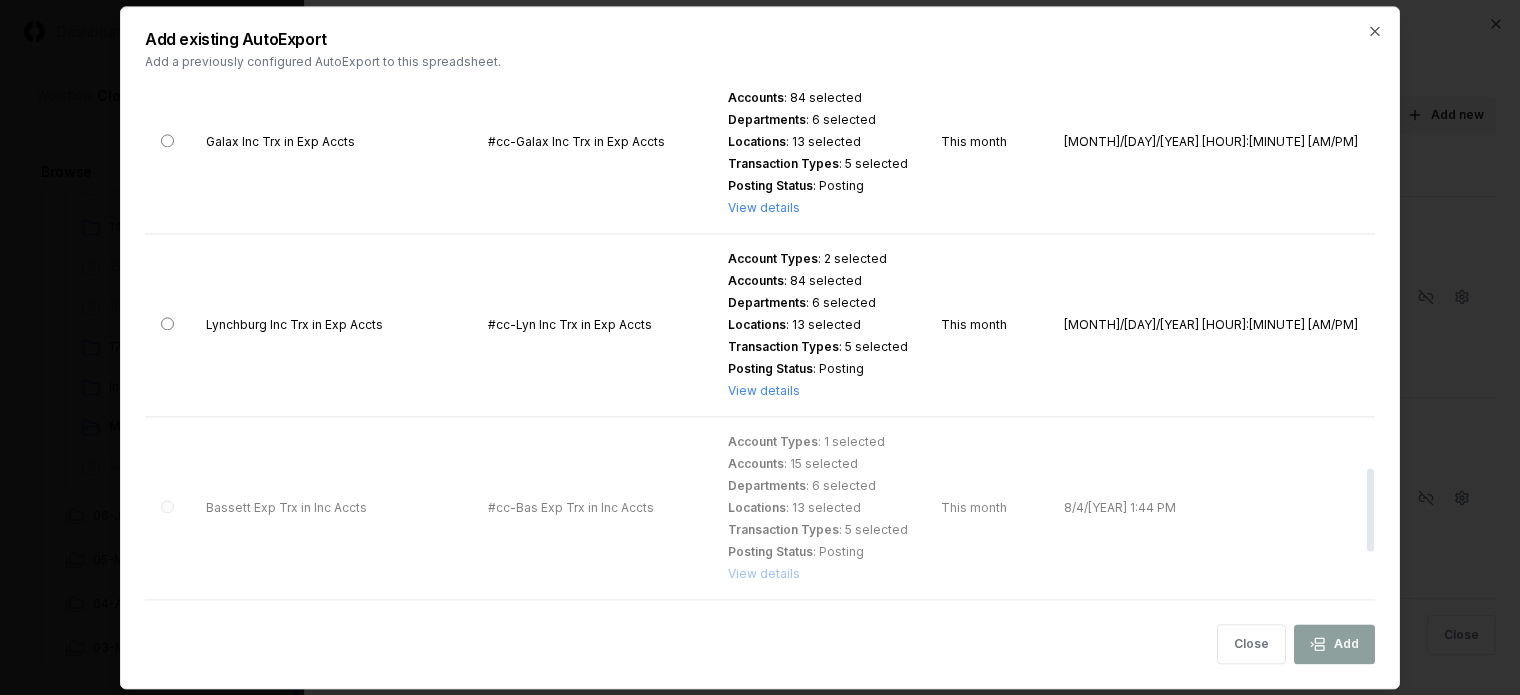 scroll, scrollTop: 2700, scrollLeft: 0, axis: vertical 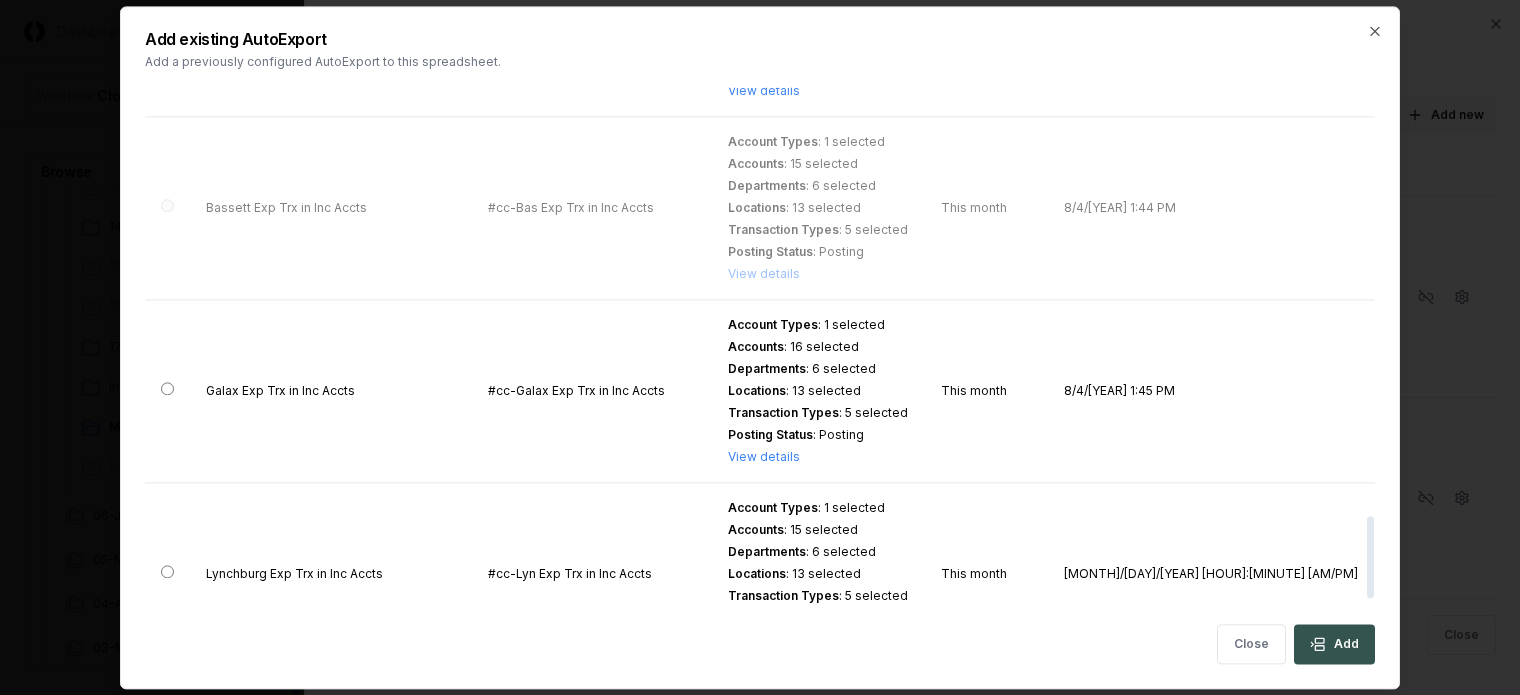 click on "Add" at bounding box center [1334, 644] 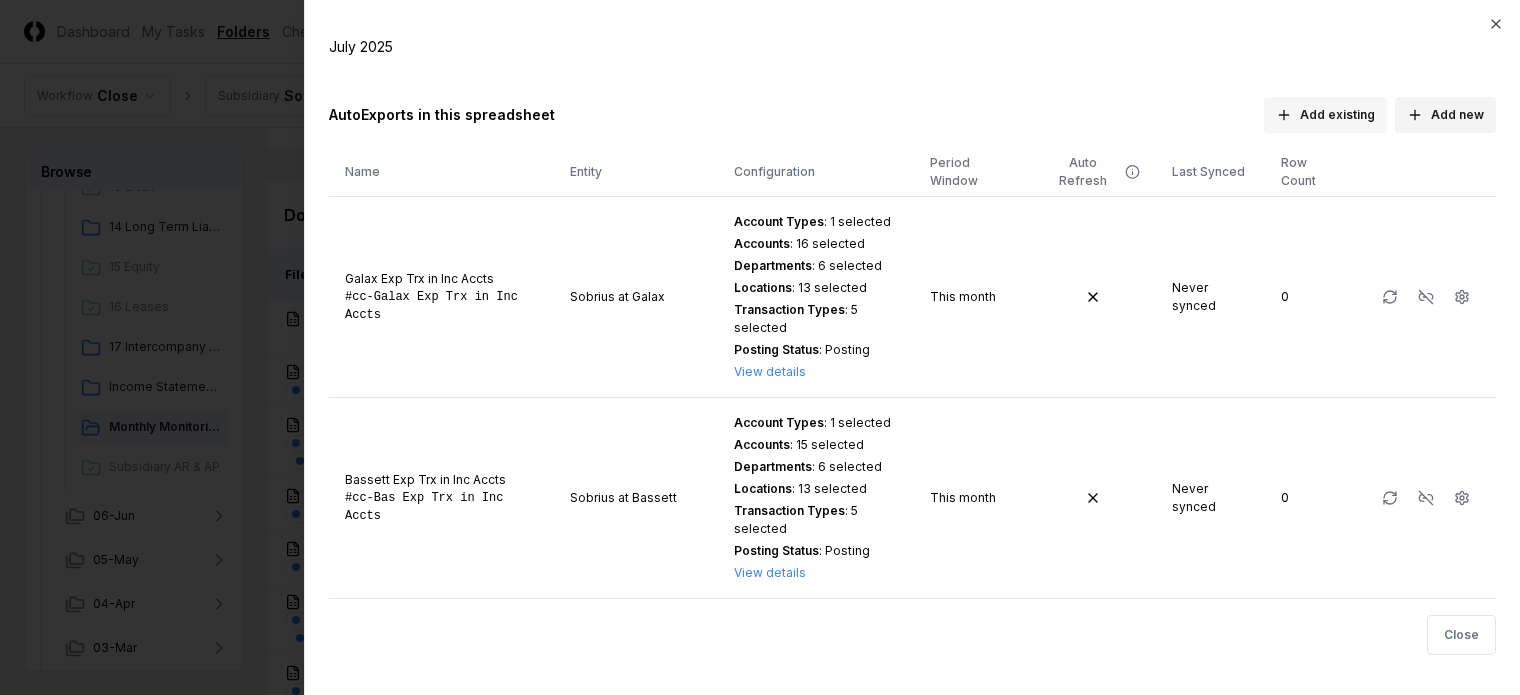 click on "Add existing" at bounding box center (1325, 115) 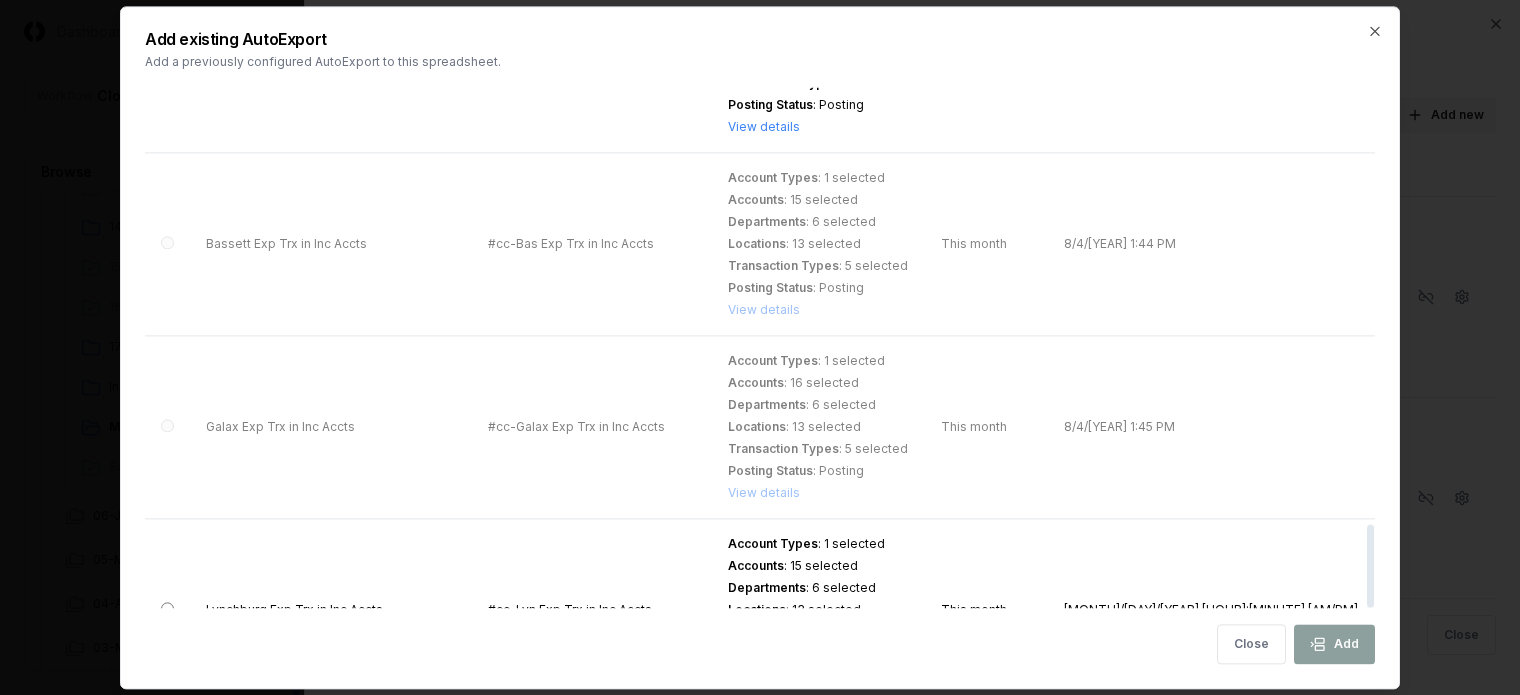 scroll, scrollTop: 2753, scrollLeft: 0, axis: vertical 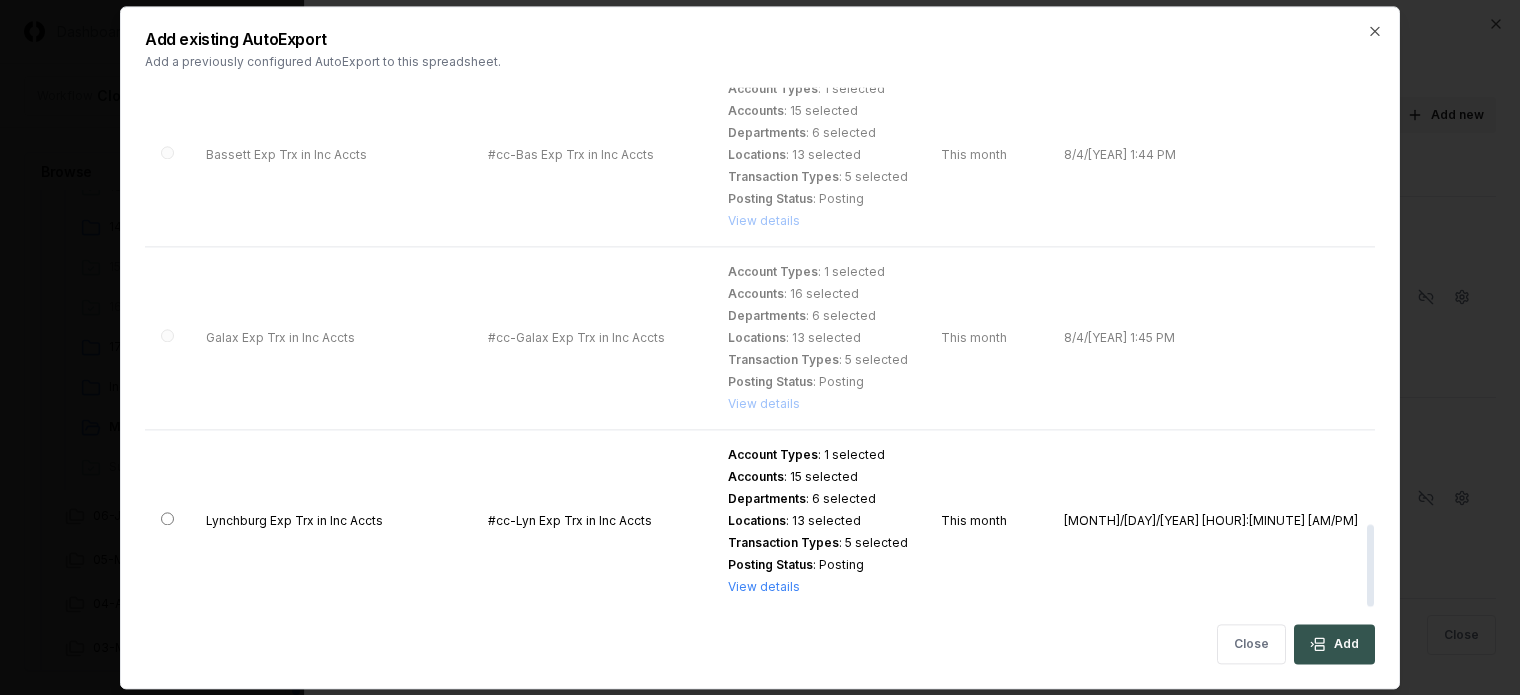 click 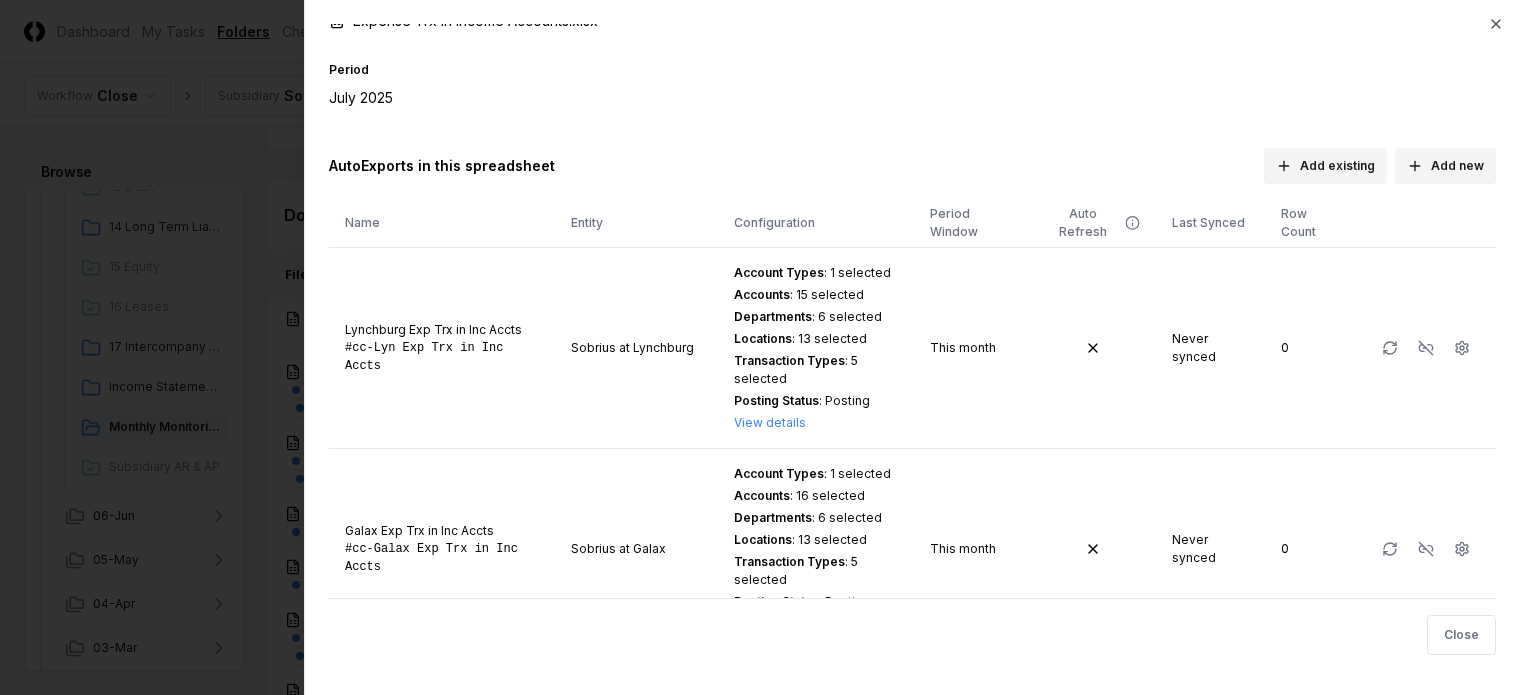 scroll, scrollTop: 0, scrollLeft: 0, axis: both 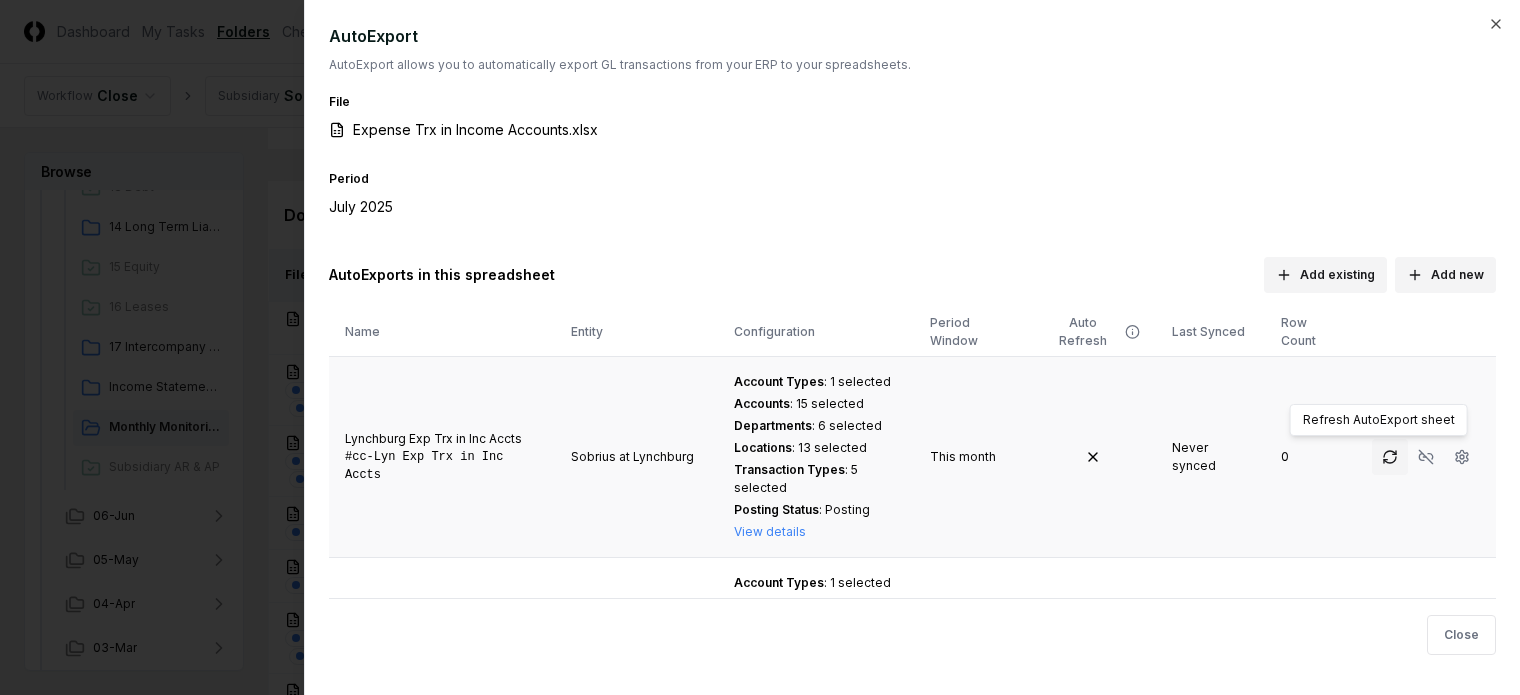 click 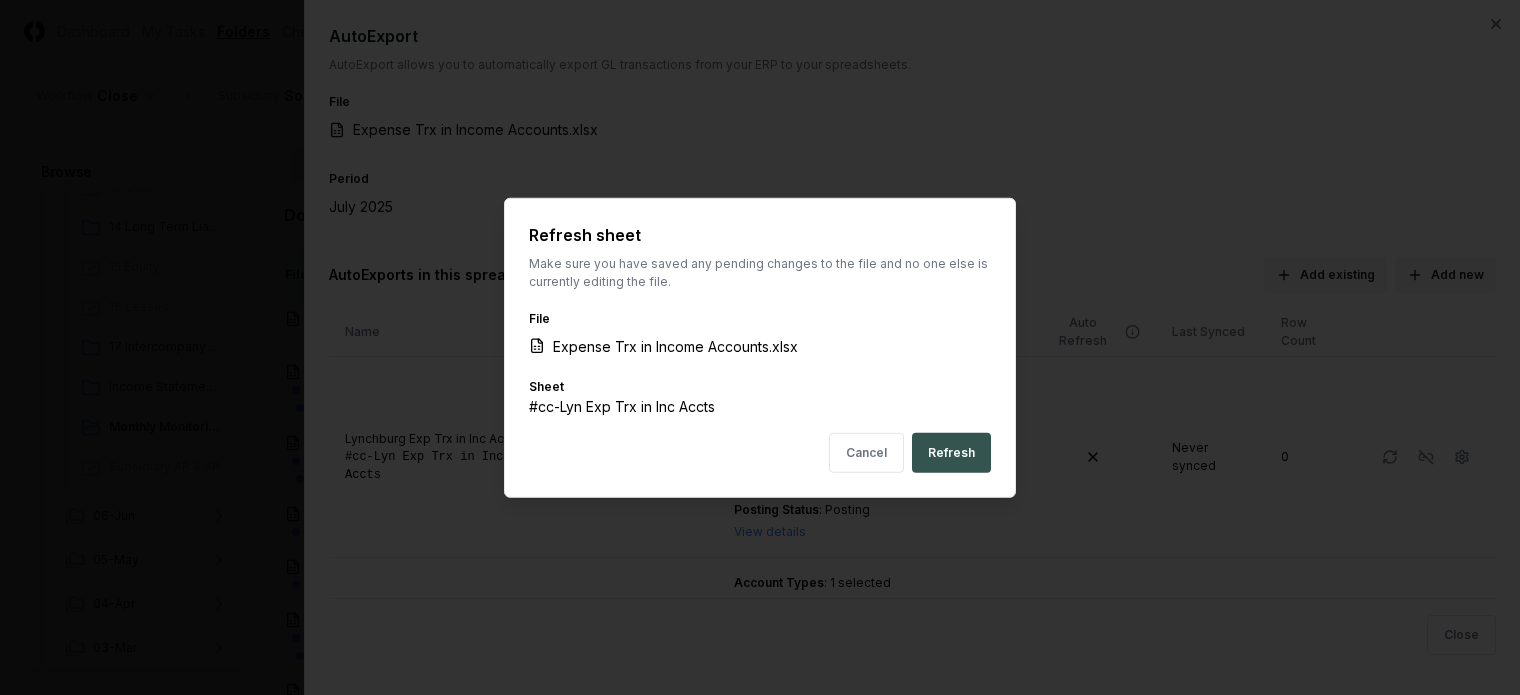 click on "Refresh" at bounding box center [951, 453] 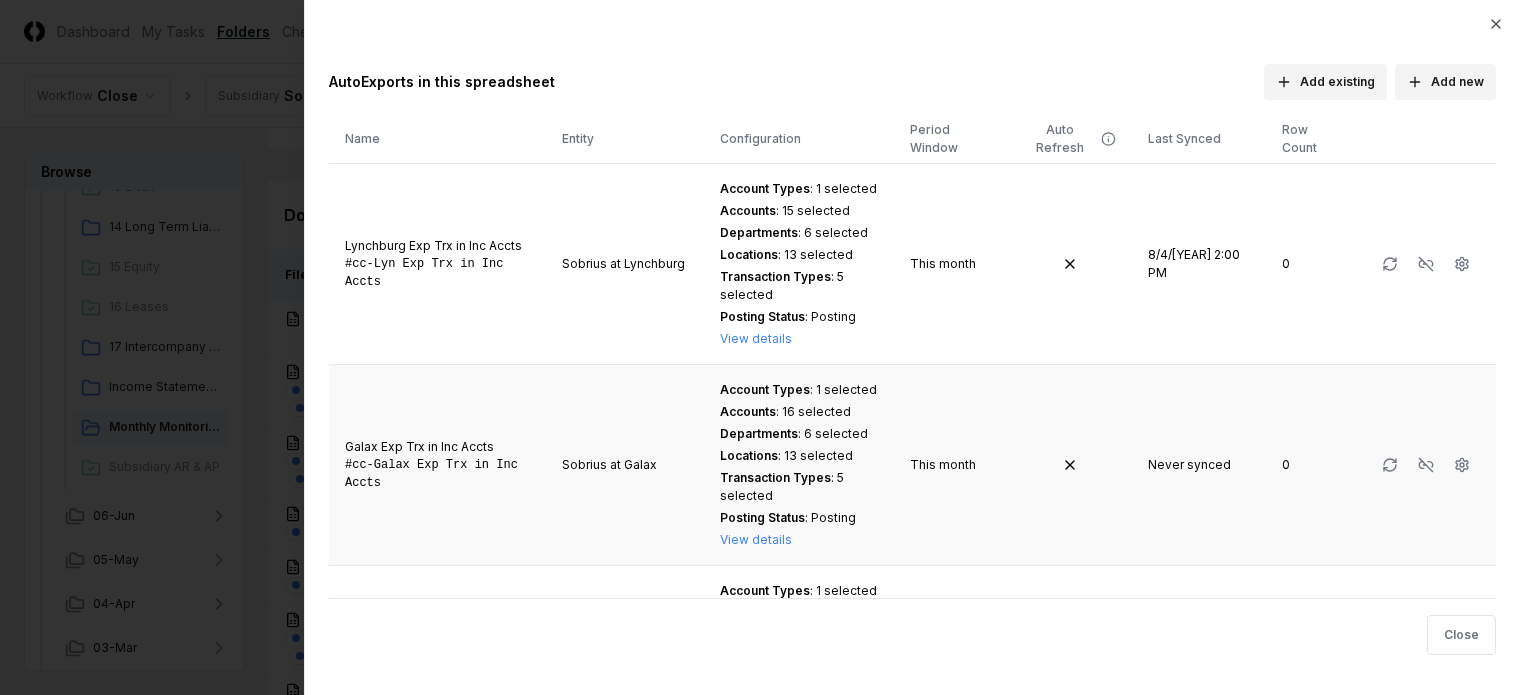 scroll, scrollTop: 300, scrollLeft: 0, axis: vertical 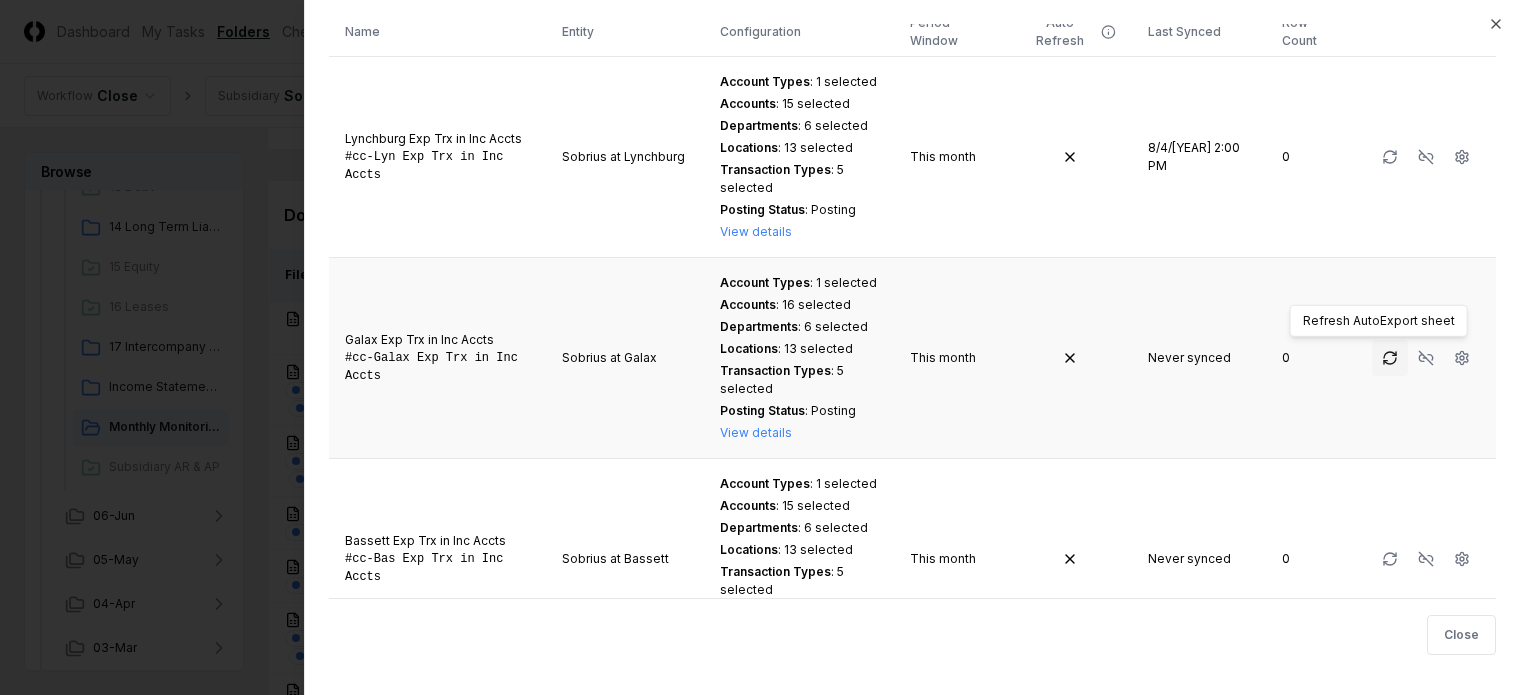 click 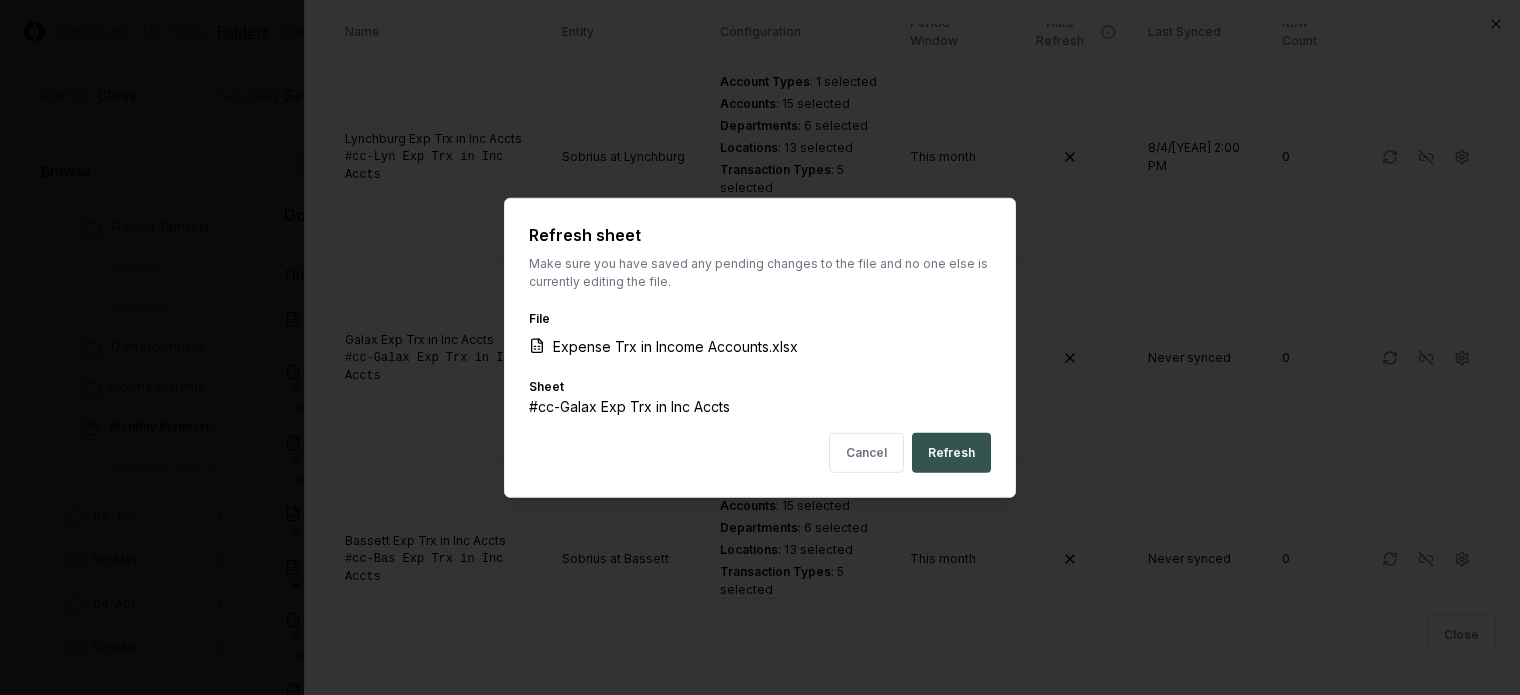 click on "Refresh" at bounding box center [951, 453] 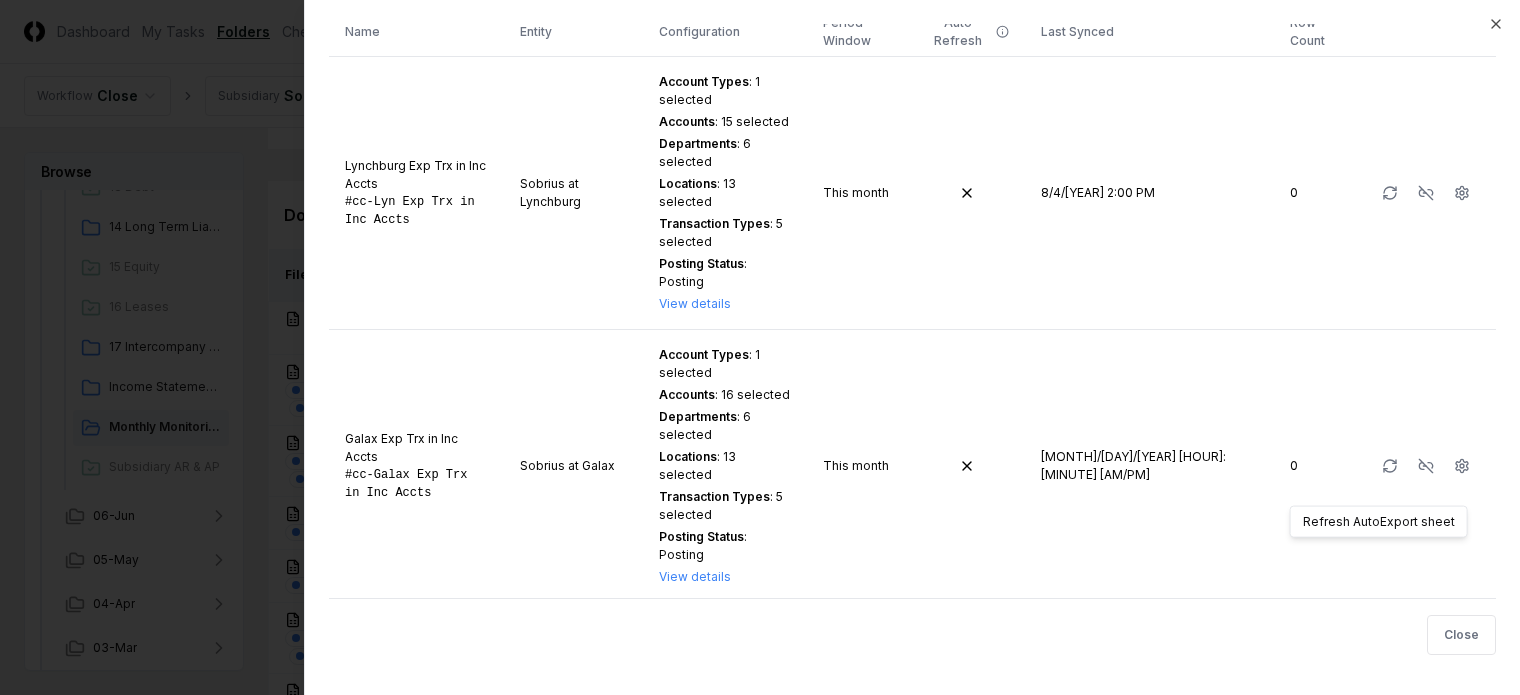 click 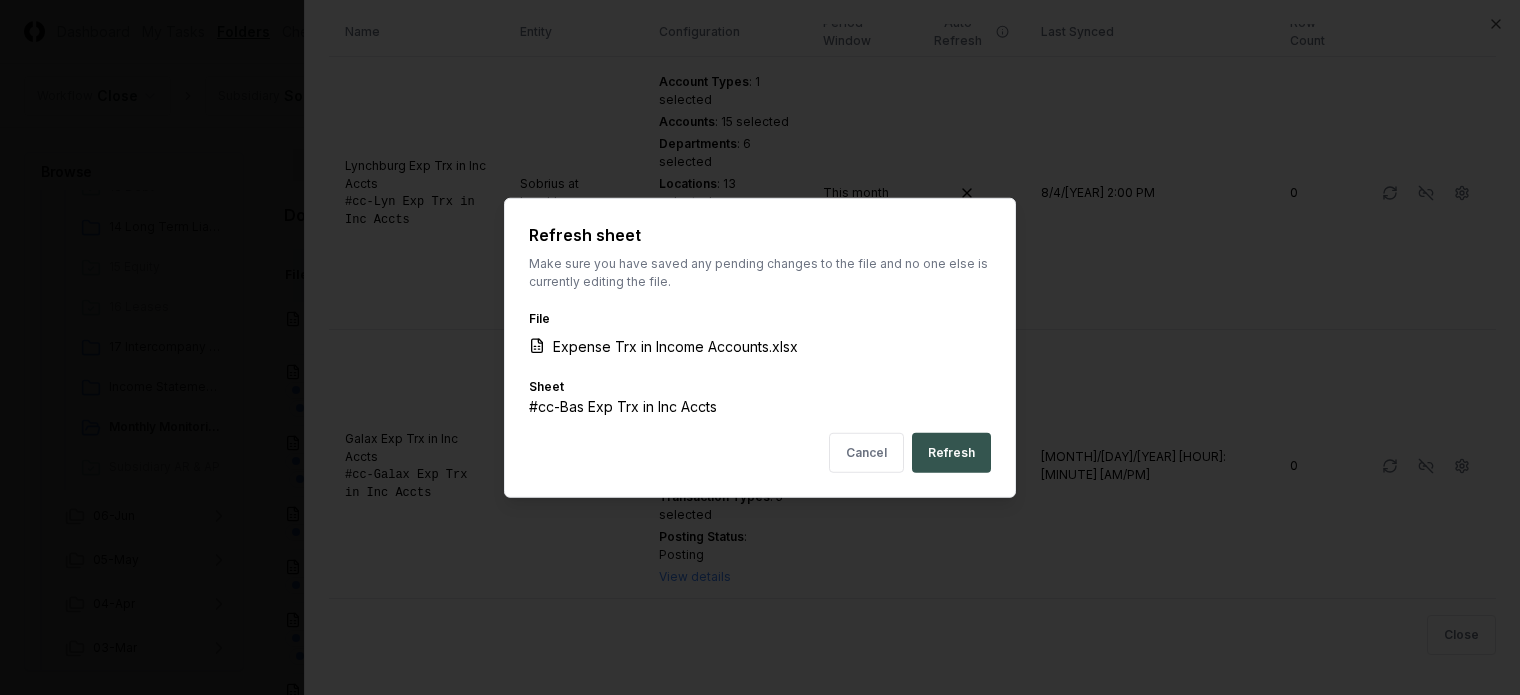 click on "Refresh" at bounding box center [951, 453] 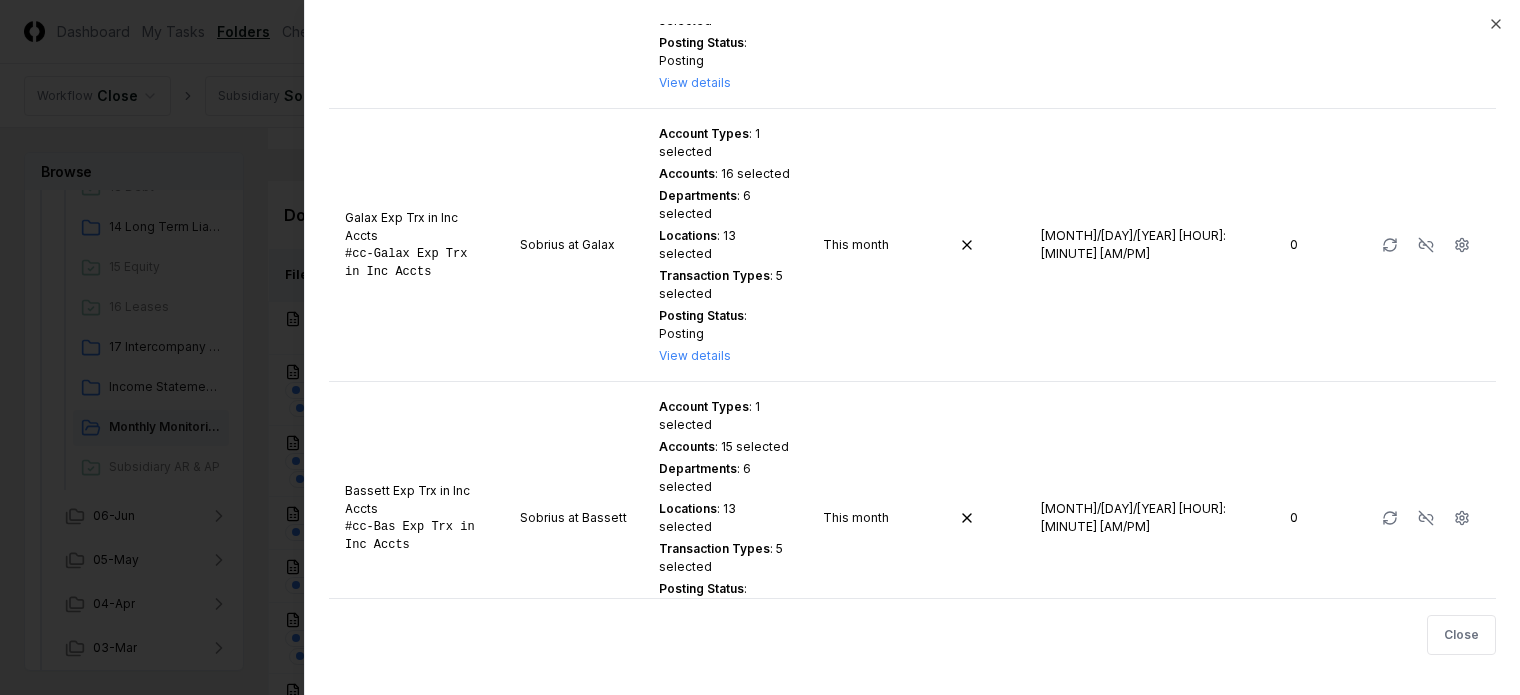 scroll, scrollTop: 561, scrollLeft: 0, axis: vertical 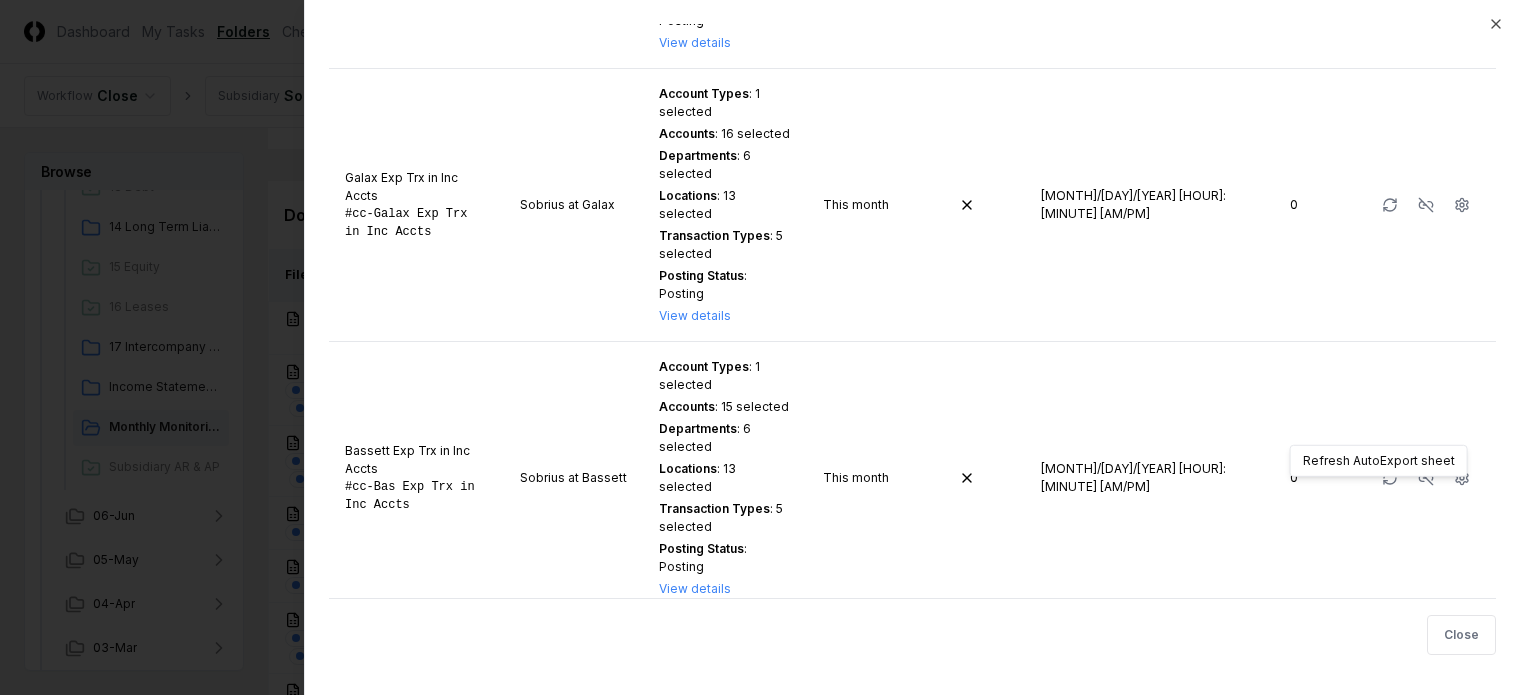 click 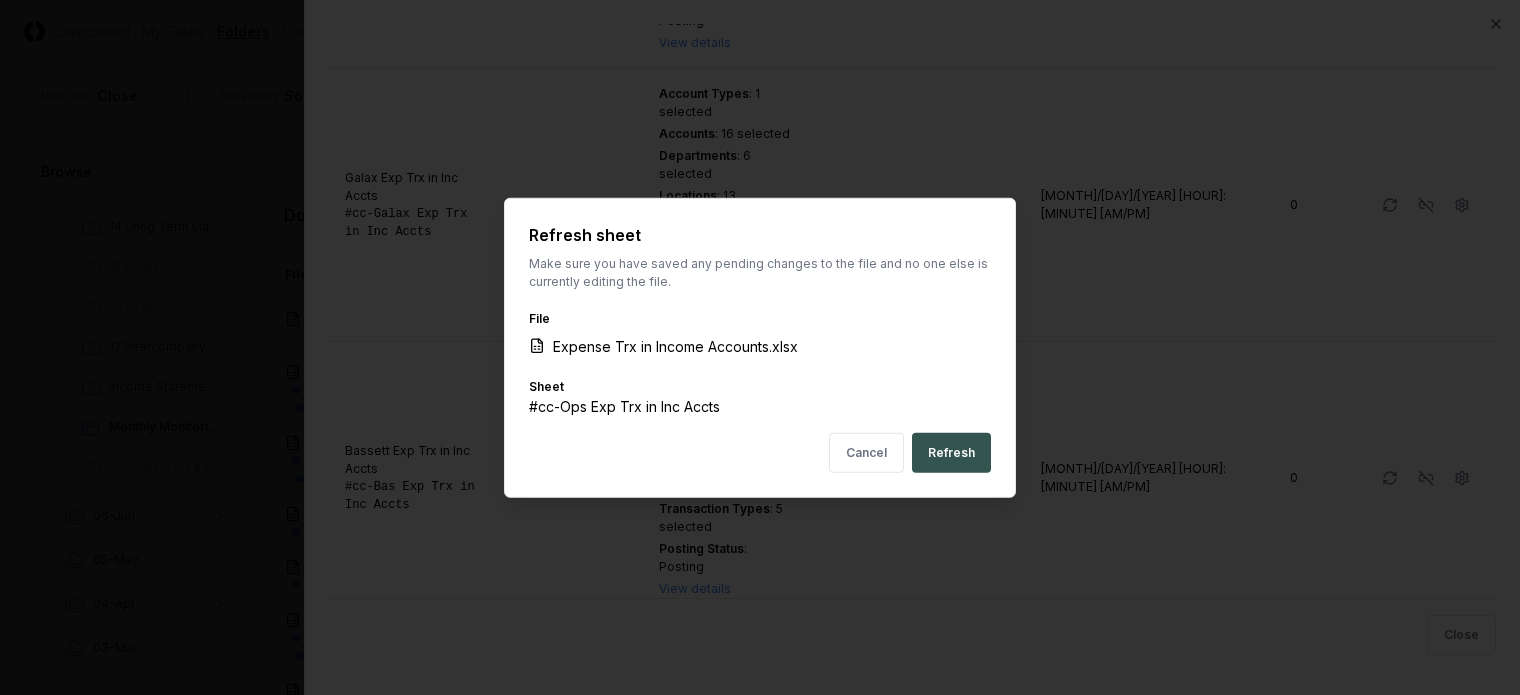 click on "Refresh" at bounding box center (951, 453) 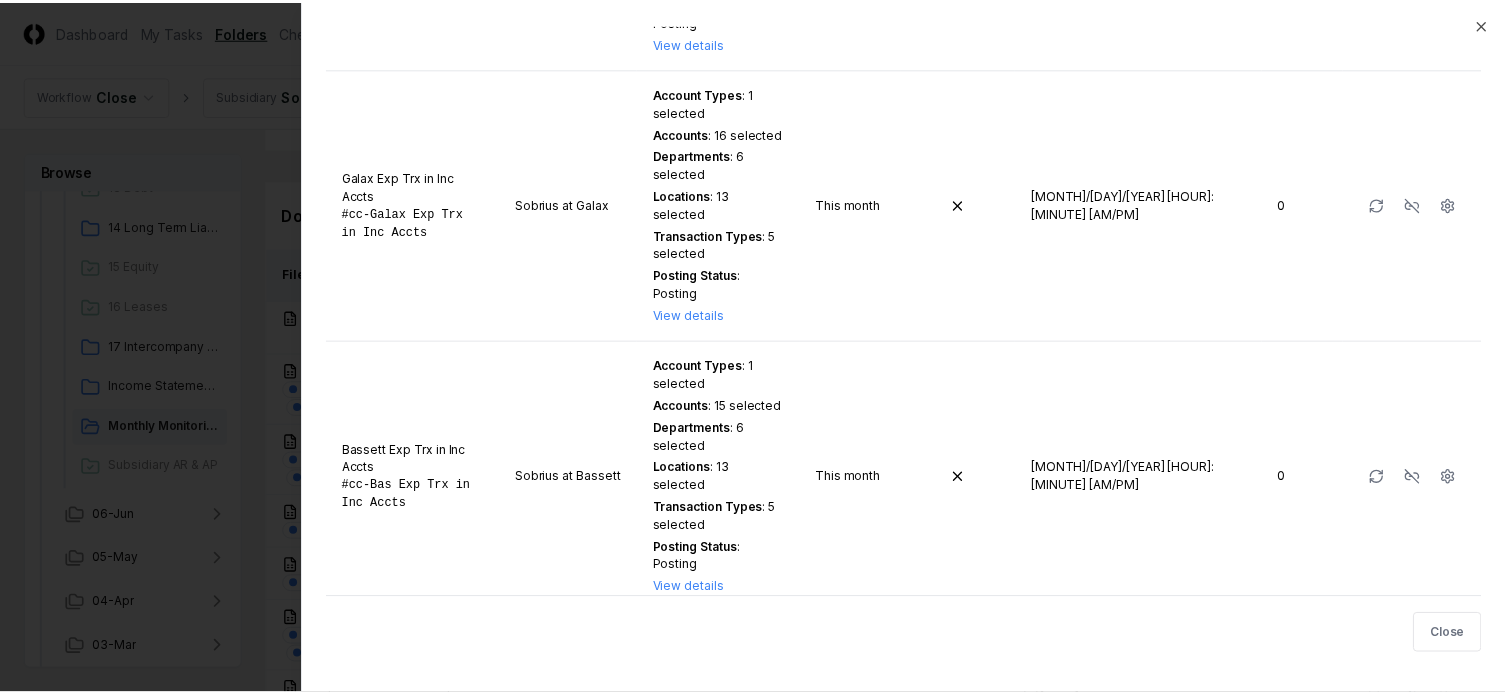 scroll, scrollTop: 0, scrollLeft: 0, axis: both 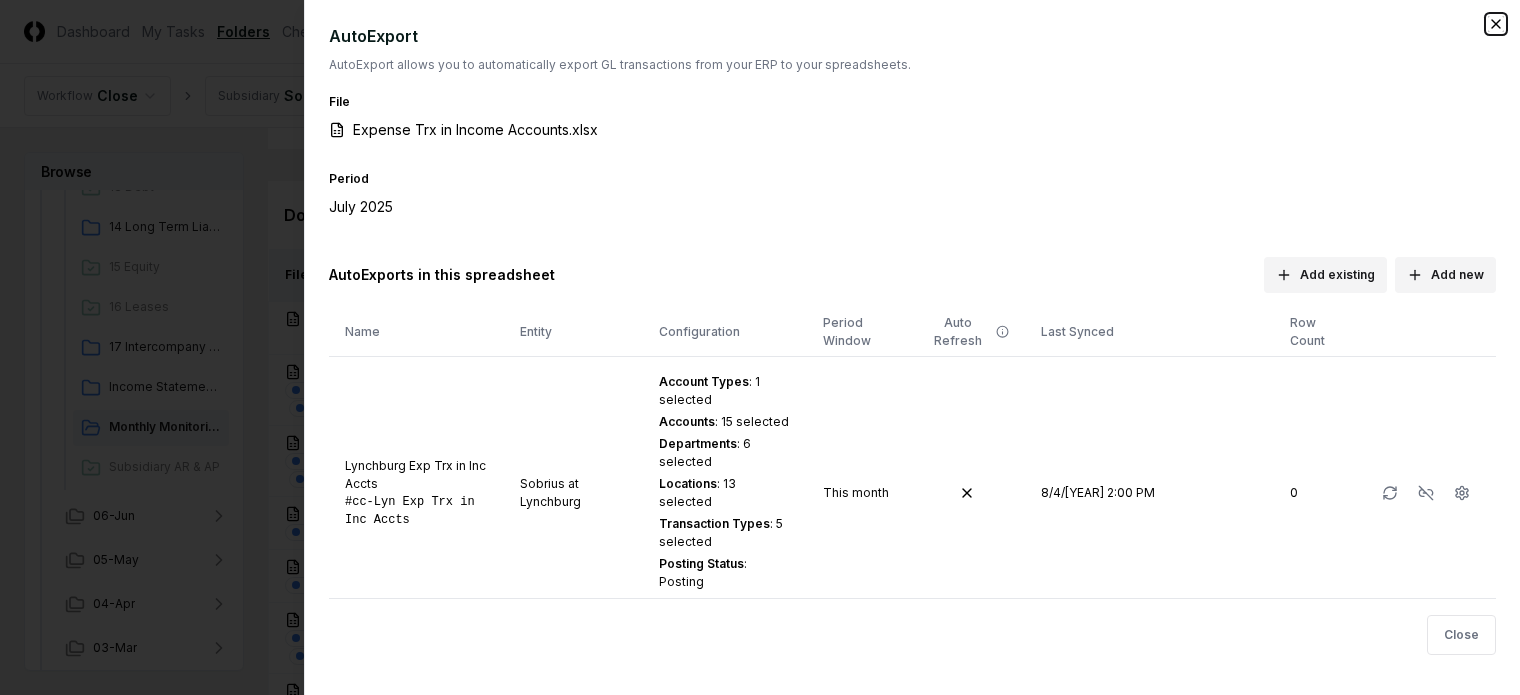 click 